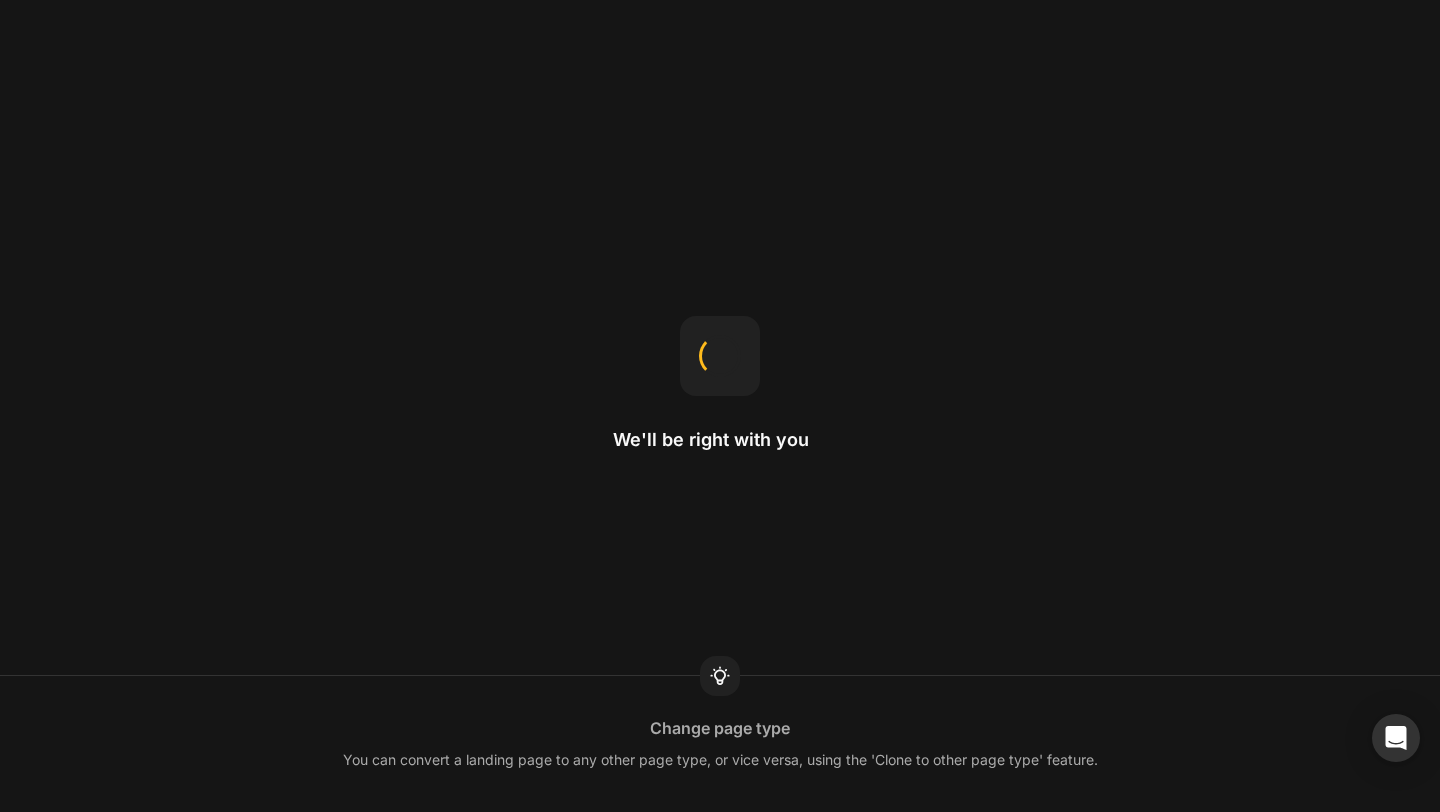 scroll, scrollTop: 0, scrollLeft: 0, axis: both 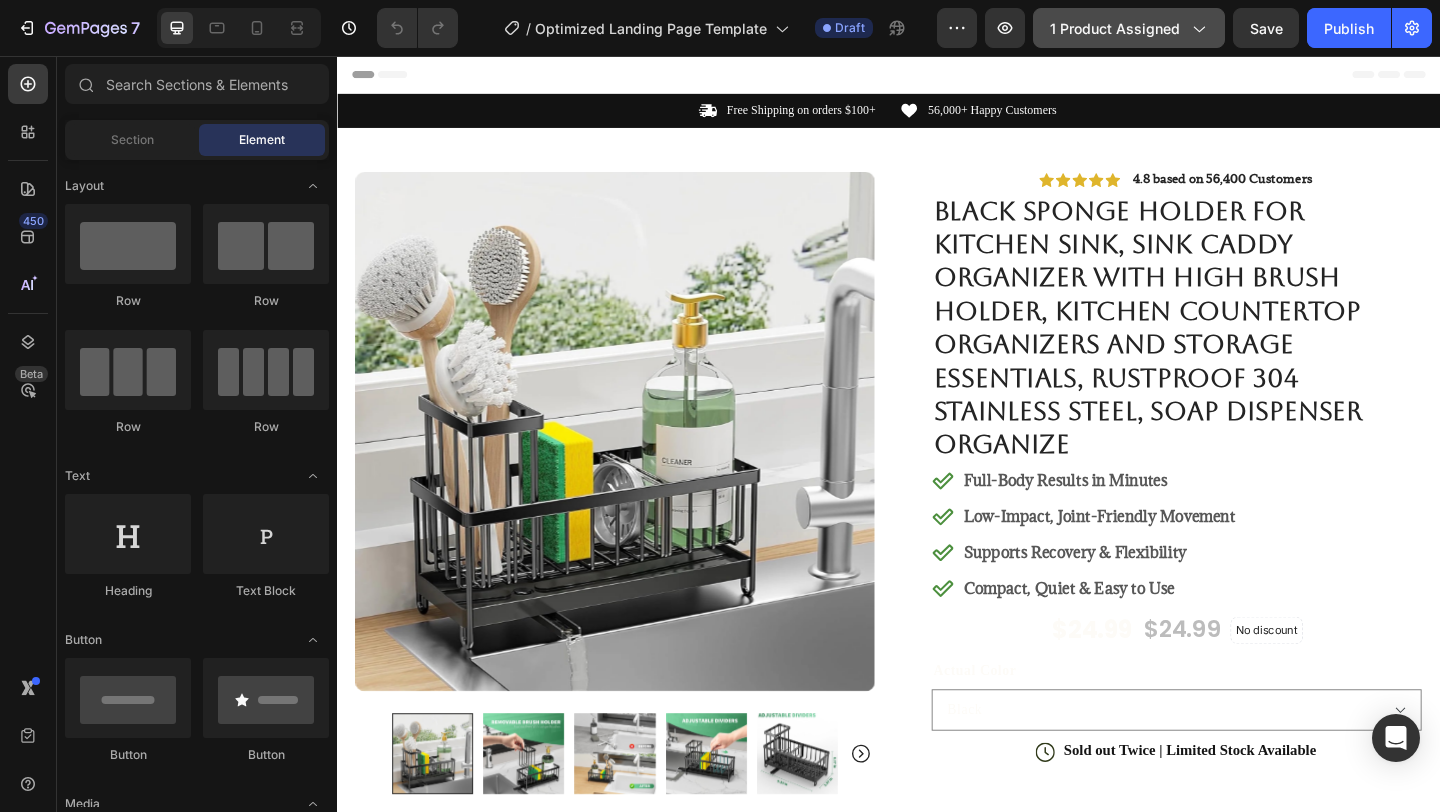 click on "1 product assigned" 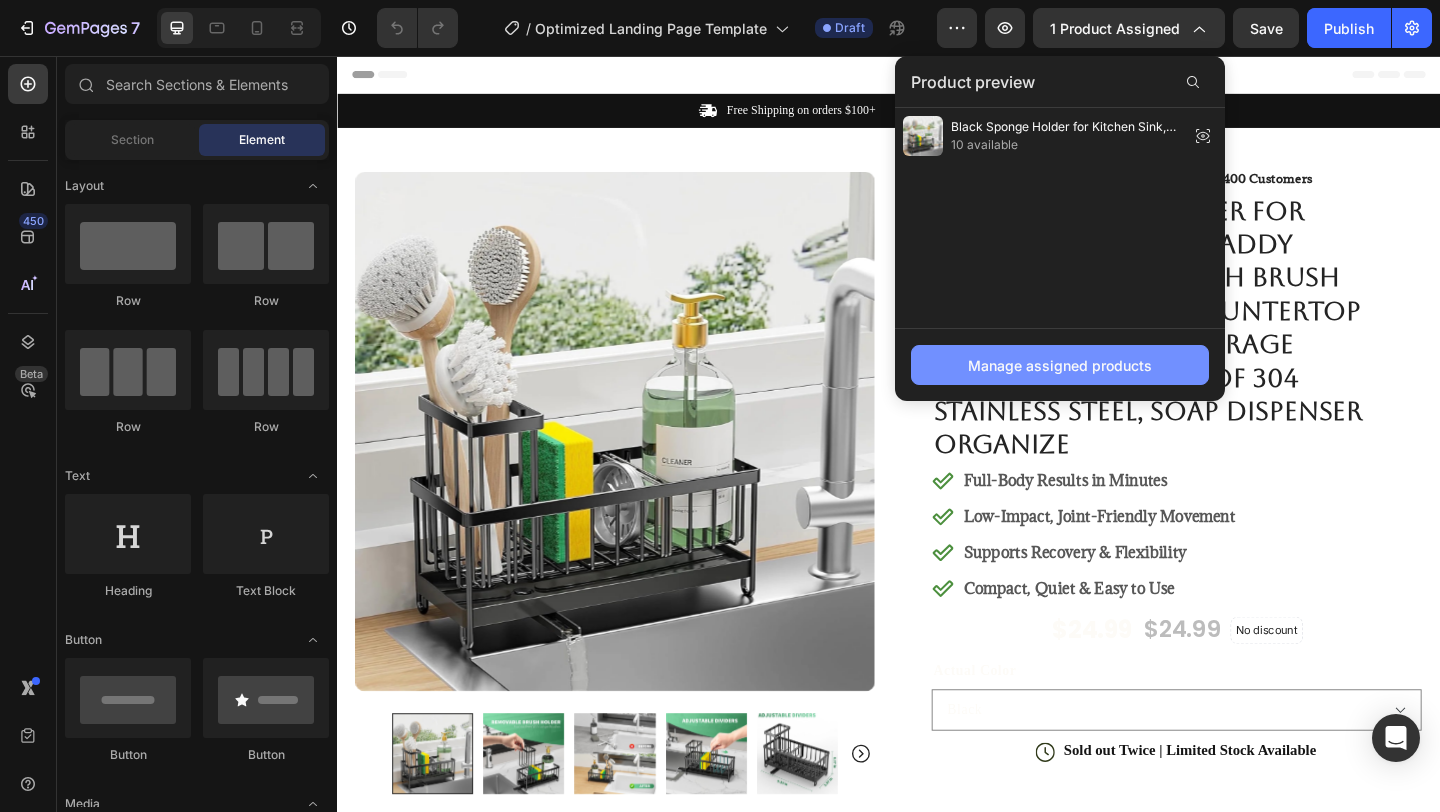 click on "Manage assigned products" at bounding box center [1060, 365] 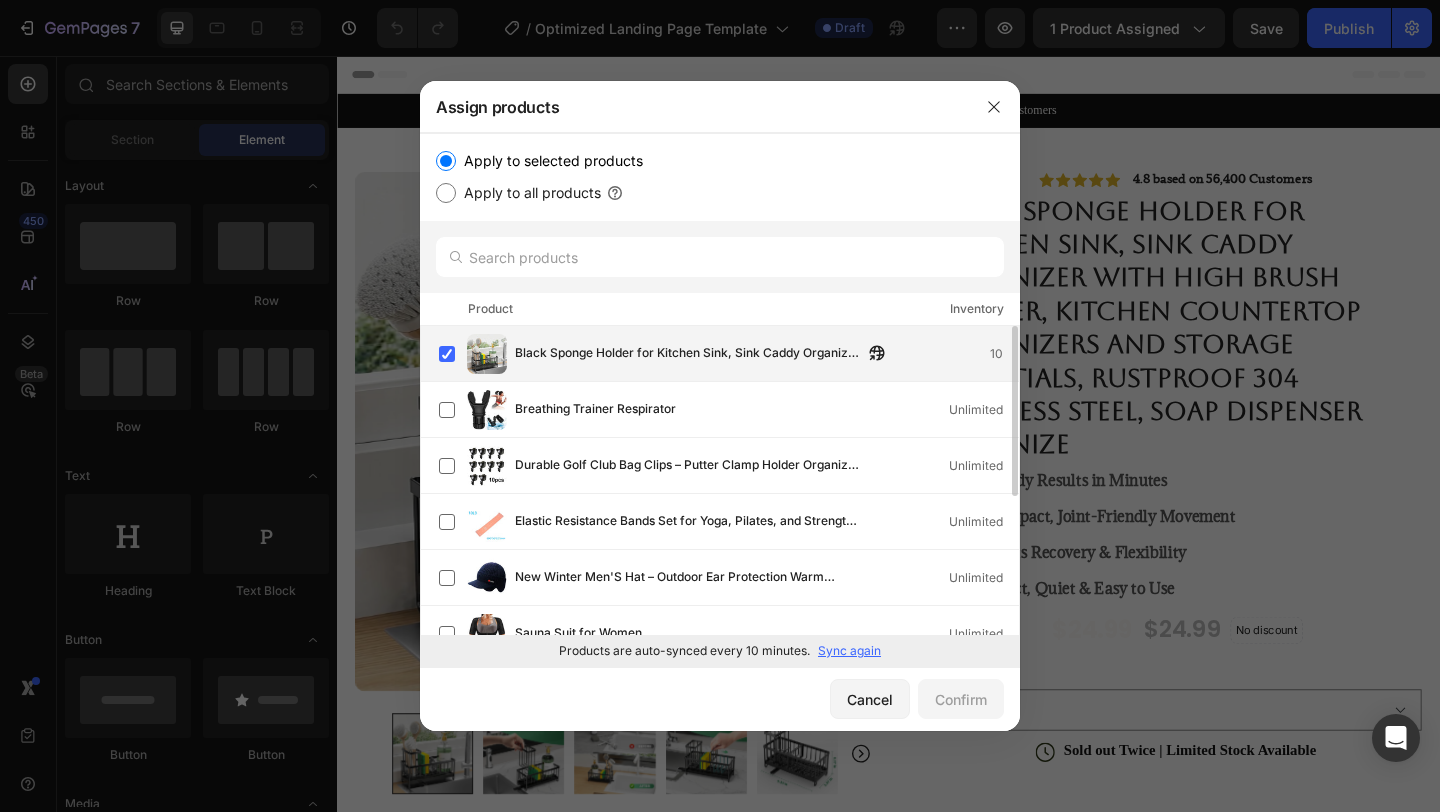 click on "Black Sponge Holder for Kitchen Sink, Sink Caddy Organizer with High Brush Holder, Kitchen Countertop Organizers and Storage Essentials, Rustproof 304 Stainless Steel, Soap Dispenser Organize" at bounding box center (689, 354) 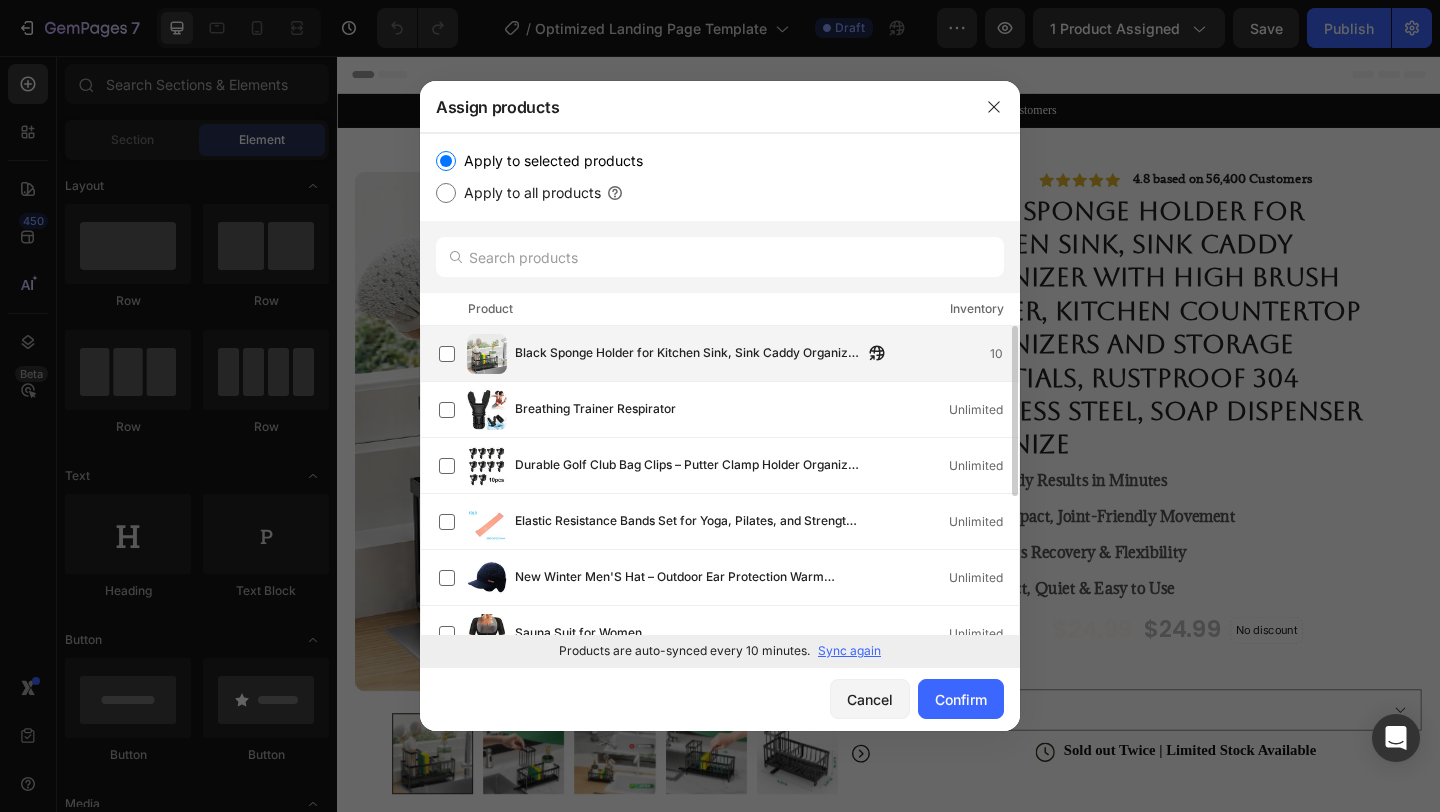 click on "Black Sponge Holder for Kitchen Sink, Sink Caddy Organizer with High Brush Holder, Kitchen Countertop Organizers and Storage Essentials, Rustproof 304 Stainless Steel, Soap Dispenser Organize" at bounding box center [689, 354] 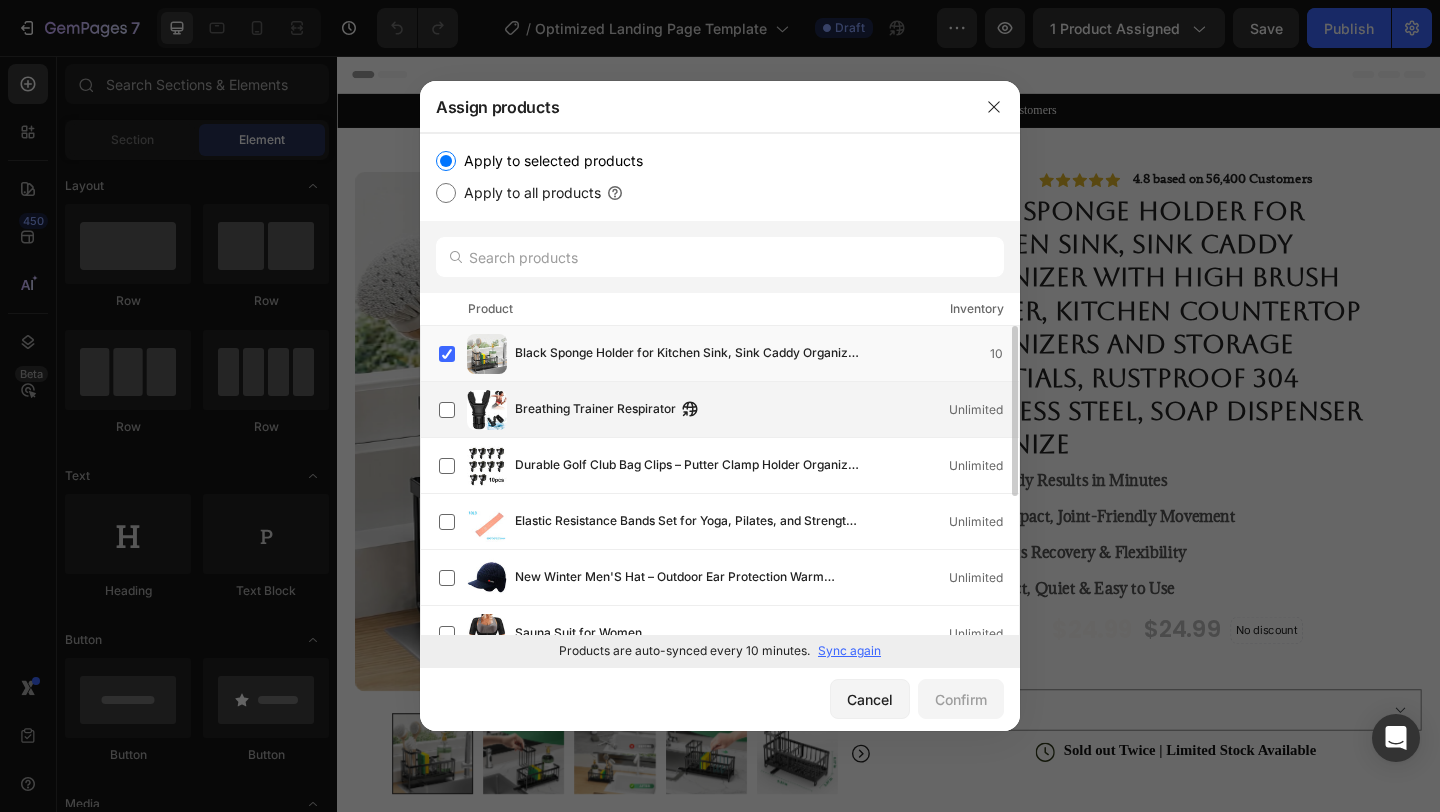click on "Breathing Trainer Respirator Unlimited" at bounding box center [729, 410] 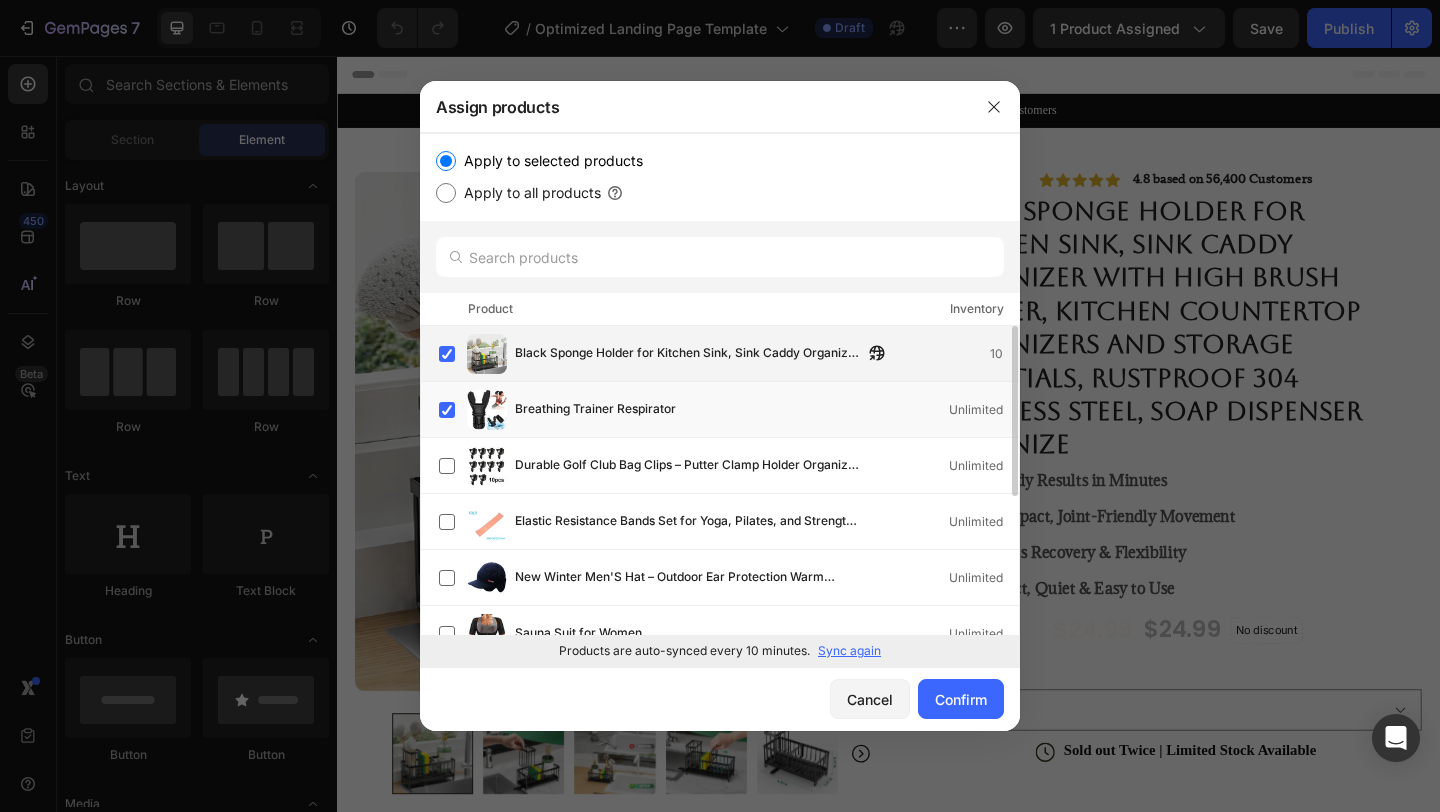 click on "Black Sponge Holder for Kitchen Sink, Sink Caddy Organizer with High Brush Holder, Kitchen Countertop Organizers and Storage Essentials, Rustproof 304 Stainless Steel, Soap Dispenser Organize" at bounding box center (689, 354) 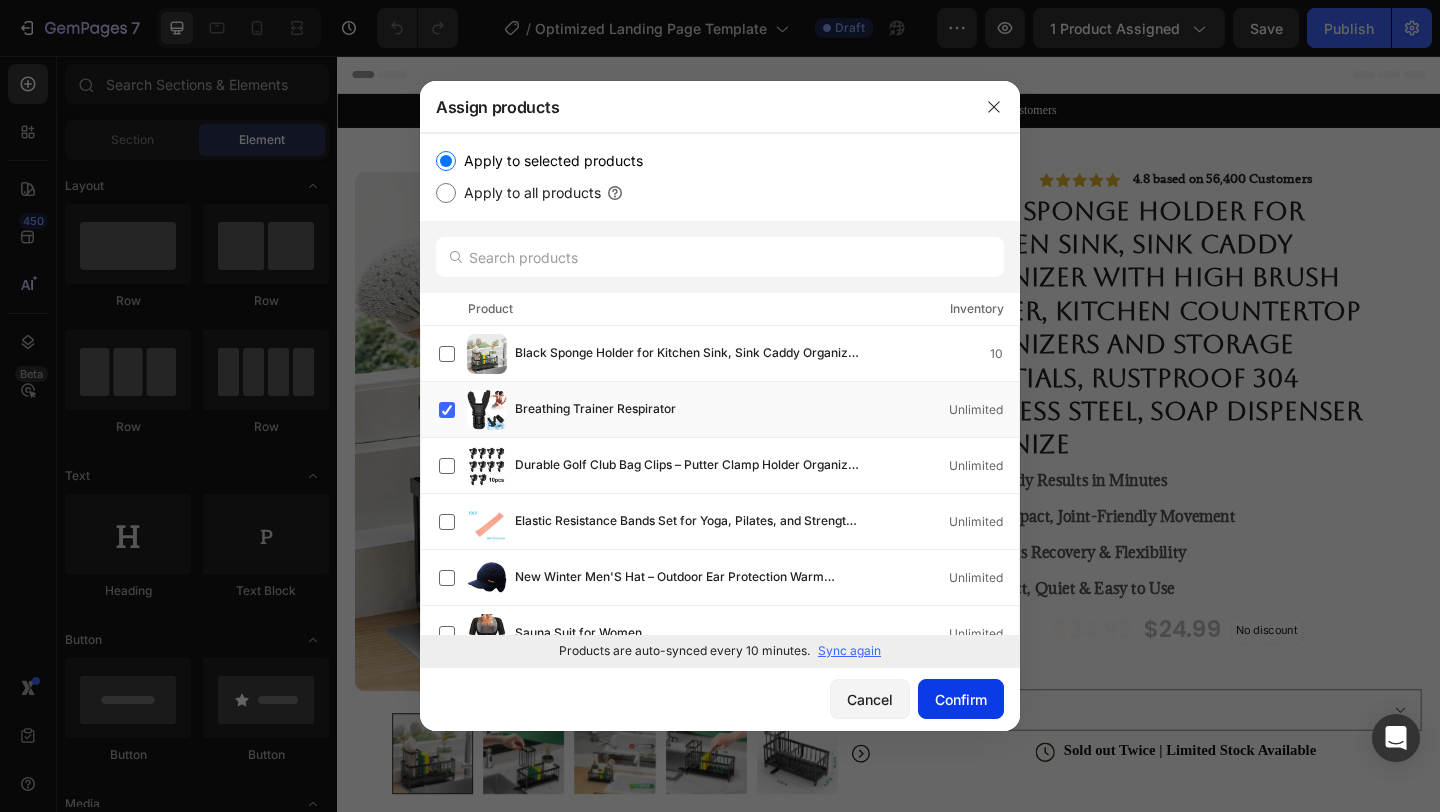 click on "Confirm" at bounding box center (961, 699) 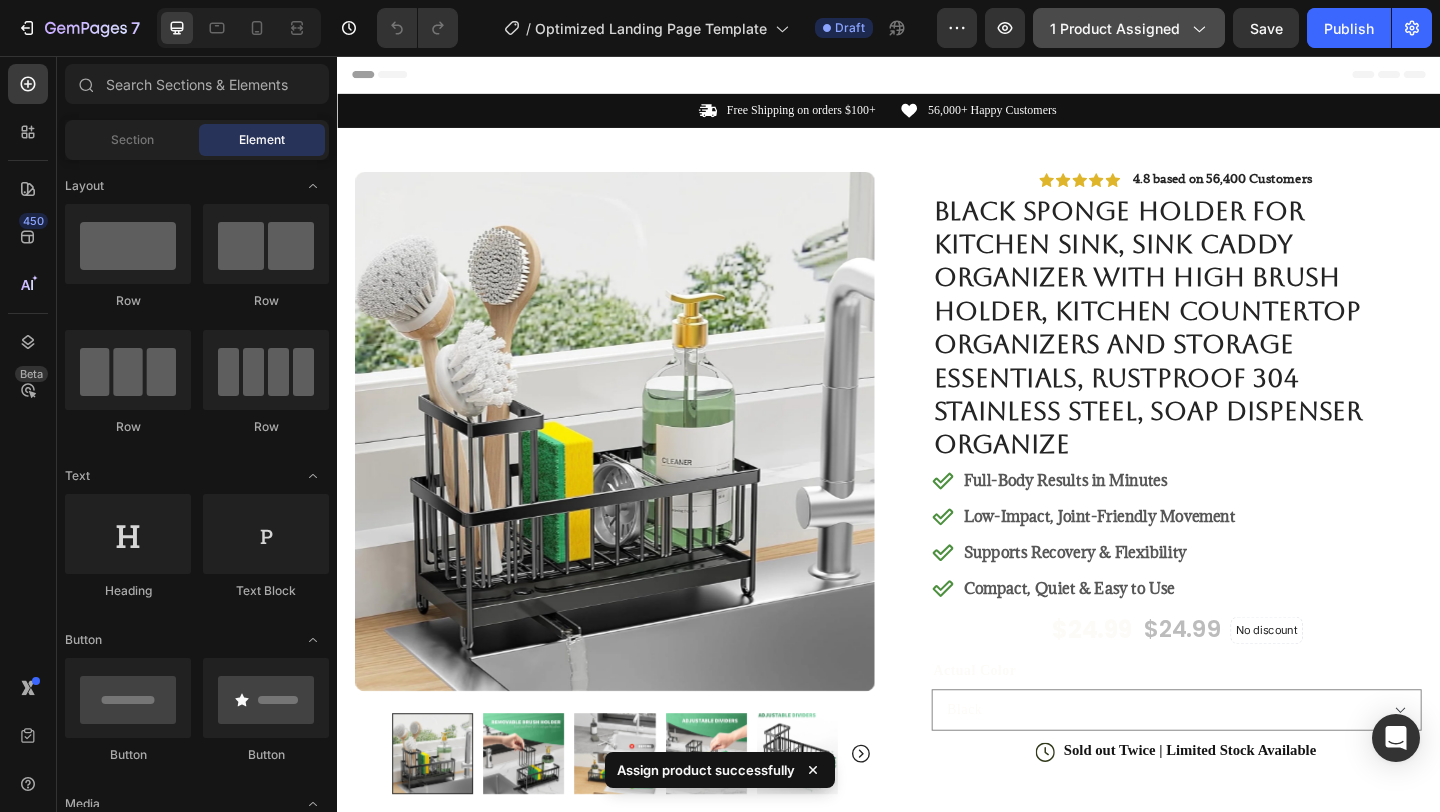 click on "1 product assigned" 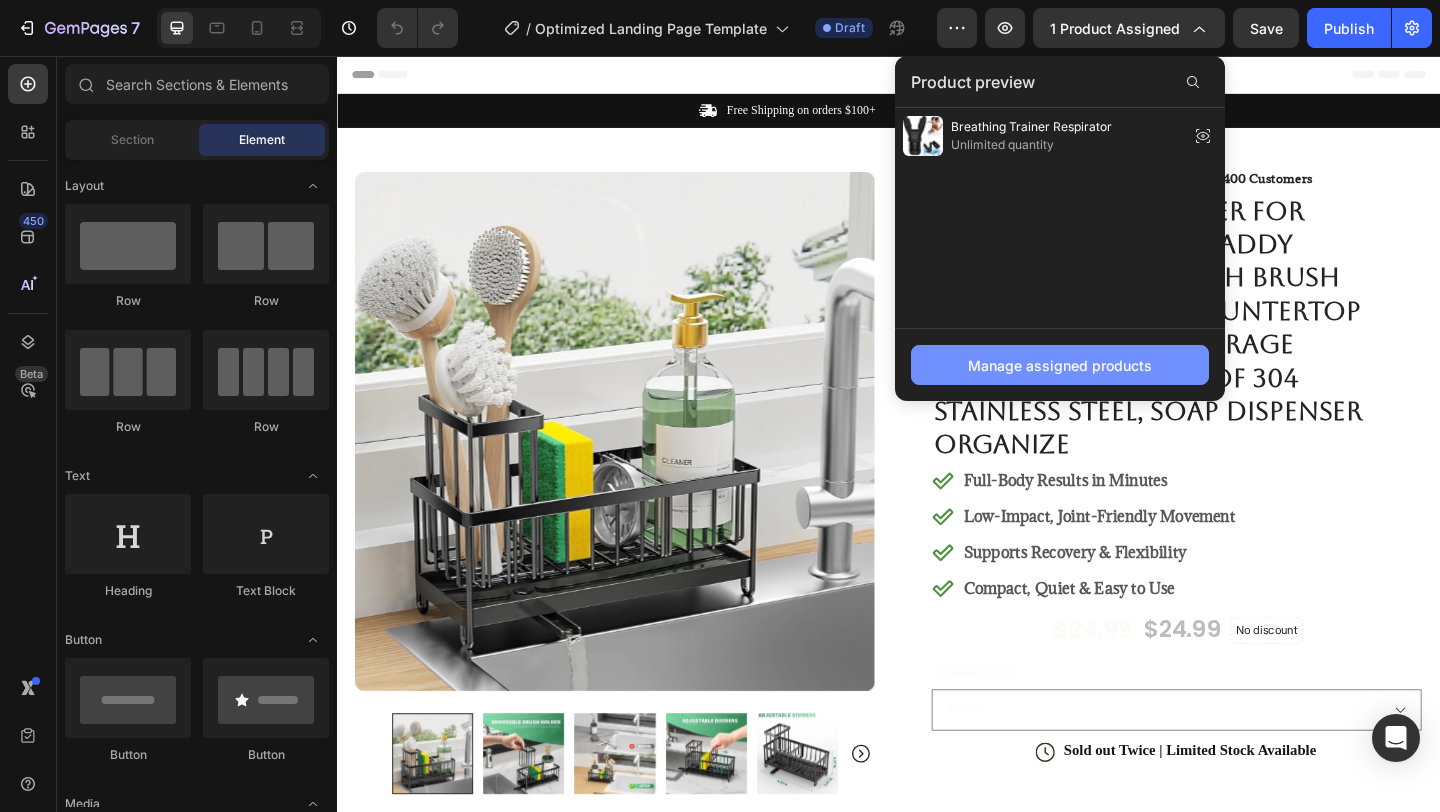 click on "Manage assigned products" at bounding box center (1060, 365) 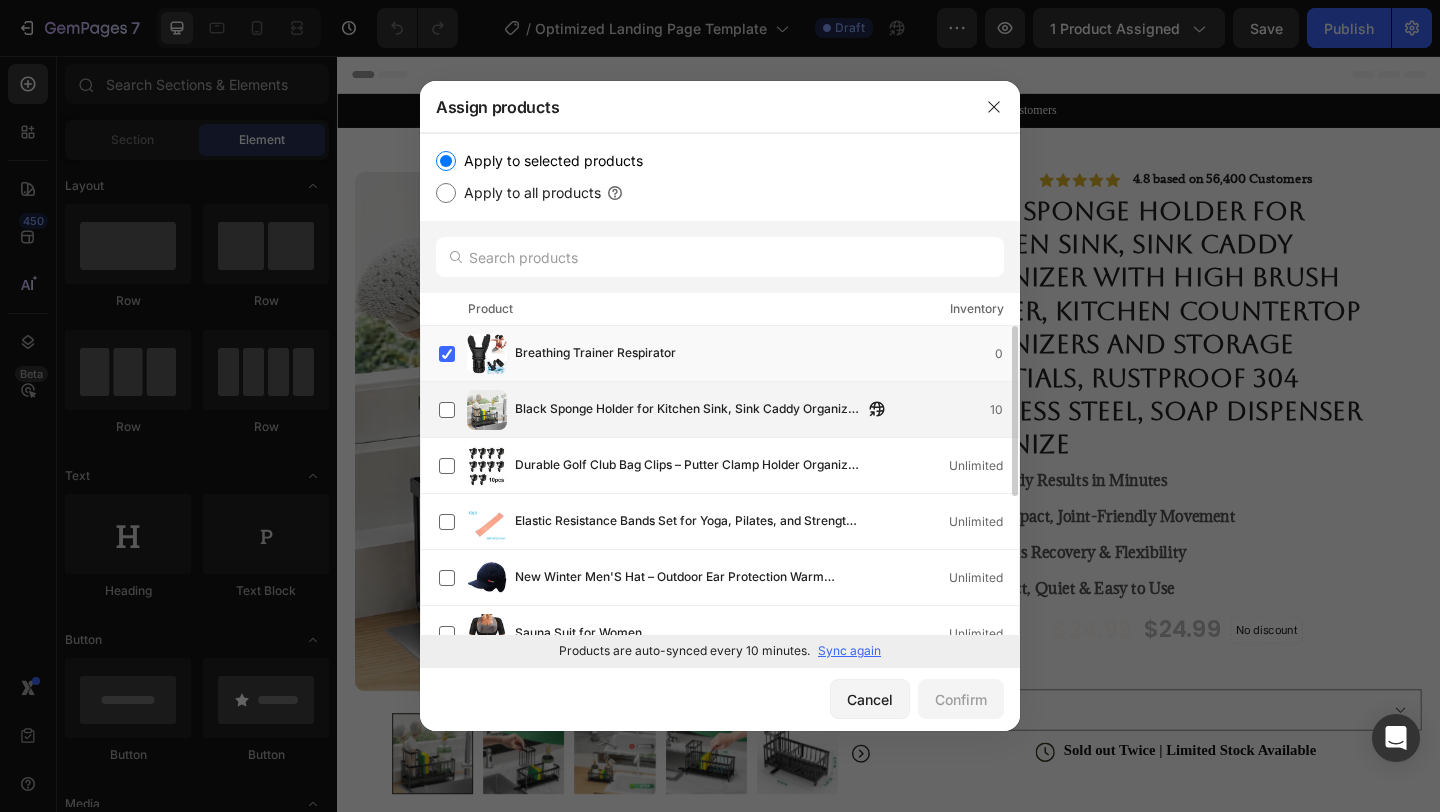 click on "Black Sponge Holder for Kitchen Sink, Sink Caddy Organizer with High Brush Holder, Kitchen Countertop Organizers and Storage Essentials, Rustproof 304 Stainless Steel, Soap Dispenser Organize" at bounding box center [689, 410] 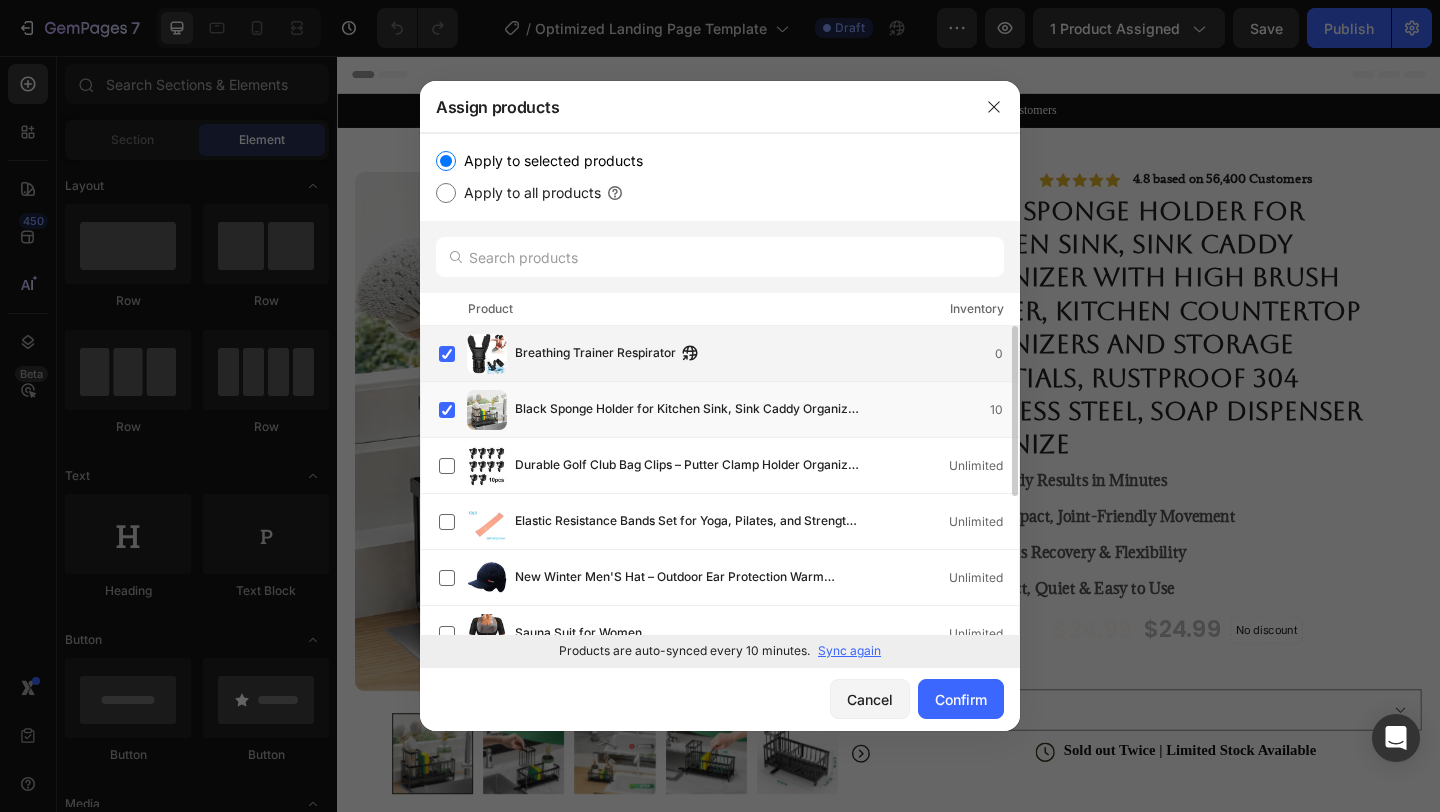 click on "Breathing Trainer Respirator 0" at bounding box center (767, 354) 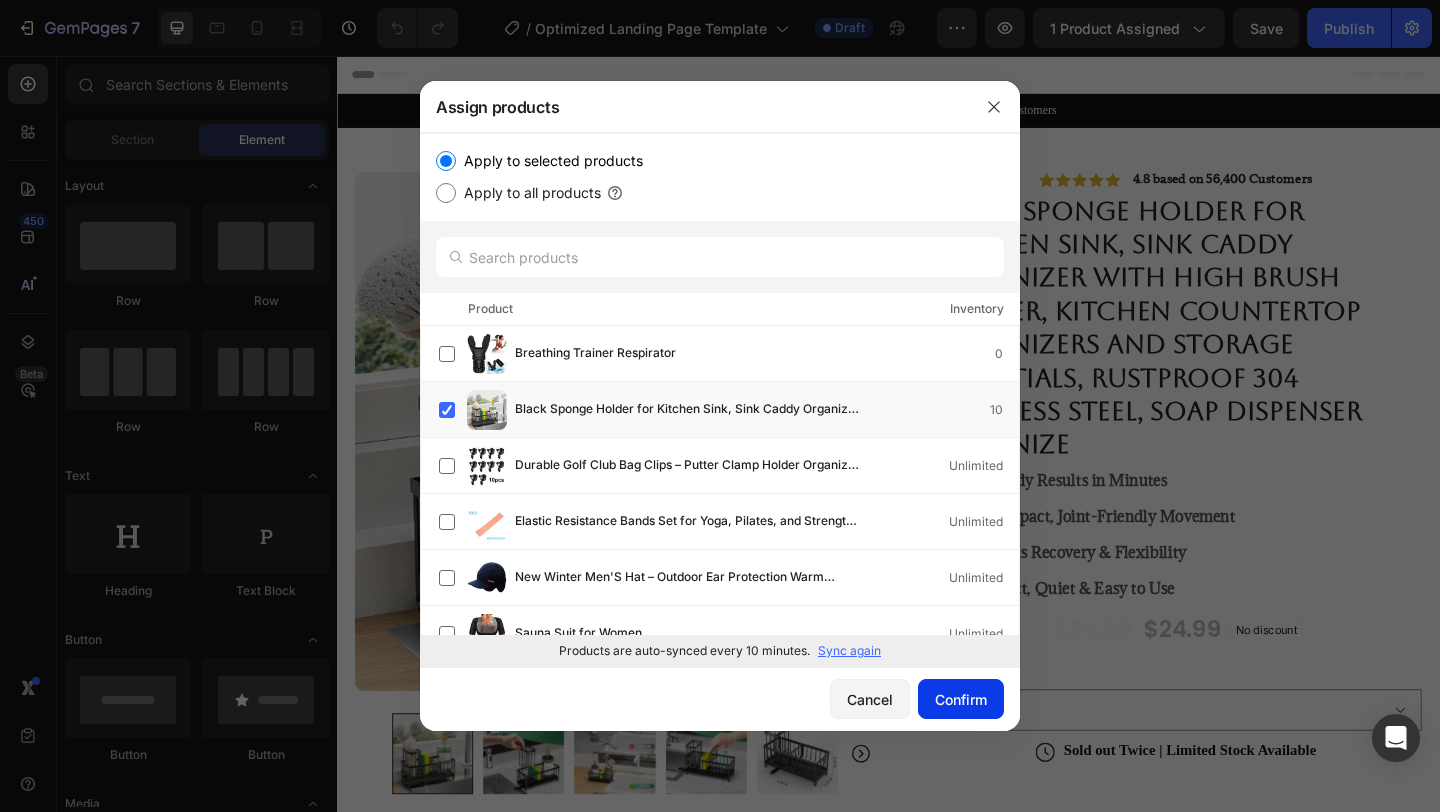 click on "Confirm" at bounding box center [961, 699] 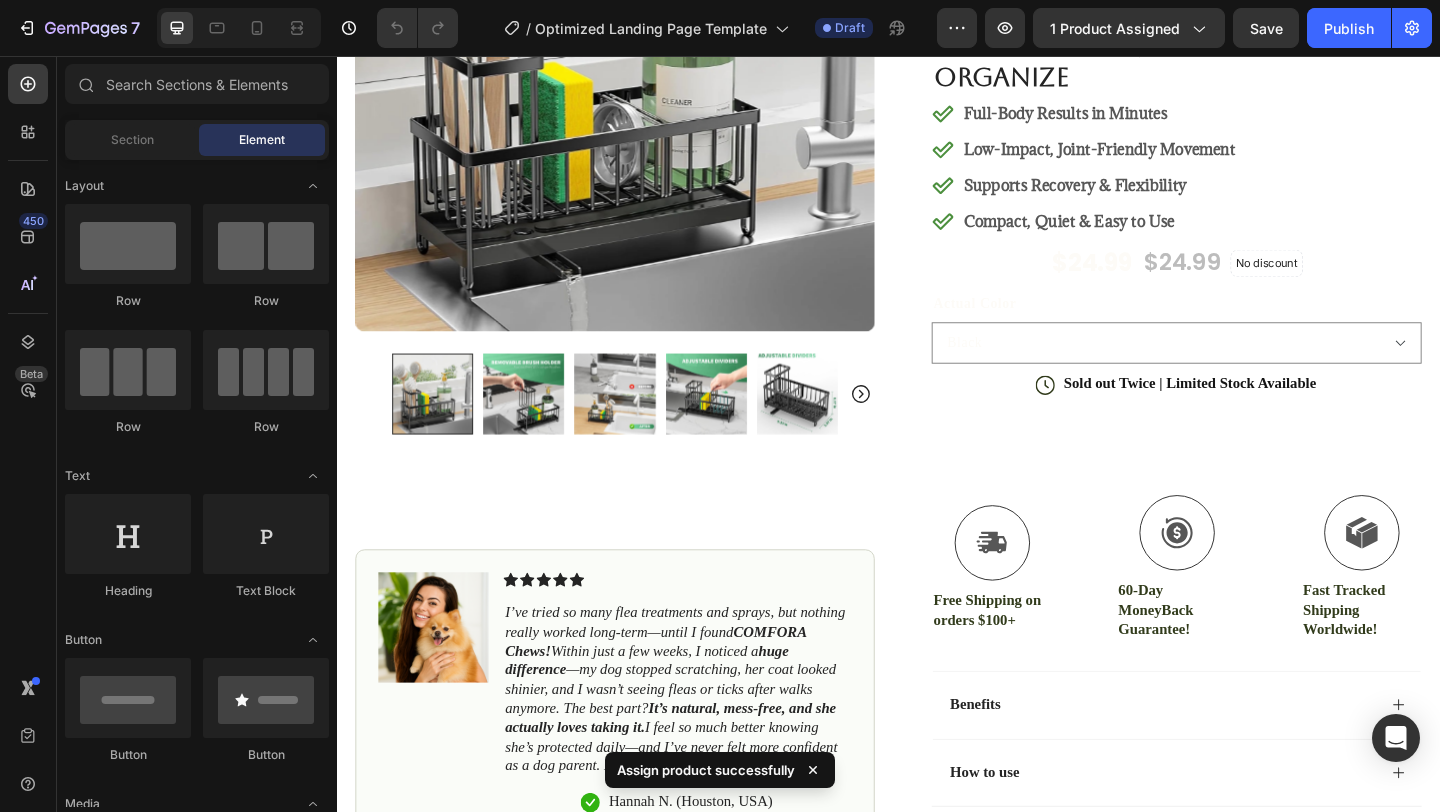 scroll, scrollTop: 11, scrollLeft: 0, axis: vertical 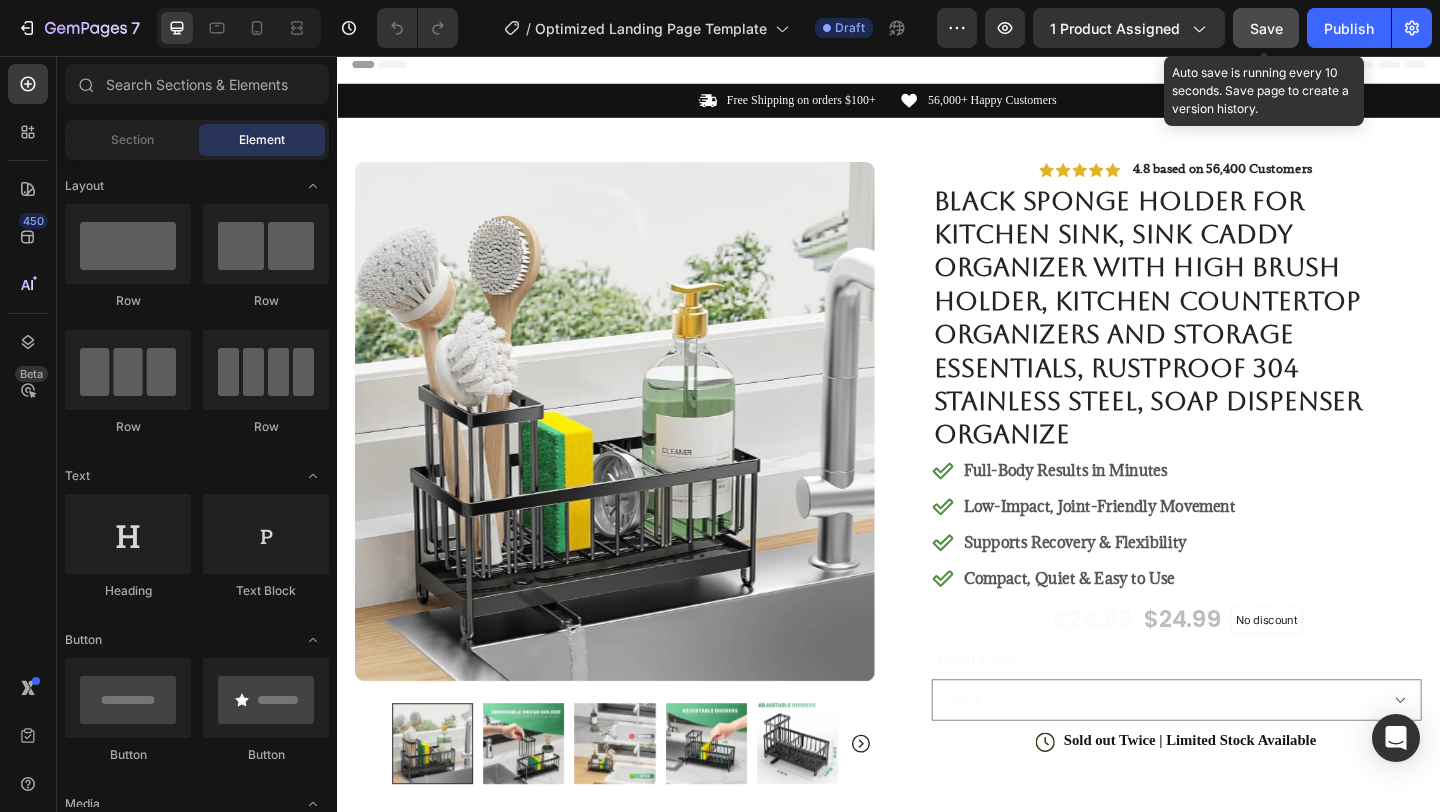 click on "Save" at bounding box center (1266, 28) 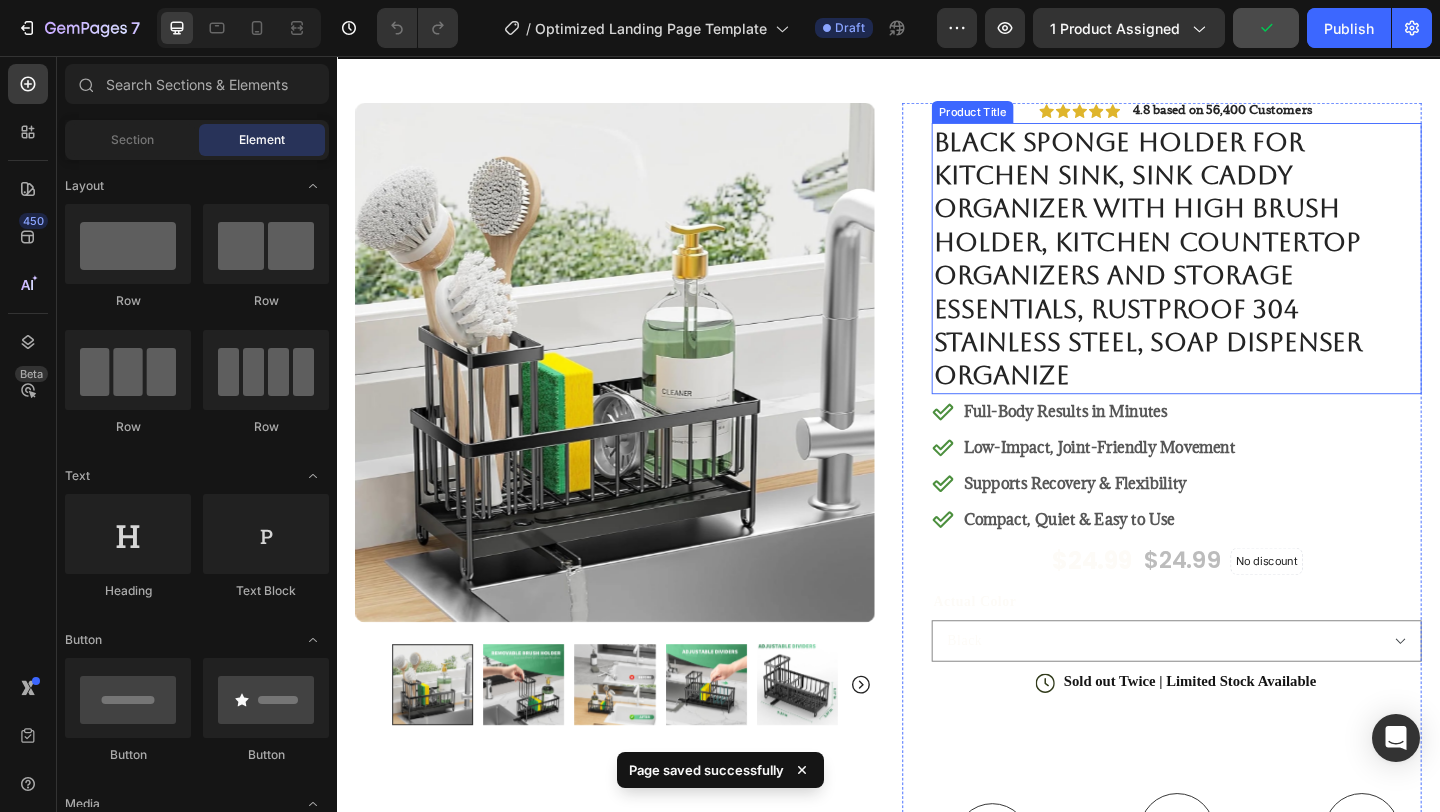 scroll, scrollTop: 0, scrollLeft: 0, axis: both 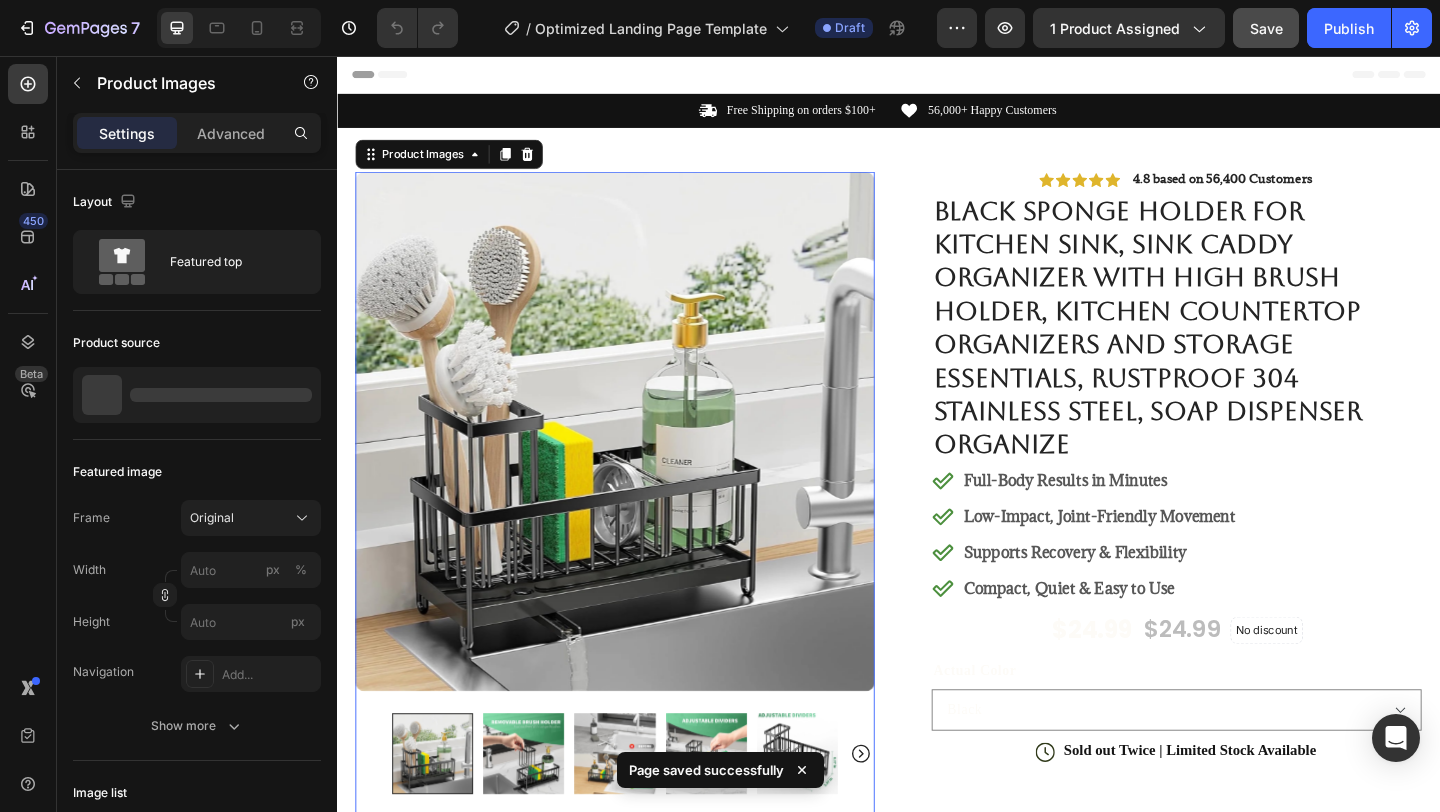 click 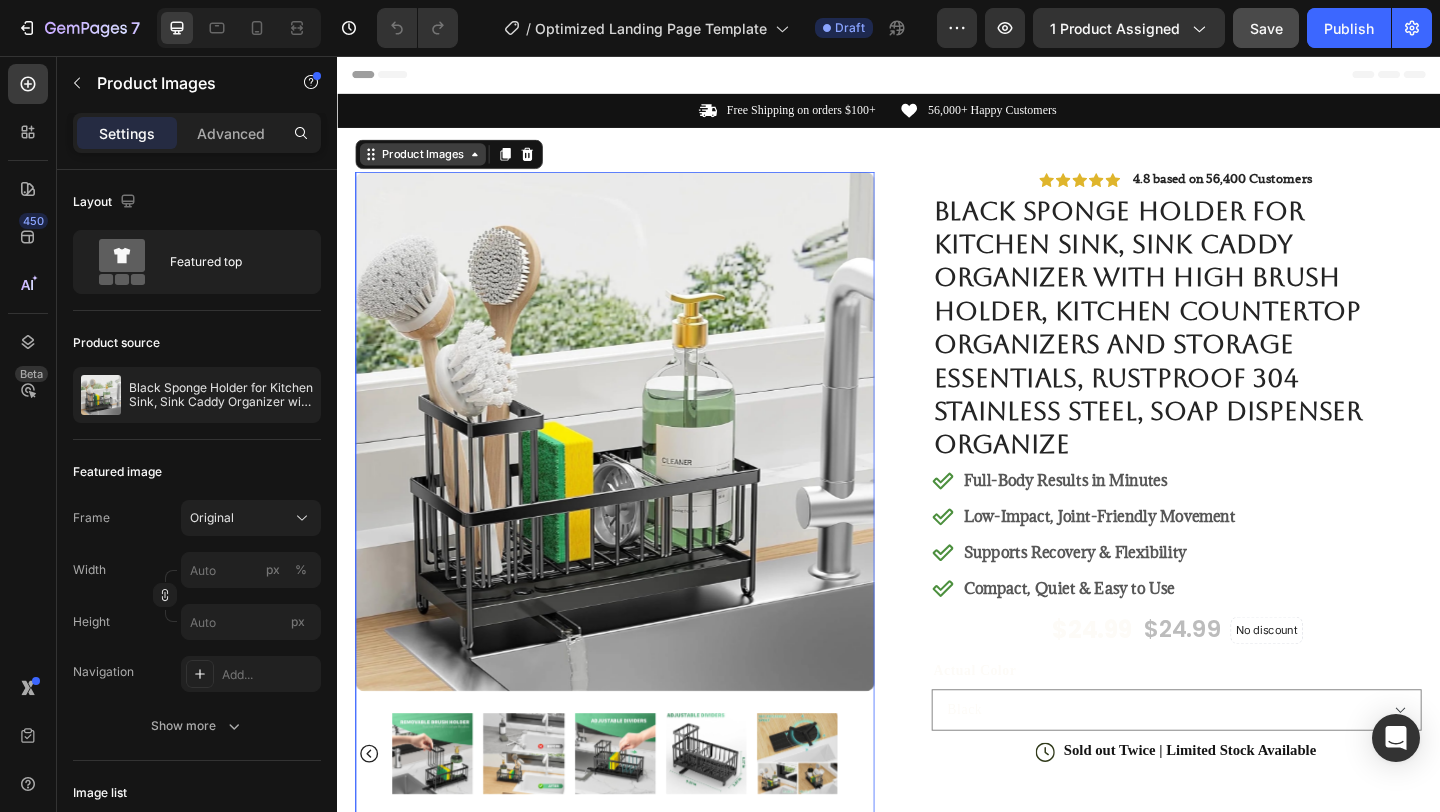 click on "Product Images" at bounding box center (430, 163) 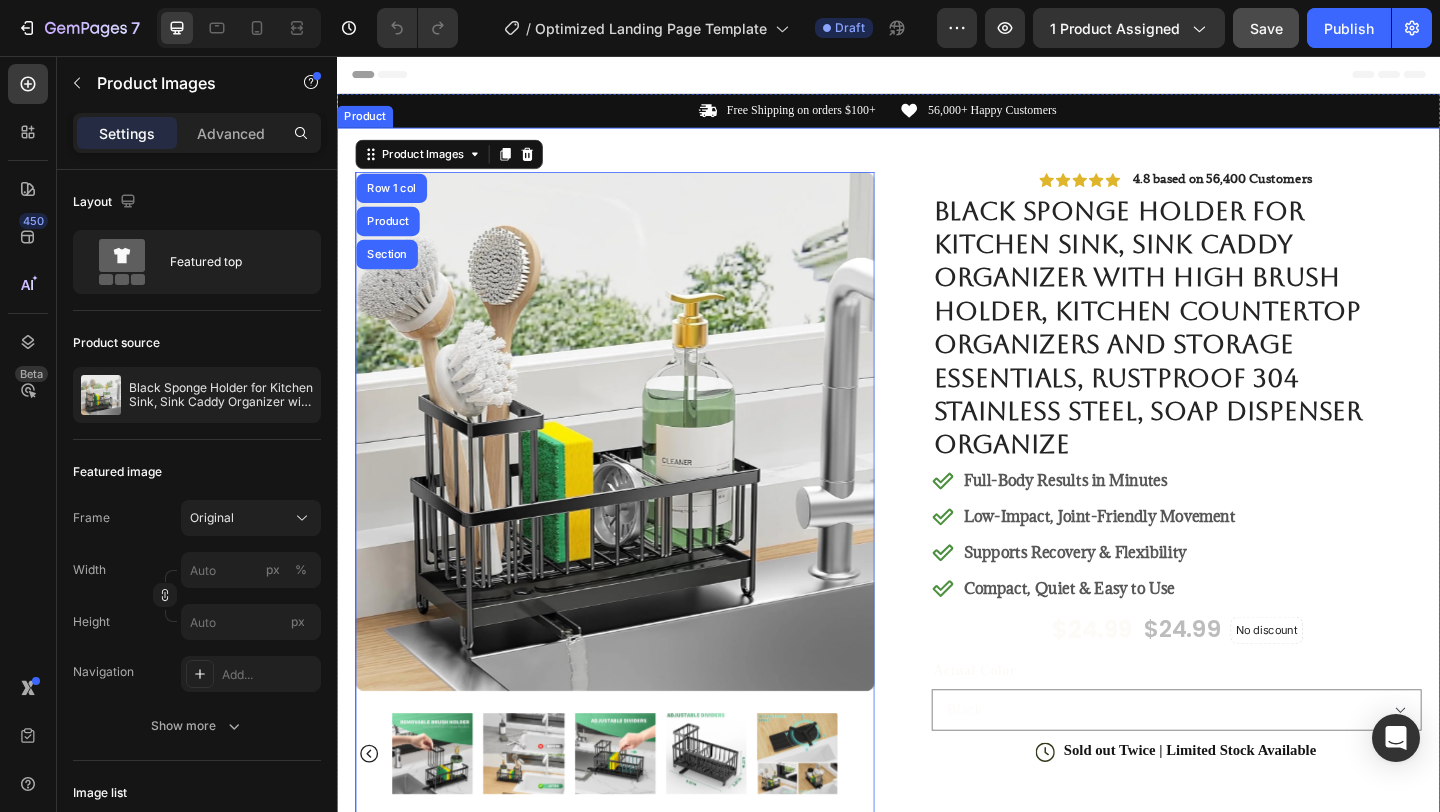 click on "Product Images Row 1 col Product Section   80 #1 Home fitness Product of 2024 Text Block Image Icon Icon Icon Icon Icon Icon List I’ve tried so many flea treatments and sprays, but nothing really worked long-term—until I found  COMFORA Chews!  Within just a few weeks, I noticed a  huge difference —my dog stopped scratching, her coat looked shinier, and I wasn’t seeing fleas or ticks after walks anymore. The best part?  It’s natural, mess-free, and she actually loves taking it.  I feel so much better knowing she’s protected daily—and I’ve never felt more confident as a dog parent. Highly recommend! Text Block
Icon Hannah N. (Houston, USA) Text Block Row Row Row Icon Icon Icon Icon Icon Icon List 4.8 based on 56,400 Customers Text Block Row Black Sponge Holder for Kitchen Sink, Sink Caddy Organizer with High Brush Holder, Kitchen Countertop Organizers and Storage Essentials, Rustproof 304 Stainless Steel, Soap Dispenser Organize Product Title" at bounding box center (937, 719) 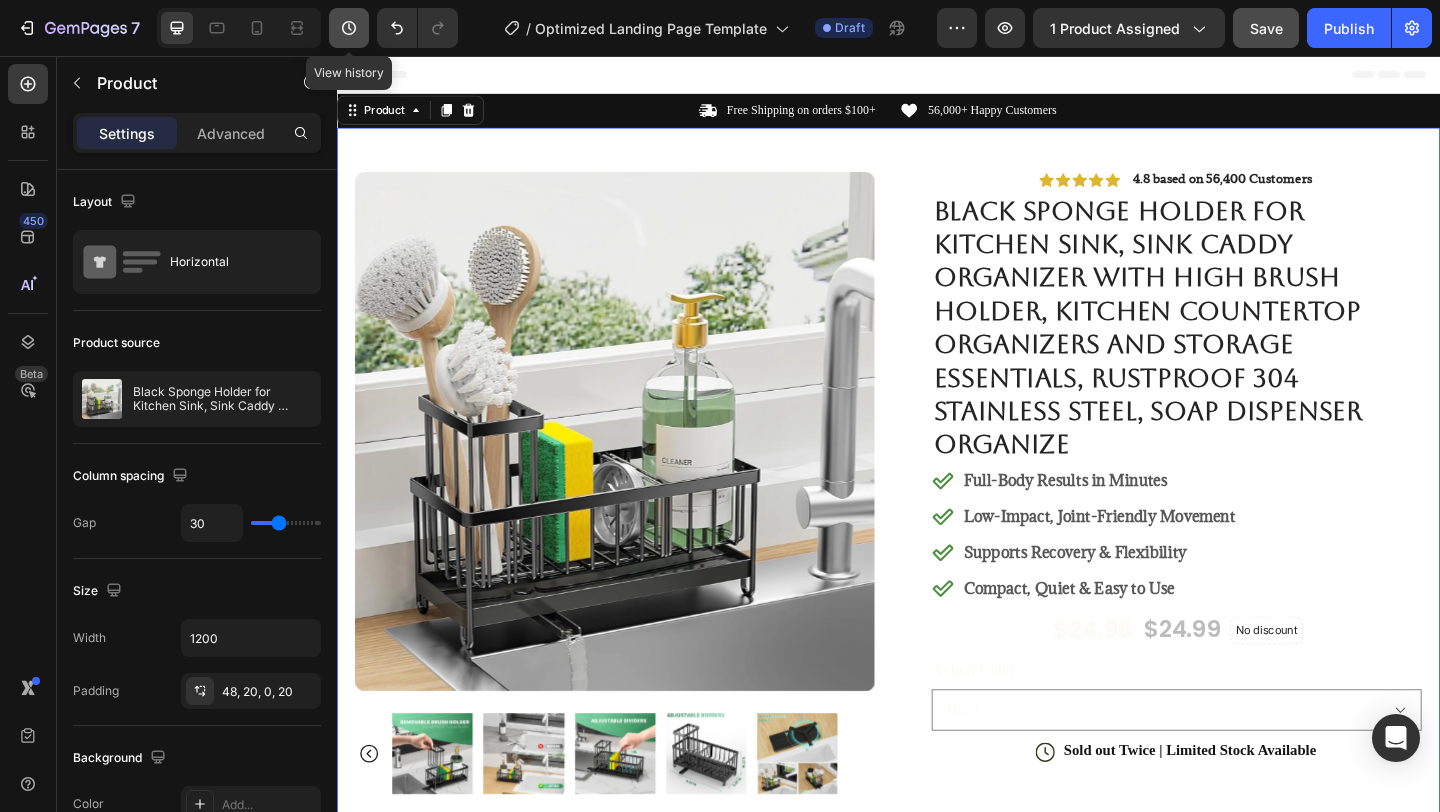 click 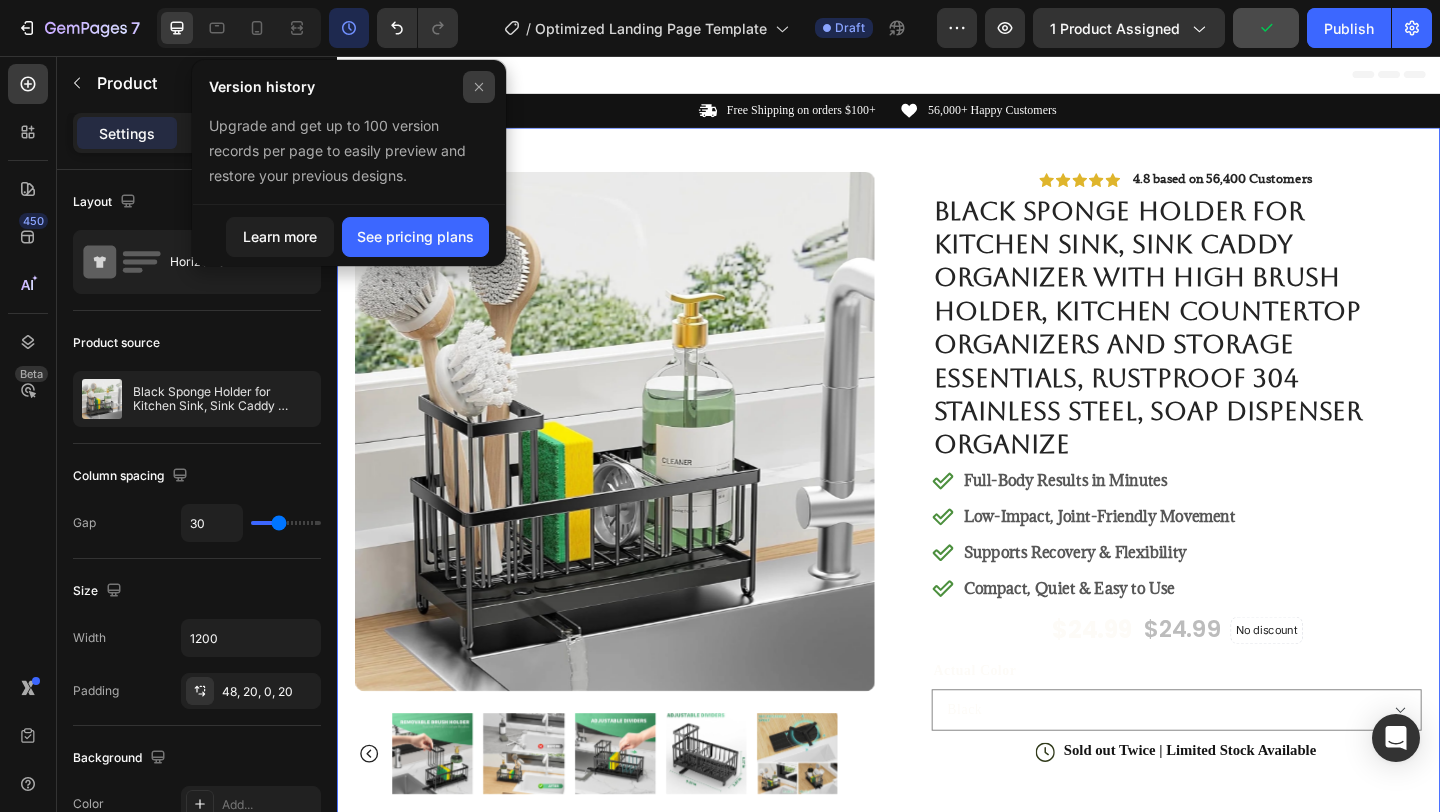 click 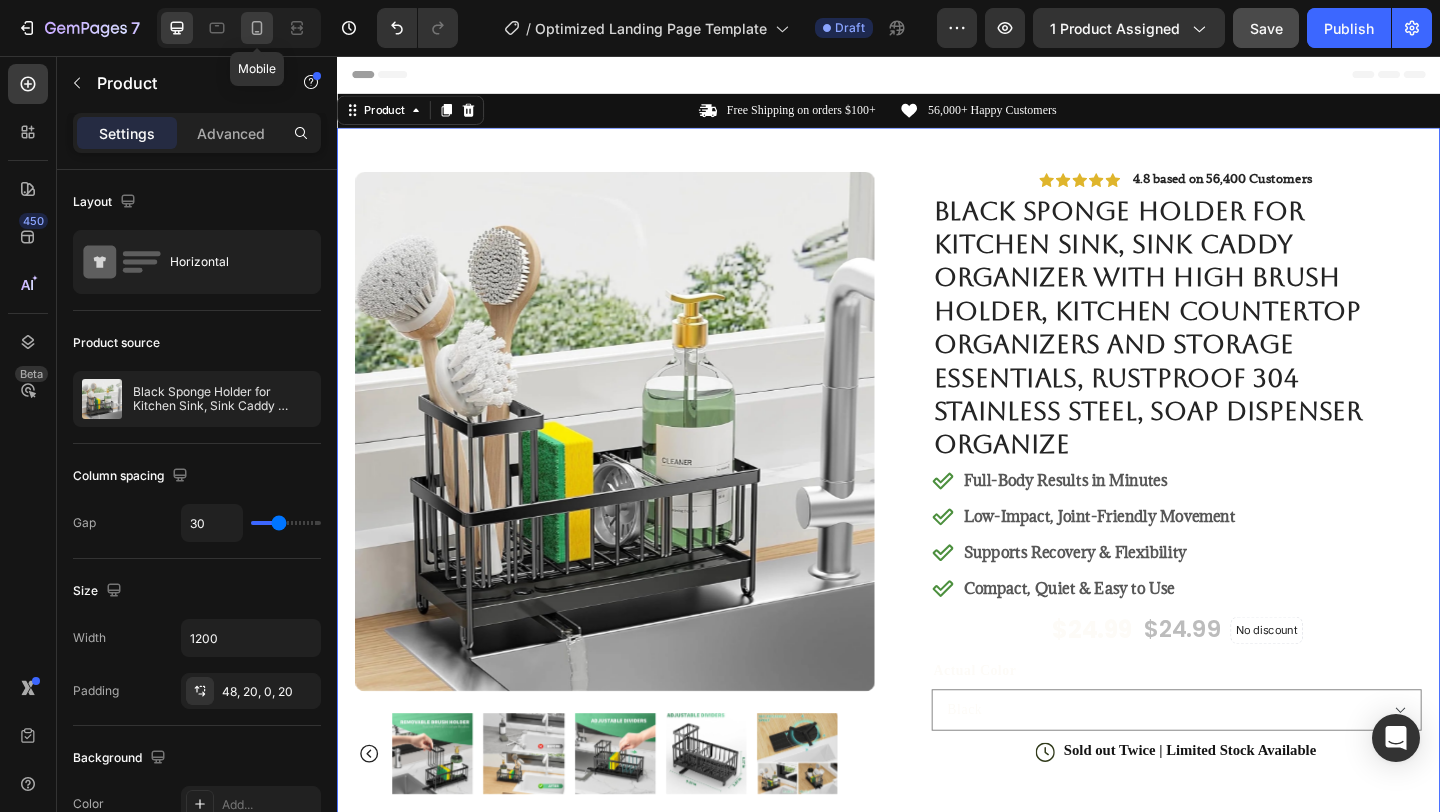 click 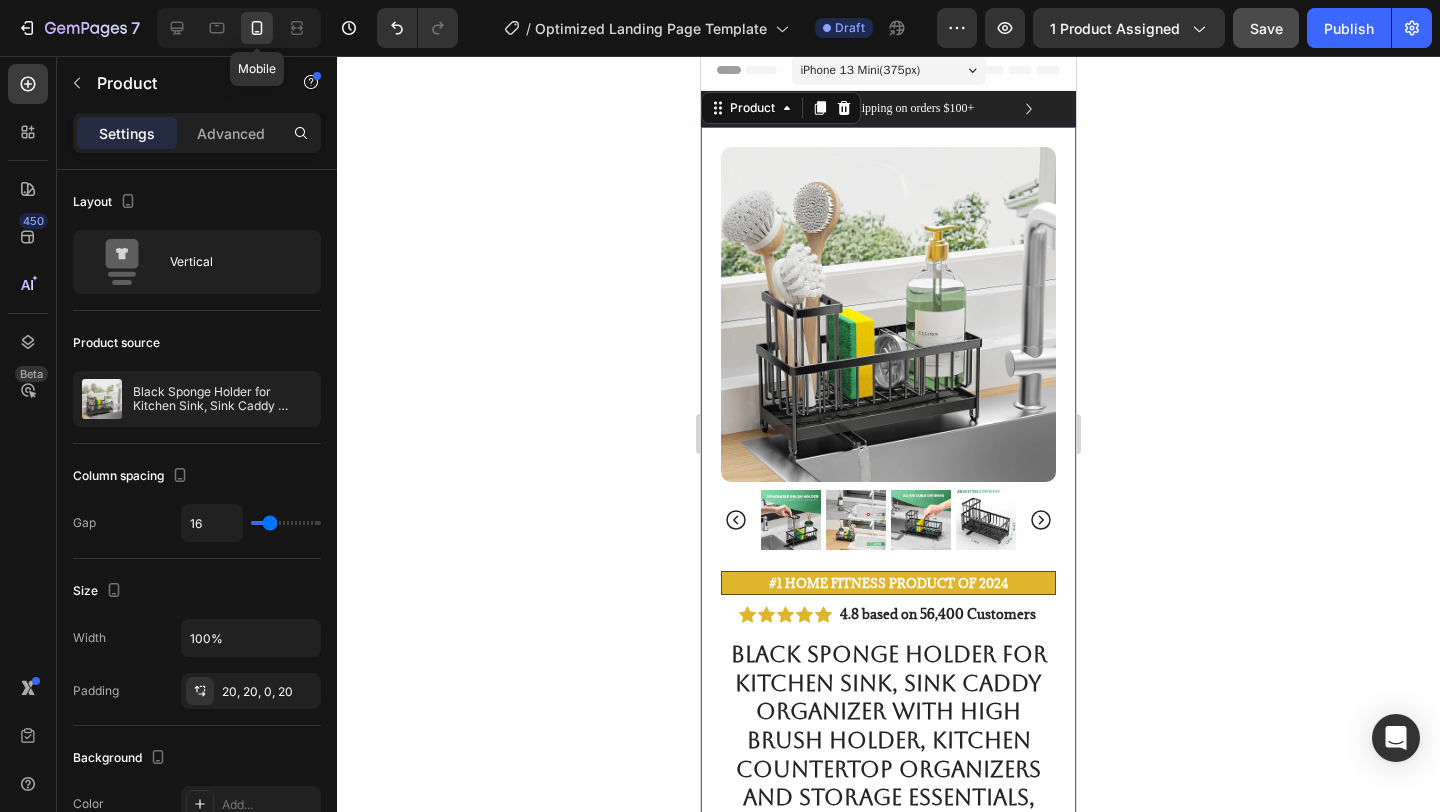scroll, scrollTop: 6, scrollLeft: 0, axis: vertical 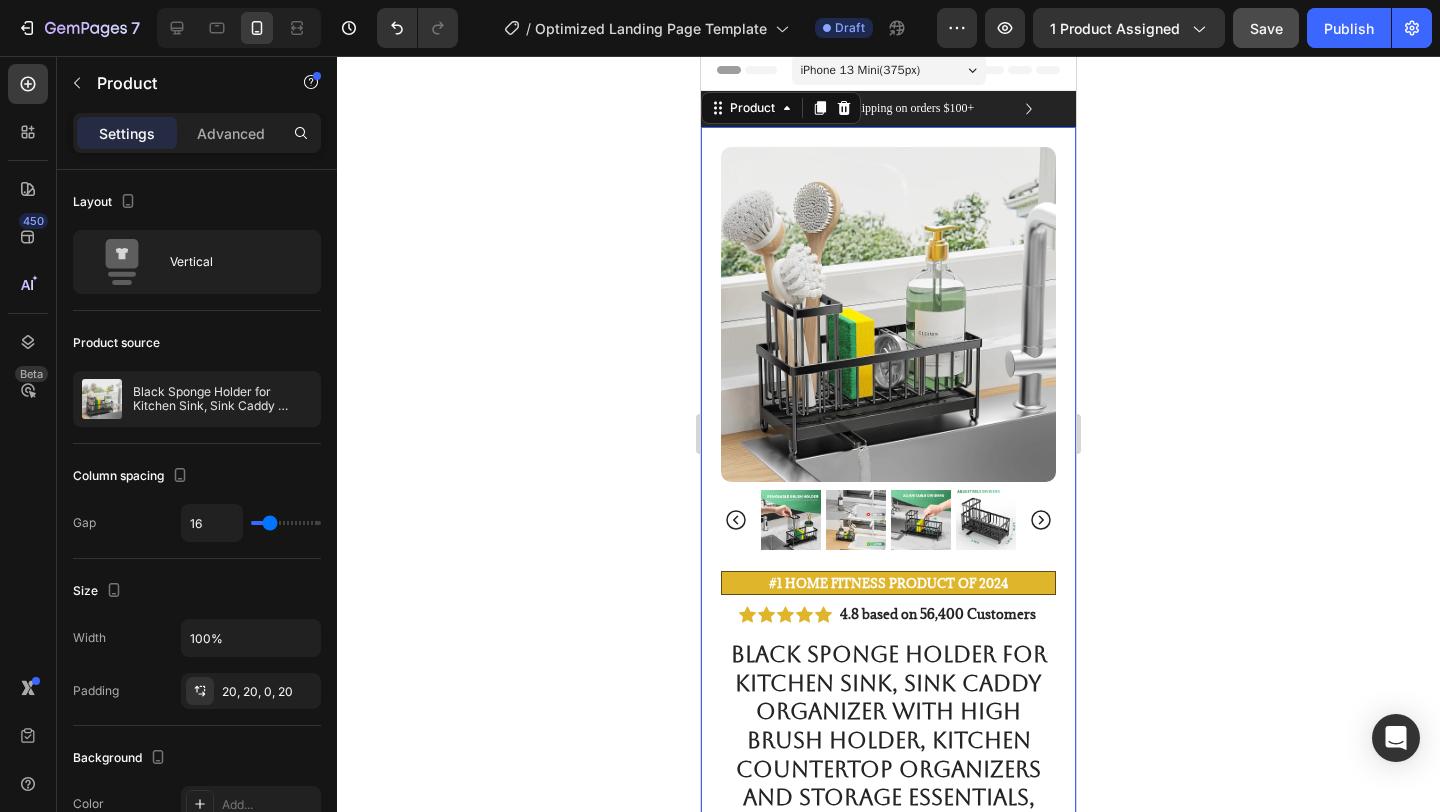 click 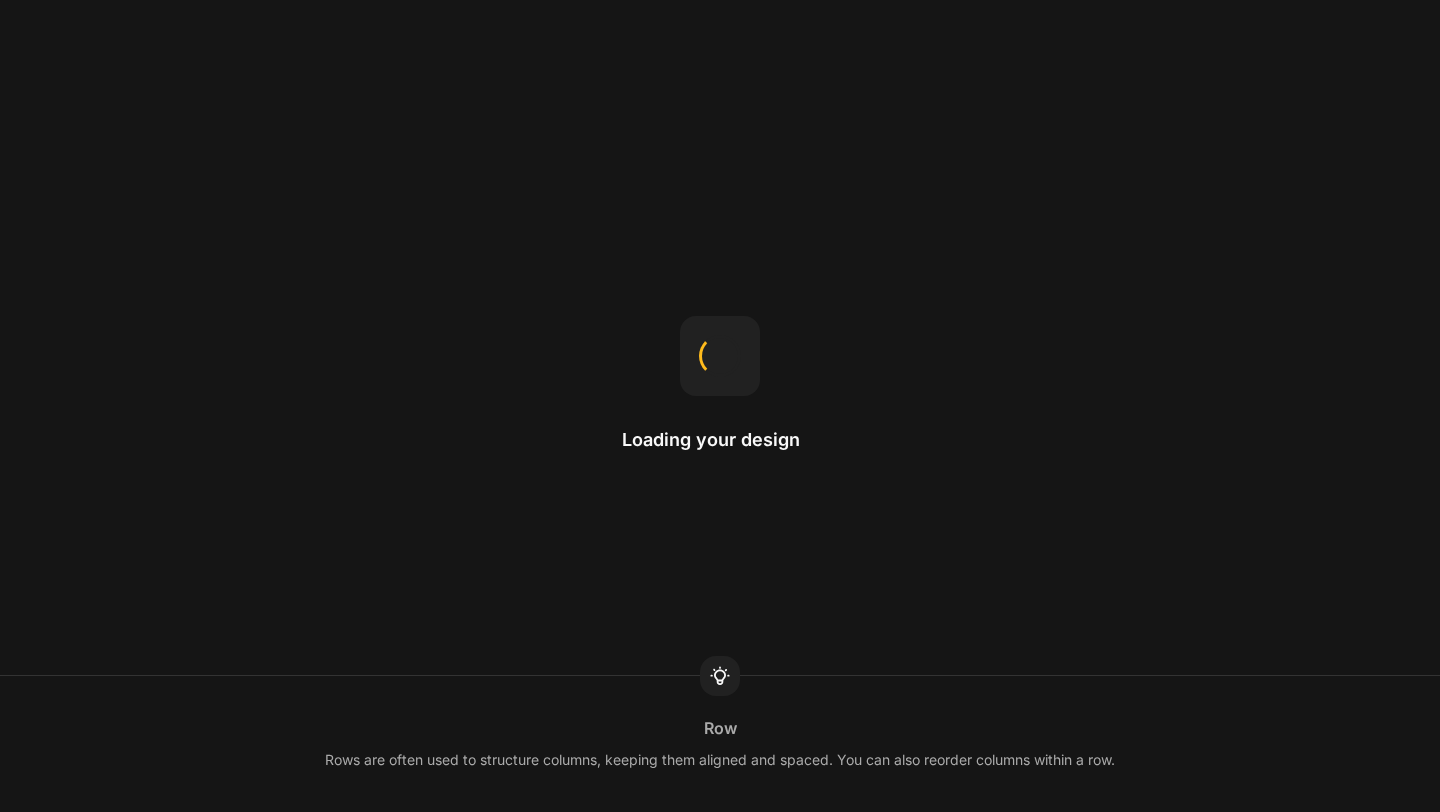 scroll, scrollTop: 0, scrollLeft: 0, axis: both 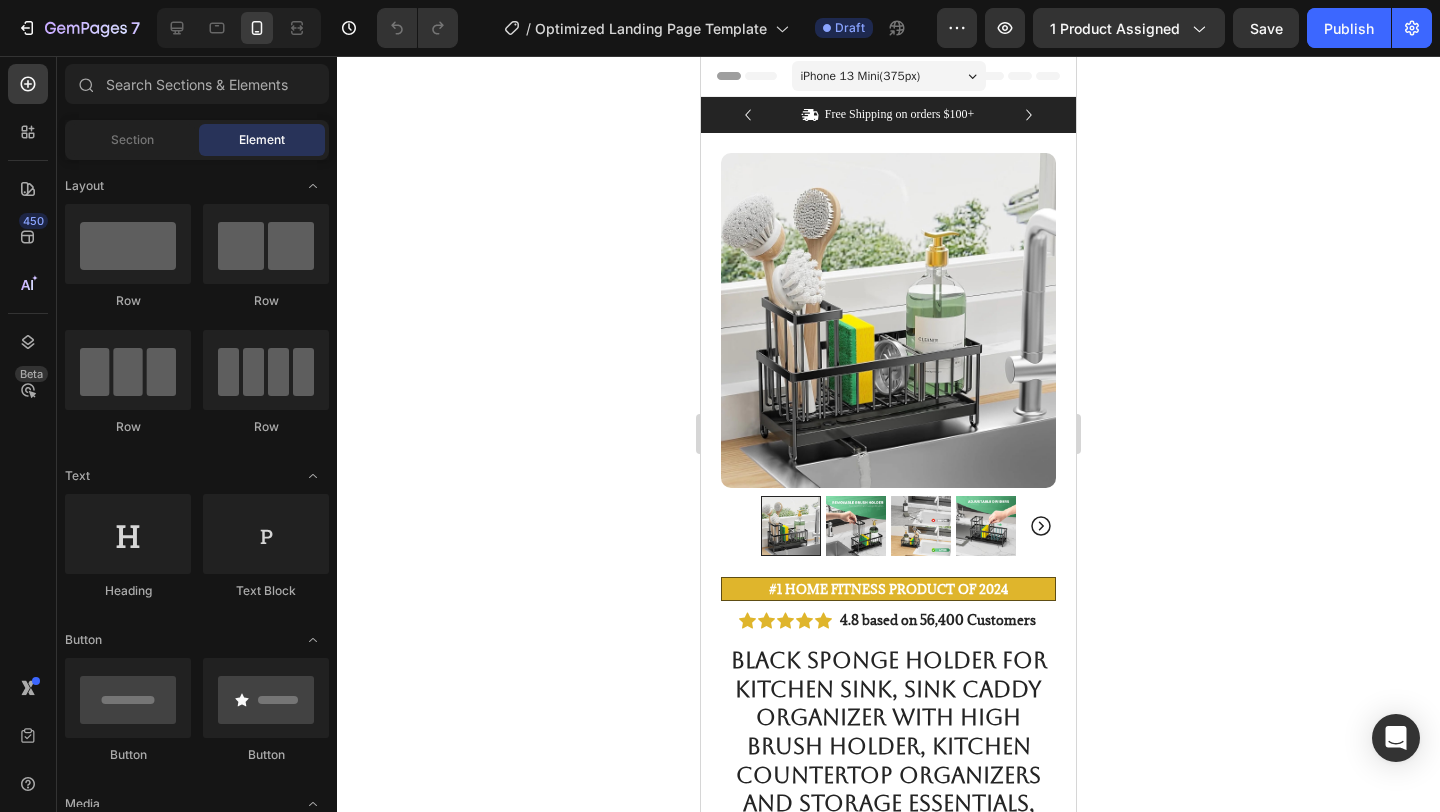 click on "iPhone 13 Mini  ( 375 px)" at bounding box center (889, 76) 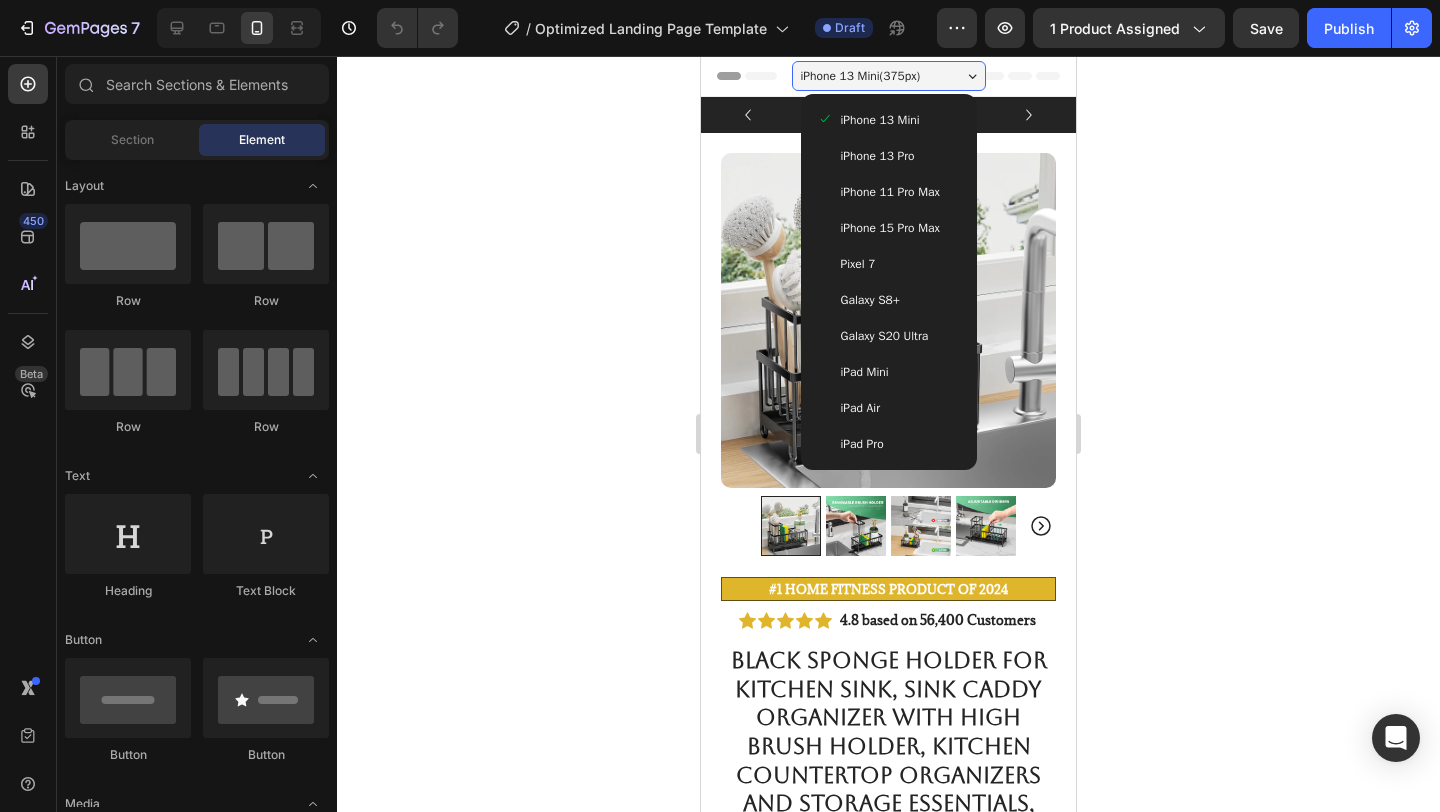 click on "iPhone 15 Pro Max" at bounding box center (890, 228) 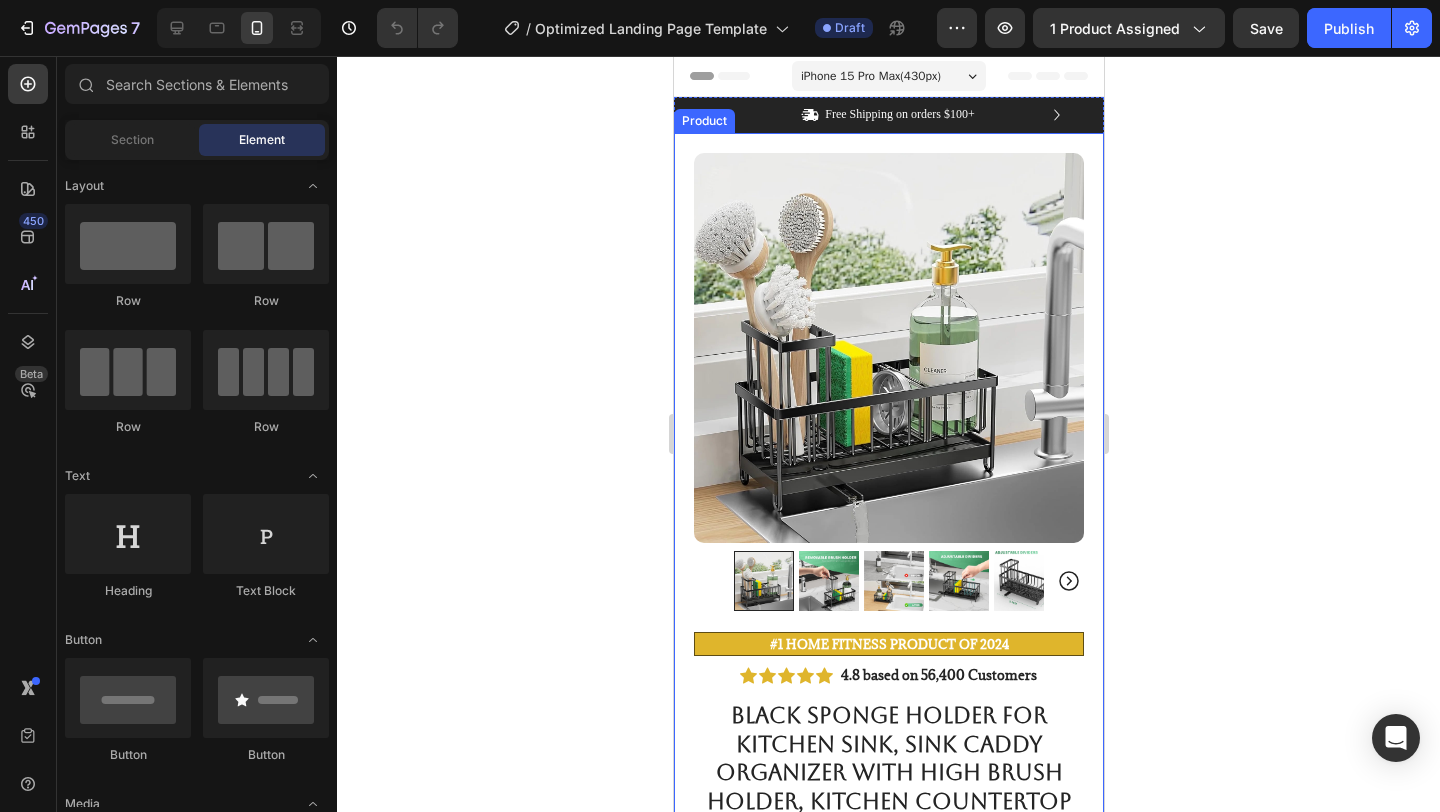 click 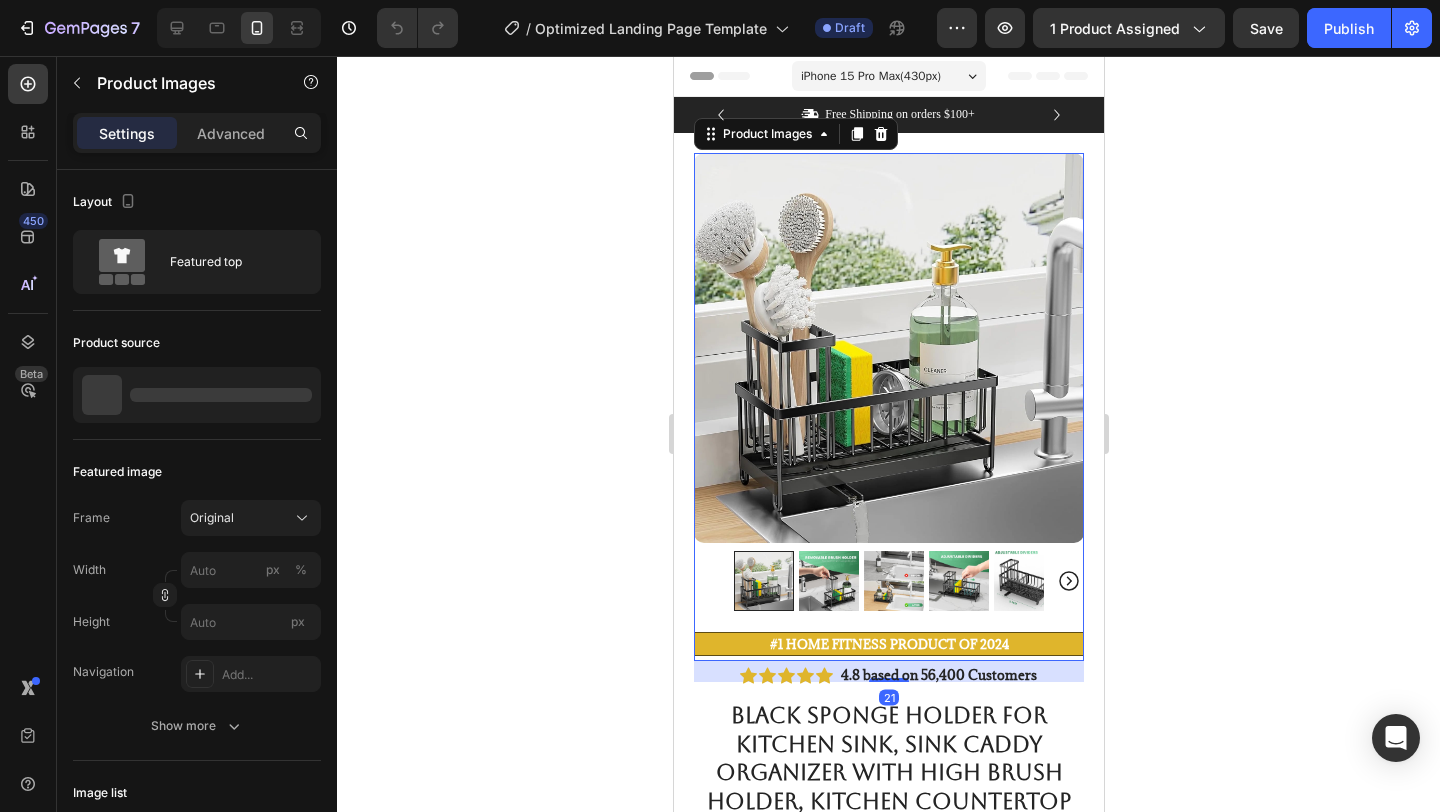 click at bounding box center [888, 348] 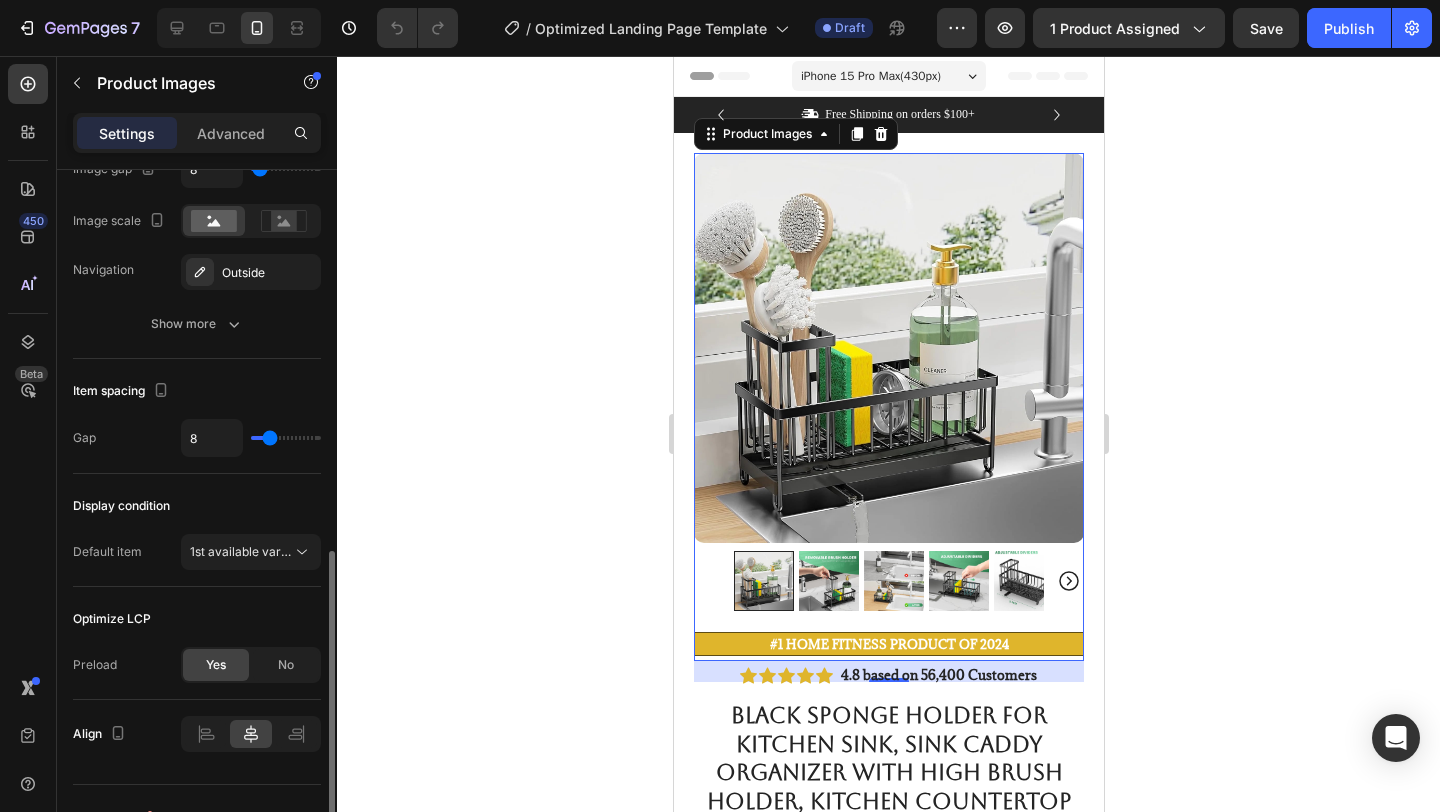 scroll, scrollTop: 915, scrollLeft: 0, axis: vertical 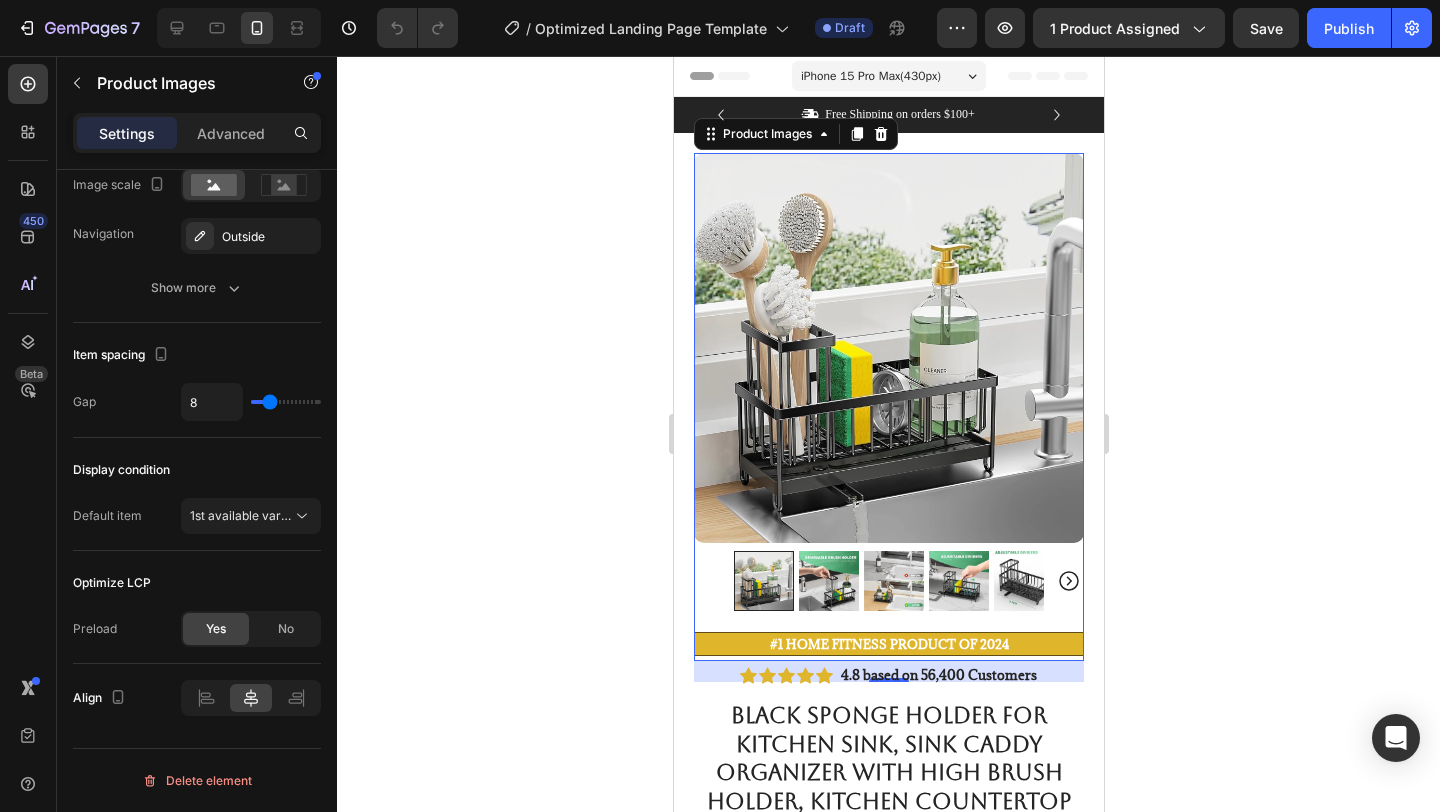 click 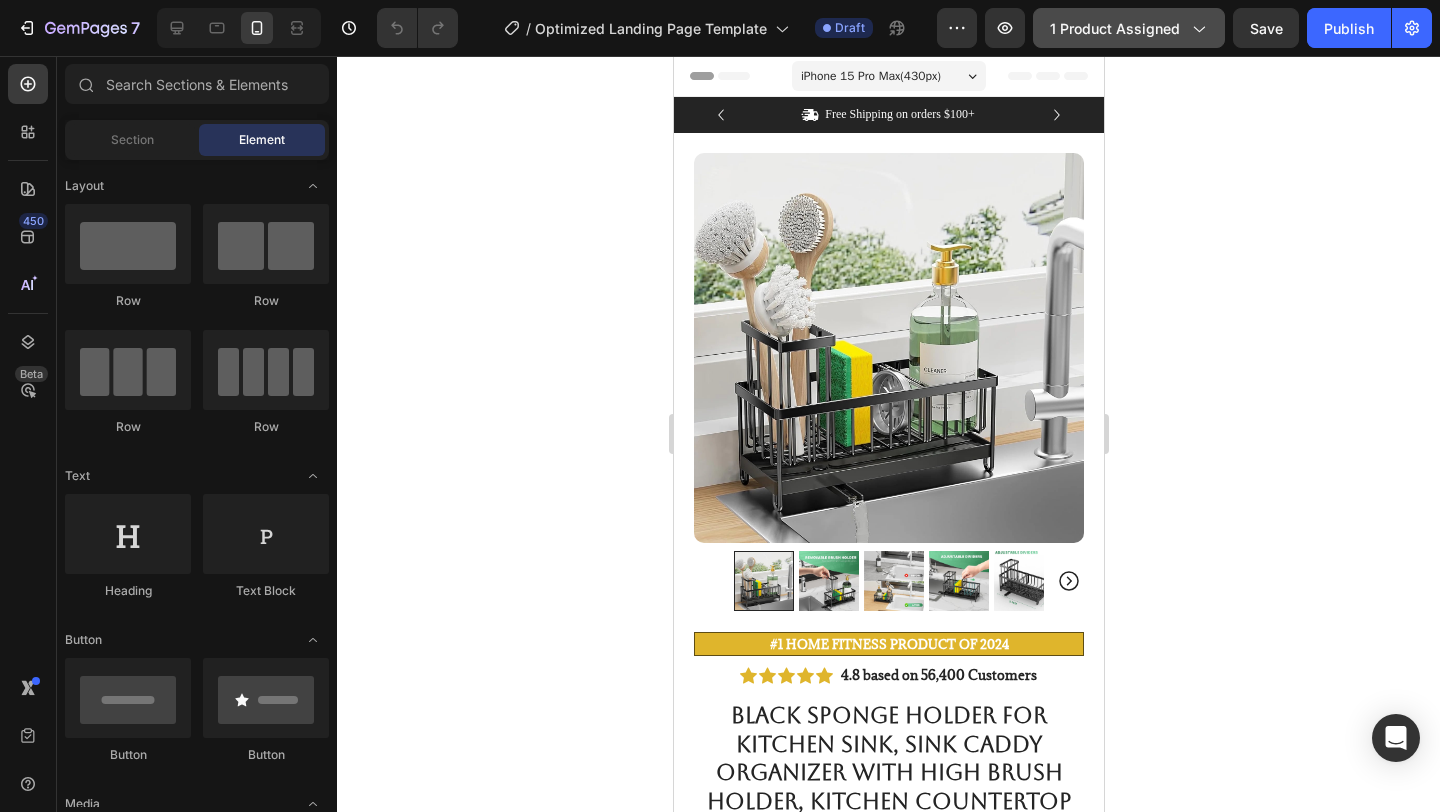 click on "1 product assigned" 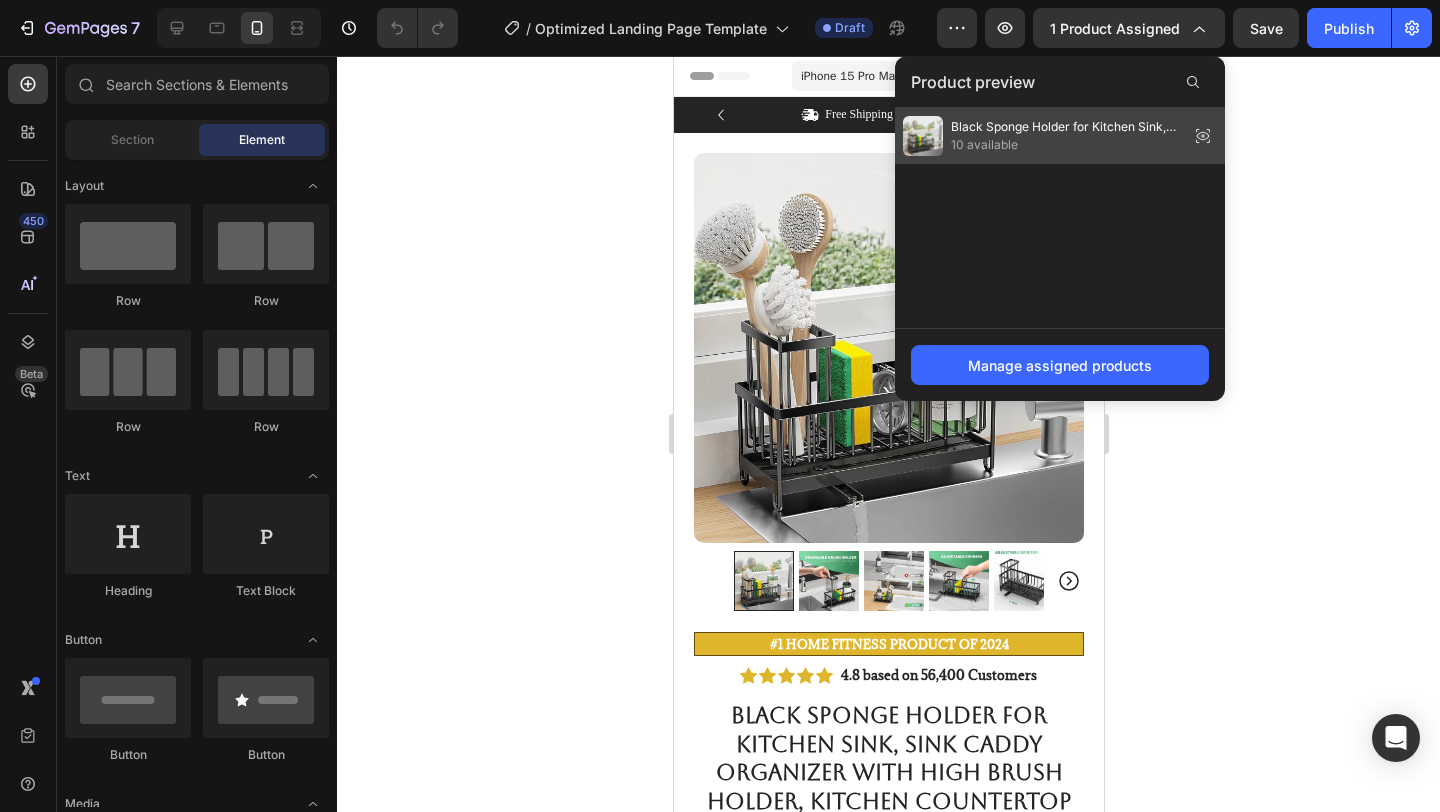 click 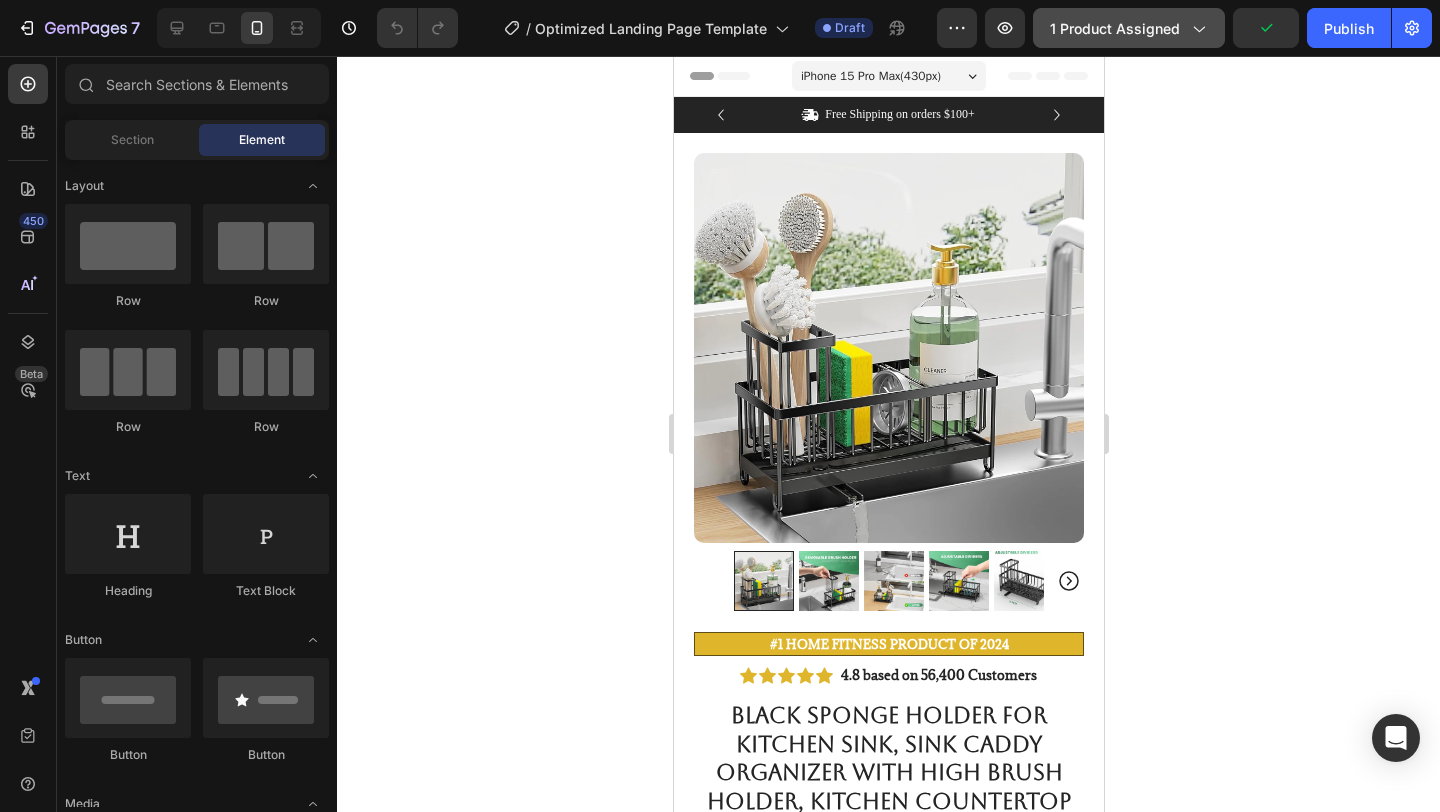 click 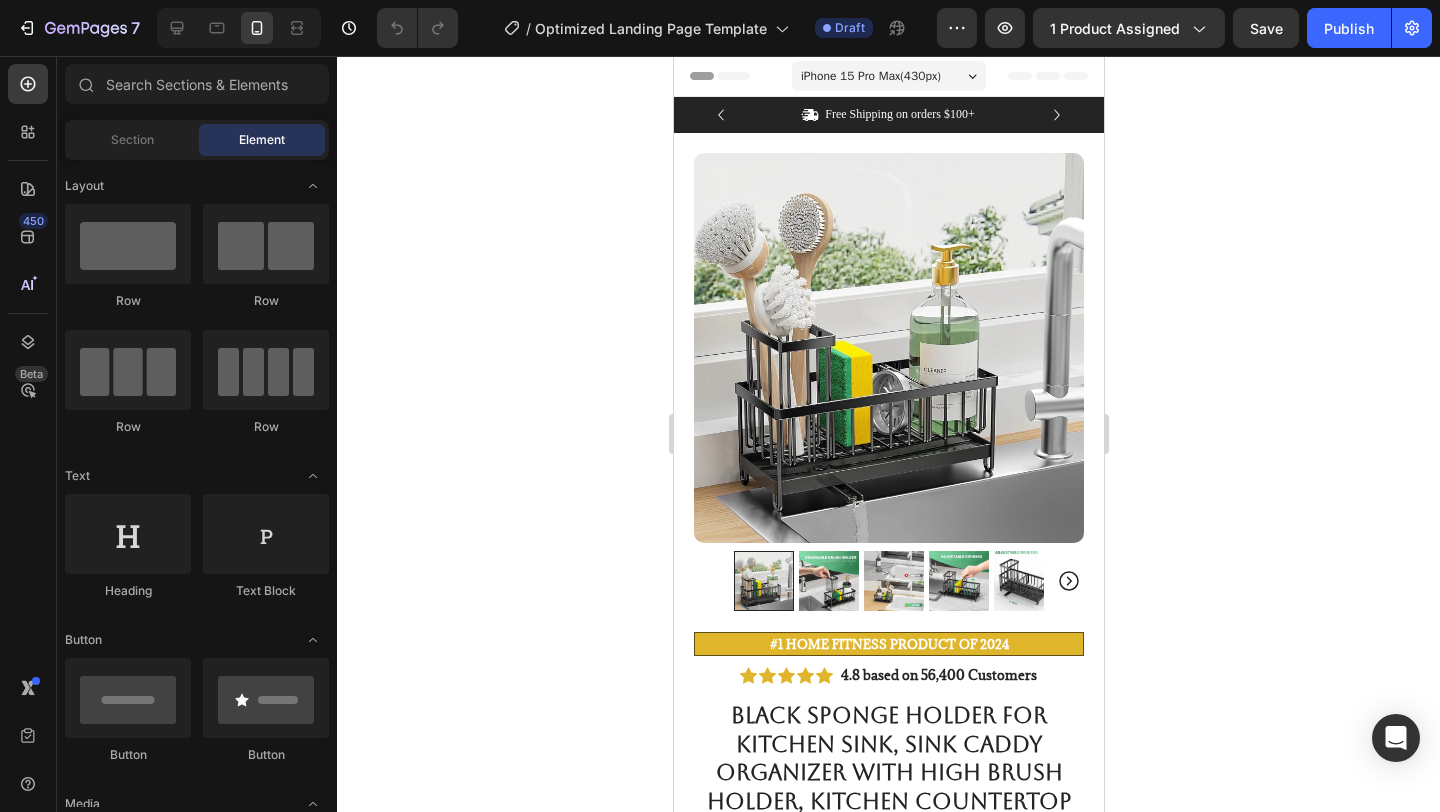 click 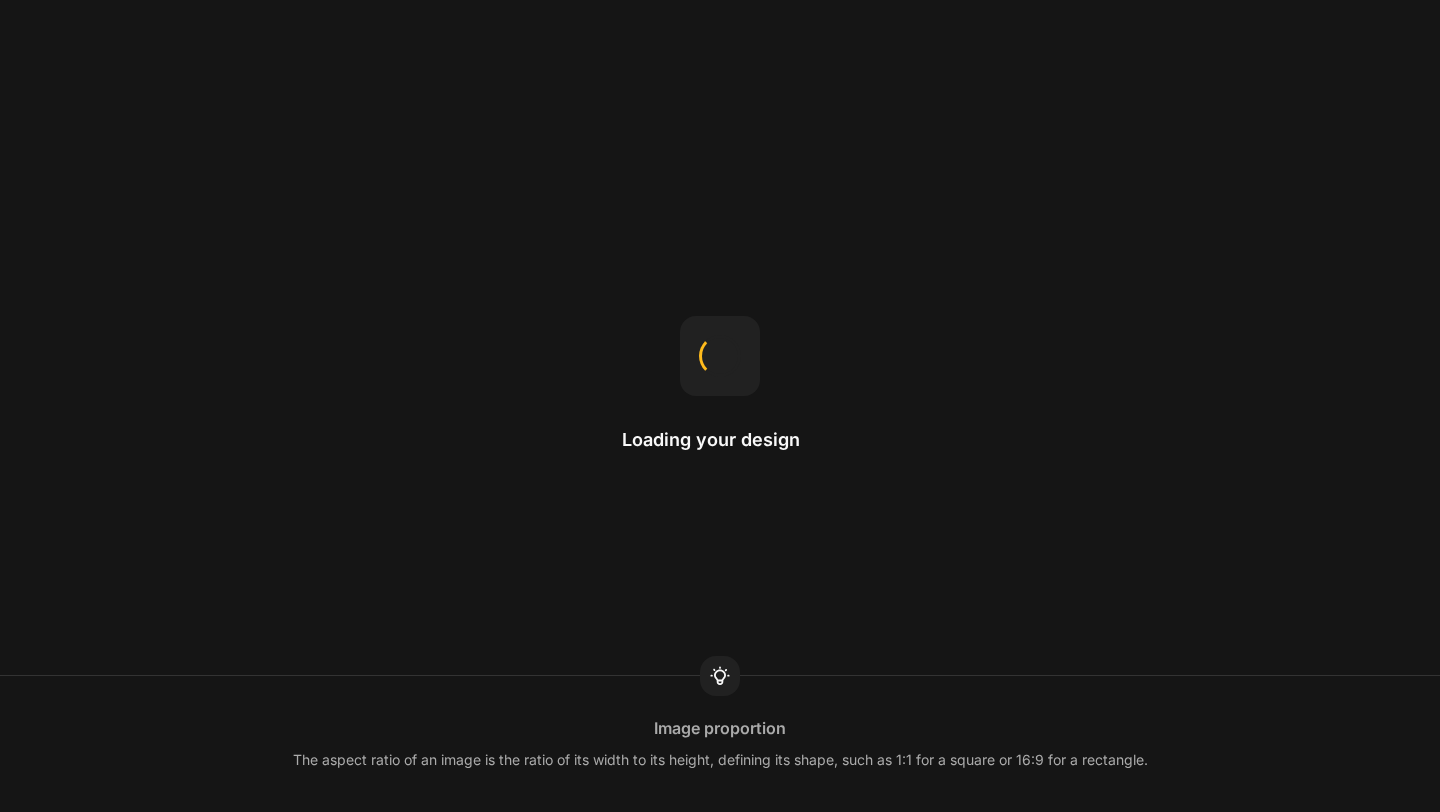 scroll, scrollTop: 0, scrollLeft: 0, axis: both 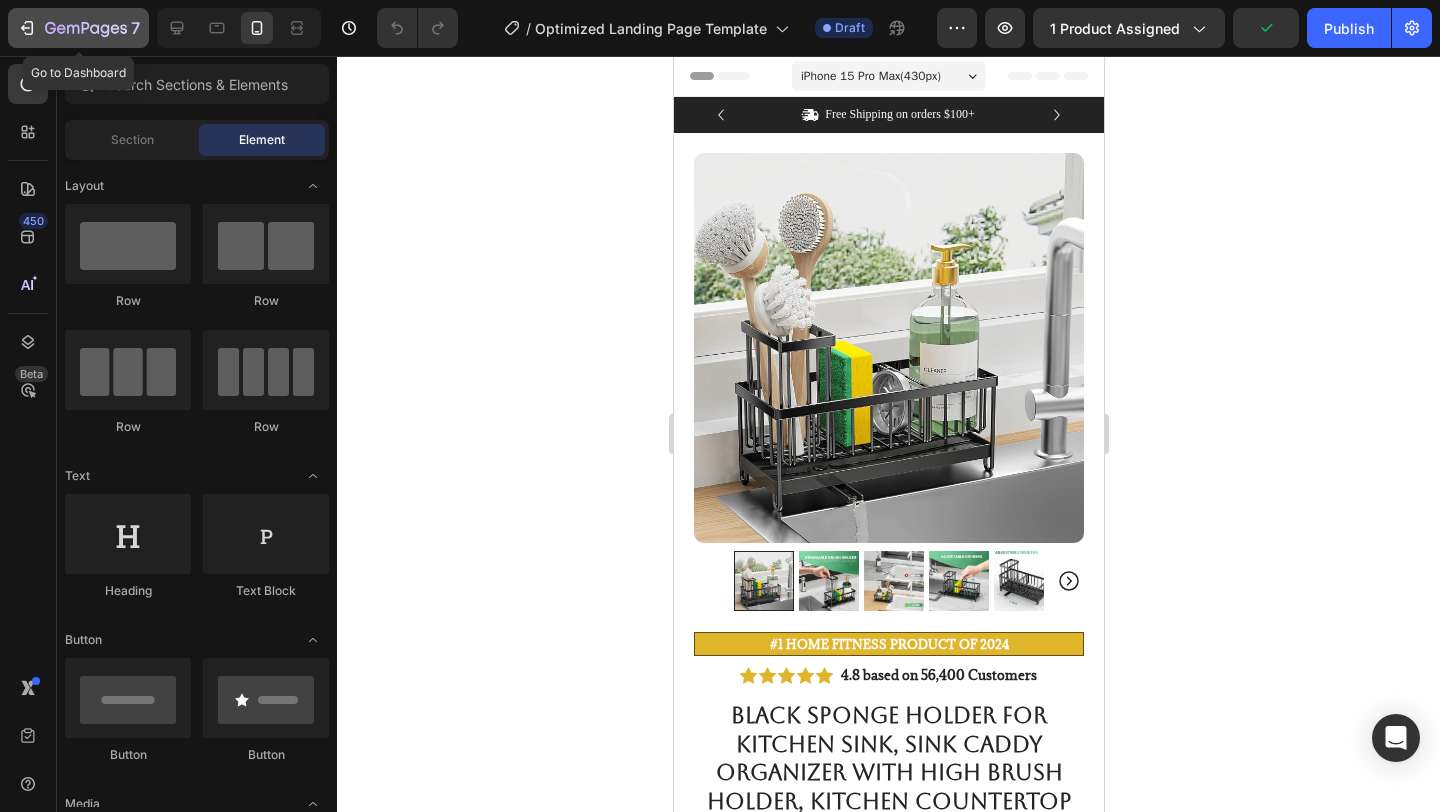 click on "7" at bounding box center [78, 28] 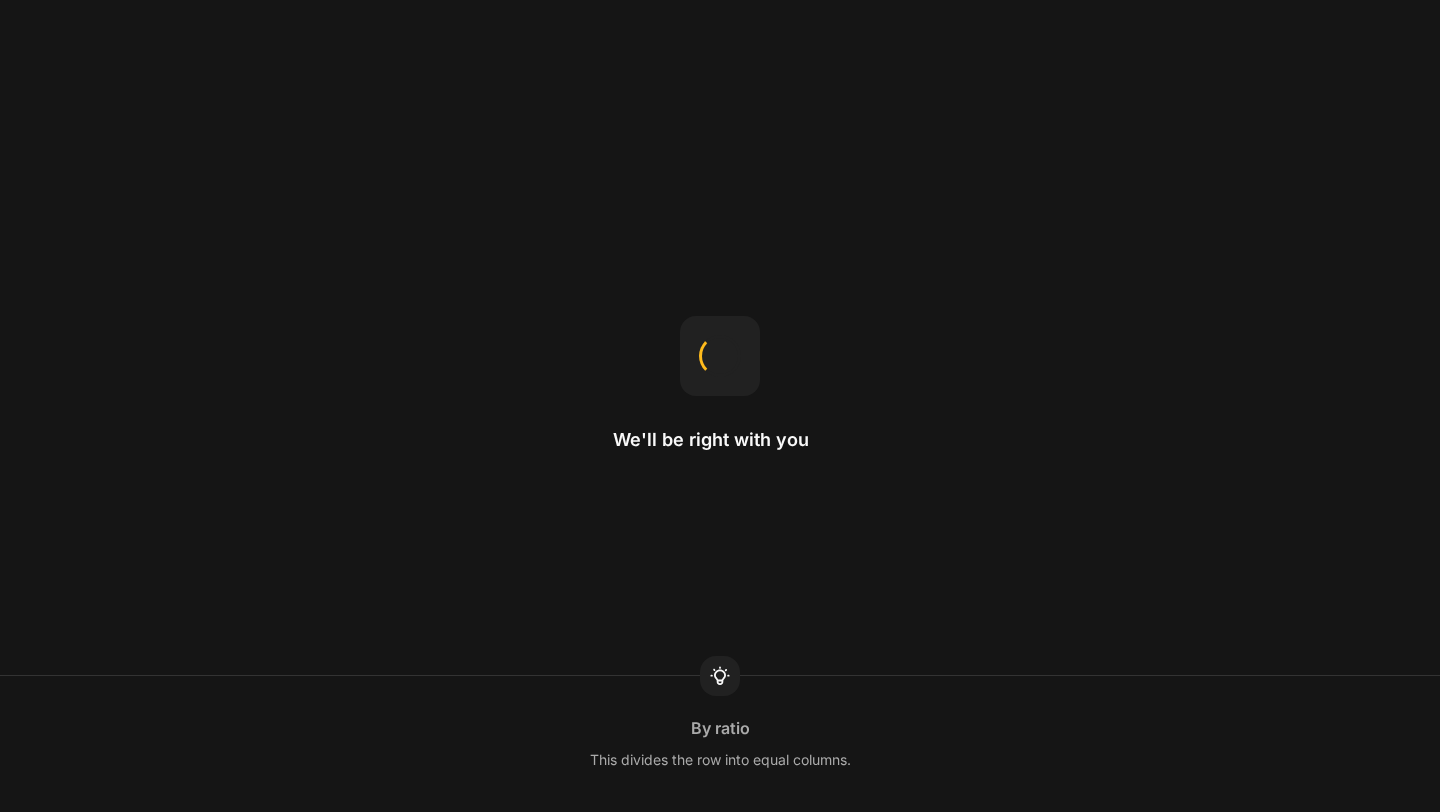 scroll, scrollTop: 0, scrollLeft: 0, axis: both 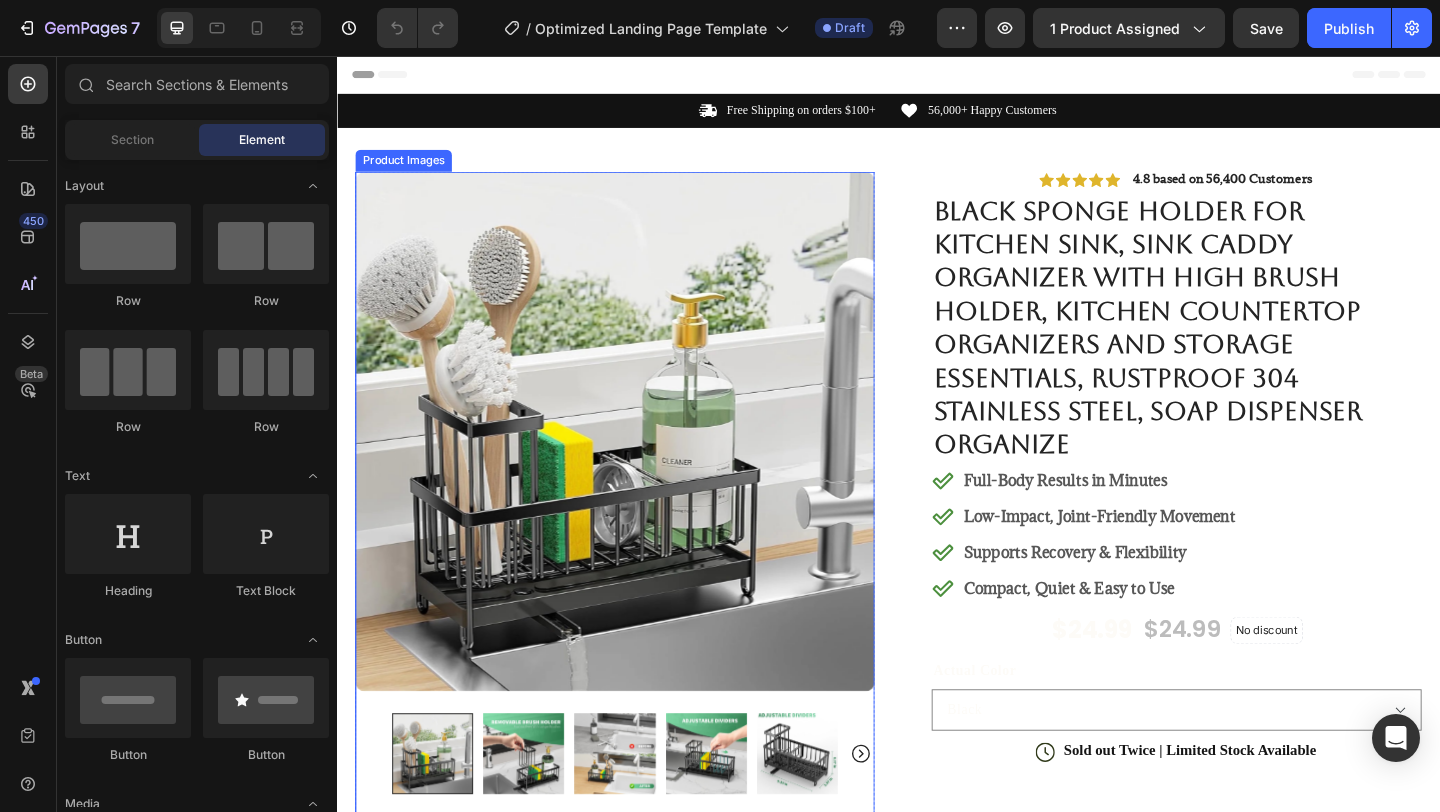 click at bounding box center [639, 464] 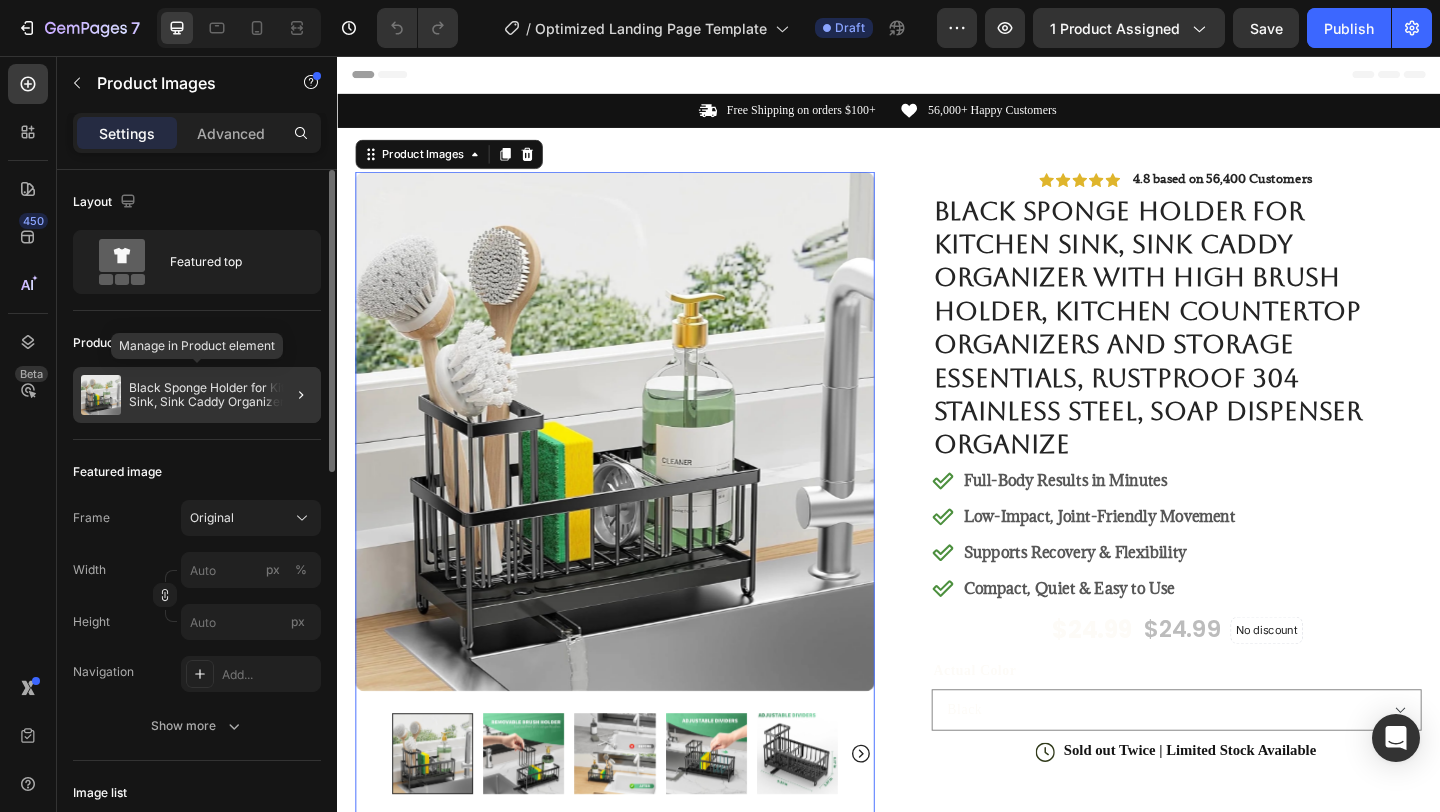 click on "Black Sponge Holder for Kitchen Sink, Sink Caddy Organizer with High Brush Holder, Kitchen Countertop Organizers and Storage Essentials, Rustproof 304 Stainless Steel, Soap Dispenser Organize" at bounding box center (221, 395) 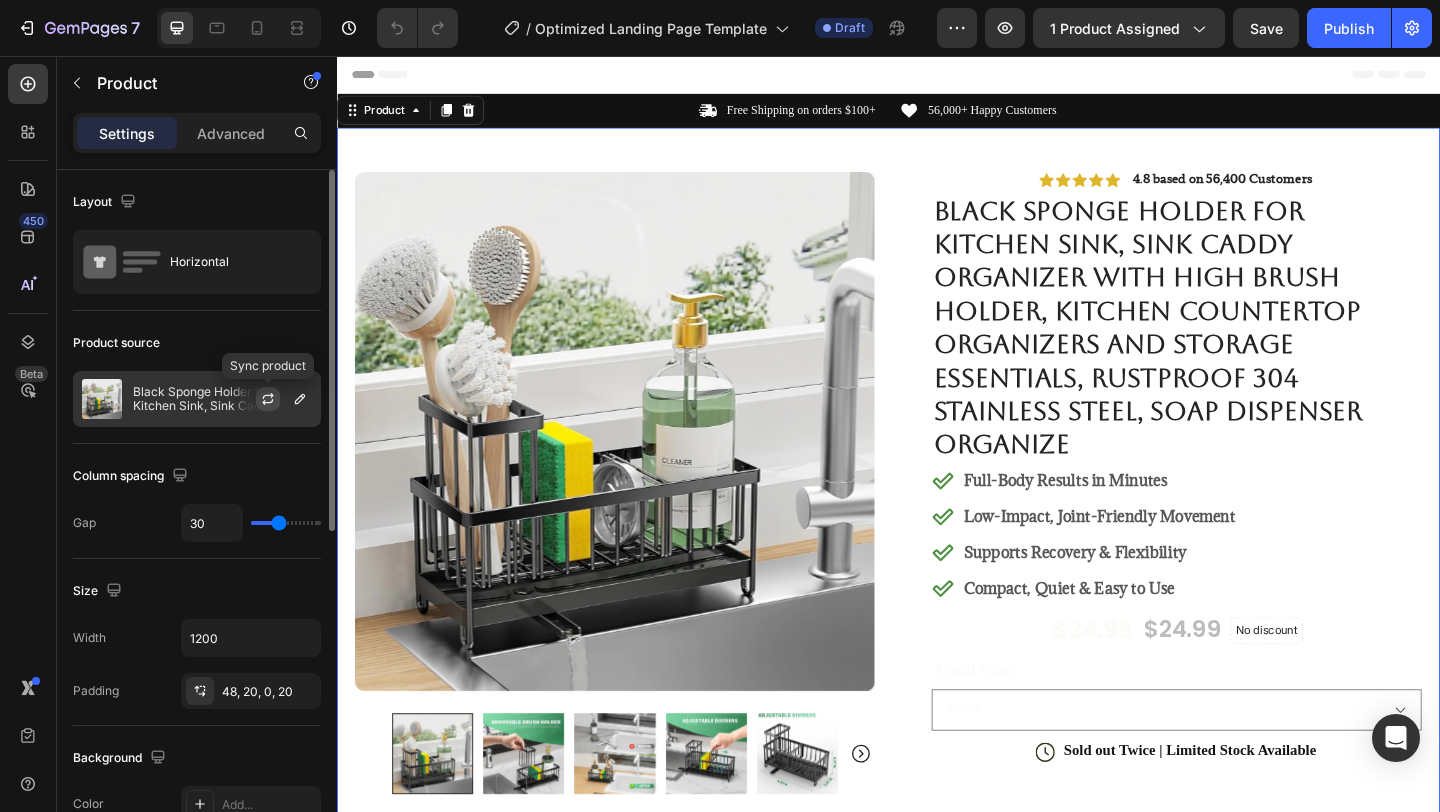click 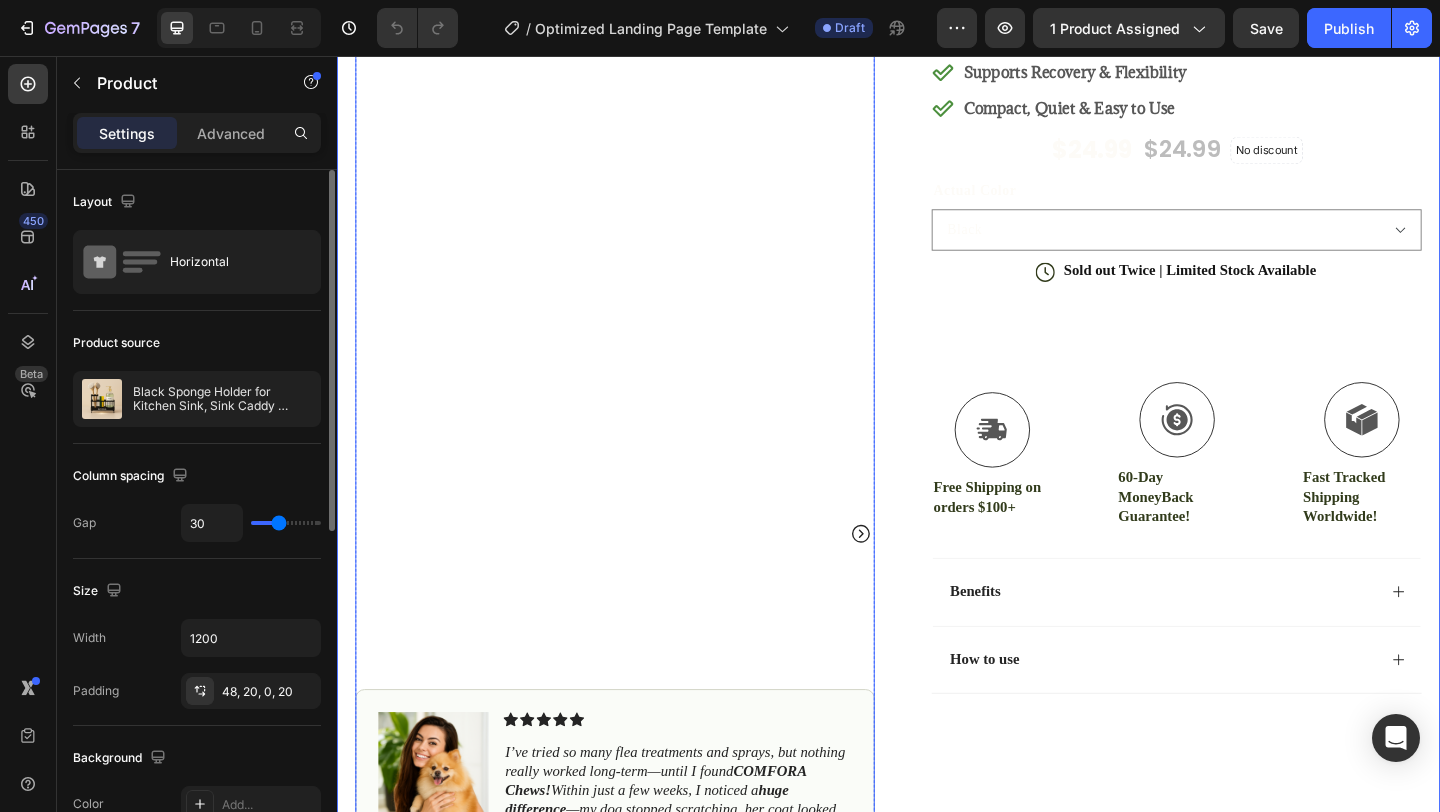 scroll, scrollTop: 522, scrollLeft: 0, axis: vertical 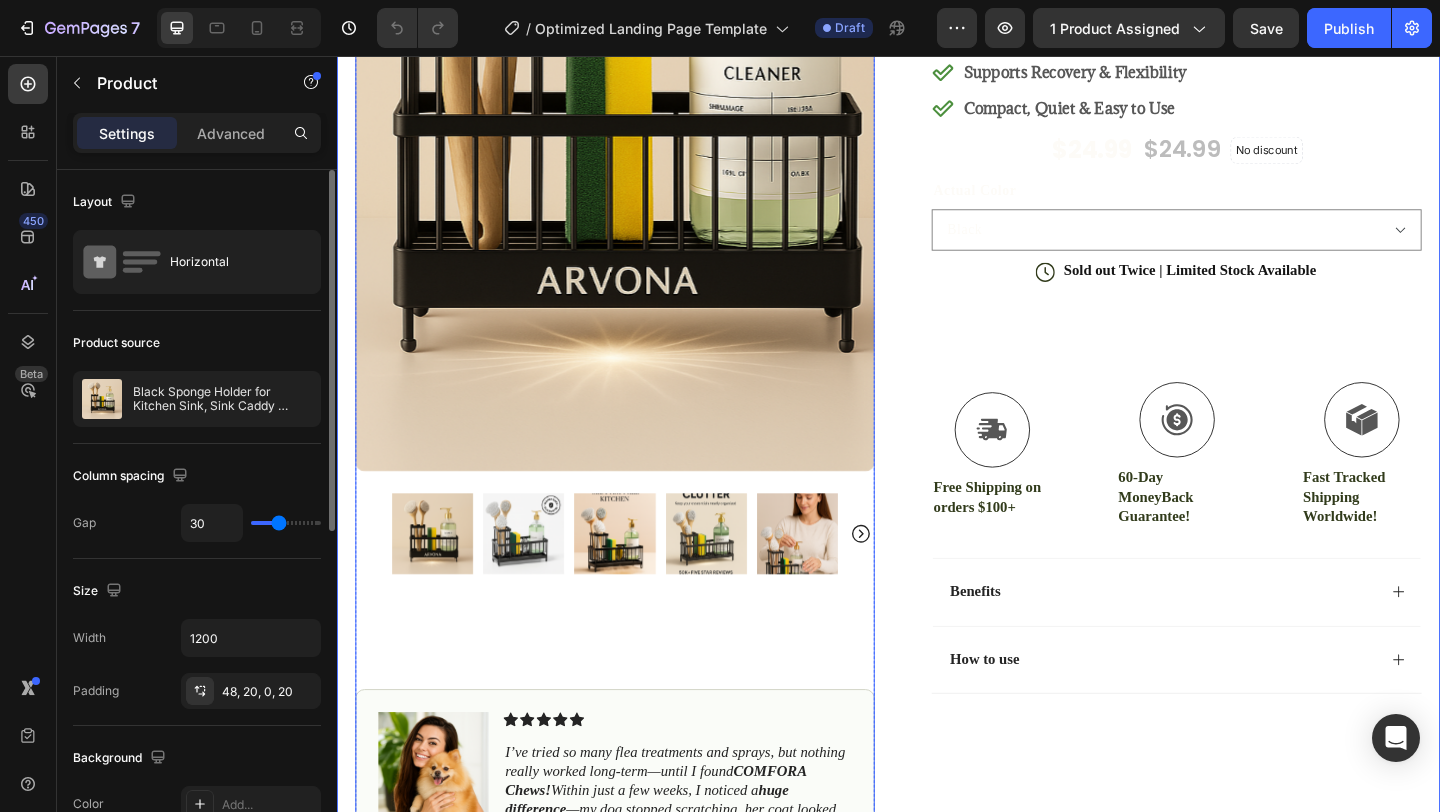 click 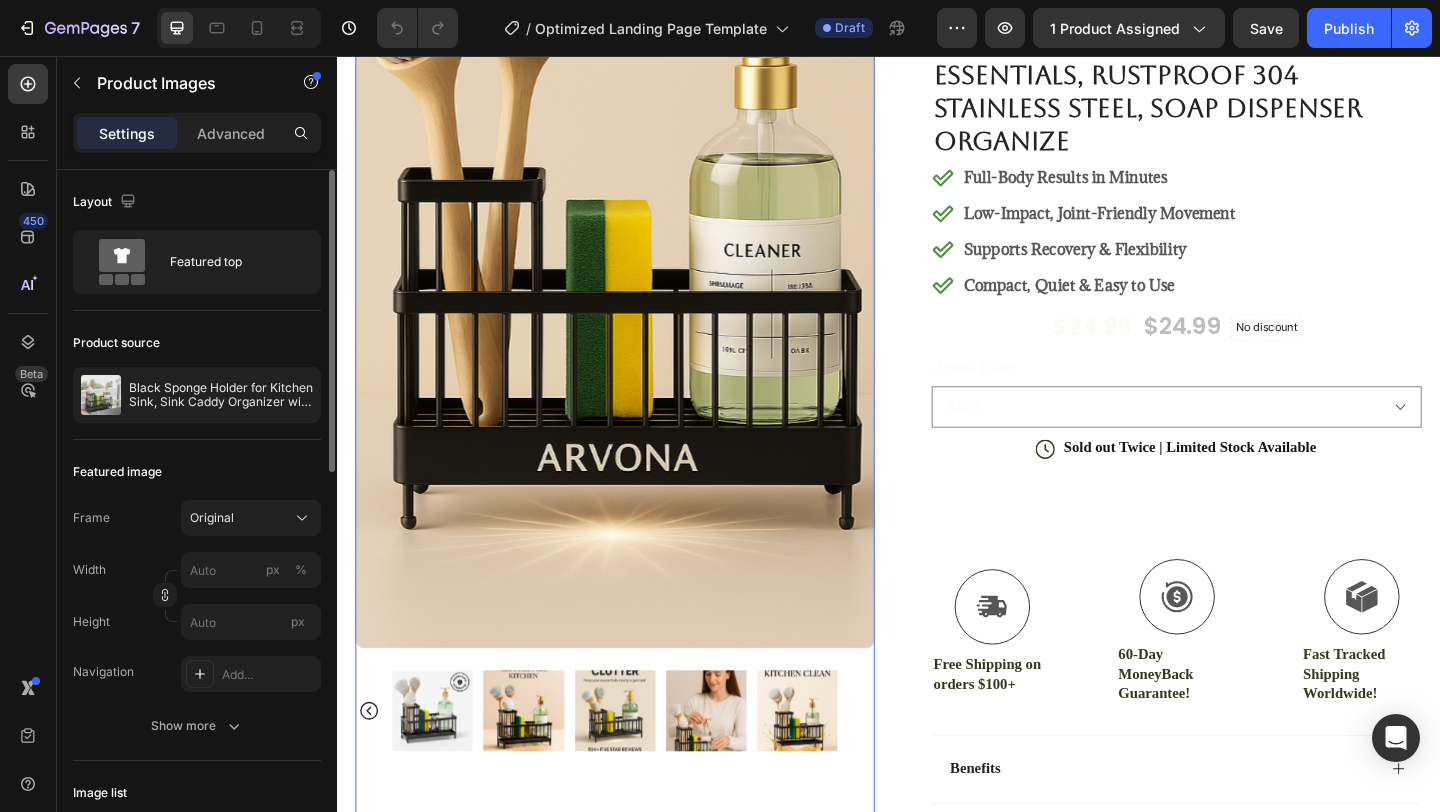 scroll, scrollTop: 318, scrollLeft: 0, axis: vertical 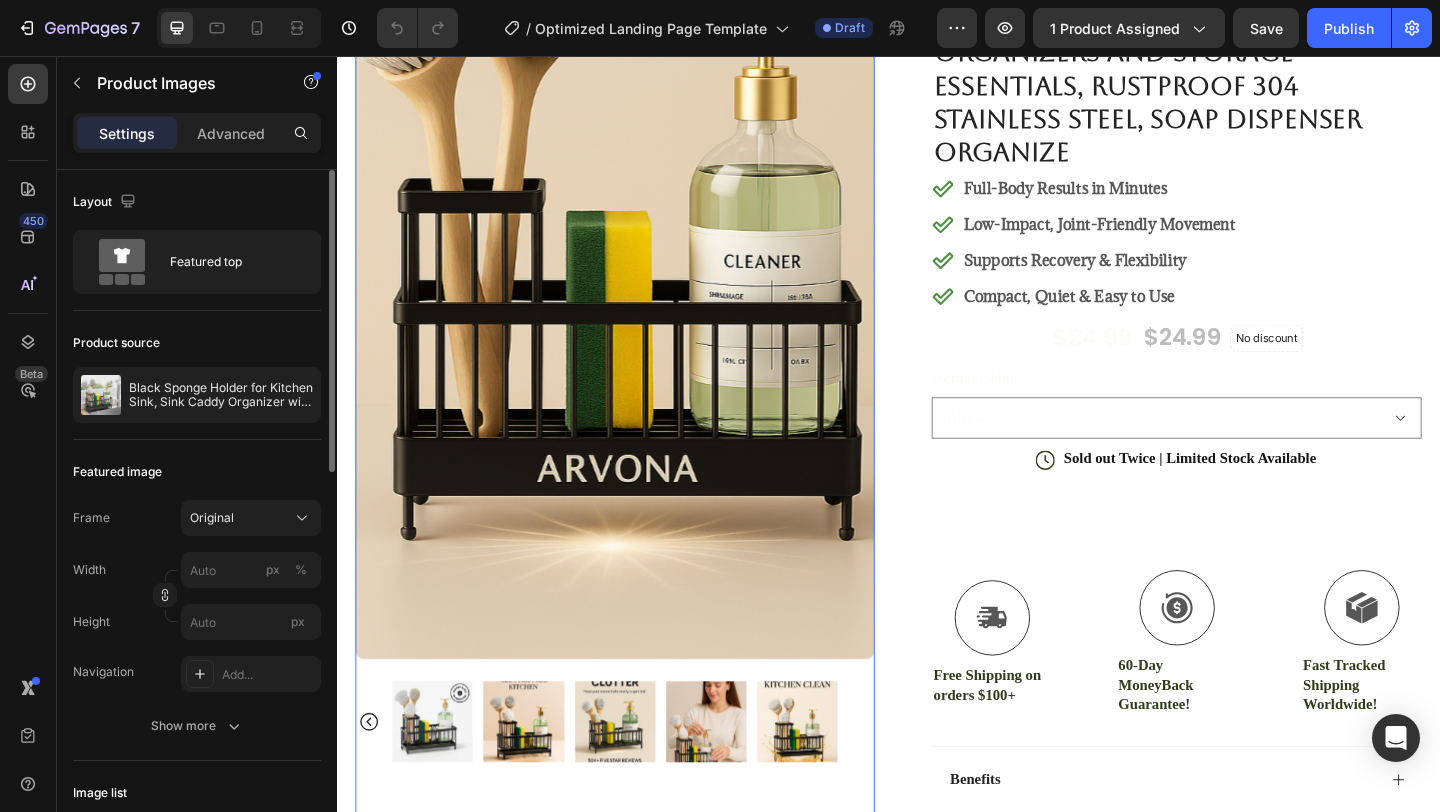 click 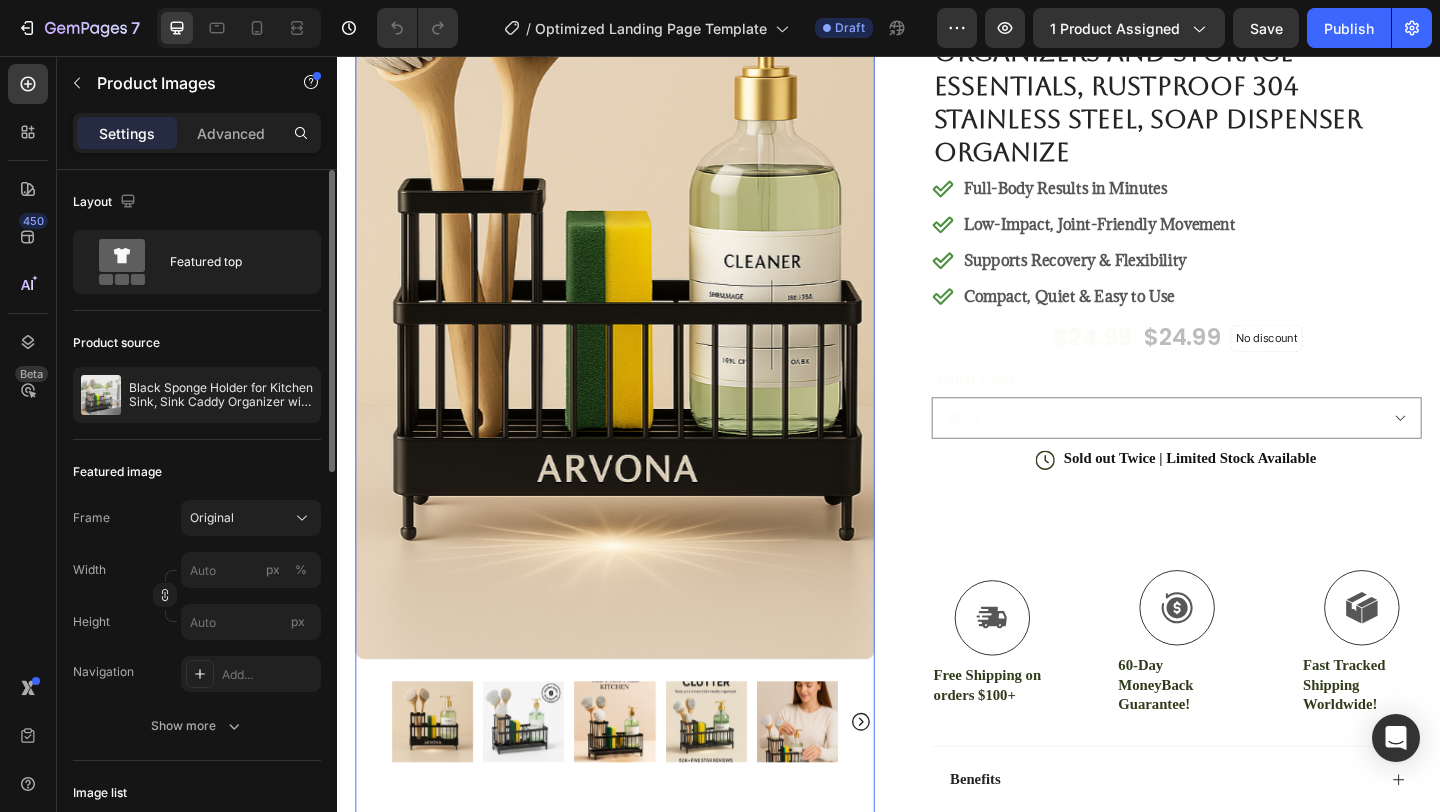 click at bounding box center [540, 780] 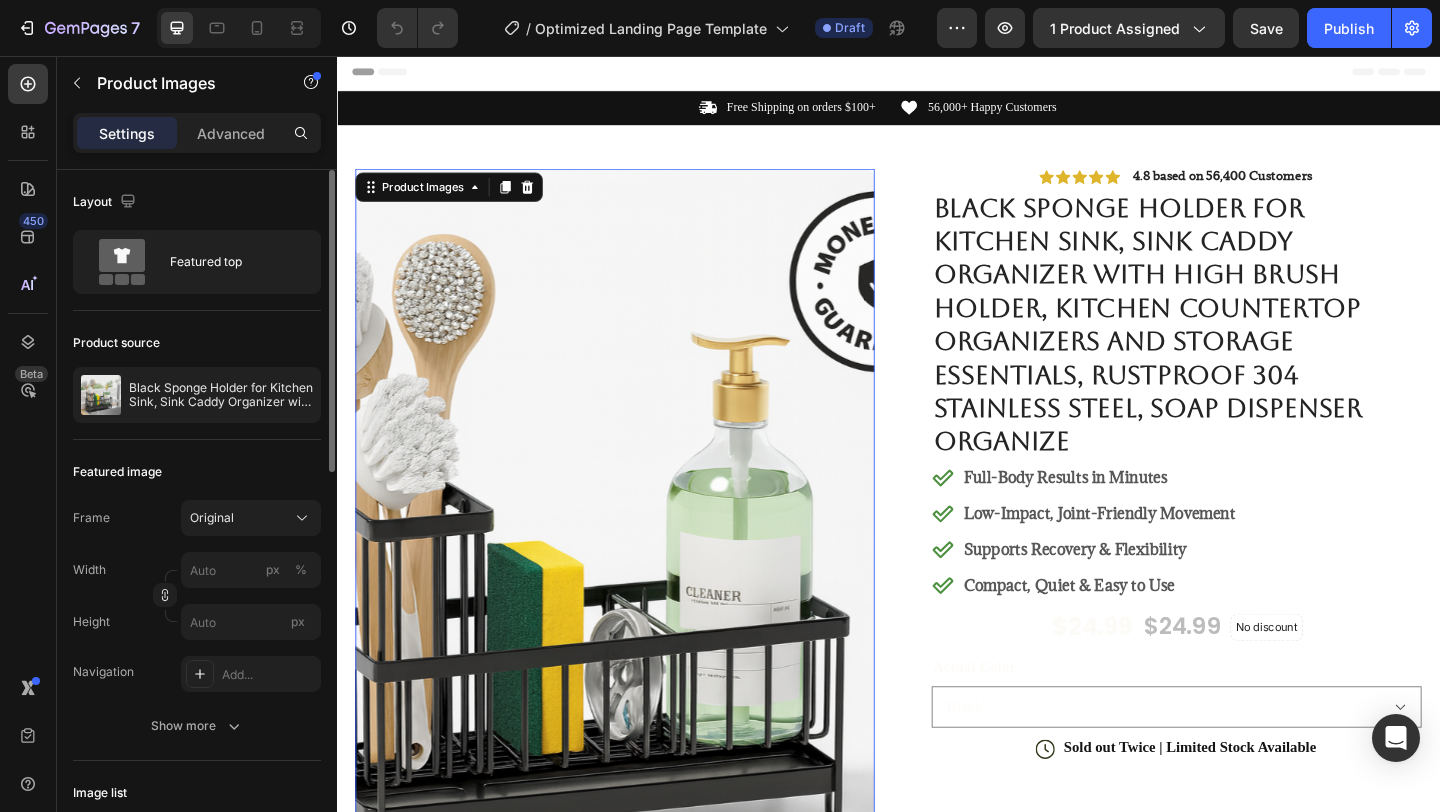 scroll, scrollTop: 0, scrollLeft: 0, axis: both 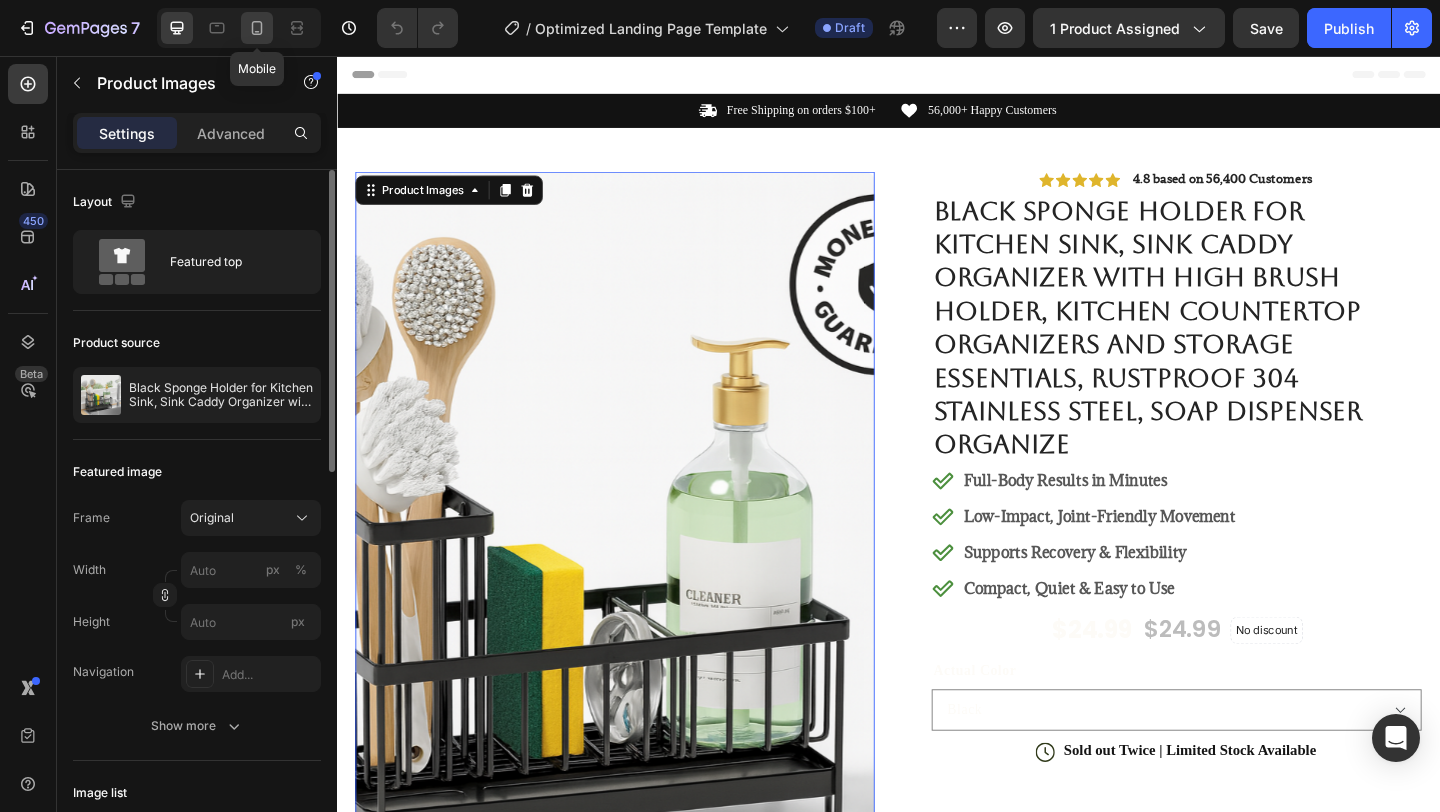 click 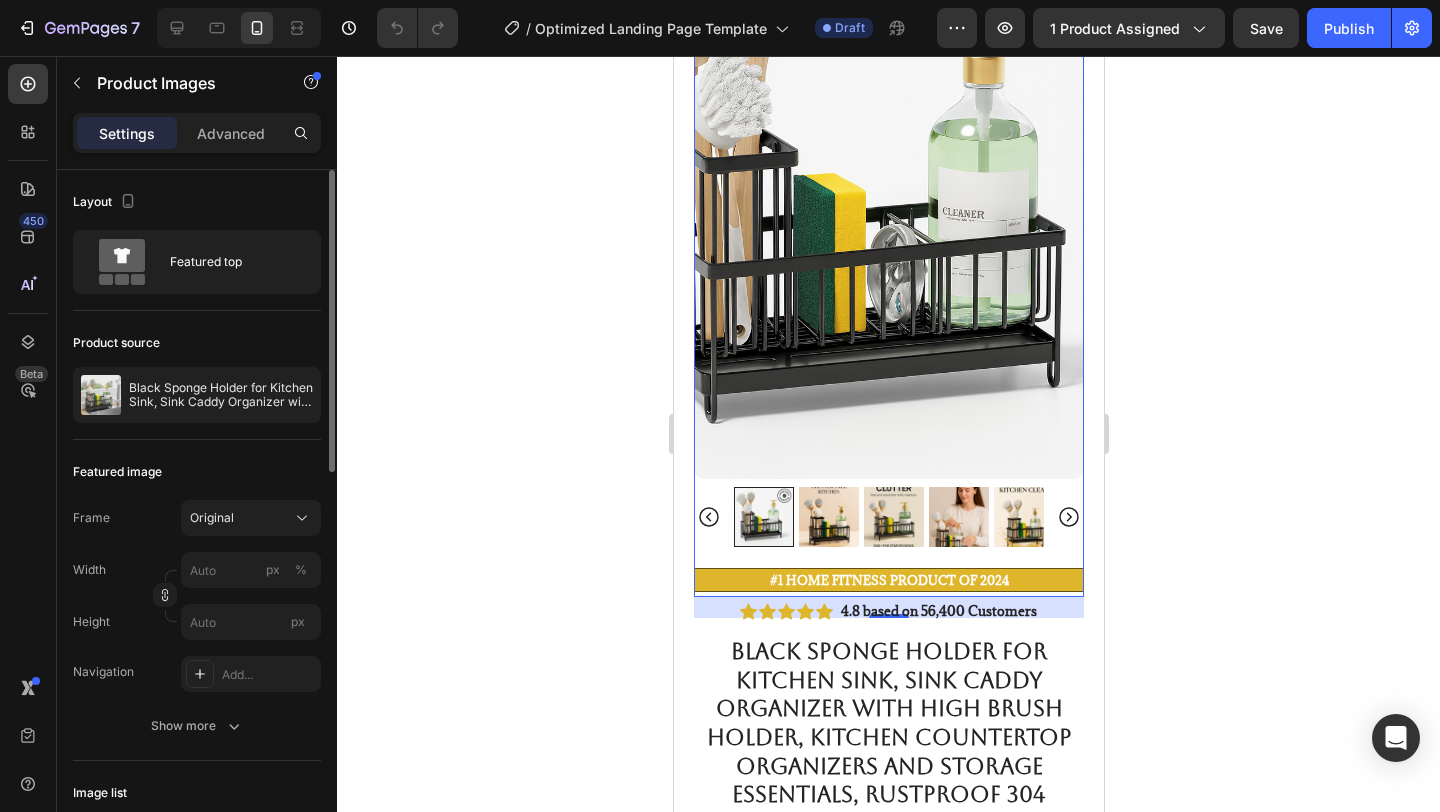 scroll, scrollTop: 260, scrollLeft: 0, axis: vertical 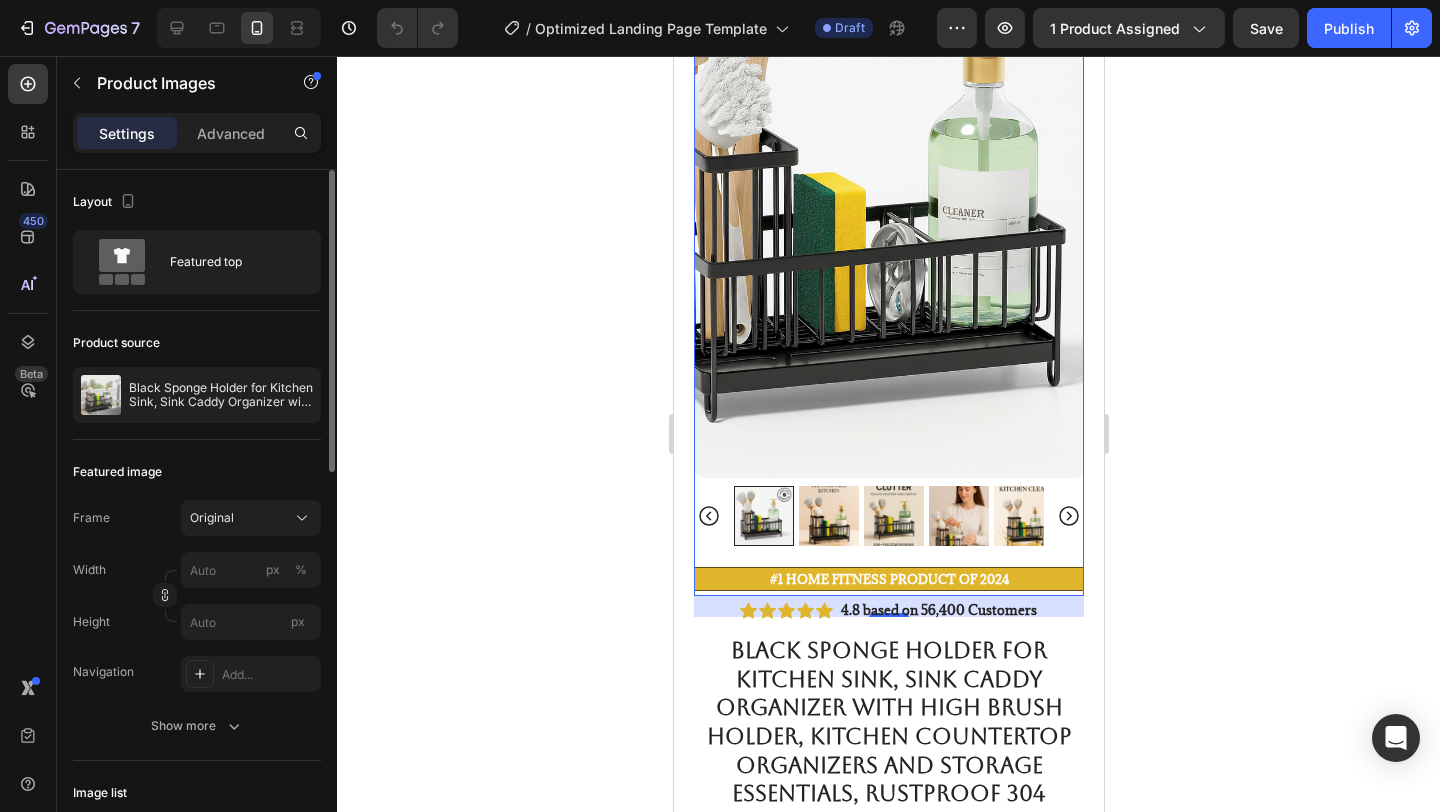 click at bounding box center [828, 516] 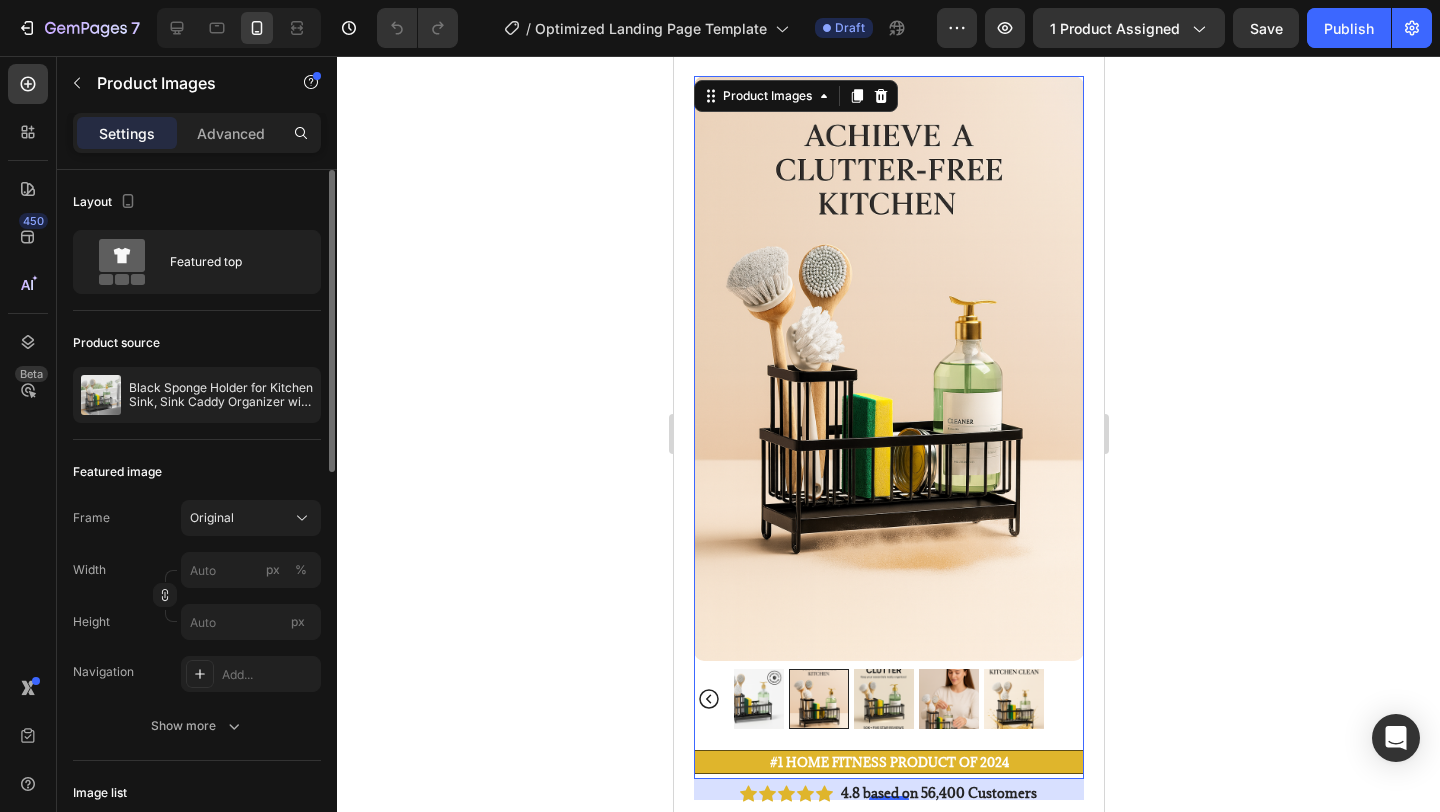 scroll, scrollTop: 84, scrollLeft: 0, axis: vertical 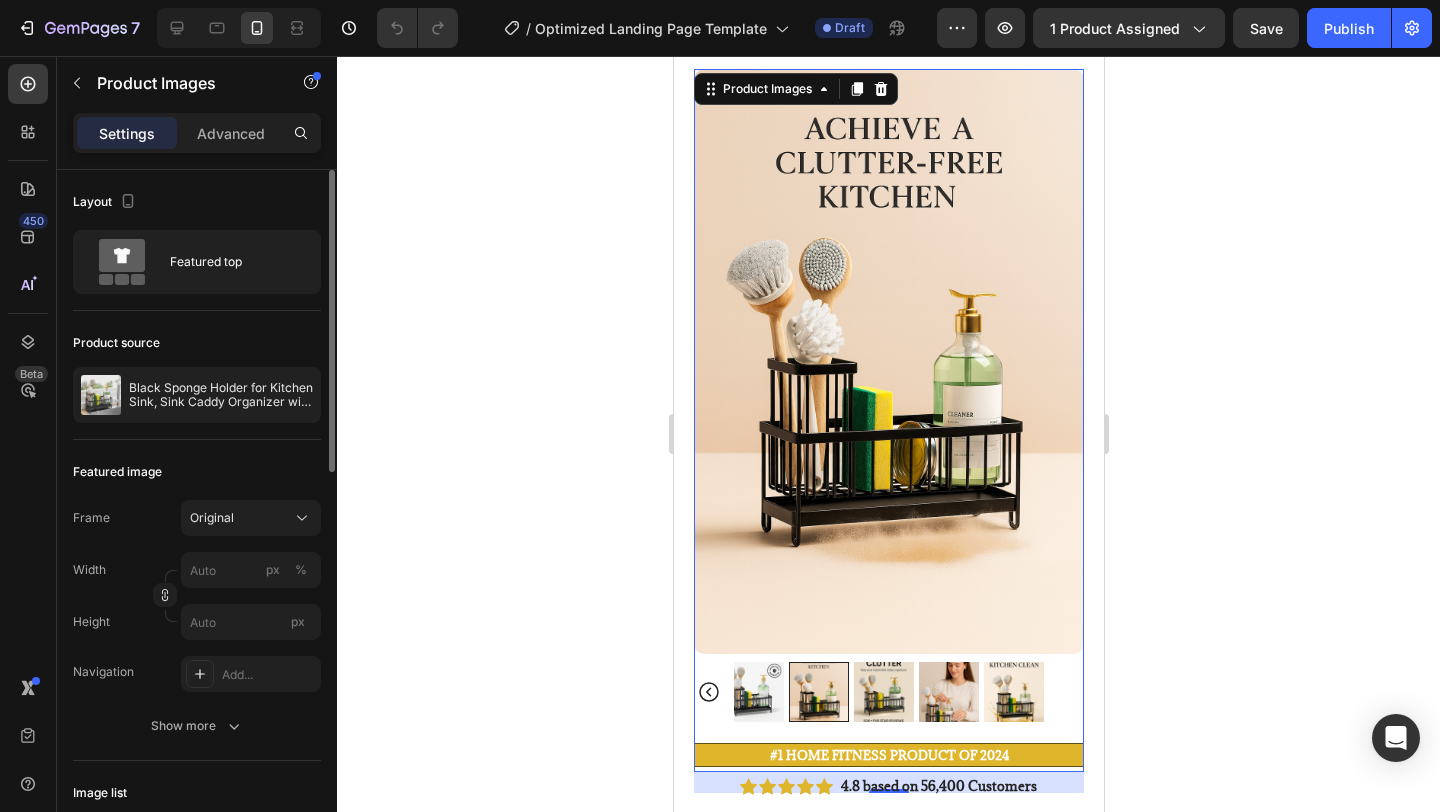 click at bounding box center (753, 692) 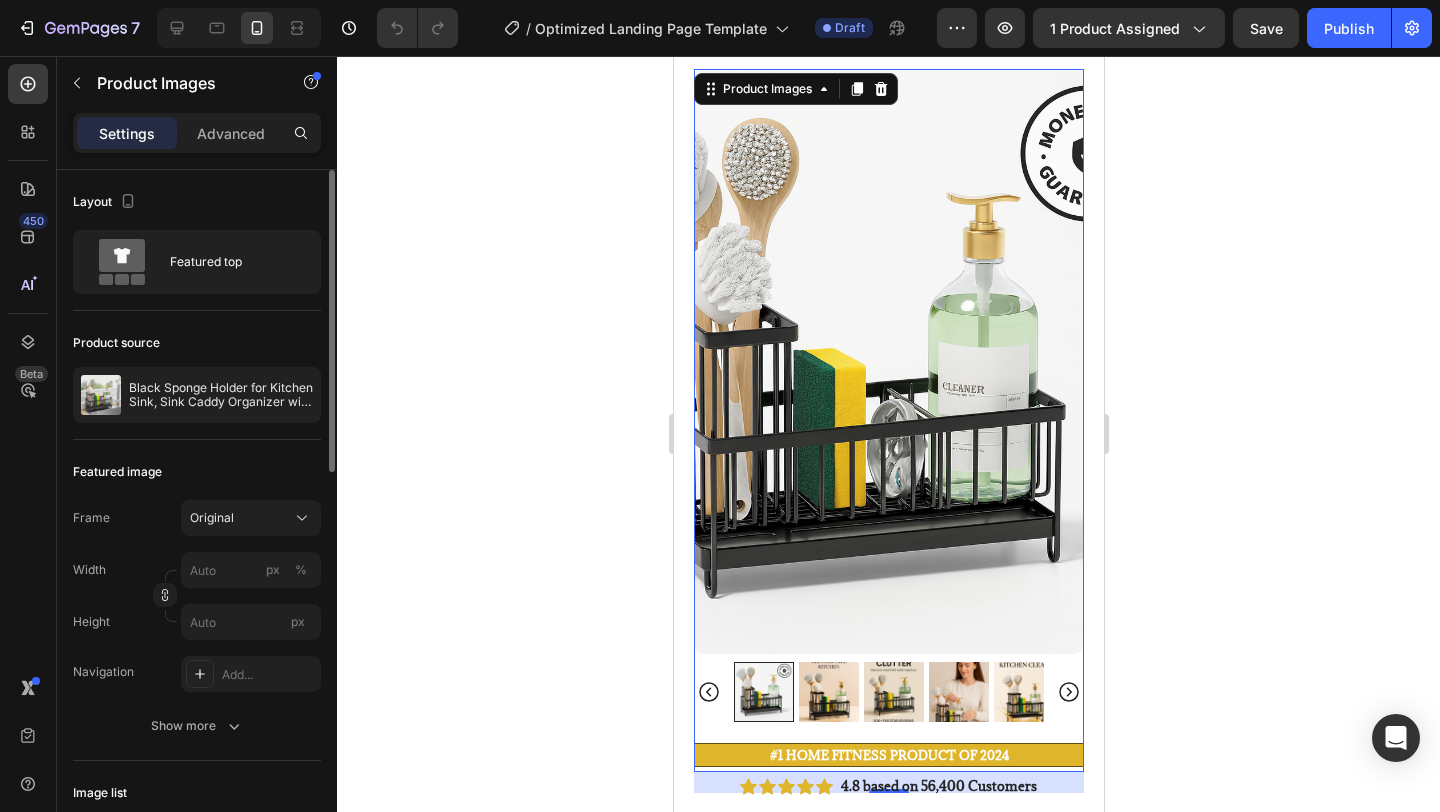 click at bounding box center [893, 692] 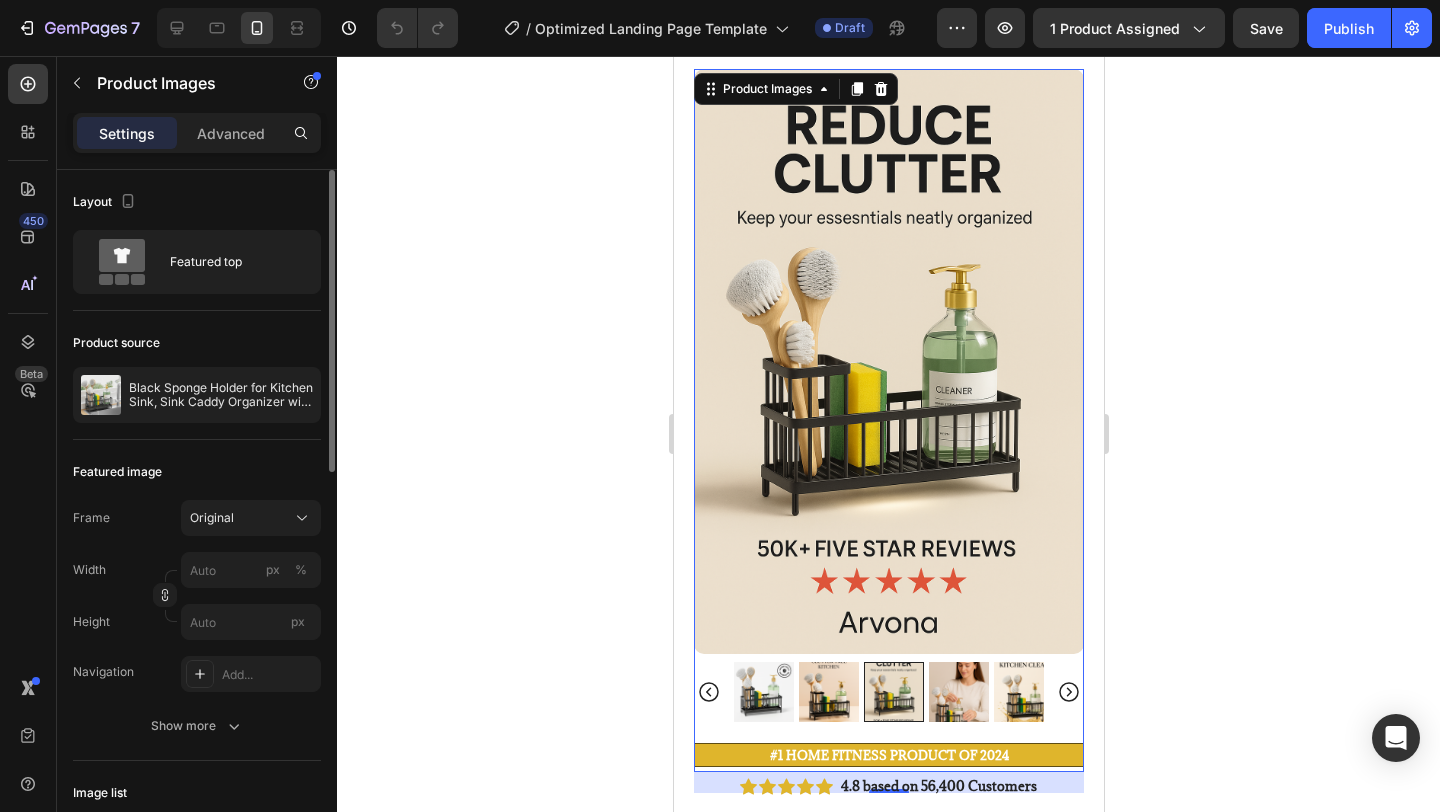 click at bounding box center (958, 692) 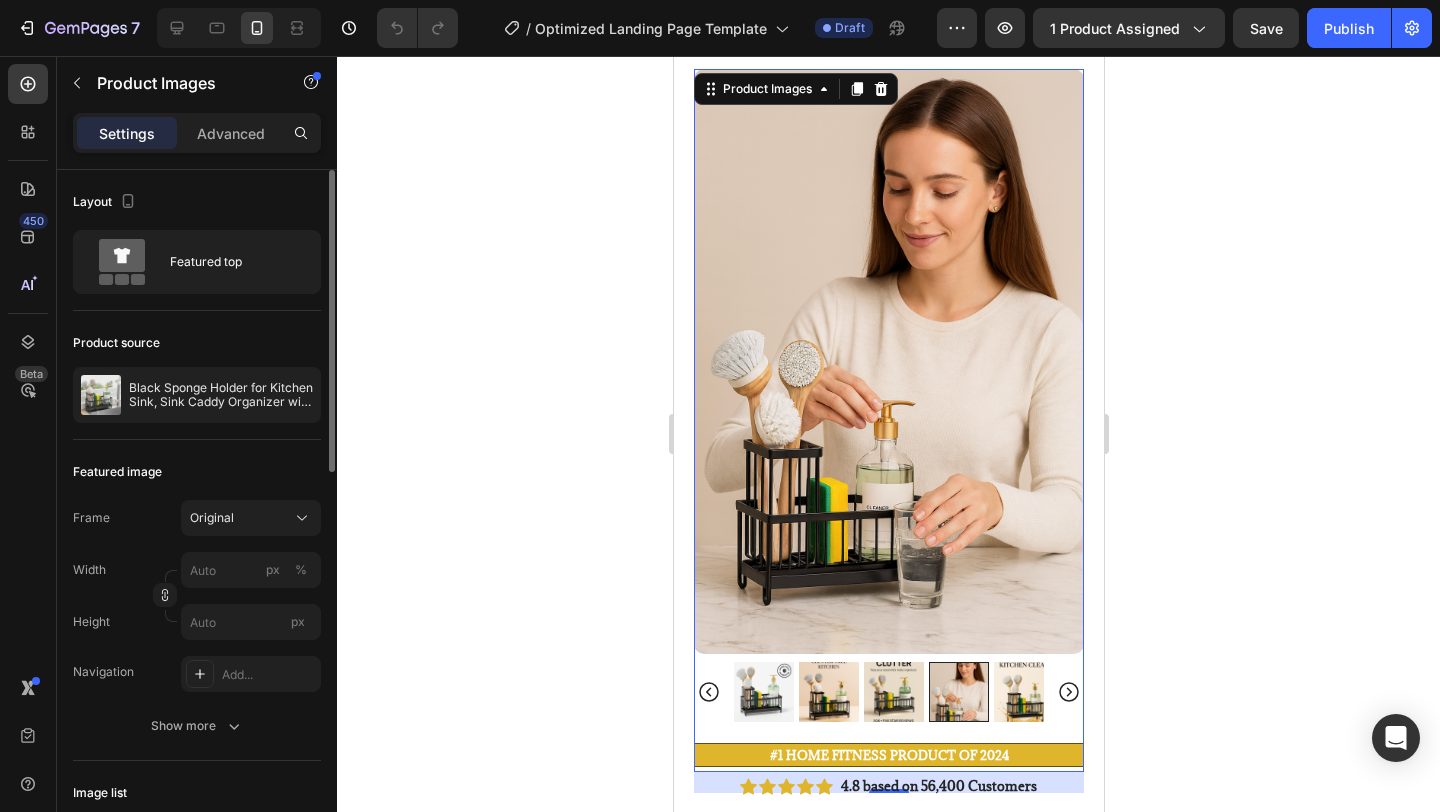 click at bounding box center [1023, 692] 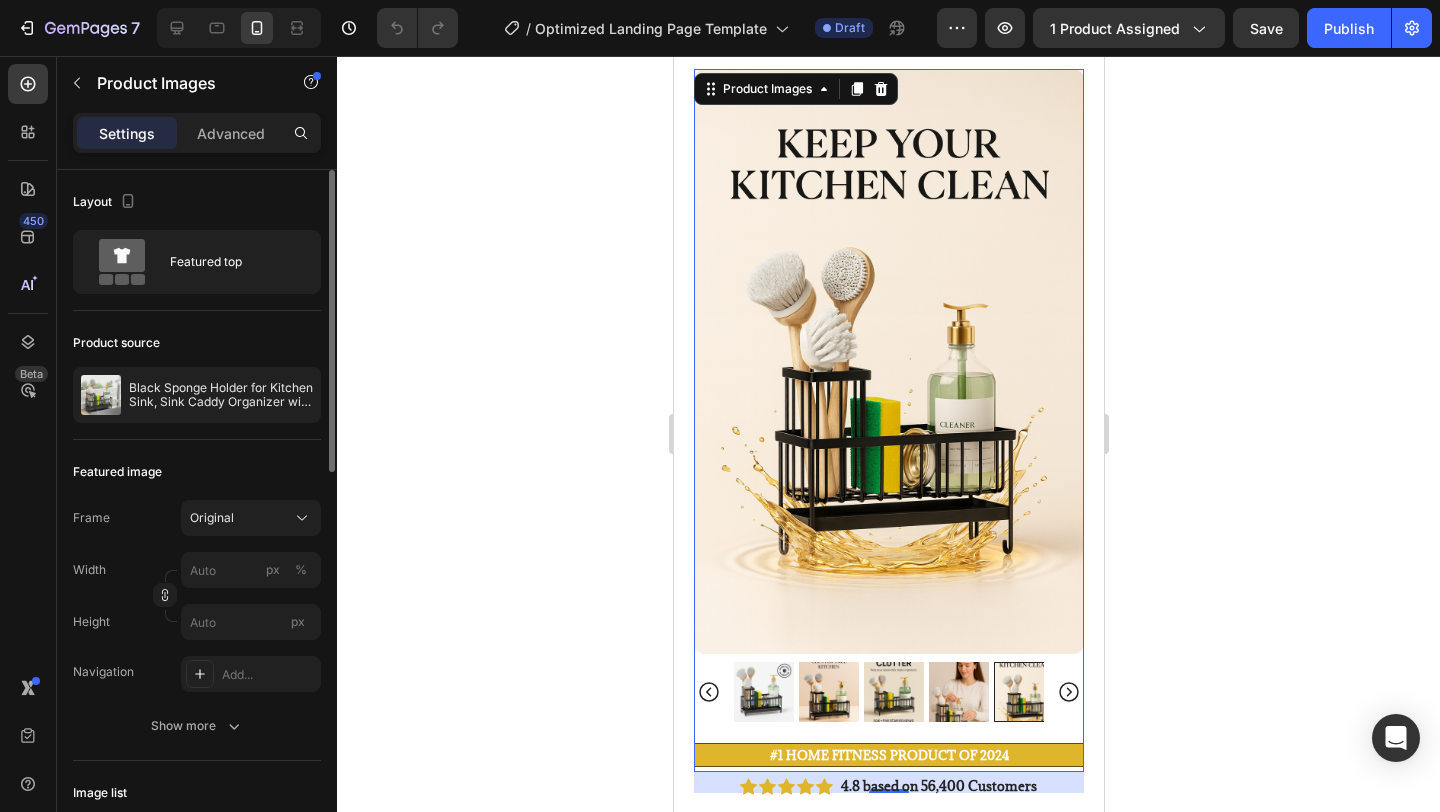 click at bounding box center (828, 692) 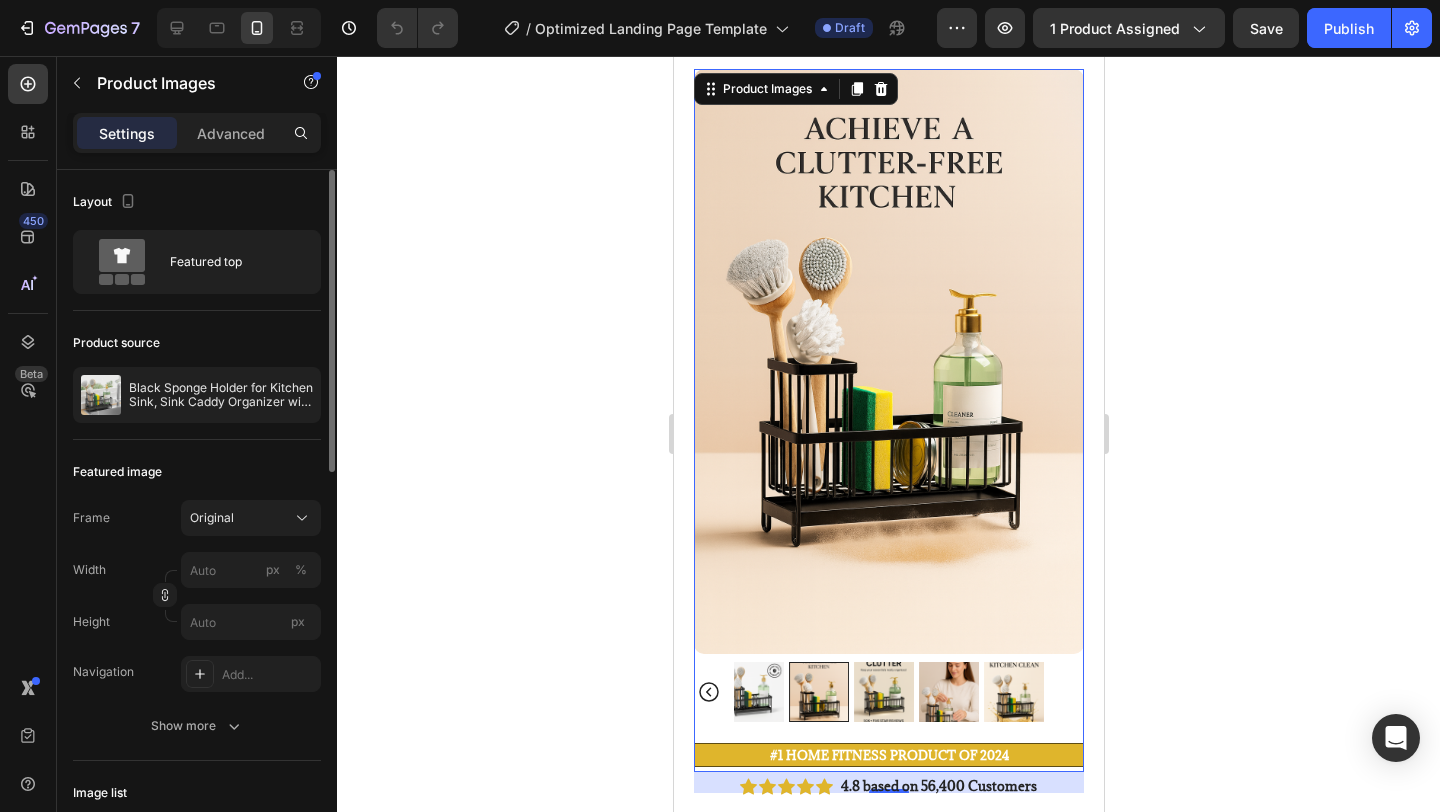 click at bounding box center (753, 692) 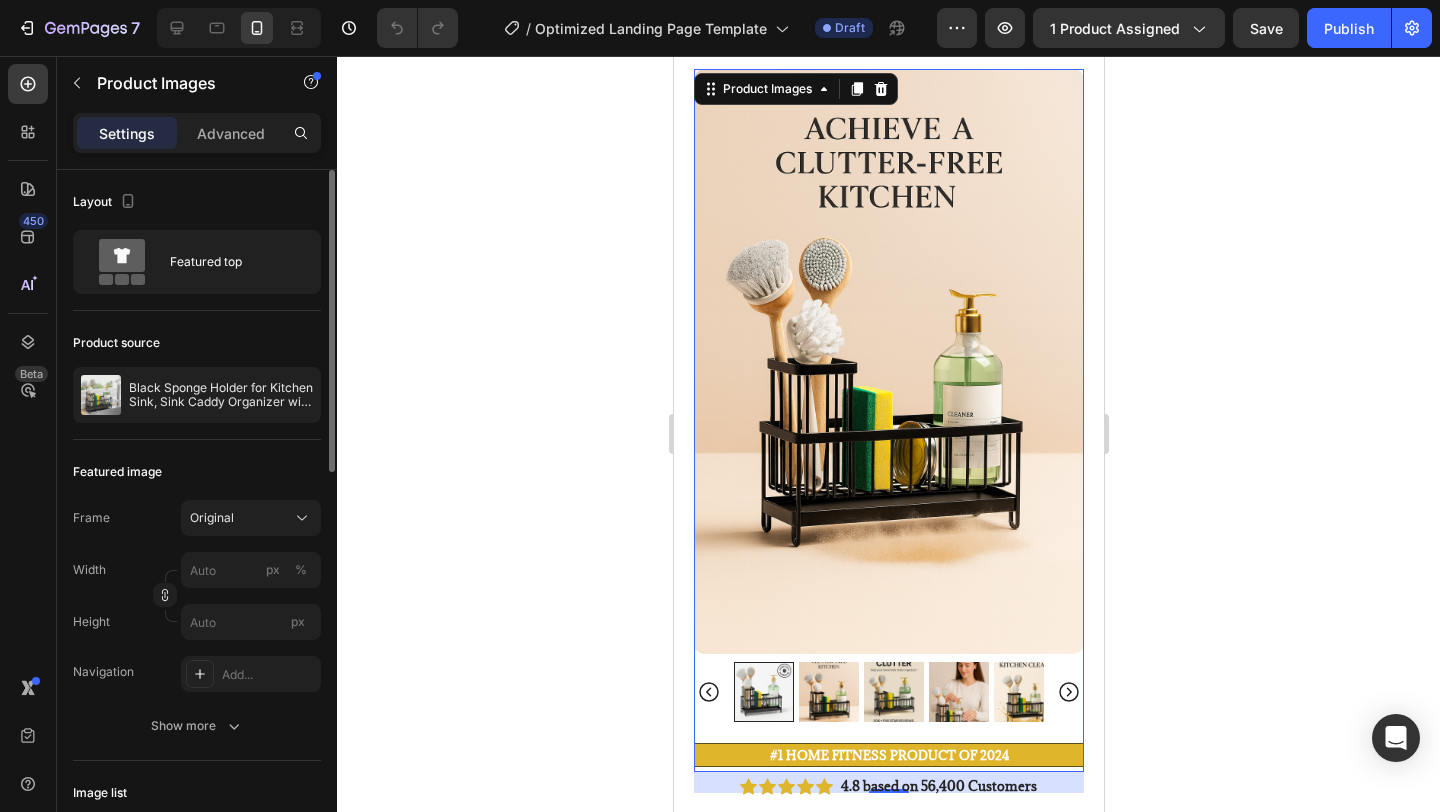 click at bounding box center [763, 692] 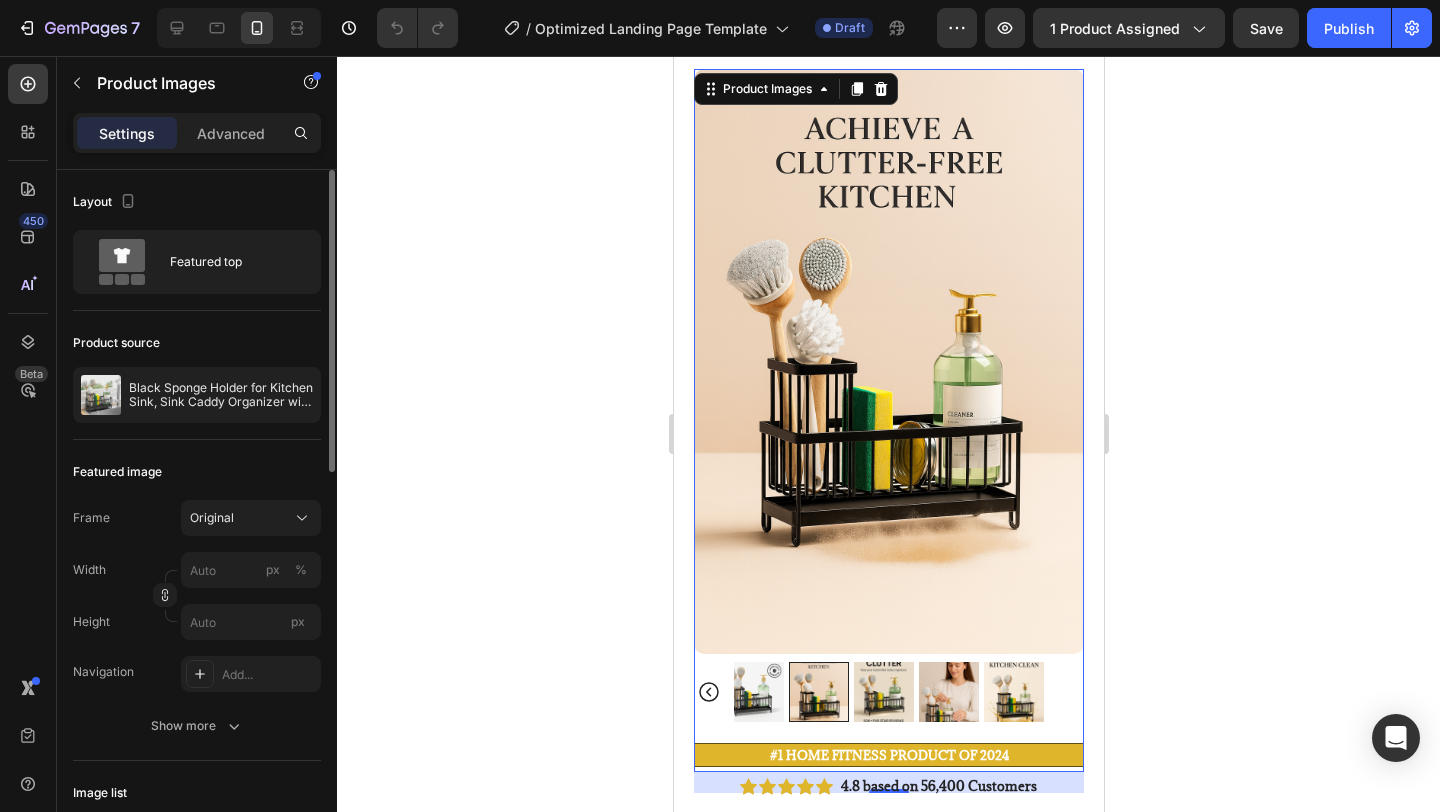 click at bounding box center (883, 692) 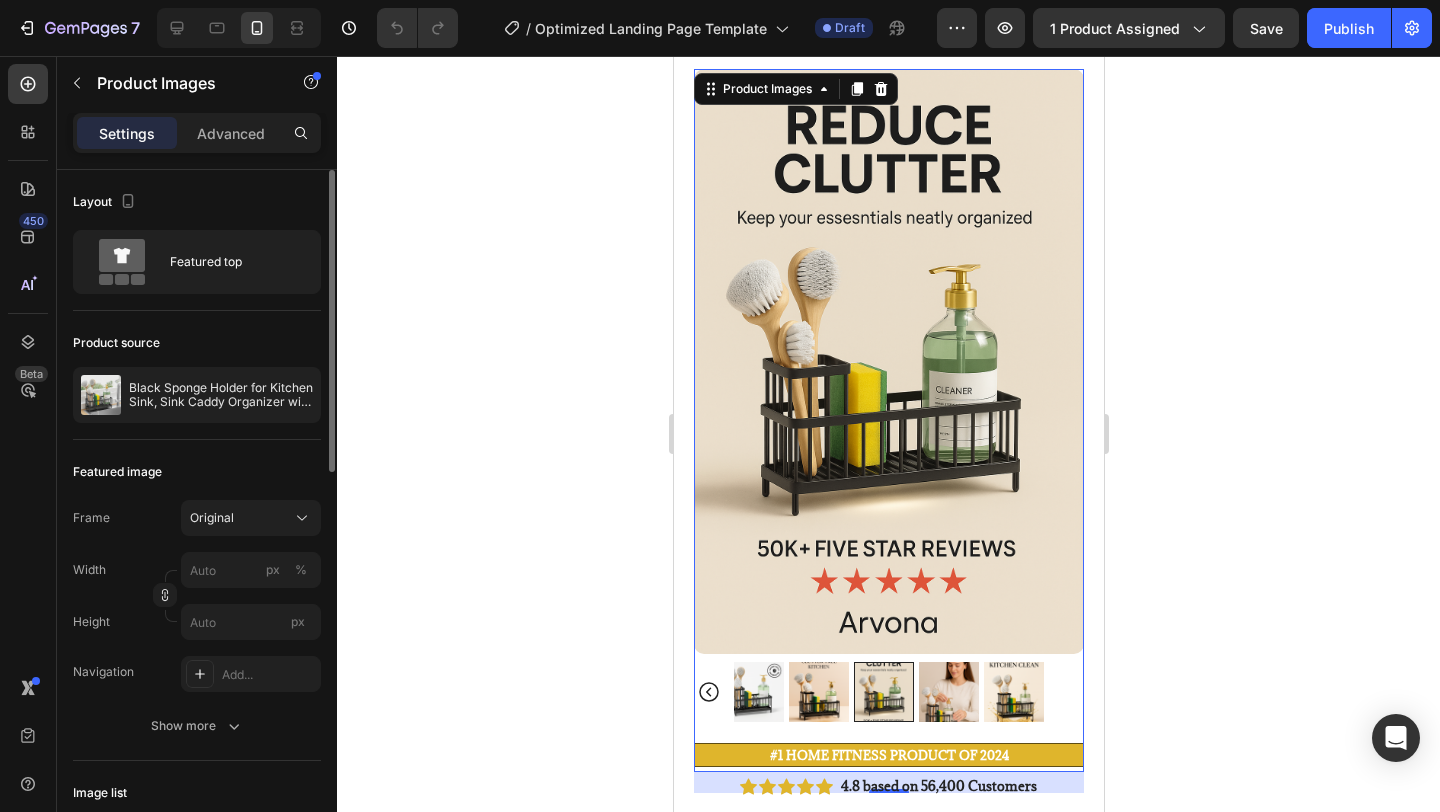 click at bounding box center [753, 692] 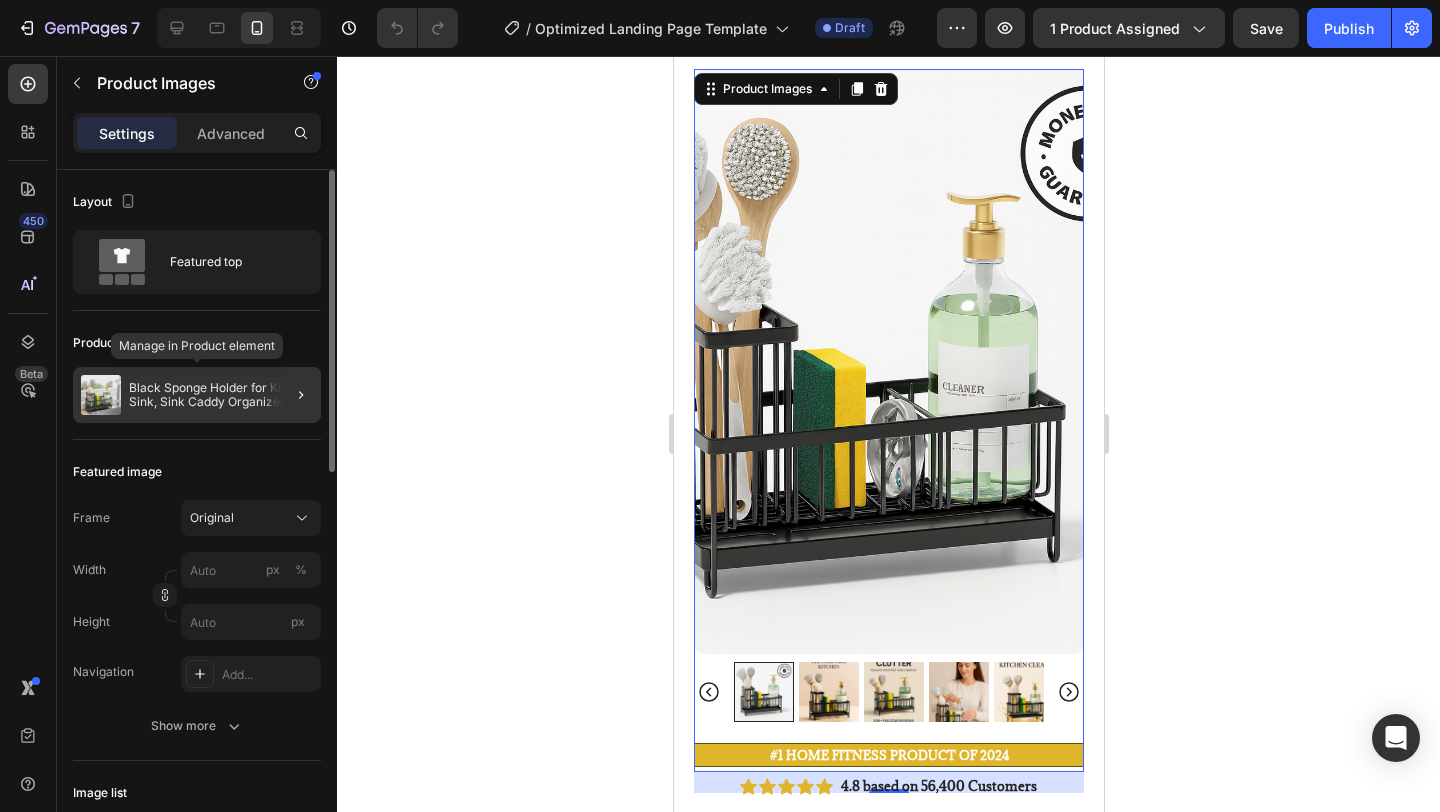 click on "Black Sponge Holder for Kitchen Sink, Sink Caddy Organizer with High Brush Holder, Kitchen Countertop Organizers and Storage Essentials, Rustproof 304 Stainless Steel, Soap Dispenser Organize" at bounding box center [221, 395] 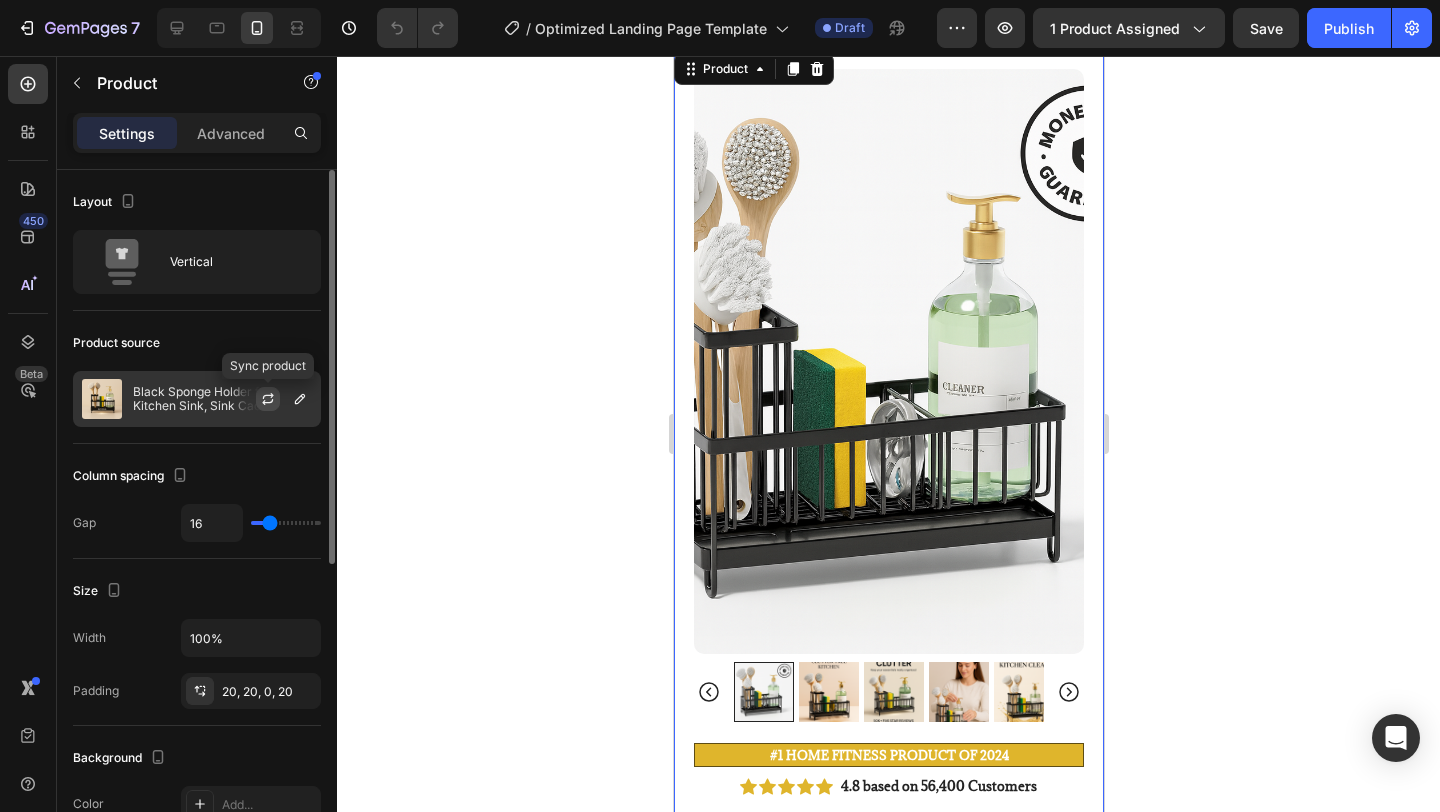click 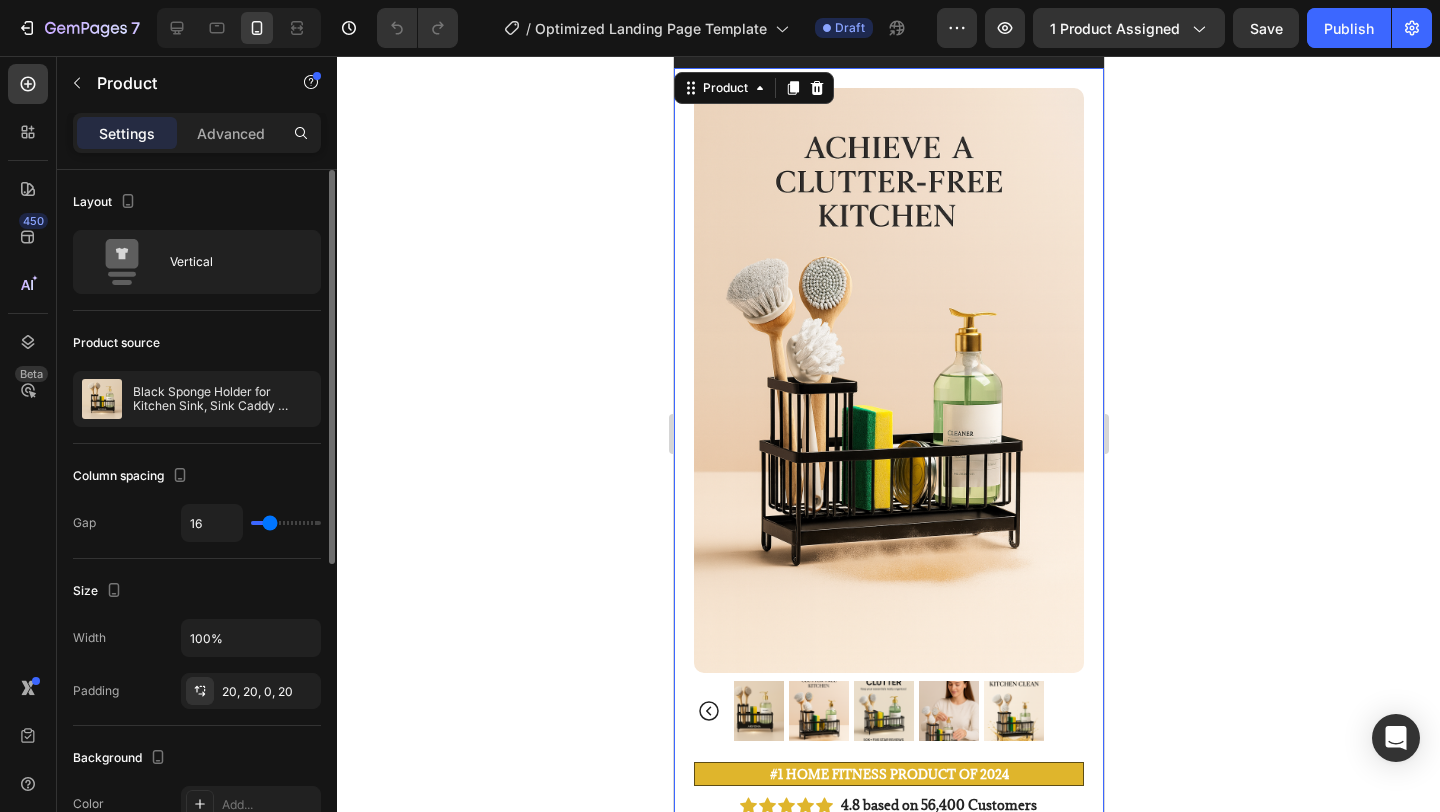 scroll, scrollTop: 59, scrollLeft: 0, axis: vertical 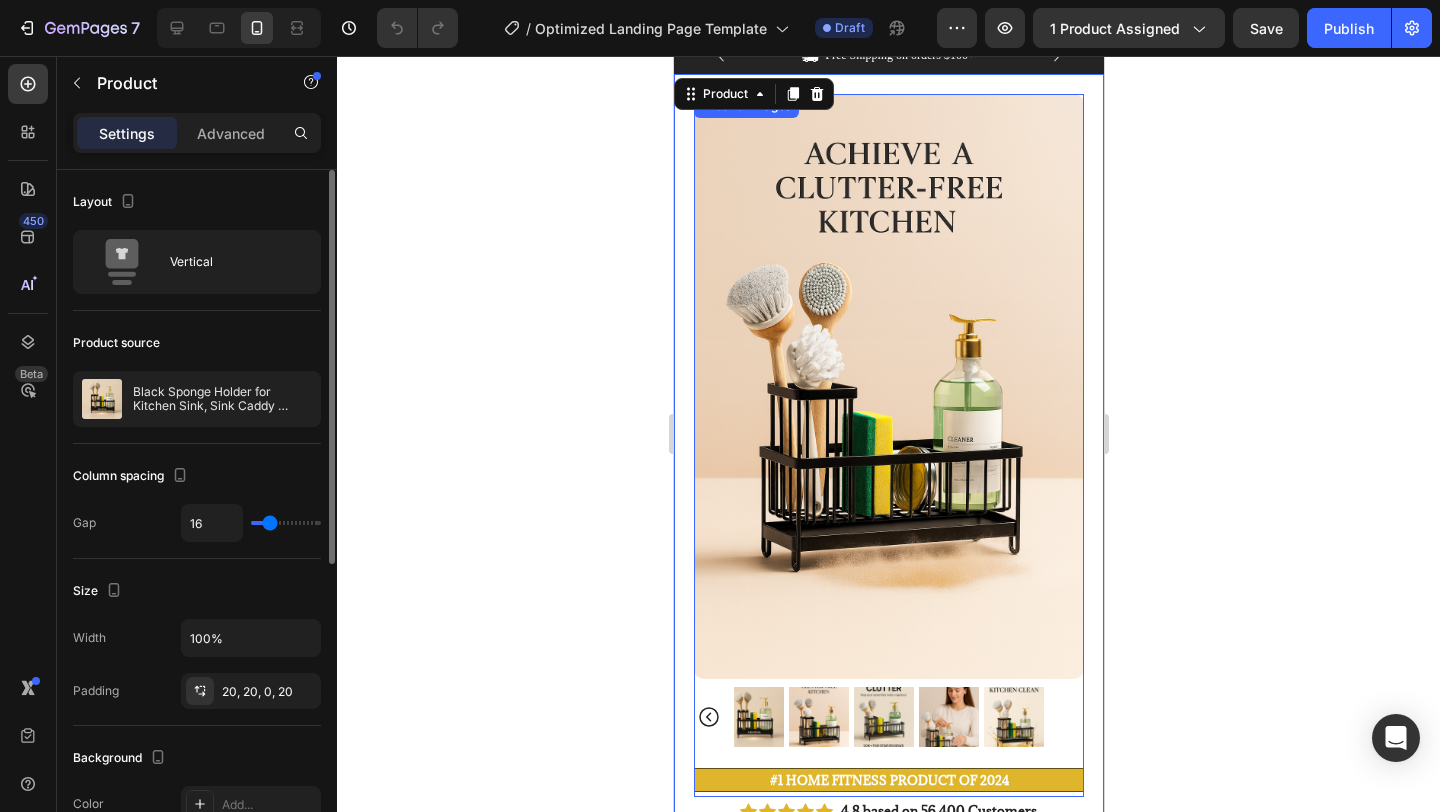 click 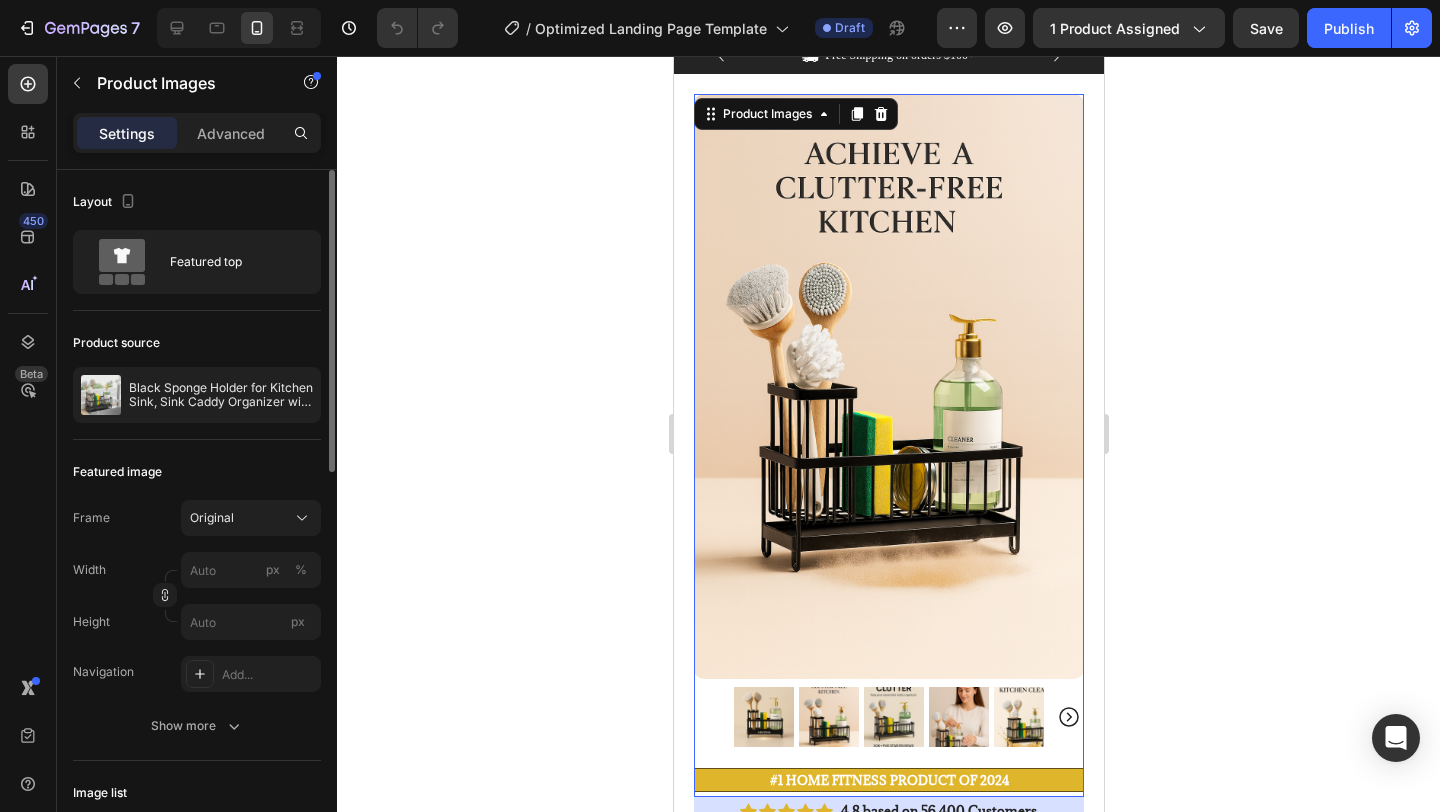 click 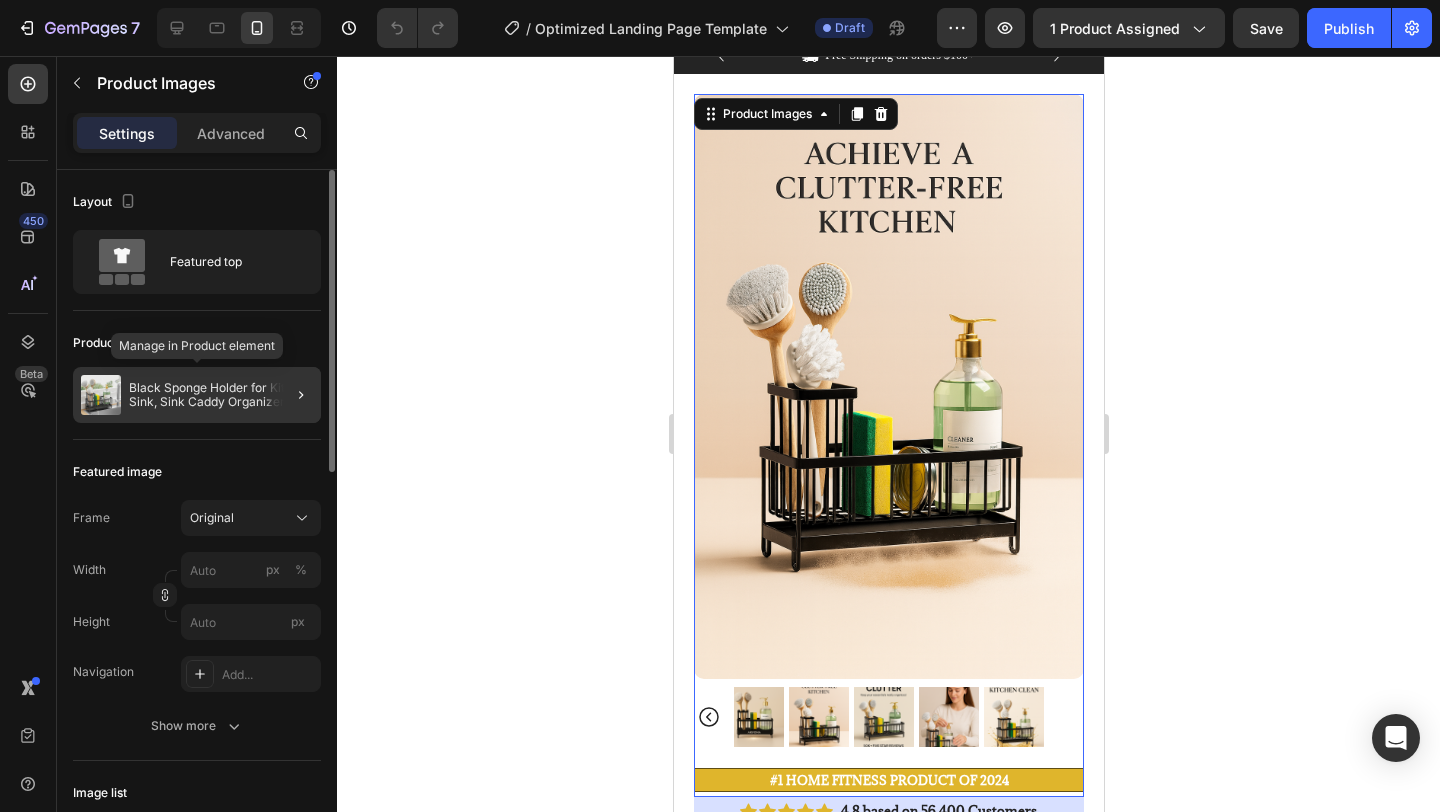 click on "Black Sponge Holder for Kitchen Sink, Sink Caddy Organizer with High Brush Holder, Kitchen Countertop Organizers and Storage Essentials, Rustproof 304 Stainless Steel, Soap Dispenser Organize" at bounding box center (221, 395) 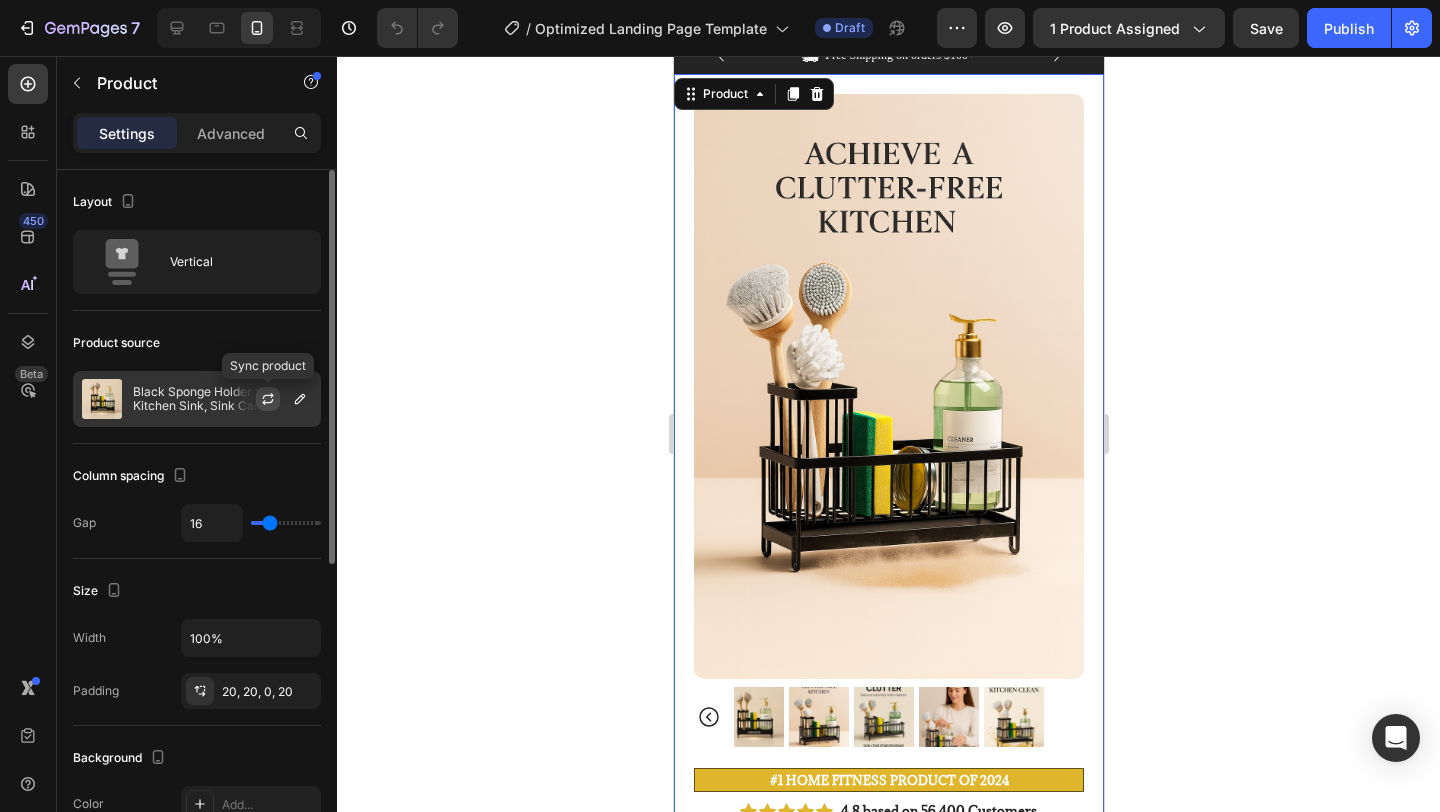 click 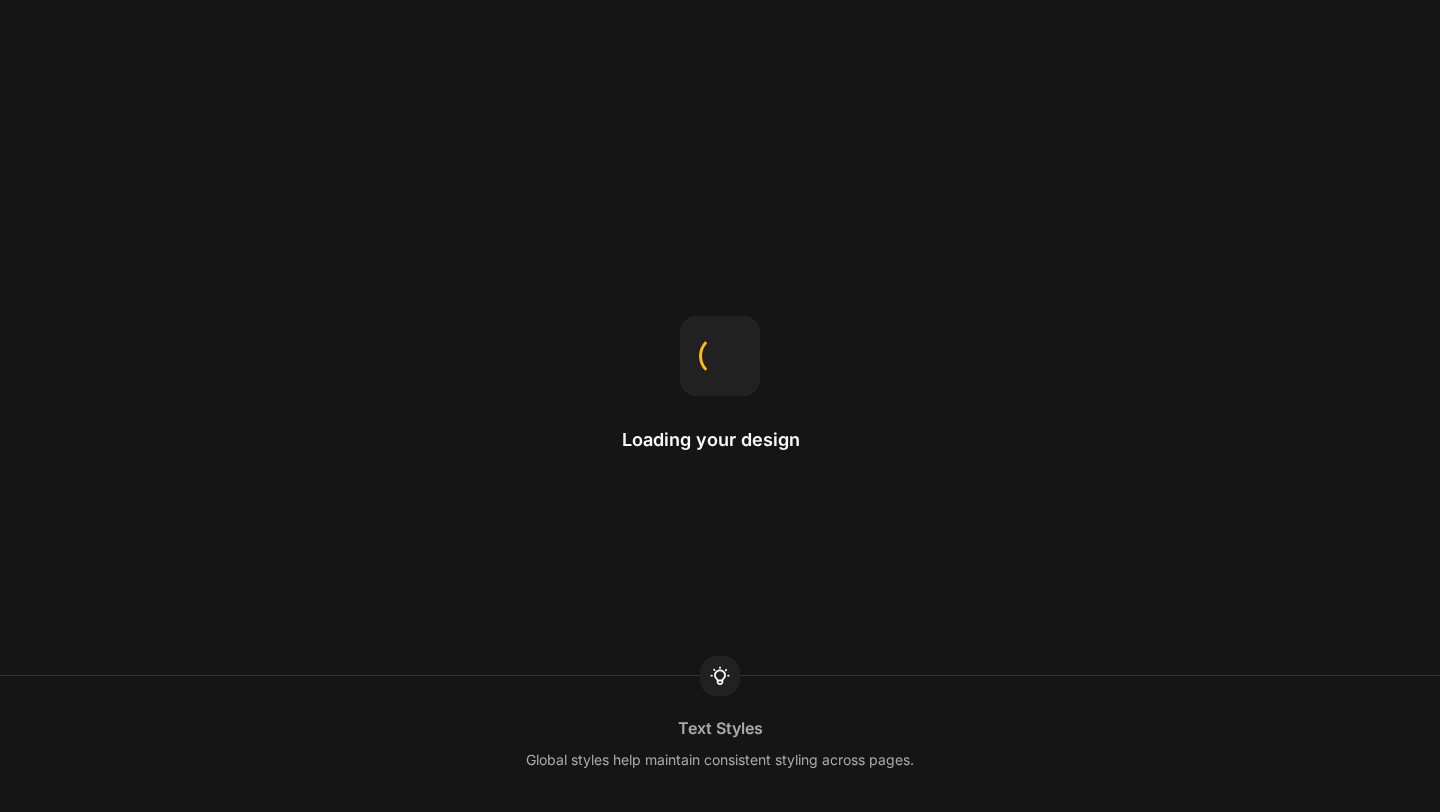 scroll, scrollTop: 0, scrollLeft: 0, axis: both 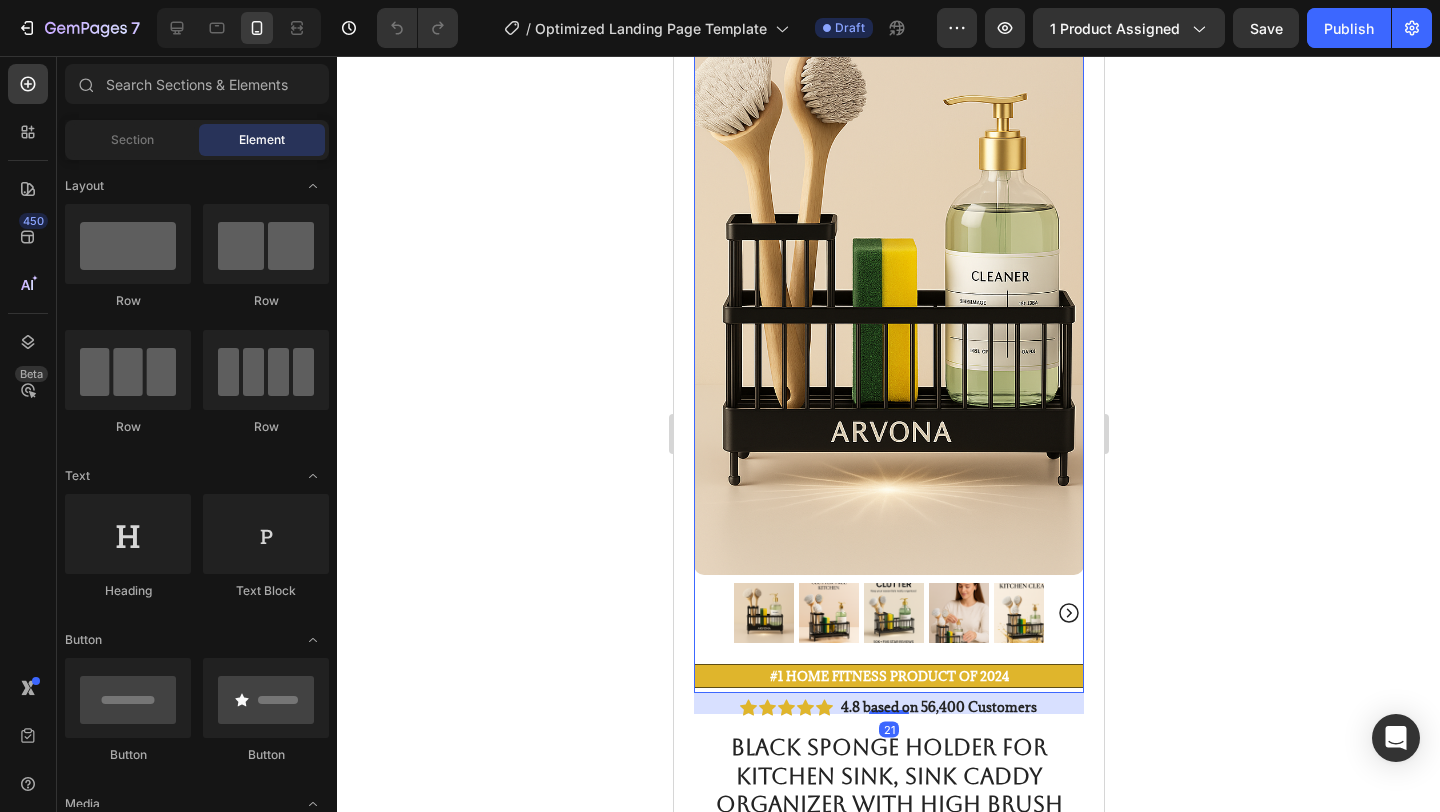 click at bounding box center [763, 613] 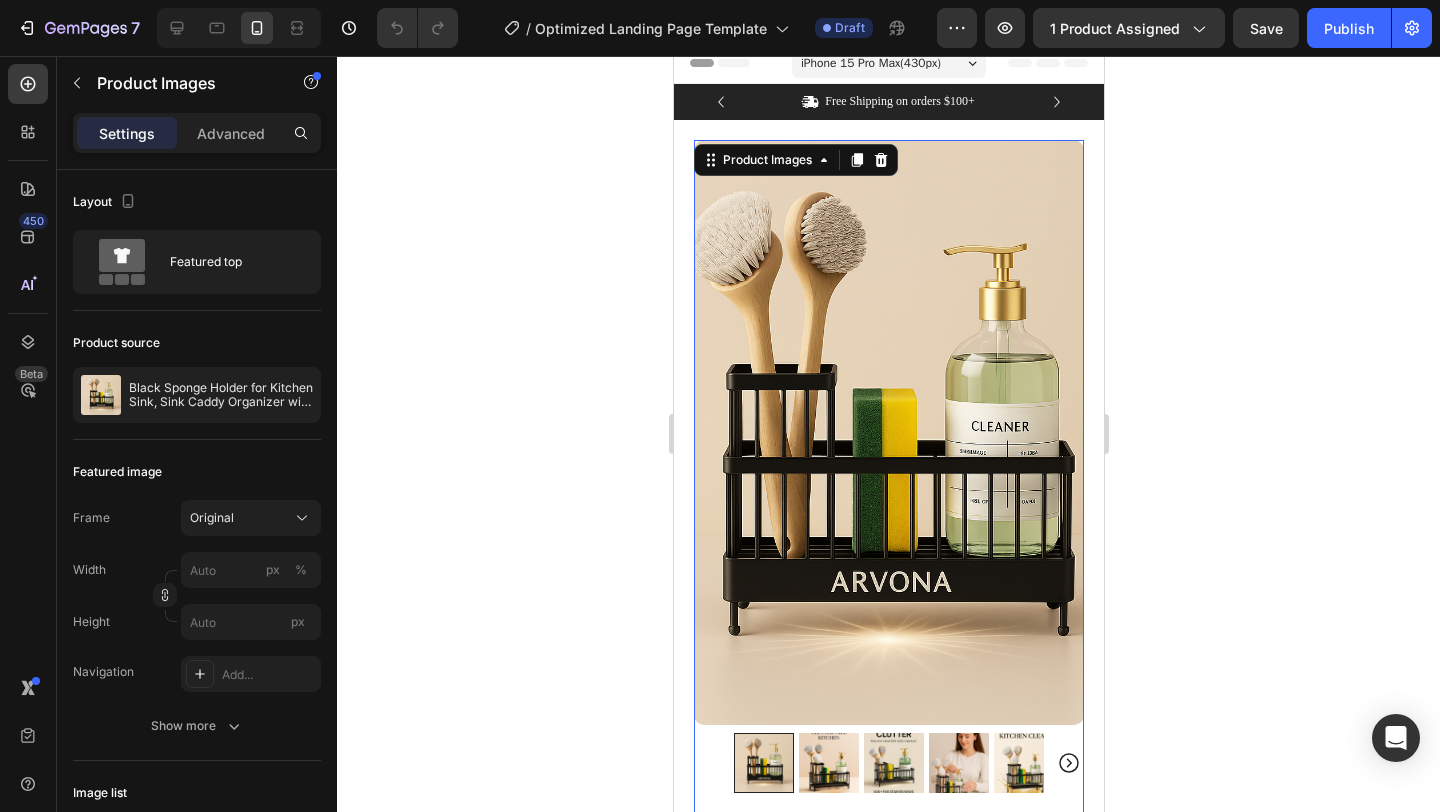 scroll, scrollTop: 0, scrollLeft: 0, axis: both 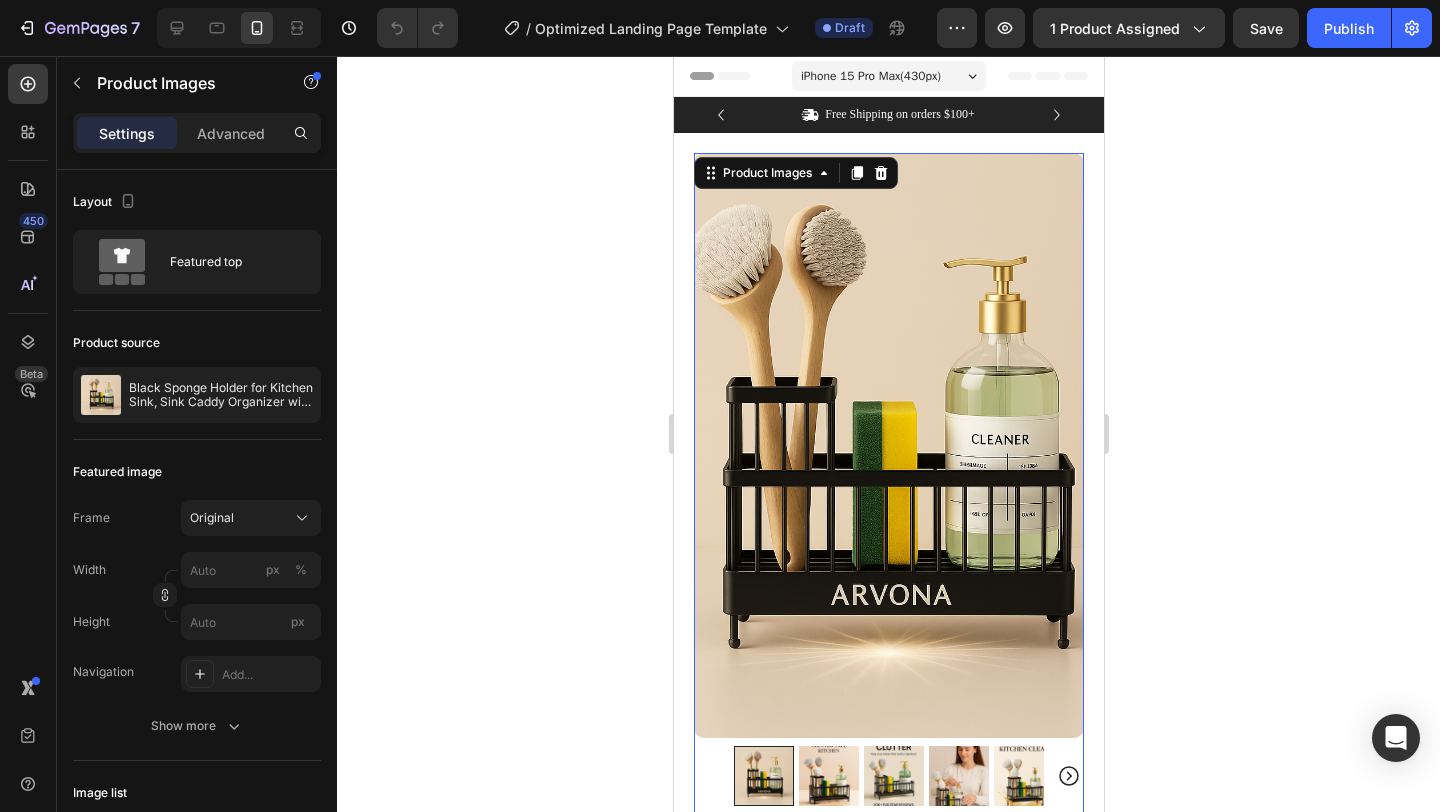 click at bounding box center (828, 776) 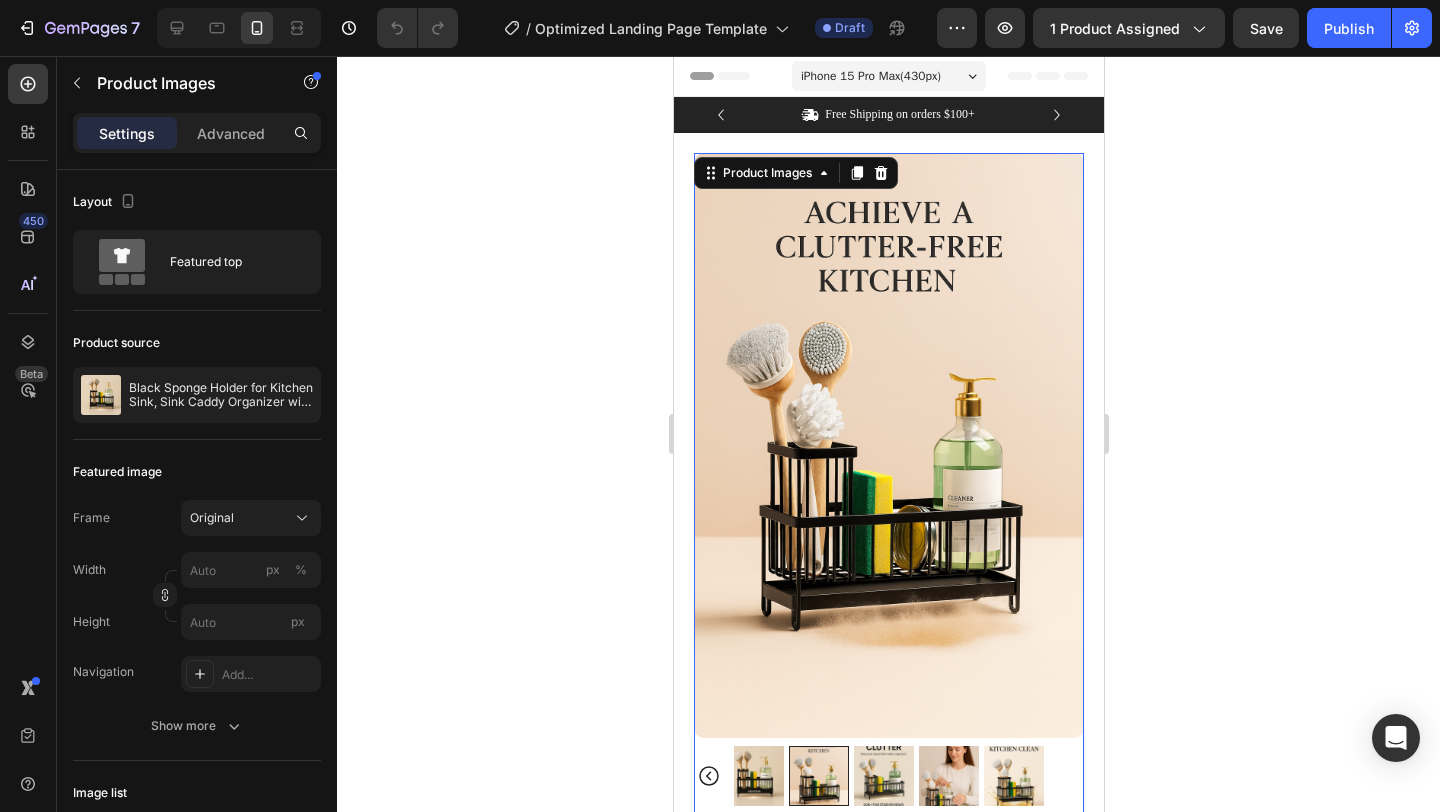 click at bounding box center [883, 776] 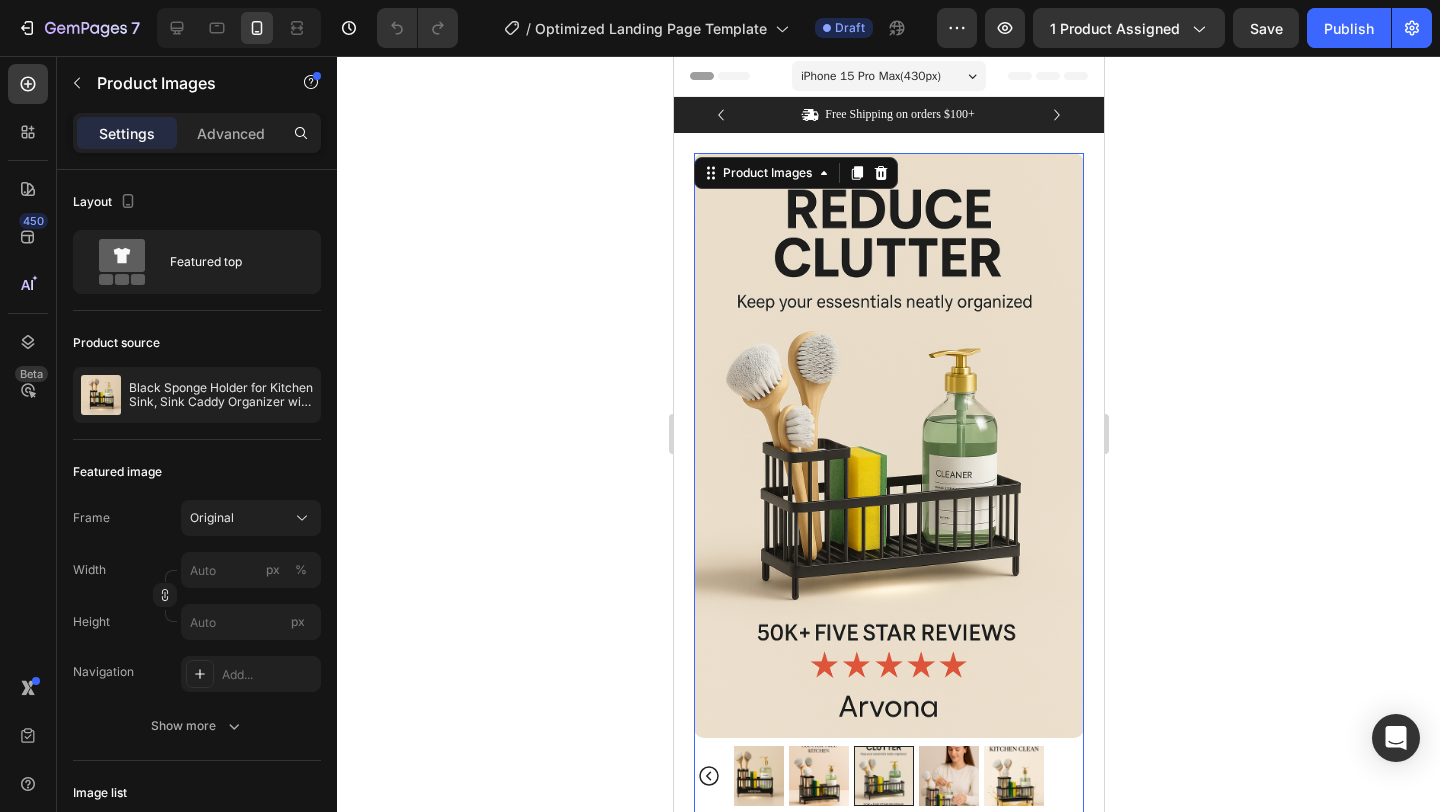 click at bounding box center [948, 776] 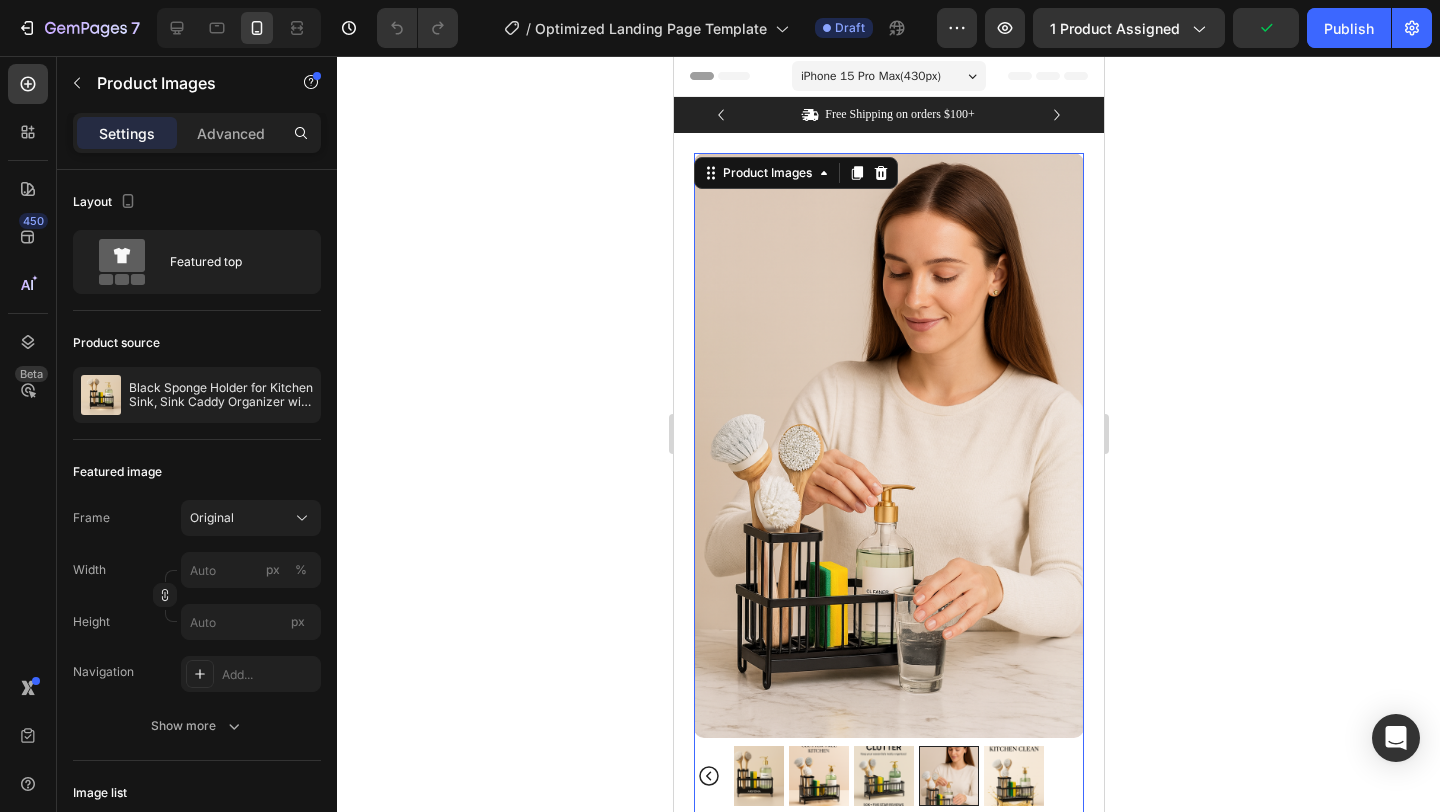 click at bounding box center (1013, 776) 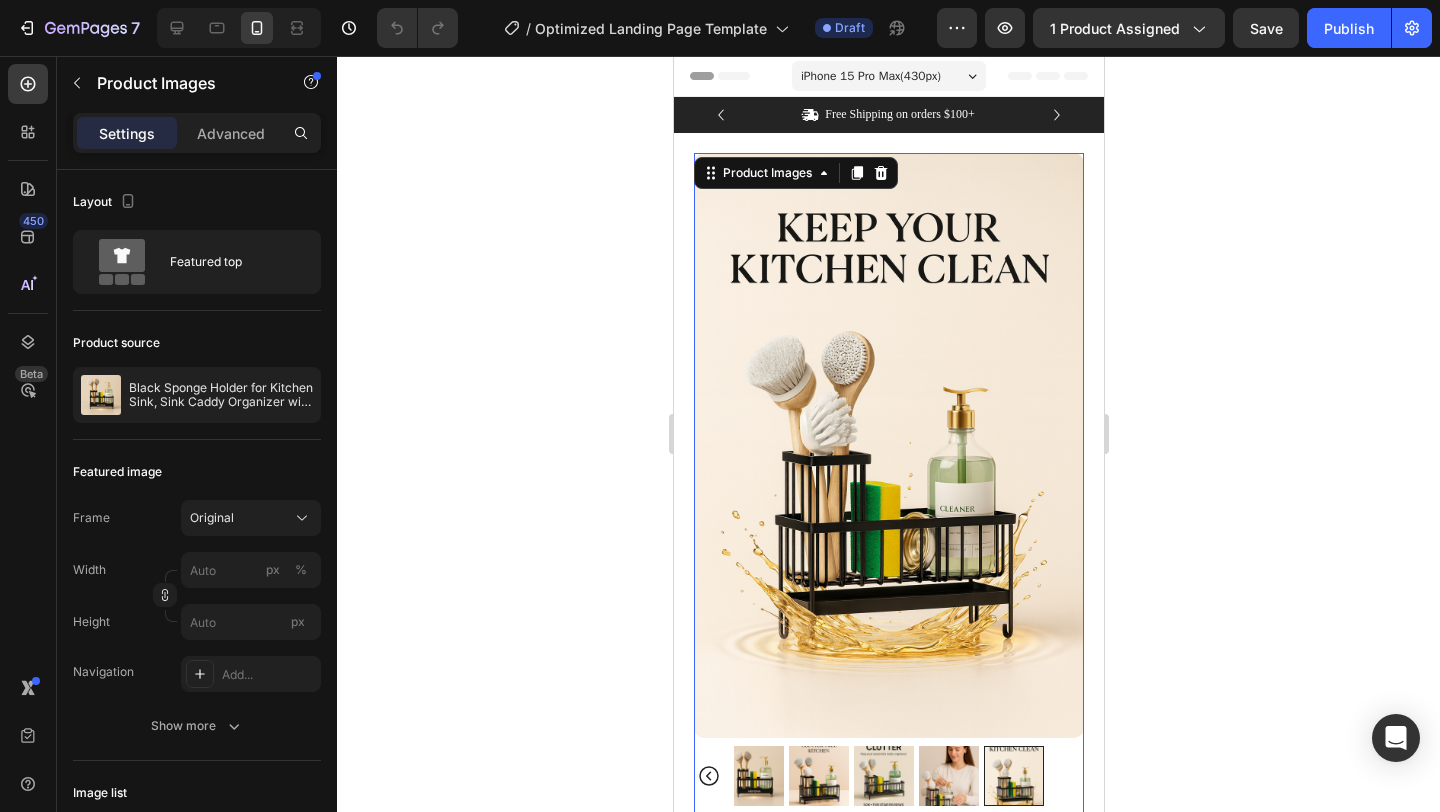 click 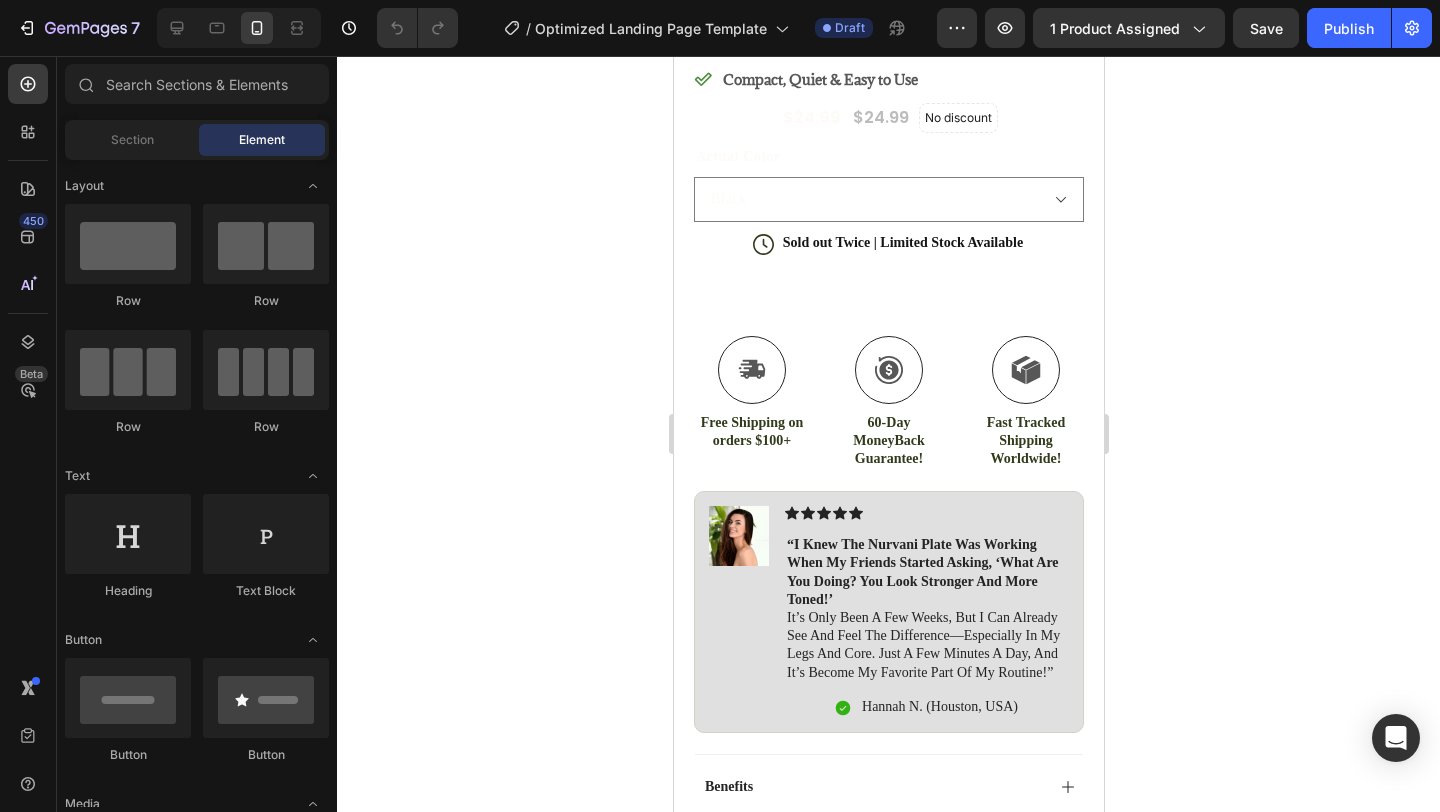 scroll, scrollTop: 1173, scrollLeft: 0, axis: vertical 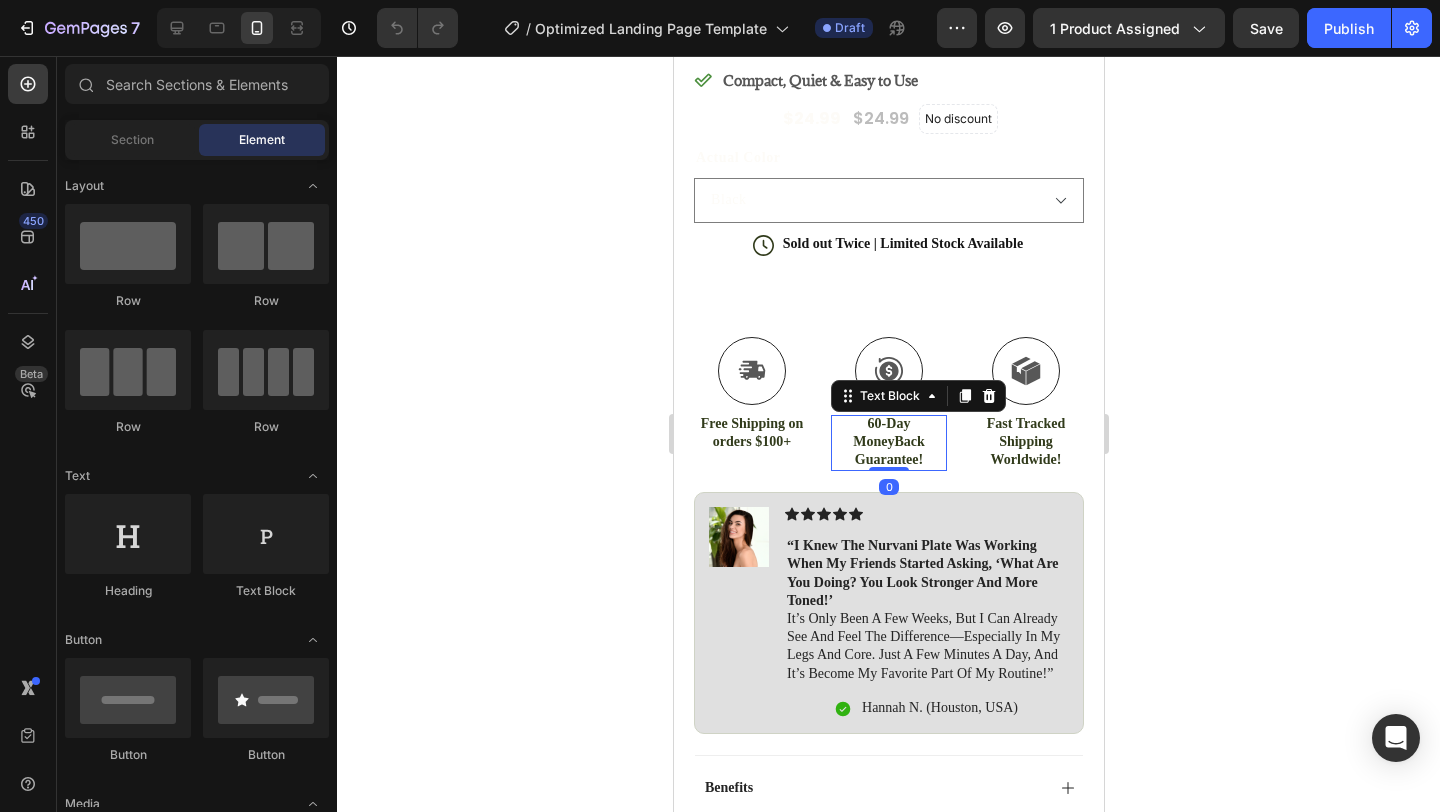 click on "60-Day MoneyBack Guarantee!" at bounding box center [888, 442] 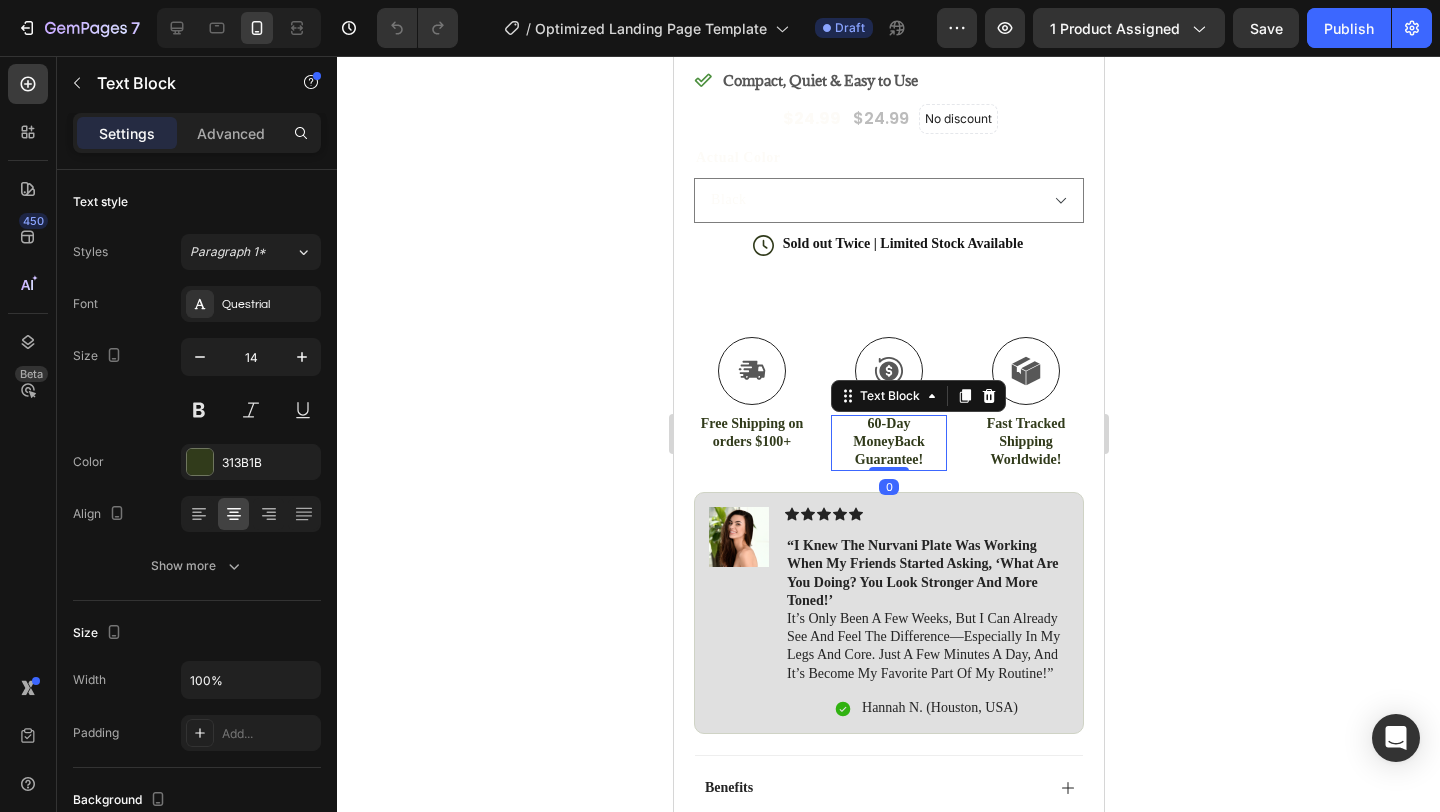 click on "60-Day MoneyBack Guarantee!" at bounding box center (888, 442) 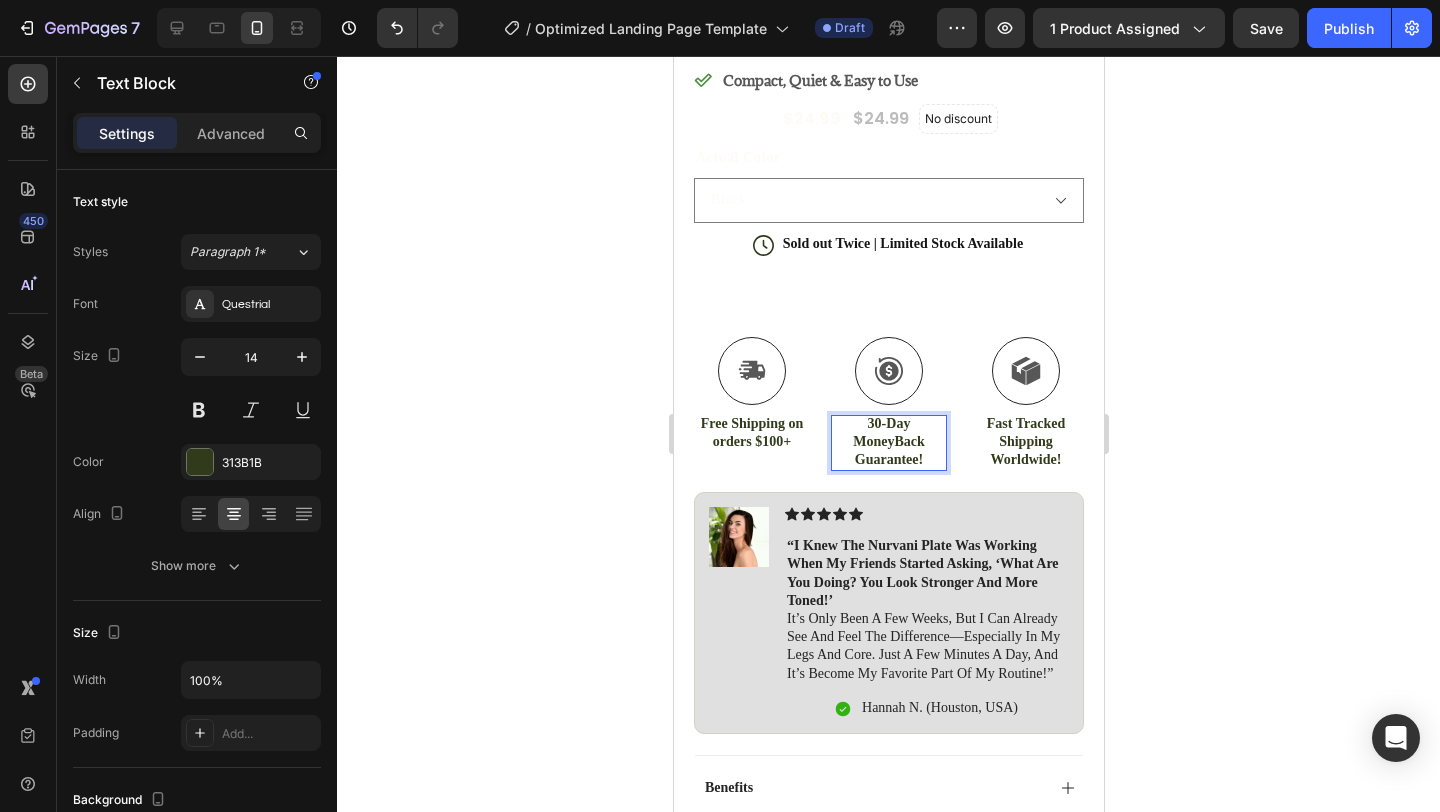 click 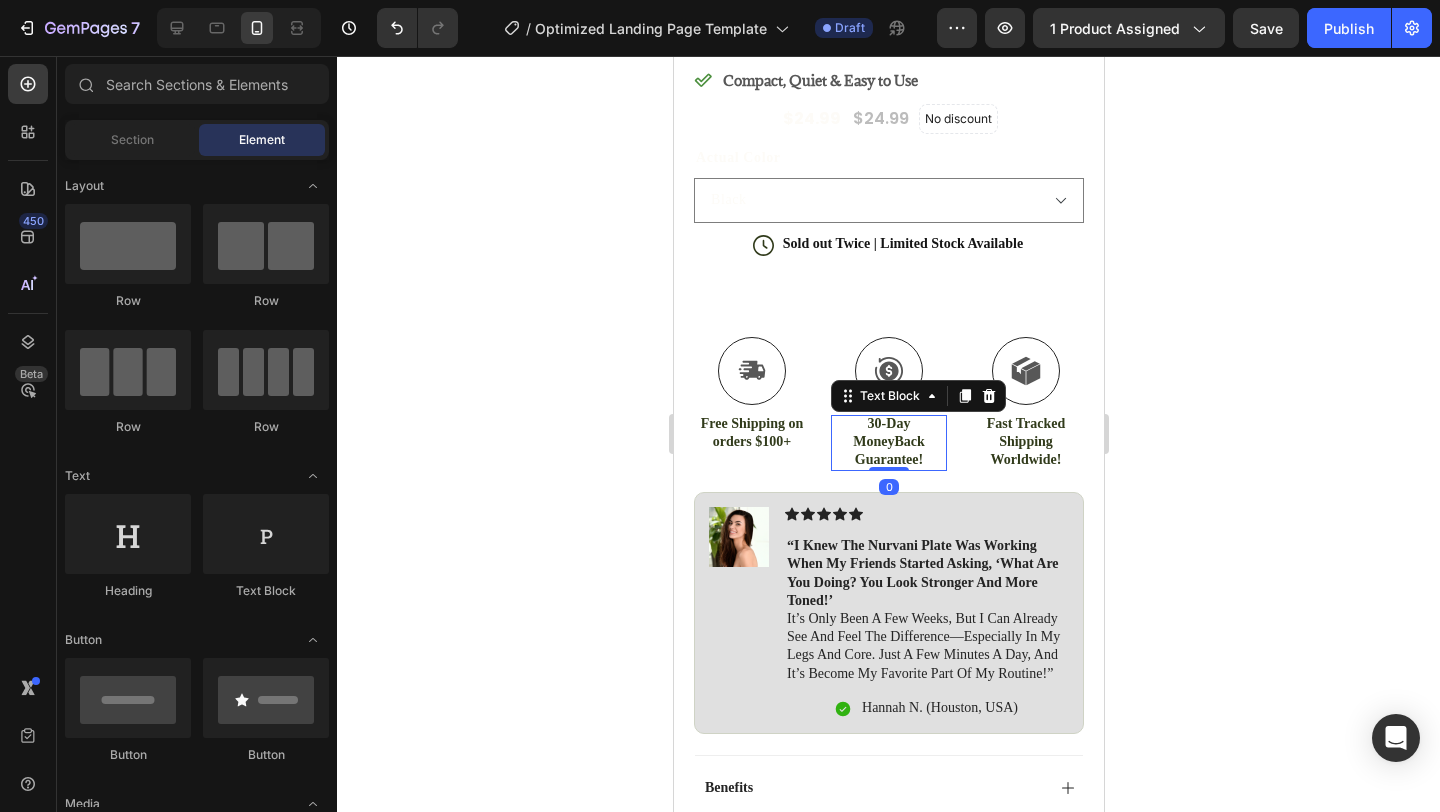 click on "30-Day MoneyBack Guarantee!" at bounding box center (888, 442) 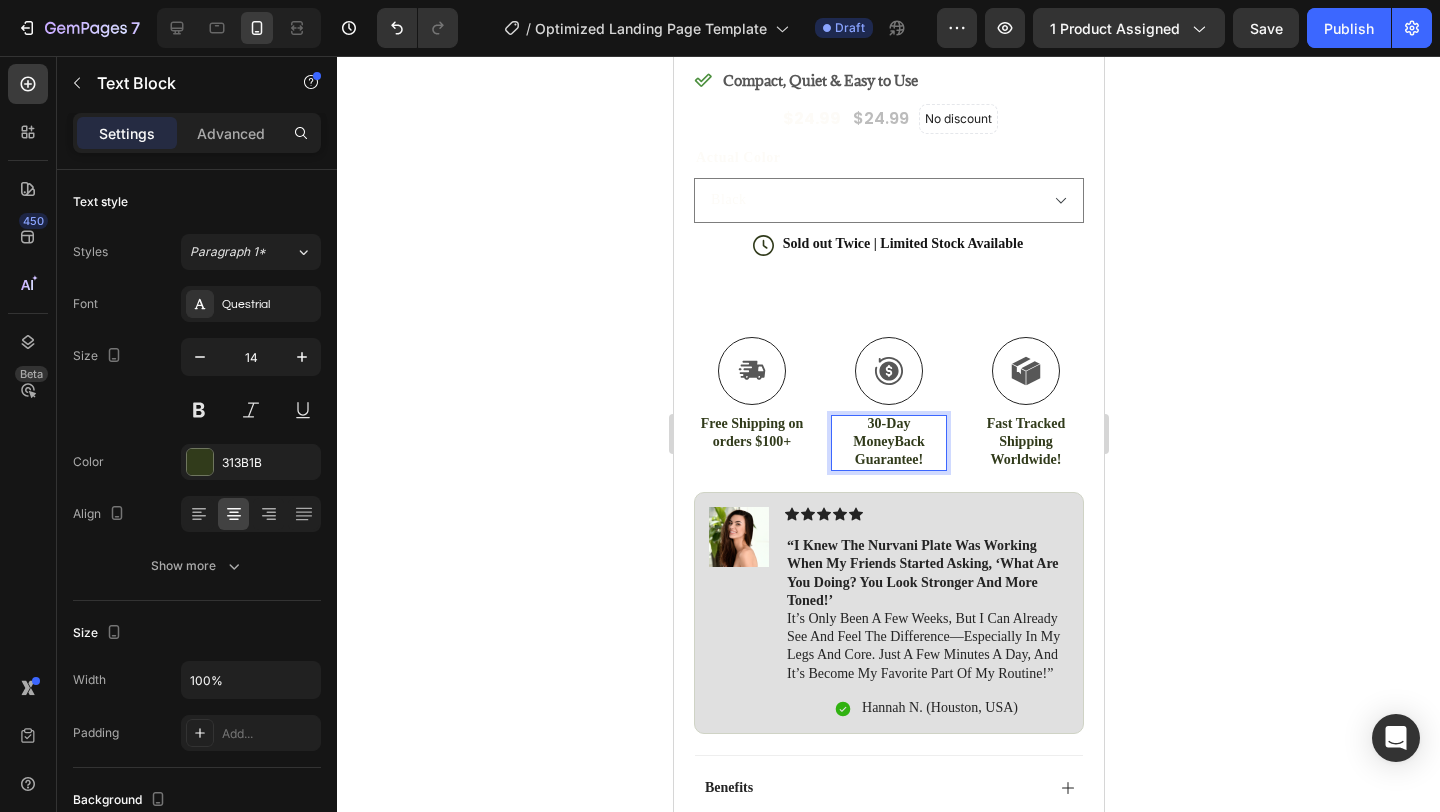 click on "30-Day MoneyBack Guarantee!" at bounding box center (888, 442) 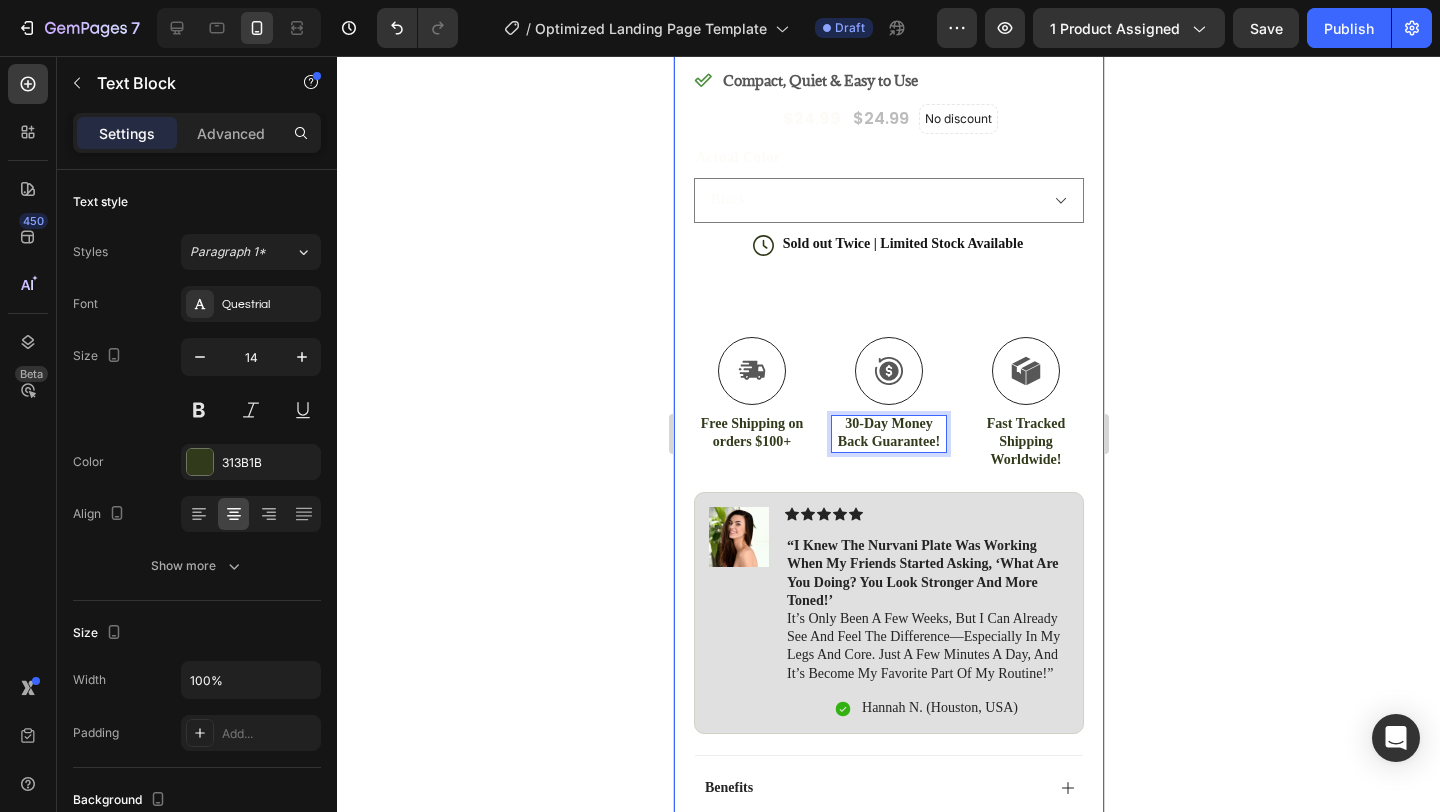 click 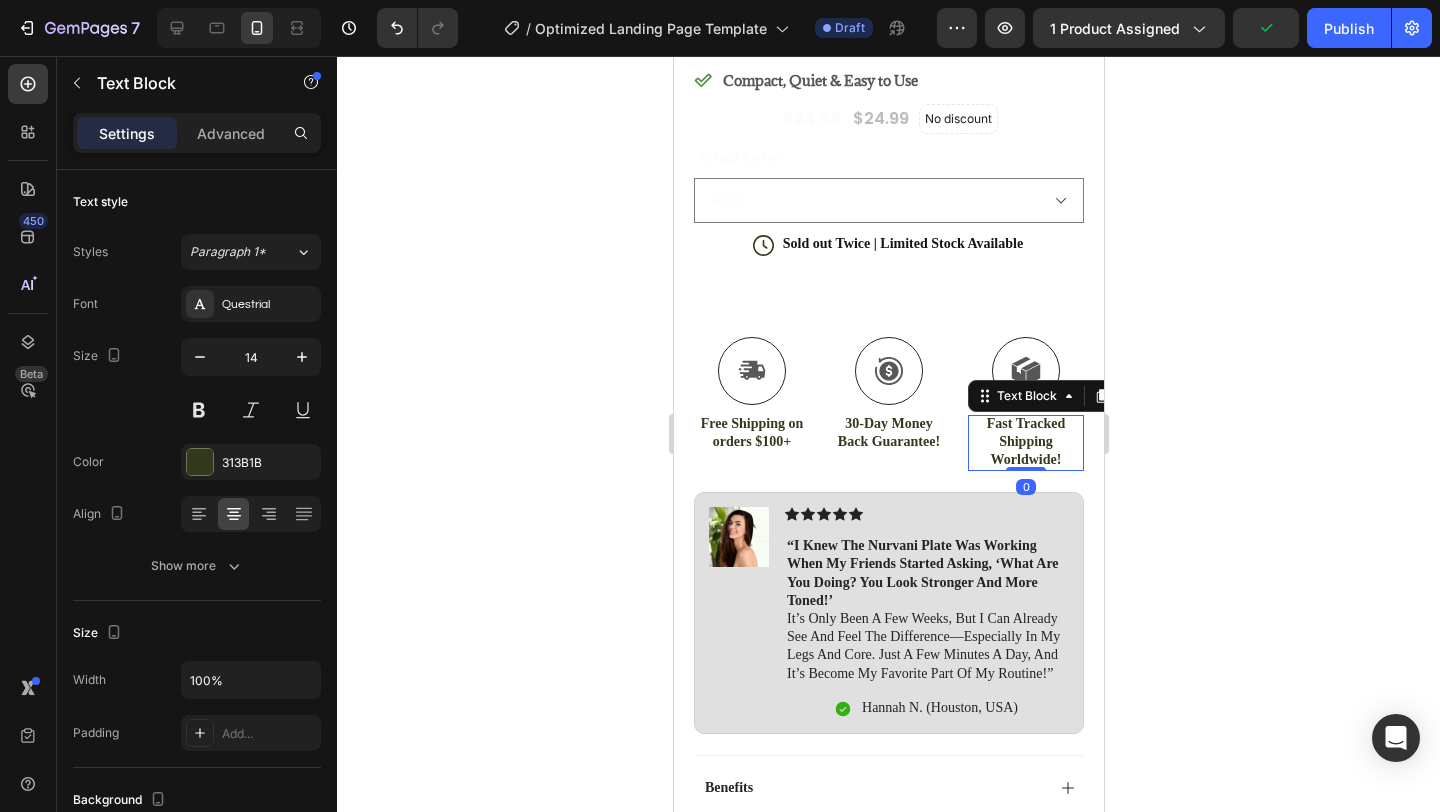 click on "Fast Tracked Shipping Worldwide!" at bounding box center (1025, 442) 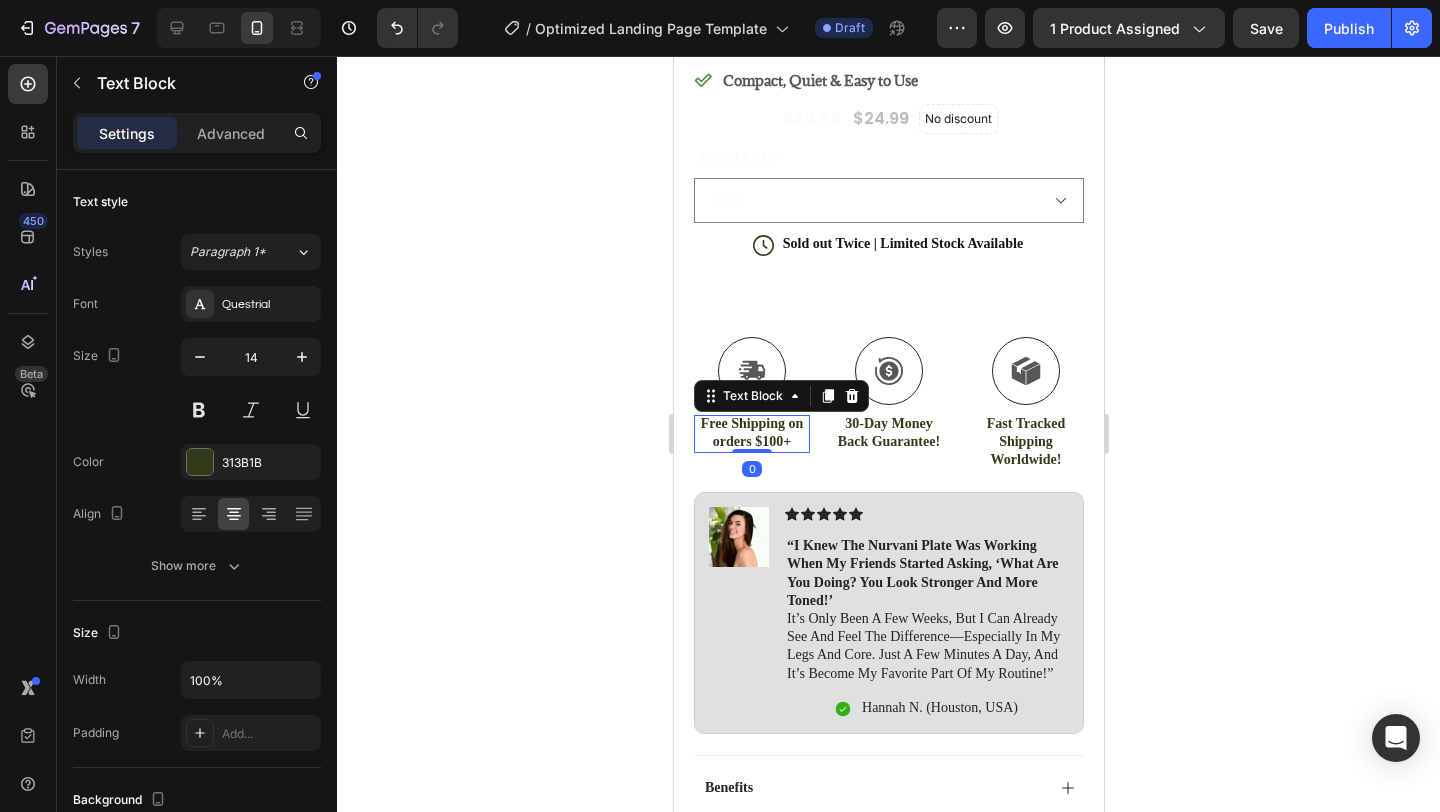 click on "Free Shipping on orders $100+" at bounding box center [751, 433] 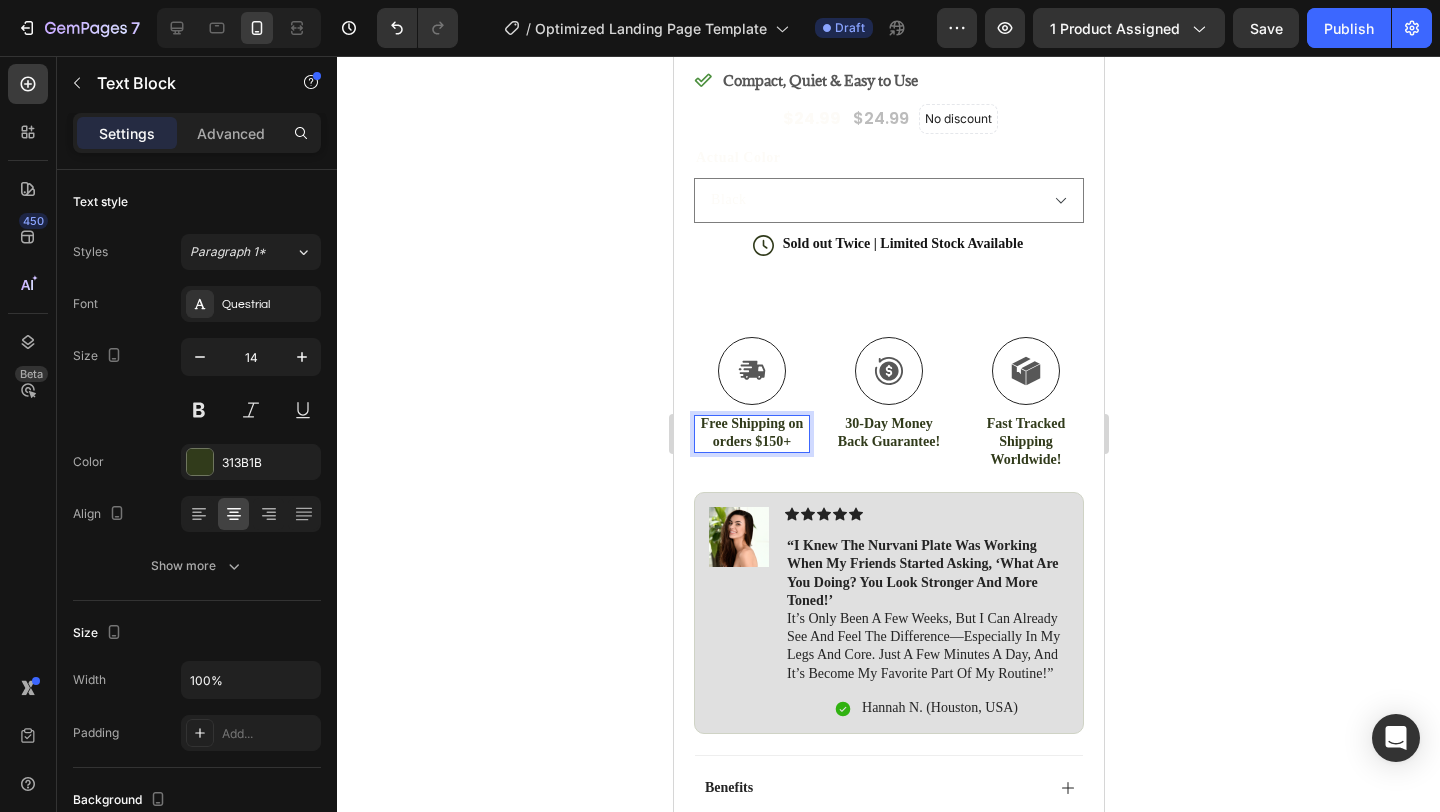 click 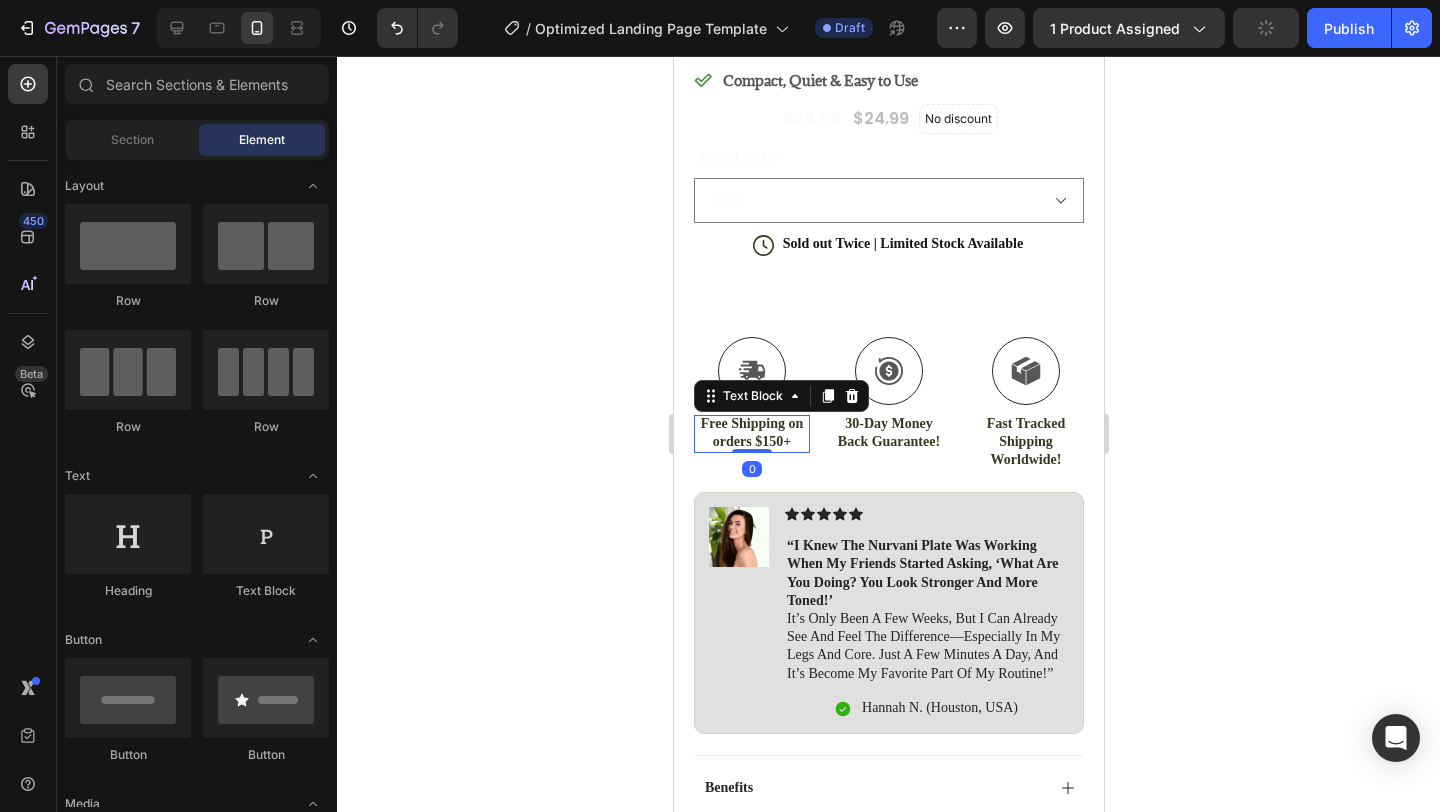 click on "Free Shipping on orders $150+" at bounding box center [751, 433] 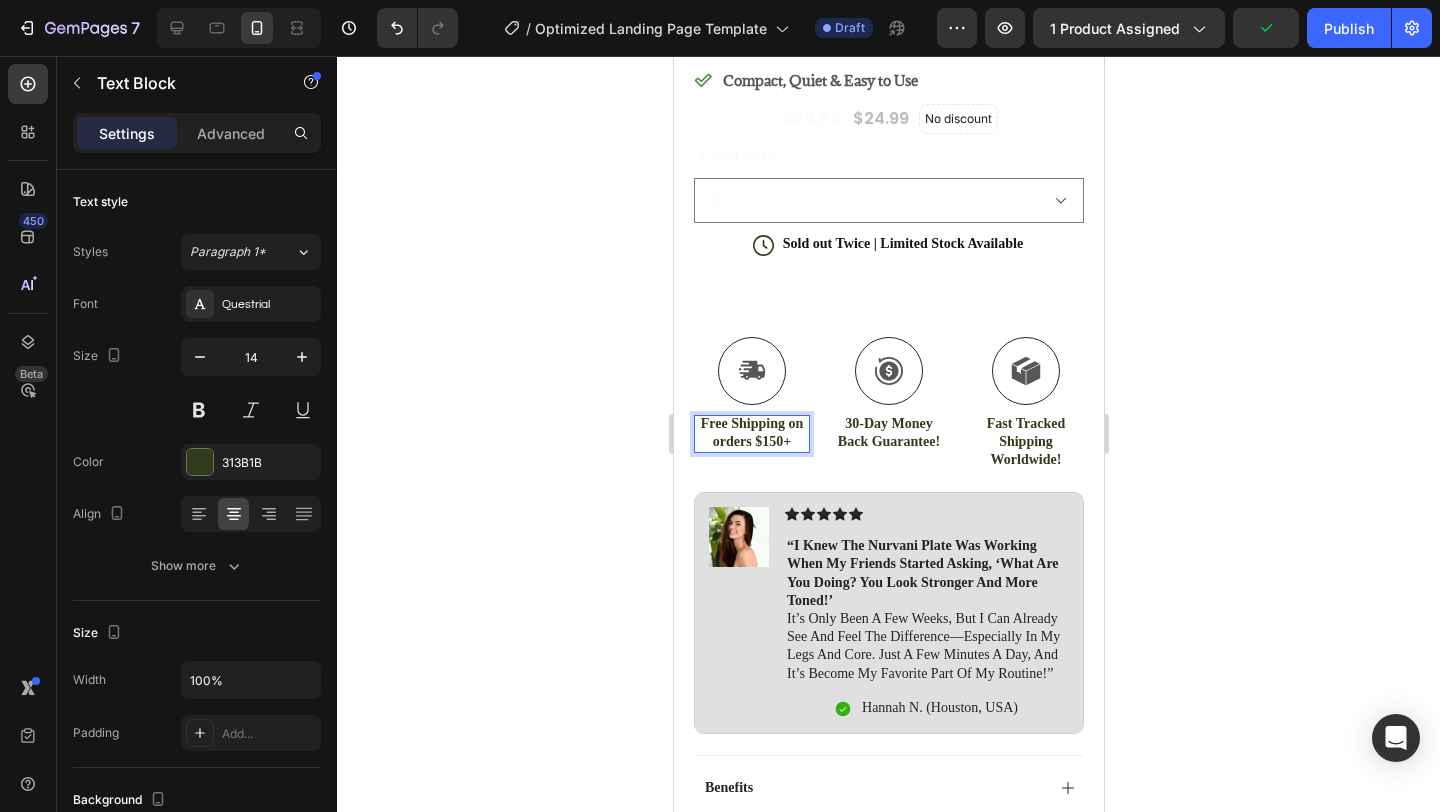 click on "Free Shipping on orders $150+" at bounding box center [751, 433] 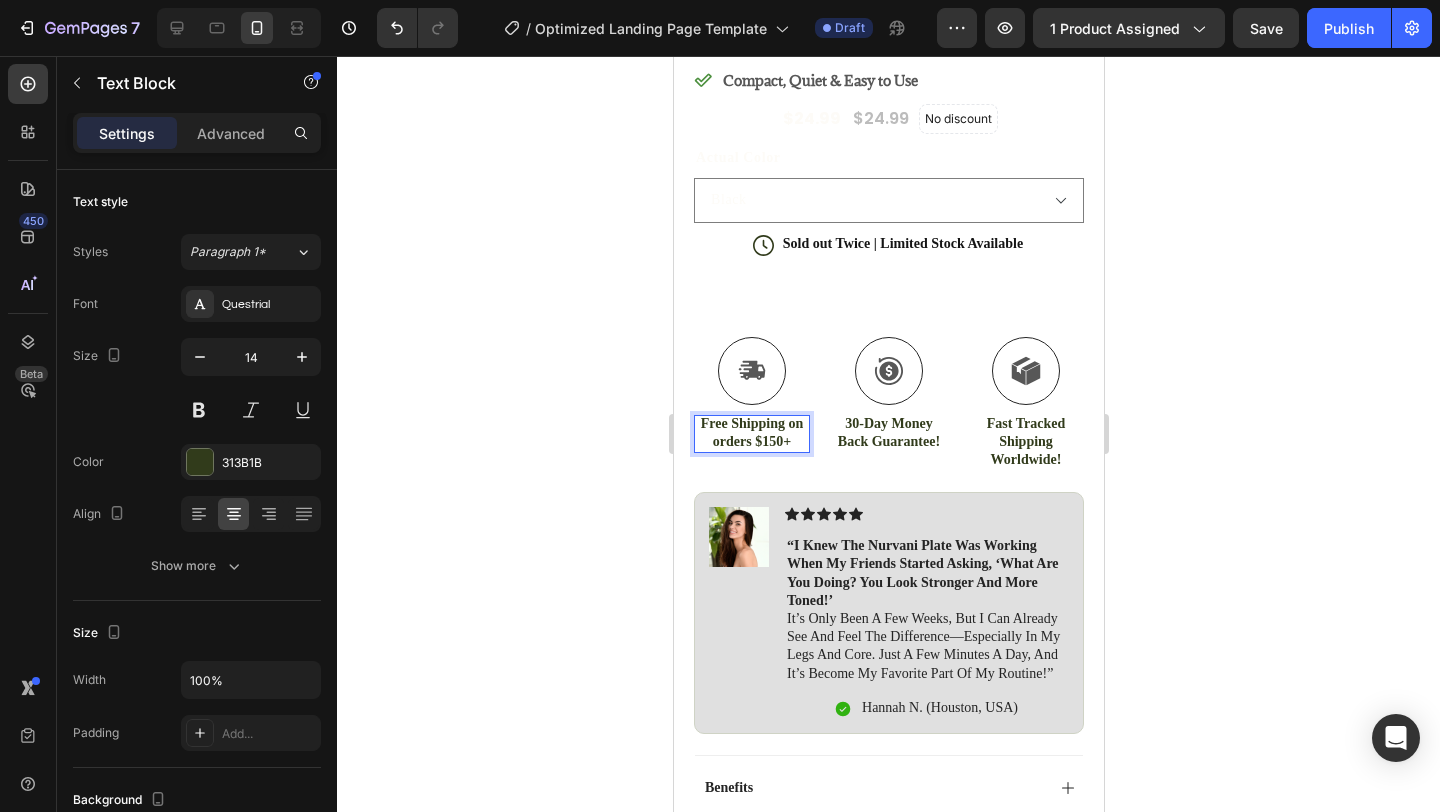 click 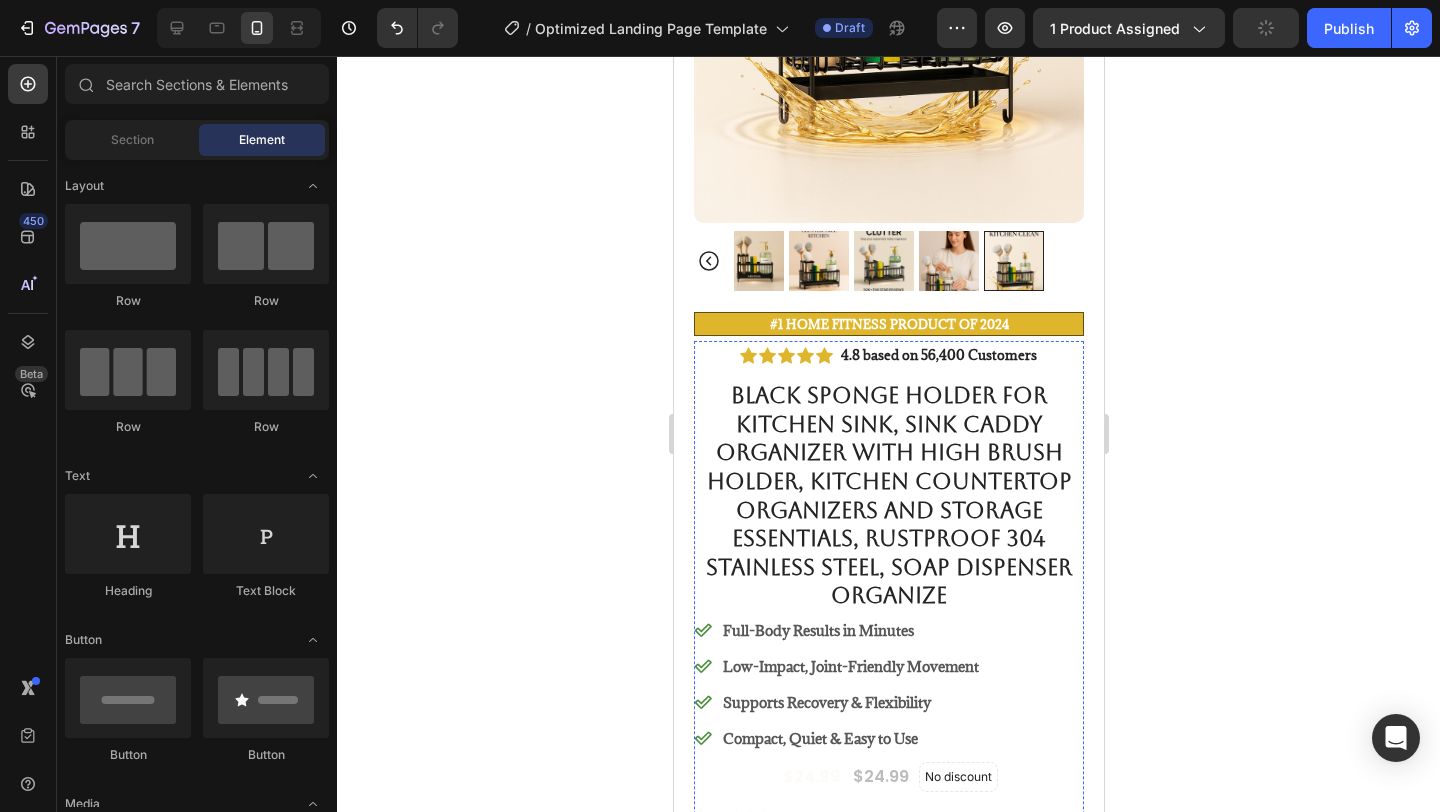 scroll, scrollTop: 514, scrollLeft: 0, axis: vertical 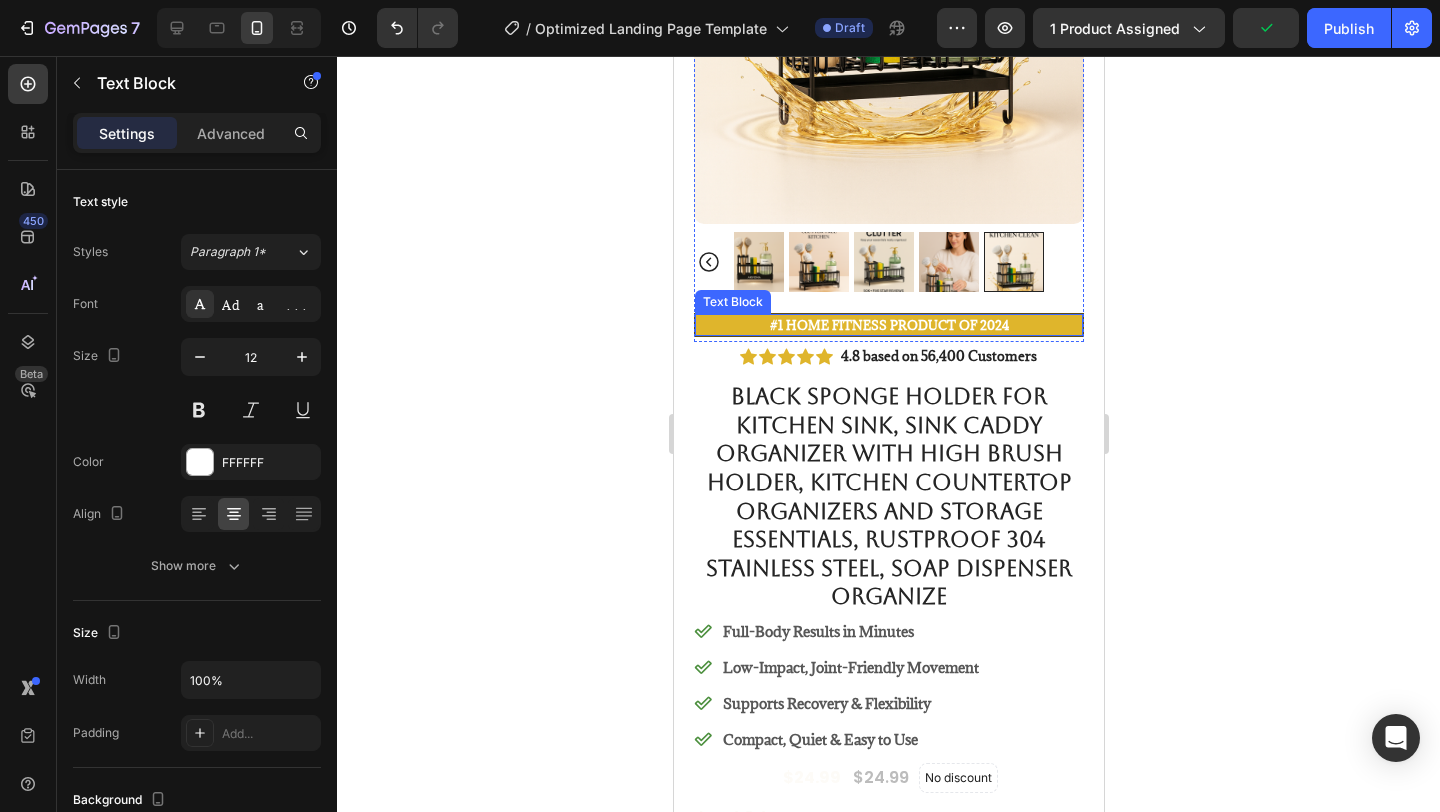 click on "#1 Home fitness Product of 2024" at bounding box center [888, 325] 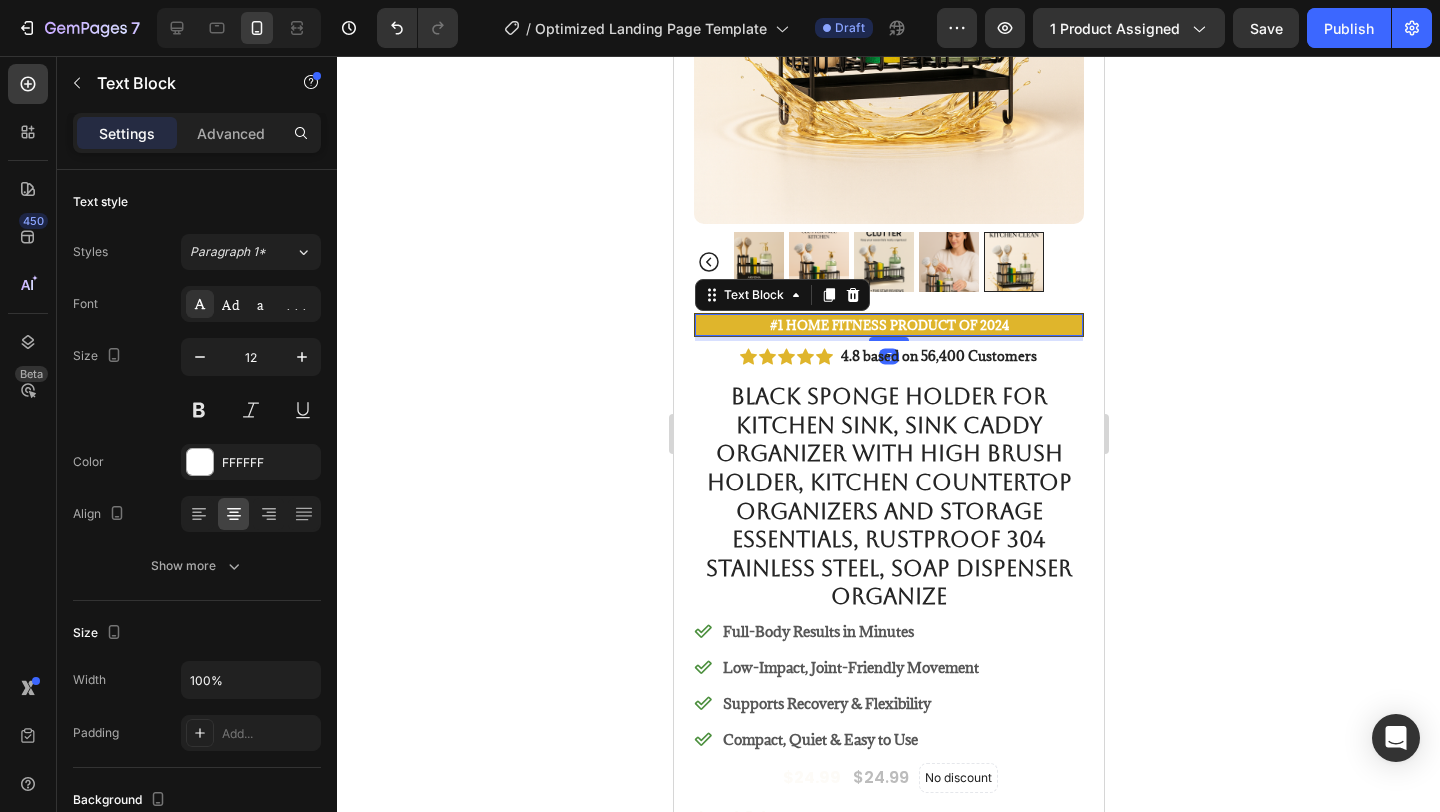 click 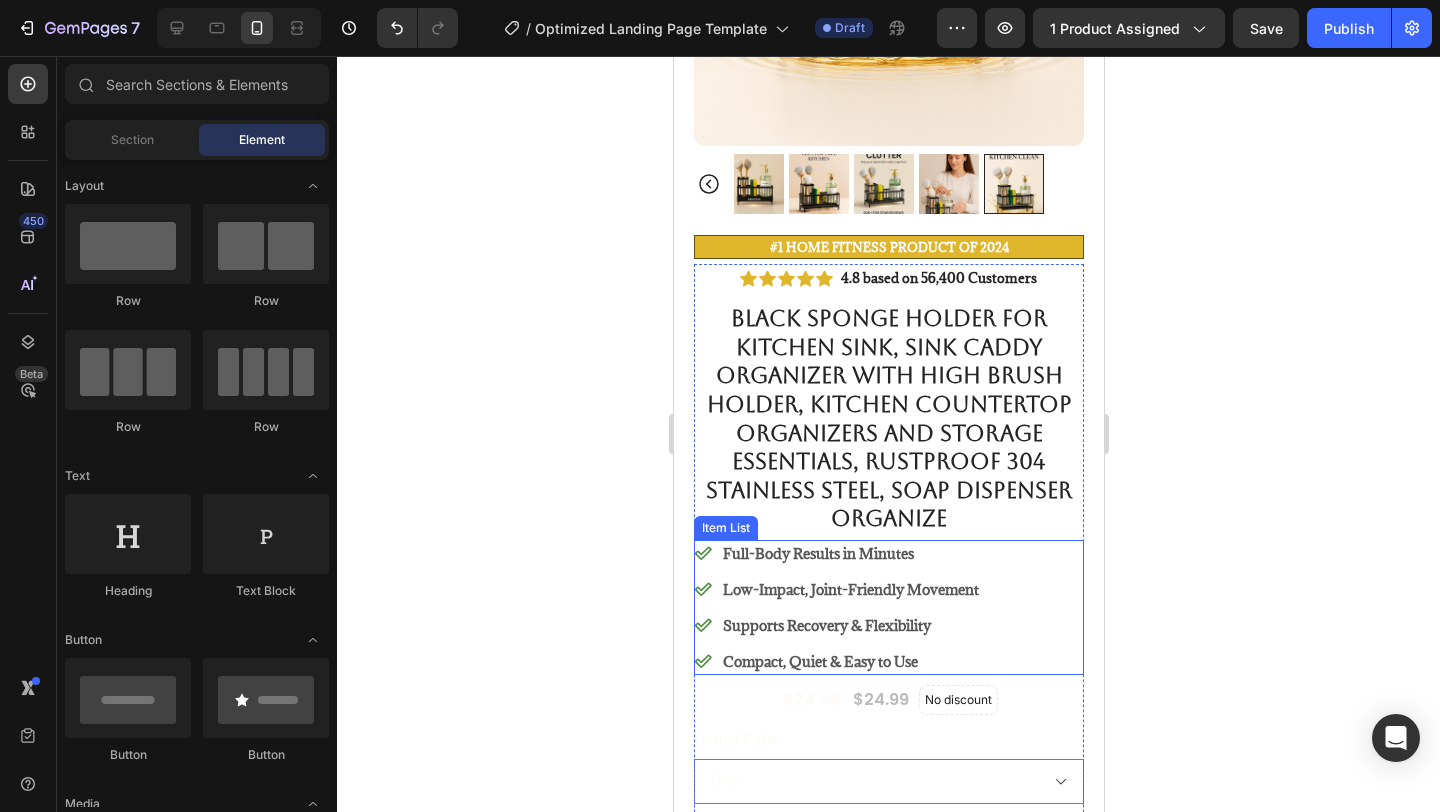 scroll, scrollTop: 623, scrollLeft: 0, axis: vertical 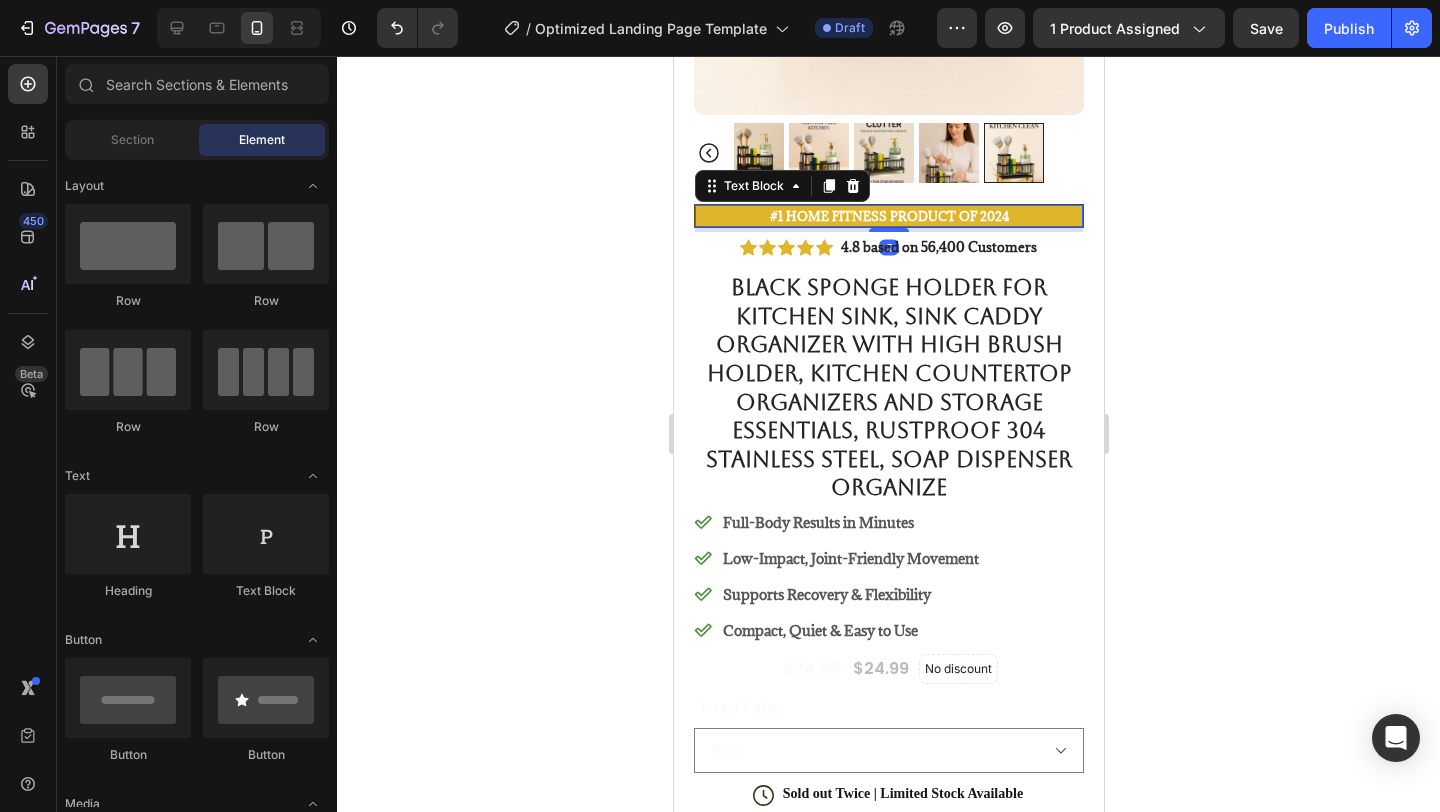 click on "#1 Home fitness Product of 2024" at bounding box center (888, 216) 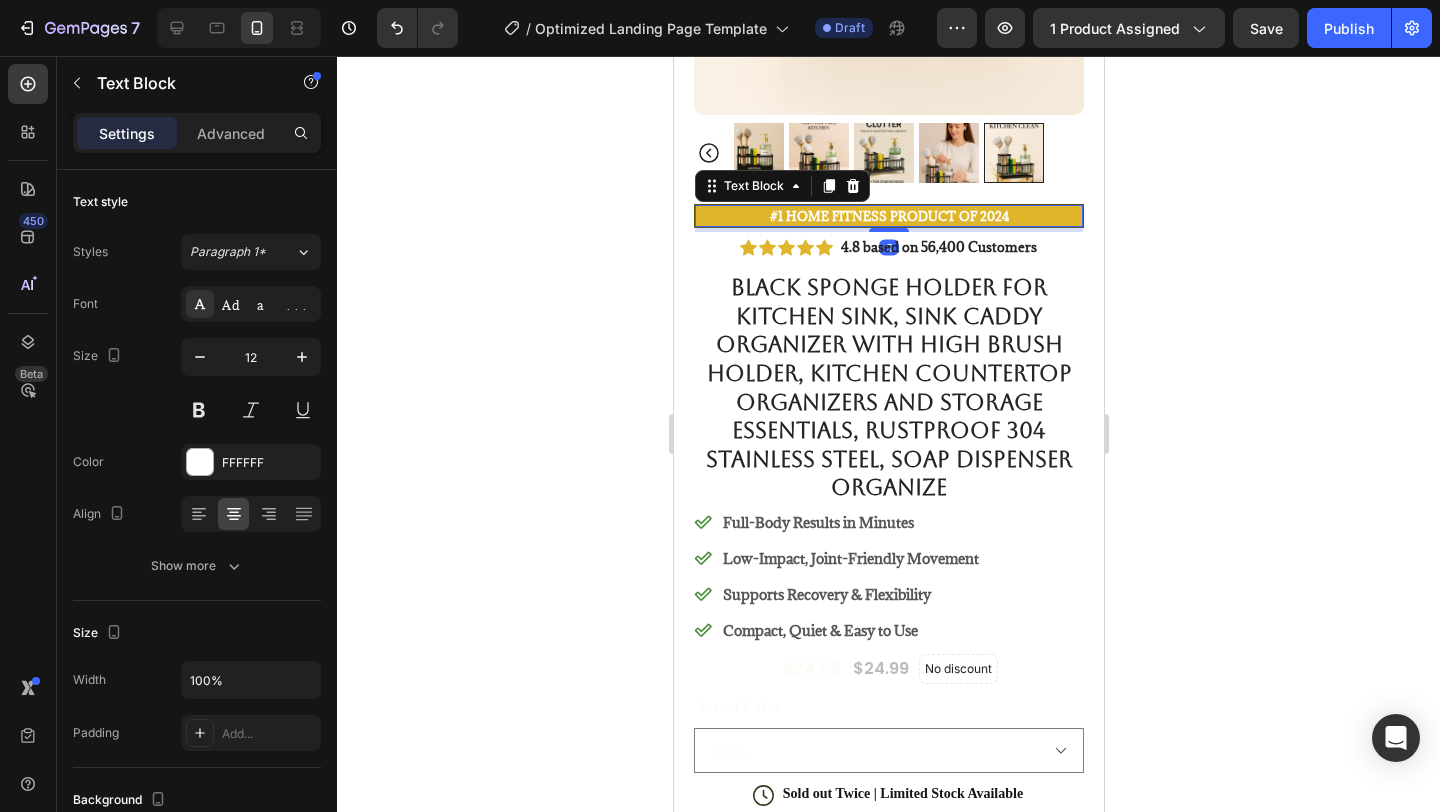 click on "#1 Home fitness Product of 2024" at bounding box center [888, 216] 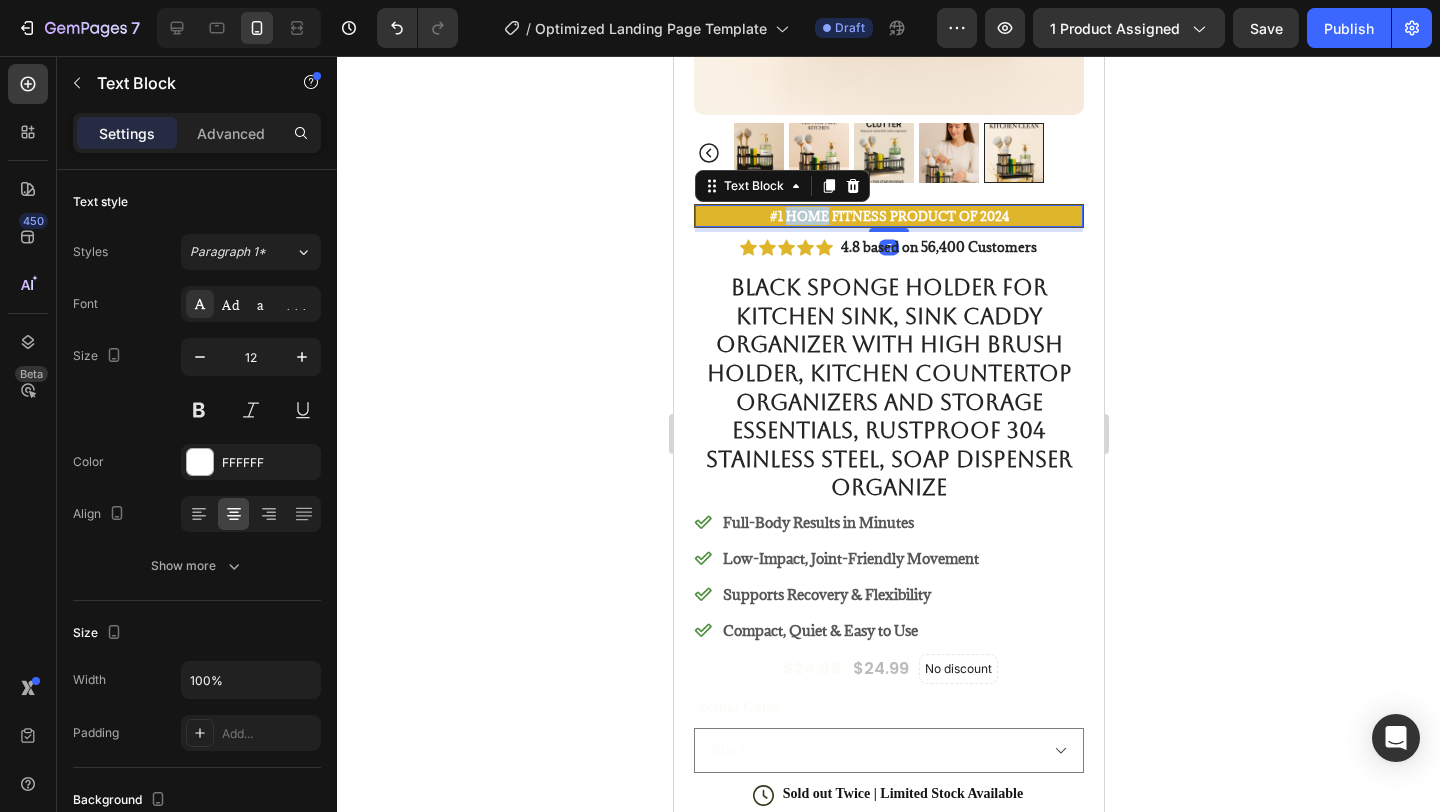 click on "#1 Home fitness Product of 2024" at bounding box center [888, 216] 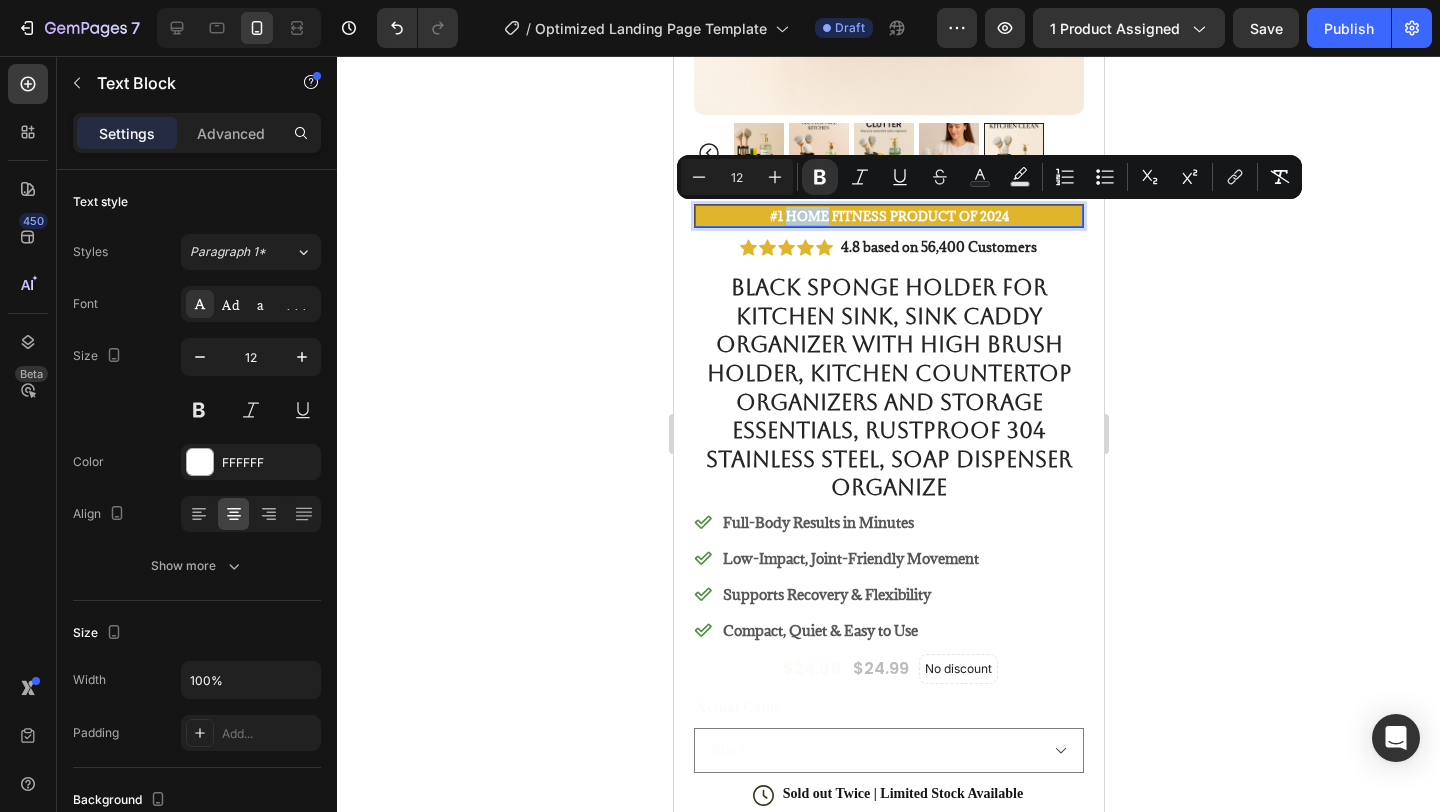 click on "#1 Home fitness Product of 2024" at bounding box center (888, 216) 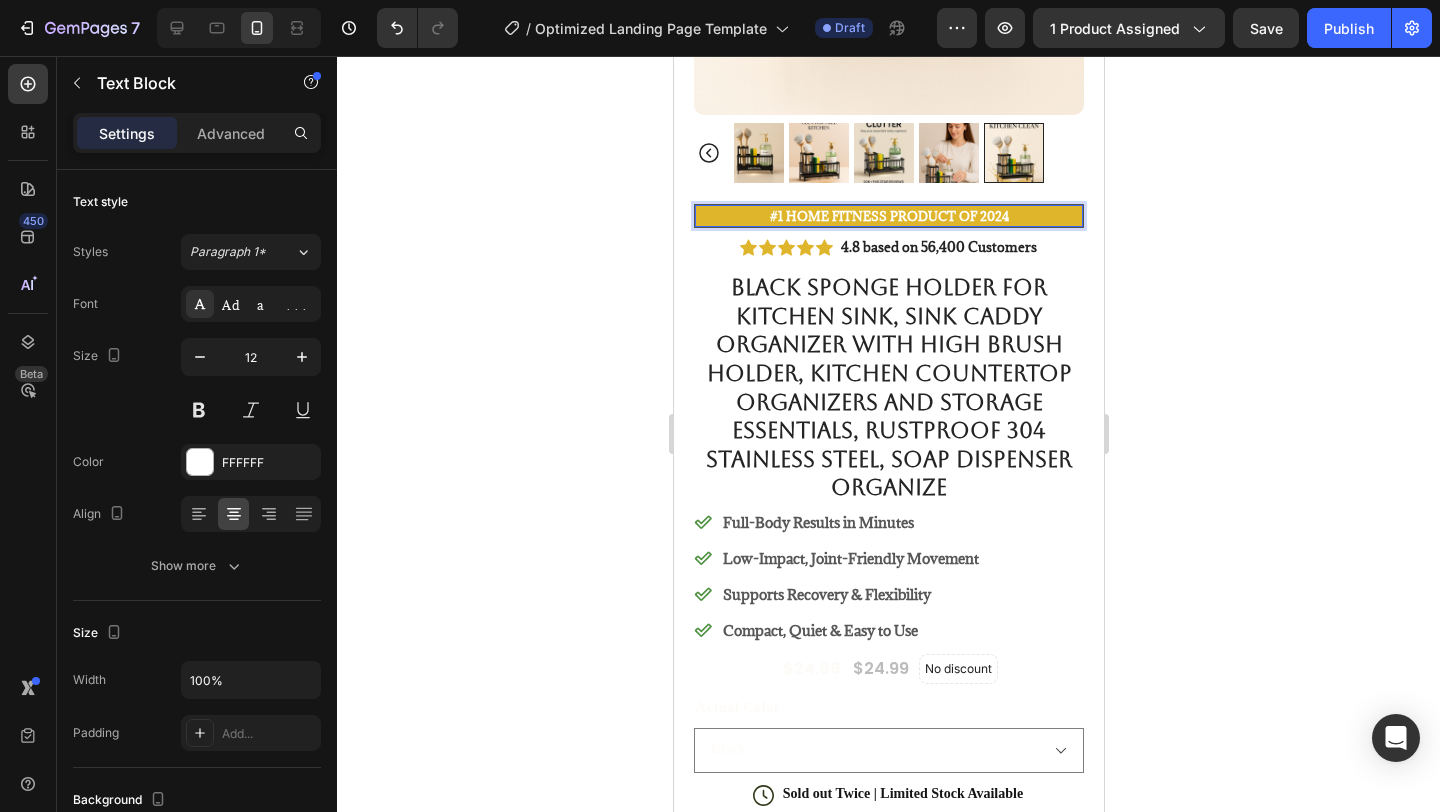 click on "#1 Home fitness Product of 2024" at bounding box center [888, 216] 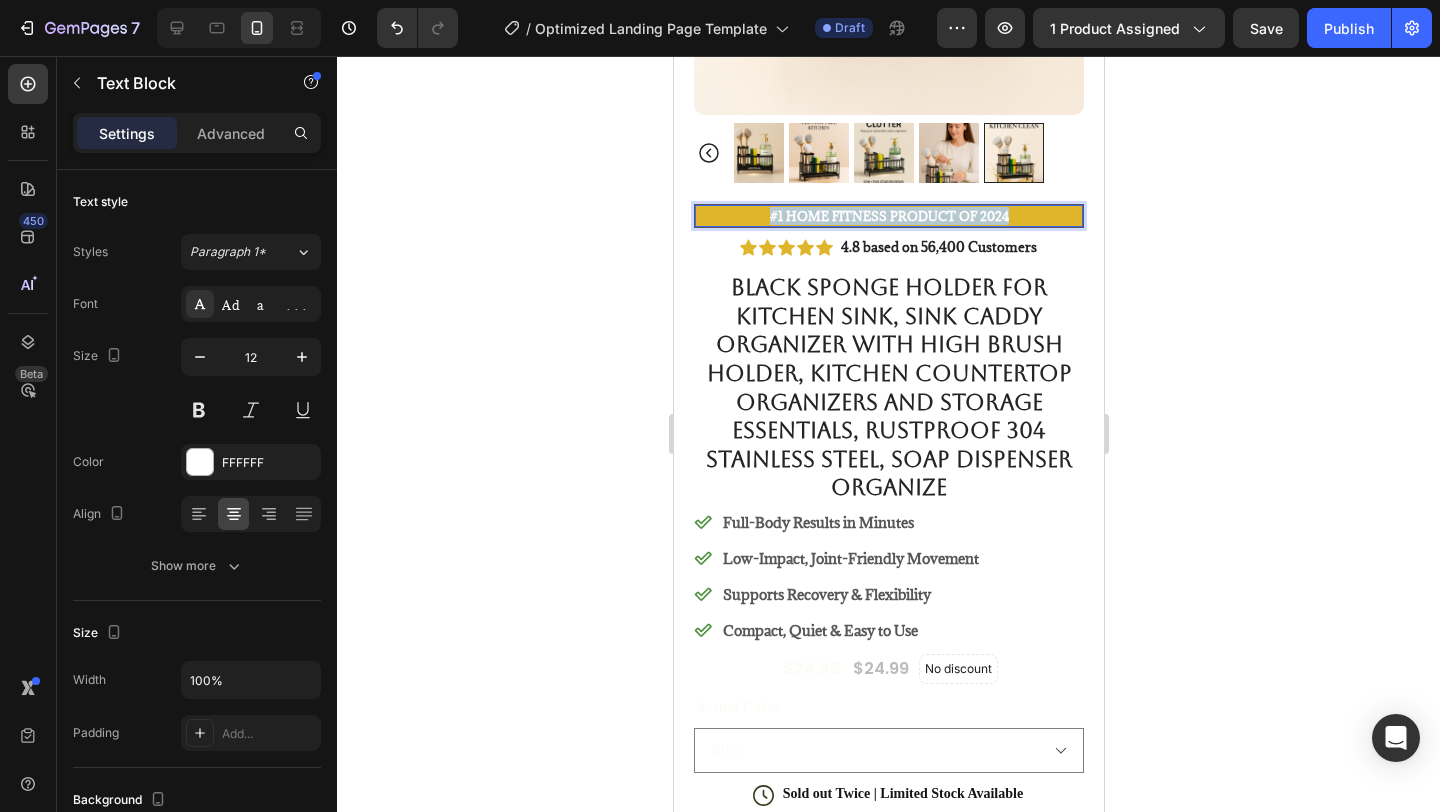 click on "#1 Home fitness Product of 2024" at bounding box center [888, 216] 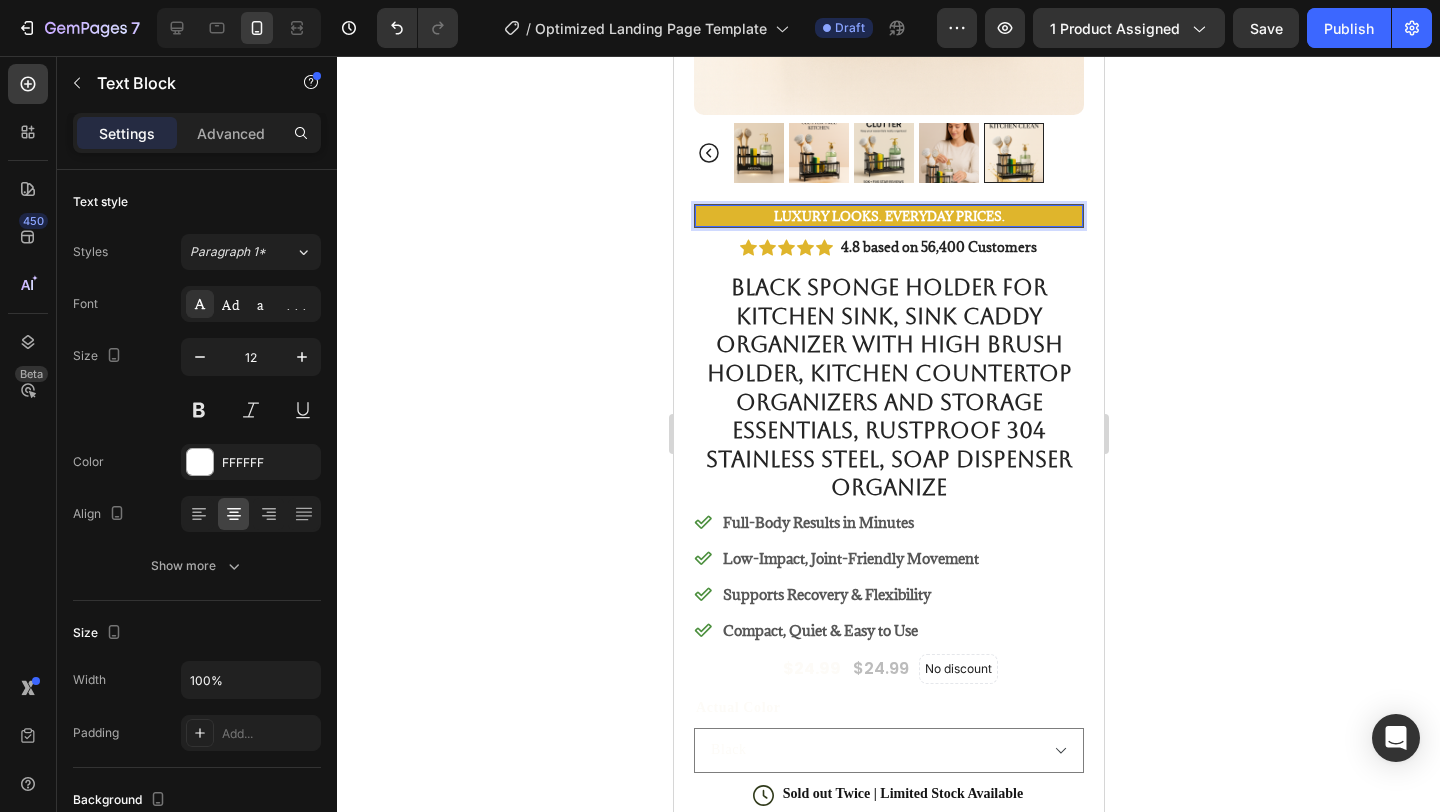 click 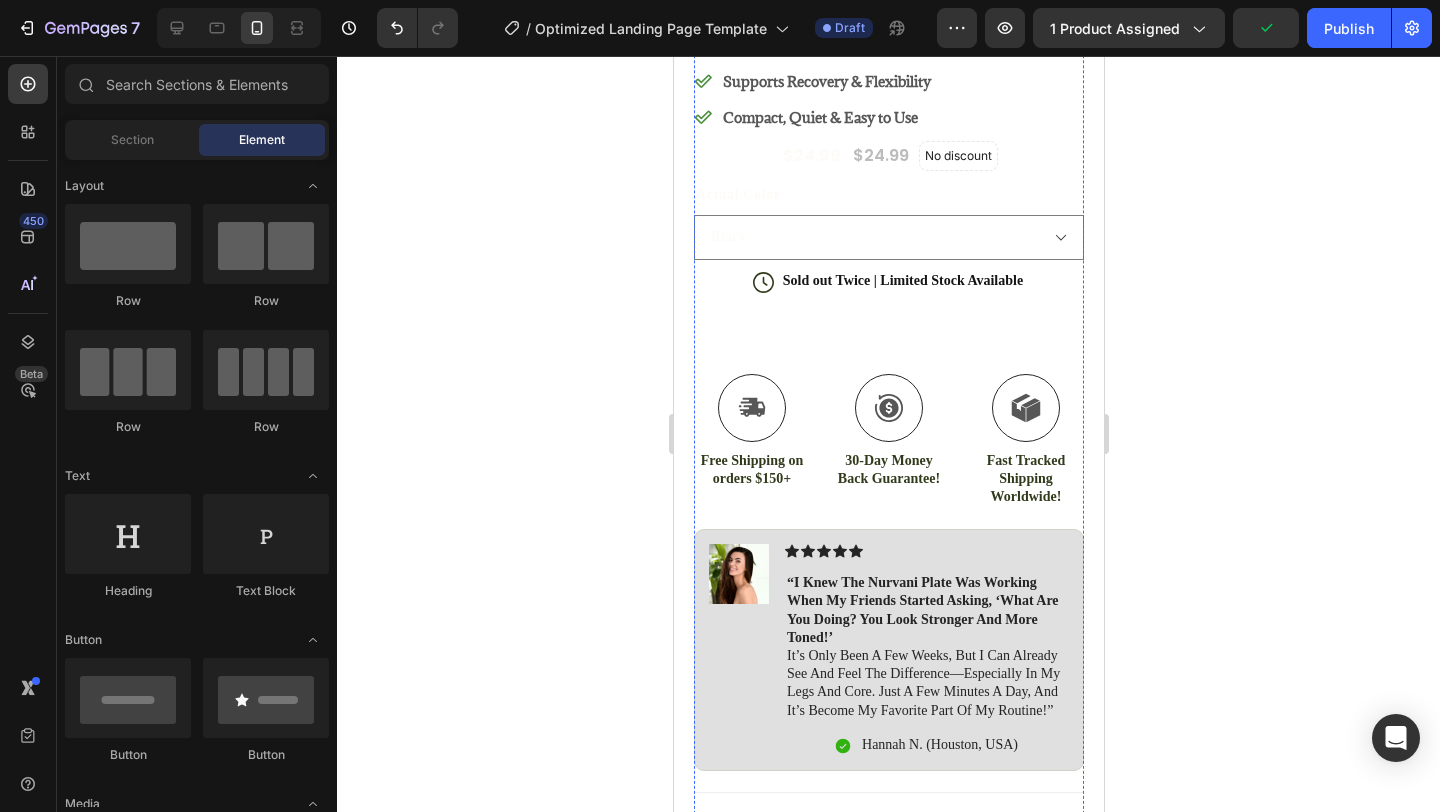 scroll, scrollTop: 1131, scrollLeft: 0, axis: vertical 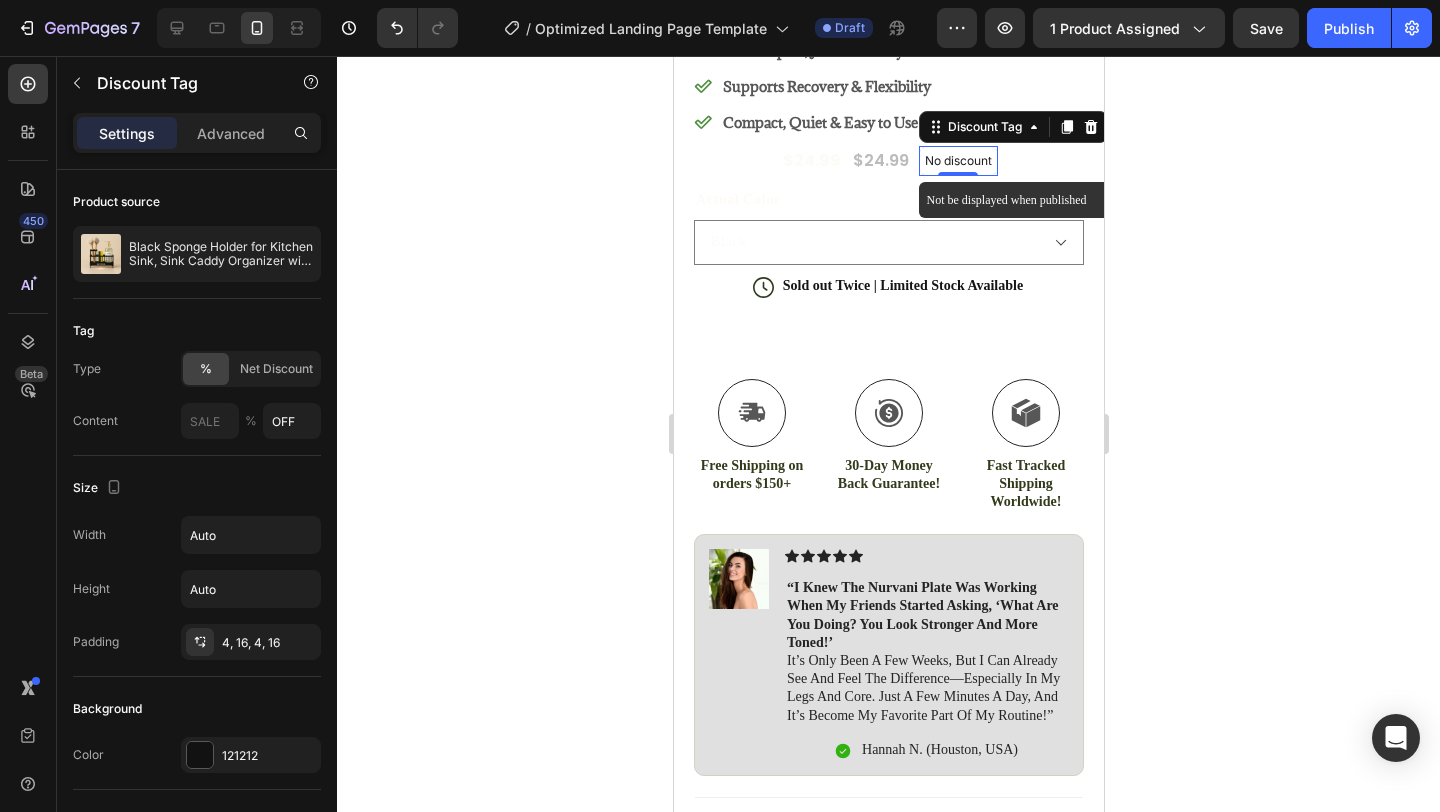 click on "No discount" at bounding box center [957, 161] 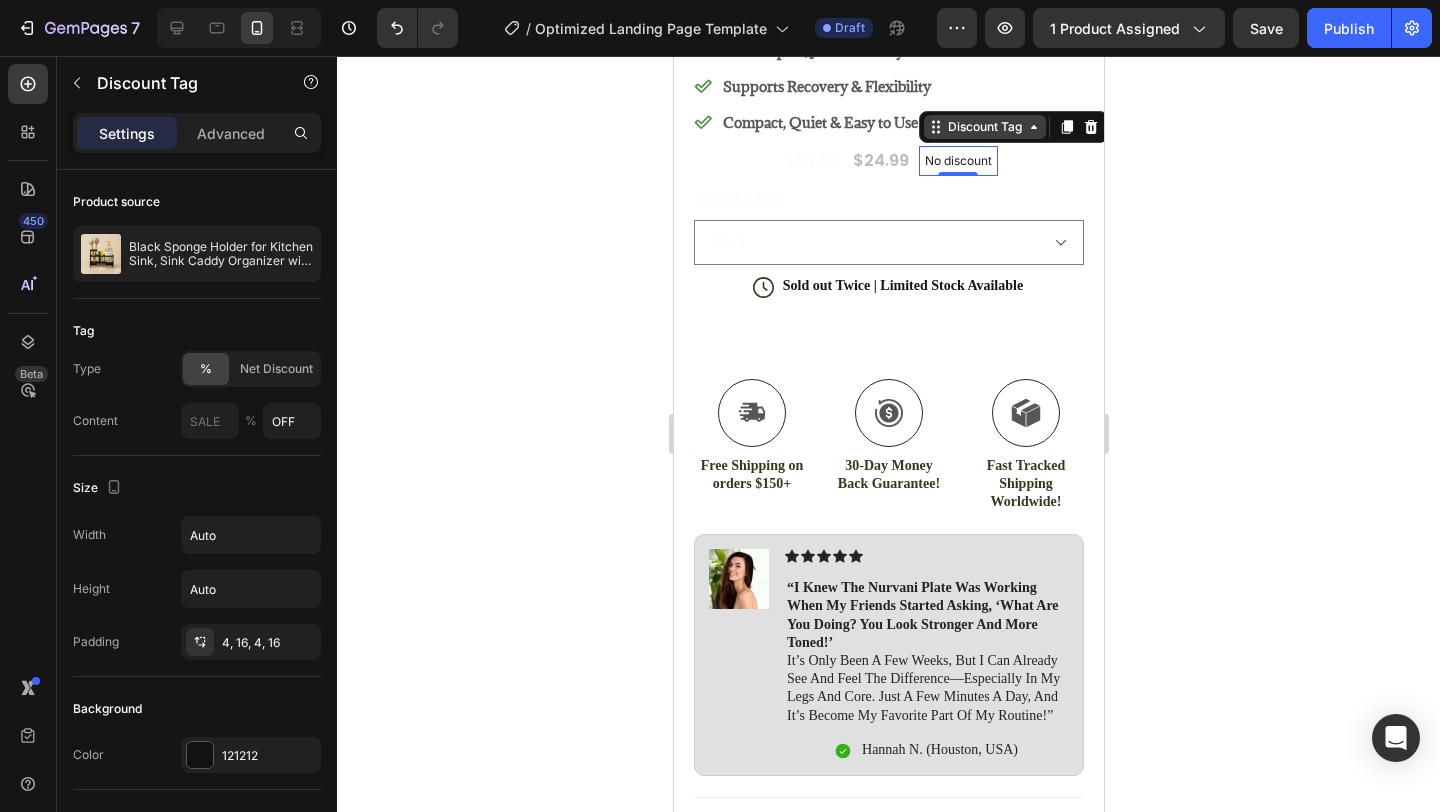 click on "Discount Tag" at bounding box center [984, 127] 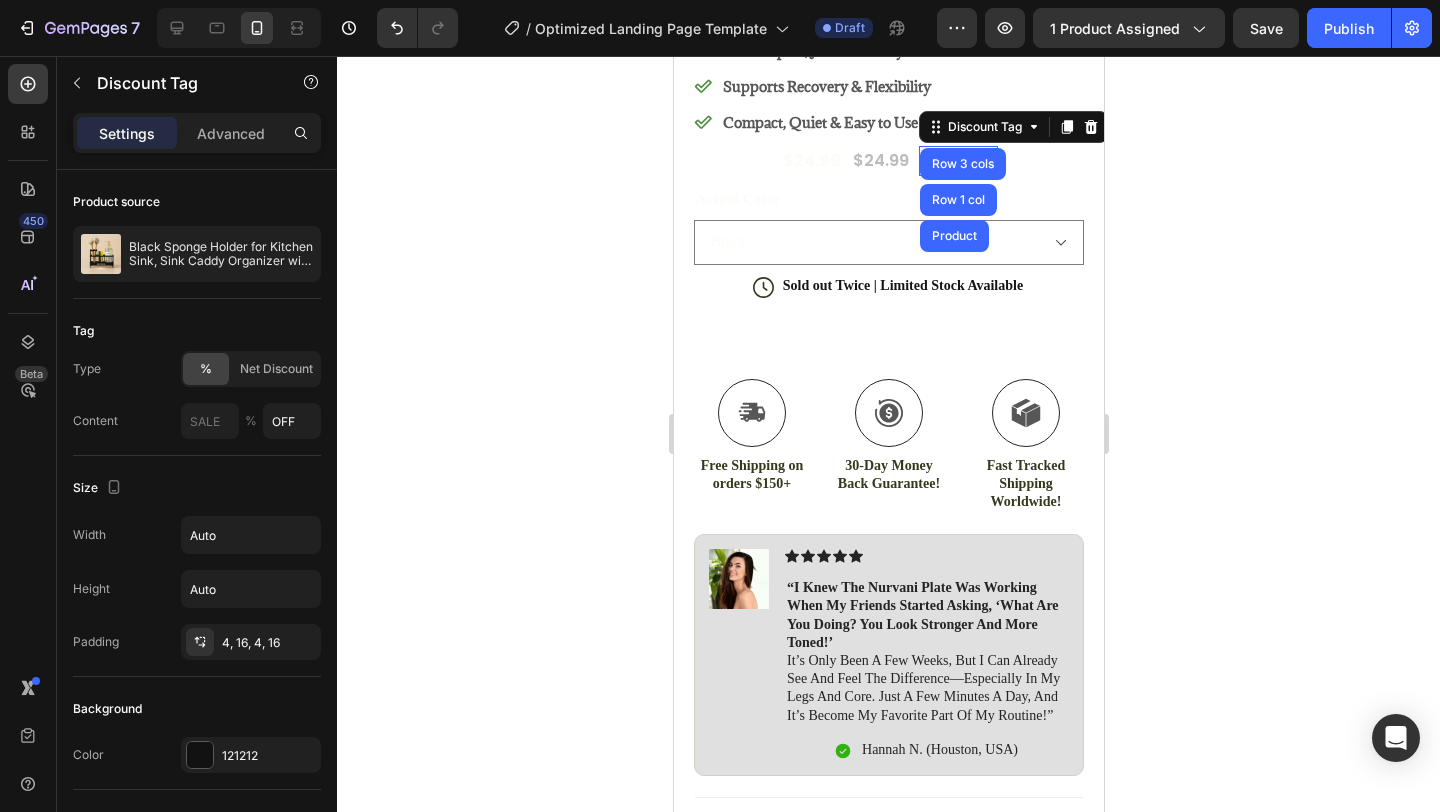 click 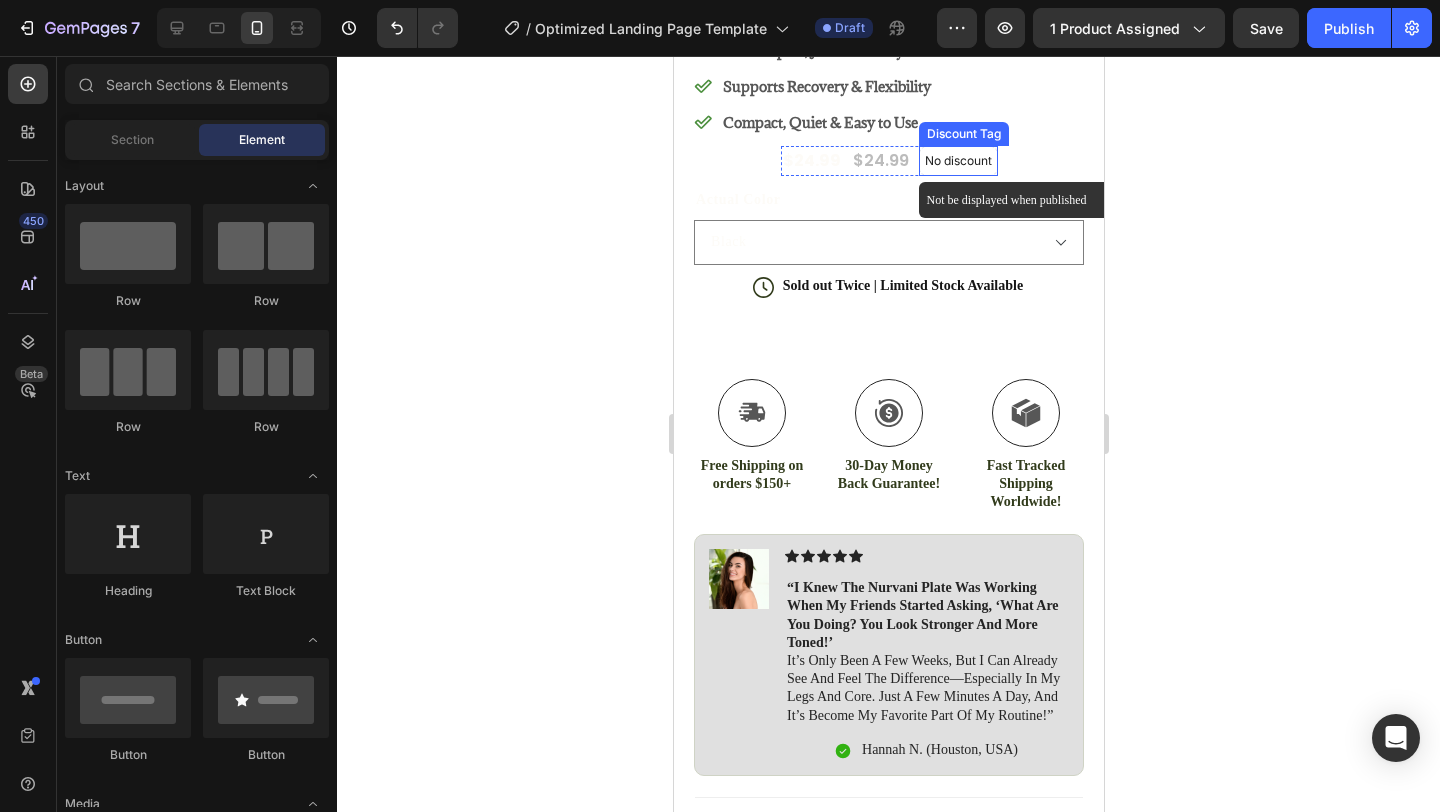 click on "No discount" at bounding box center [957, 161] 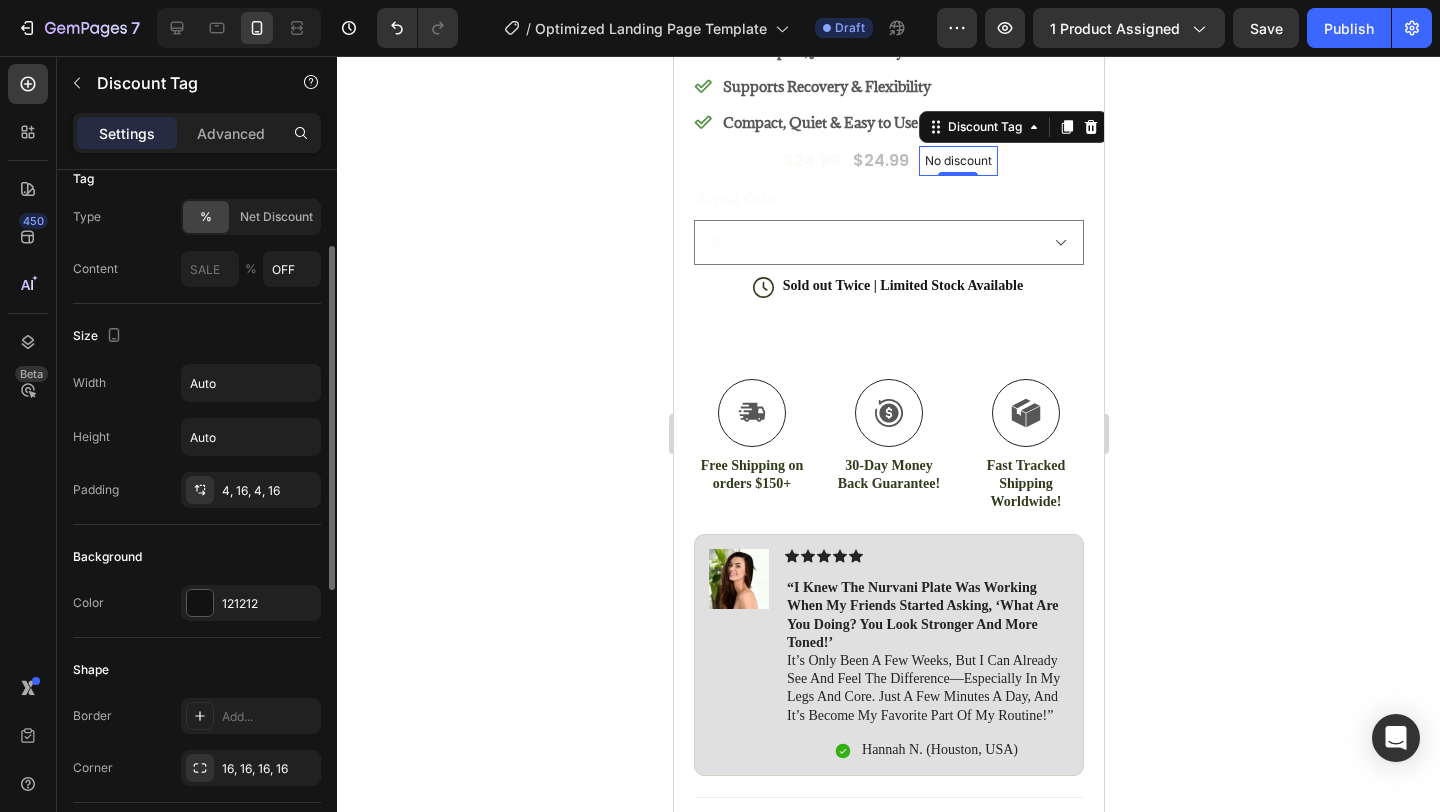 scroll, scrollTop: 153, scrollLeft: 0, axis: vertical 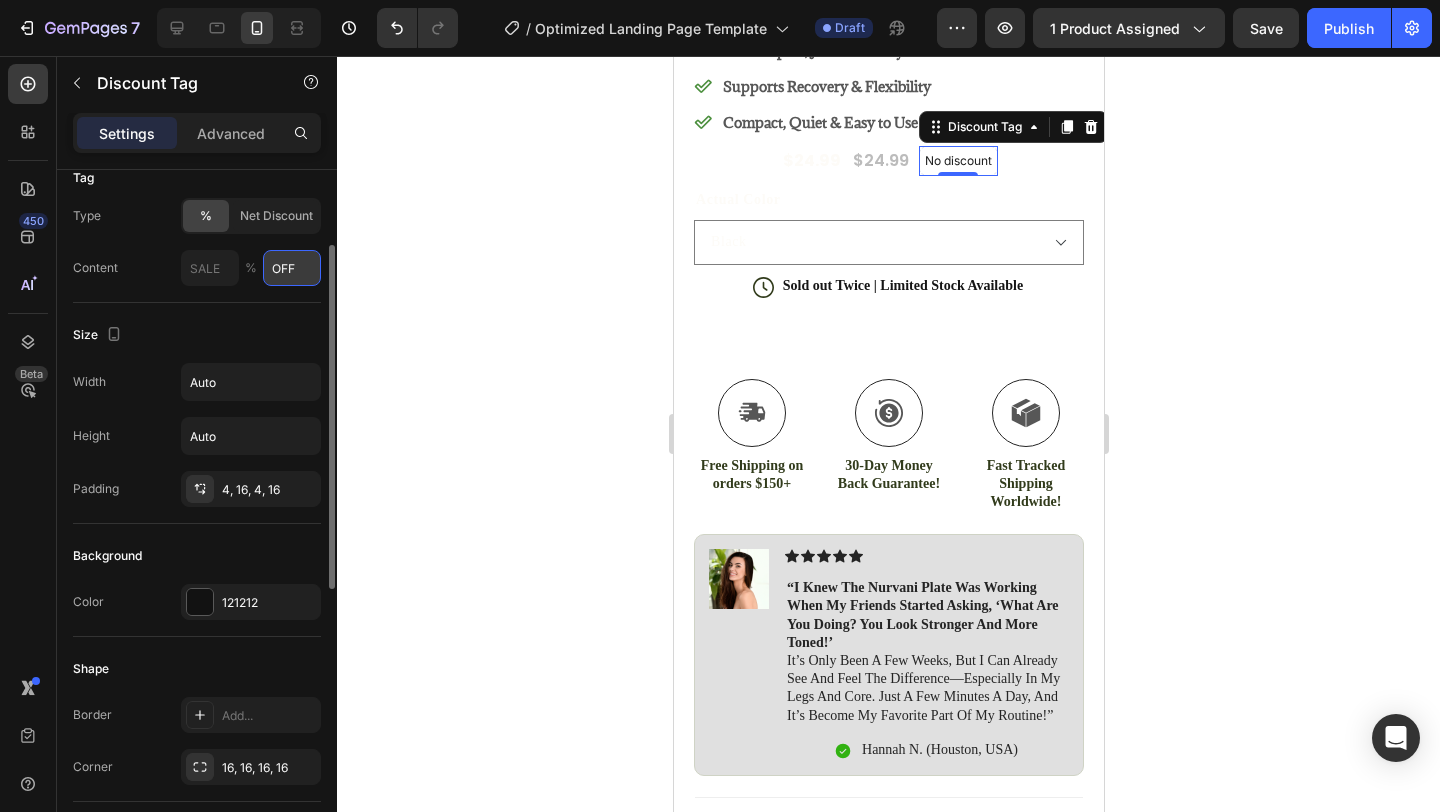 click on "OFF" at bounding box center (292, 268) 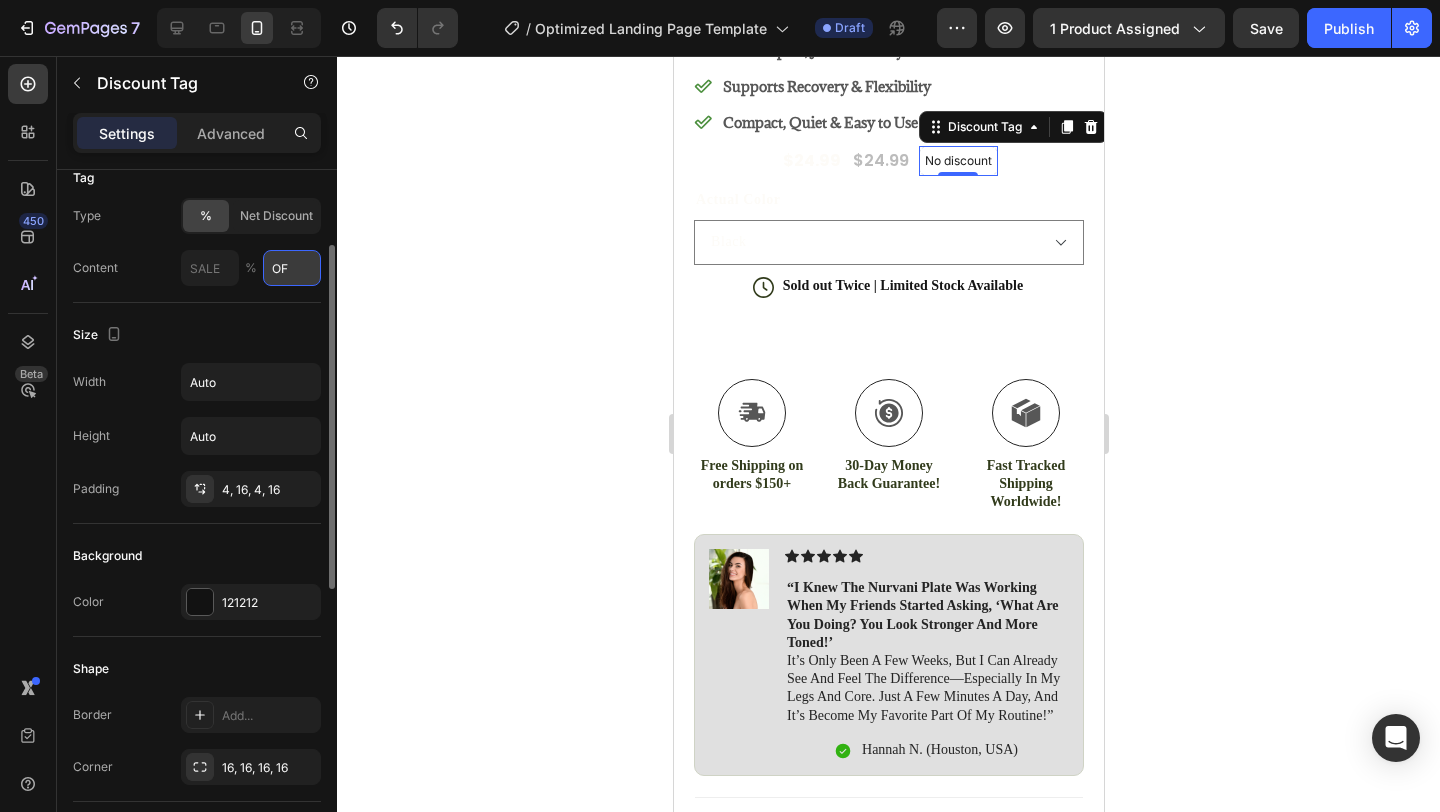 type on "O" 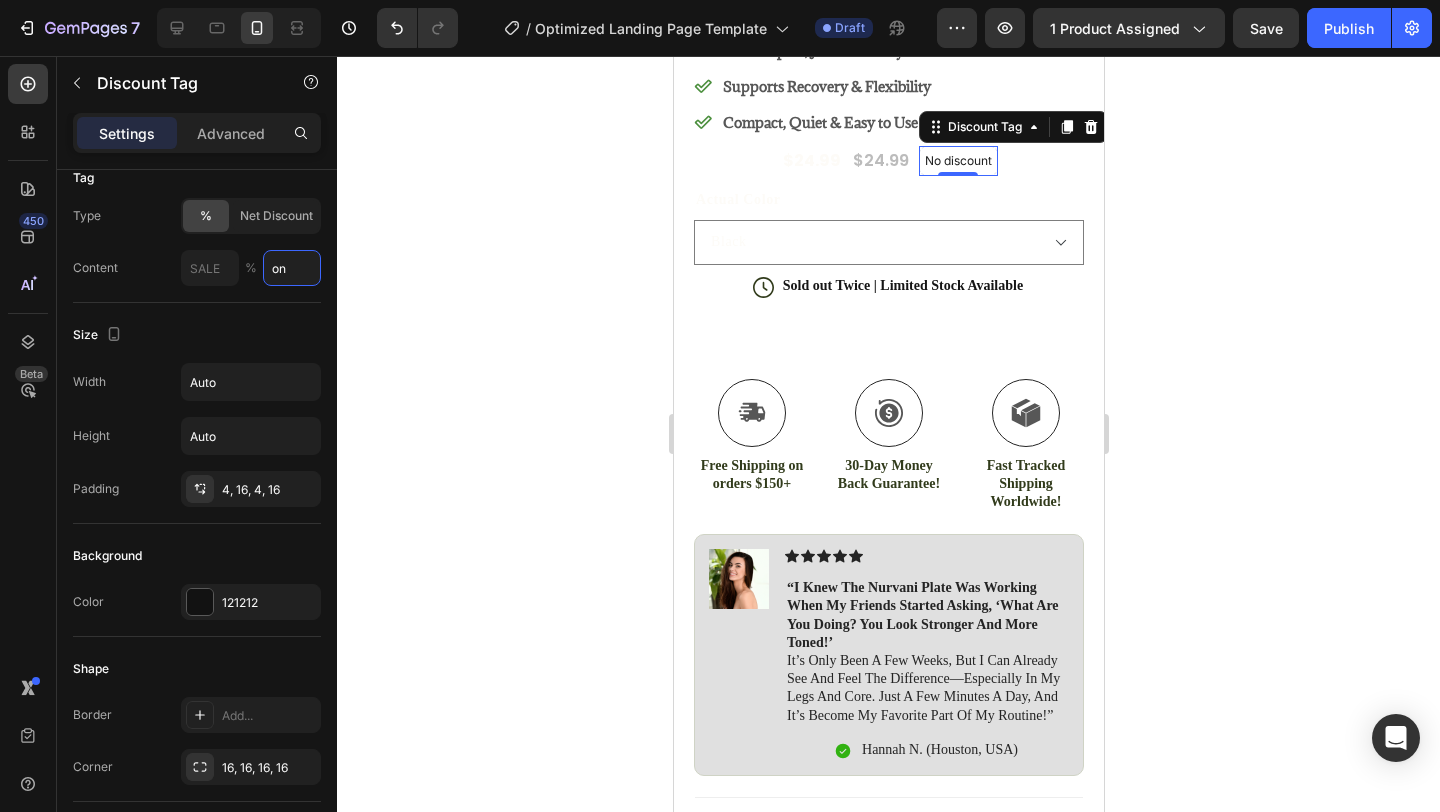 type on "on" 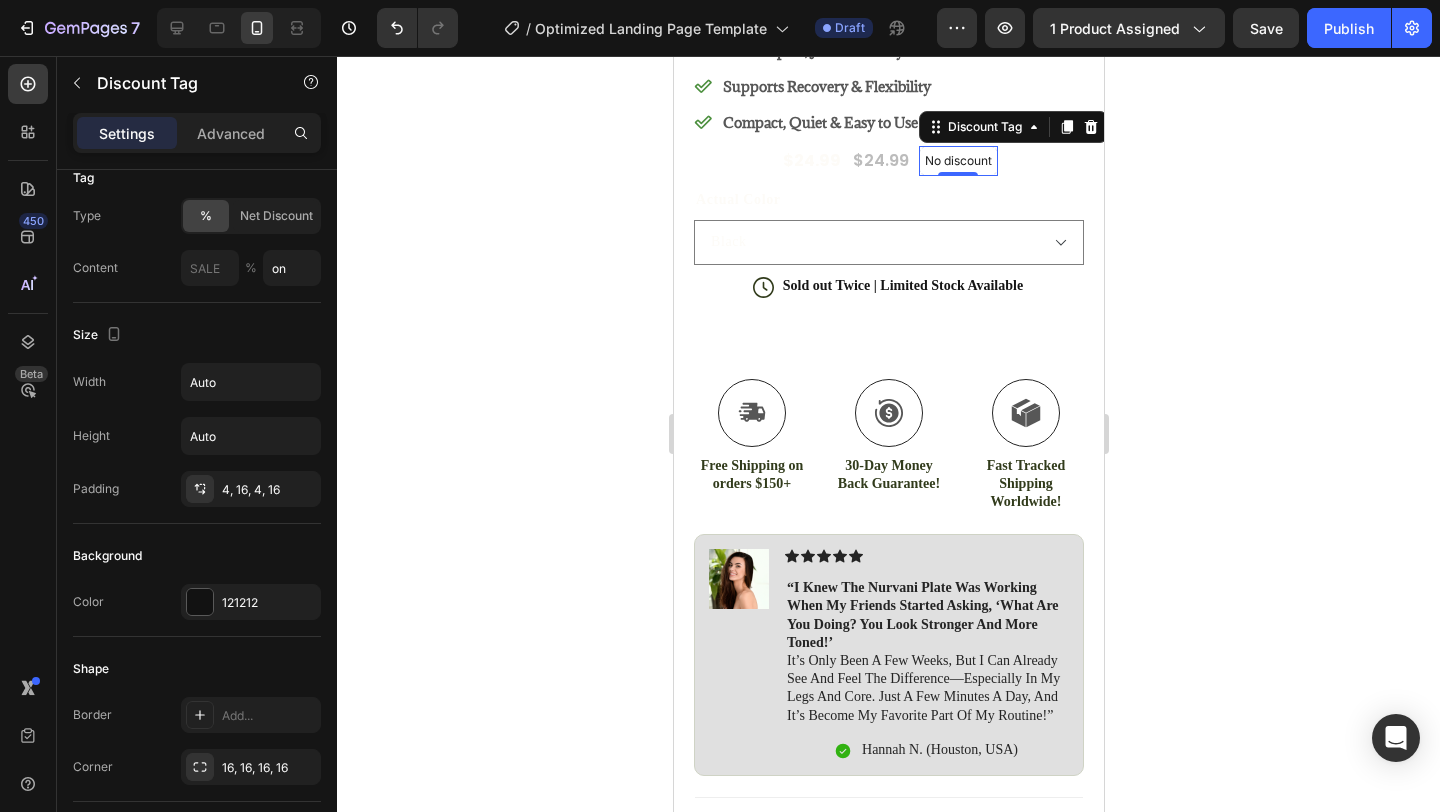 click 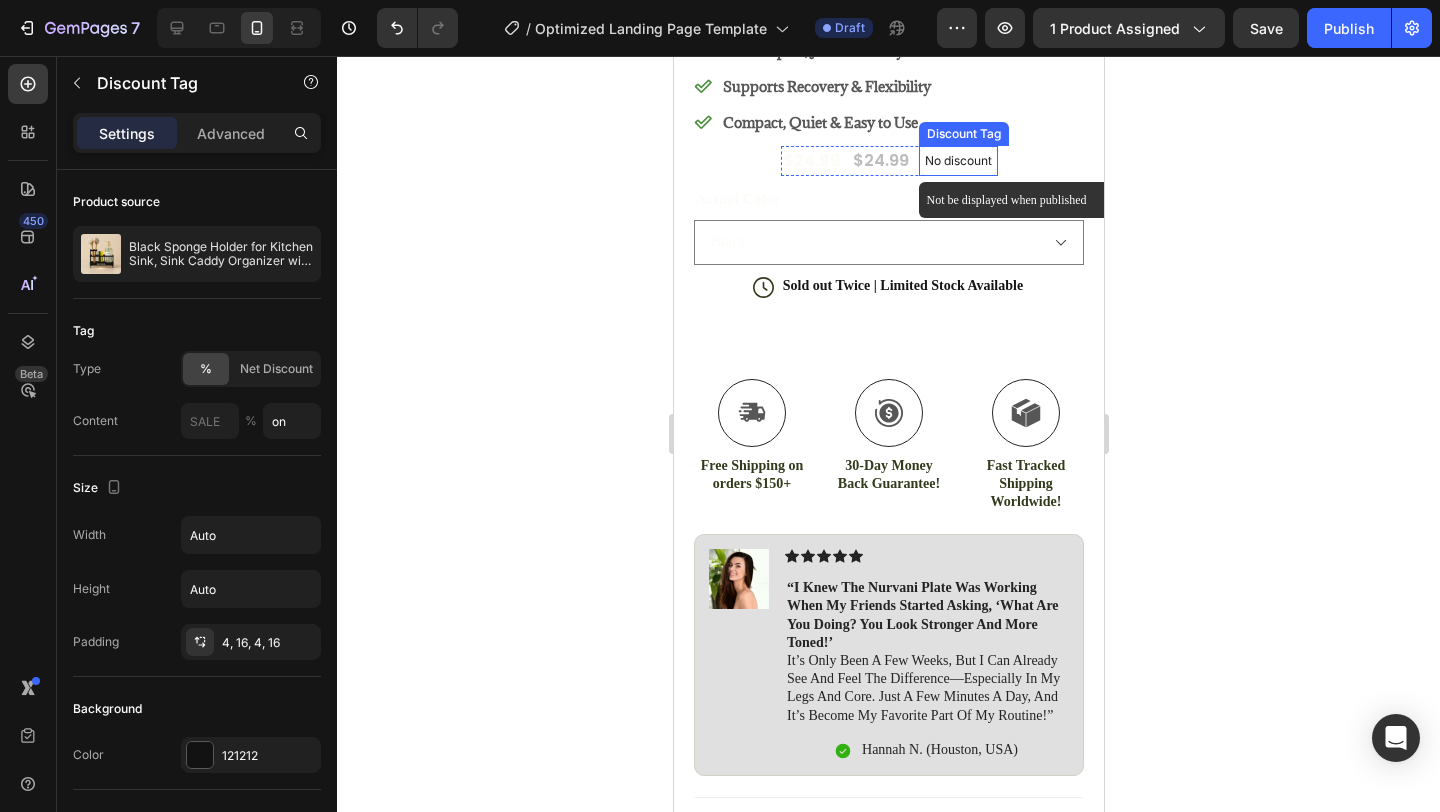 click on "No discount" at bounding box center (957, 161) 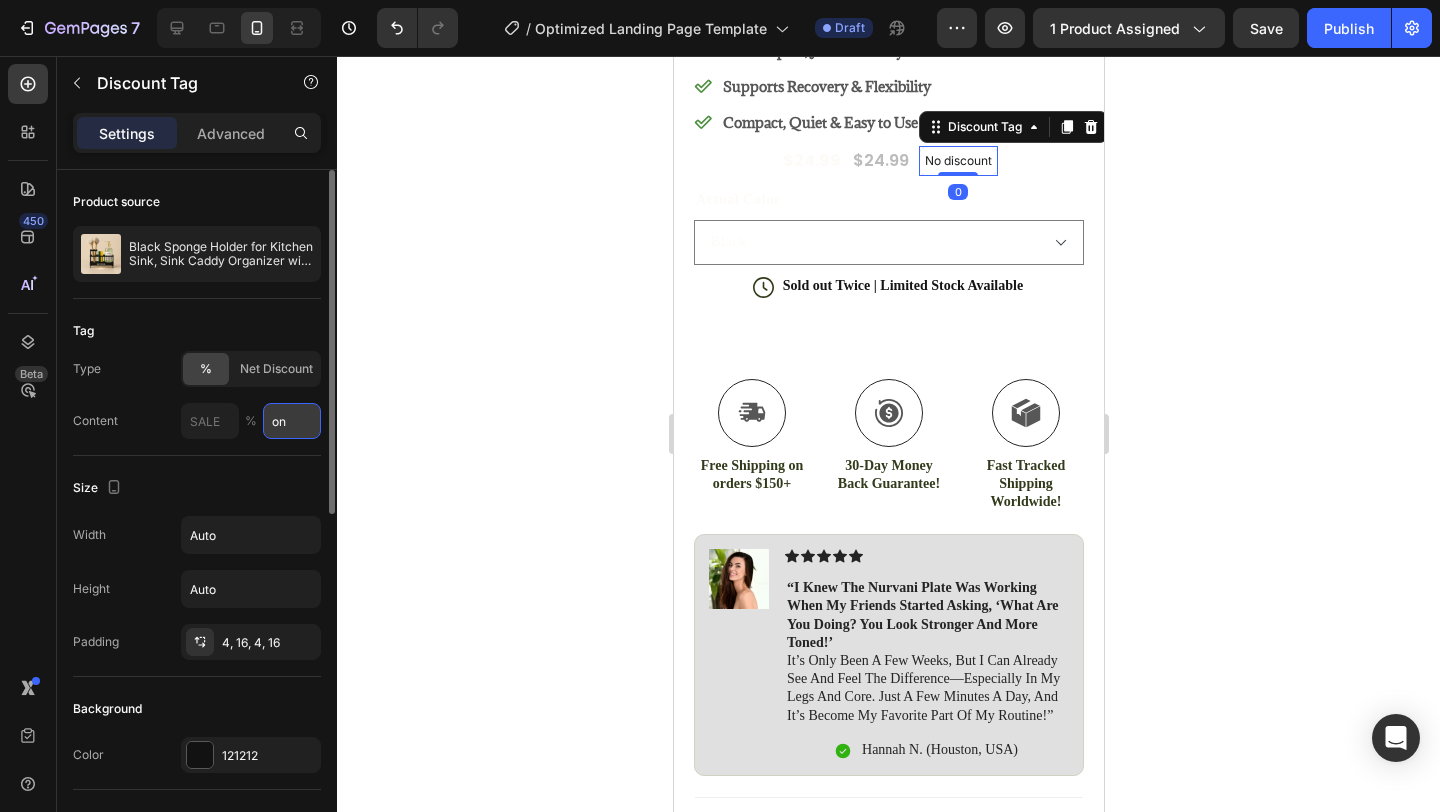 click on "on" at bounding box center (292, 421) 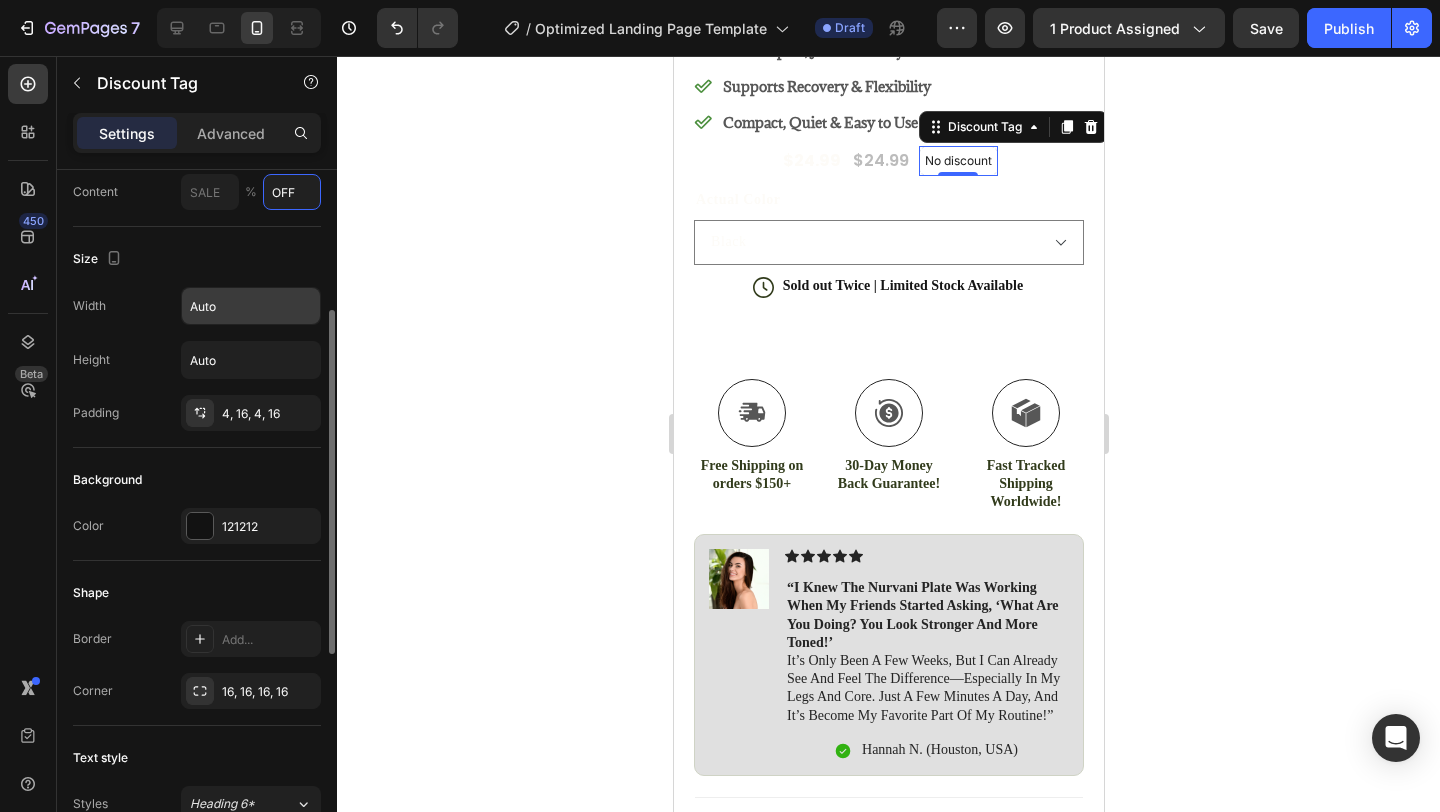 scroll, scrollTop: 247, scrollLeft: 0, axis: vertical 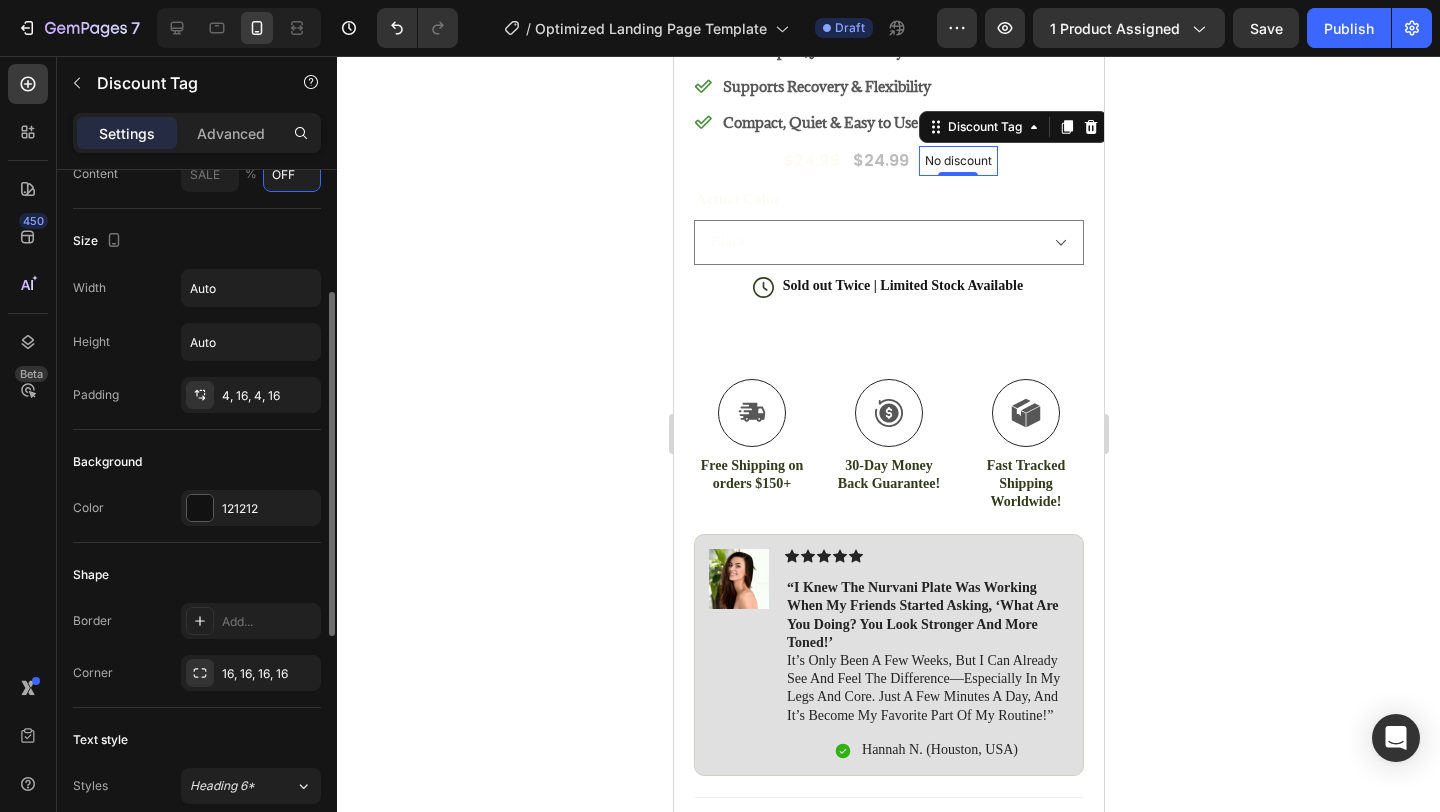 type on "OFF" 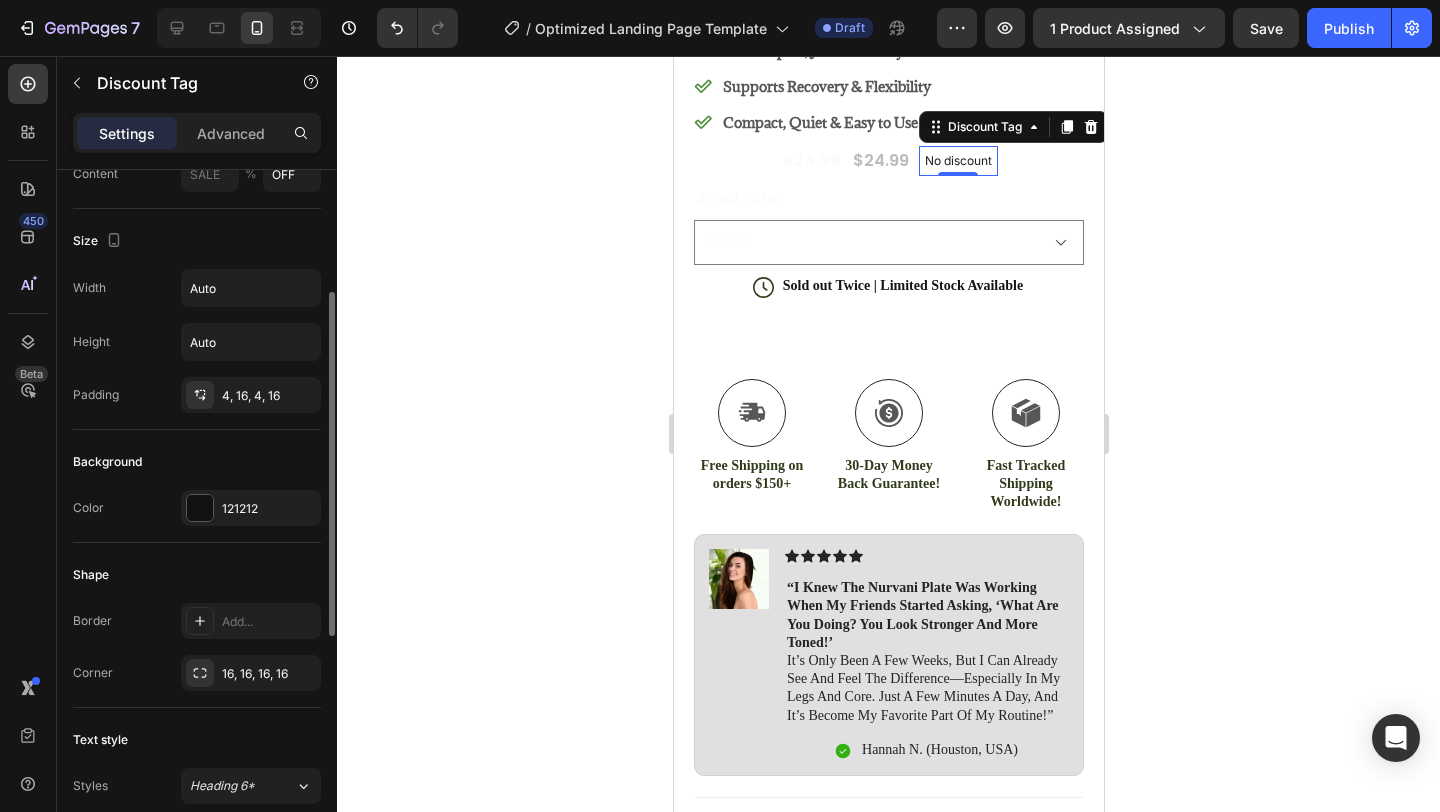 click 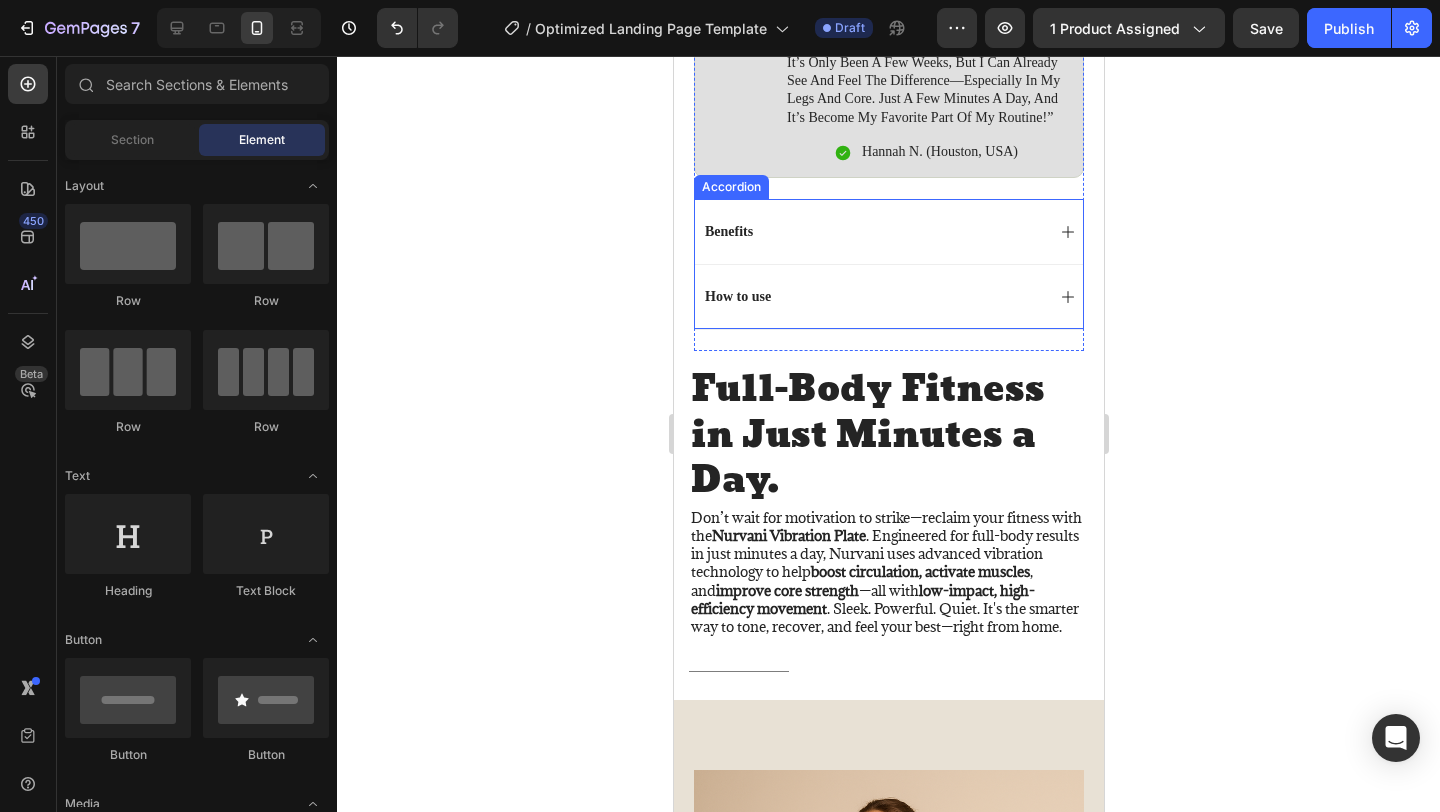 scroll, scrollTop: 1743, scrollLeft: 0, axis: vertical 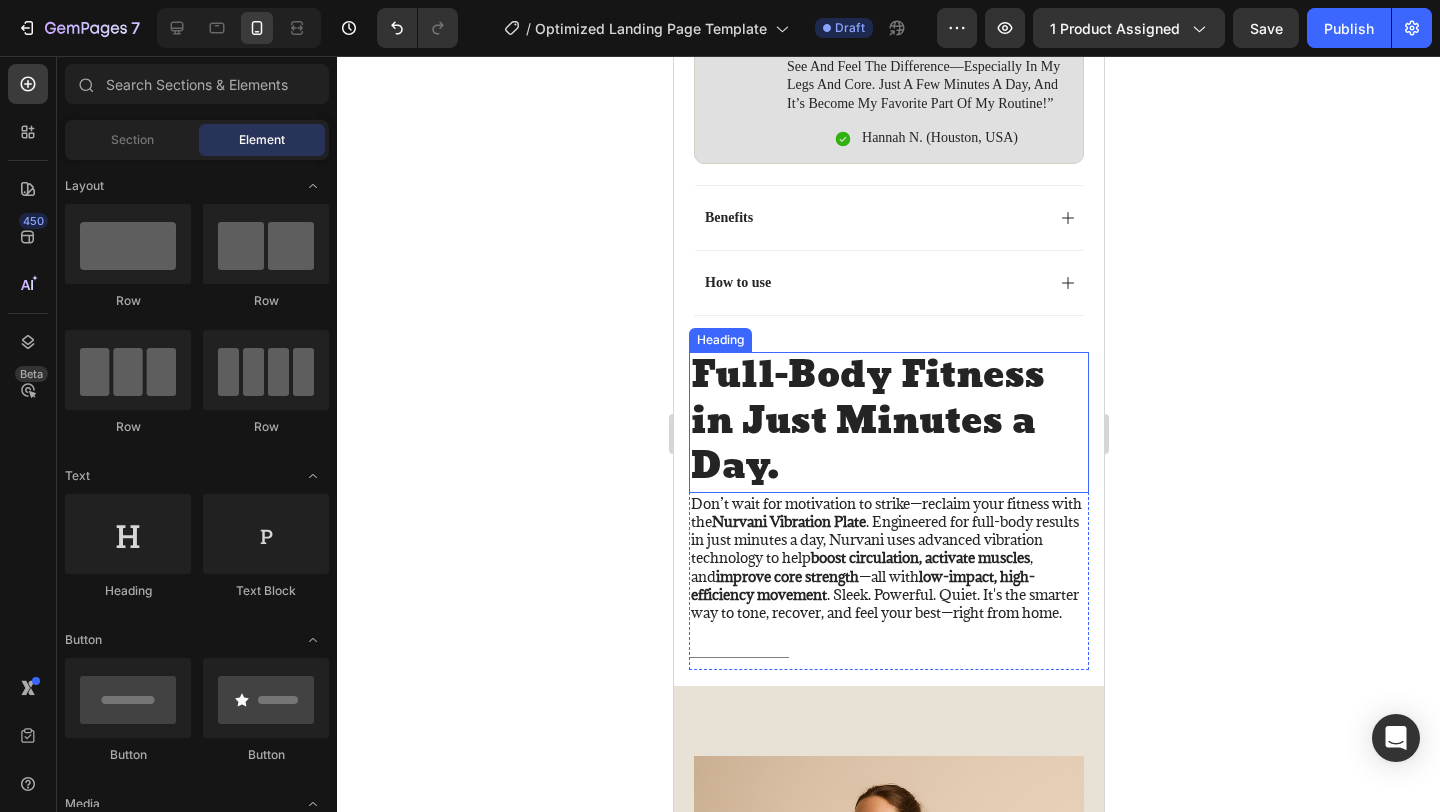 click on "Full-Body Fitness in Just Minutes a Day." at bounding box center (888, 422) 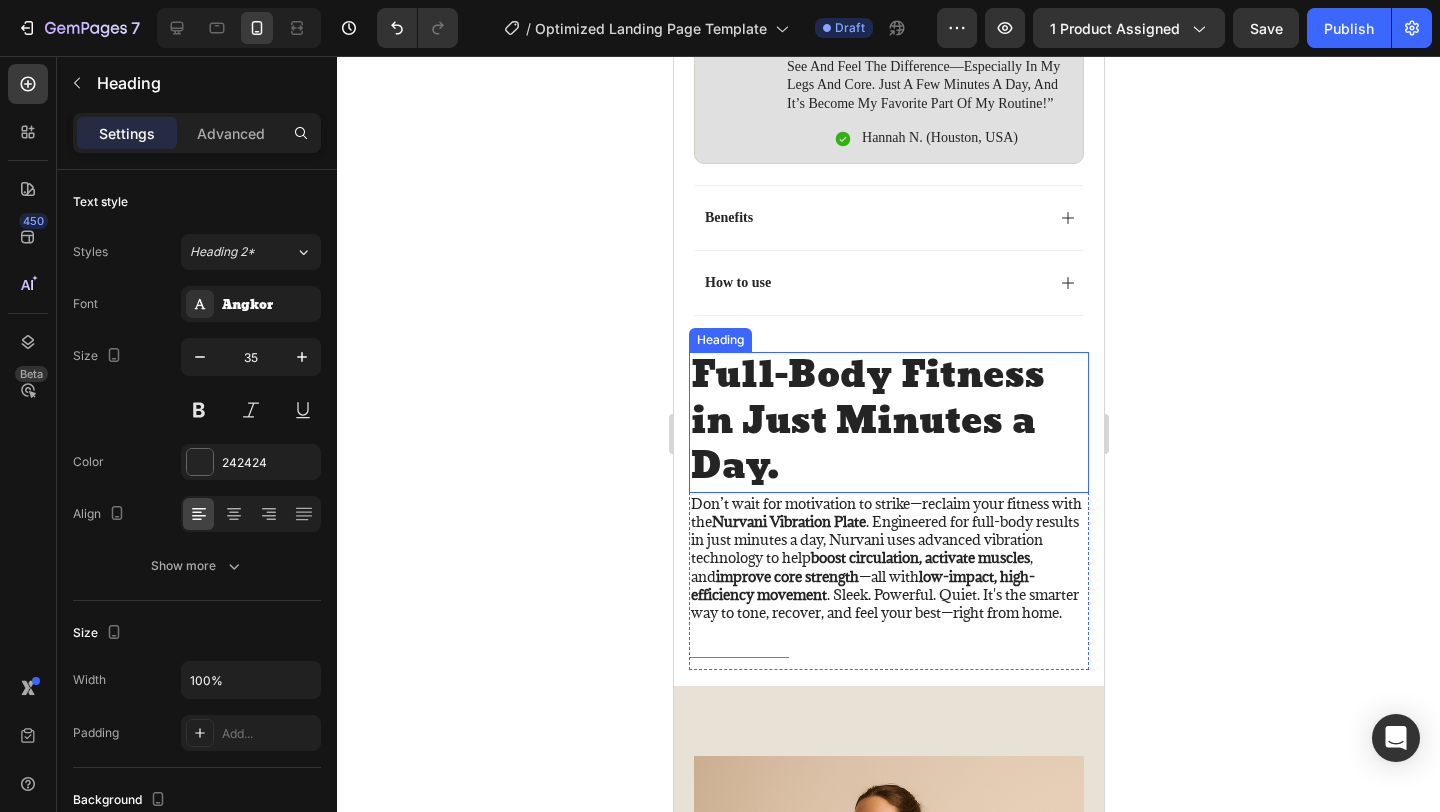 click on "Full-Body Fitness in Just Minutes a Day." at bounding box center [888, 422] 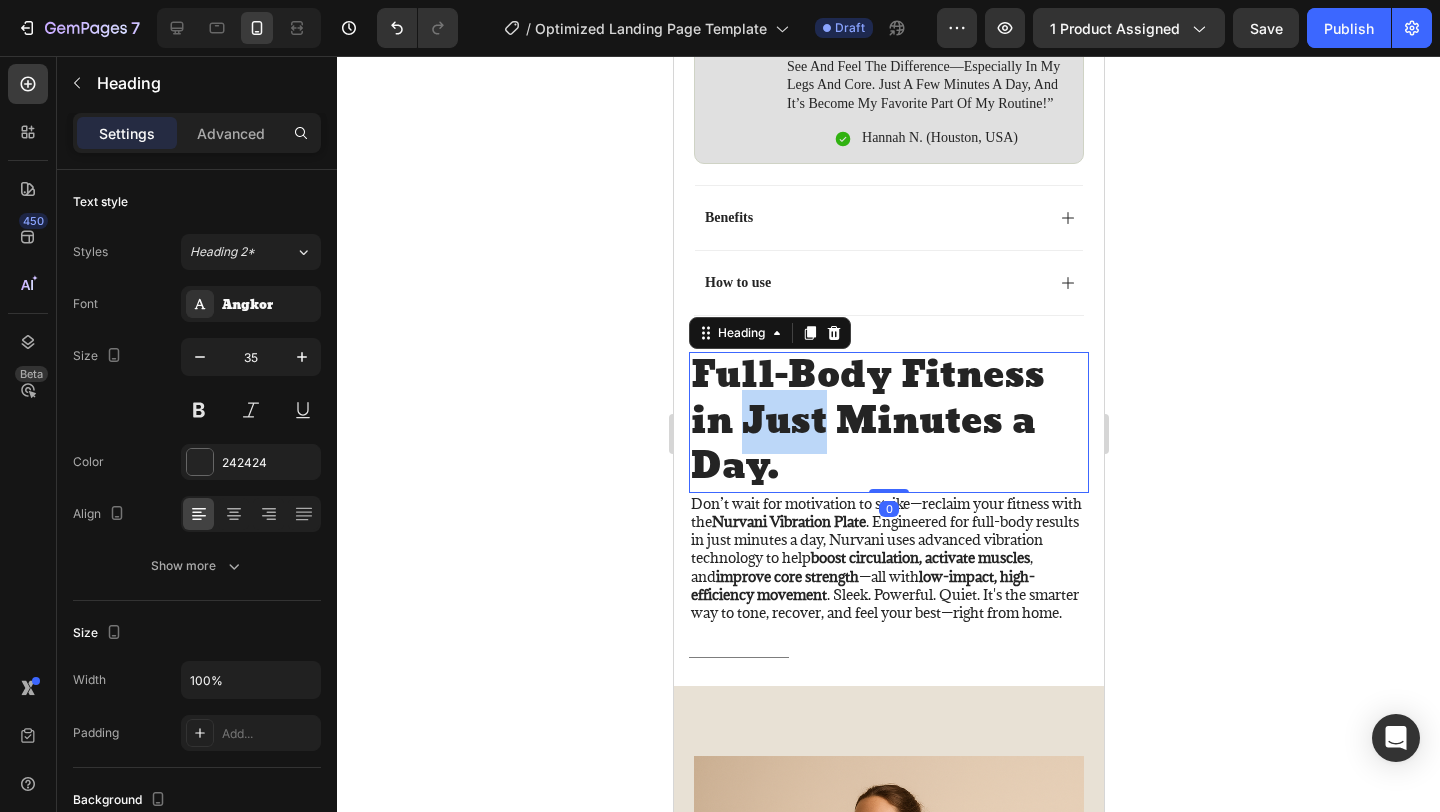 click on "Full-Body Fitness in Just Minutes a Day." at bounding box center (888, 422) 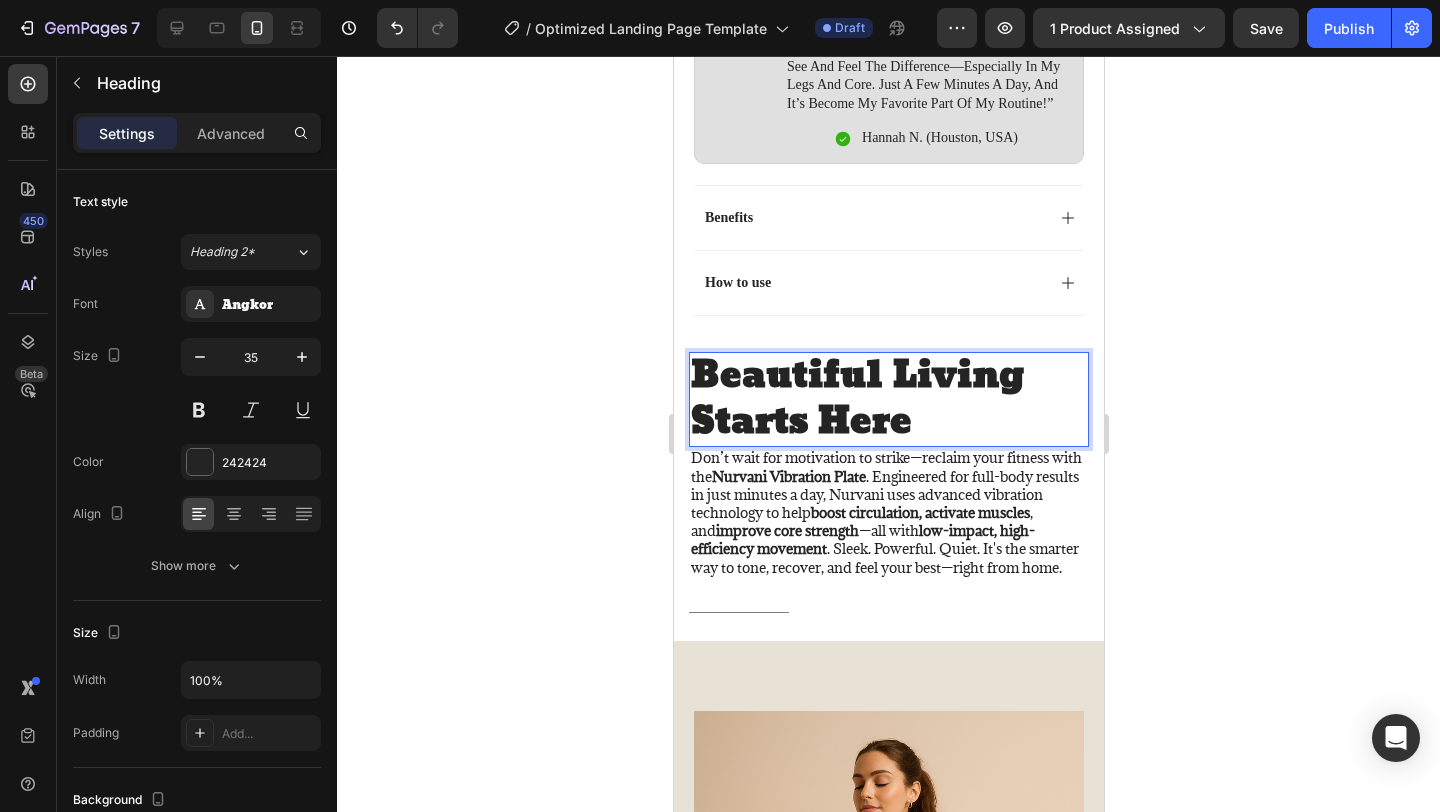 scroll, scrollTop: 6, scrollLeft: 0, axis: vertical 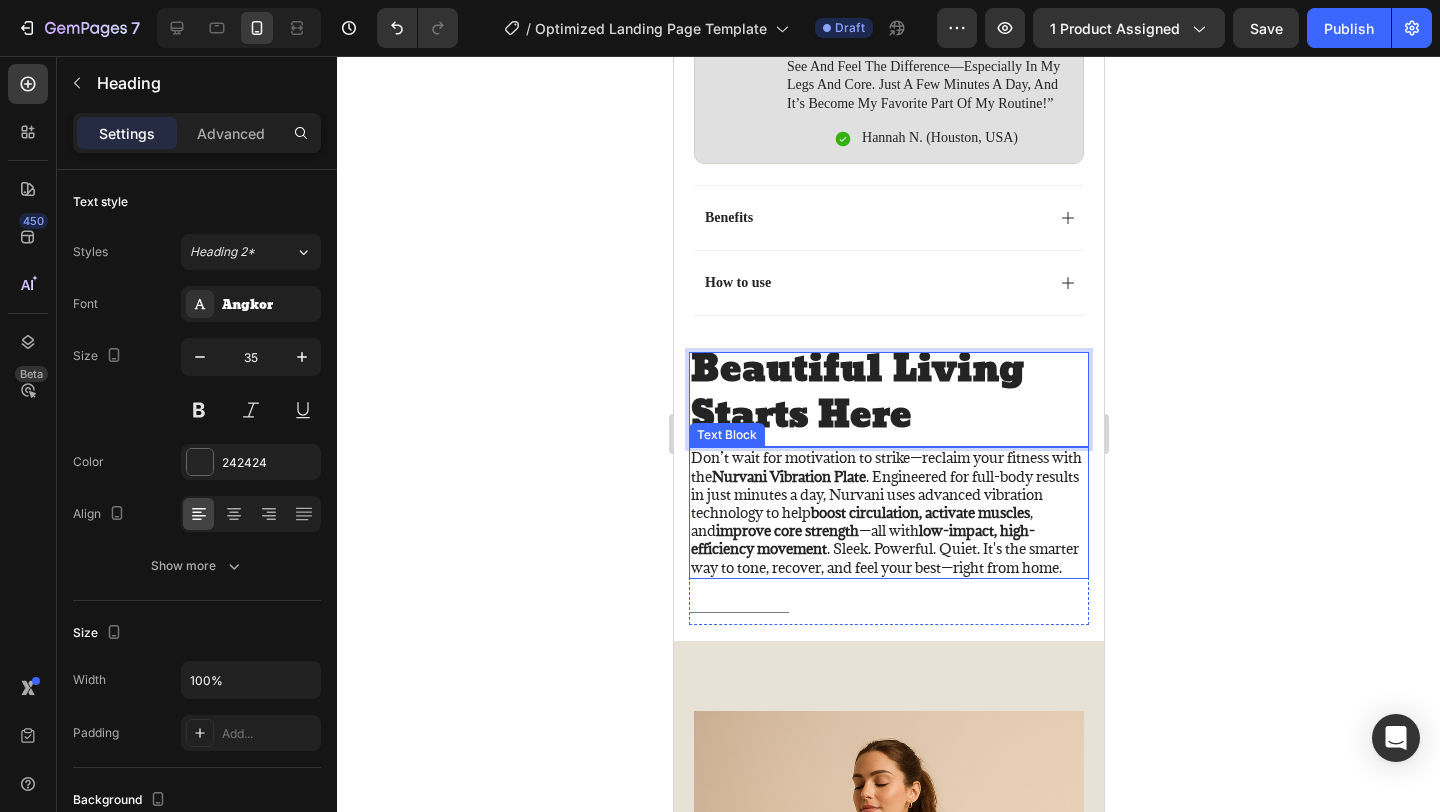 click 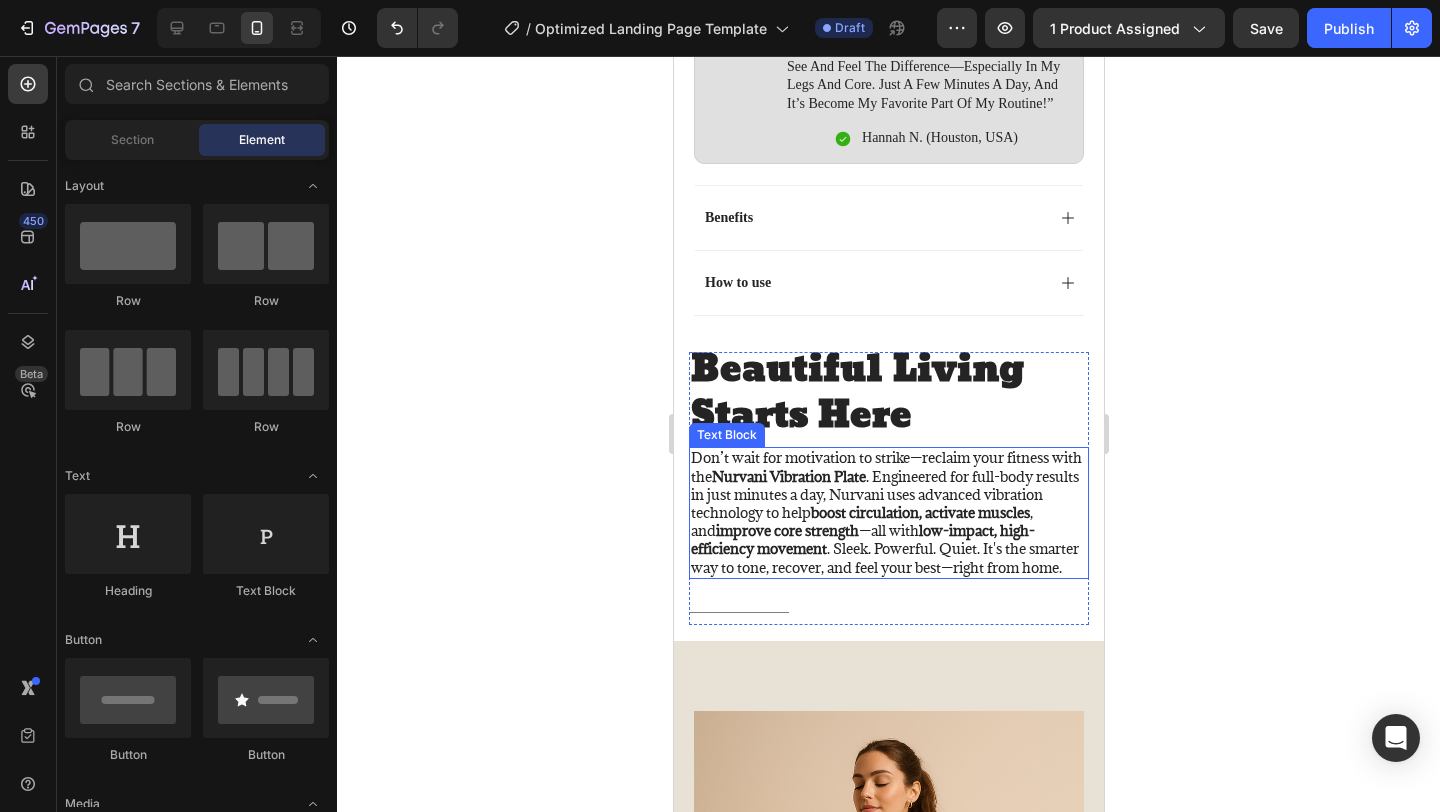 click 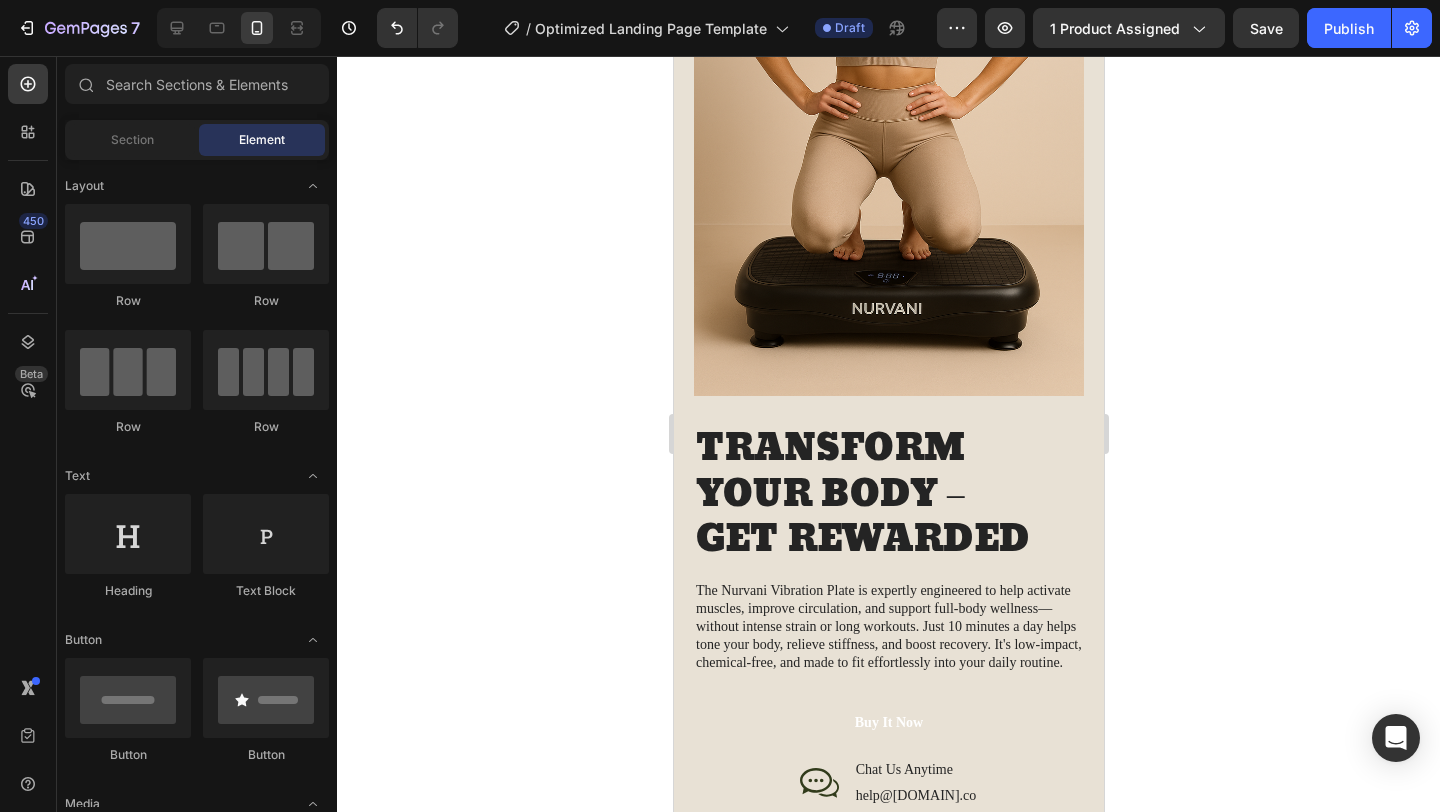 scroll, scrollTop: 2659, scrollLeft: 0, axis: vertical 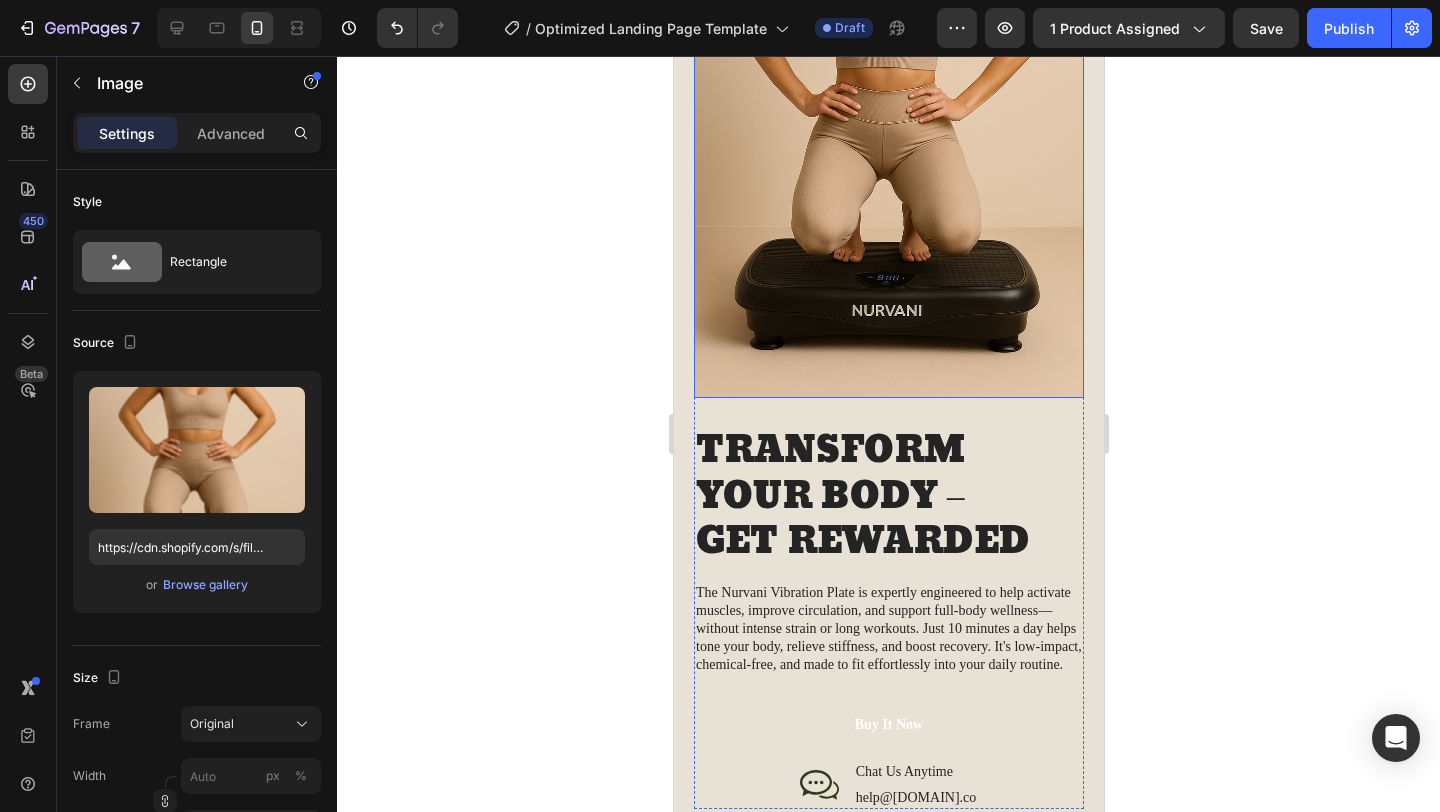click at bounding box center (888, 105) 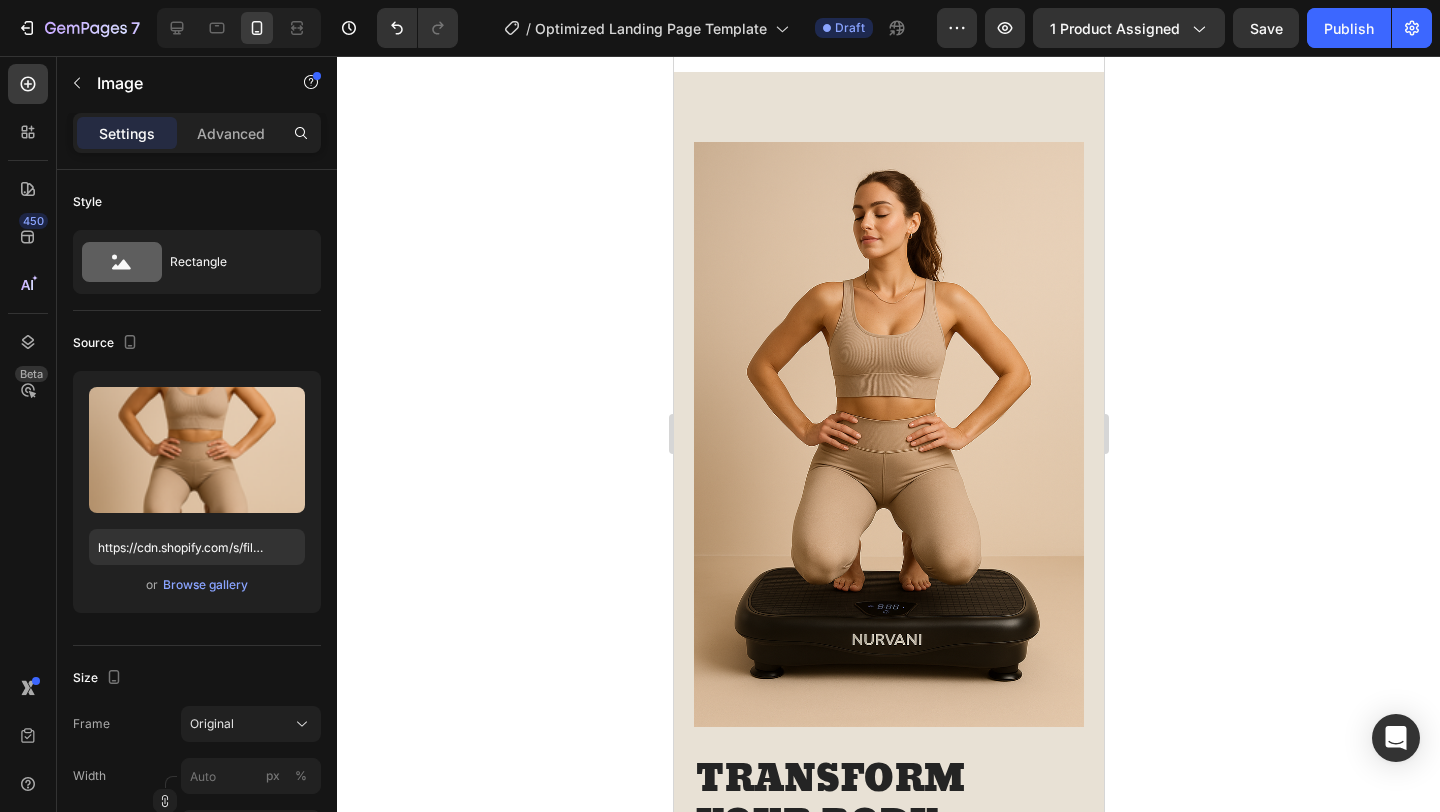 scroll, scrollTop: 2314, scrollLeft: 0, axis: vertical 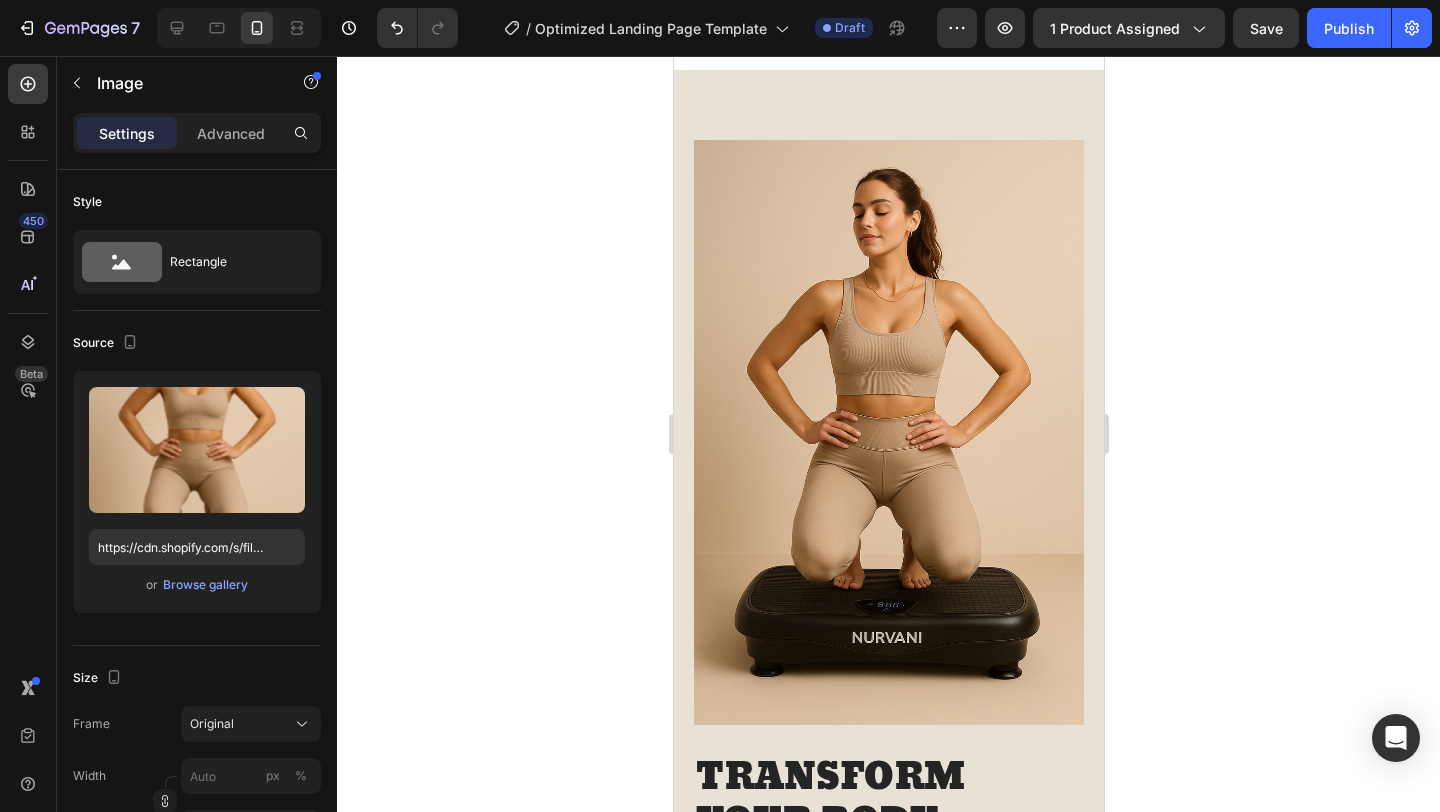 click at bounding box center (888, 432) 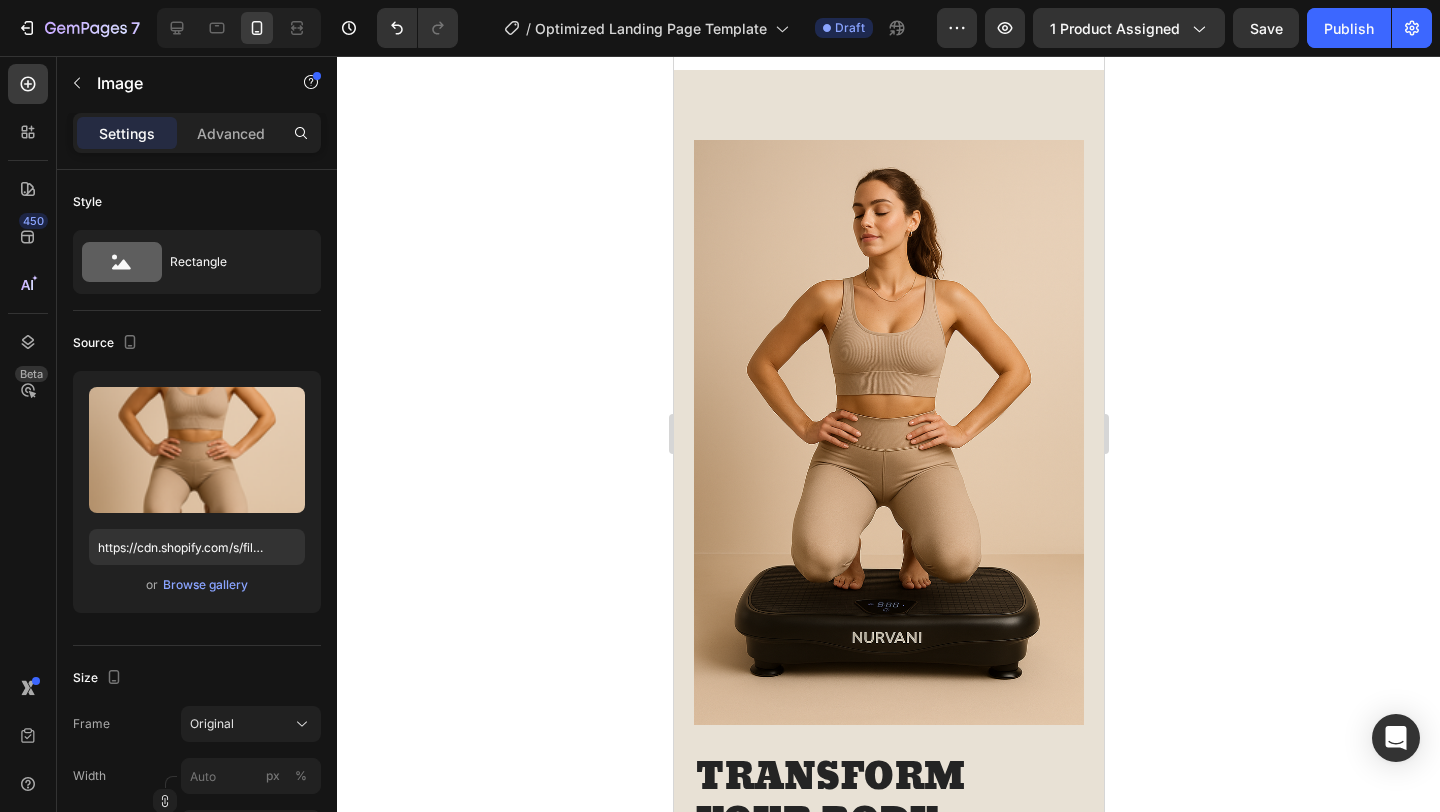 click at bounding box center (888, 432) 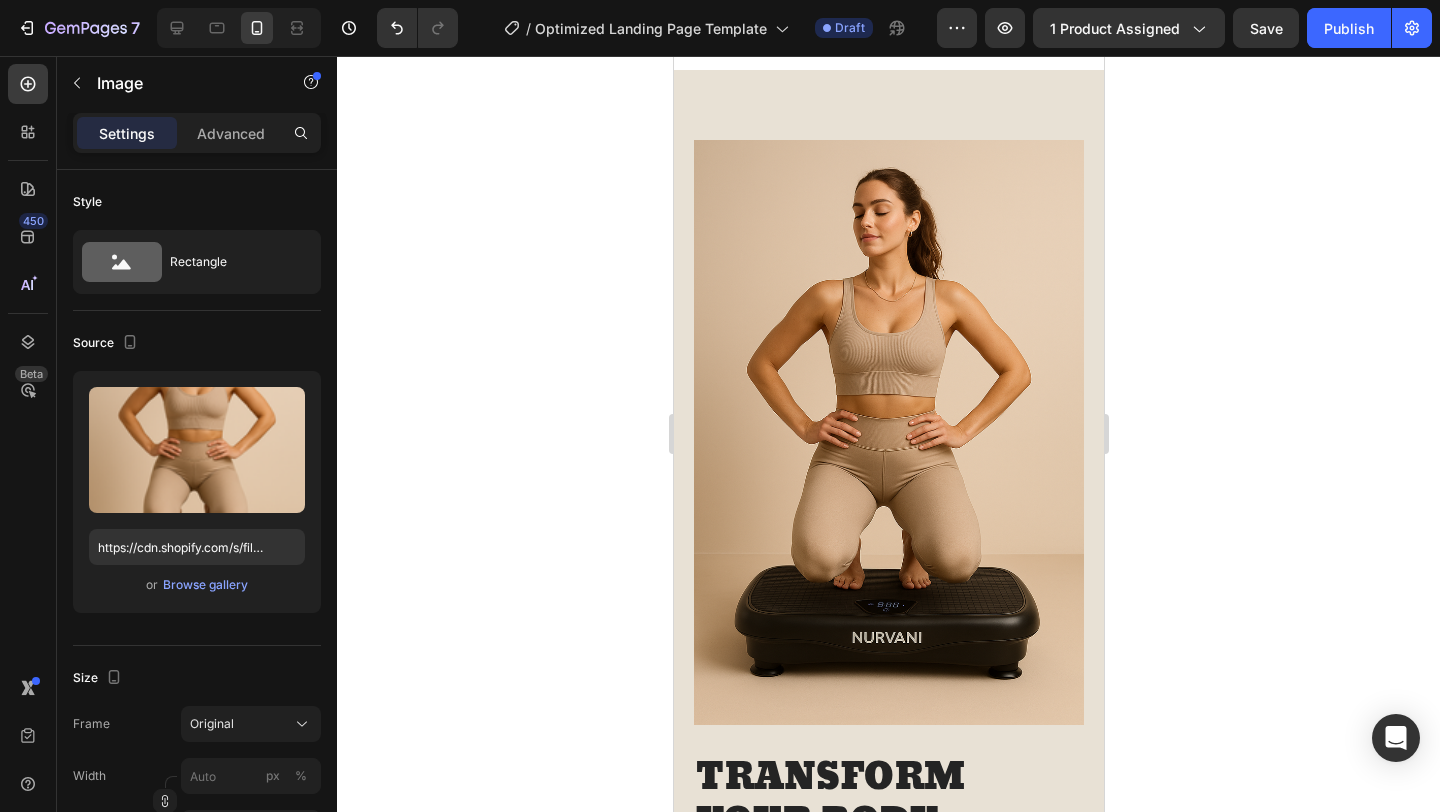 click 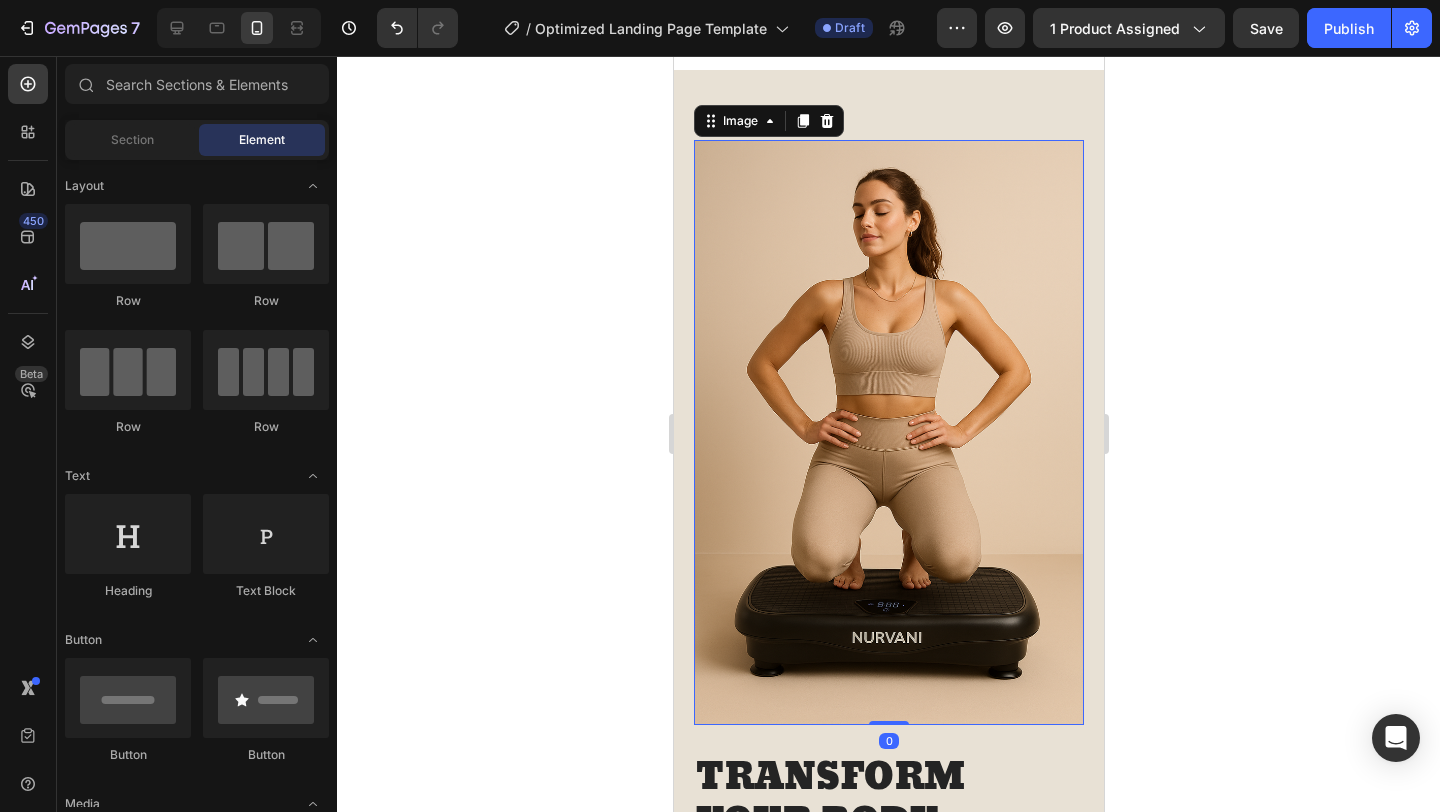 click at bounding box center (888, 432) 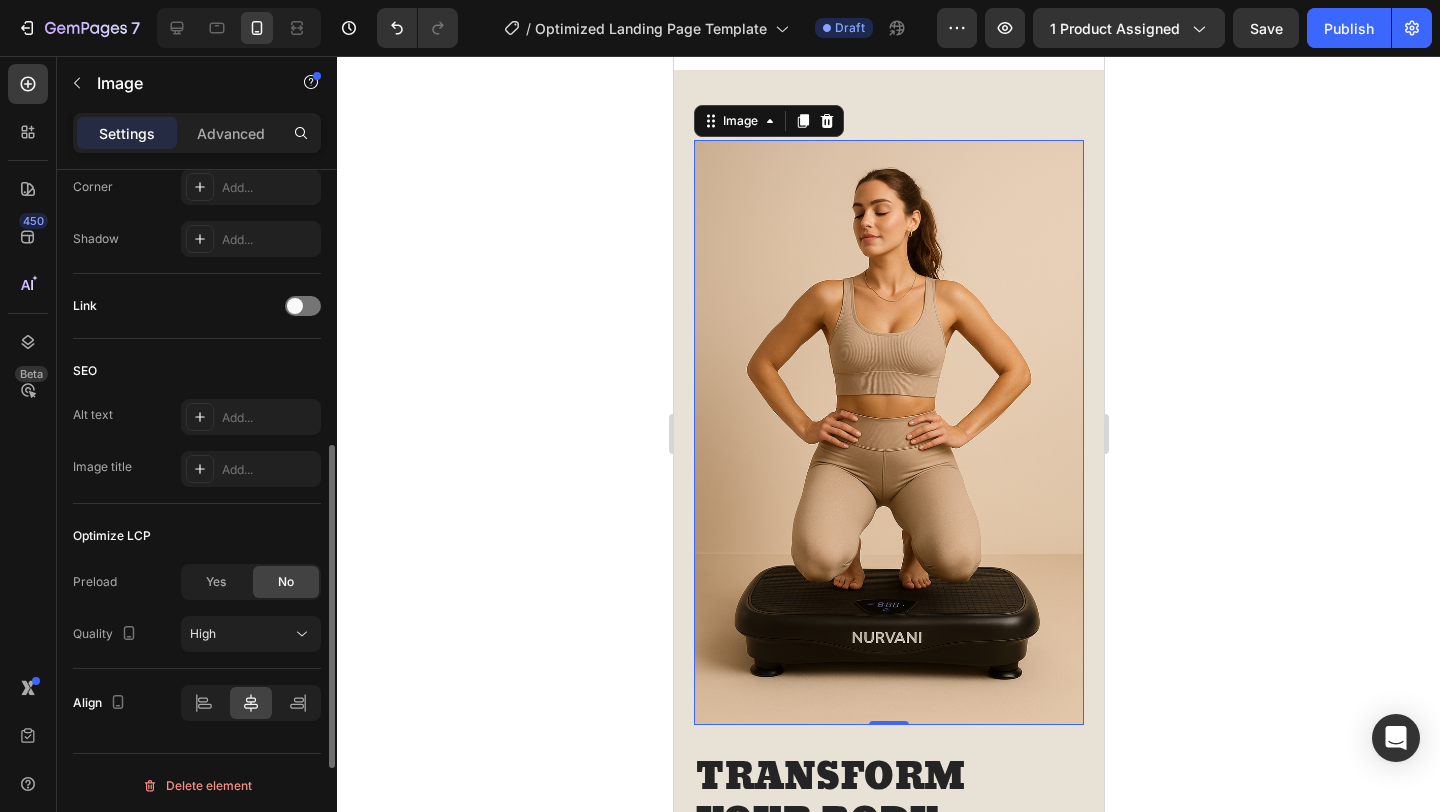 scroll, scrollTop: 811, scrollLeft: 0, axis: vertical 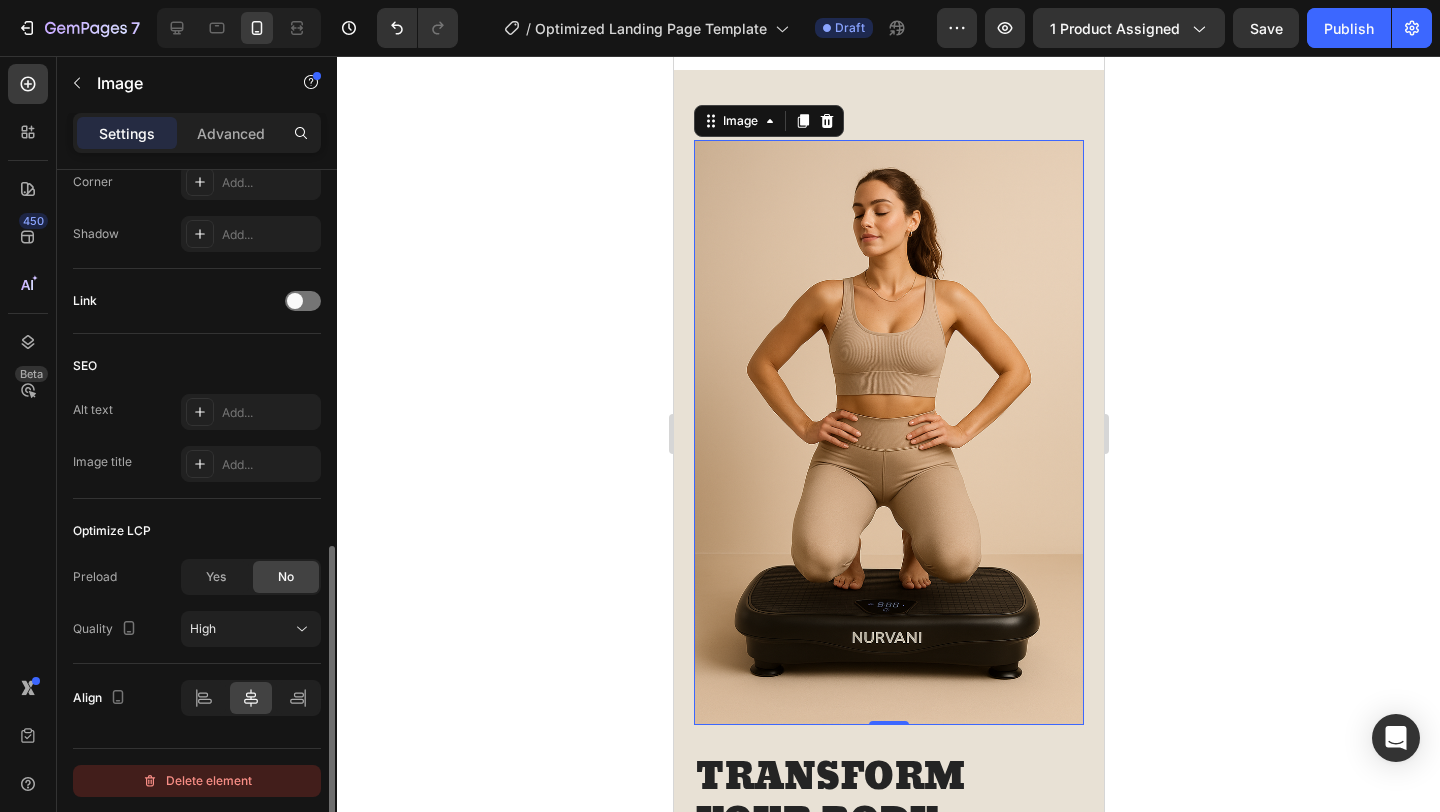 click on "Delete element" at bounding box center [197, 781] 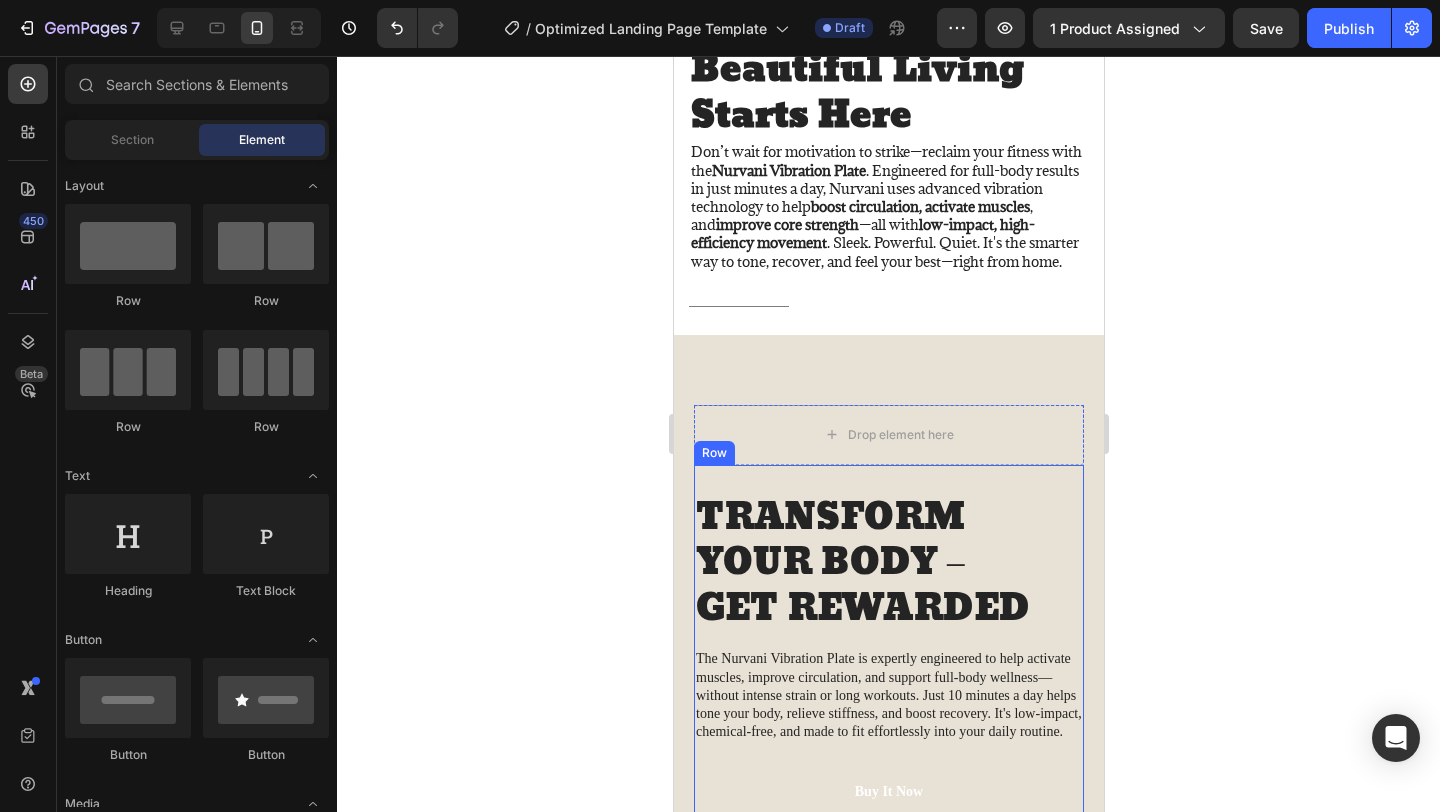 scroll, scrollTop: 2030, scrollLeft: 0, axis: vertical 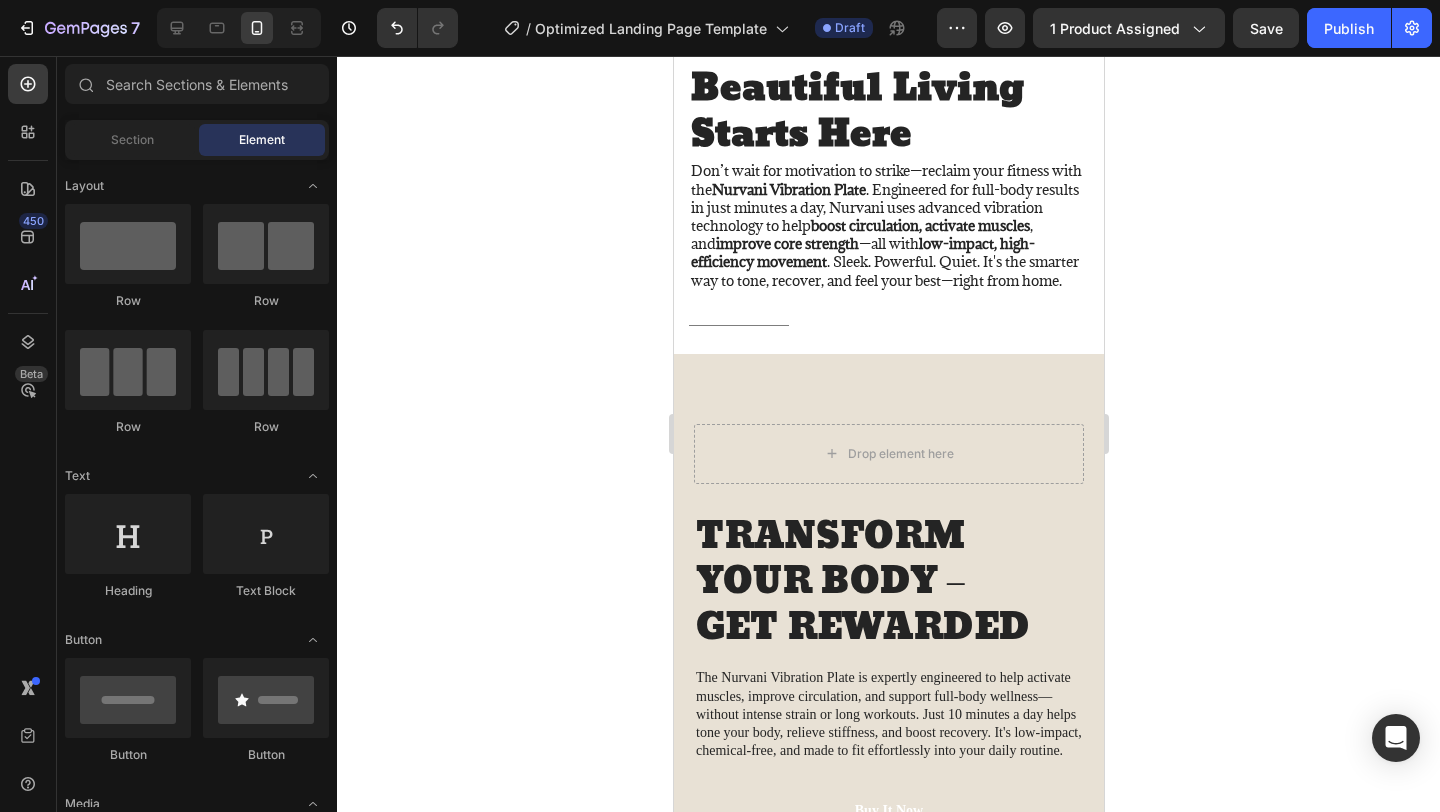 click 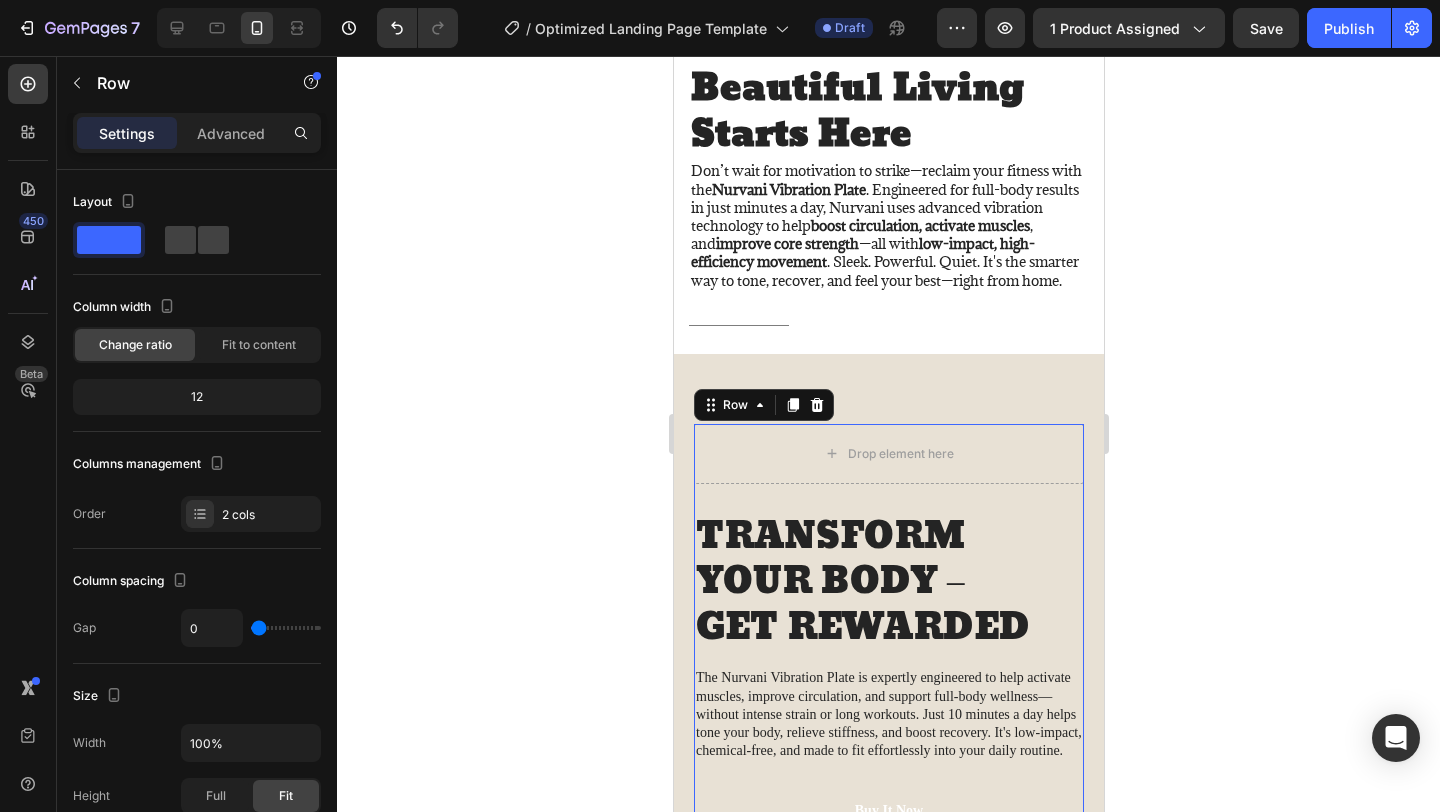 click 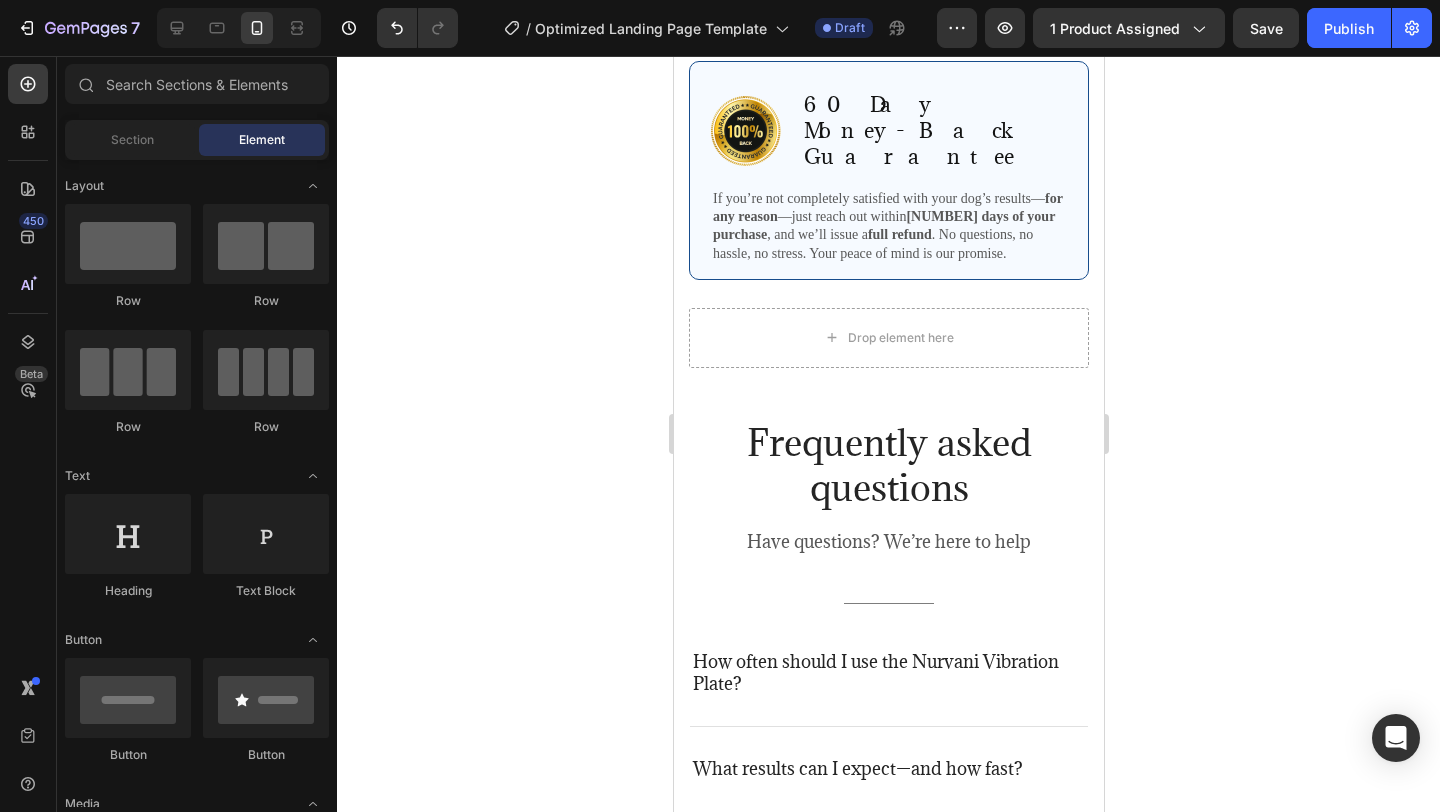 scroll, scrollTop: 4861, scrollLeft: 0, axis: vertical 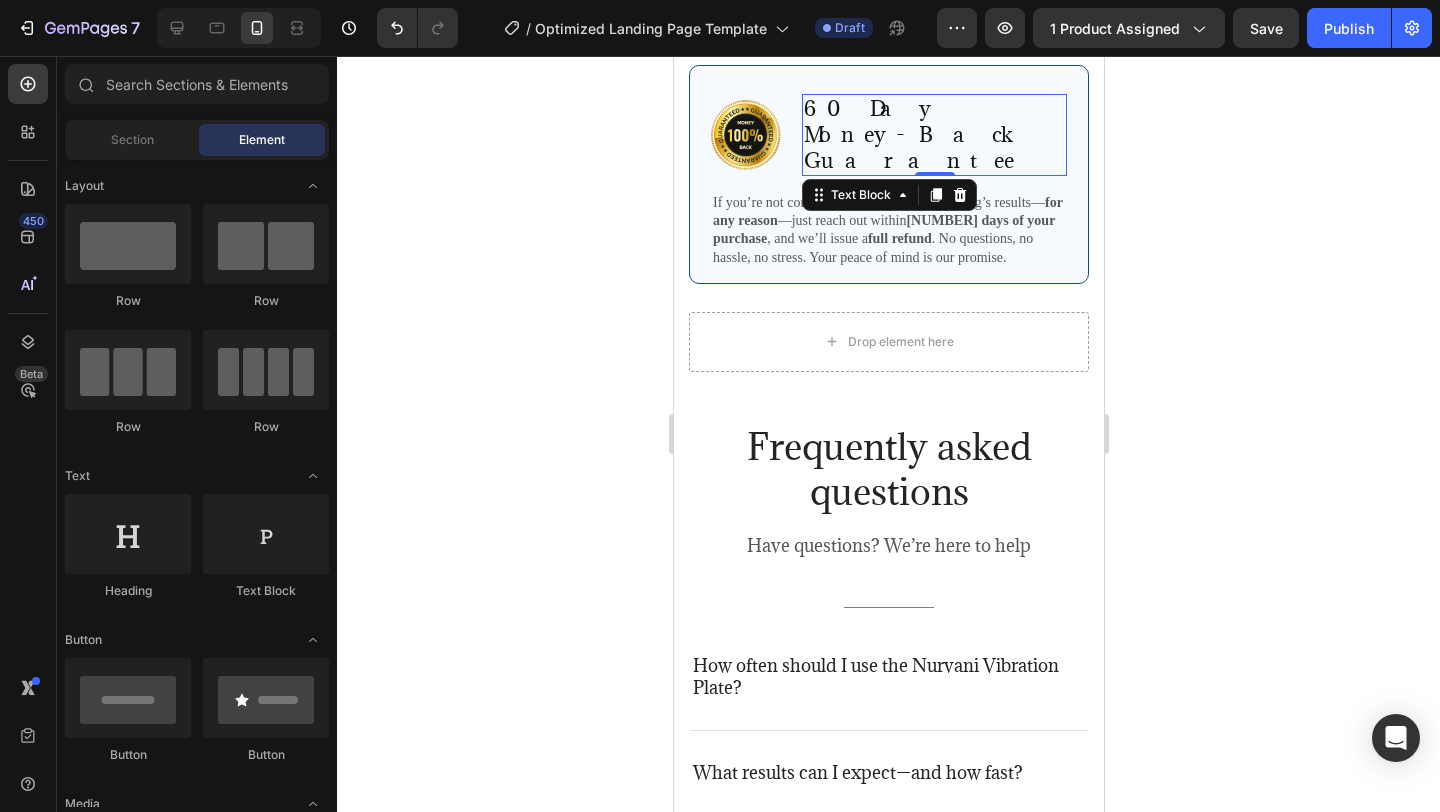 click on "60 Day Money-Back Guarantee" at bounding box center (933, 135) 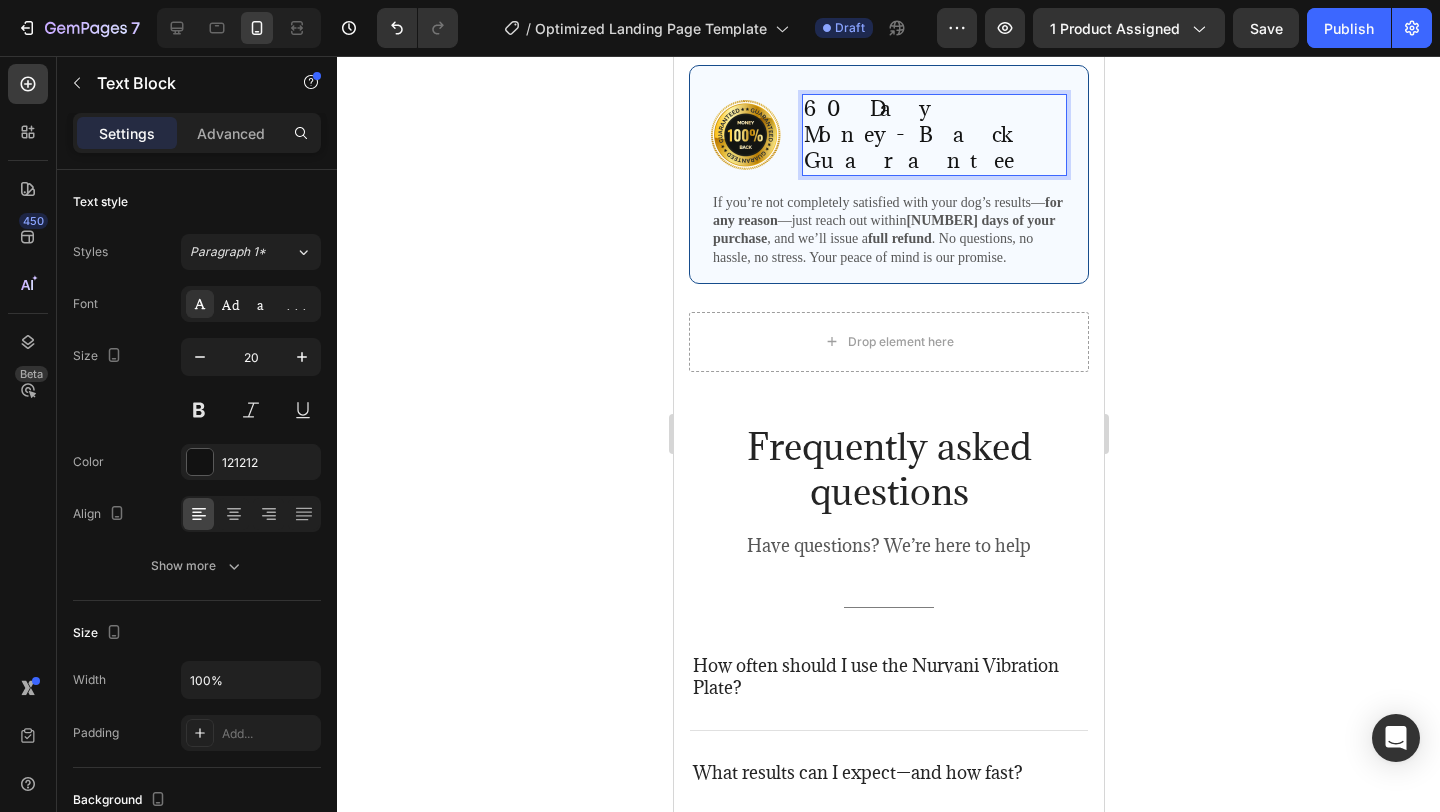 click on "60 Day Money-Back Guarantee" at bounding box center (933, 135) 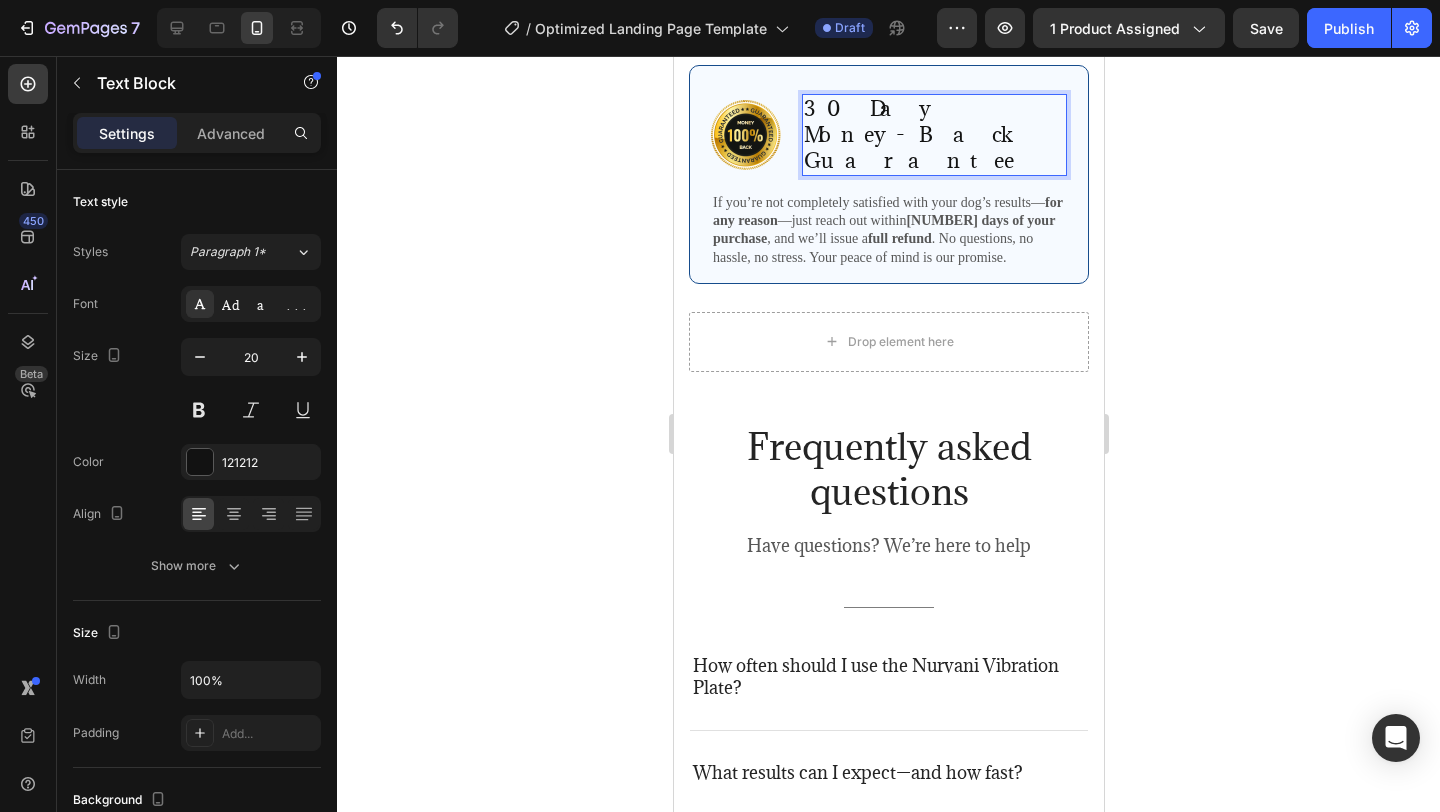 click 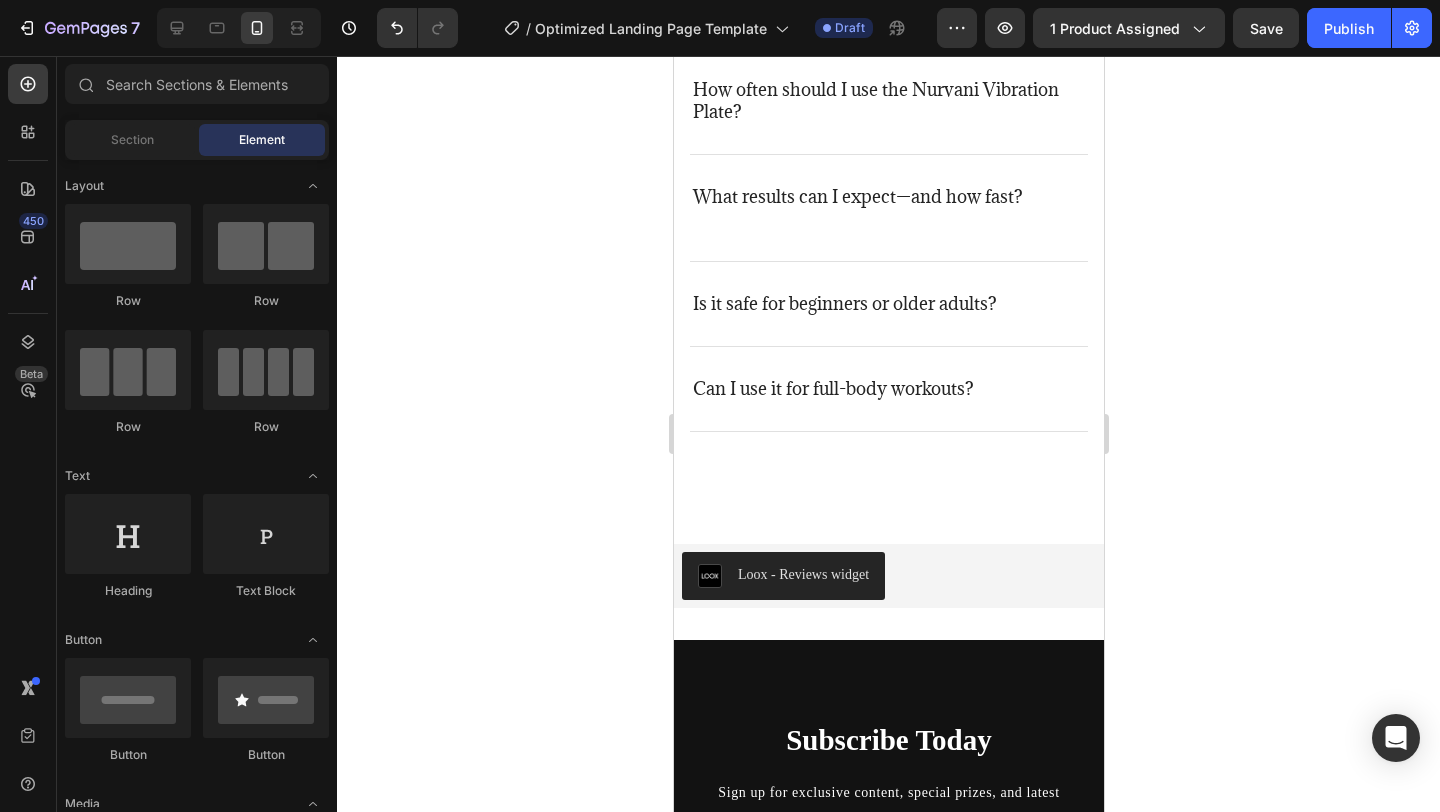 scroll, scrollTop: 5401, scrollLeft: 0, axis: vertical 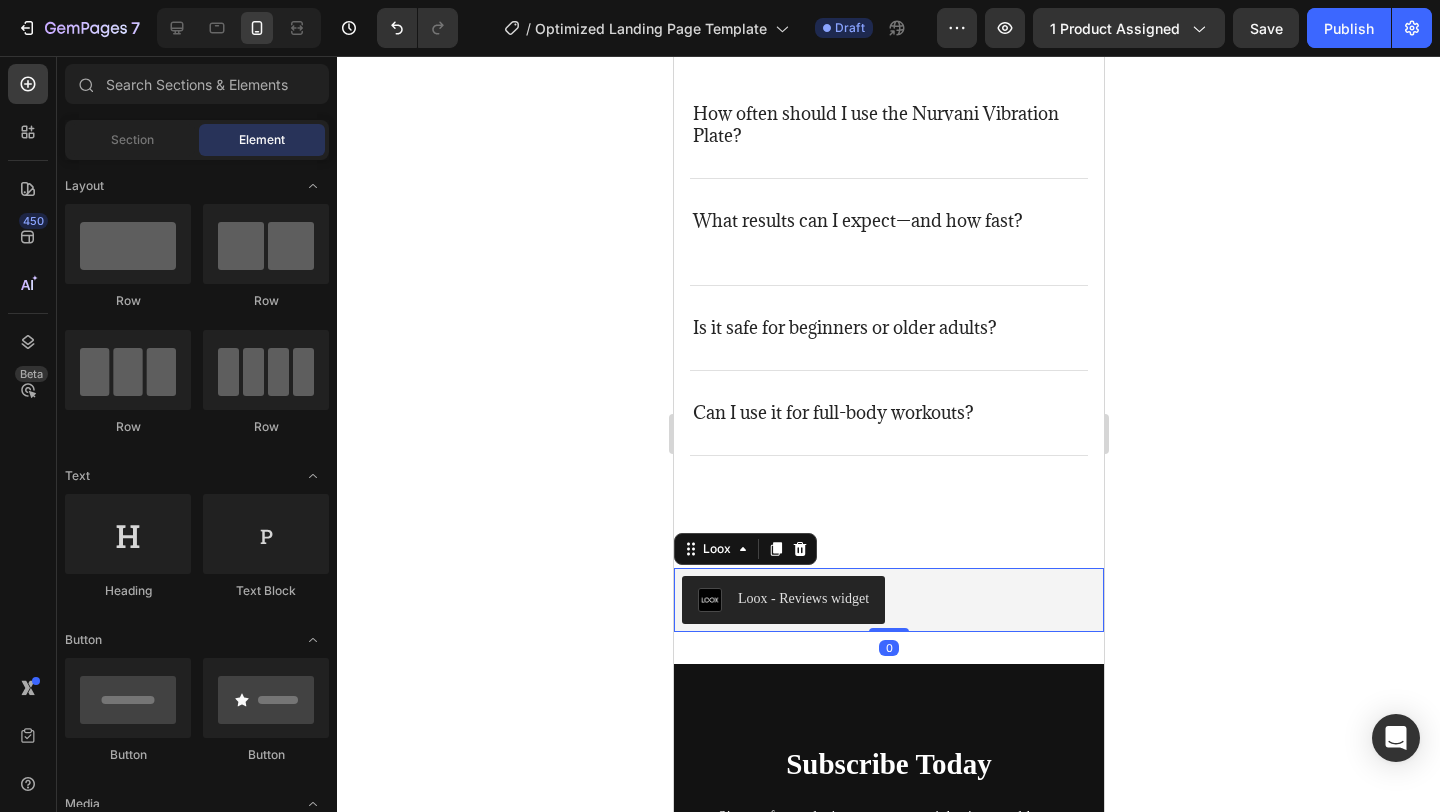 click on "Loox - Reviews widget" at bounding box center (888, 600) 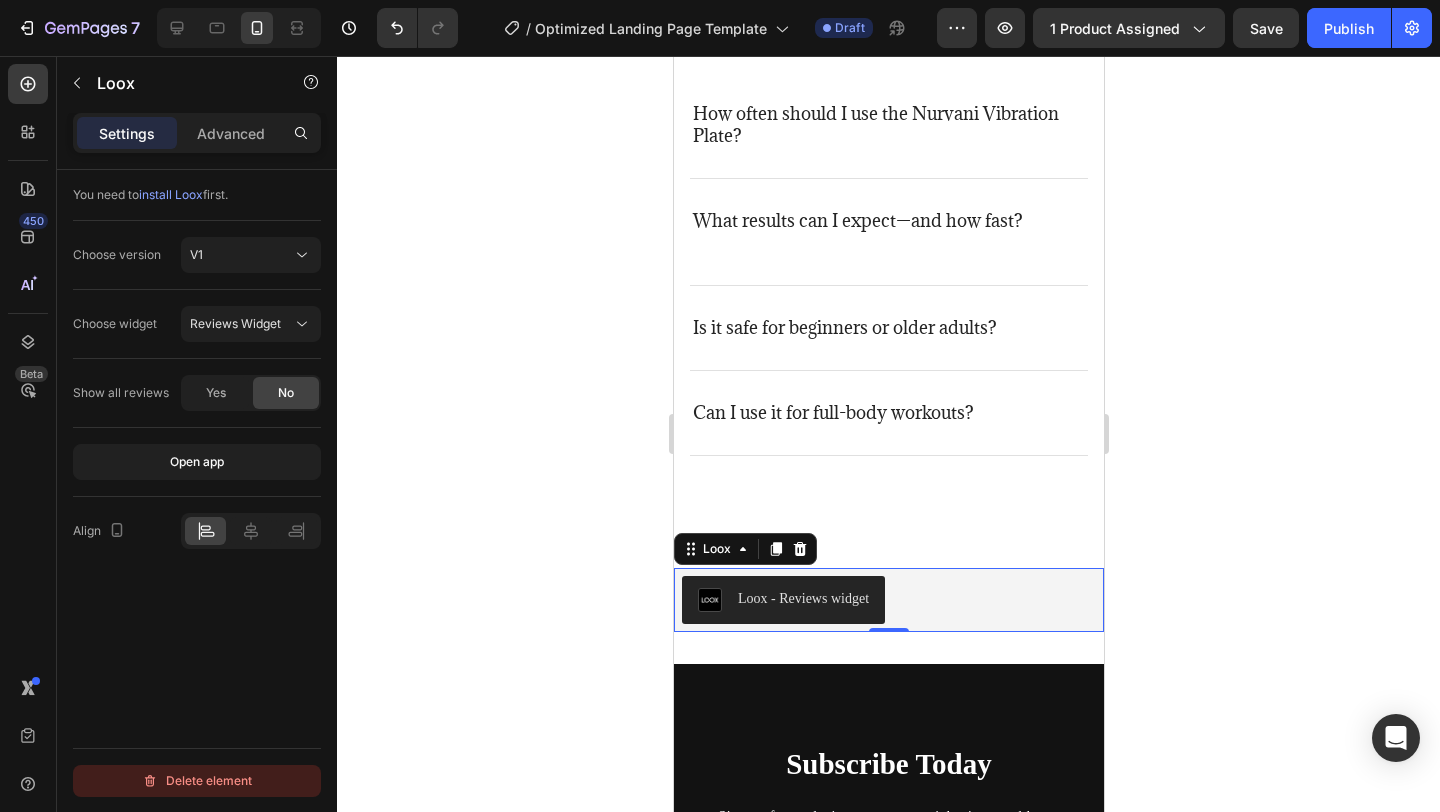 click on "Delete element" at bounding box center [197, 781] 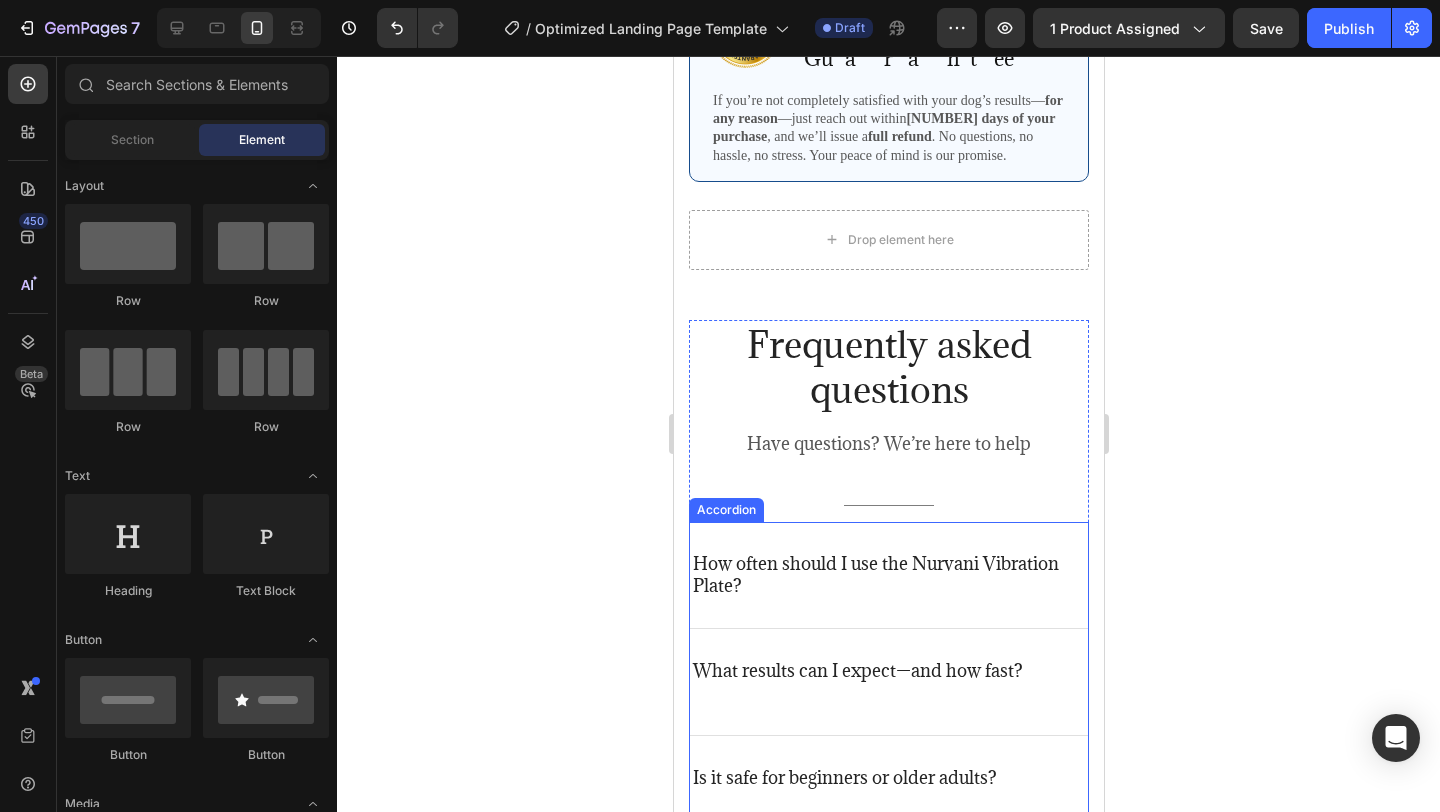 scroll, scrollTop: 4957, scrollLeft: 0, axis: vertical 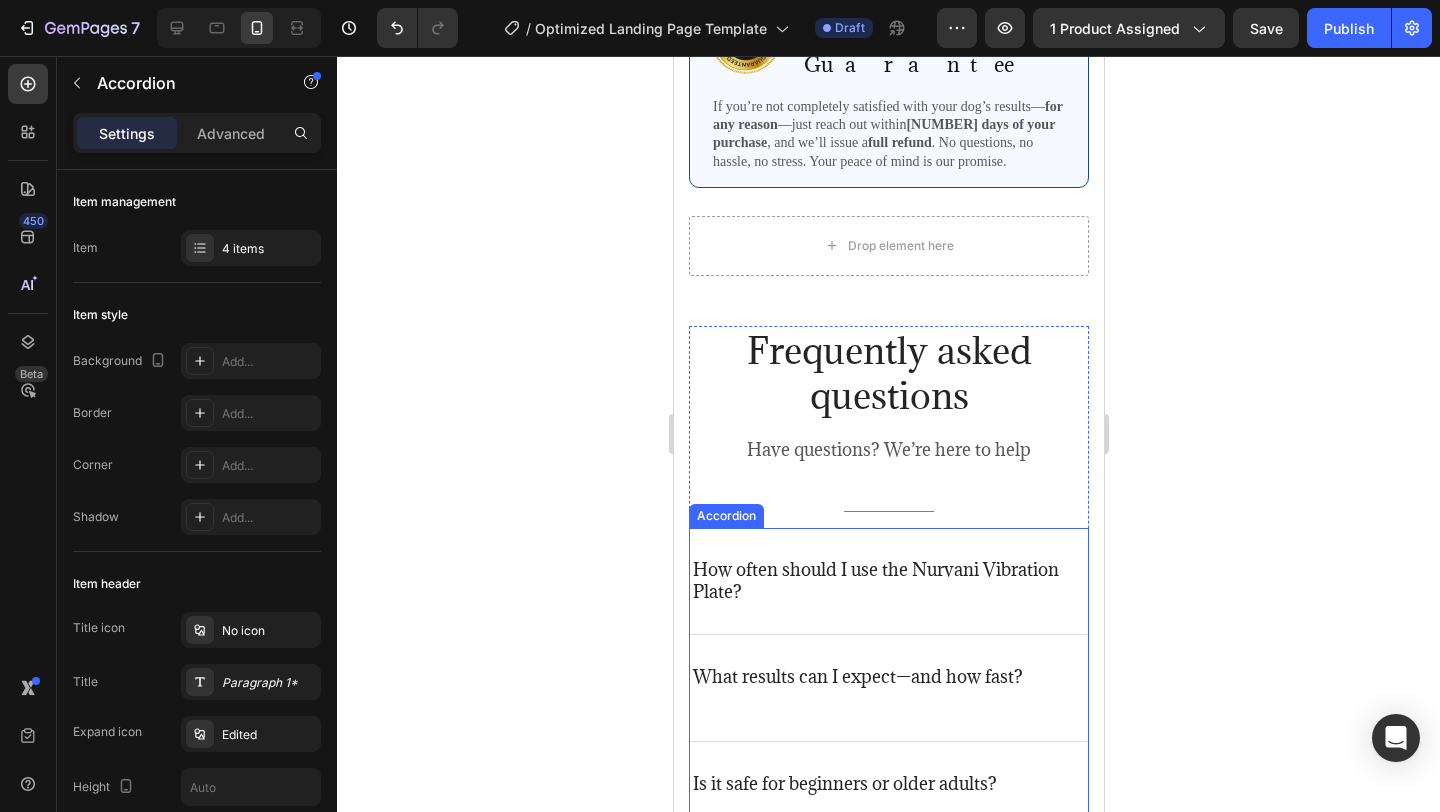 click on "What results can I expect—and how fast?" at bounding box center [857, 677] 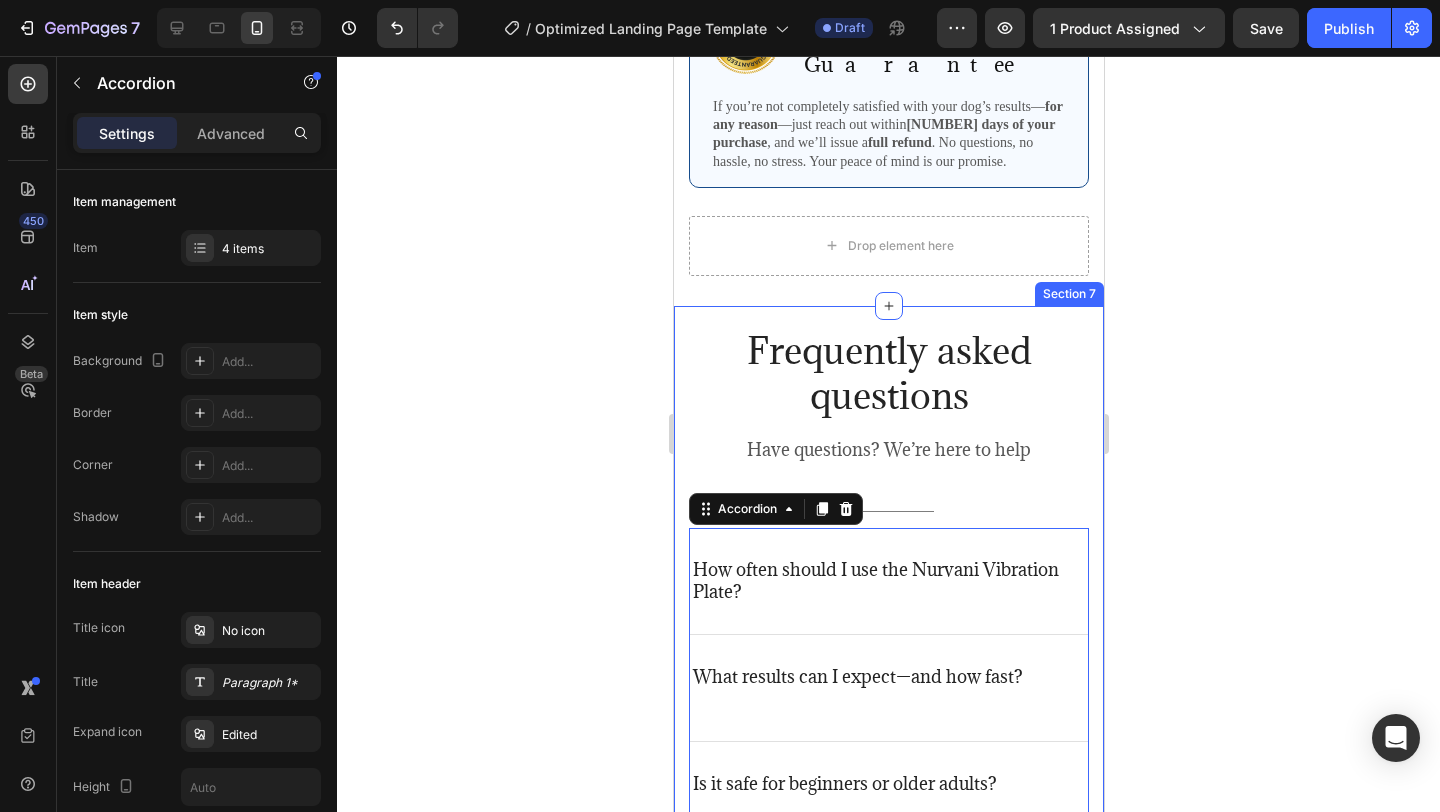 click 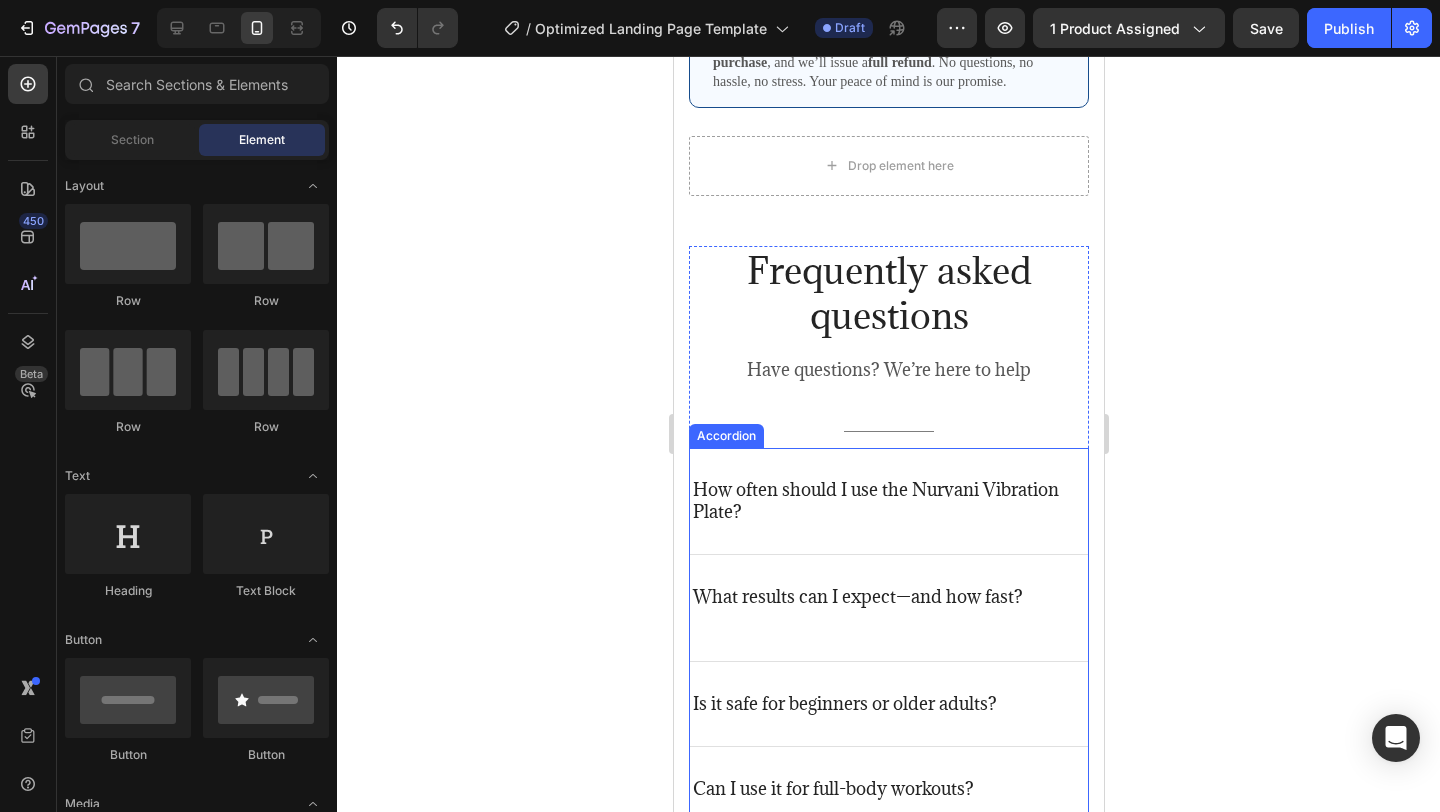 scroll, scrollTop: 5008, scrollLeft: 0, axis: vertical 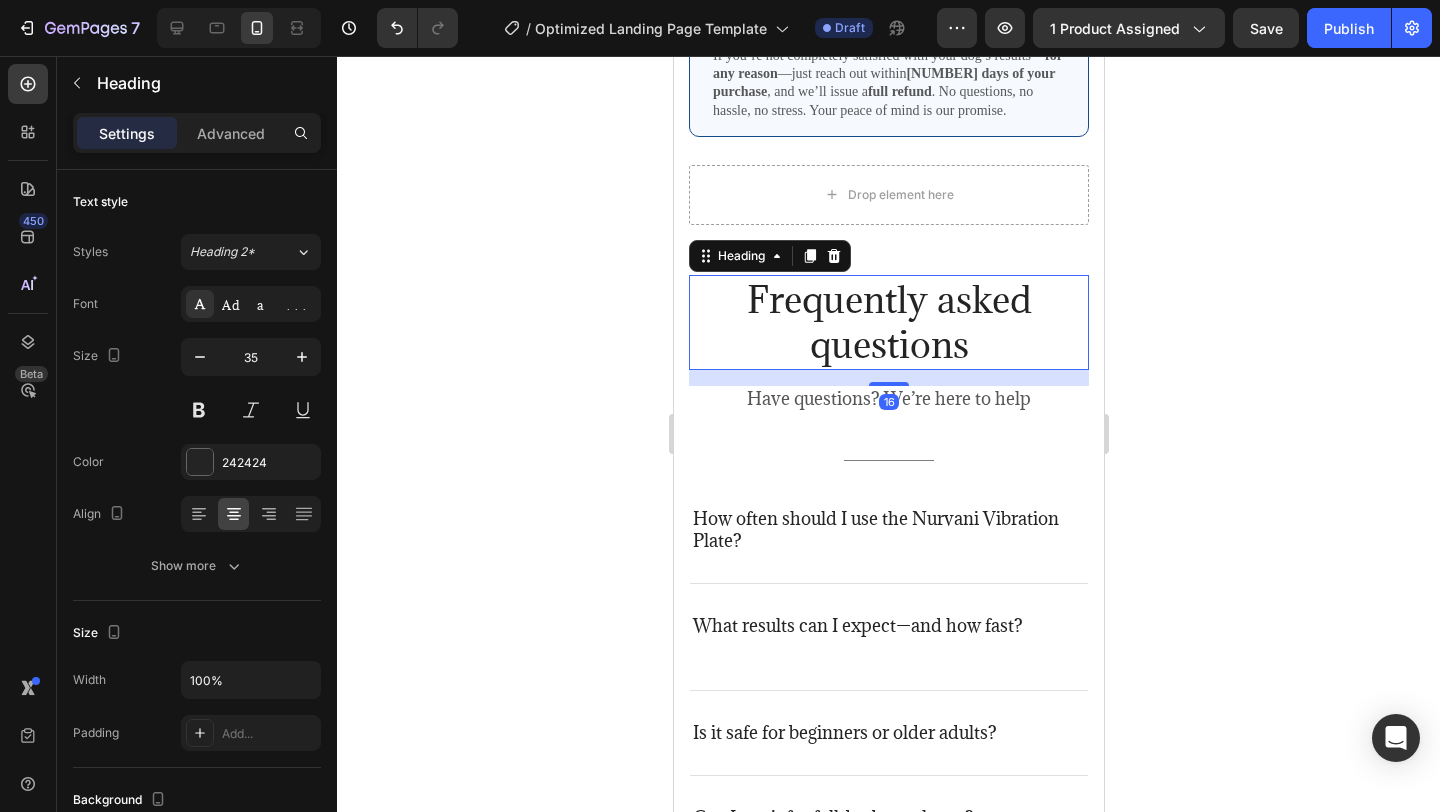 click on "Frequently asked questions" at bounding box center [888, 322] 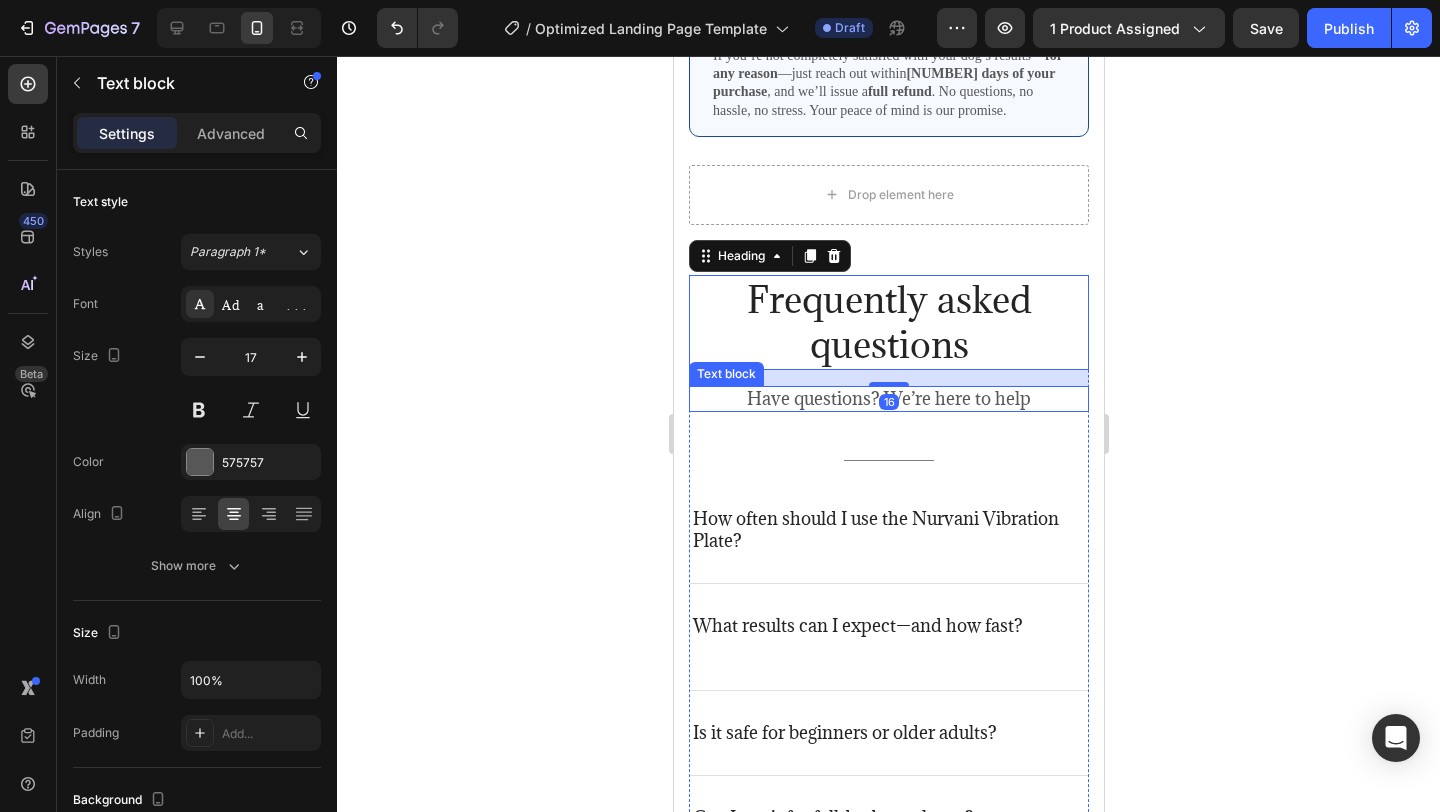click on "Have questions? We’re here to help" at bounding box center [888, 399] 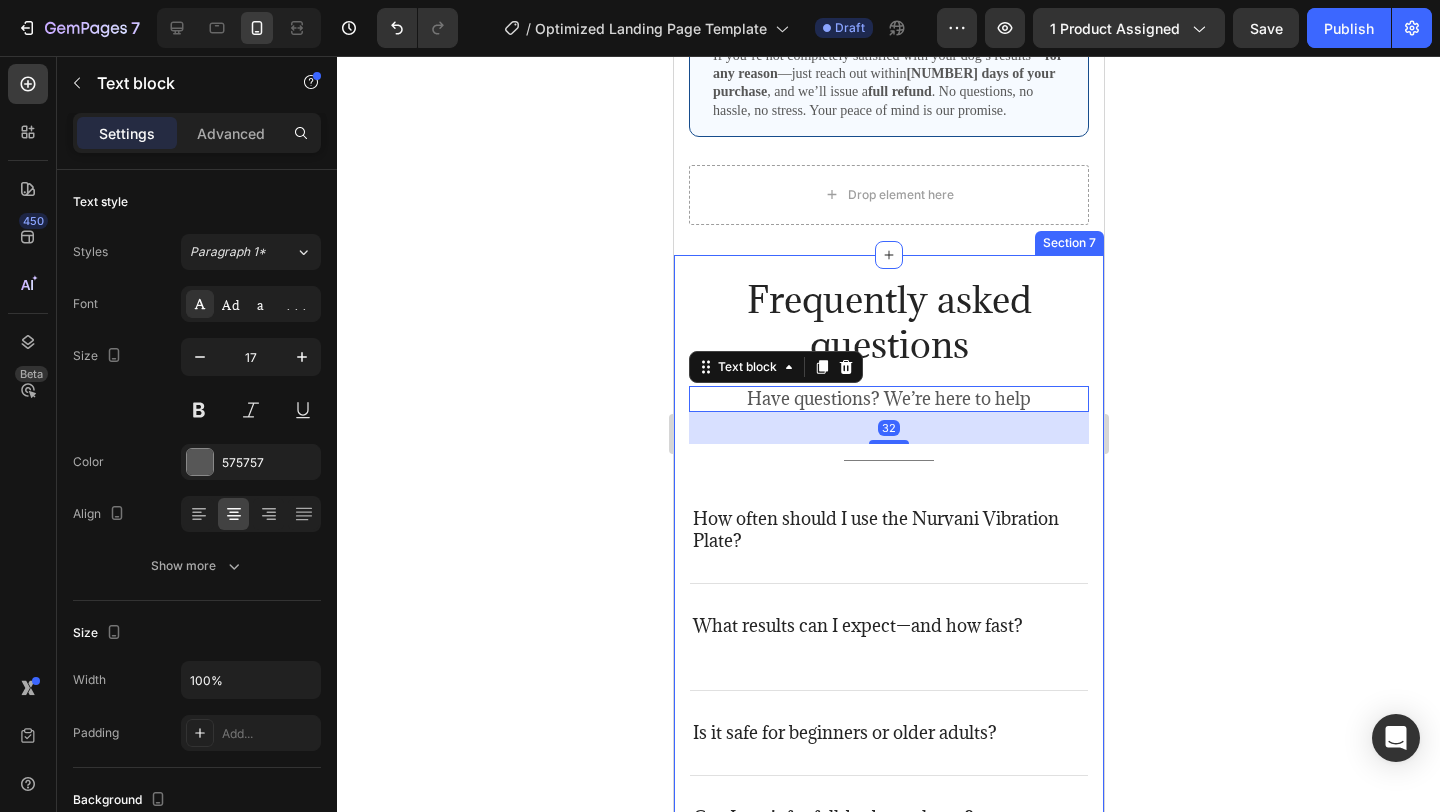 click 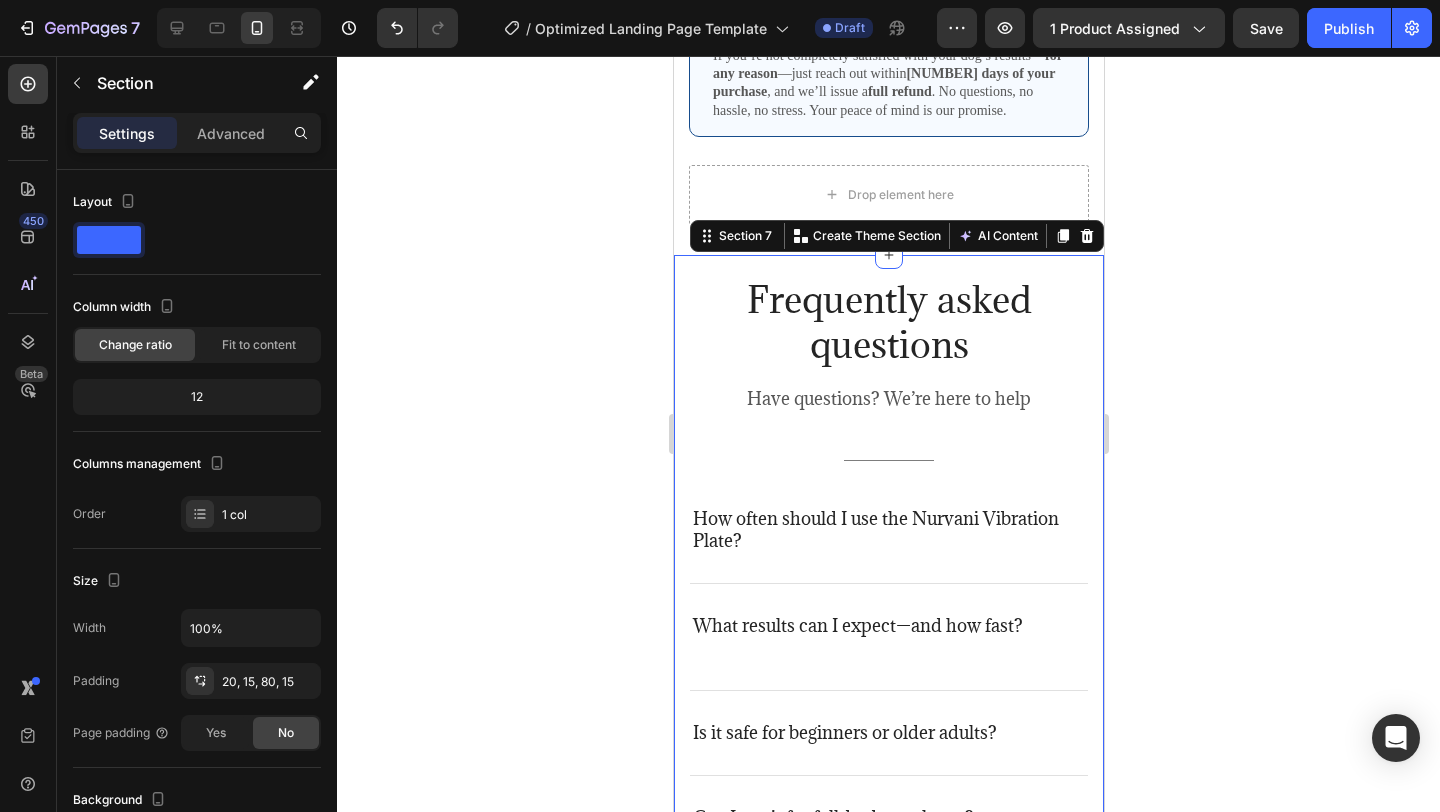 click on "Frequently asked questions Heading Have questions? We’re here to help Text block                Title Line How often should I use the Nurvani Vibration Plate? What results can I expect—and how fast? Is it safe for beginners or older adults? Can I use it for full-body workouts? Accordion Row Section 7   You can create reusable sections Create Theme Section AI Content Write with GemAI What would you like to describe here? Tone and Voice Persuasive Product Getting products... Show more Generate" at bounding box center (888, 598) 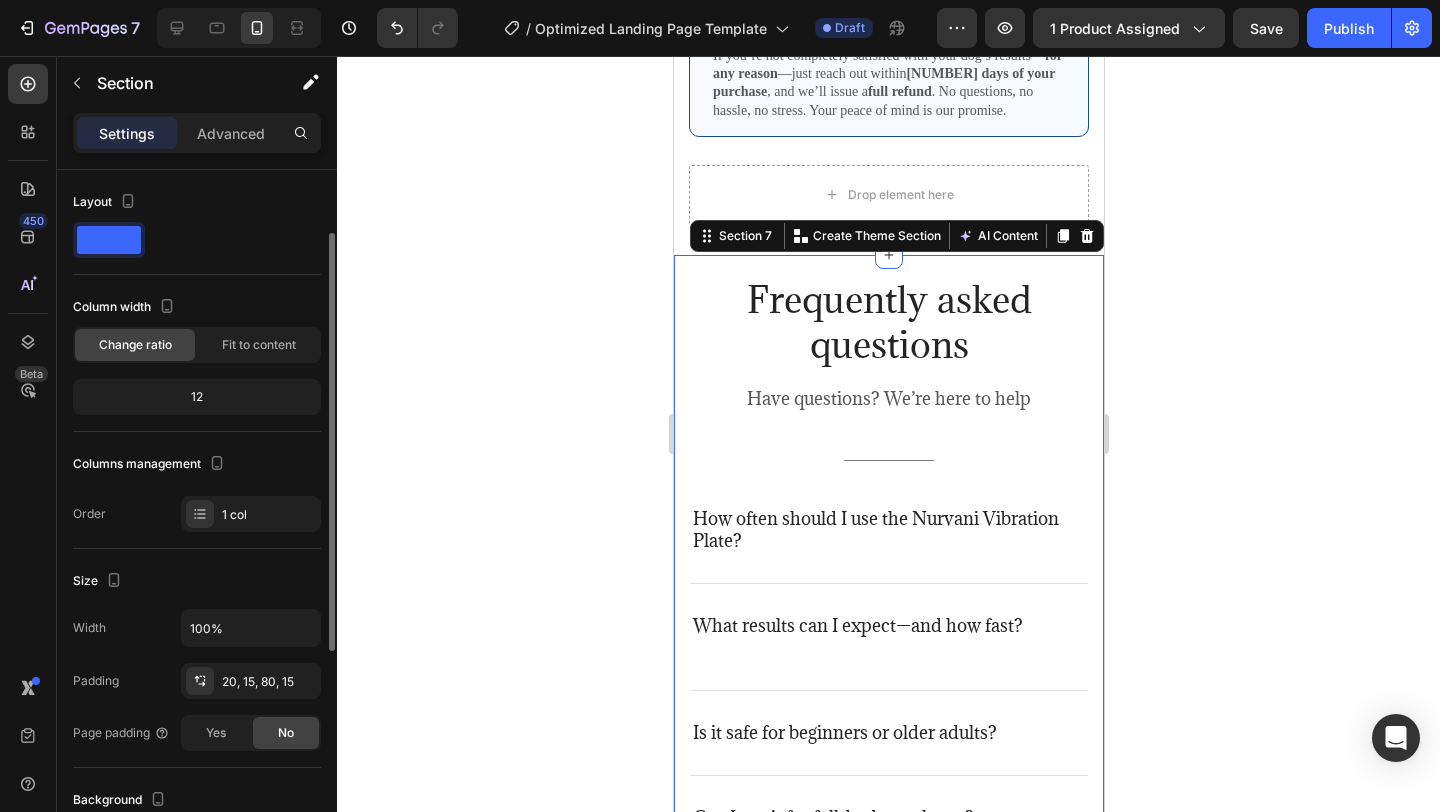 scroll, scrollTop: 469, scrollLeft: 0, axis: vertical 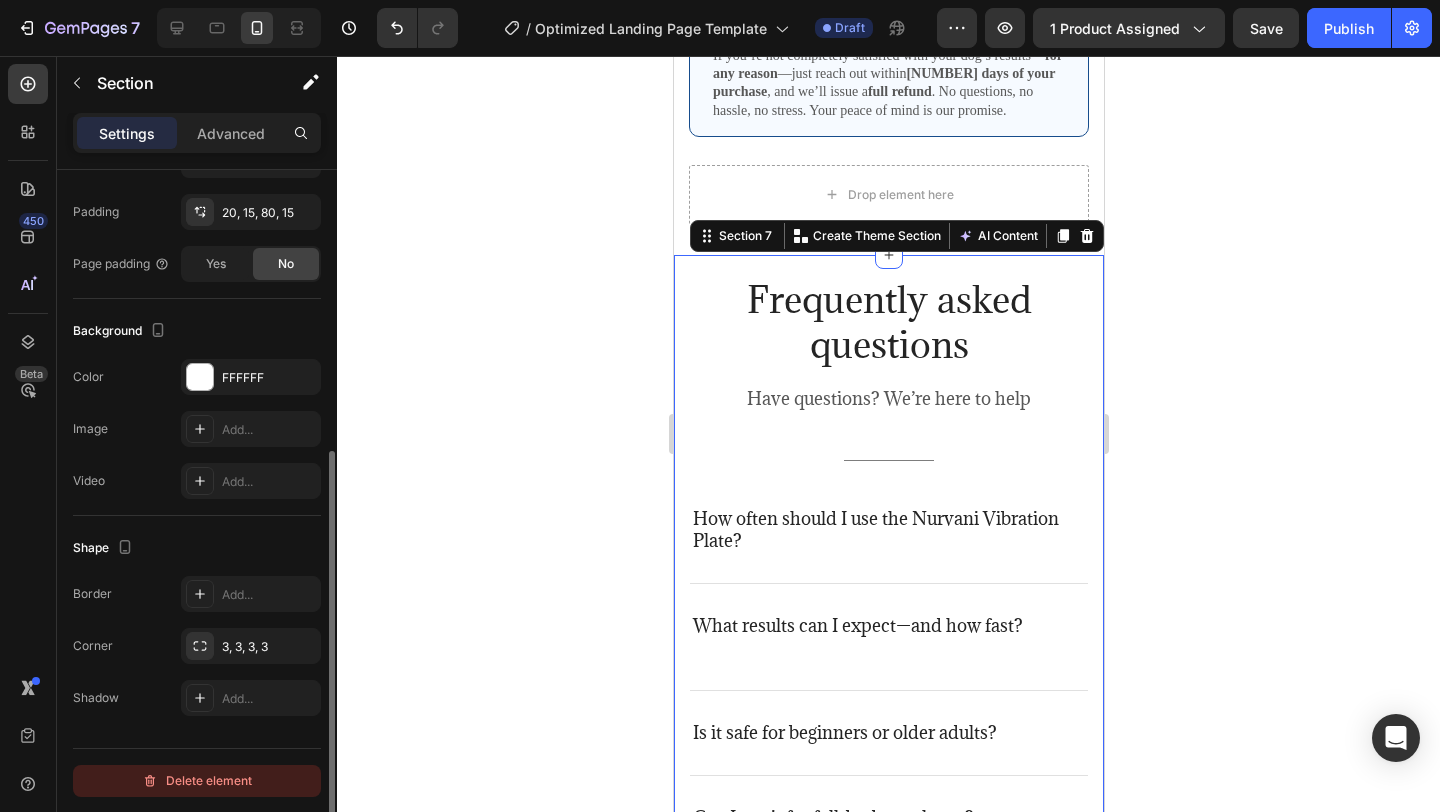 click on "Delete element" at bounding box center (197, 781) 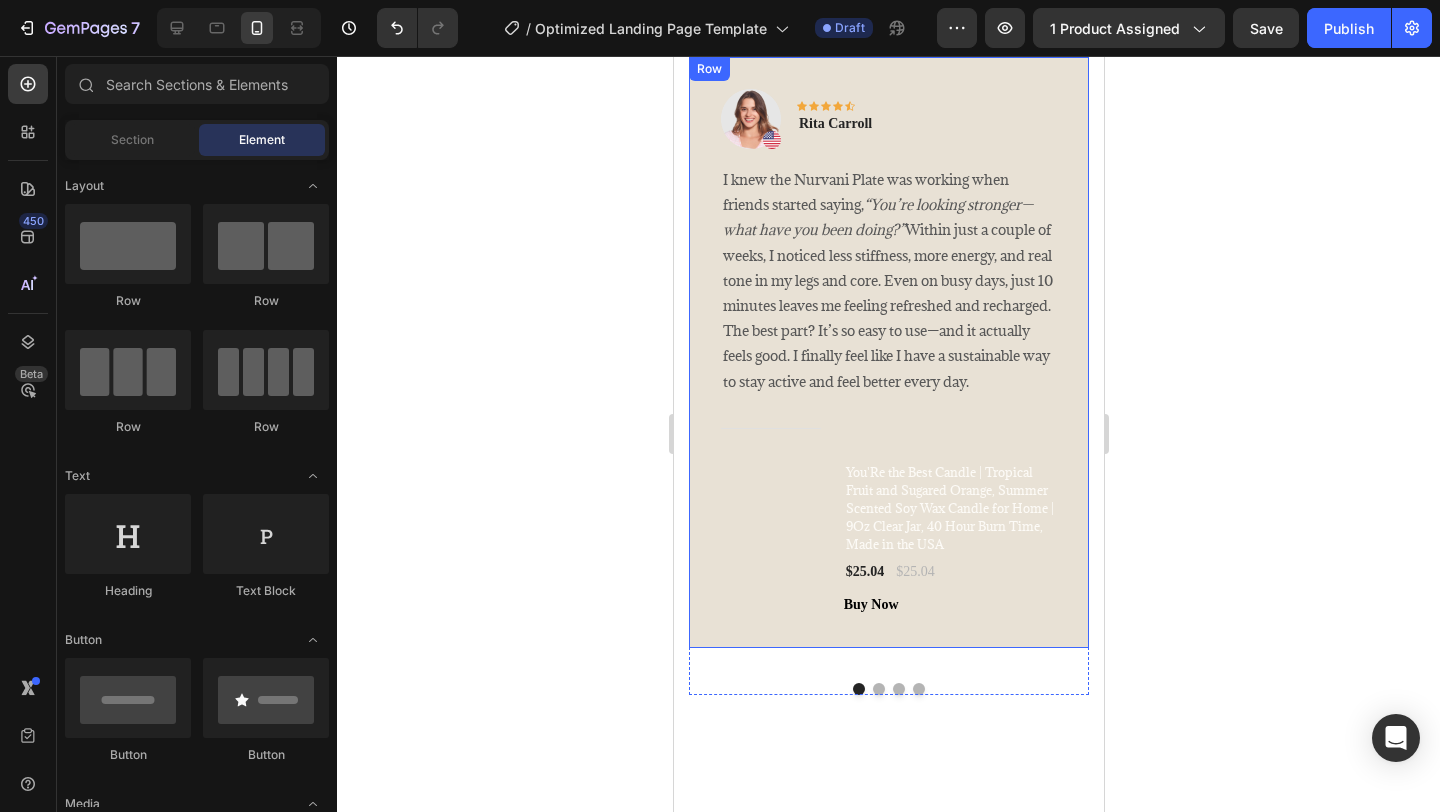 scroll, scrollTop: 4061, scrollLeft: 0, axis: vertical 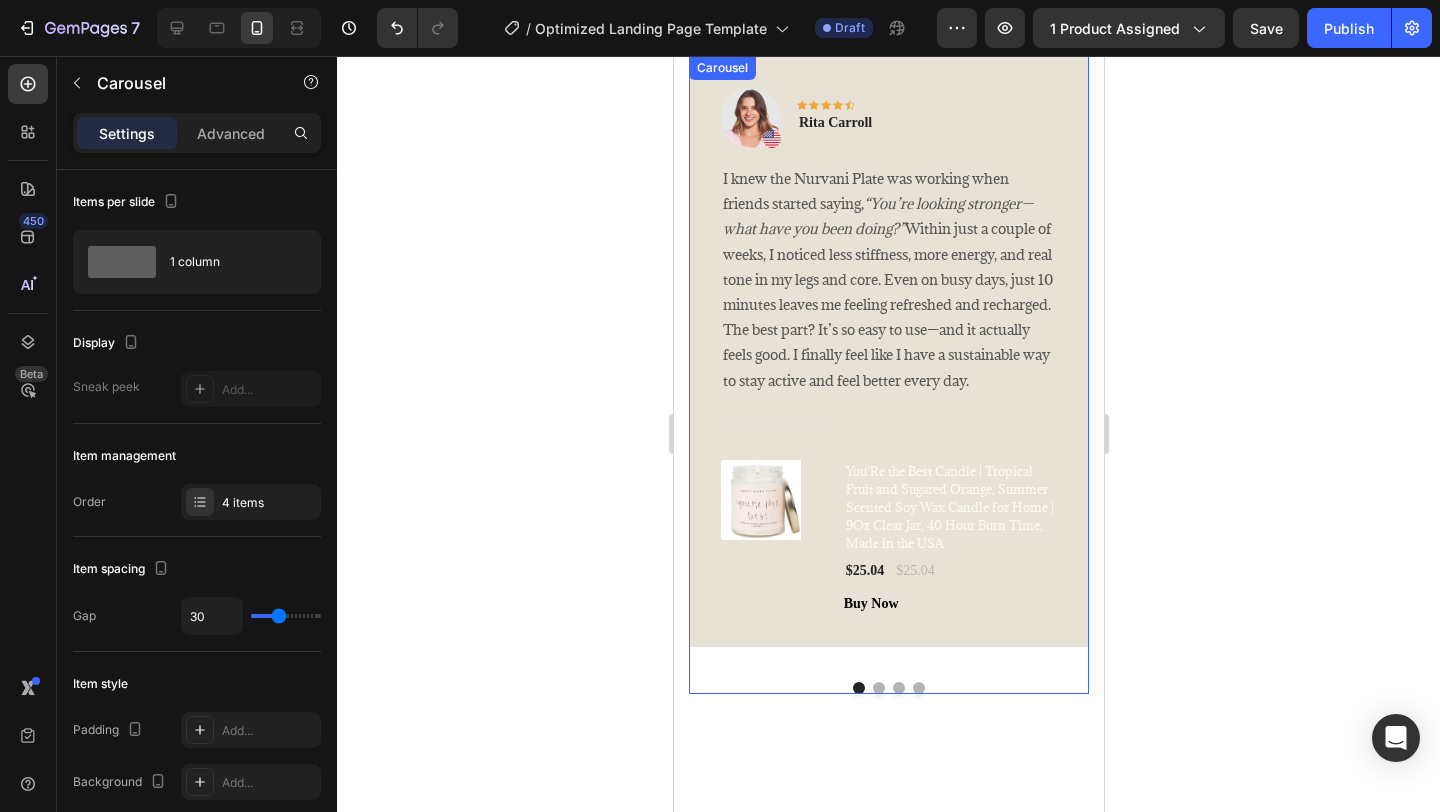 click at bounding box center (878, 688) 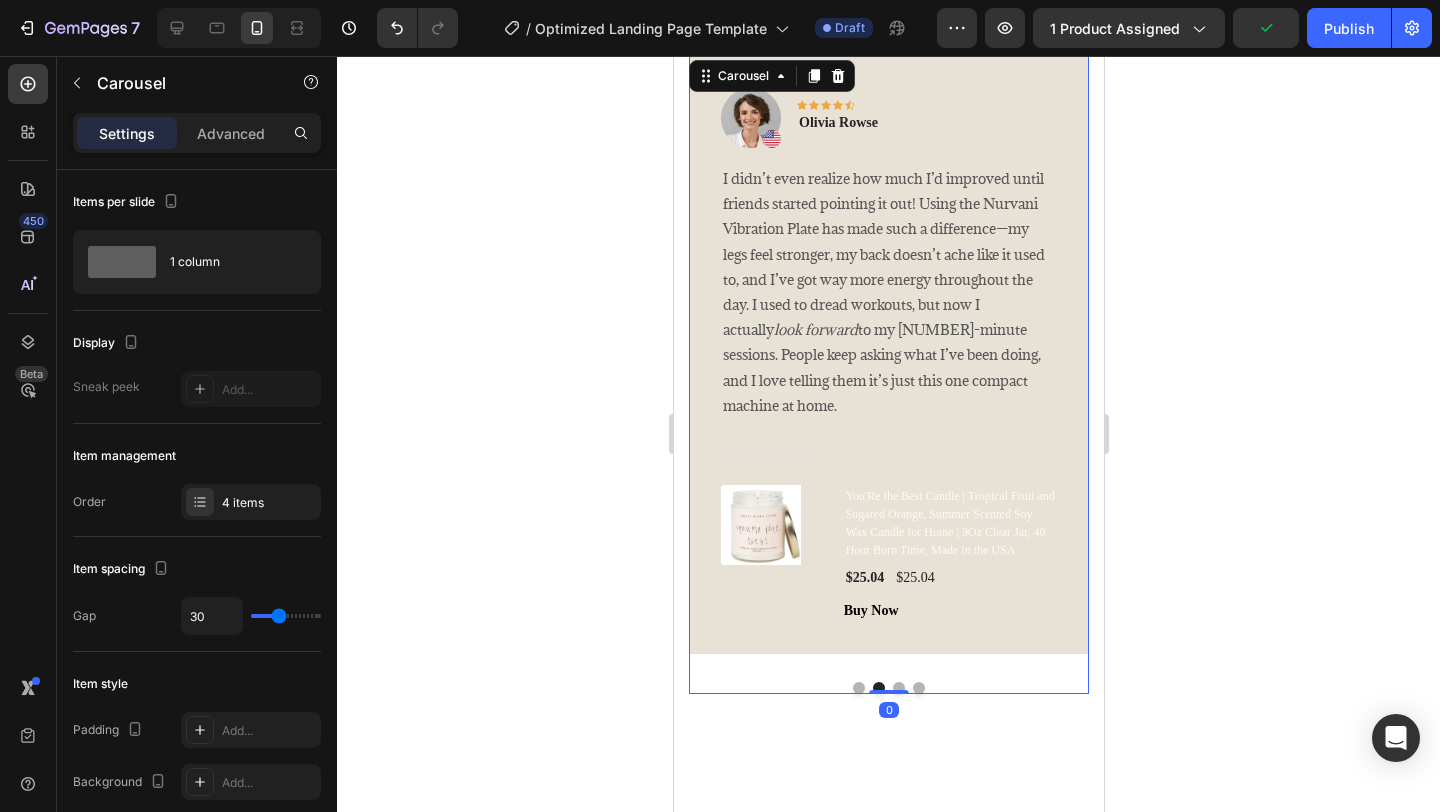 click at bounding box center [858, 688] 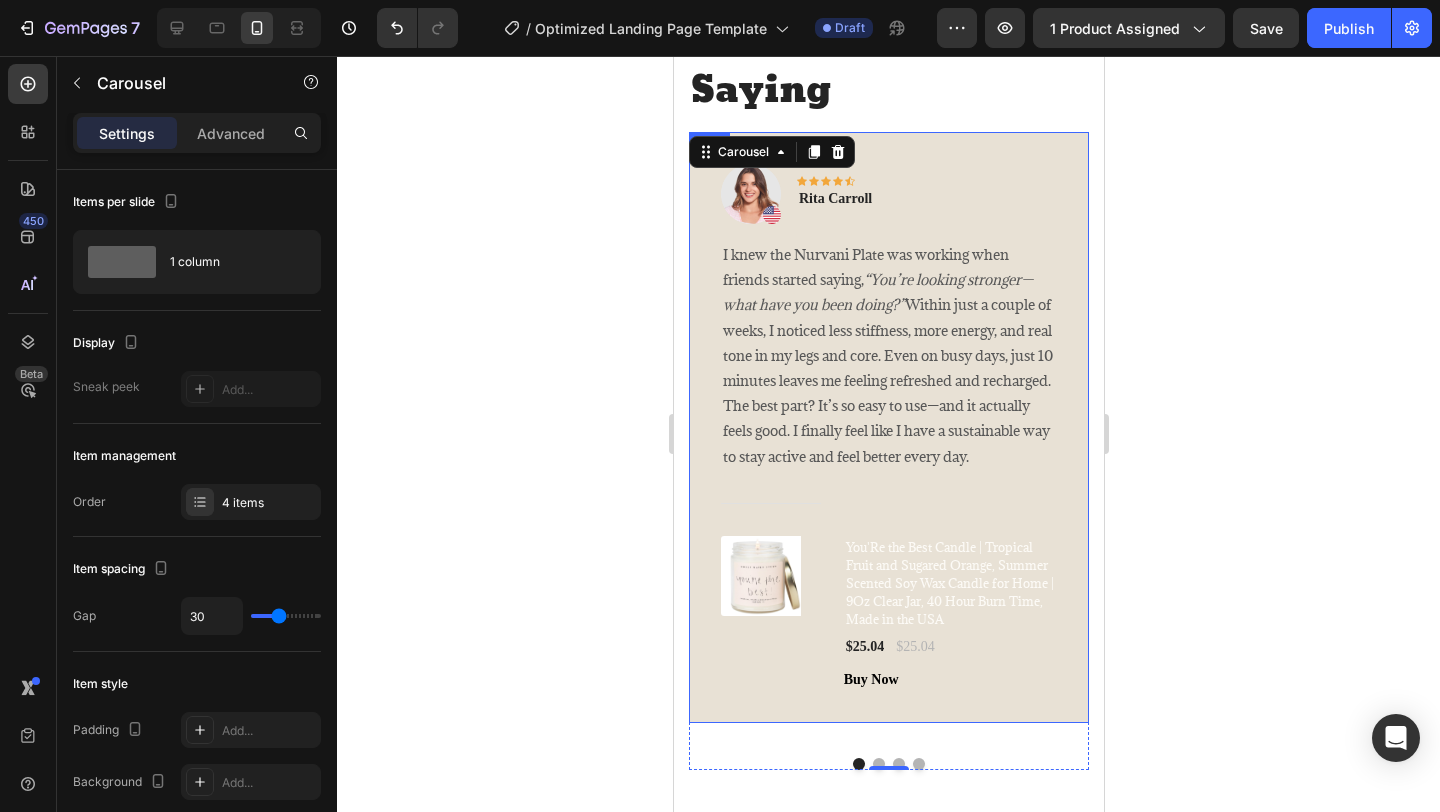 scroll, scrollTop: 3983, scrollLeft: 0, axis: vertical 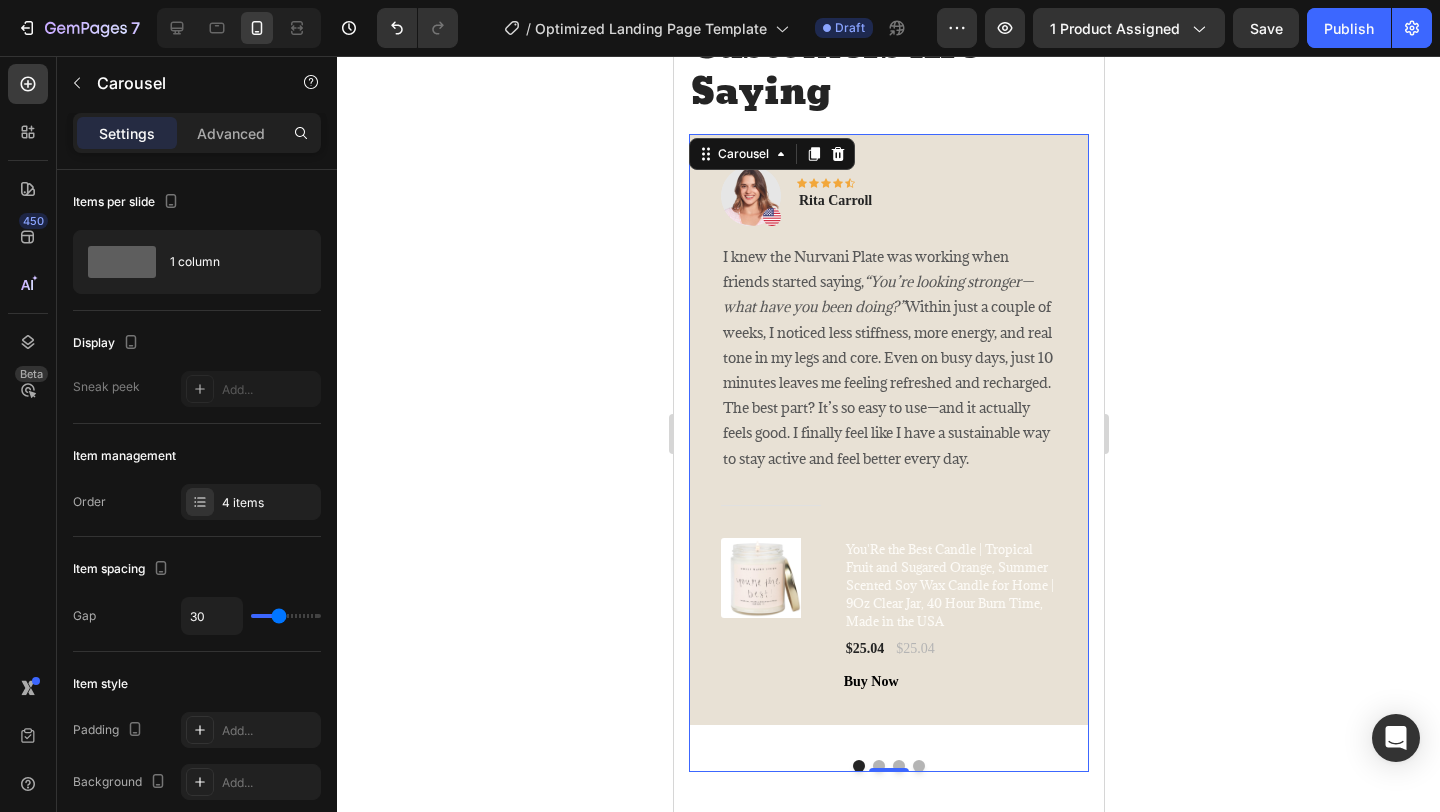 click at bounding box center (878, 766) 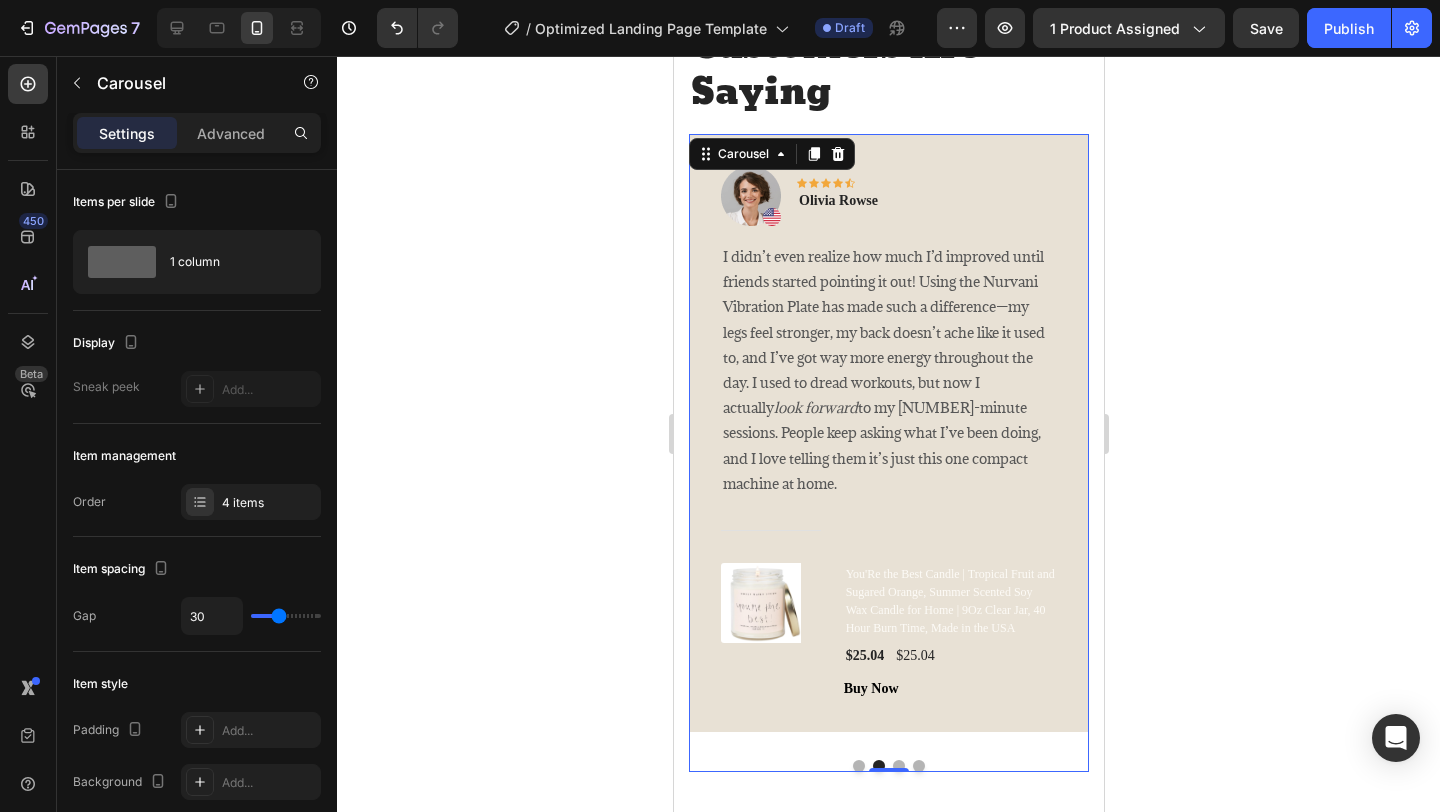 click at bounding box center [898, 766] 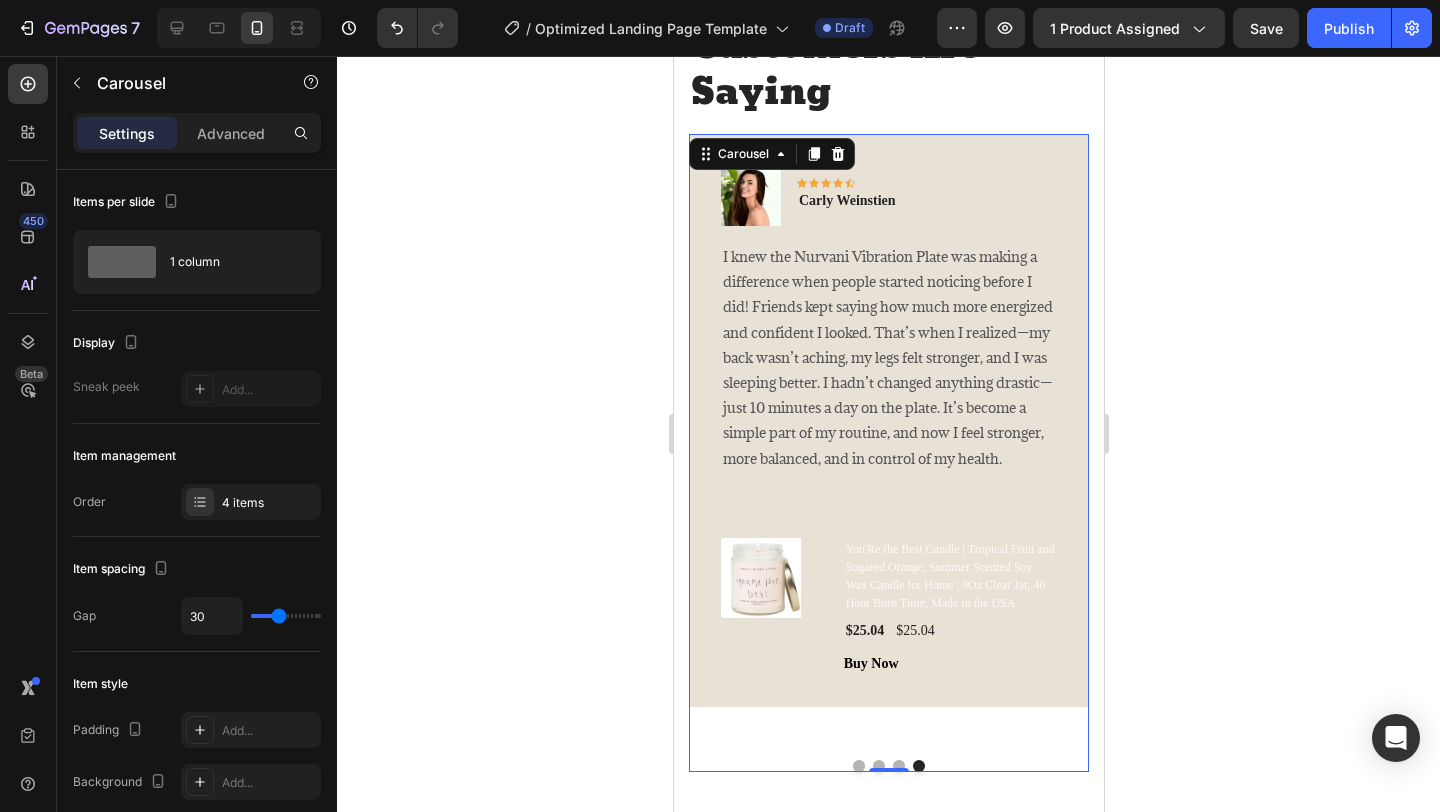 click at bounding box center (858, 766) 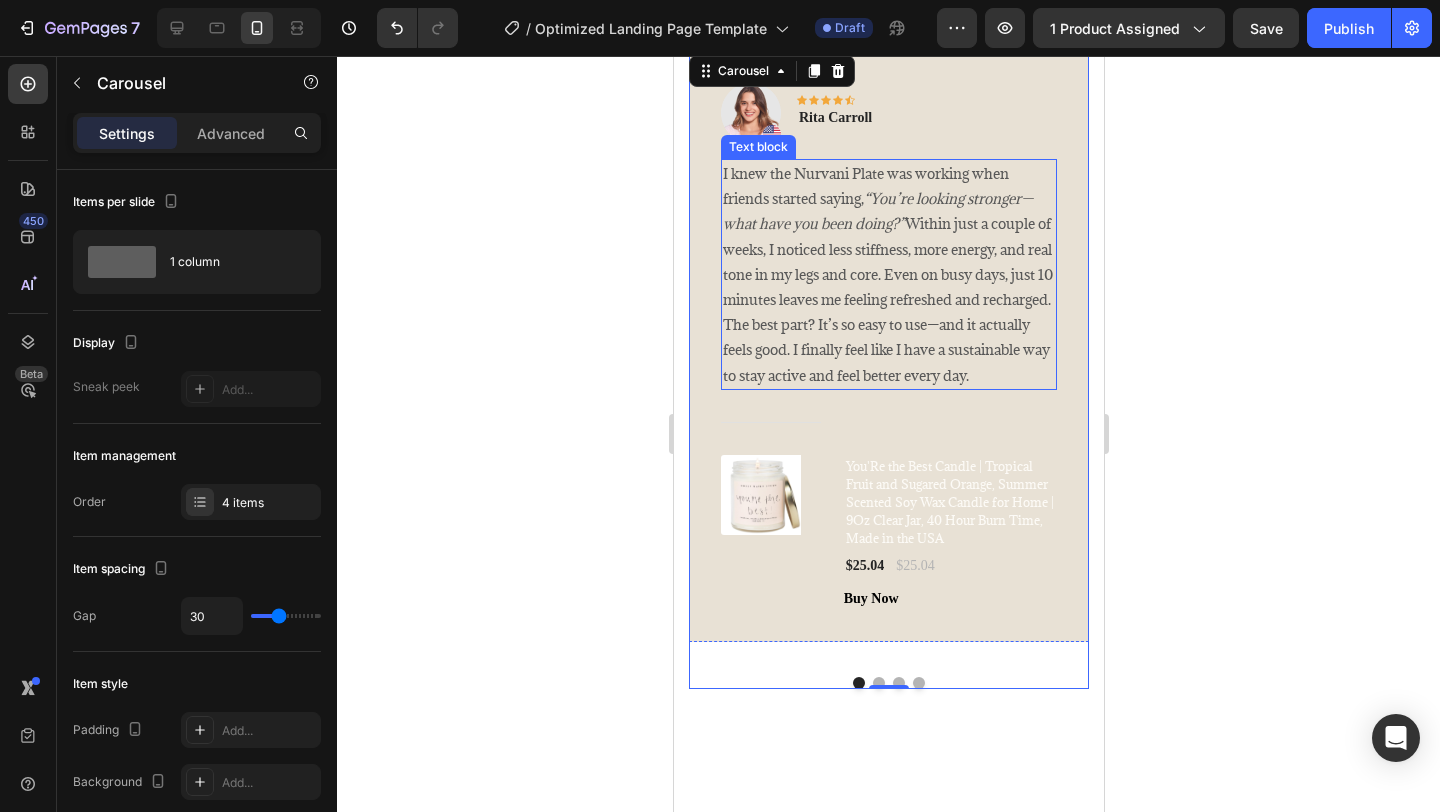 scroll, scrollTop: 4121, scrollLeft: 0, axis: vertical 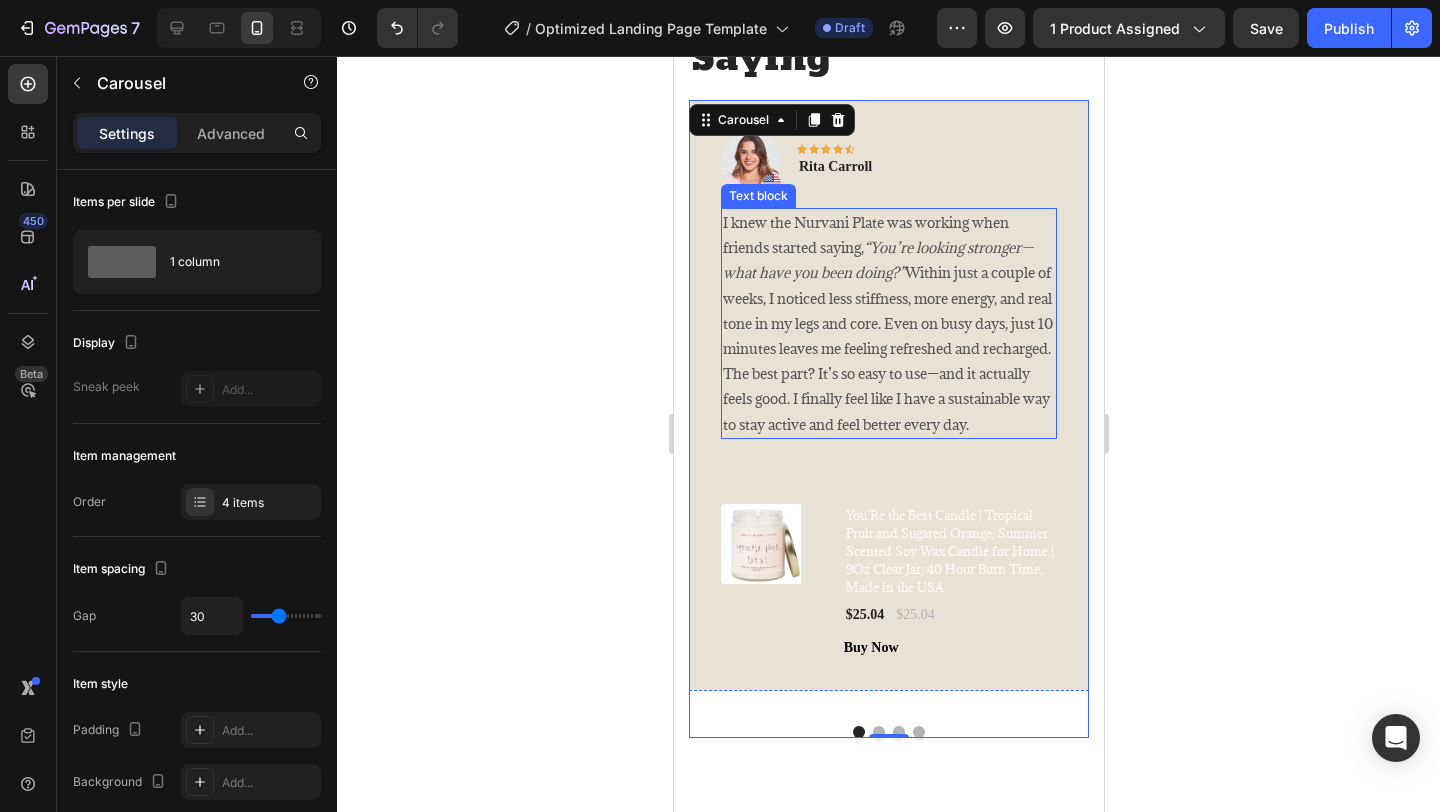 click on "I knew the Nurvani Plate was working when friends started saying,  “You’re looking stronger—what have you been doing?”  Within just a couple of weeks, I noticed less stiffness, more energy, and real tone in my legs and core. Even on busy days, just 10 minutes leaves me feeling refreshed and recharged. The best part? It’s so easy to use—and it actually feels good. I finally feel like I have a sustainable way to stay active and feel better every day." at bounding box center [888, 323] 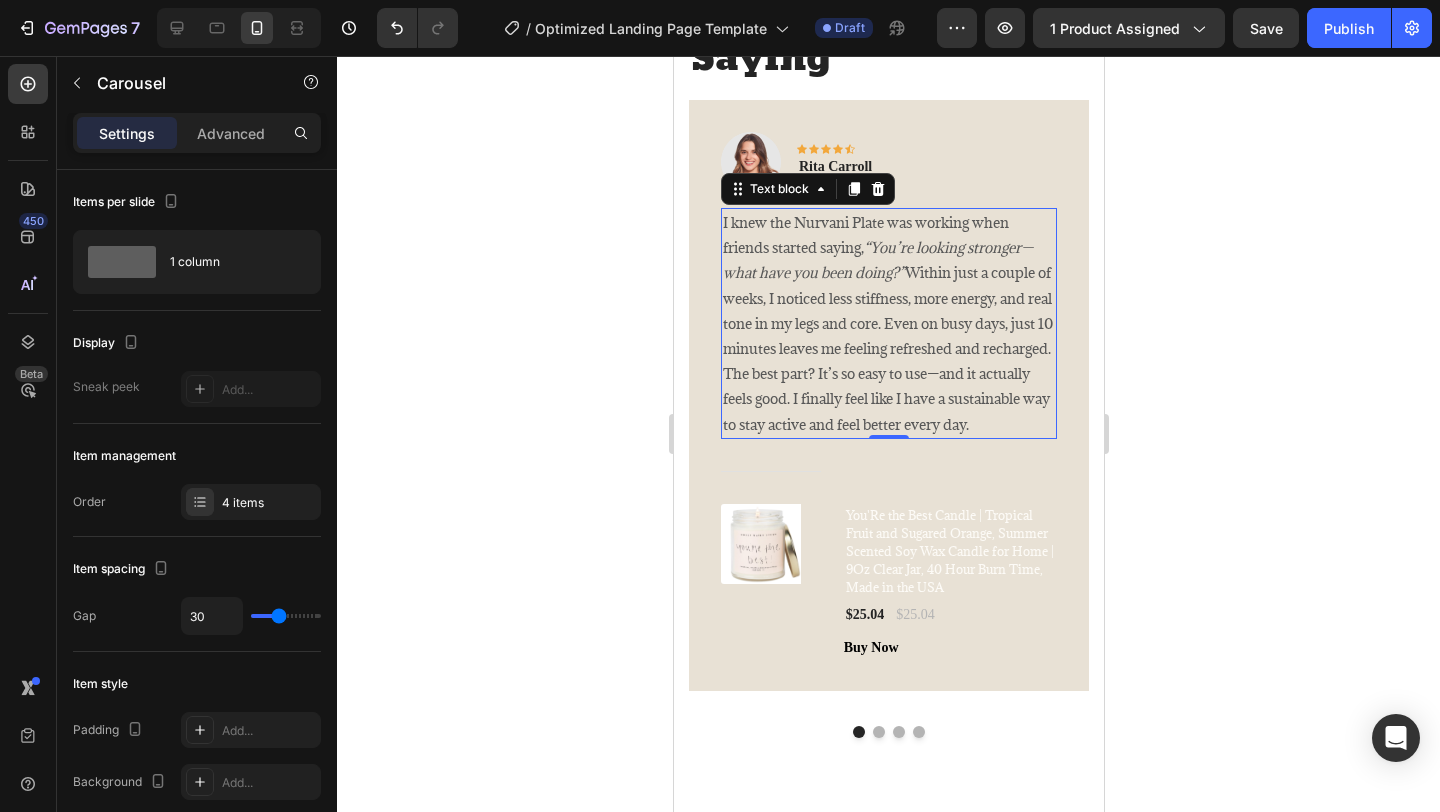 click on "I knew the Nurvani Plate was working when friends started saying,  “You’re looking stronger—what have you been doing?”  Within just a couple of weeks, I noticed less stiffness, more energy, and real tone in my legs and core. Even on busy days, just 10 minutes leaves me feeling refreshed and recharged. The best part? It’s so easy to use—and it actually feels good. I finally feel like I have a sustainable way to stay active and feel better every day." at bounding box center (888, 323) 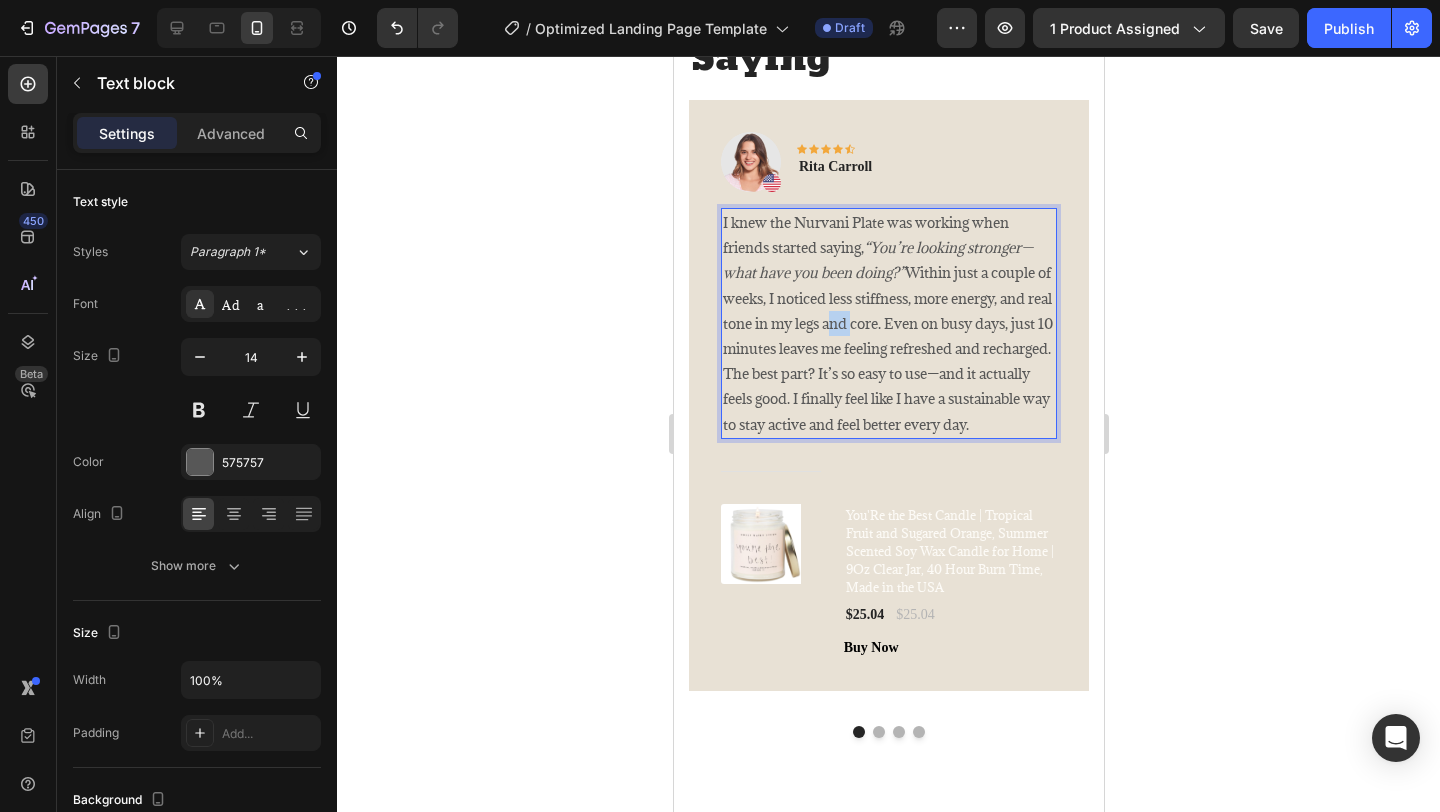 click on "I knew the Nurvani Plate was working when friends started saying,  “You’re looking stronger—what have you been doing?”  Within just a couple of weeks, I noticed less stiffness, more energy, and real tone in my legs and core. Even on busy days, just 10 minutes leaves me feeling refreshed and recharged. The best part? It’s so easy to use—and it actually feels good. I finally feel like I have a sustainable way to stay active and feel better every day." at bounding box center (888, 323) 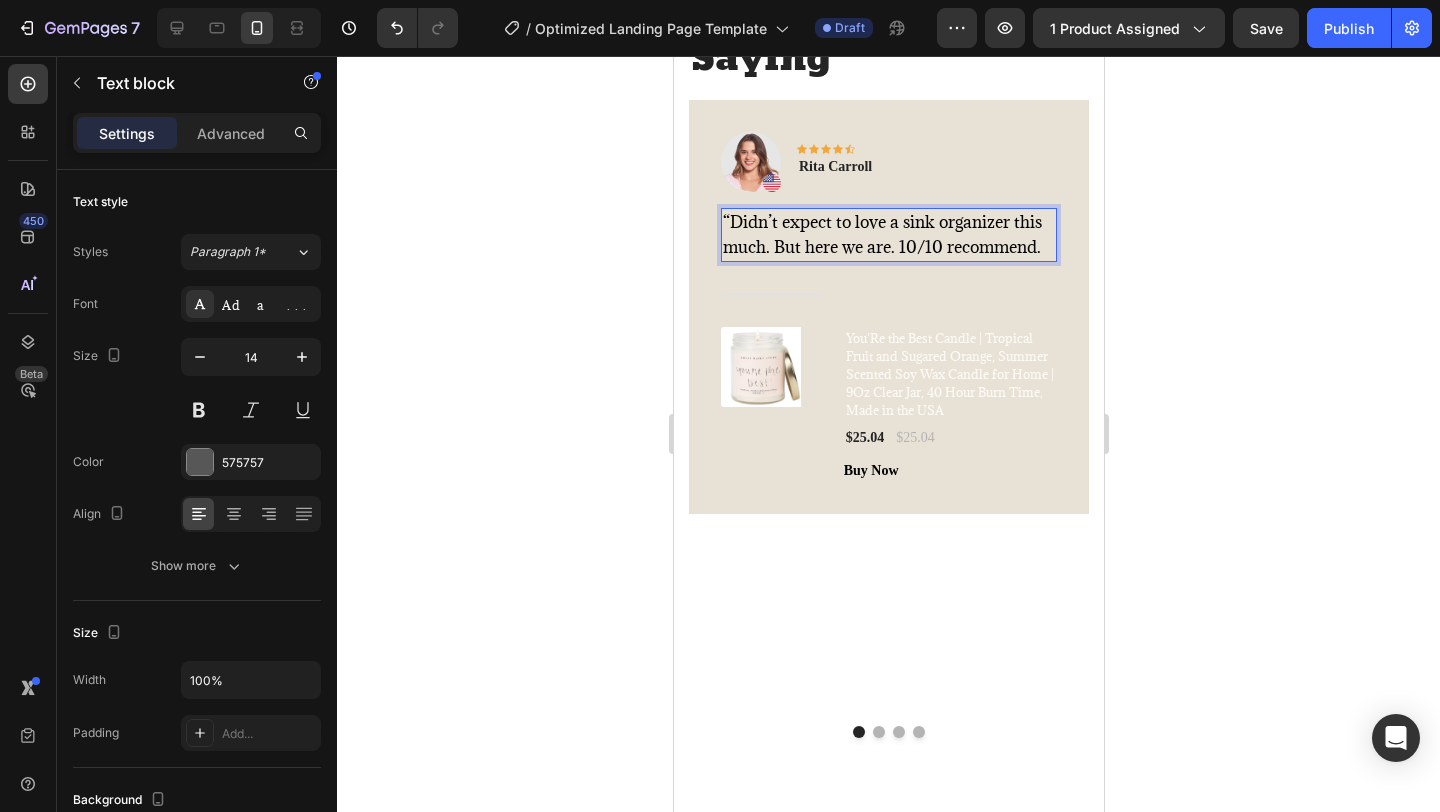 click 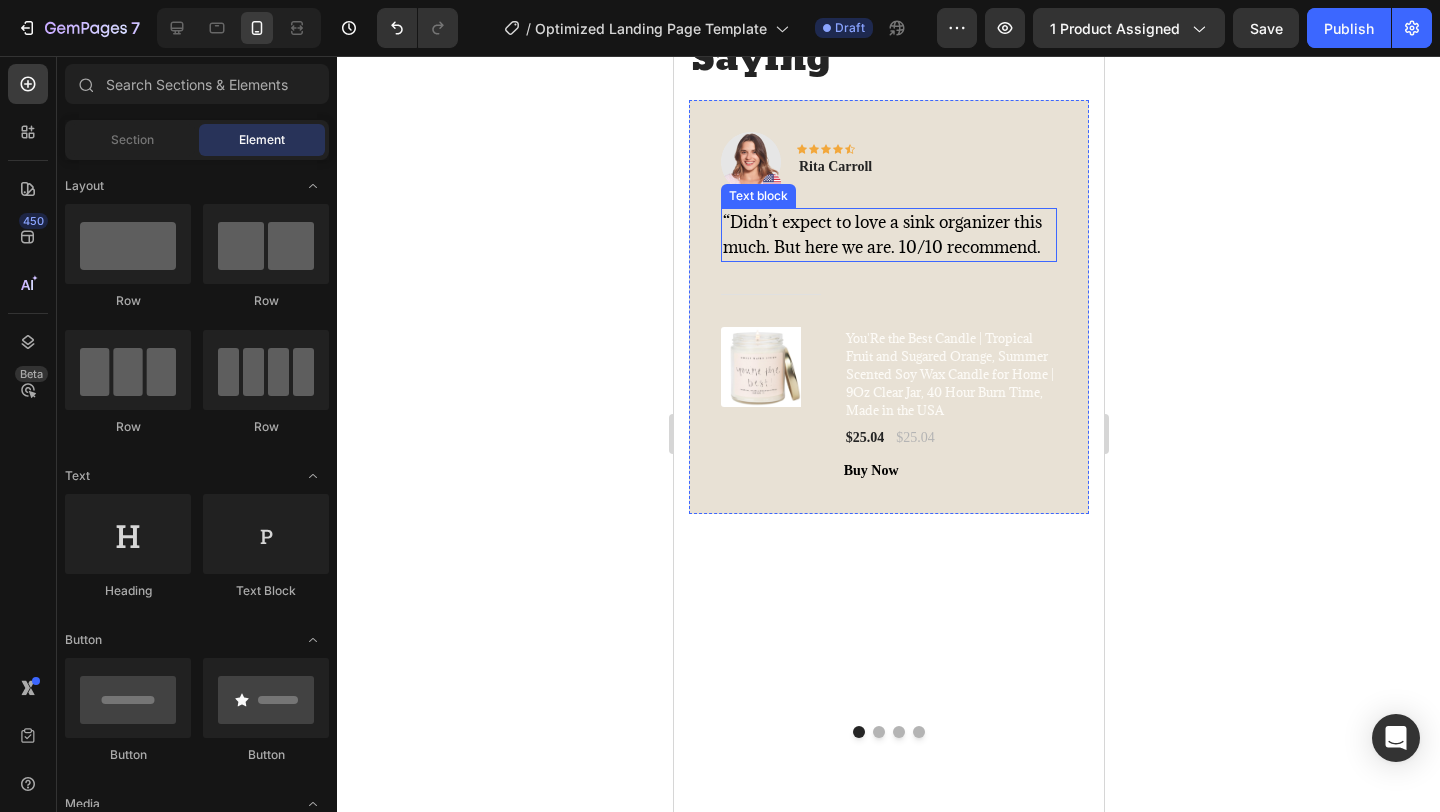 click on "“Didn’t expect to love a sink organizer this much. But here we are. 10/10 recommend.”" at bounding box center (881, 234) 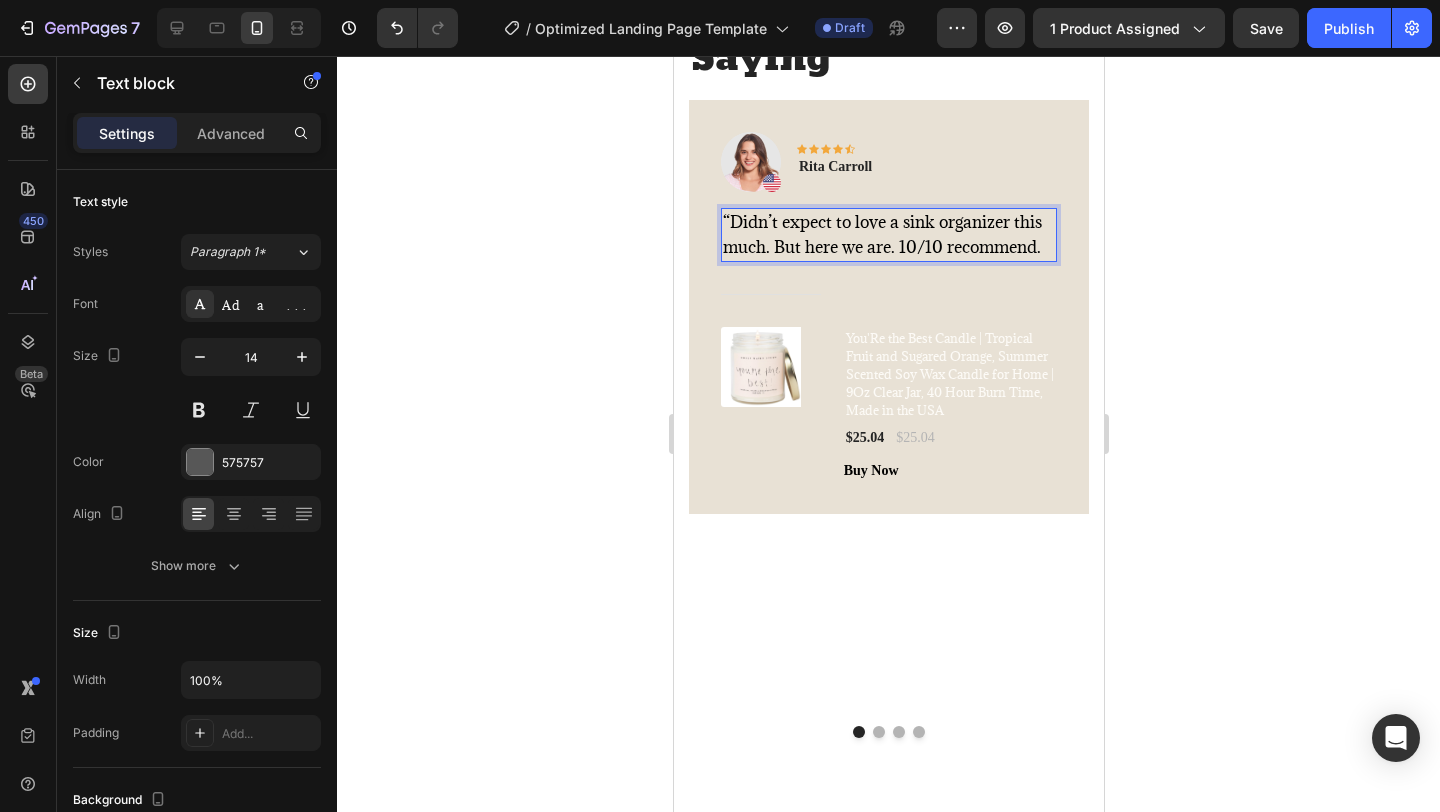 click on "“Didn’t expect to love a sink organizer this much. But here we are. 10/10 recommend.”" at bounding box center [881, 234] 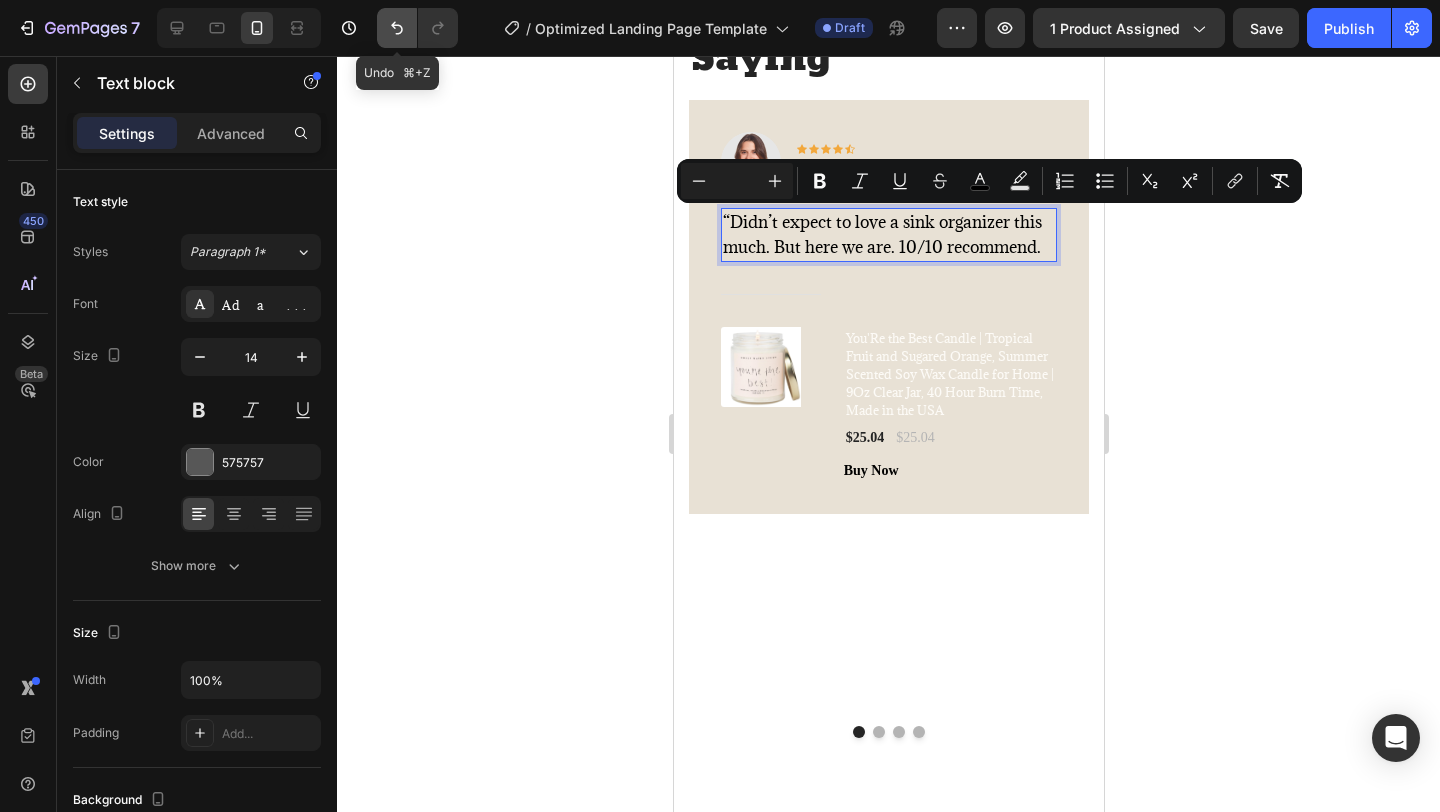 click 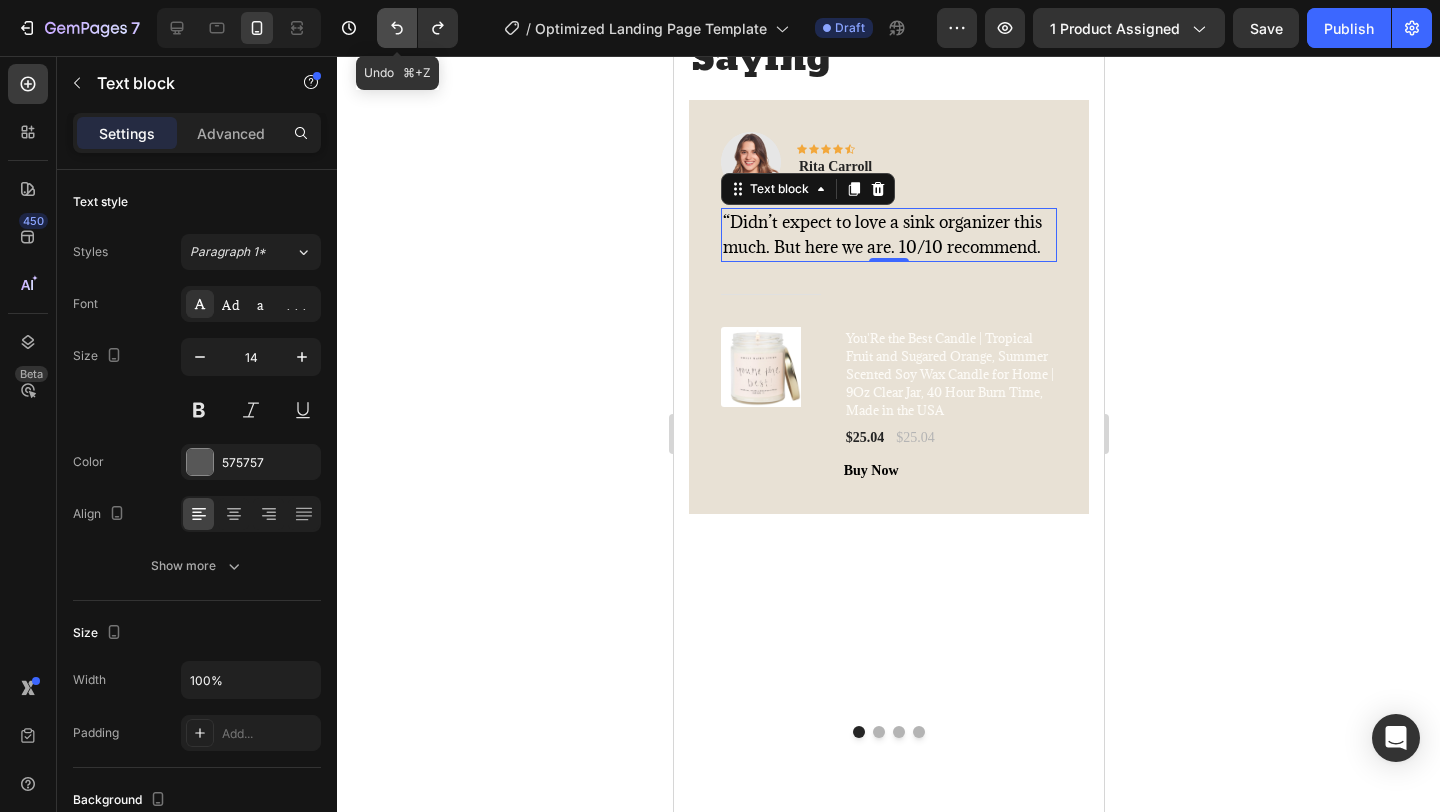 click 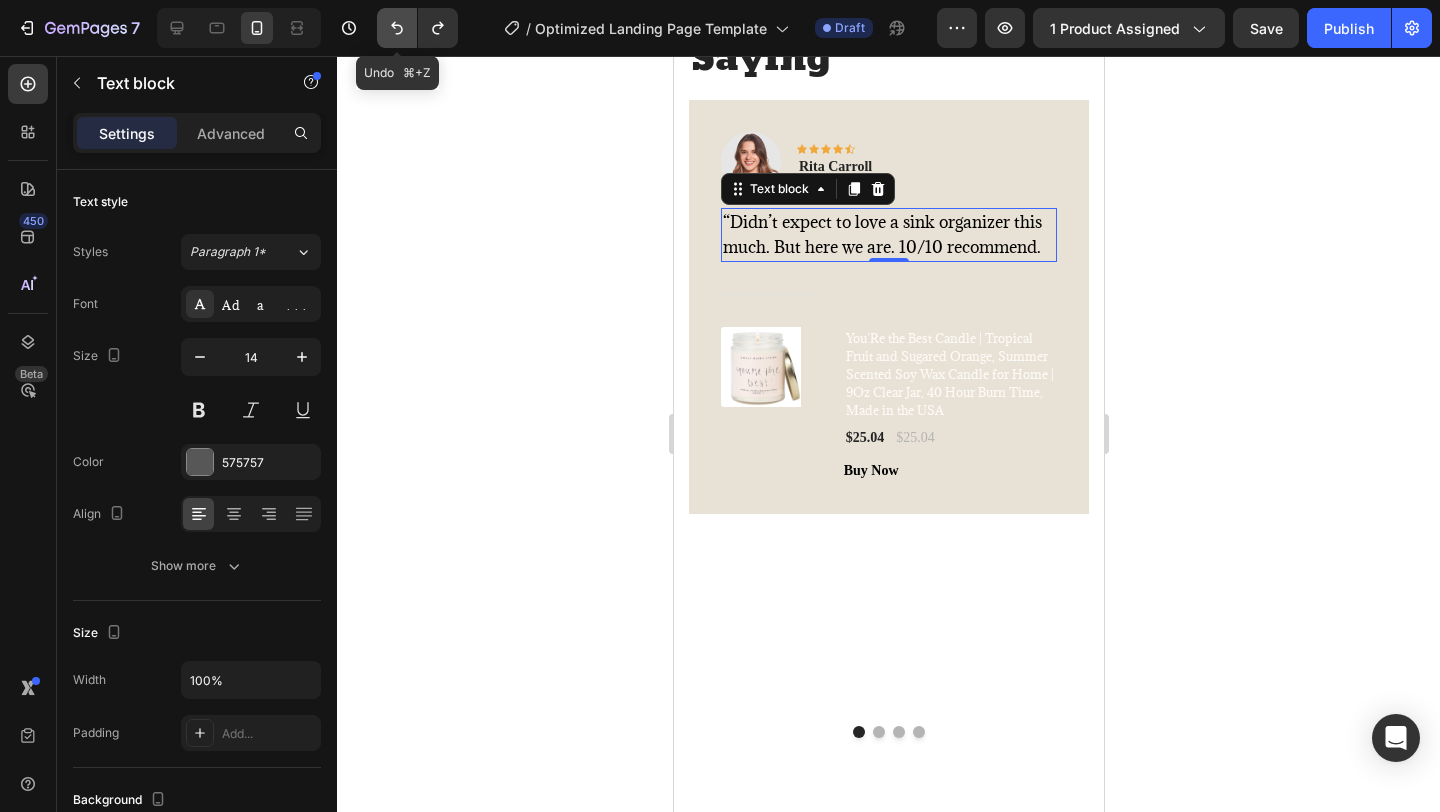 click 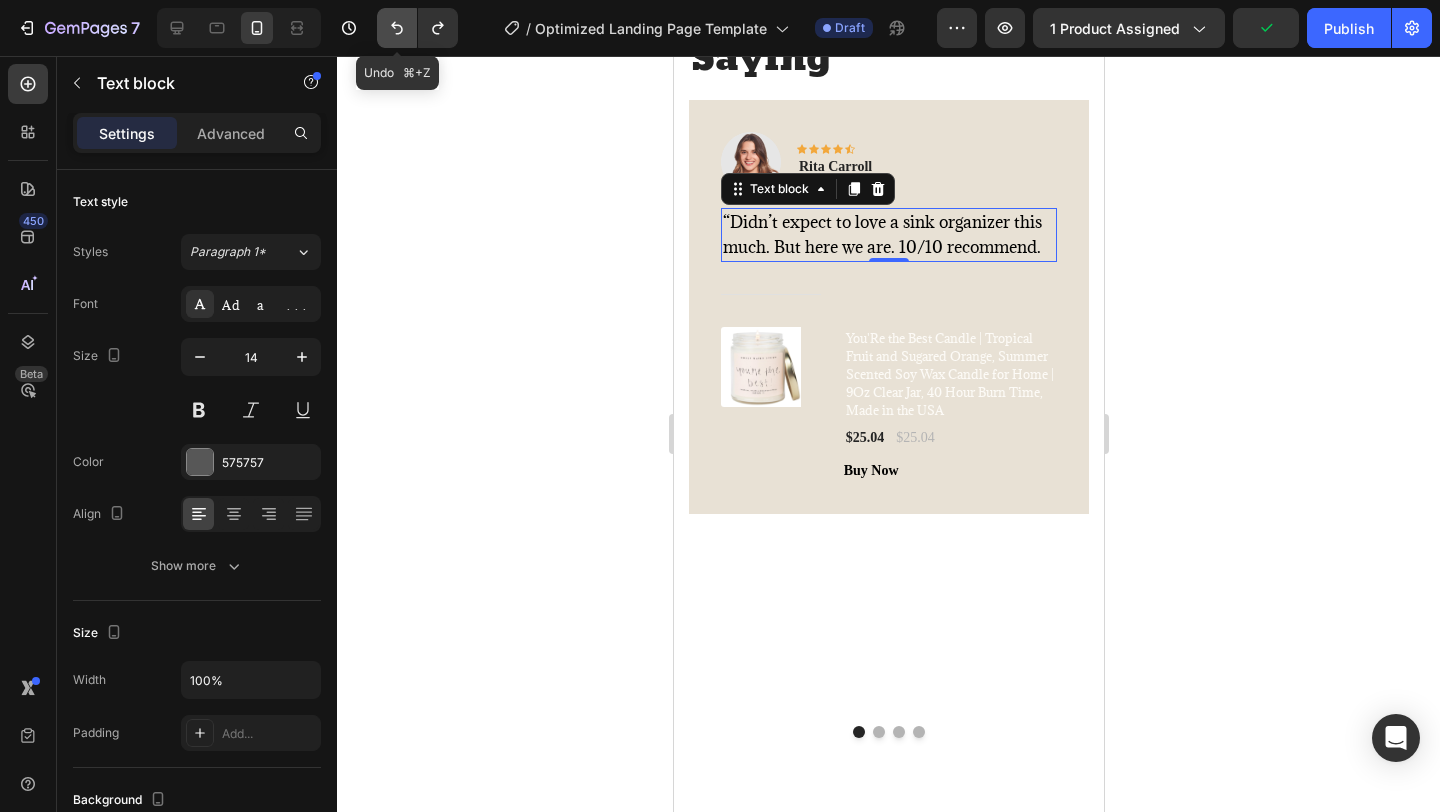 click 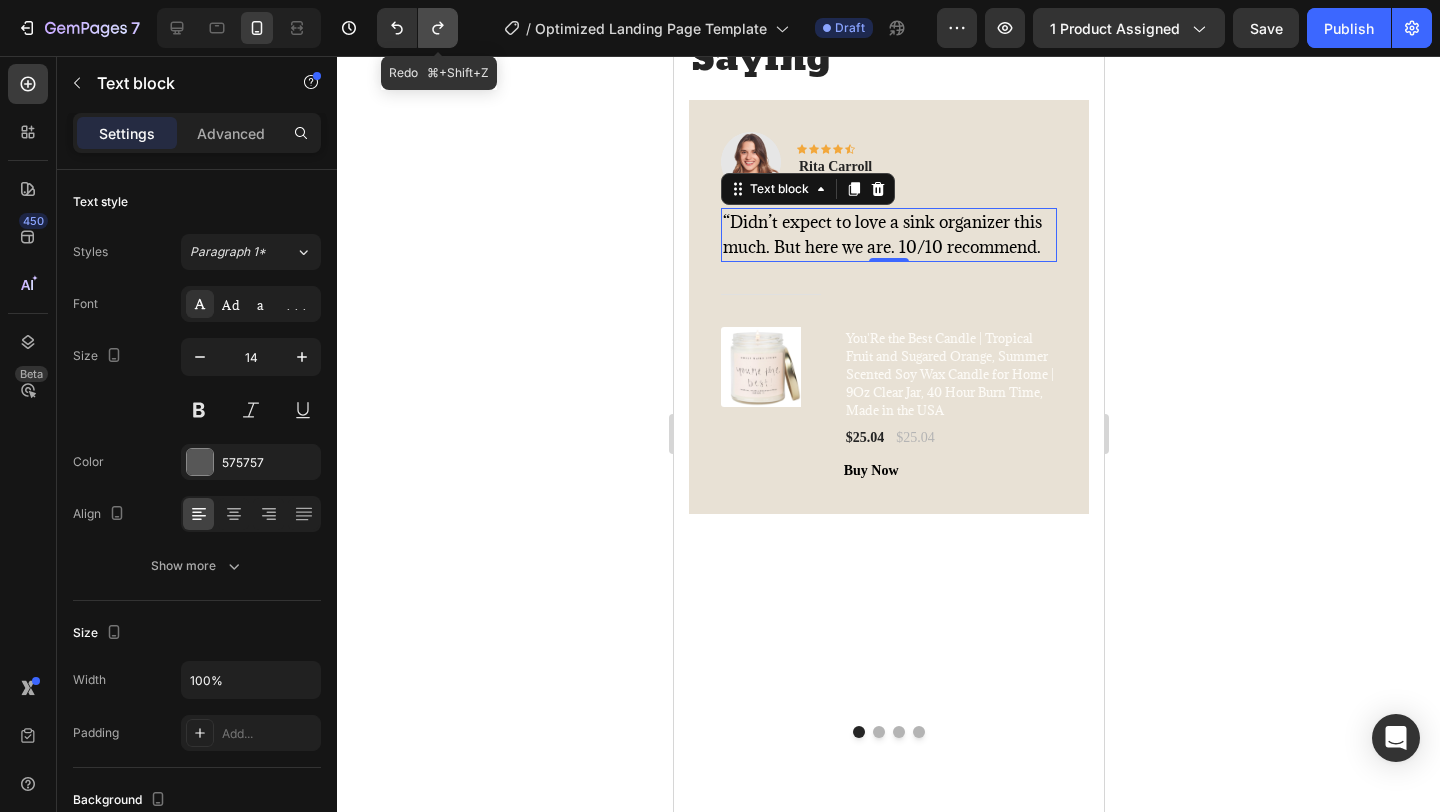 click 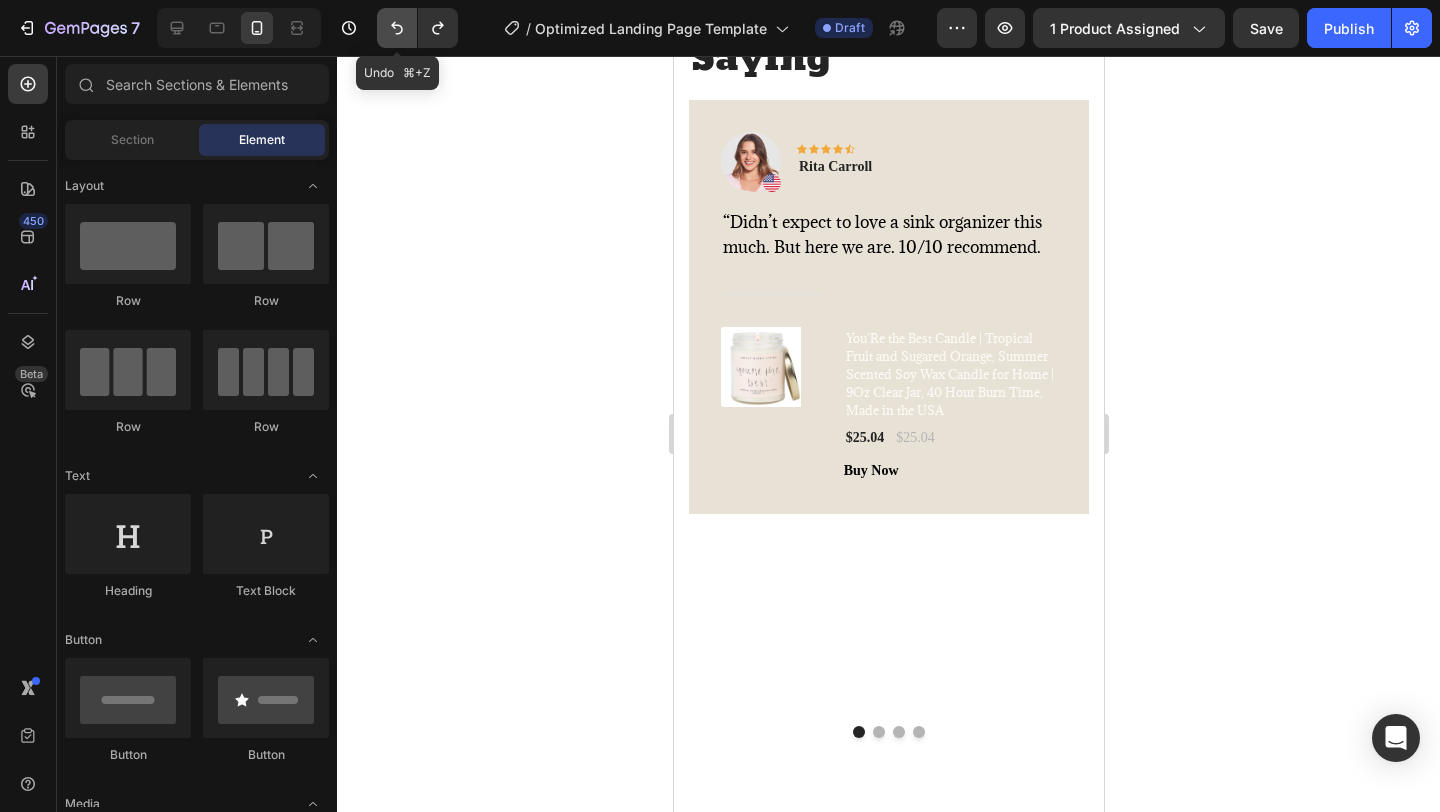 click 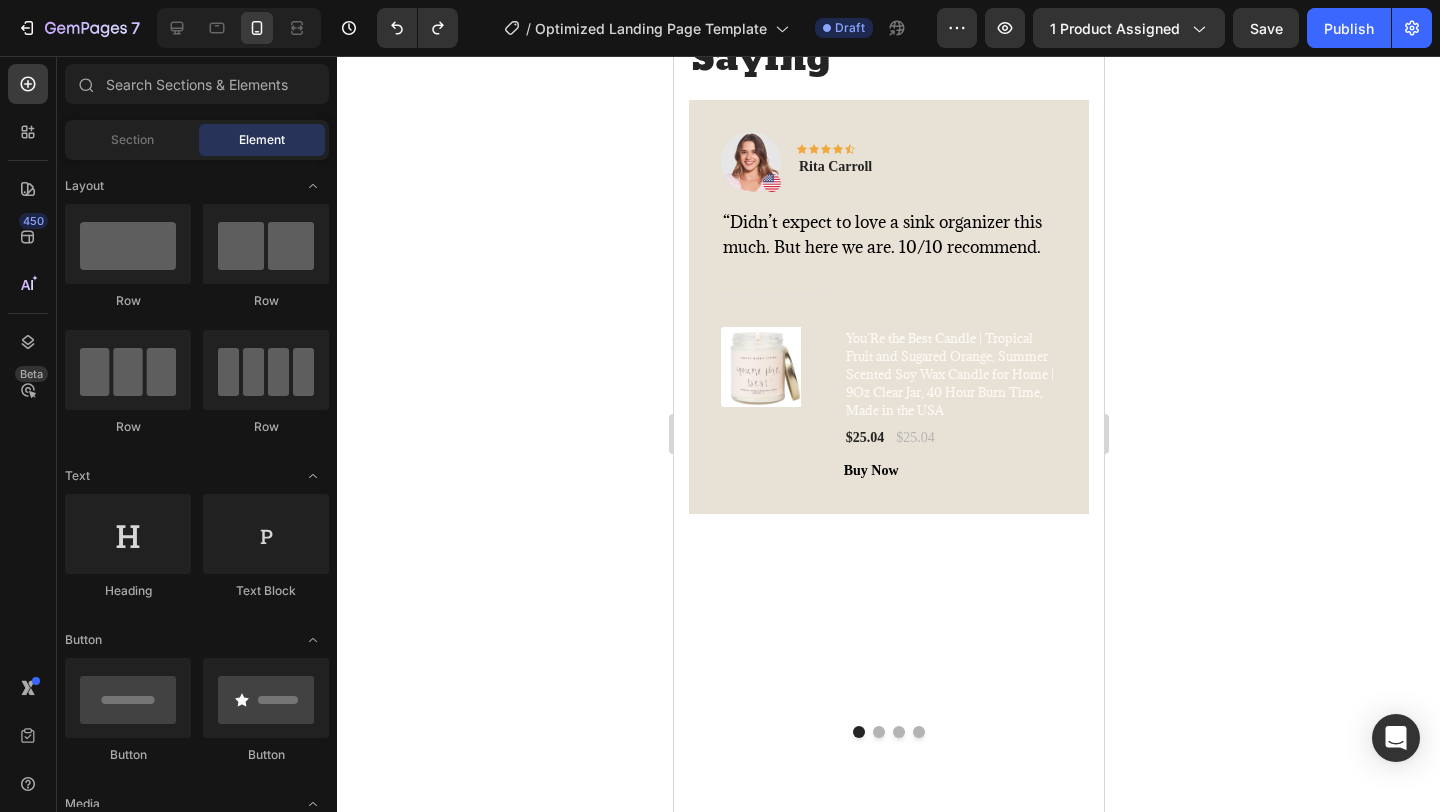 click 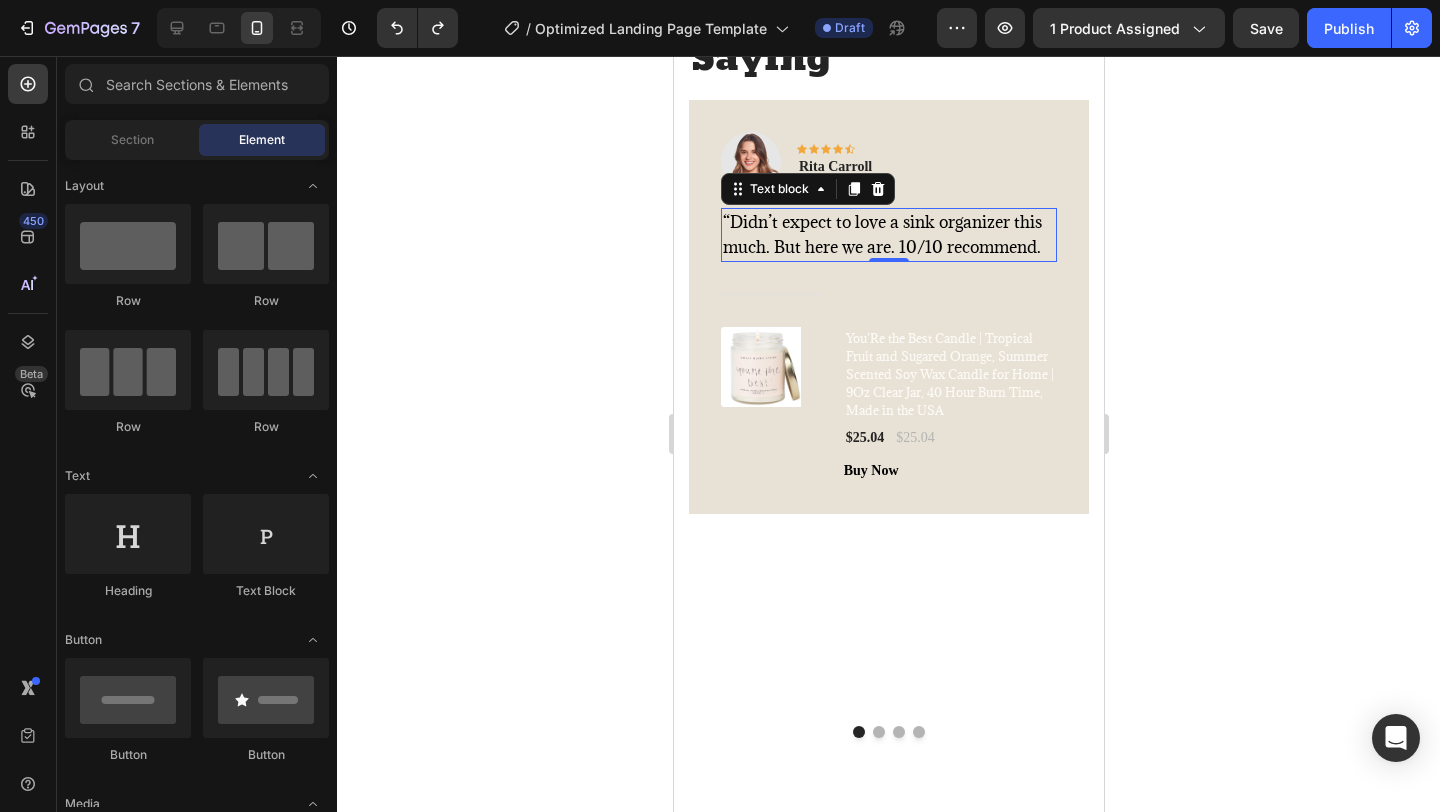 click on "“Didn’t expect to love a sink organizer this much. But here we are. 10/10 recommend.”" at bounding box center [881, 234] 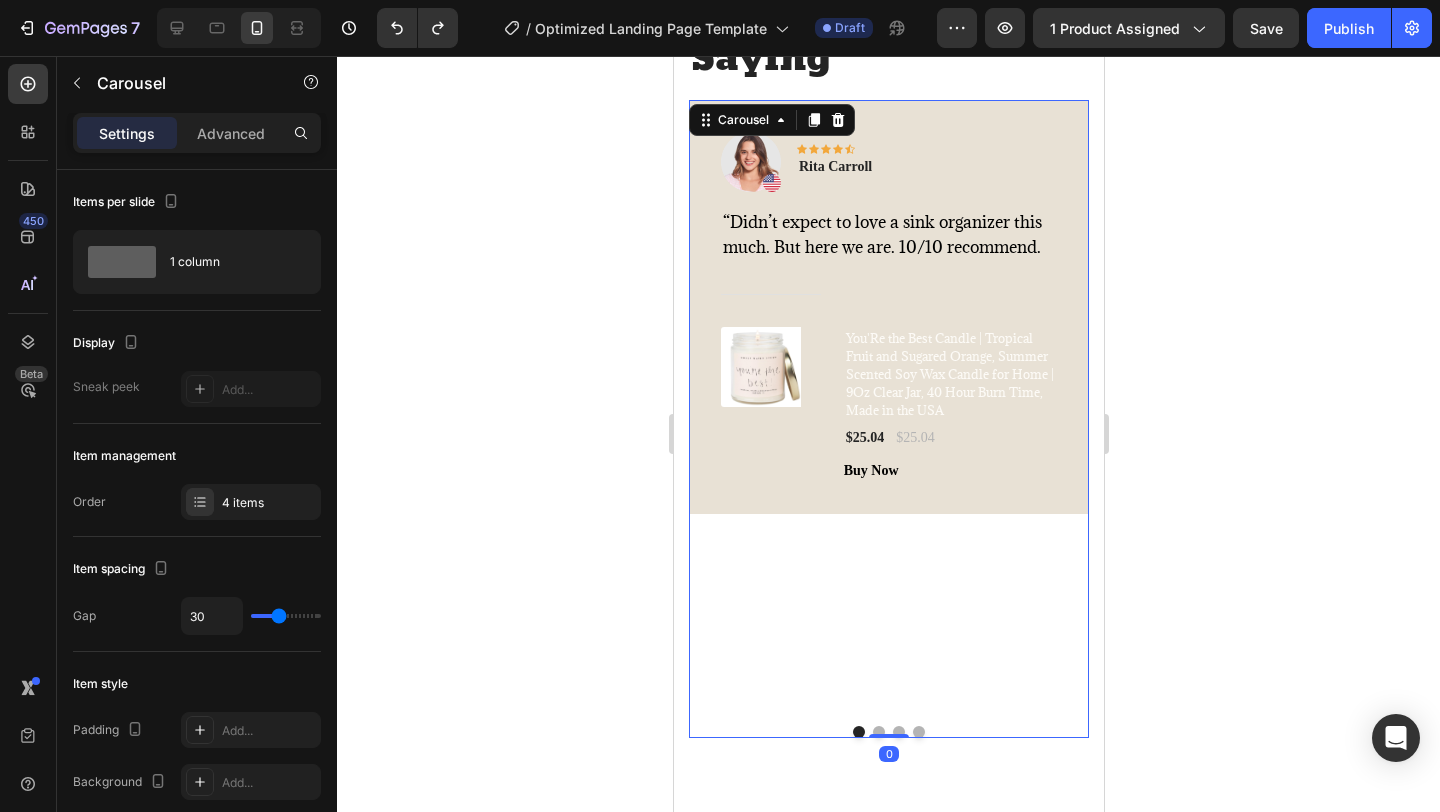 click at bounding box center [878, 732] 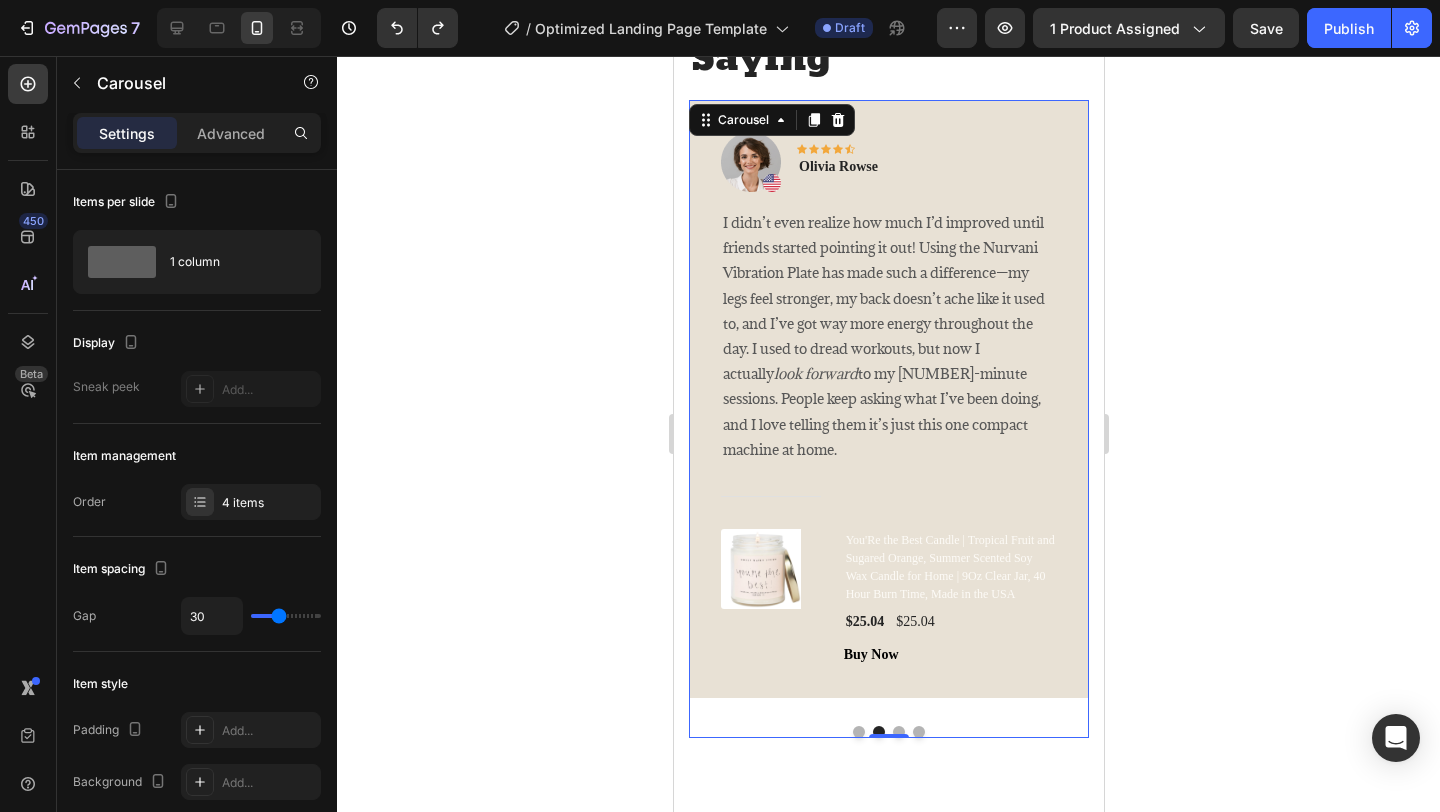click at bounding box center [858, 732] 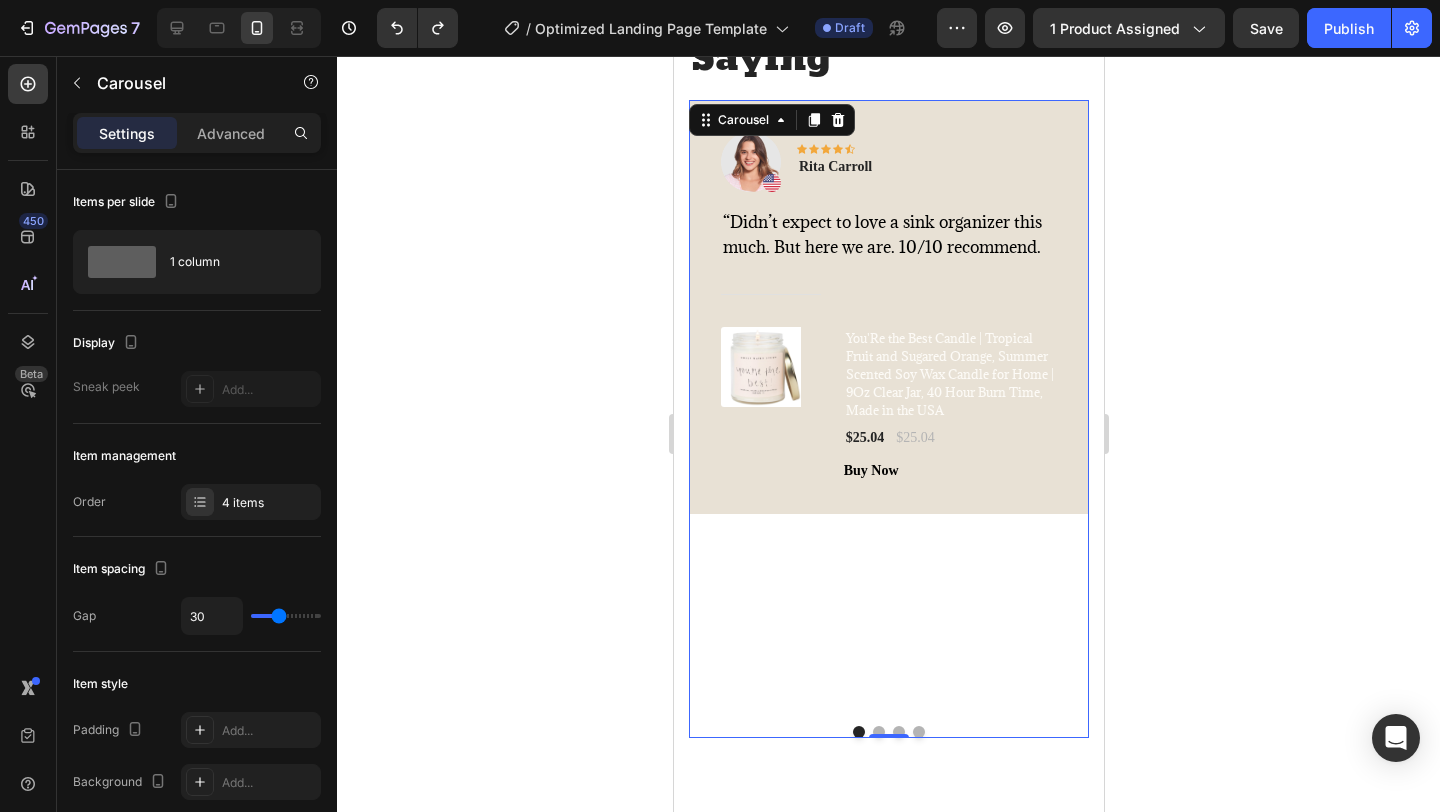 click at bounding box center [878, 732] 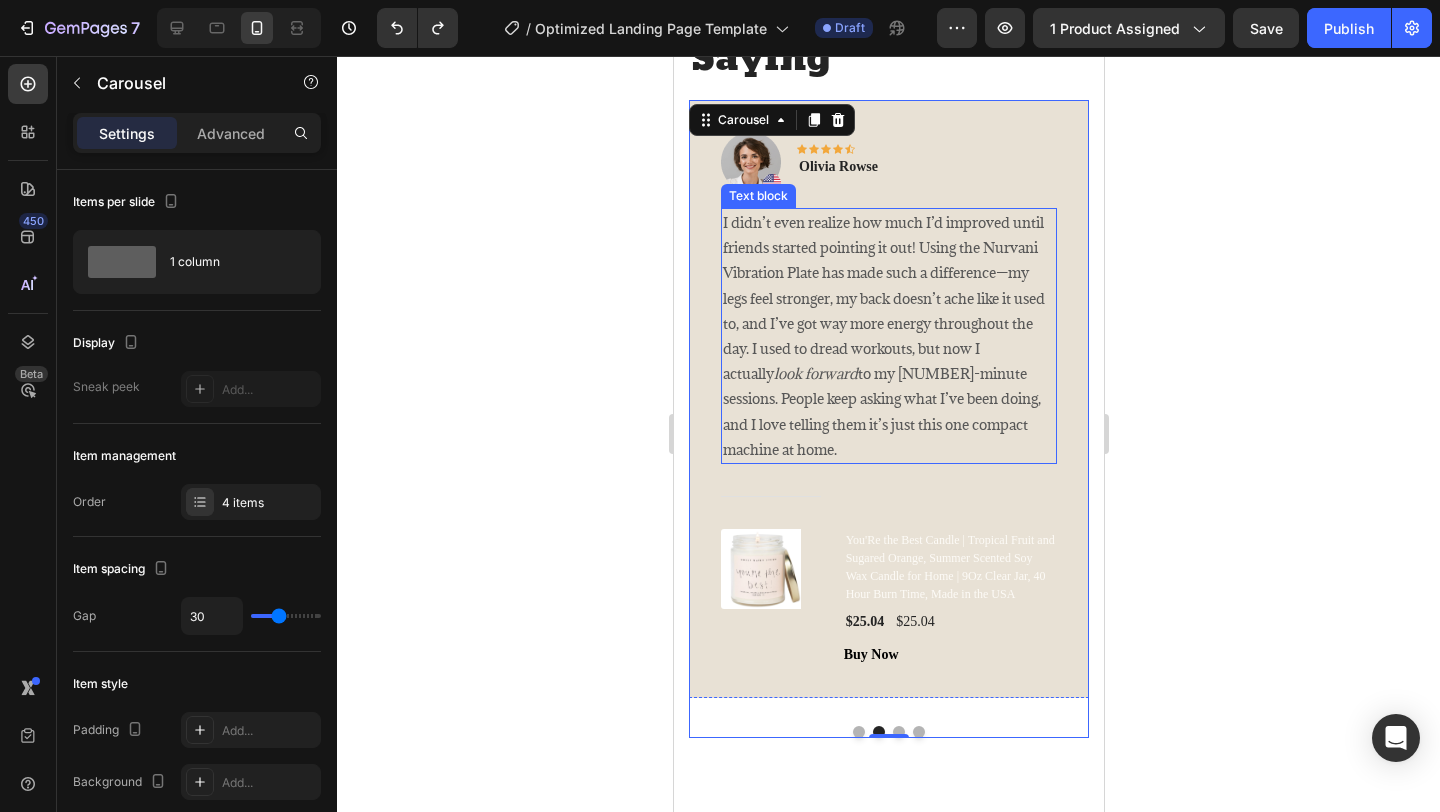 click on "I didn’t even realize how much I’d improved until friends started pointing it out! Using the Nurvani Vibration Plate has made such a difference—my legs feel stronger, my back doesn’t ache like it used to, and I’ve got way more energy throughout the day. I used to dread workouts, but now I actually  look forward  to my 10-minute sessions. People keep asking what I’ve been doing, and I love telling them it’s just this one compact machine at home." at bounding box center [888, 336] 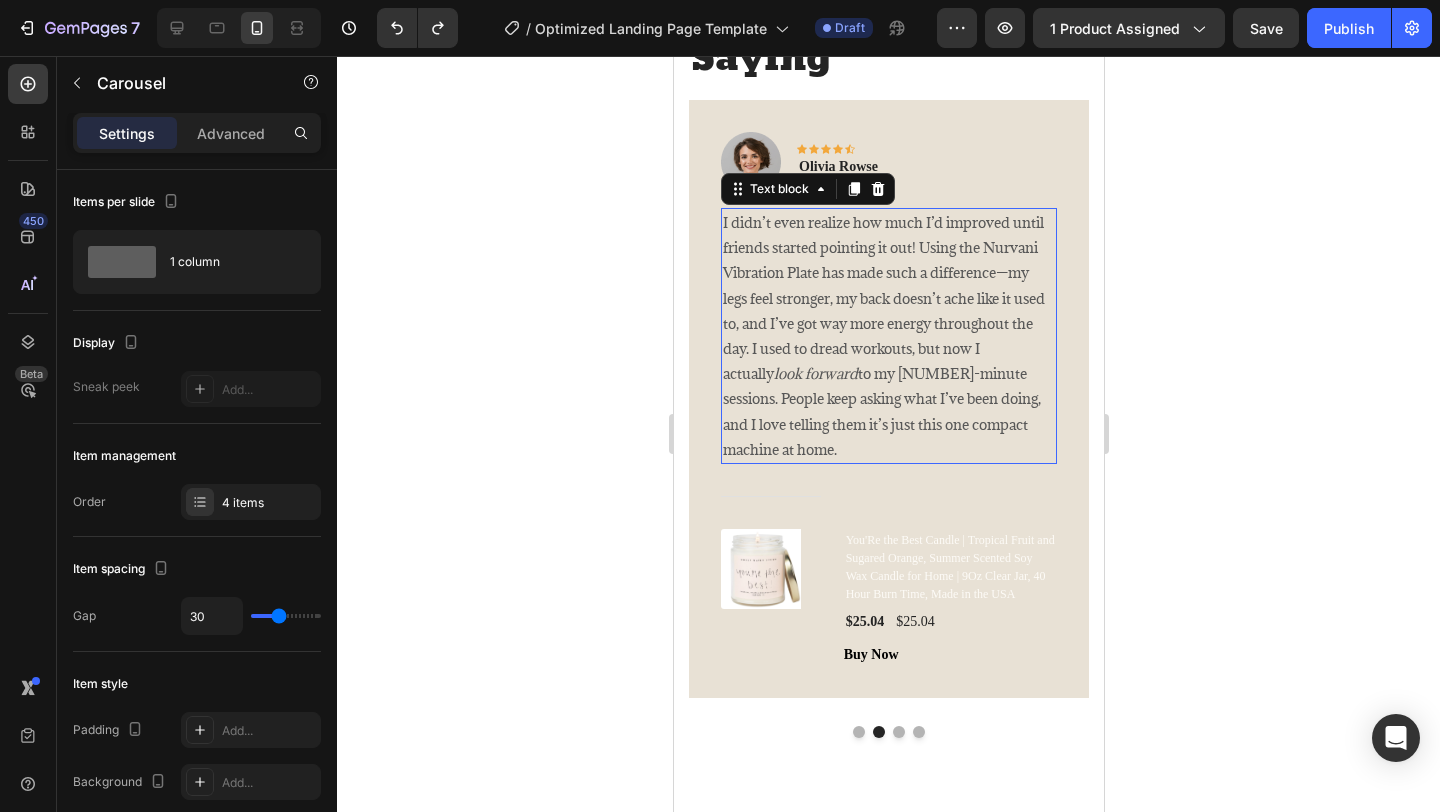 click on "I didn’t even realize how much I’d improved until friends started pointing it out! Using the Nurvani Vibration Plate has made such a difference—my legs feel stronger, my back doesn’t ache like it used to, and I’ve got way more energy throughout the day. I used to dread workouts, but now I actually  look forward  to my 10-minute sessions. People keep asking what I’ve been doing, and I love telling them it’s just this one compact machine at home." at bounding box center (888, 336) 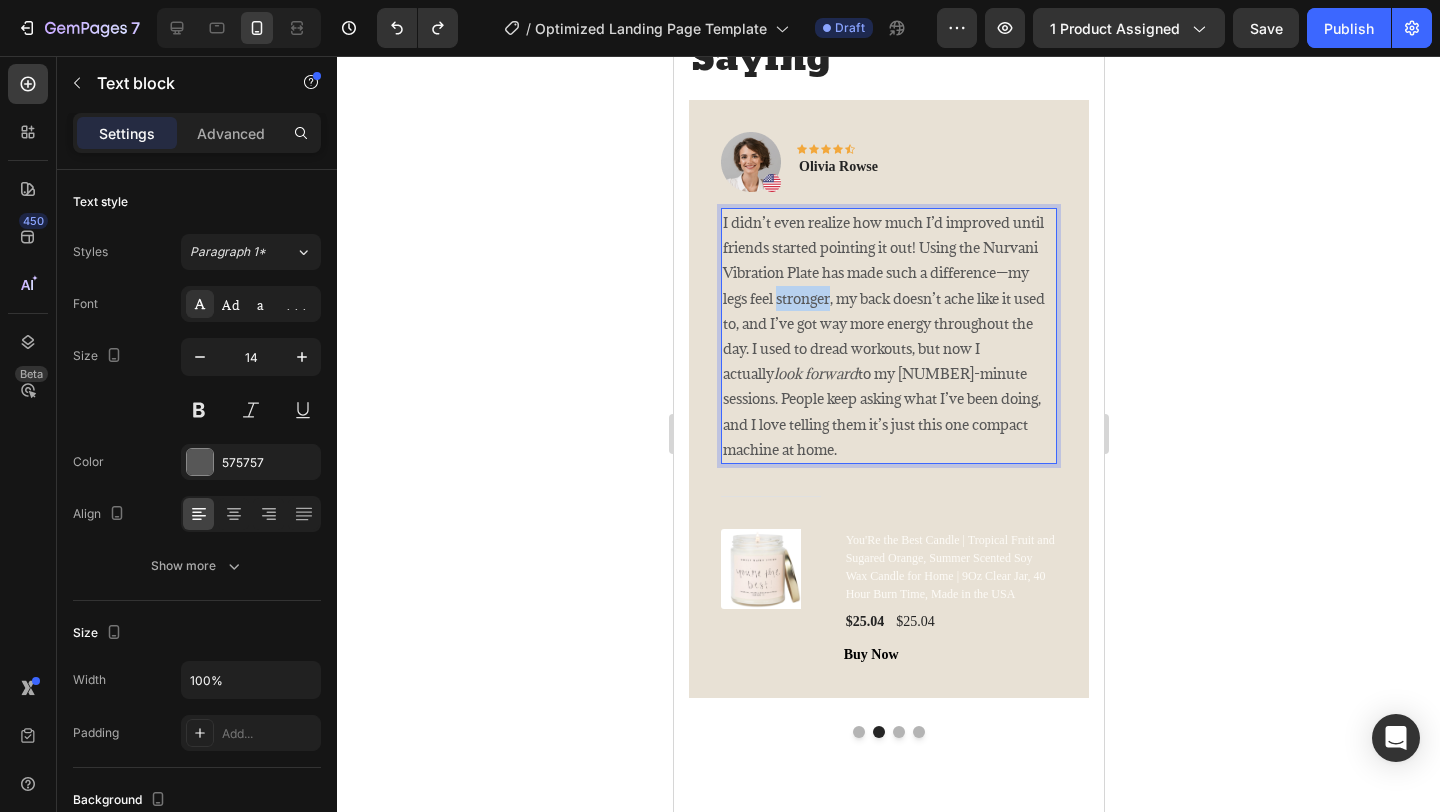 click on "I didn’t even realize how much I’d improved until friends started pointing it out! Using the Nurvani Vibration Plate has made such a difference—my legs feel stronger, my back doesn’t ache like it used to, and I’ve got way more energy throughout the day. I used to dread workouts, but now I actually  look forward  to my 10-minute sessions. People keep asking what I’ve been doing, and I love telling them it’s just this one compact machine at home." at bounding box center (888, 336) 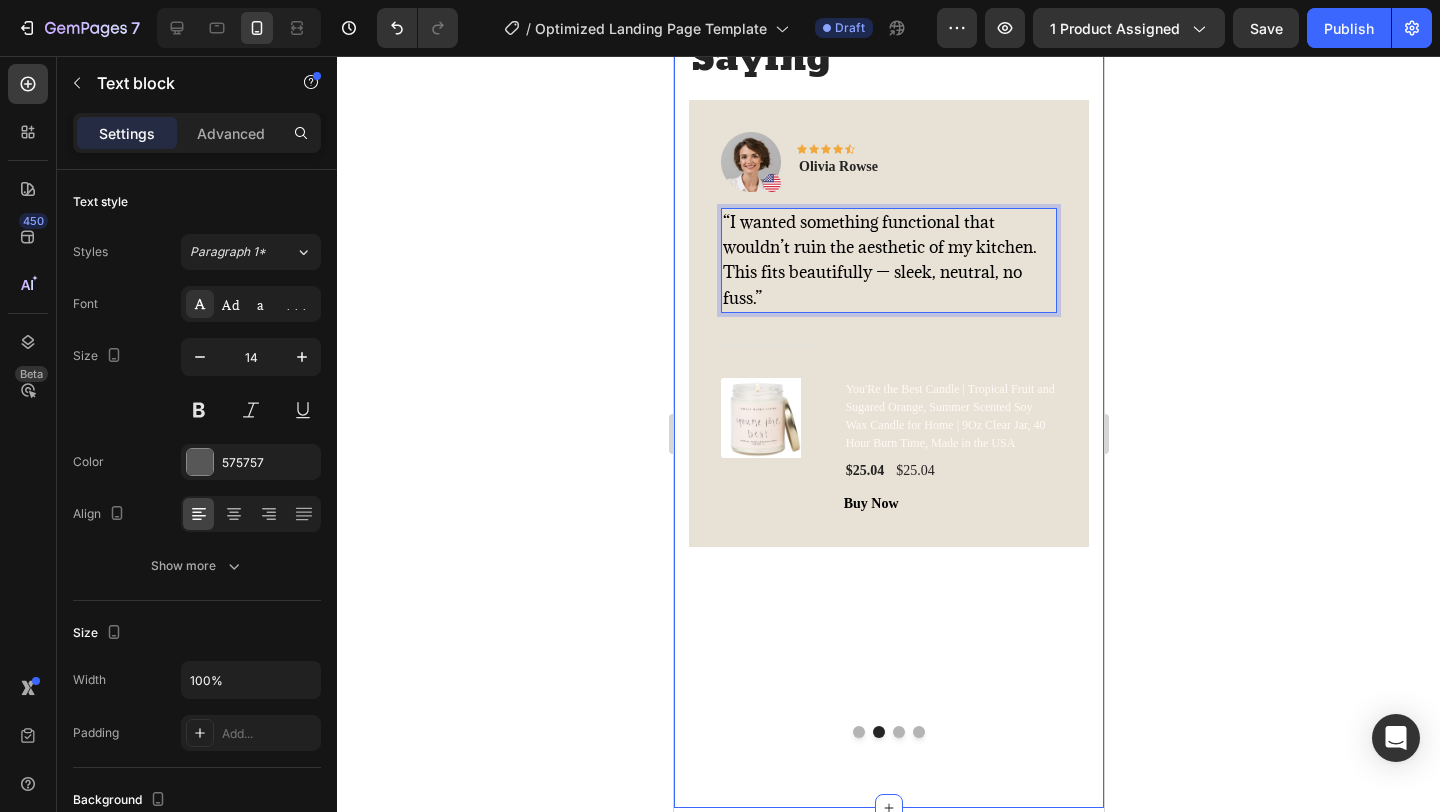 click 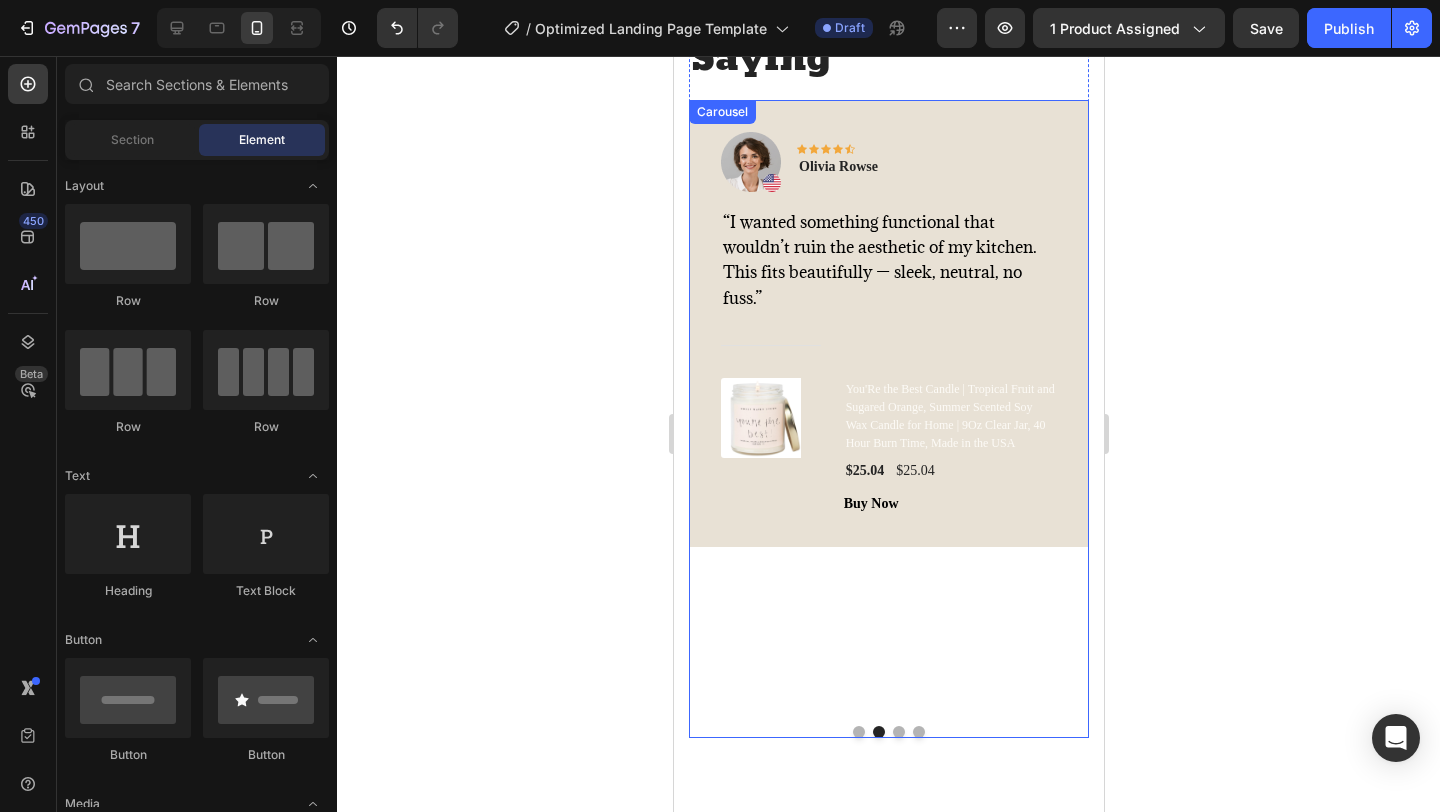click at bounding box center (898, 732) 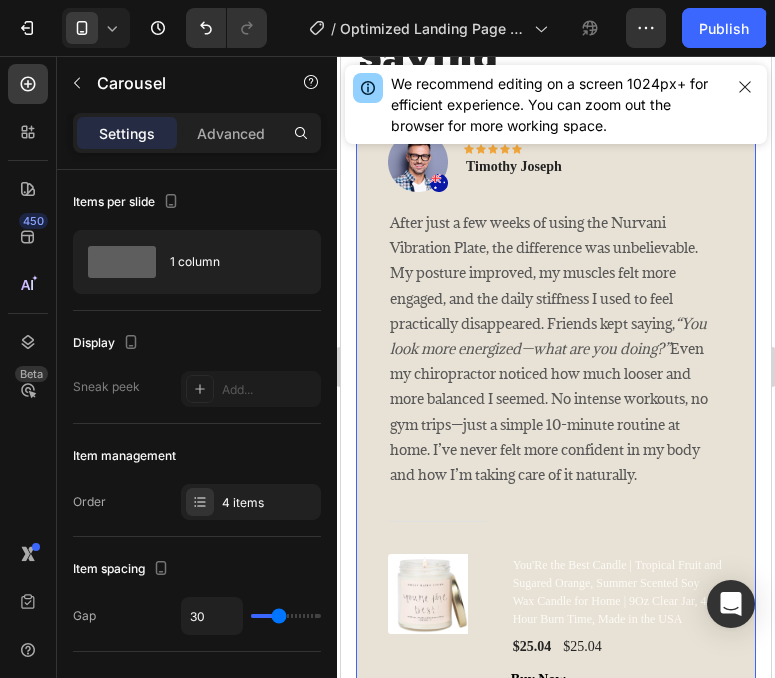 click on "After just a few weeks of using the Nurvani Vibration Plate, the difference was unbelievable. My posture improved, my muscles felt more engaged, and the daily stiffness I used to feel practically disappeared. Friends kept saying,  “You look more energized—what are you doing?”  Even my chiropractor noticed how much looser and more balanced I seemed. No intense workouts, no gym trips—just a simple 10-minute routine at home. I’ve never felt more confident in my body and how I’m taking care of it naturally." at bounding box center [556, 348] 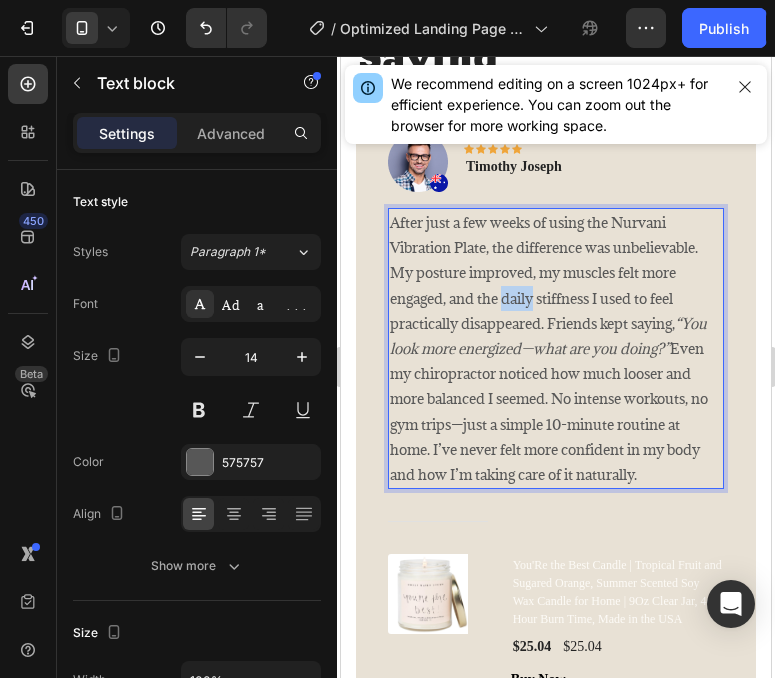 click on "After just a few weeks of using the Nurvani Vibration Plate, the difference was unbelievable. My posture improved, my muscles felt more engaged, and the daily stiffness I used to feel practically disappeared. Friends kept saying,  “You look more energized—what are you doing?”  Even my chiropractor noticed how much looser and more balanced I seemed. No intense workouts, no gym trips—just a simple 10-minute routine at home. I’ve never felt more confident in my body and how I’m taking care of it naturally." at bounding box center (556, 348) 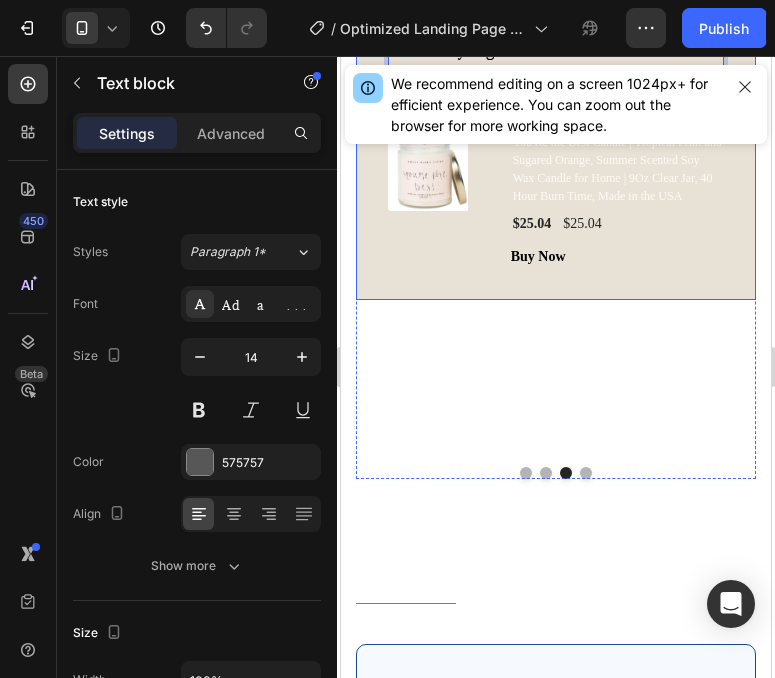 scroll, scrollTop: 4322, scrollLeft: 0, axis: vertical 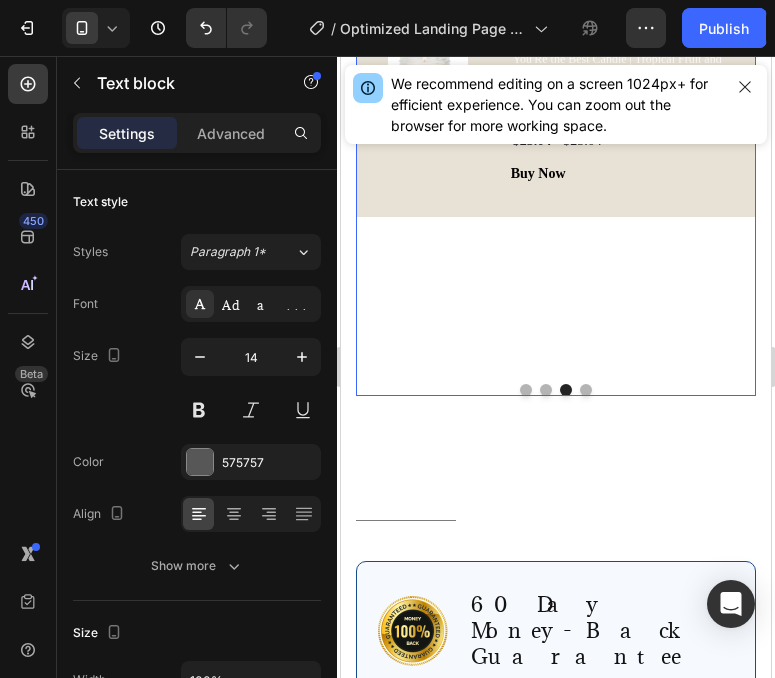 click at bounding box center [586, 390] 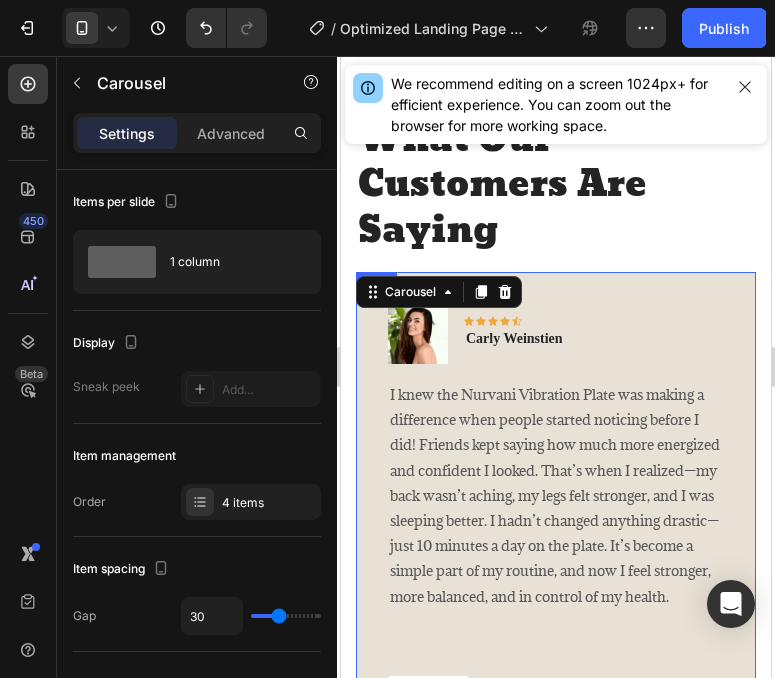 scroll, scrollTop: 3841, scrollLeft: 0, axis: vertical 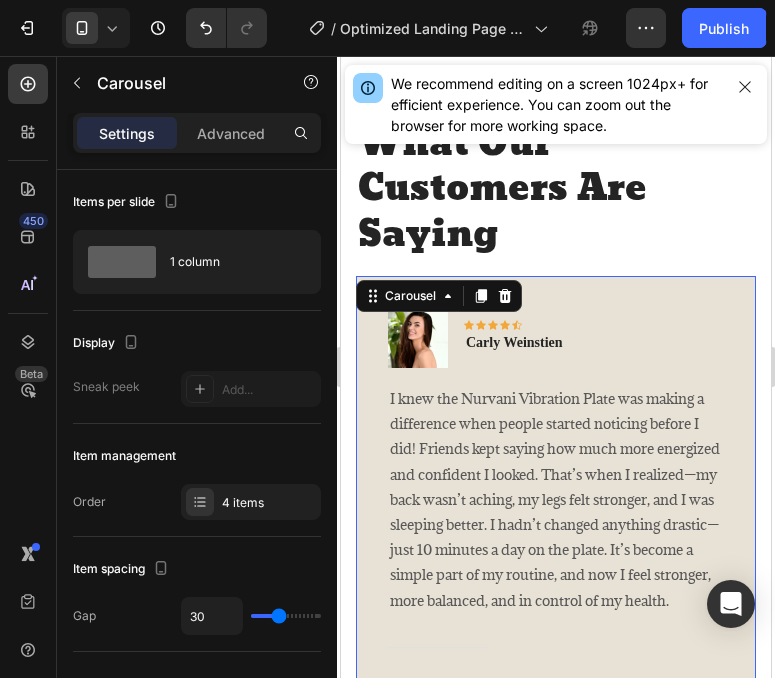 click on "I knew the Nurvani Vibration Plate was making a difference when people started noticing before I did! Friends kept saying how much more energized and confident I looked. That’s when I realized—my back wasn’t aching, my legs felt stronger, and I was sleeping better. I hadn’t changed anything drastic—just 10 minutes a day on the plate. It’s become a simple part of my routine, and now I feel stronger, more balanced, and in control of my health." at bounding box center (556, 499) 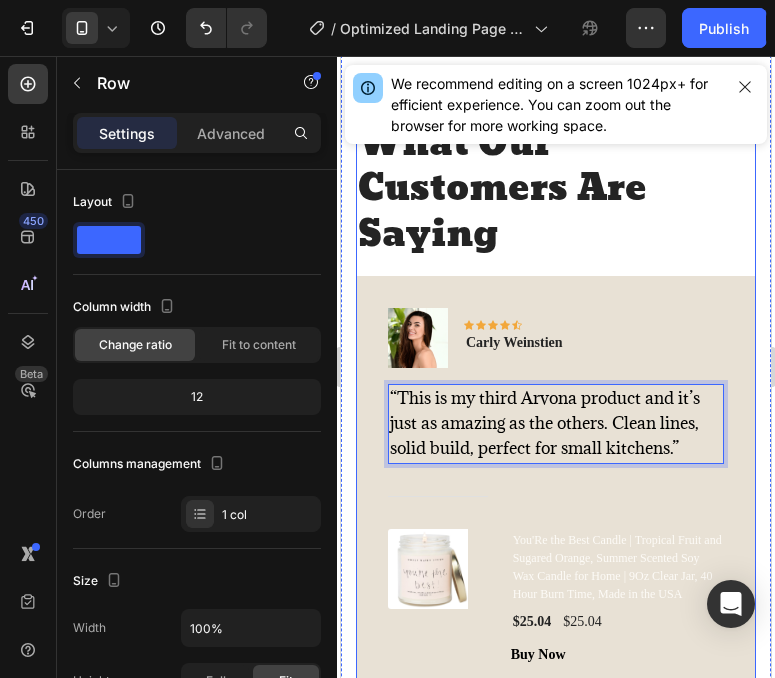 click on "What Our Customers Are Saying Heading Image
Icon
Icon
Icon
Icon
Icon Row Rita Carroll Text block Row “Didn’t expect to love a sink organizer this much. But here we are. 10/10 recommend.” Text block                Title Line (P) Images & Gallery You'Re the Best Candle | Tropical Fruit and Sugared Orange, Summer Scented Soy Wax Candle for Home | 9Oz Clear Jar, 40 Hour Burn Time, Made in the USA (P) Title $25.04 (P) Price (P) Price $25.04 (P) Price (P) Price Row Buy Now (P) Cart Button Product Row Image
Icon
Icon
Icon
Icon
Icon Row Olivia Rowse Text block Row “I wanted something functional that wouldn’t ruin the aesthetic of my kitchen. This fits beautifully — sleek, neutral, no fuss.” Text block                Title Line (P) Images & Gallery (P) Title $25.04 (P) Price (P) Price $25.04 (P) Price (P) Price Row Buy Now (P) Cart Button Product" at bounding box center (556, 435) 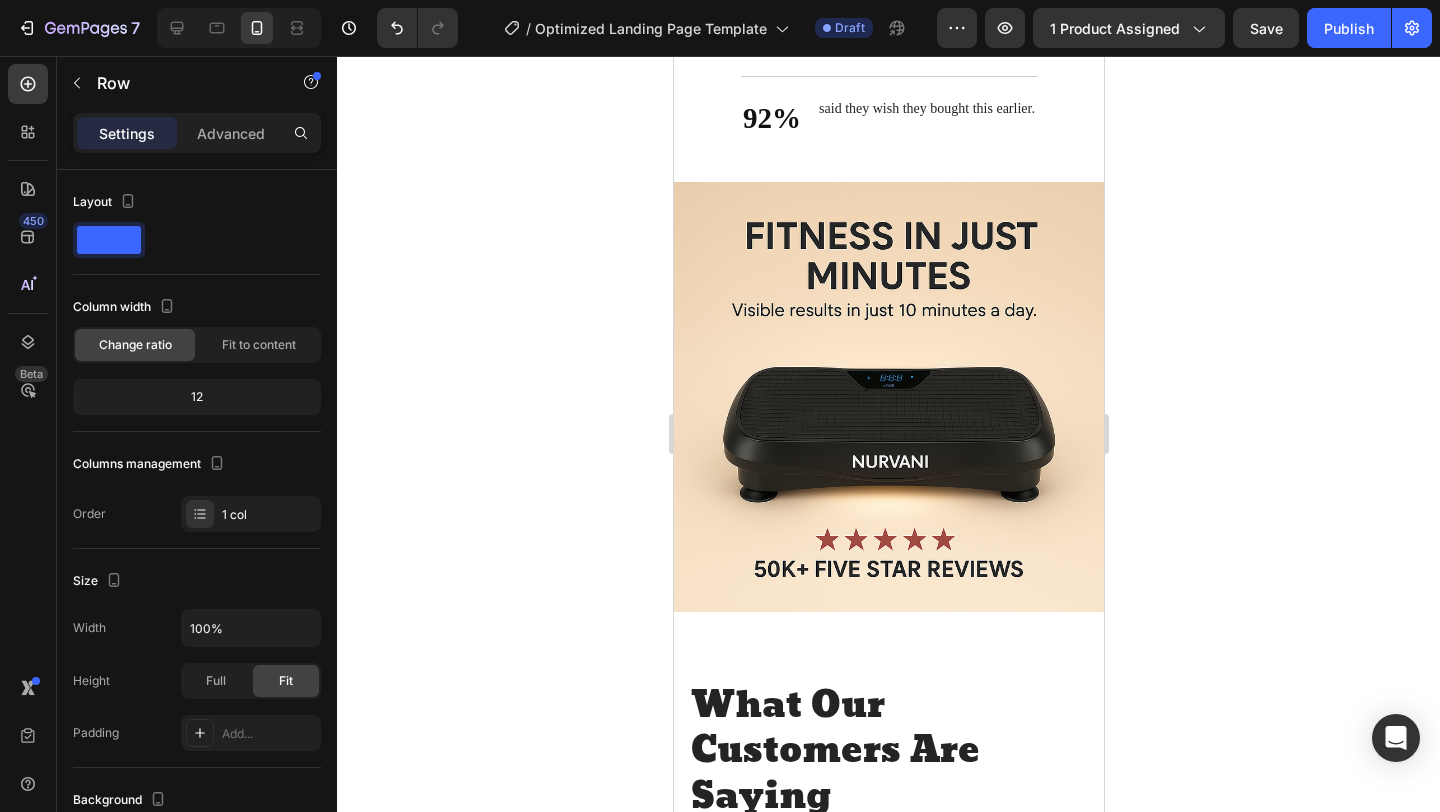 scroll, scrollTop: 3208, scrollLeft: 0, axis: vertical 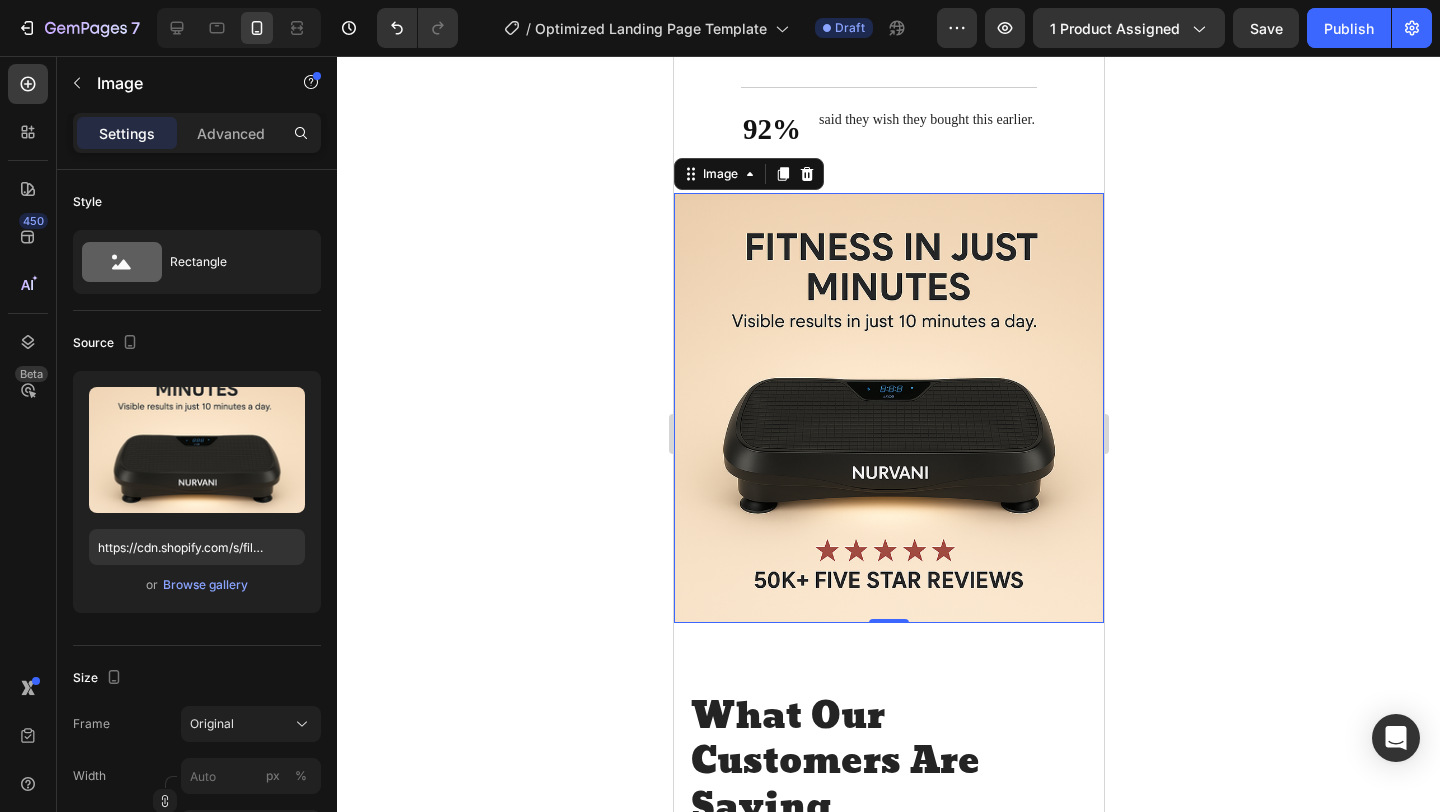 click at bounding box center (888, 408) 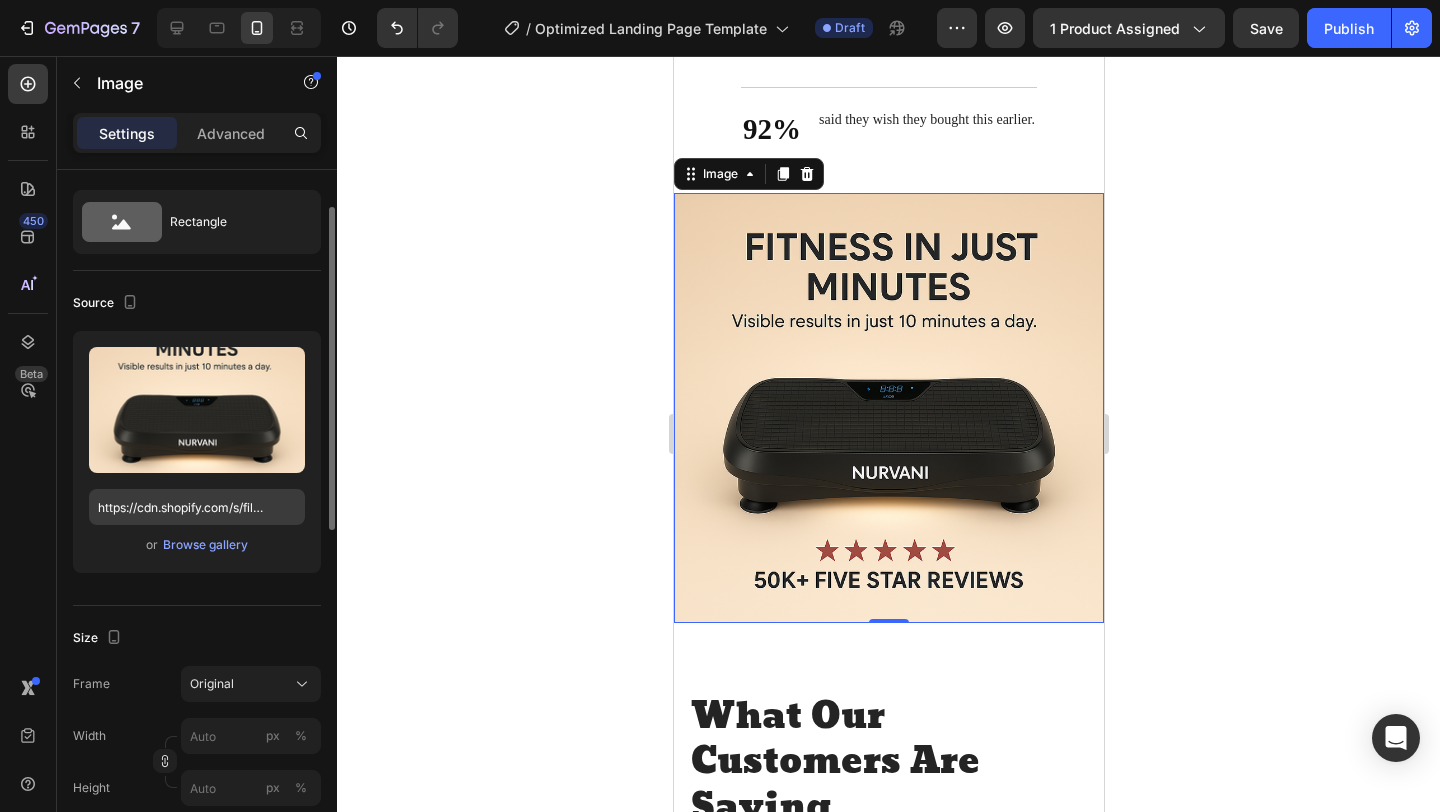 scroll, scrollTop: 53, scrollLeft: 0, axis: vertical 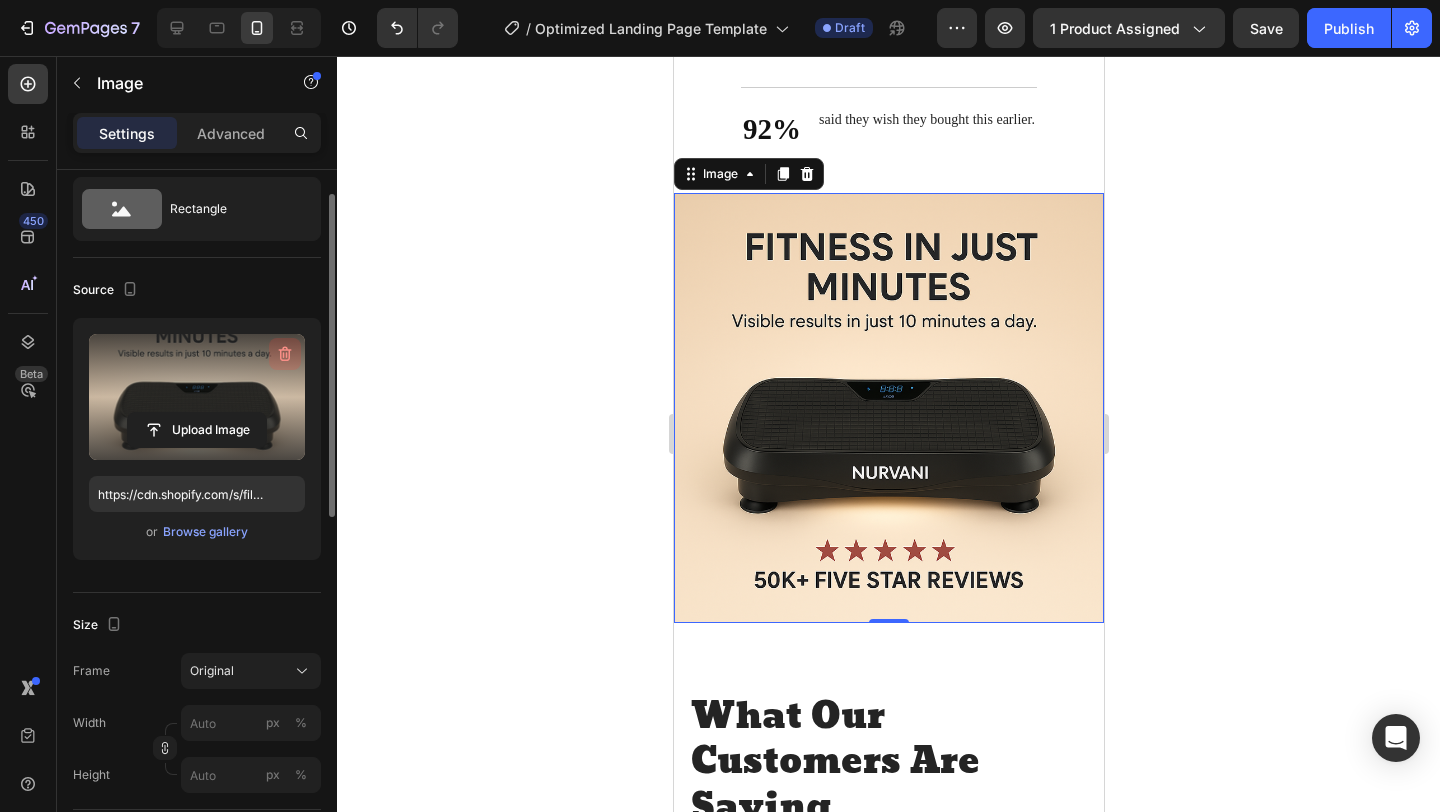 click 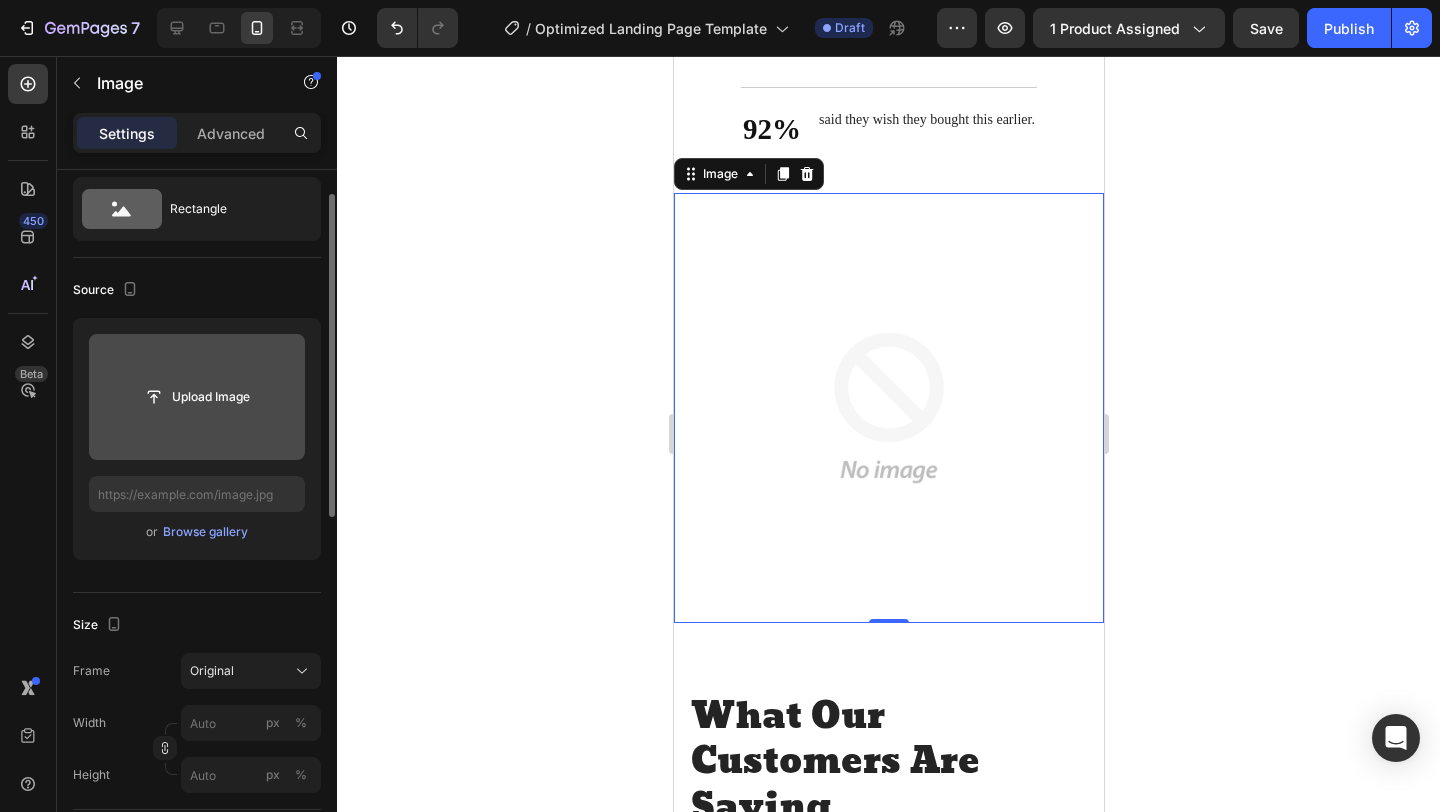 click 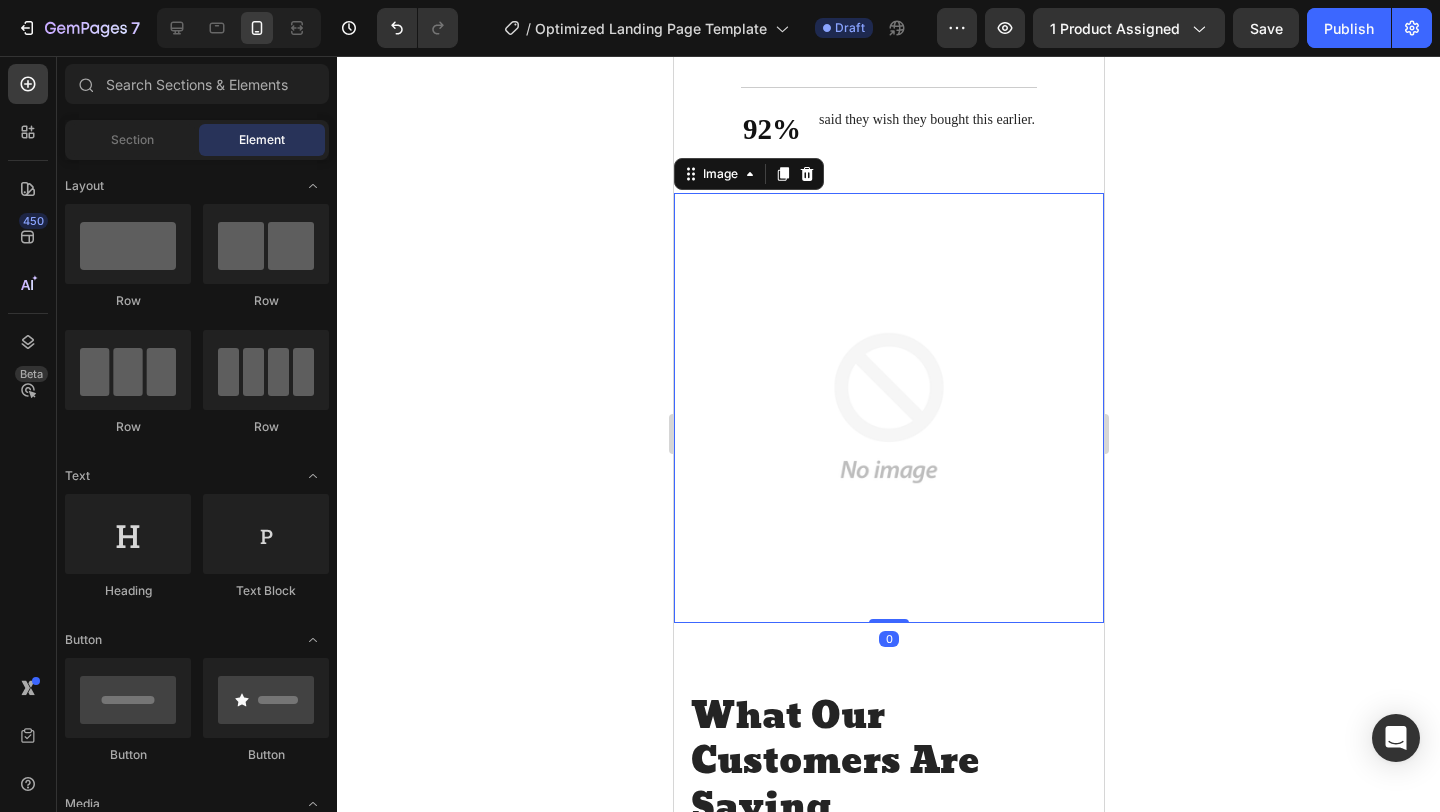 click at bounding box center [888, 408] 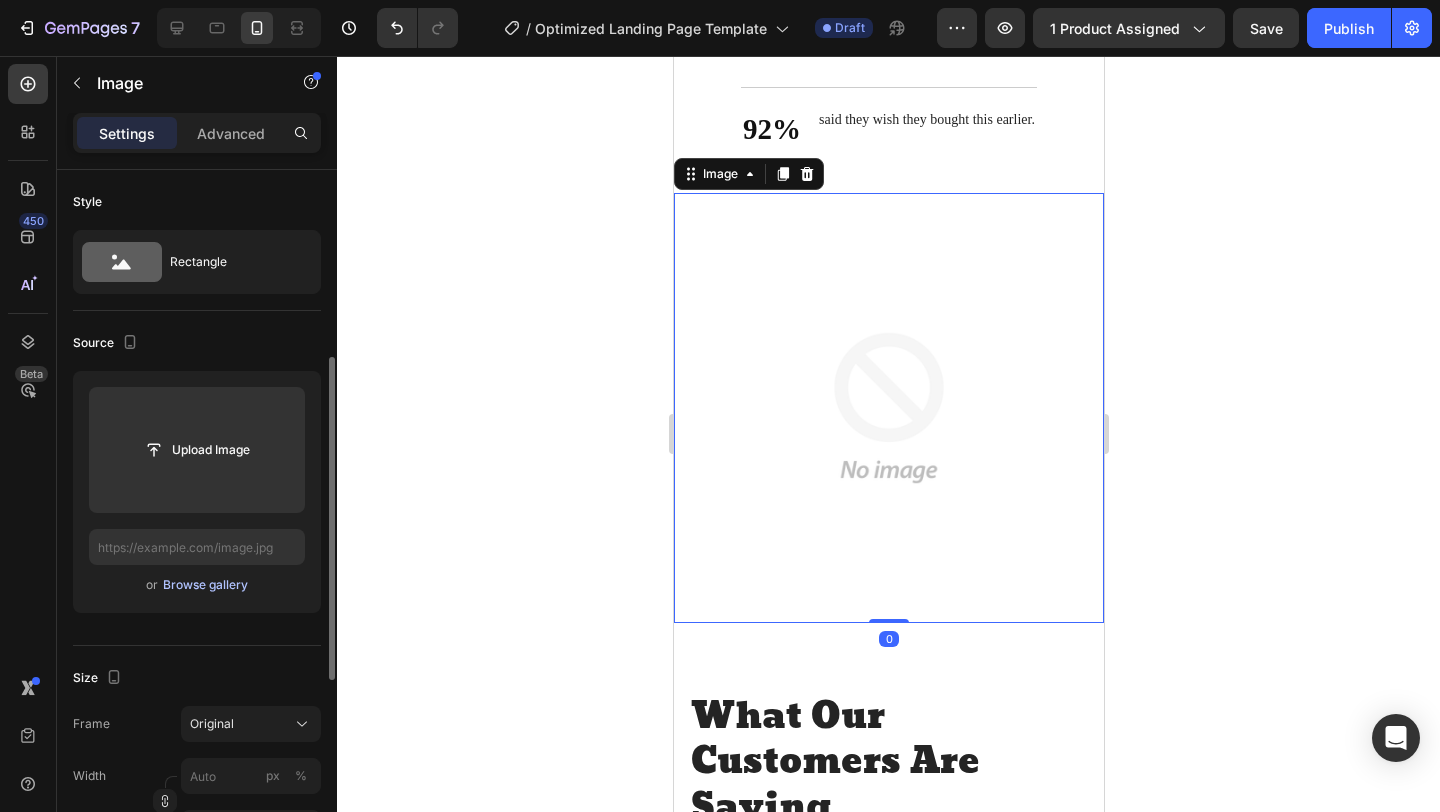 scroll, scrollTop: 811, scrollLeft: 0, axis: vertical 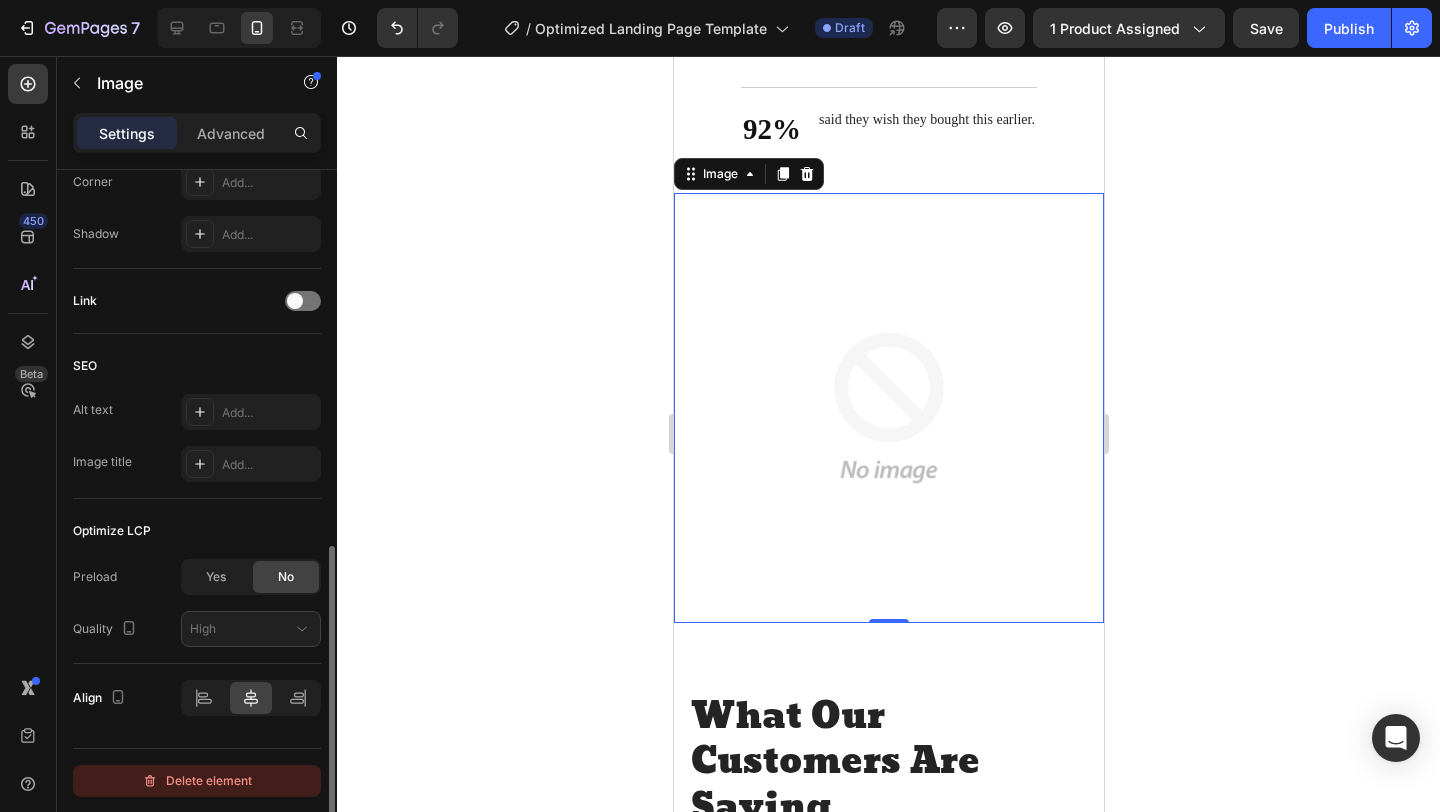 click on "Delete element" at bounding box center [197, 781] 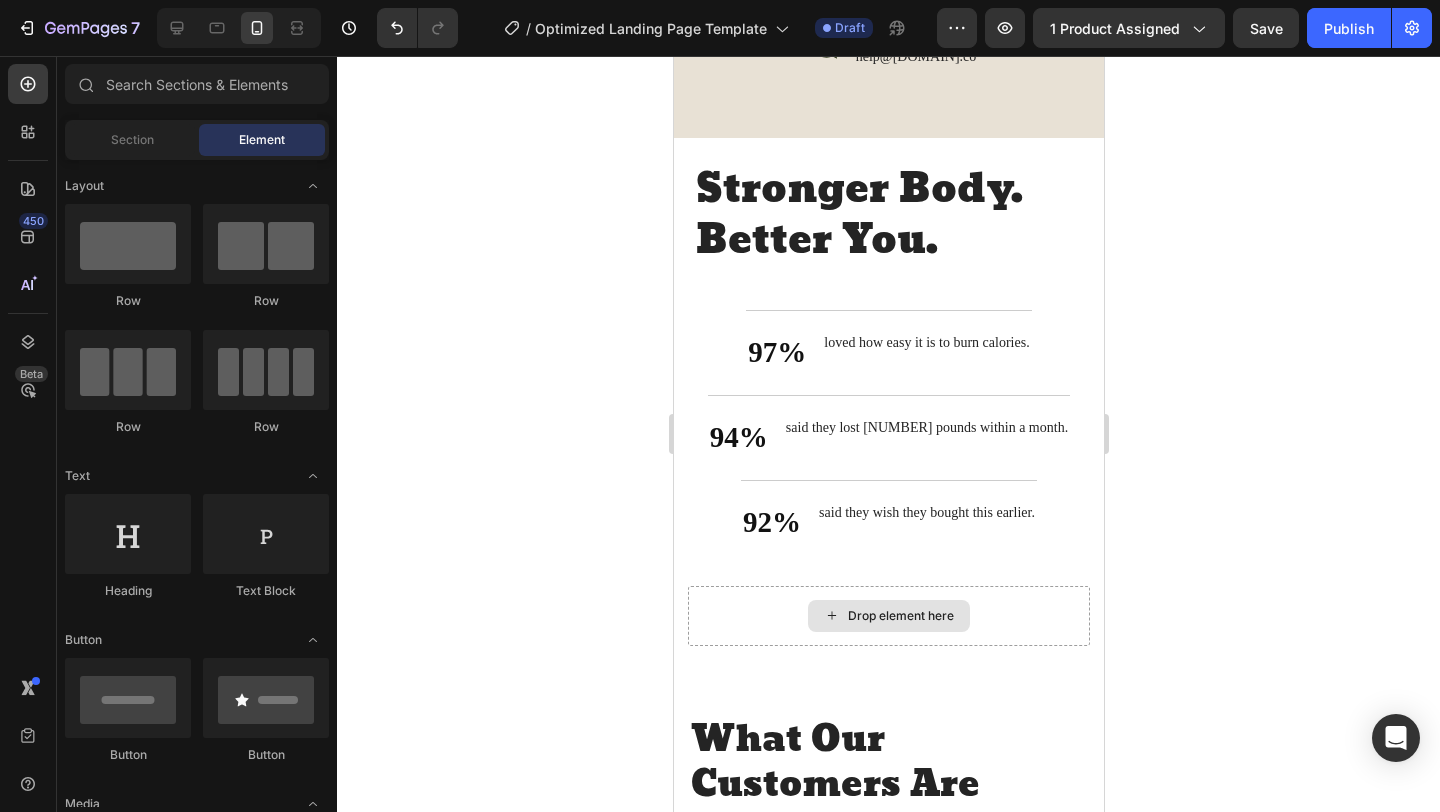 scroll, scrollTop: 3415, scrollLeft: 0, axis: vertical 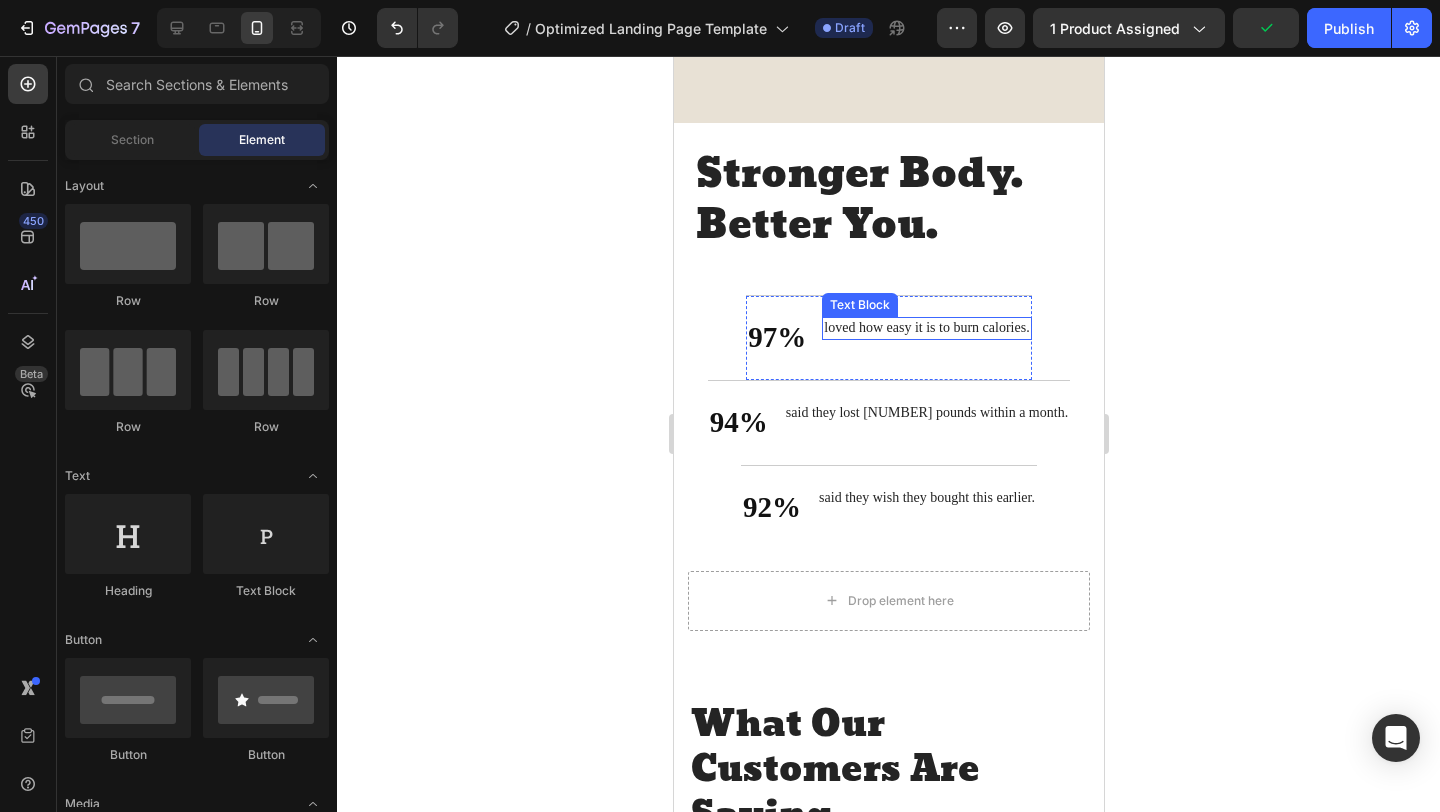 click on "loved how easy it is to burn calories." at bounding box center [925, 328] 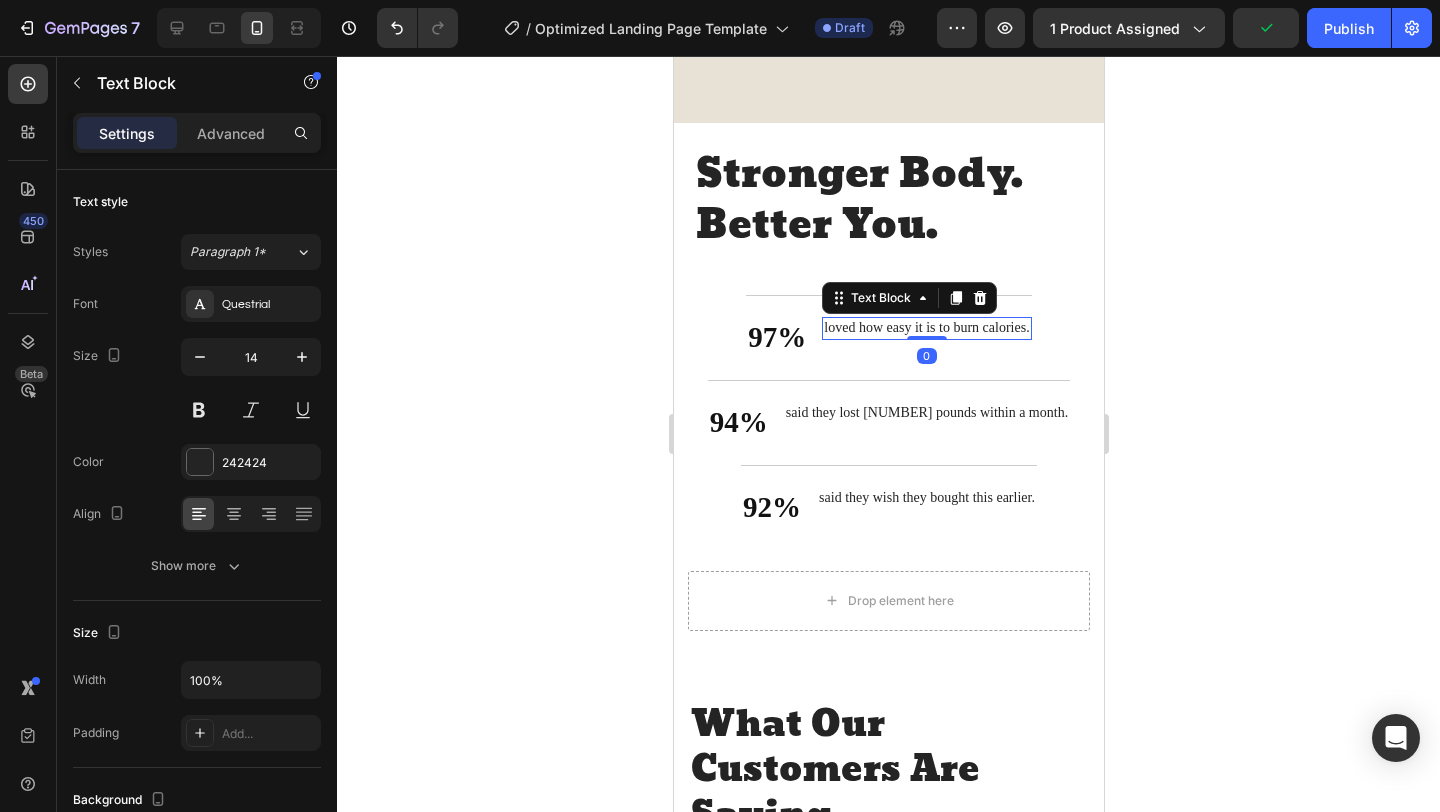click on "loved how easy it is to burn calories." at bounding box center (925, 328) 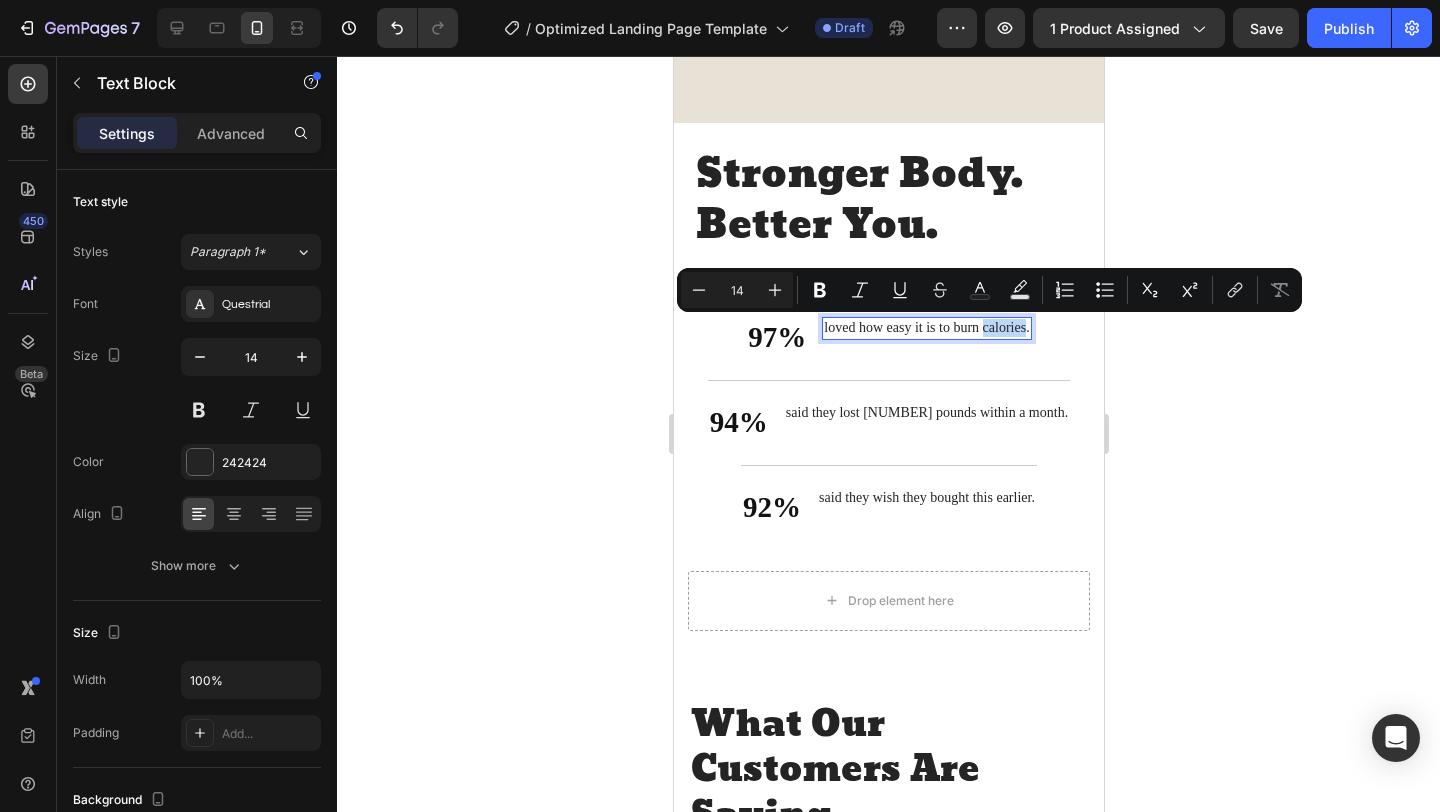 click on "loved how easy it is to burn calories." at bounding box center [925, 328] 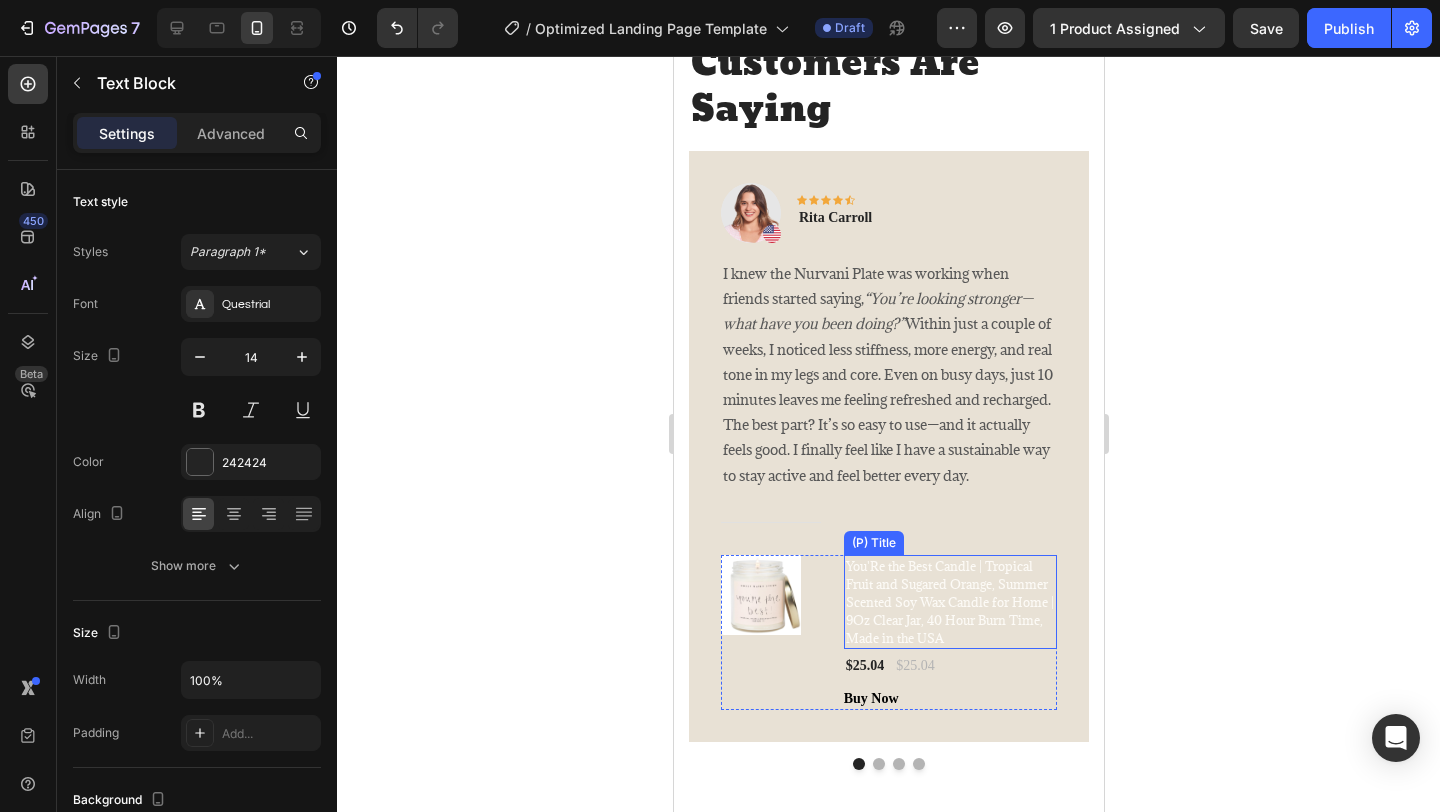 scroll, scrollTop: 4125, scrollLeft: 0, axis: vertical 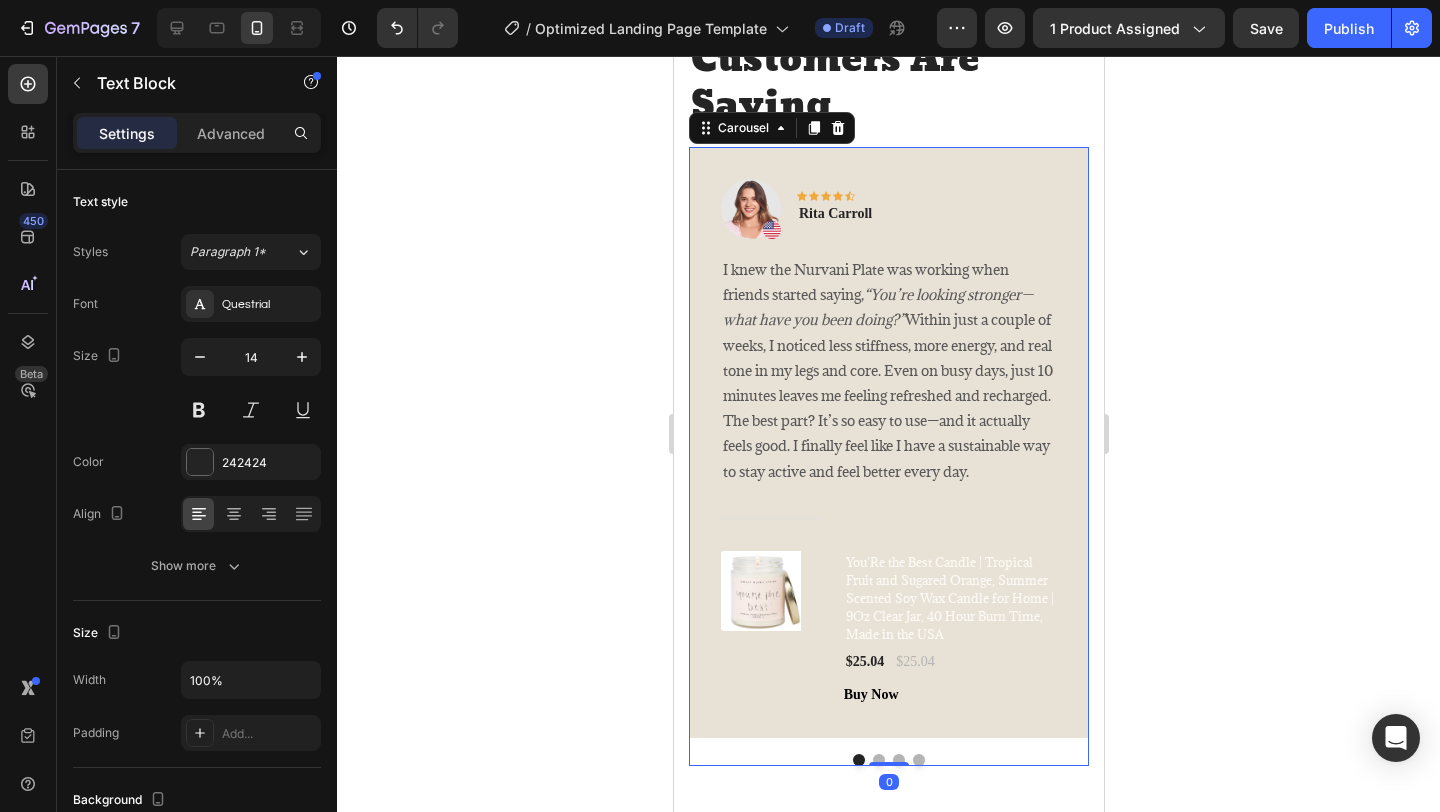 click at bounding box center [878, 760] 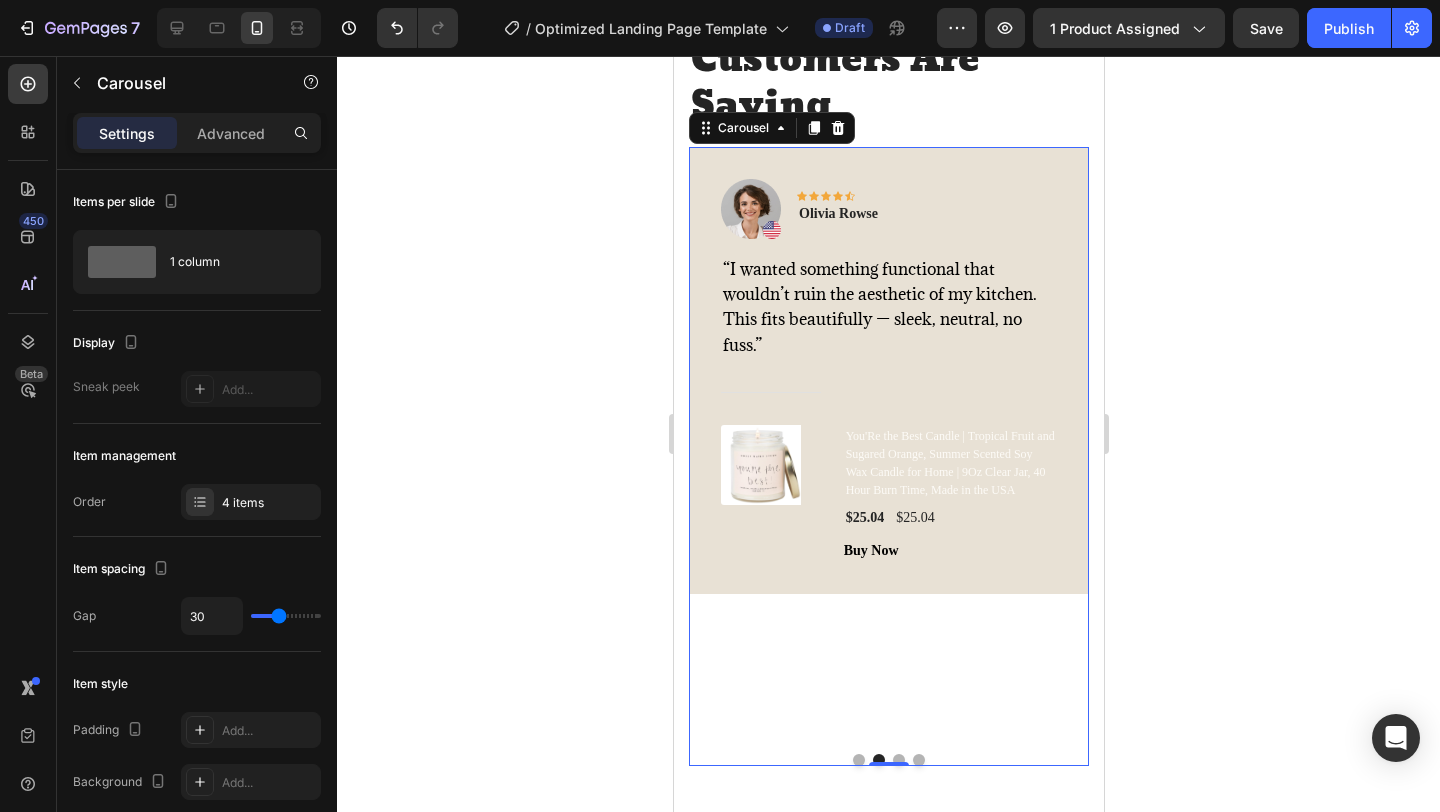 click at bounding box center (858, 760) 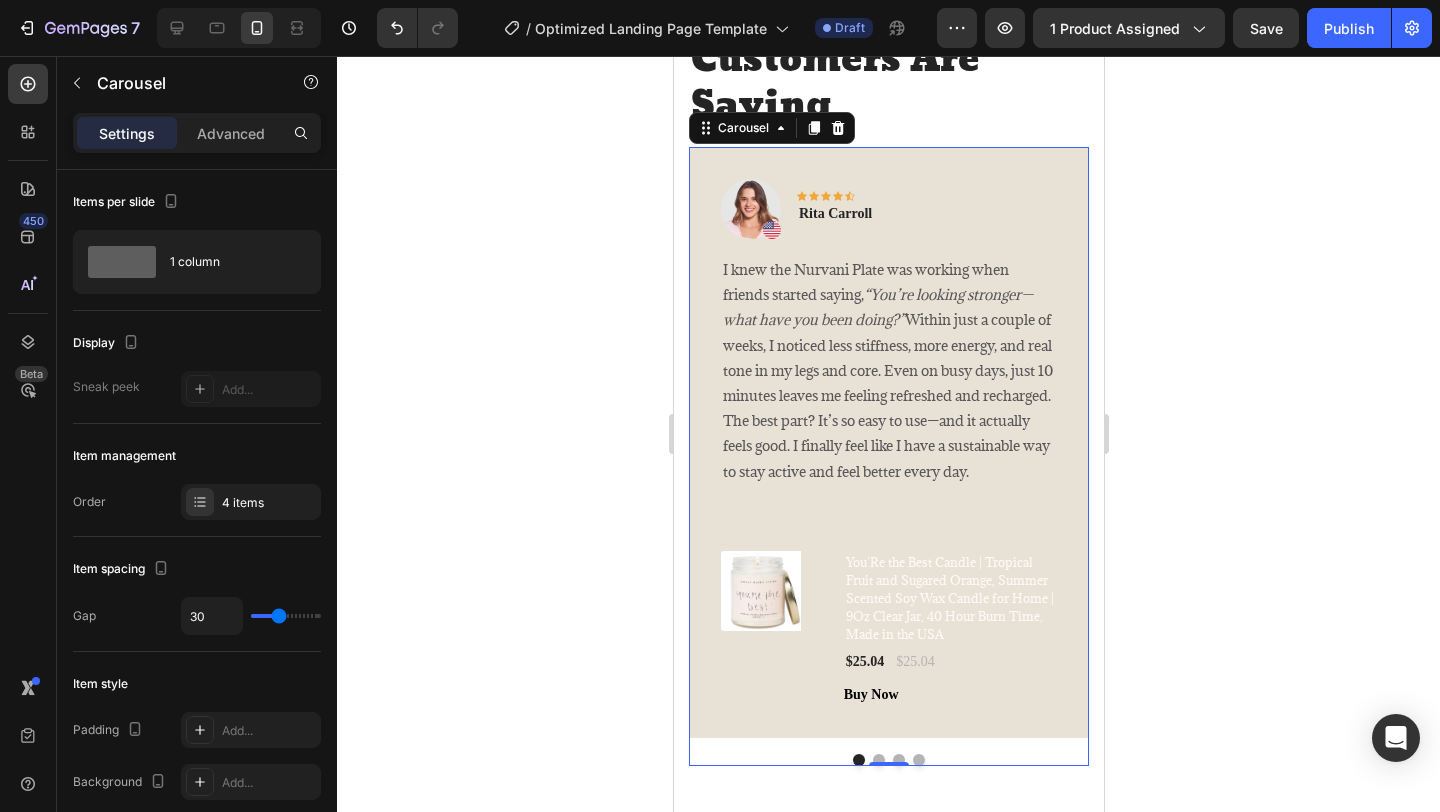 click at bounding box center (918, 760) 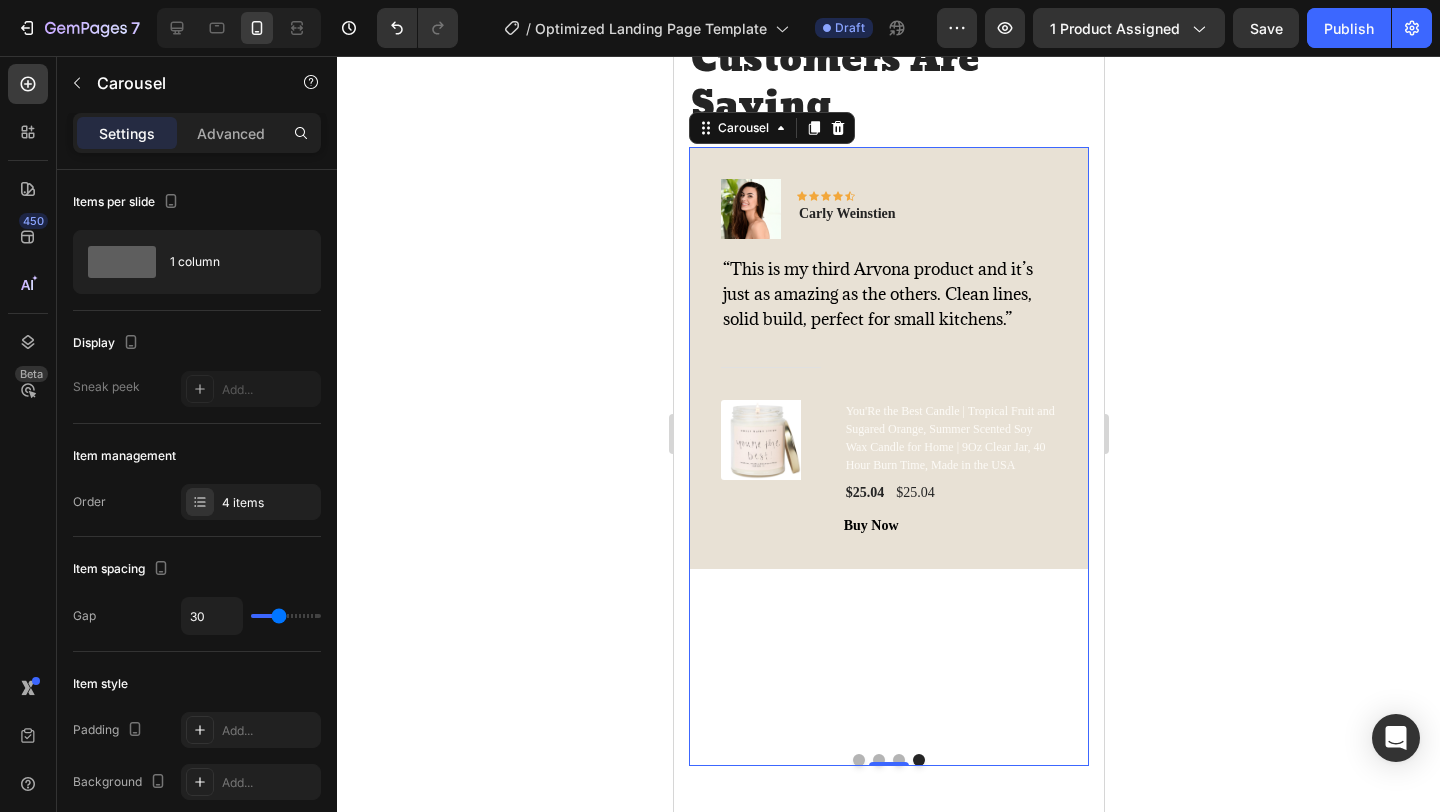click at bounding box center [858, 760] 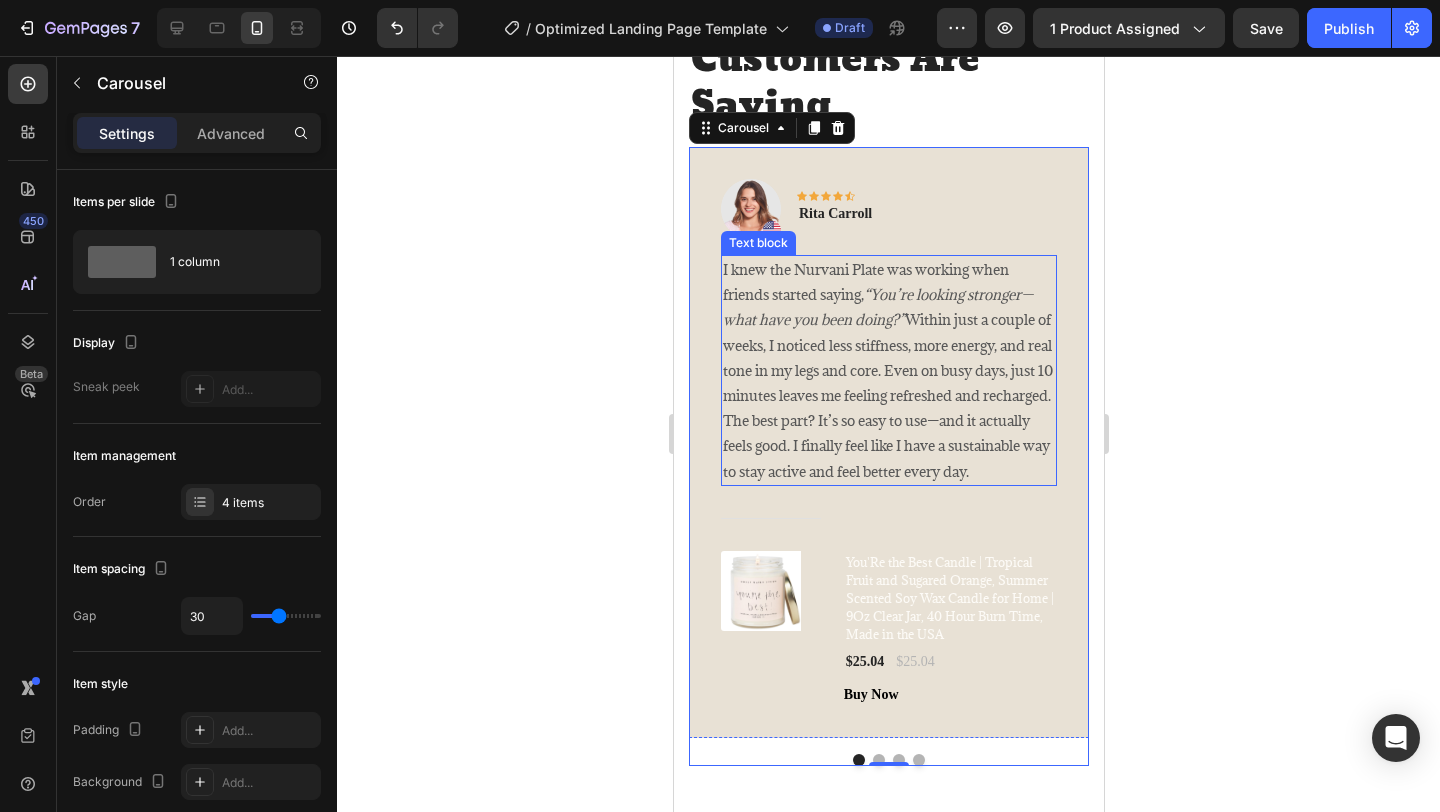 click on "I knew the Nurvani Plate was working when friends started saying,  “You’re looking stronger—what have you been doing?”  Within just a couple of weeks, I noticed less stiffness, more energy, and real tone in my legs and core. Even on busy days, just 10 minutes leaves me feeling refreshed and recharged. The best part? It’s so easy to use—and it actually feels good. I finally feel like I have a sustainable way to stay active and feel better every day." at bounding box center (888, 370) 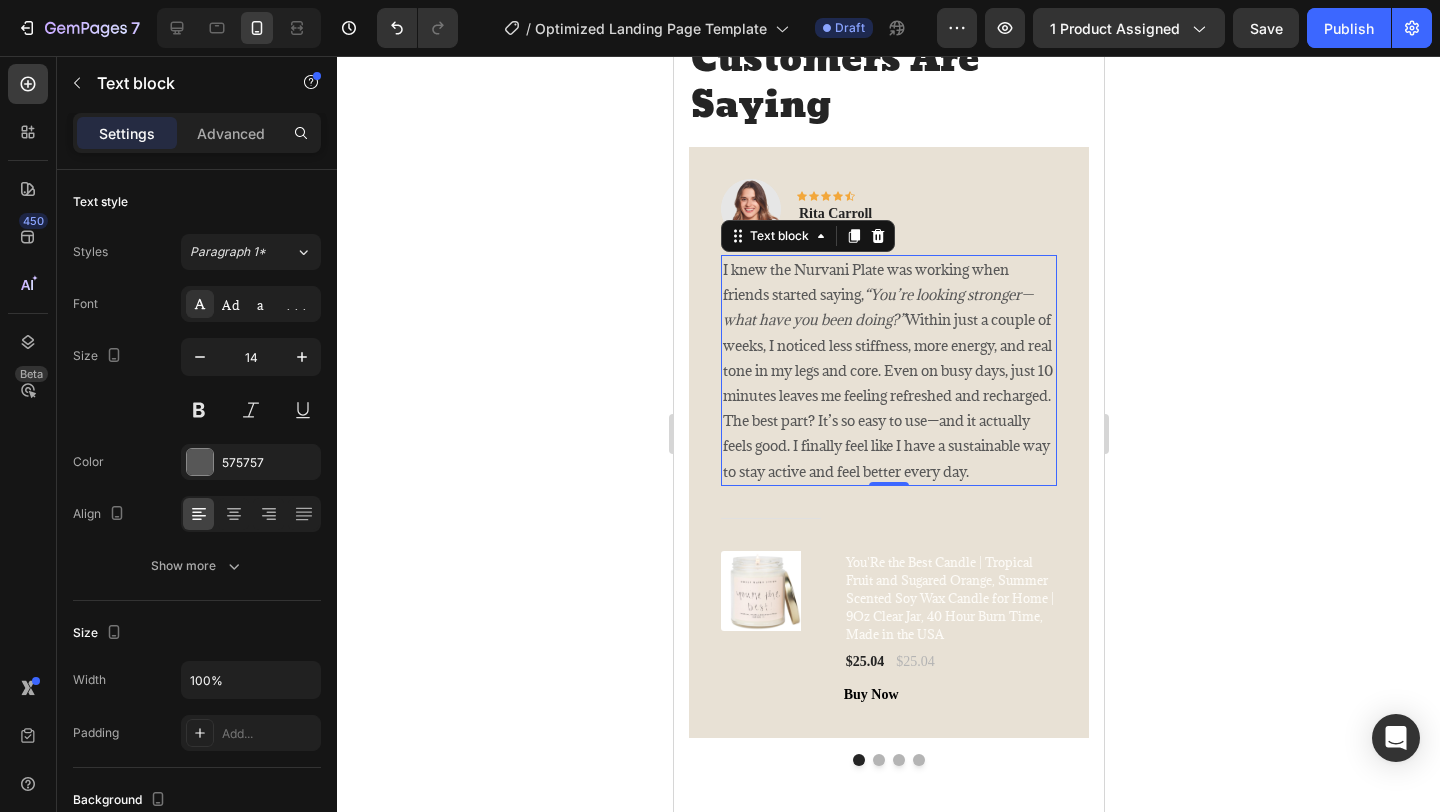 click on "I knew the Nurvani Plate was working when friends started saying,  “You’re looking stronger—what have you been doing?”  Within just a couple of weeks, I noticed less stiffness, more energy, and real tone in my legs and core. Even on busy days, just 10 minutes leaves me feeling refreshed and recharged. The best part? It’s so easy to use—and it actually feels good. I finally feel like I have a sustainable way to stay active and feel better every day." at bounding box center (888, 370) 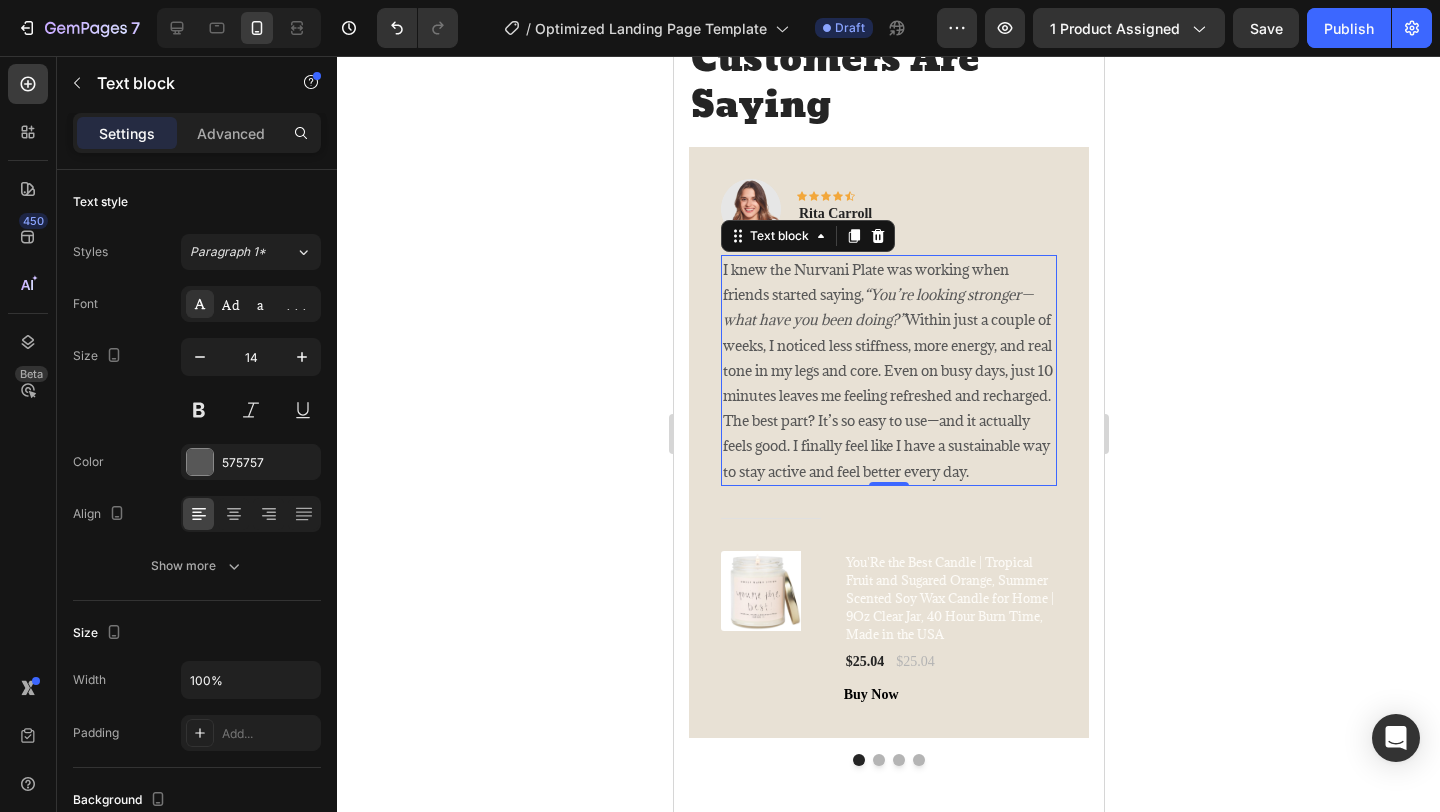 click on "I knew the Nurvani Plate was working when friends started saying,  “You’re looking stronger—what have you been doing?”  Within just a couple of weeks, I noticed less stiffness, more energy, and real tone in my legs and core. Even on busy days, just 10 minutes leaves me feeling refreshed and recharged. The best part? It’s so easy to use—and it actually feels good. I finally feel like I have a sustainable way to stay active and feel better every day." at bounding box center (888, 370) 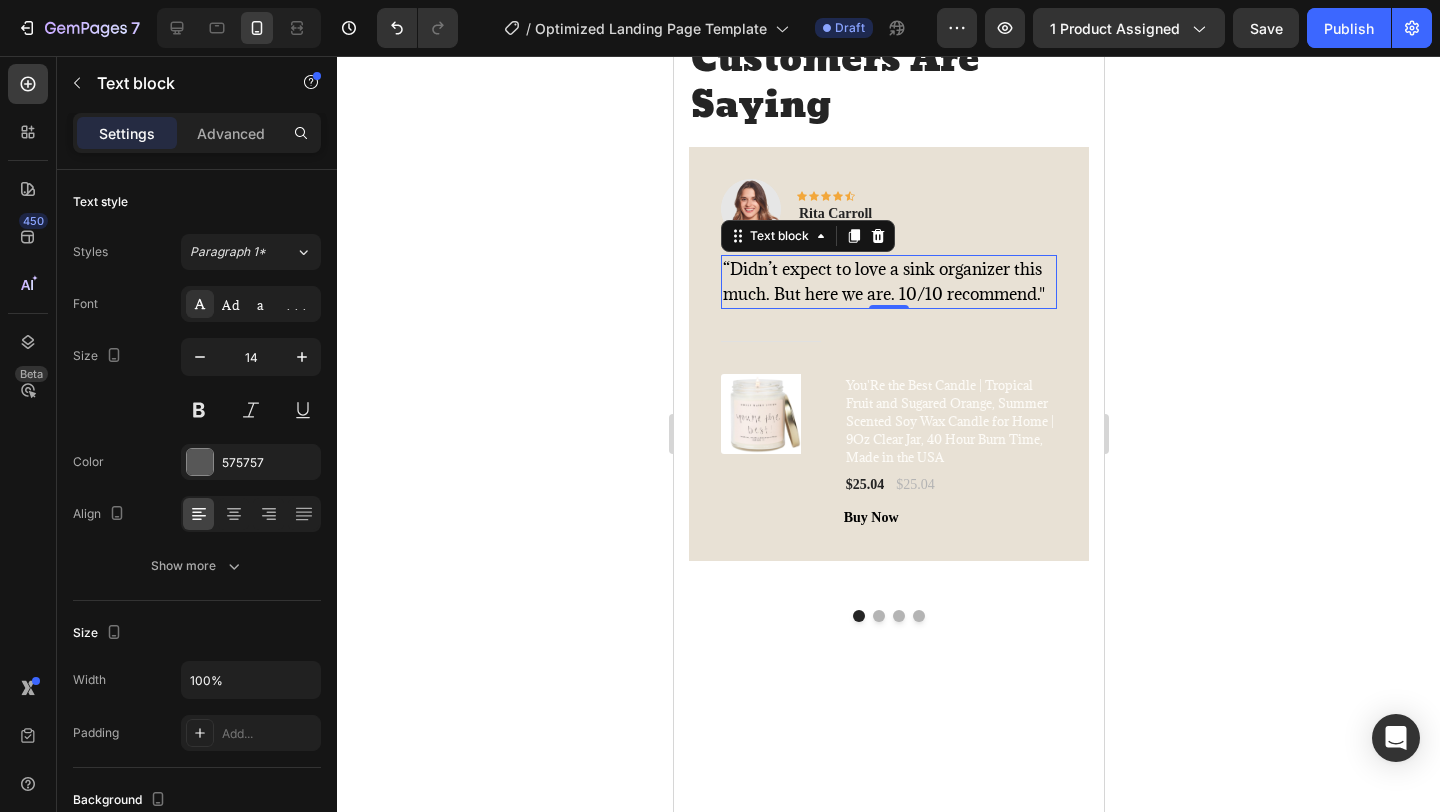 click 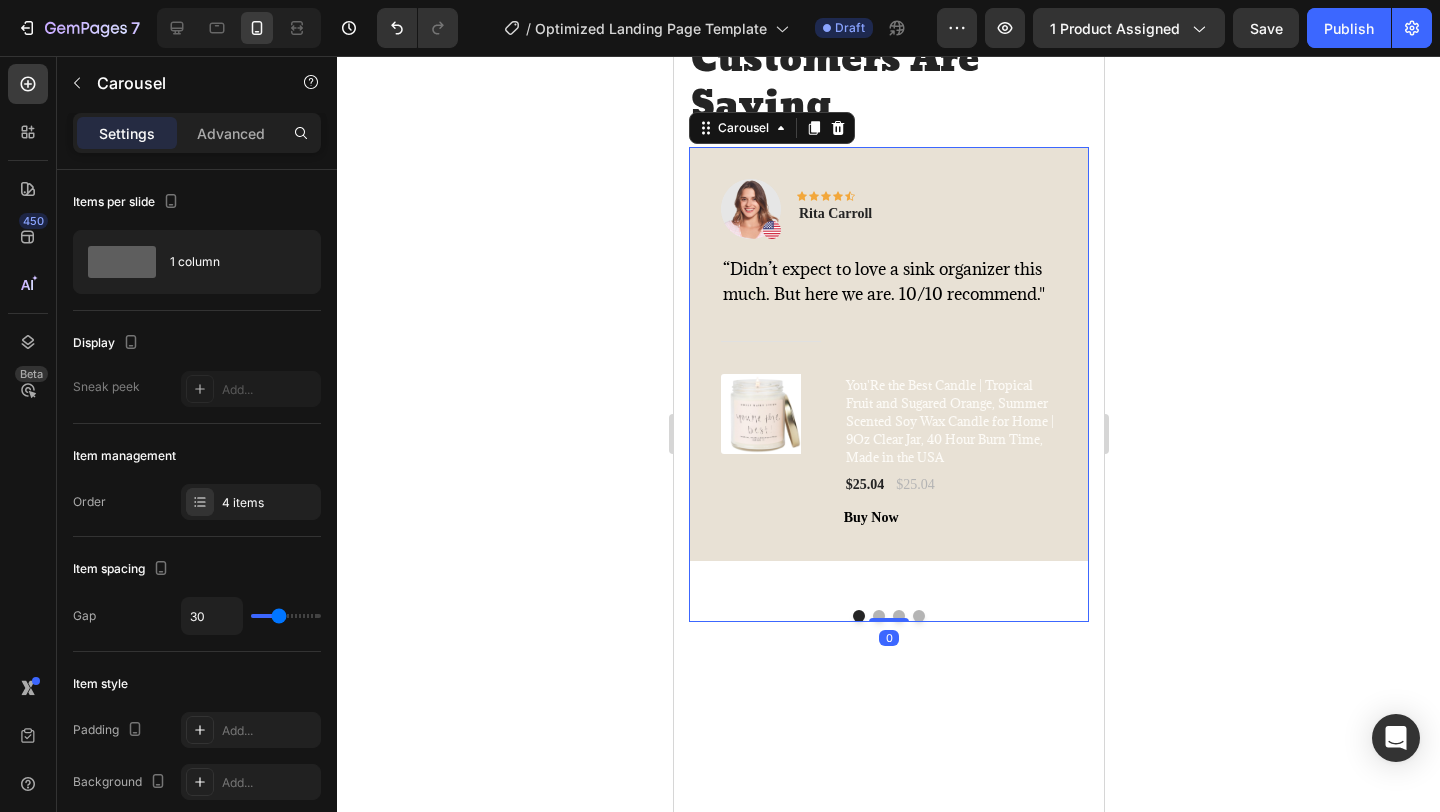 click at bounding box center [878, 616] 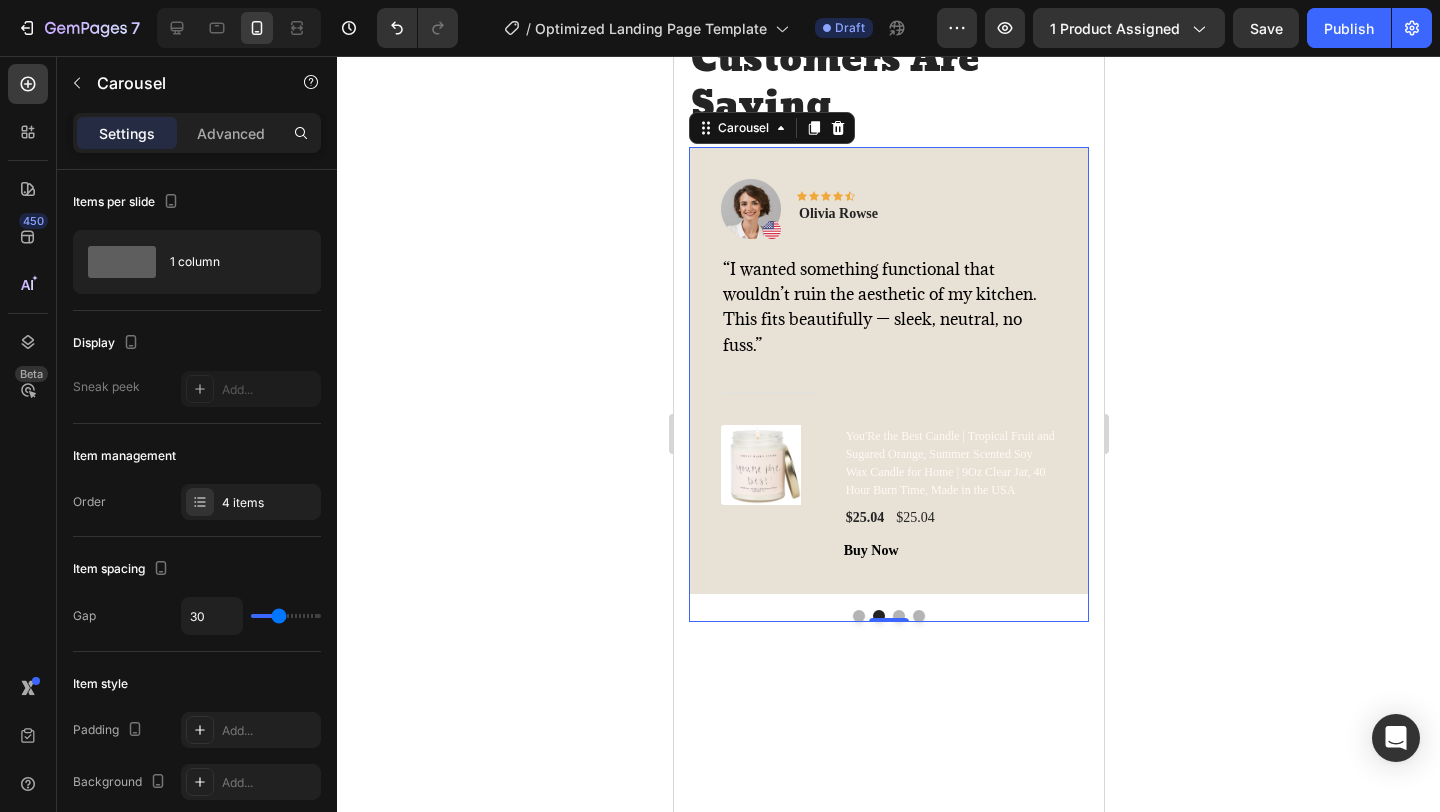 click on "Image
Icon
Icon
Icon
Icon
Icon Row Rita Carroll Text block Row “Didn’t expect to love a sink organizer this much. But here we are. 10/10 recommend." Text block                Title Line (P) Images & Gallery You'Re the Best Candle | Tropical Fruit and Sugared Orange, Summer Scented Soy Wax Candle for Home | 9Oz Clear Jar, 40 Hour Burn Time, Made in the USA (P) Title $25.04 (P) Price (P) Price $25.04 (P) Price (P) Price Row Buy Now (P) Cart Button Product Row Image
Icon
Icon
Icon
Icon
Icon Row Olivia Rowse Text block Row “I wanted something functional that wouldn’t ruin the aesthetic of my kitchen. This fits beautifully — sleek, neutral, no fuss.” Text block                Title Line (P) Images & Gallery (P) Title $25.04 (P) Price (P) Price $25.04 (P) Price (P) Price Row Buy Now (P) Cart Button Product Row Image
Icon Icon Icon" at bounding box center [888, 384] 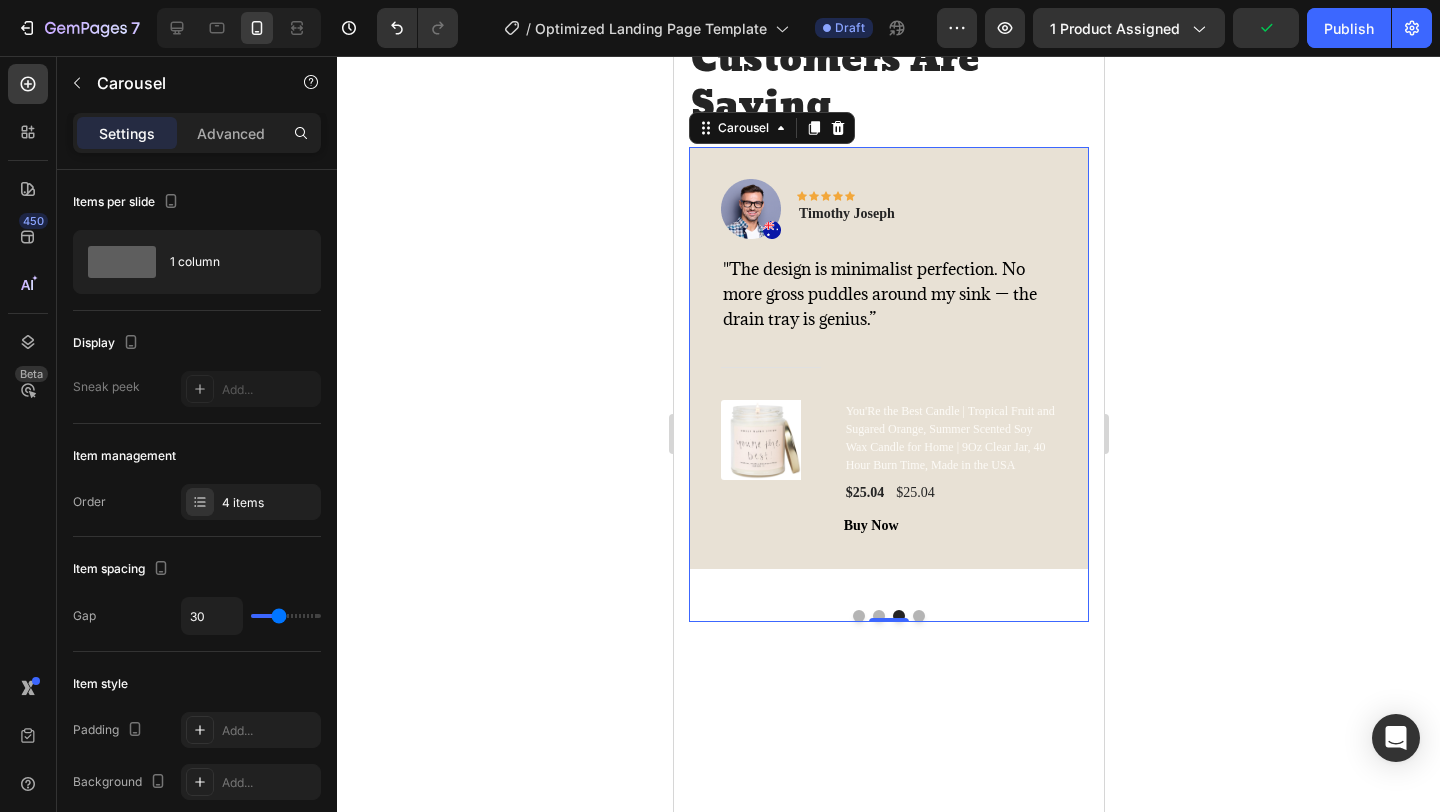 click at bounding box center (918, 616) 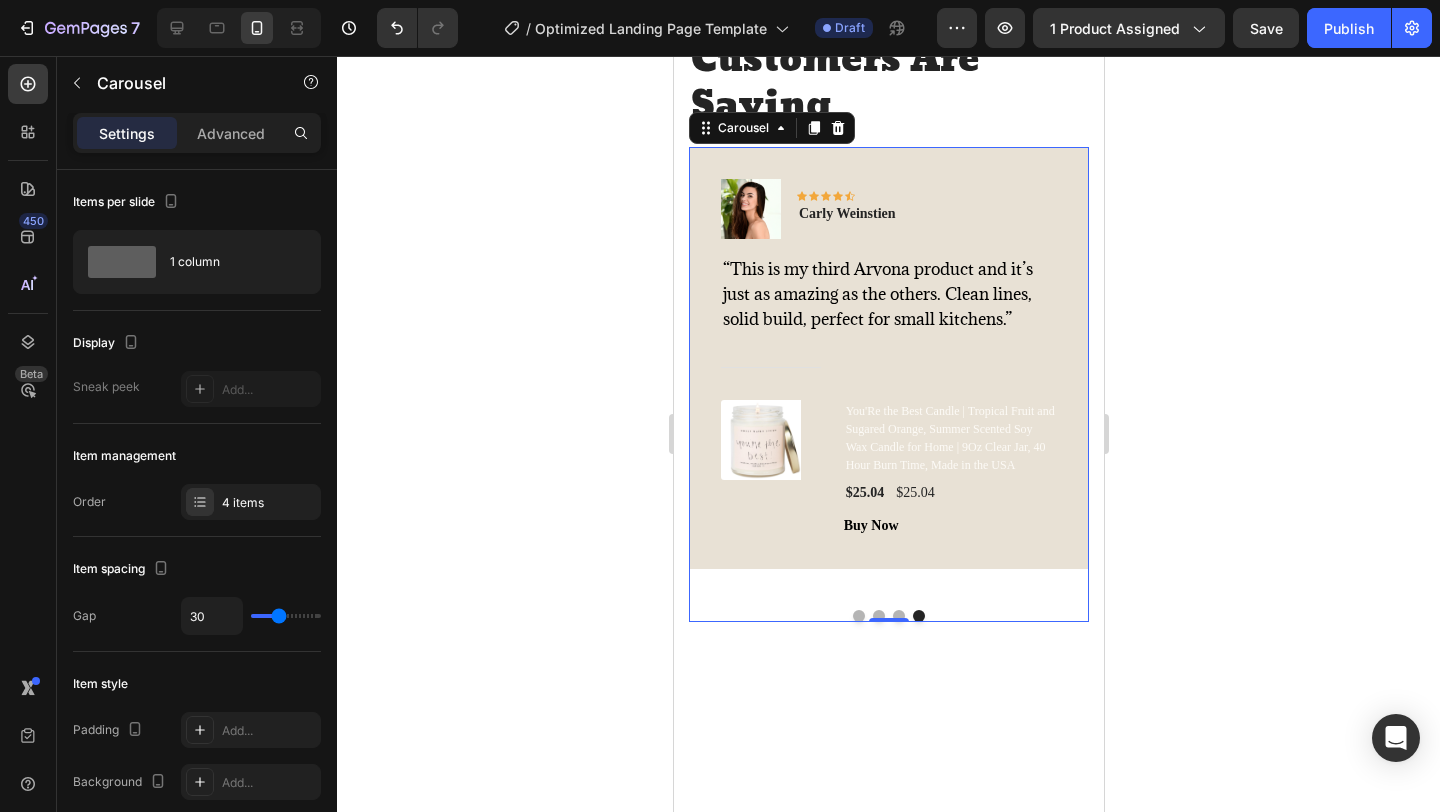 click at bounding box center (858, 616) 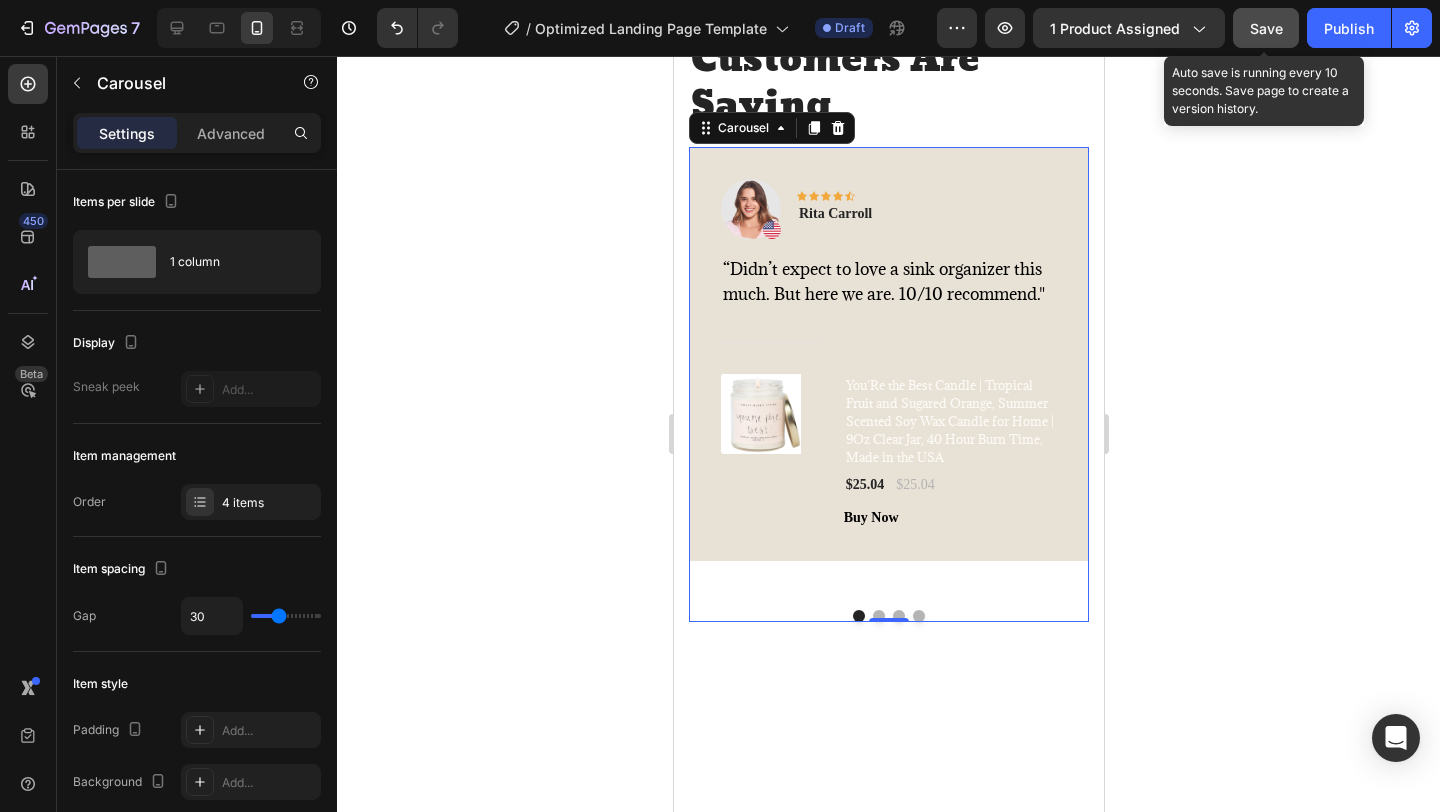 click on "Save" 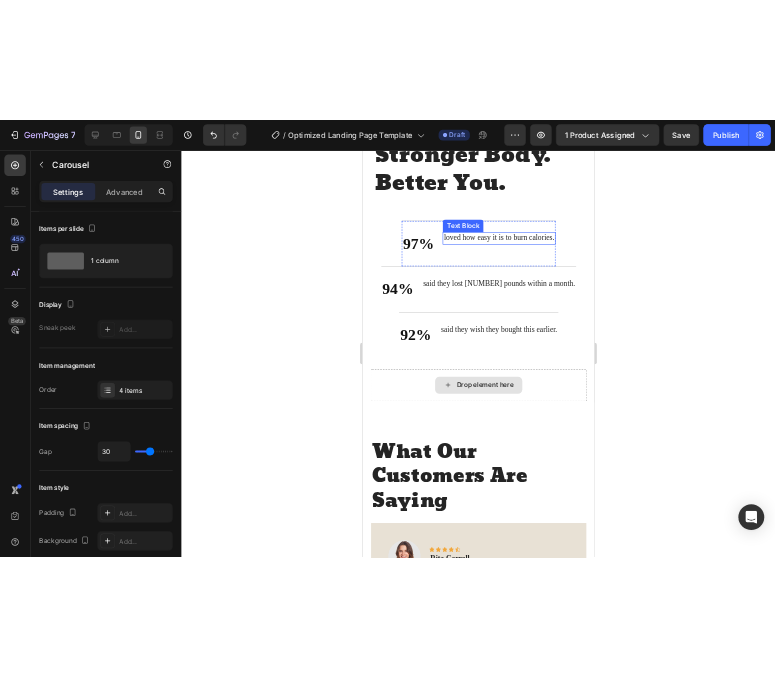 scroll, scrollTop: 3516, scrollLeft: 0, axis: vertical 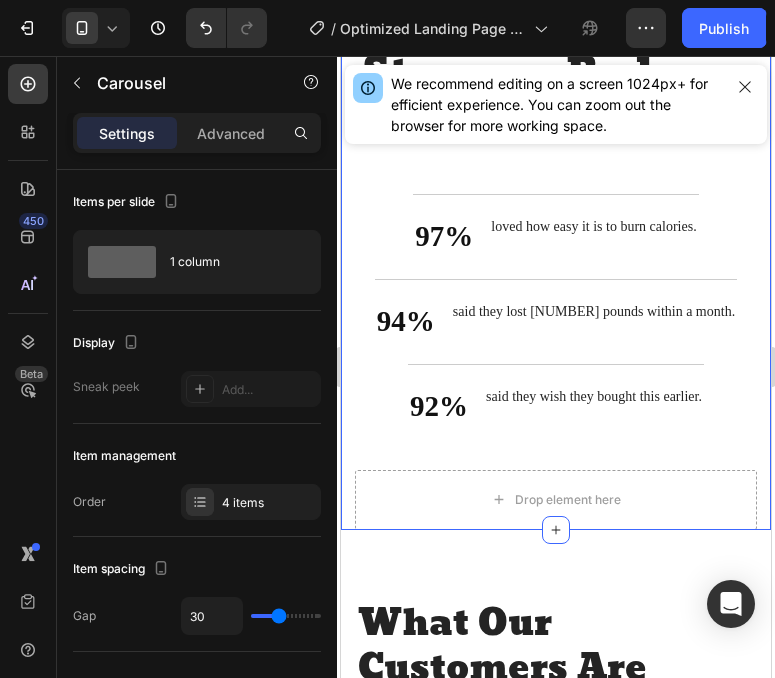 click on "loved how easy it is to burn calories." at bounding box center [593, 227] 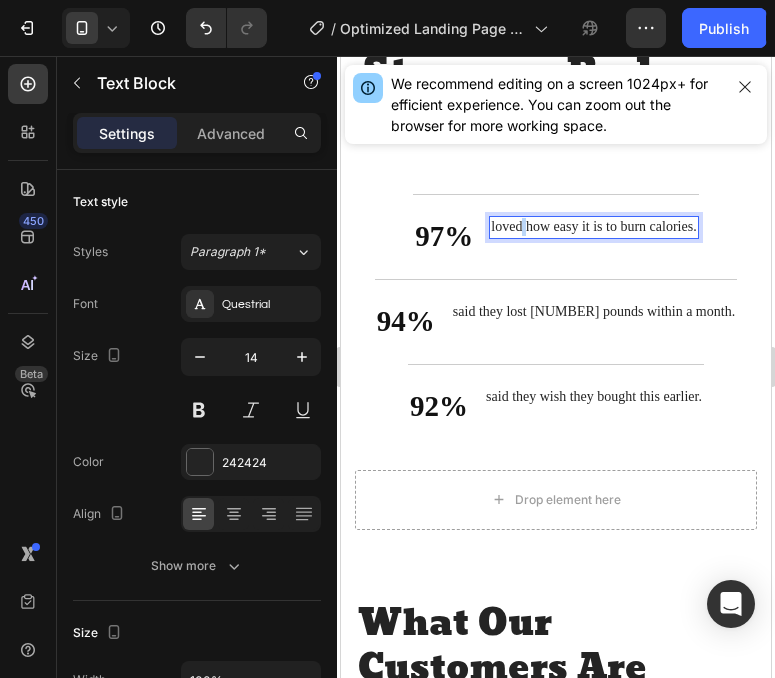 click on "loved how easy it is to burn calories." at bounding box center (593, 227) 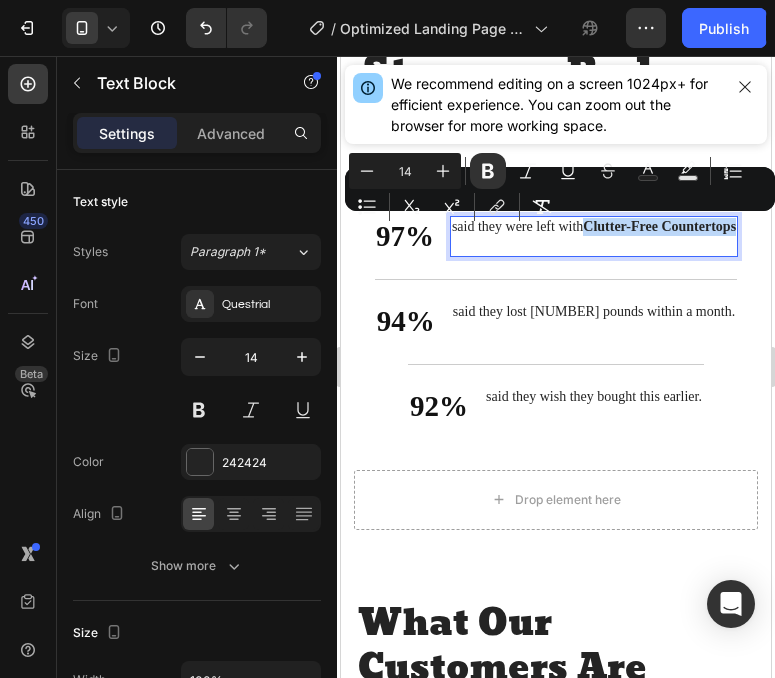 drag, startPoint x: 588, startPoint y: 227, endPoint x: 736, endPoint y: 234, distance: 148.16545 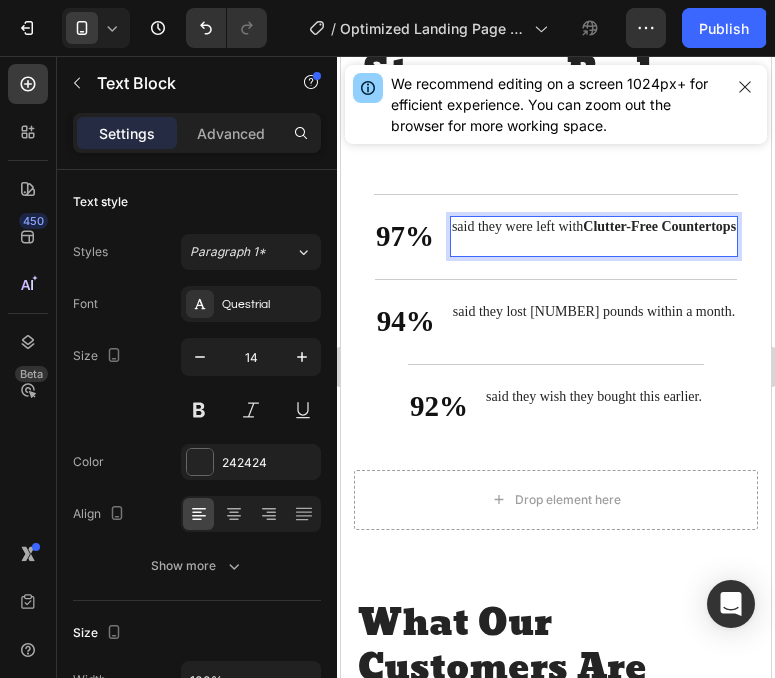 click on "said they were left with  Clutter-Free Countertops" at bounding box center (594, 236) 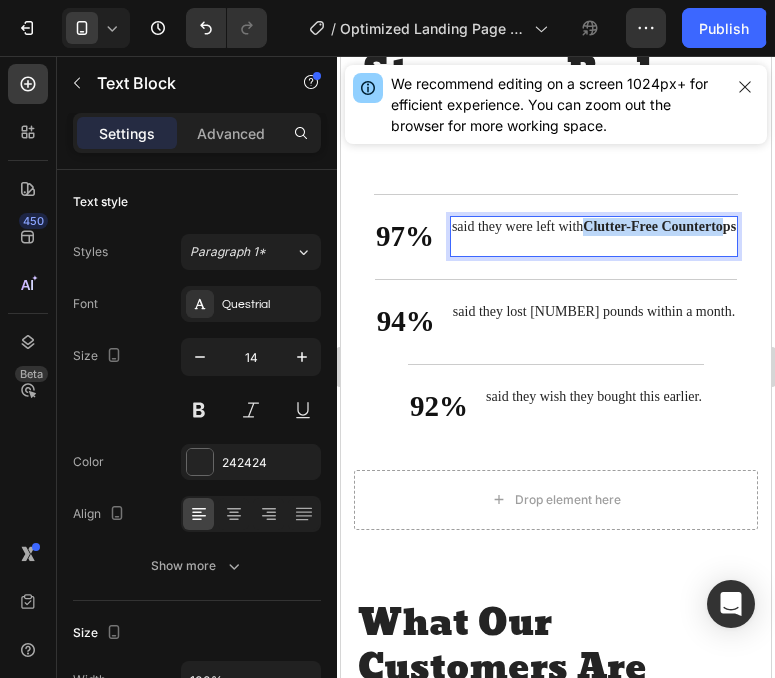 drag, startPoint x: 583, startPoint y: 228, endPoint x: 728, endPoint y: 232, distance: 145.05516 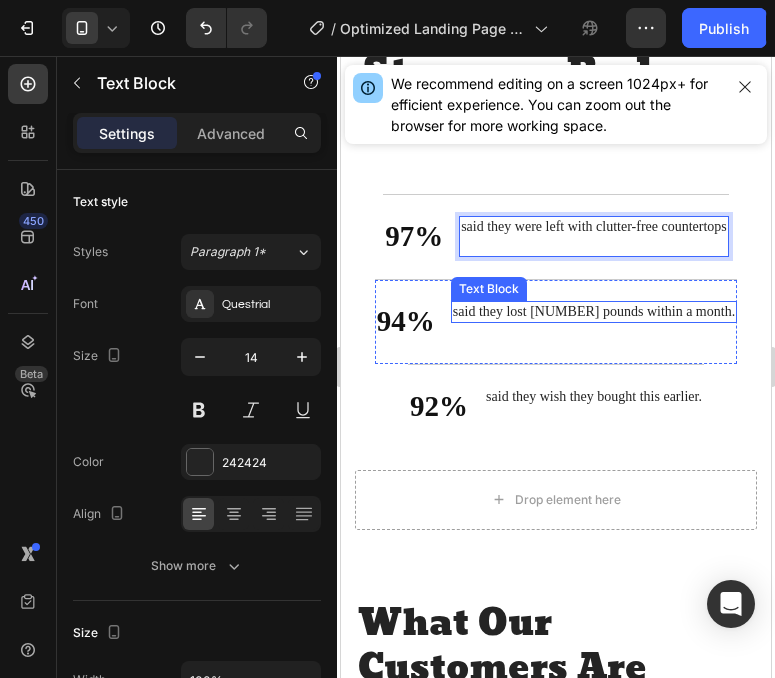 click on "said they lost 20 pounds within a month." at bounding box center (594, 312) 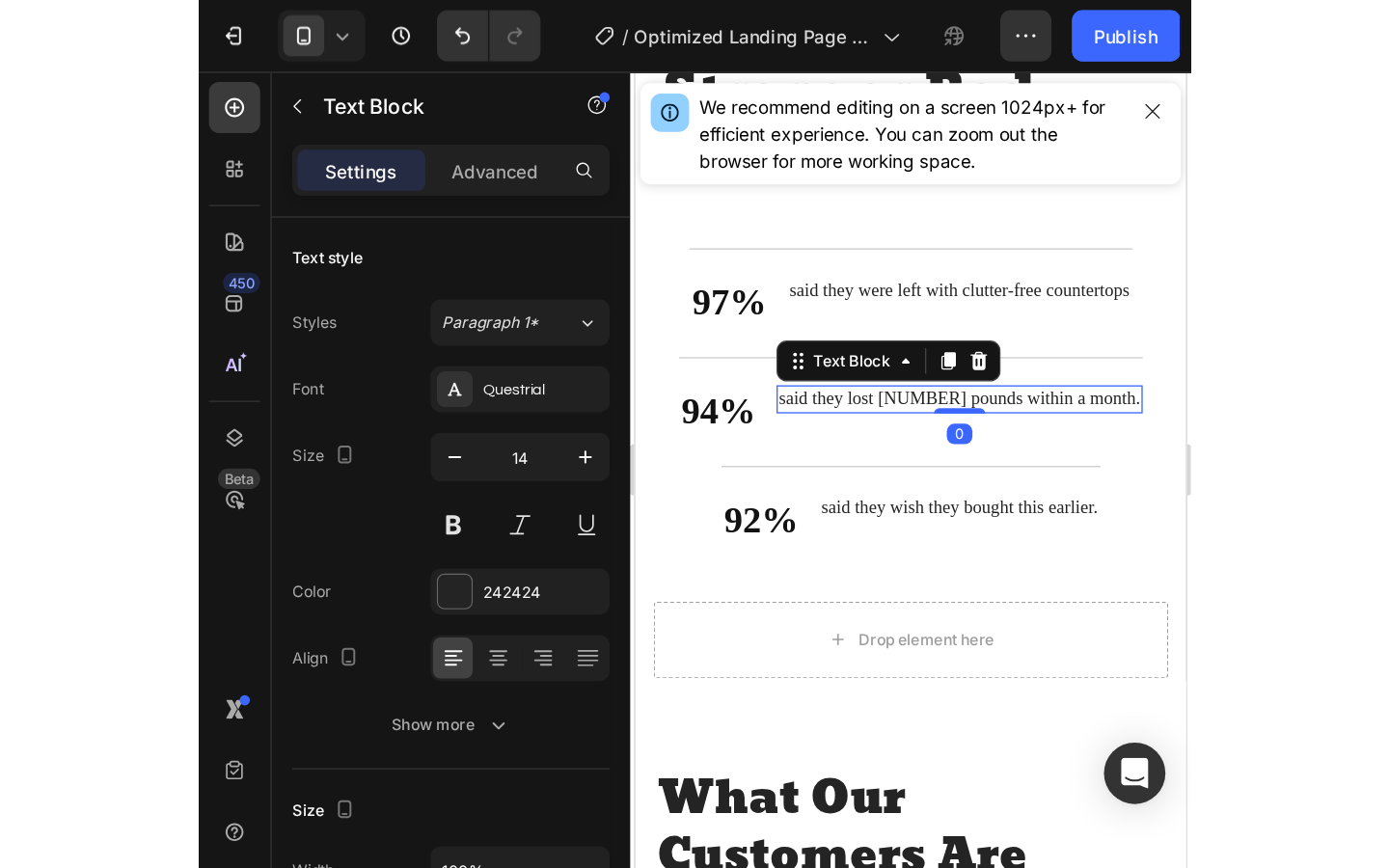 scroll, scrollTop: 598, scrollLeft: 0, axis: vertical 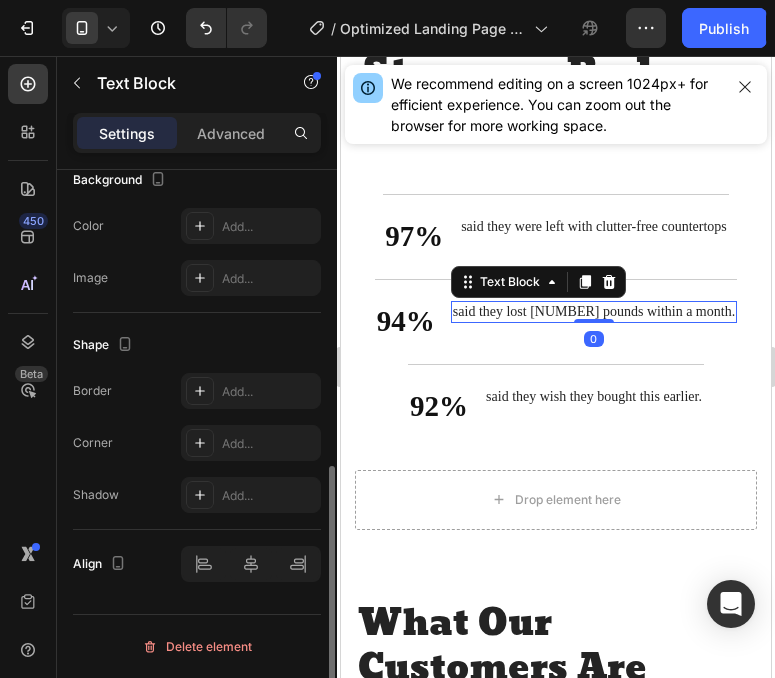 click on "said they lost 20 pounds within a month." at bounding box center (594, 312) 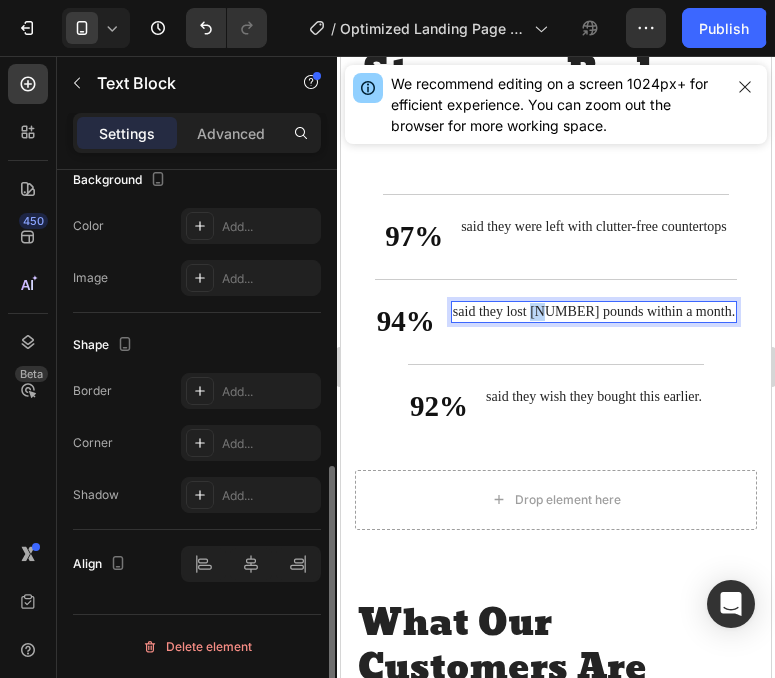 click on "said they lost 20 pounds within a month." at bounding box center (594, 312) 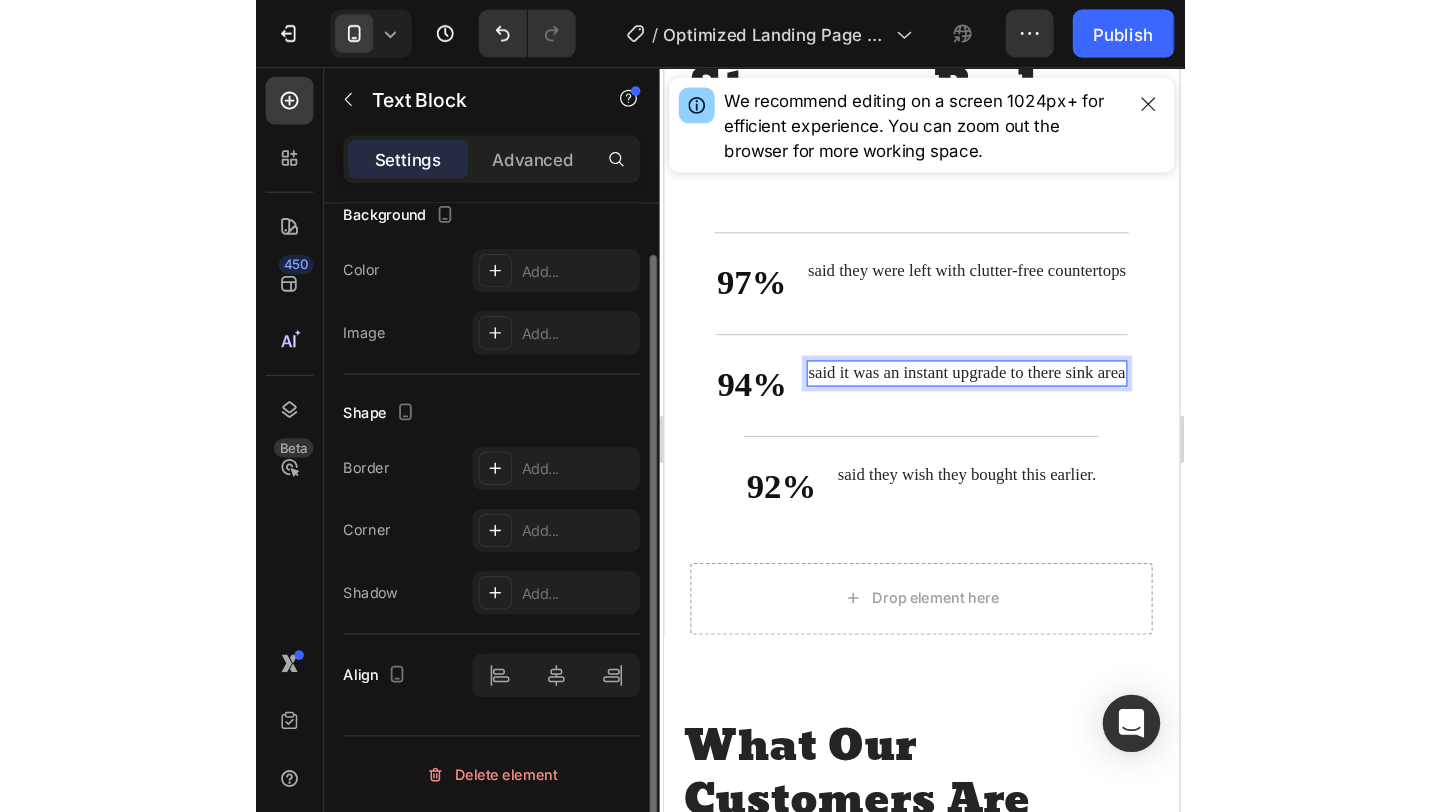 scroll, scrollTop: 398, scrollLeft: 0, axis: vertical 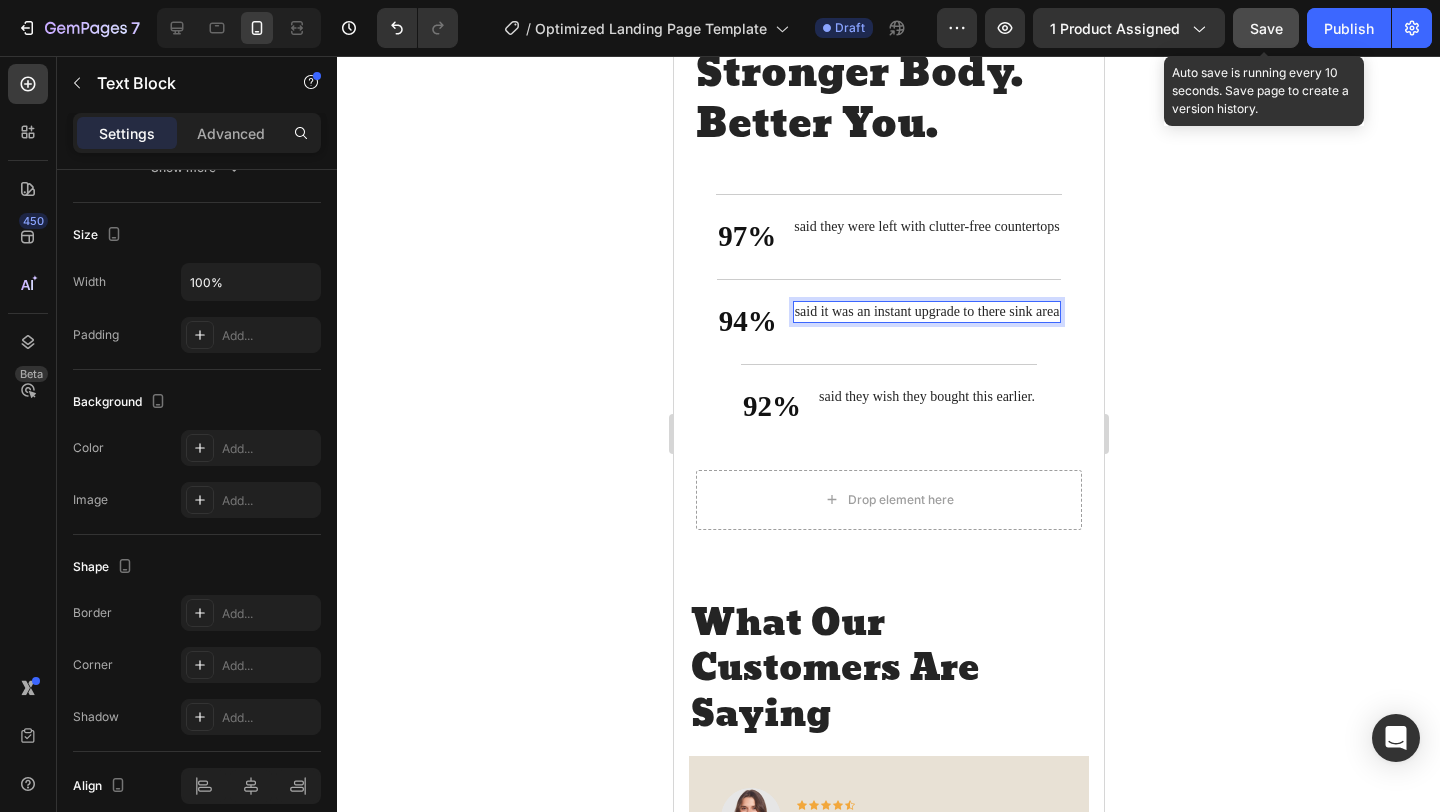 click on "Save" at bounding box center [1266, 28] 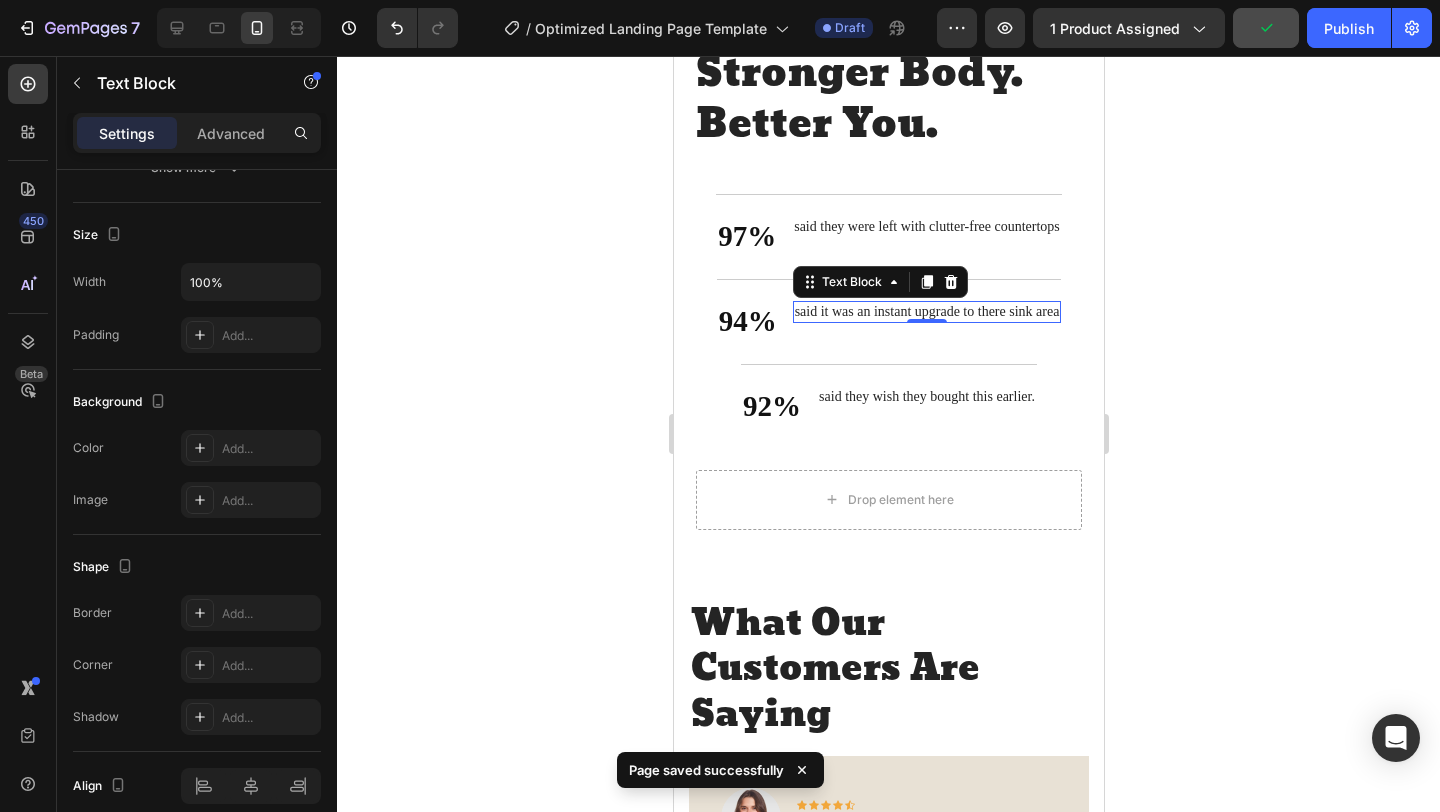 click 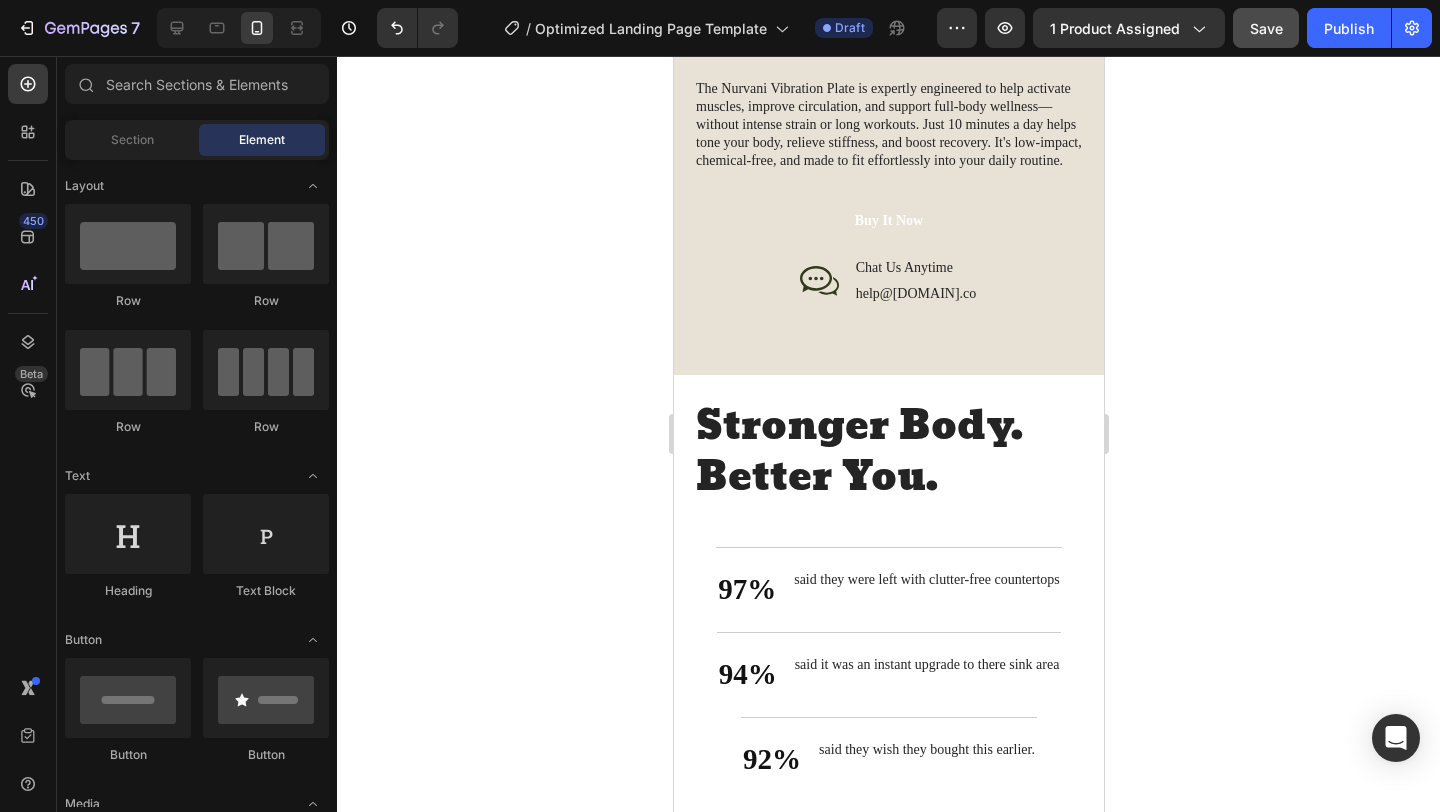 scroll, scrollTop: 3162, scrollLeft: 0, axis: vertical 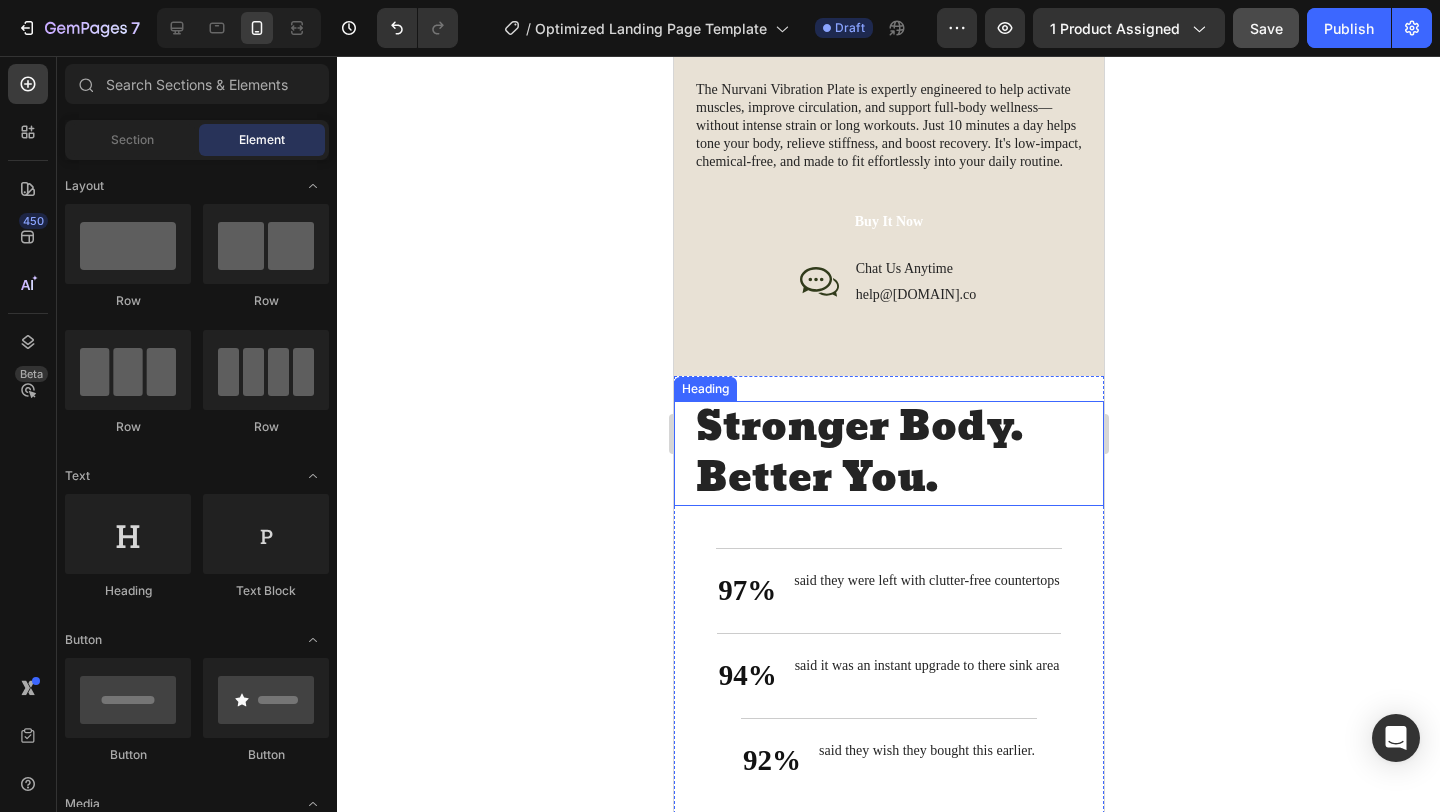 click on "Stronger Body. Better You." at bounding box center [888, 453] 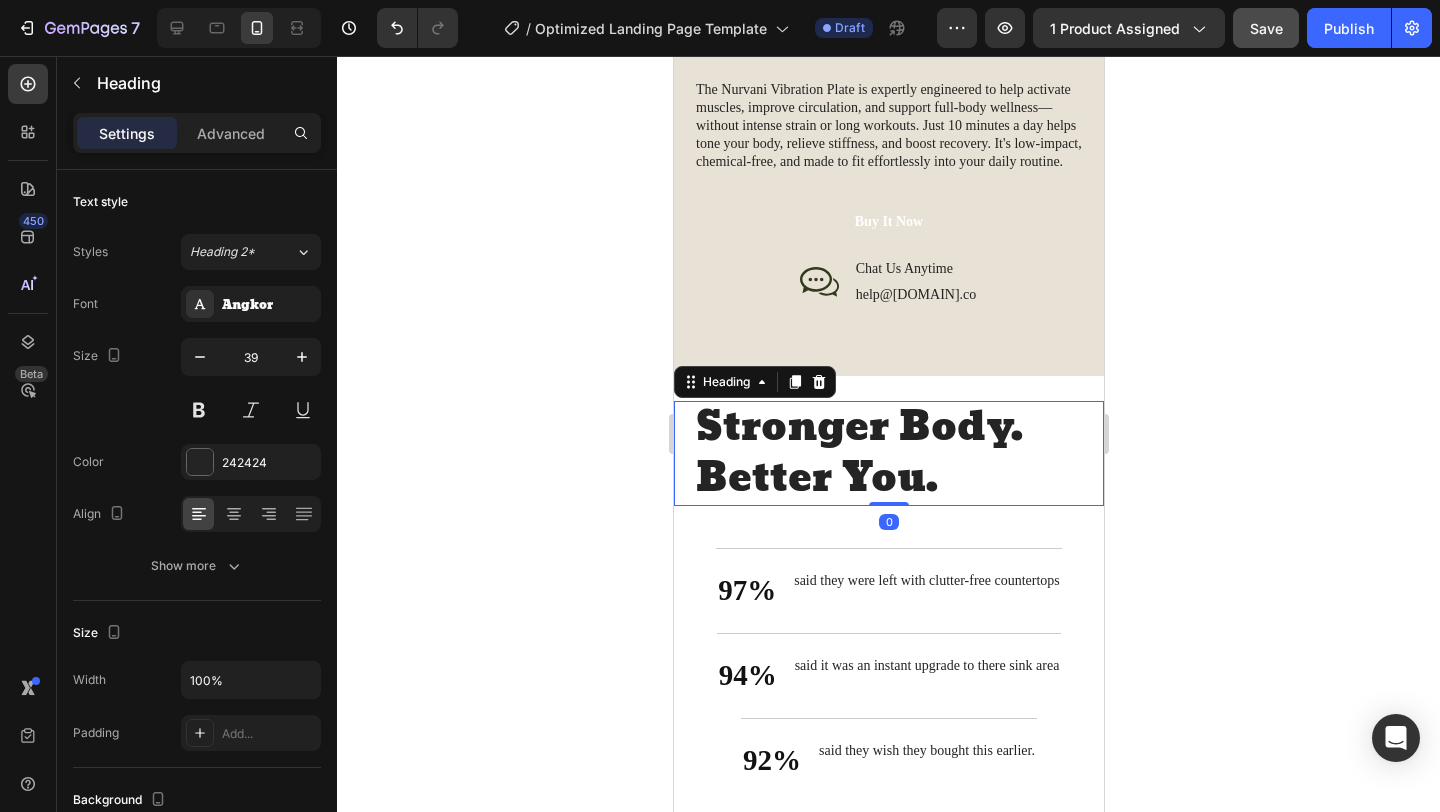 click on "Stronger Body. Better You." at bounding box center (888, 453) 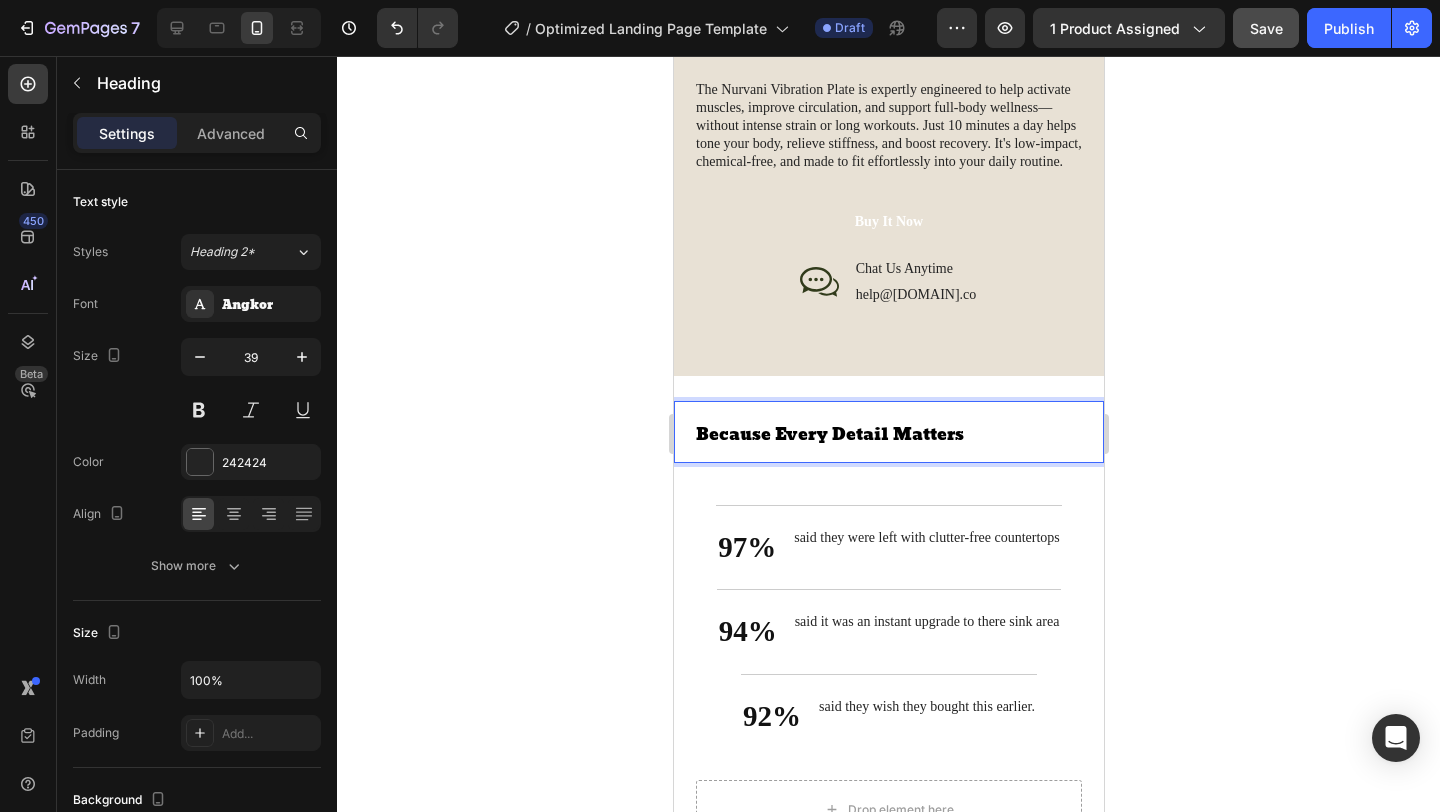 click on "Because Every Detail Matters" at bounding box center [829, 434] 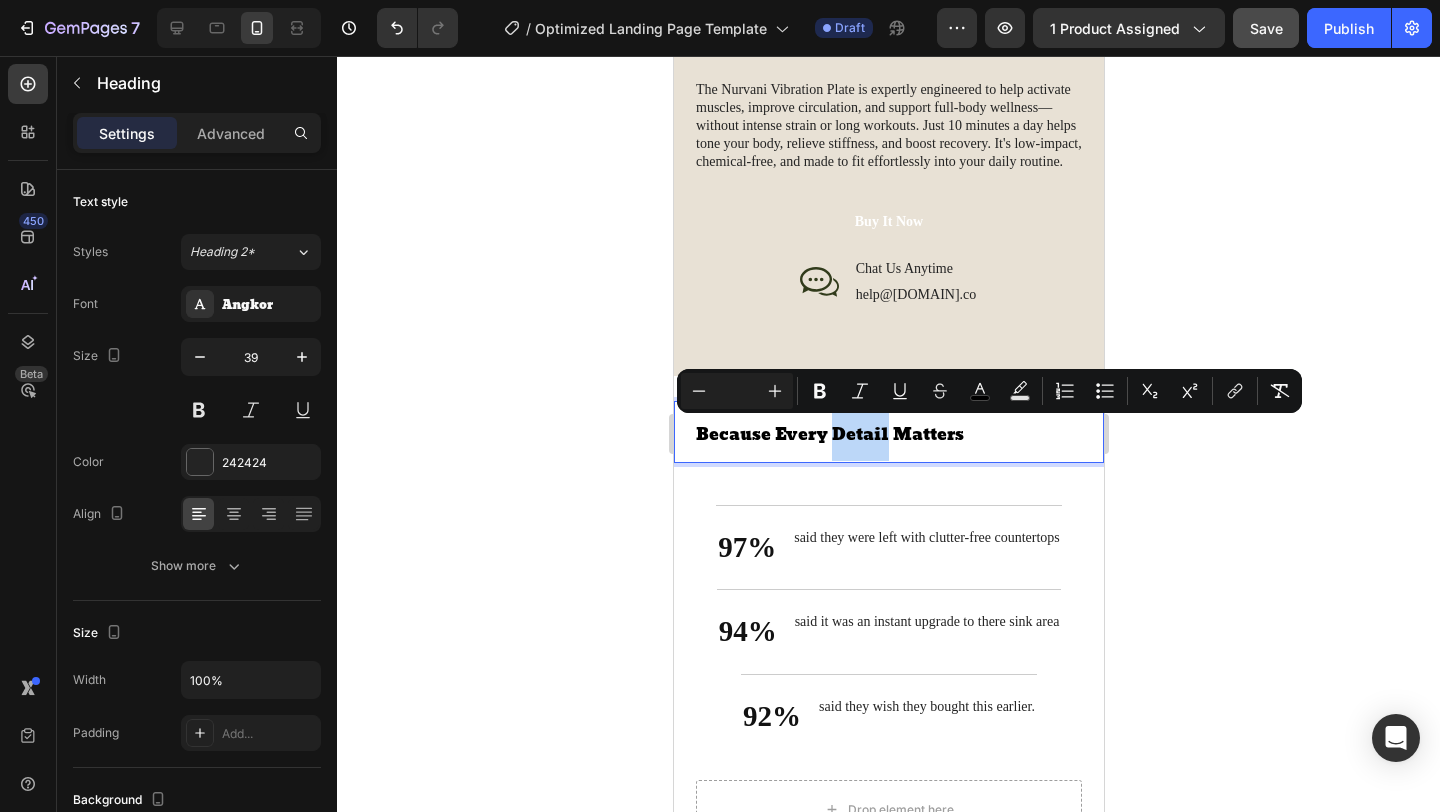 click on "Because Every Detail Matters" at bounding box center (829, 434) 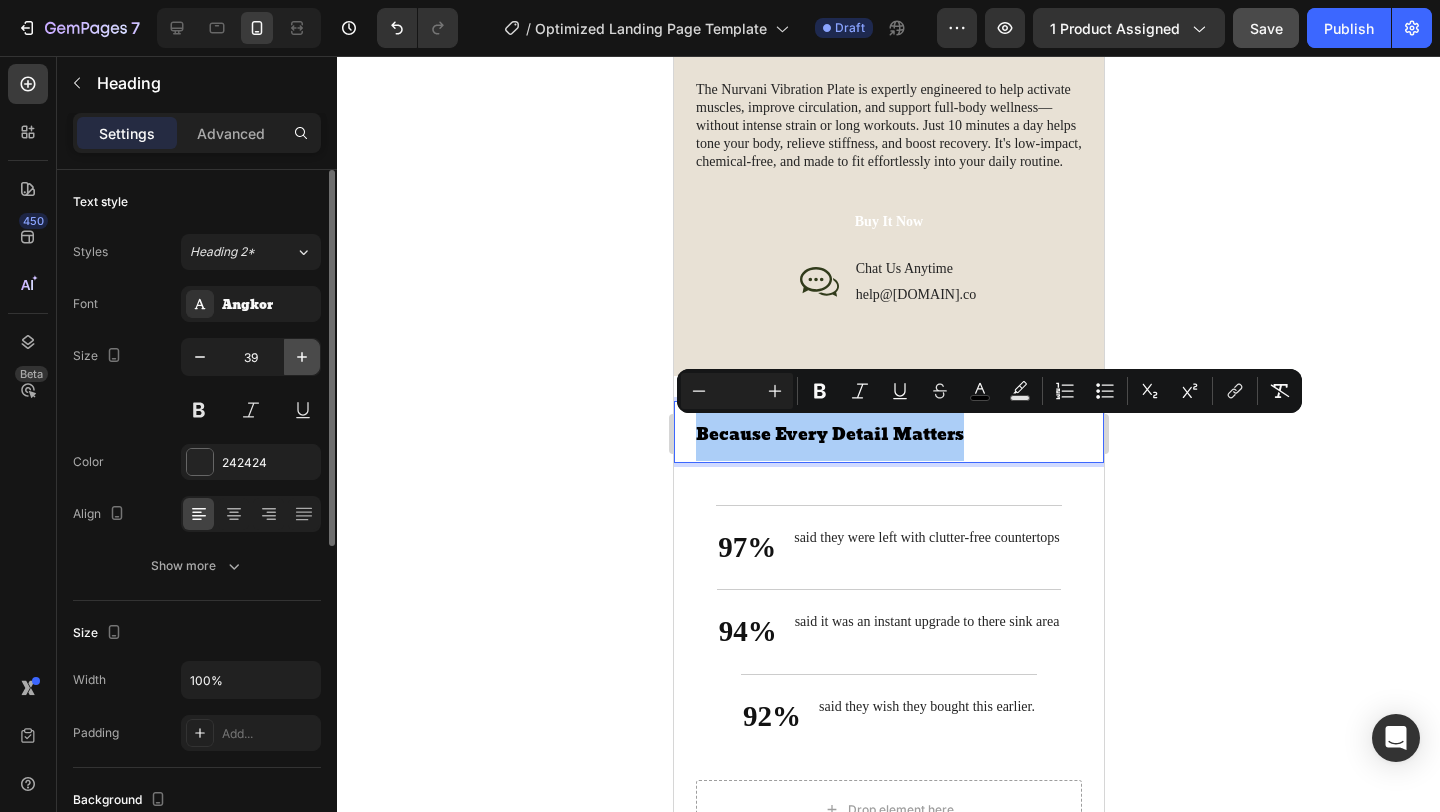 click 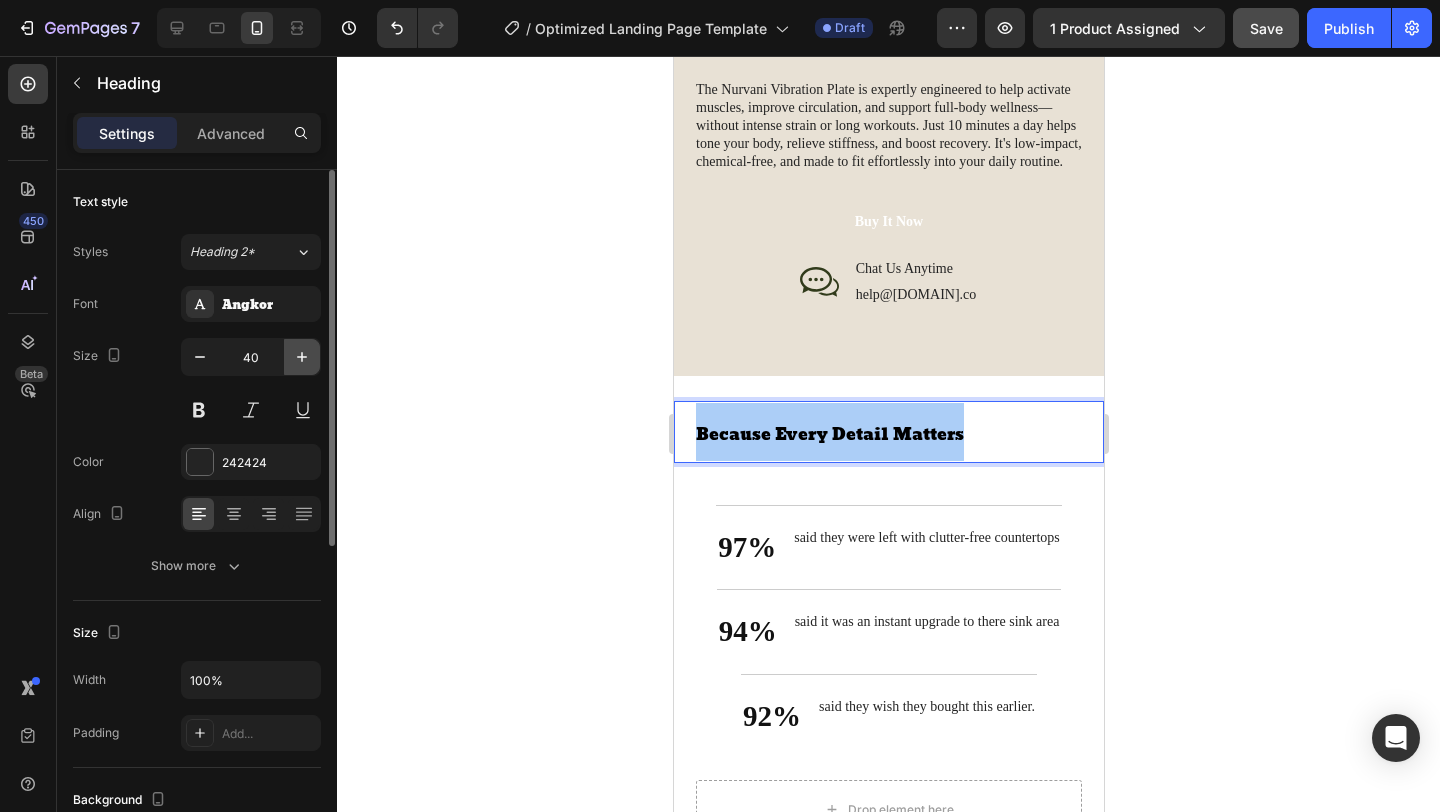 click 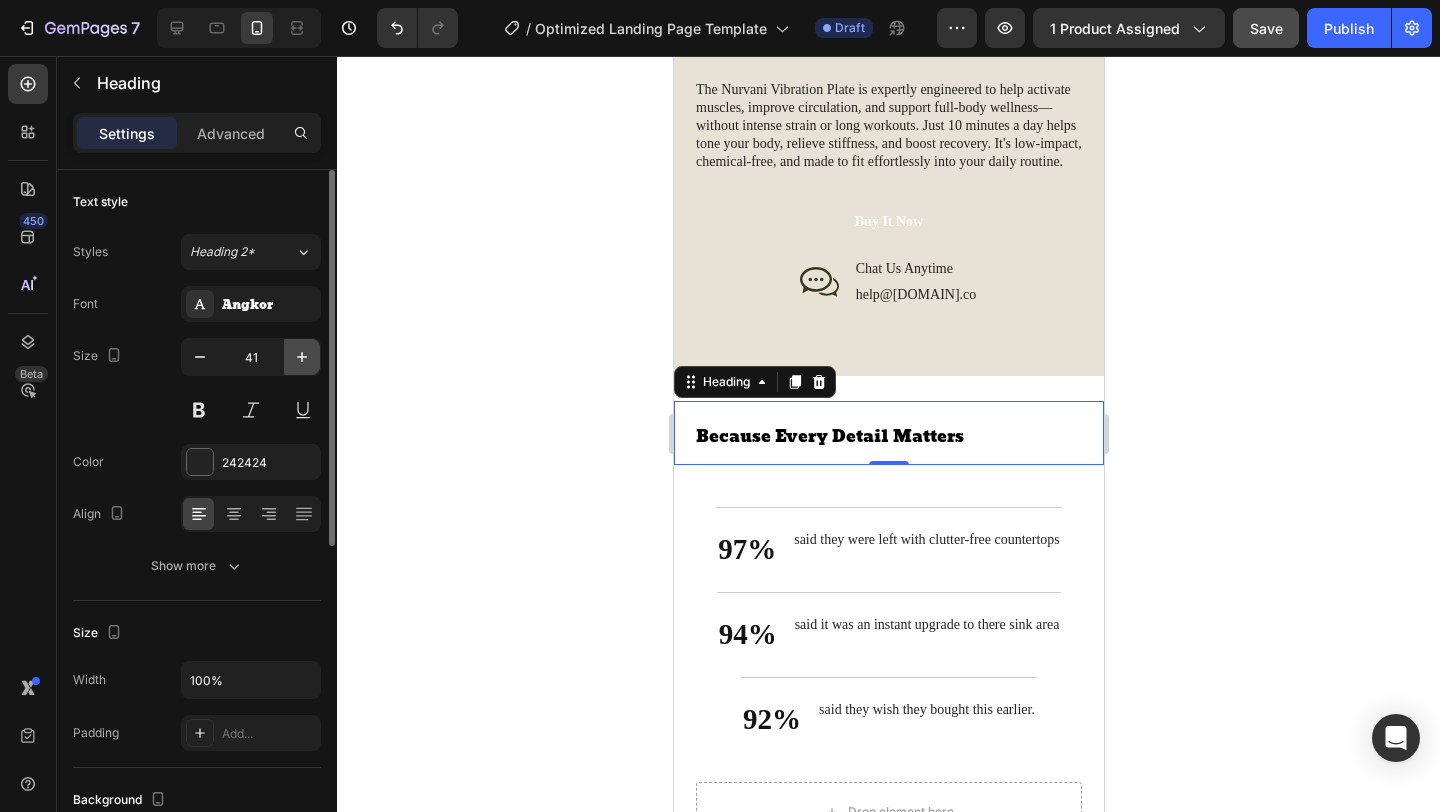 click 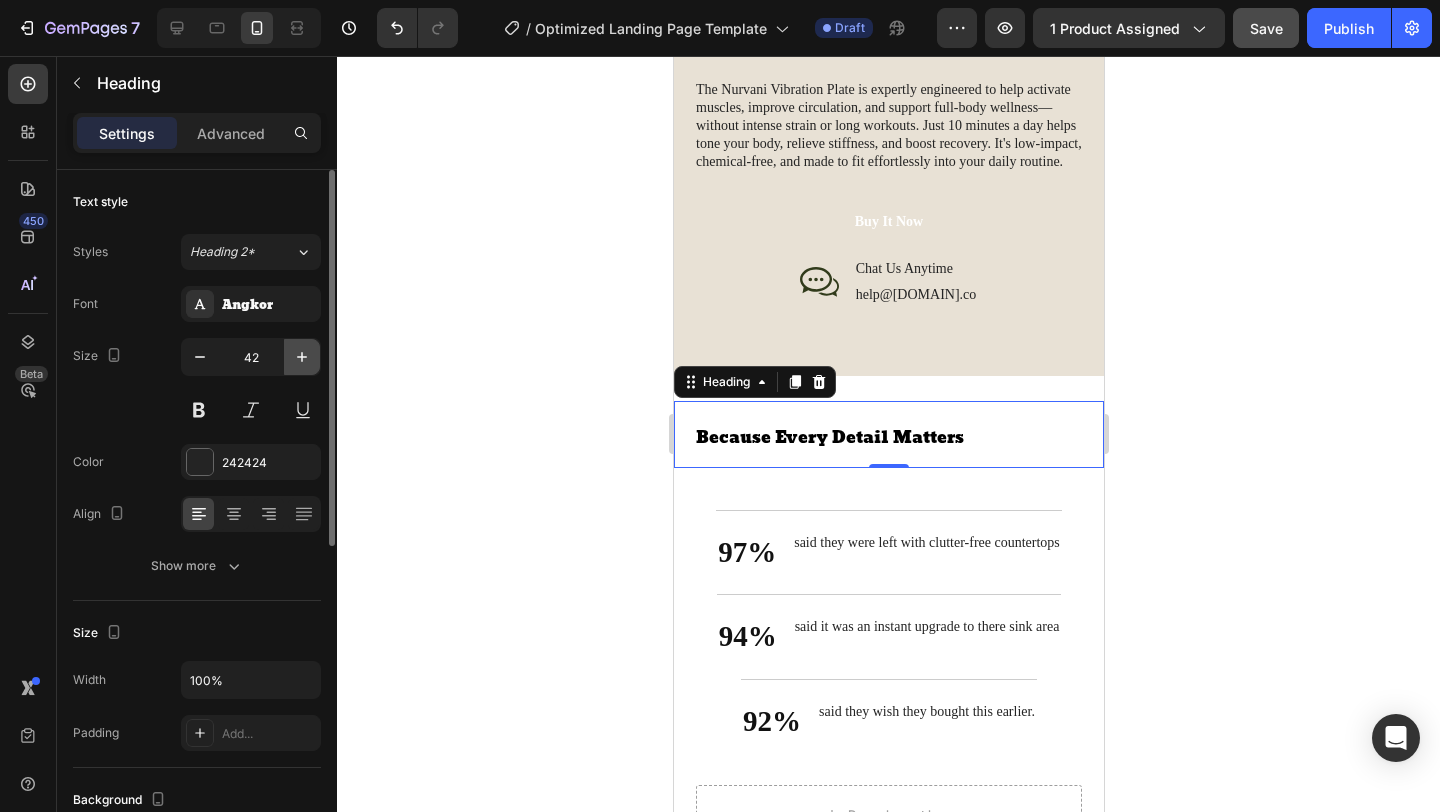 click 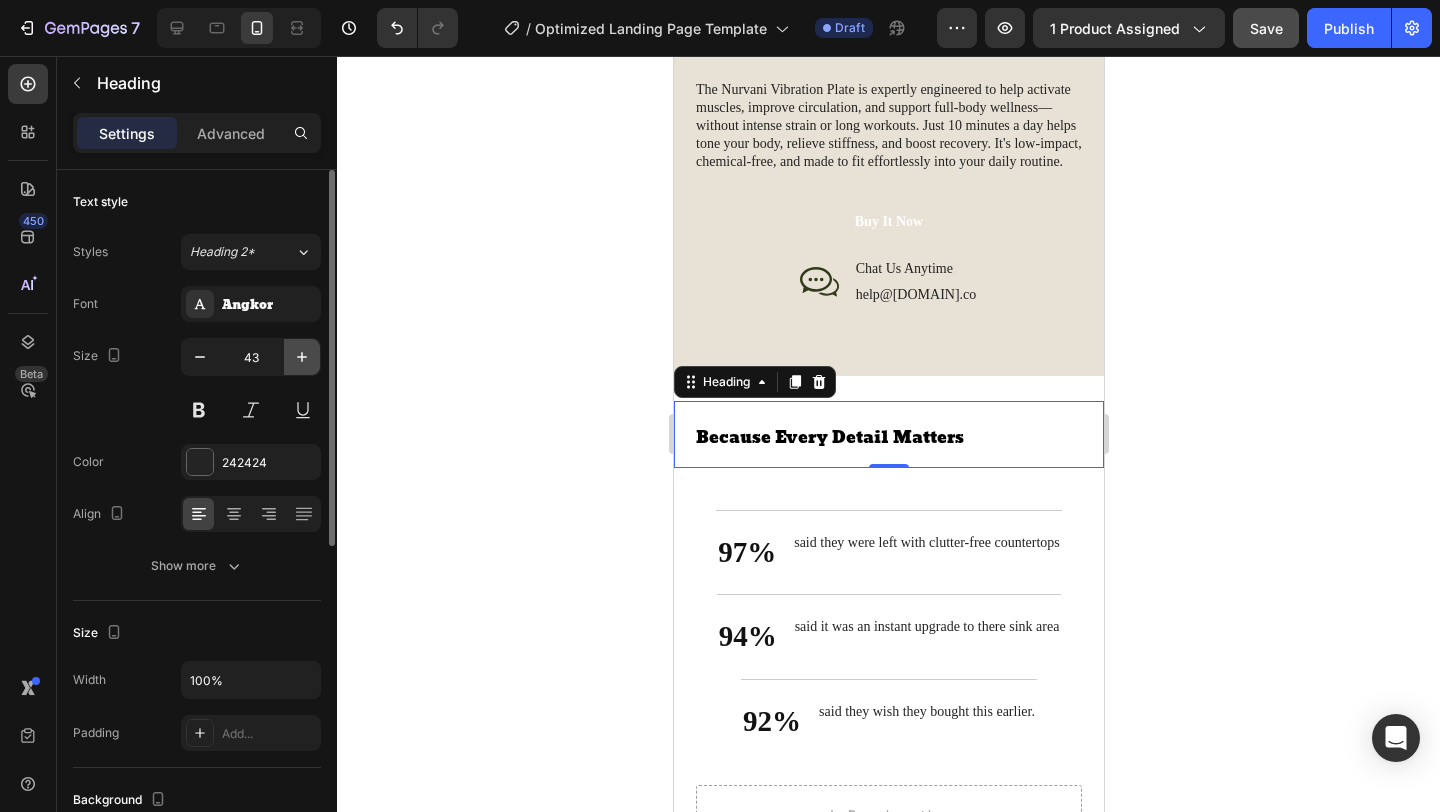 click 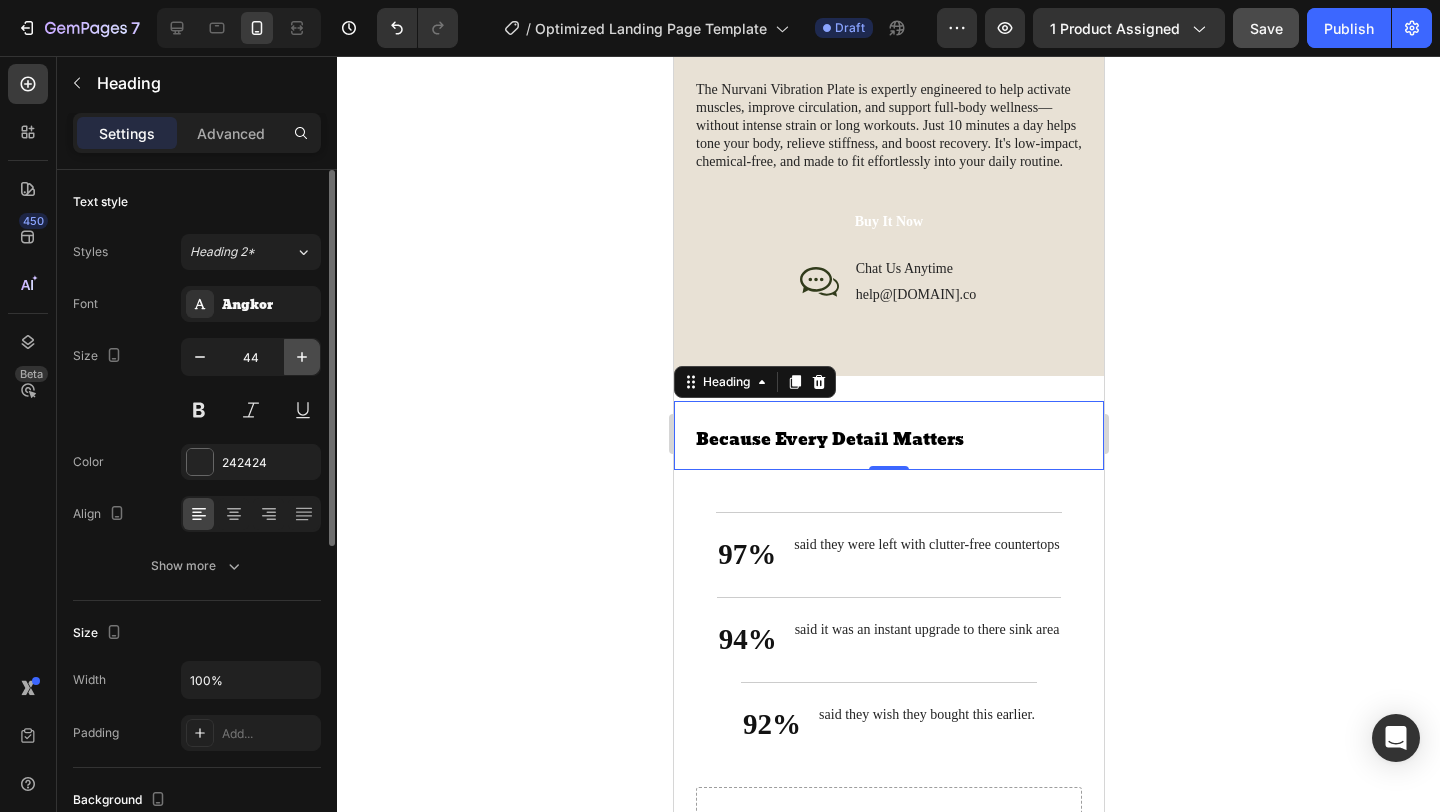 click 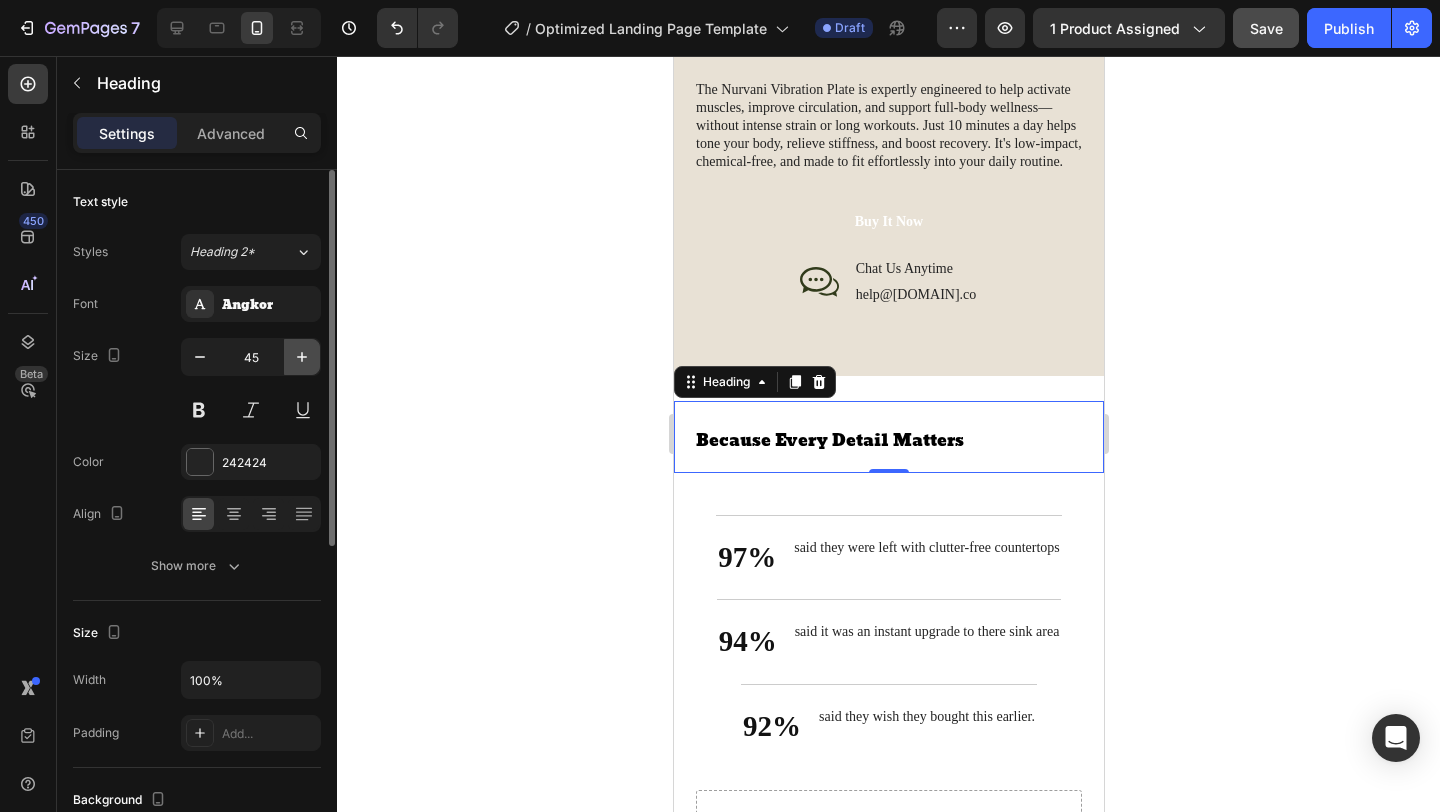 click 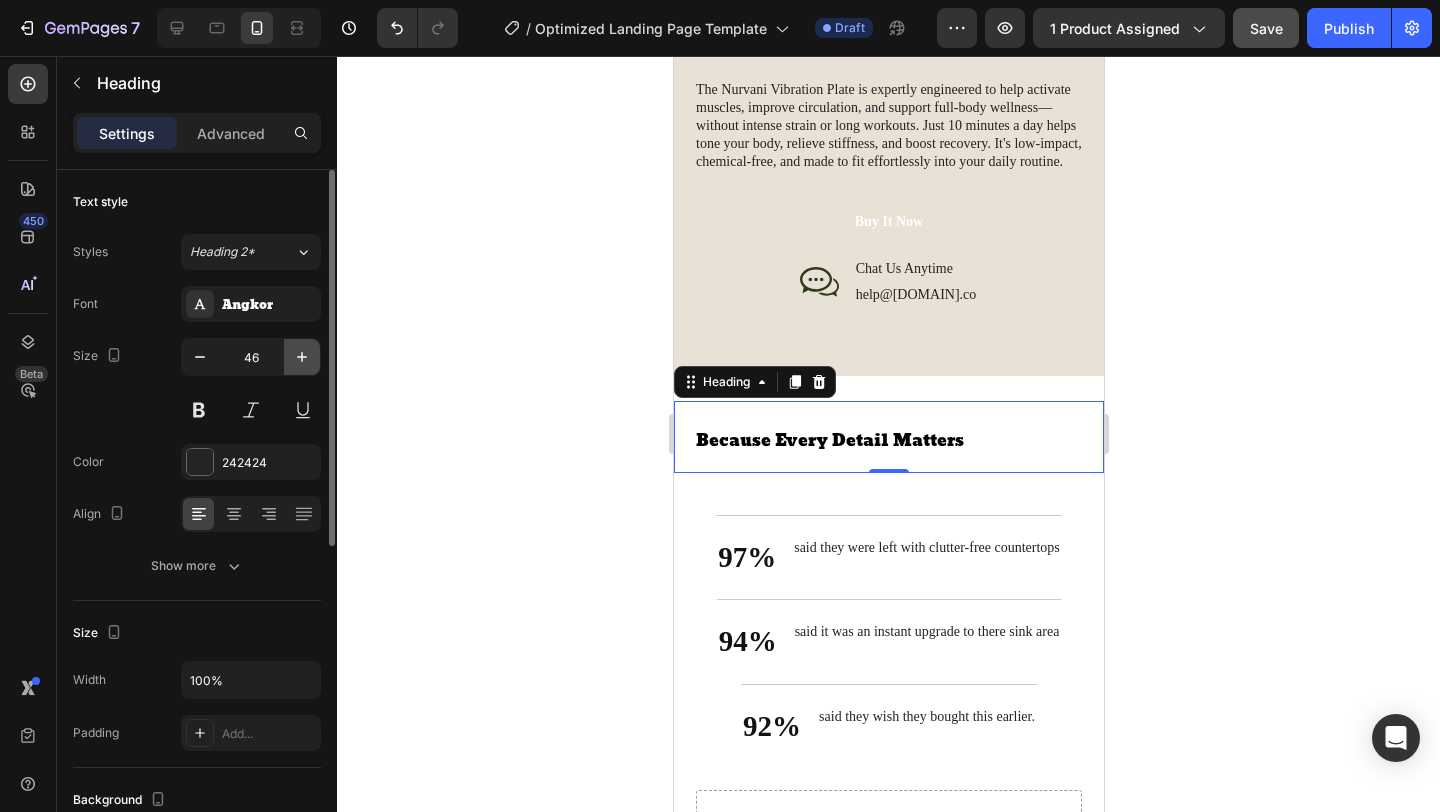 click 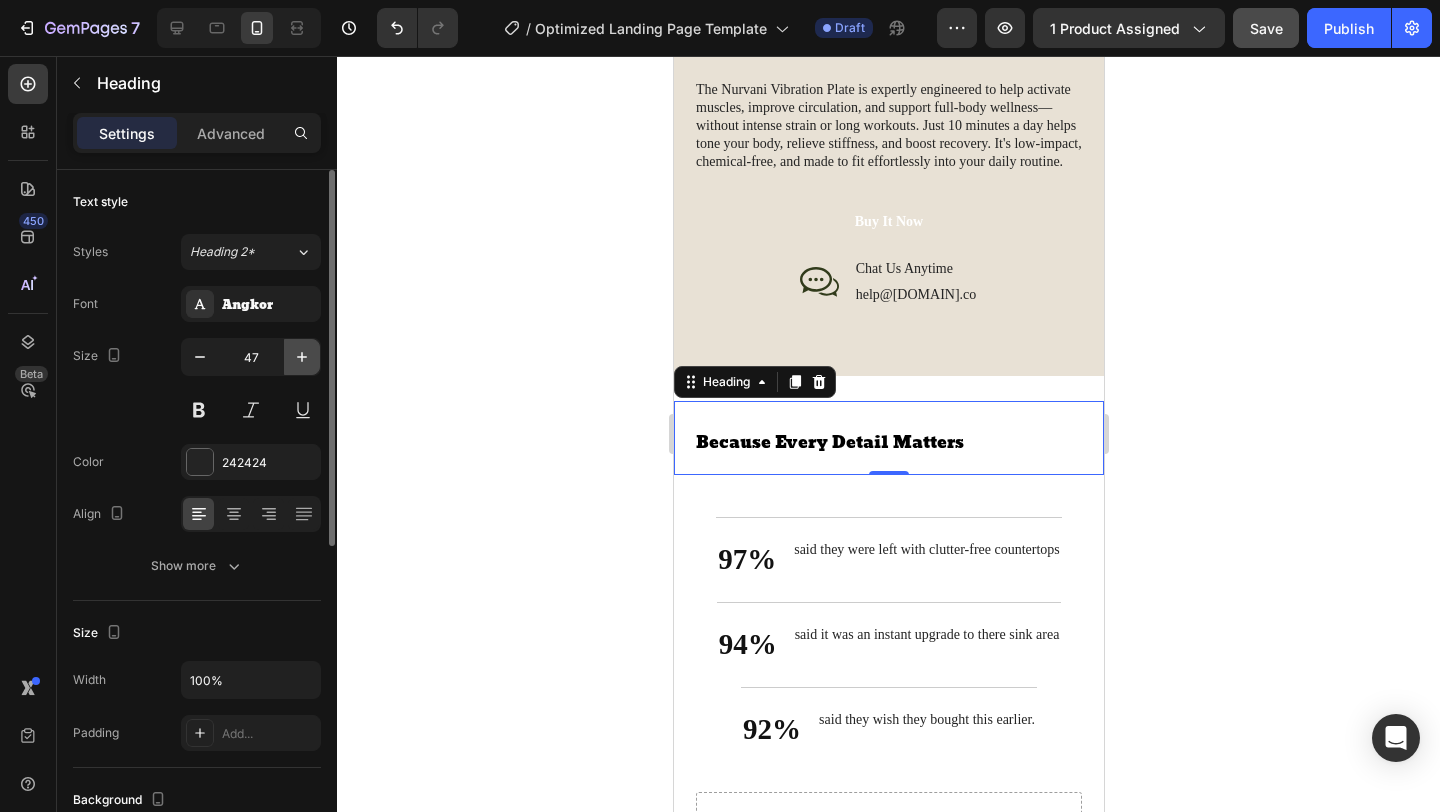 click 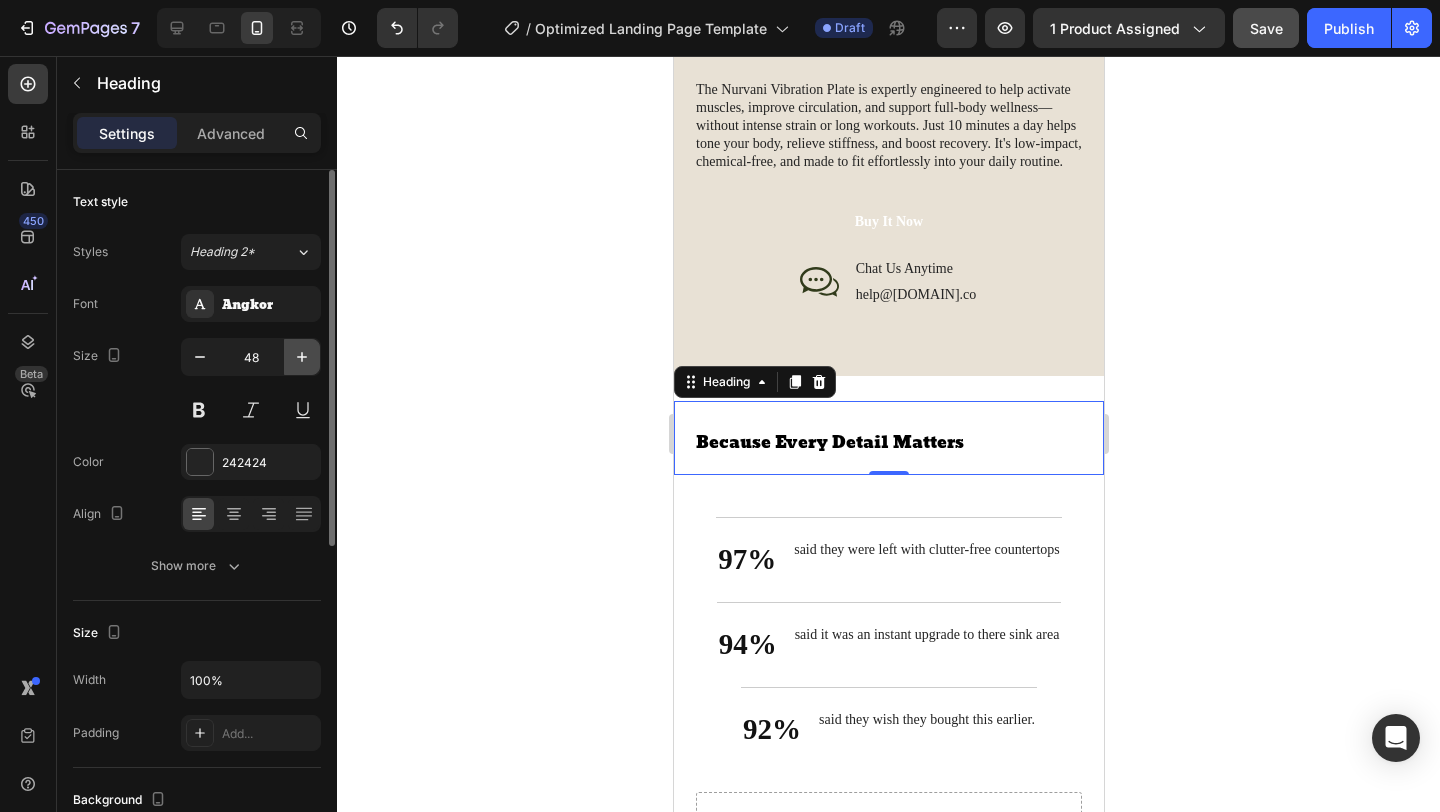 click 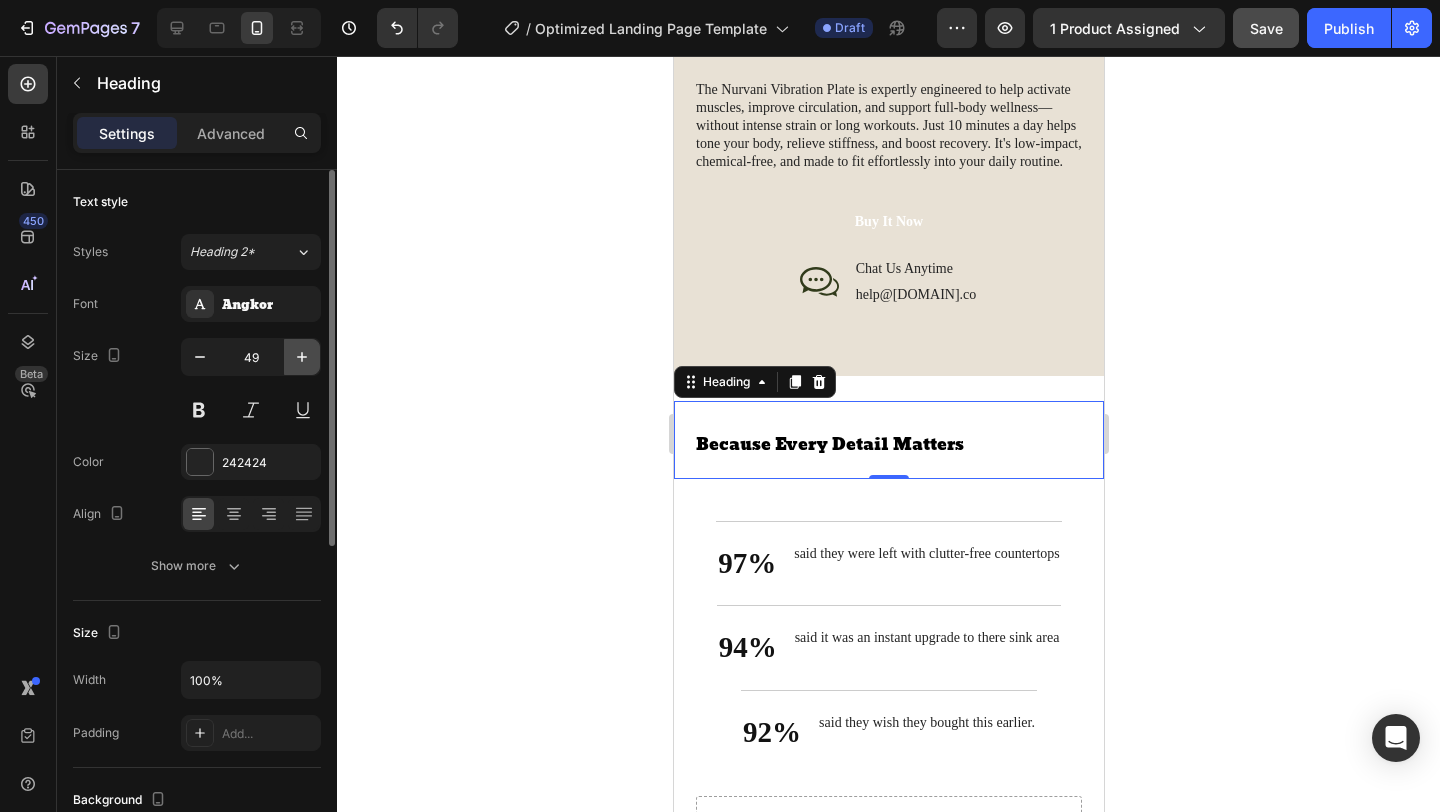 click 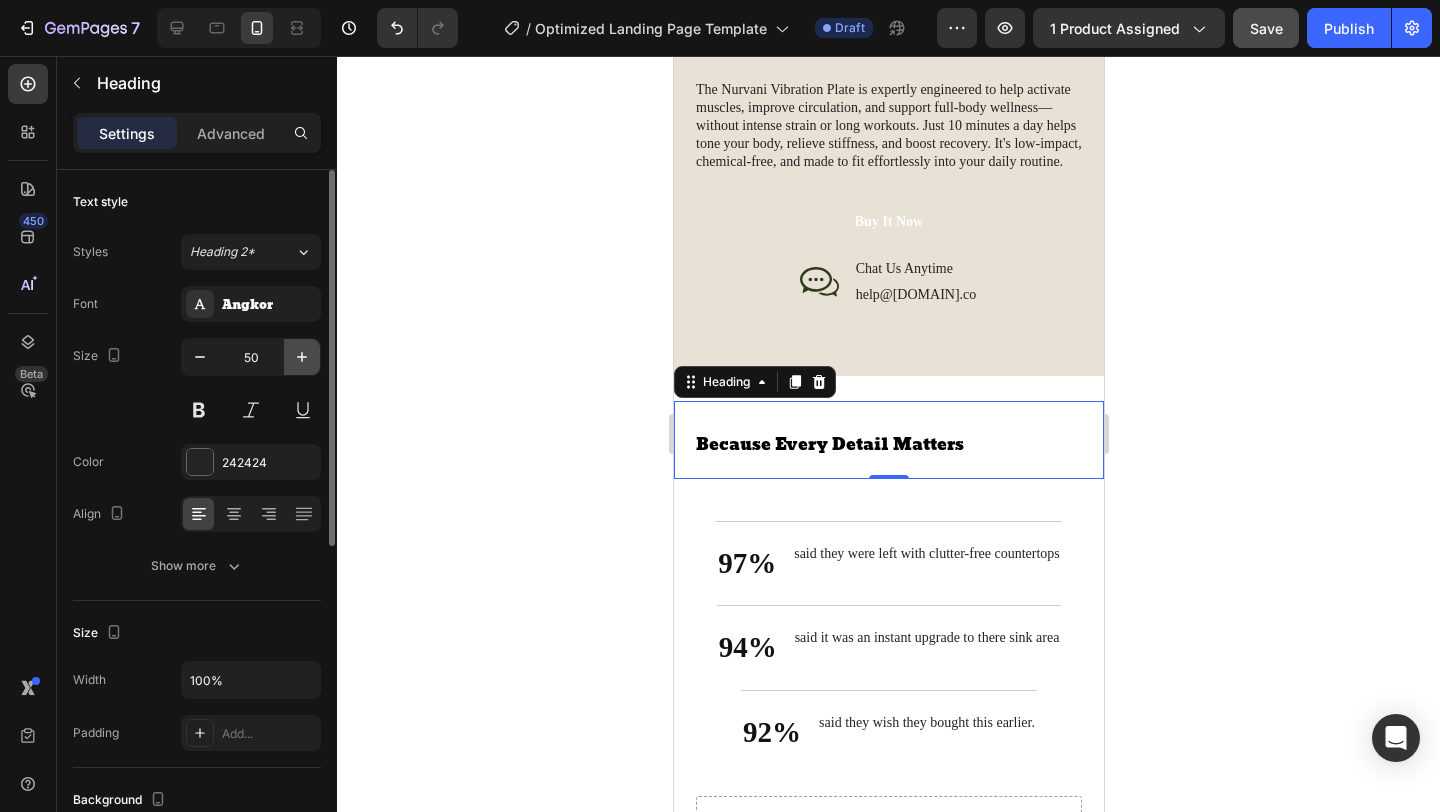 click 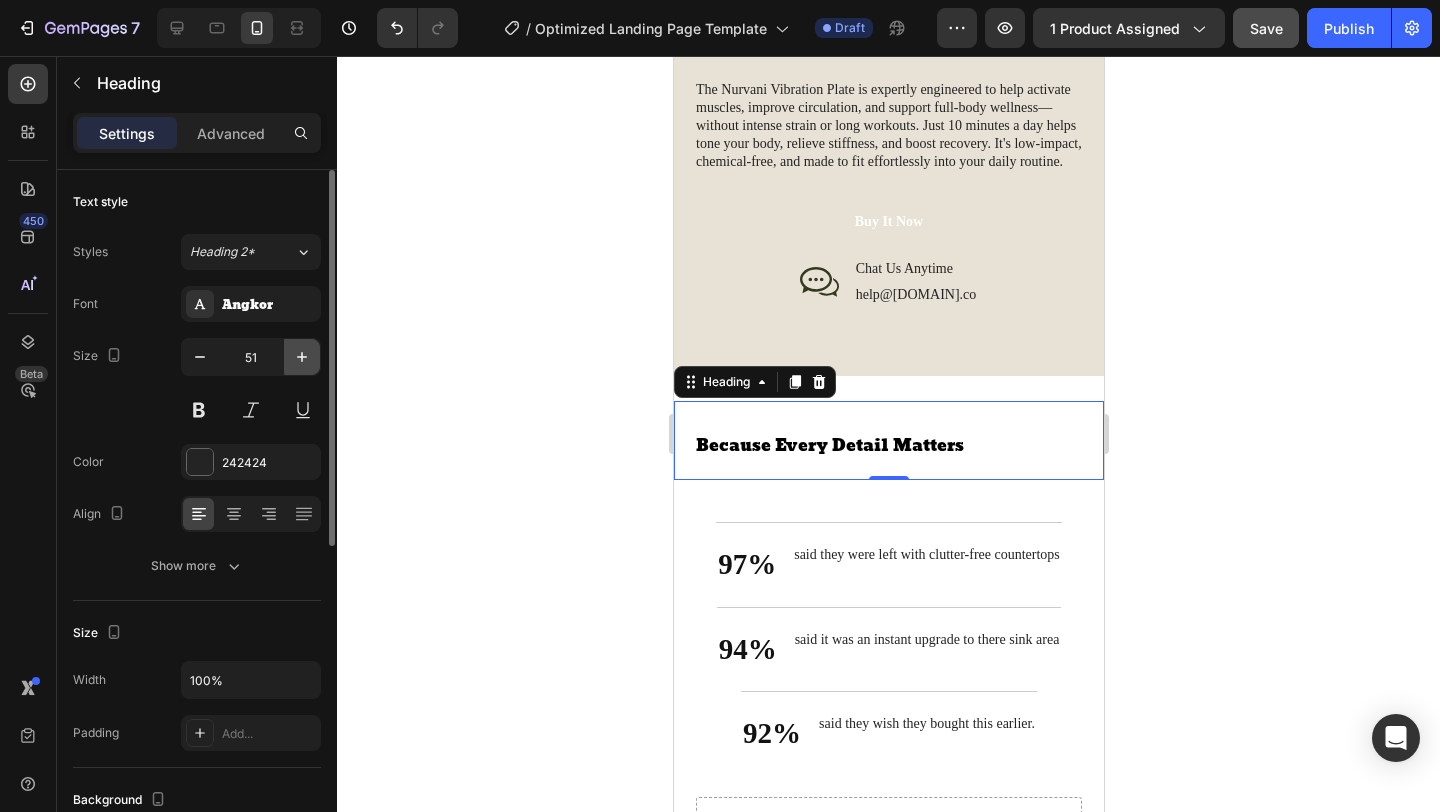 click 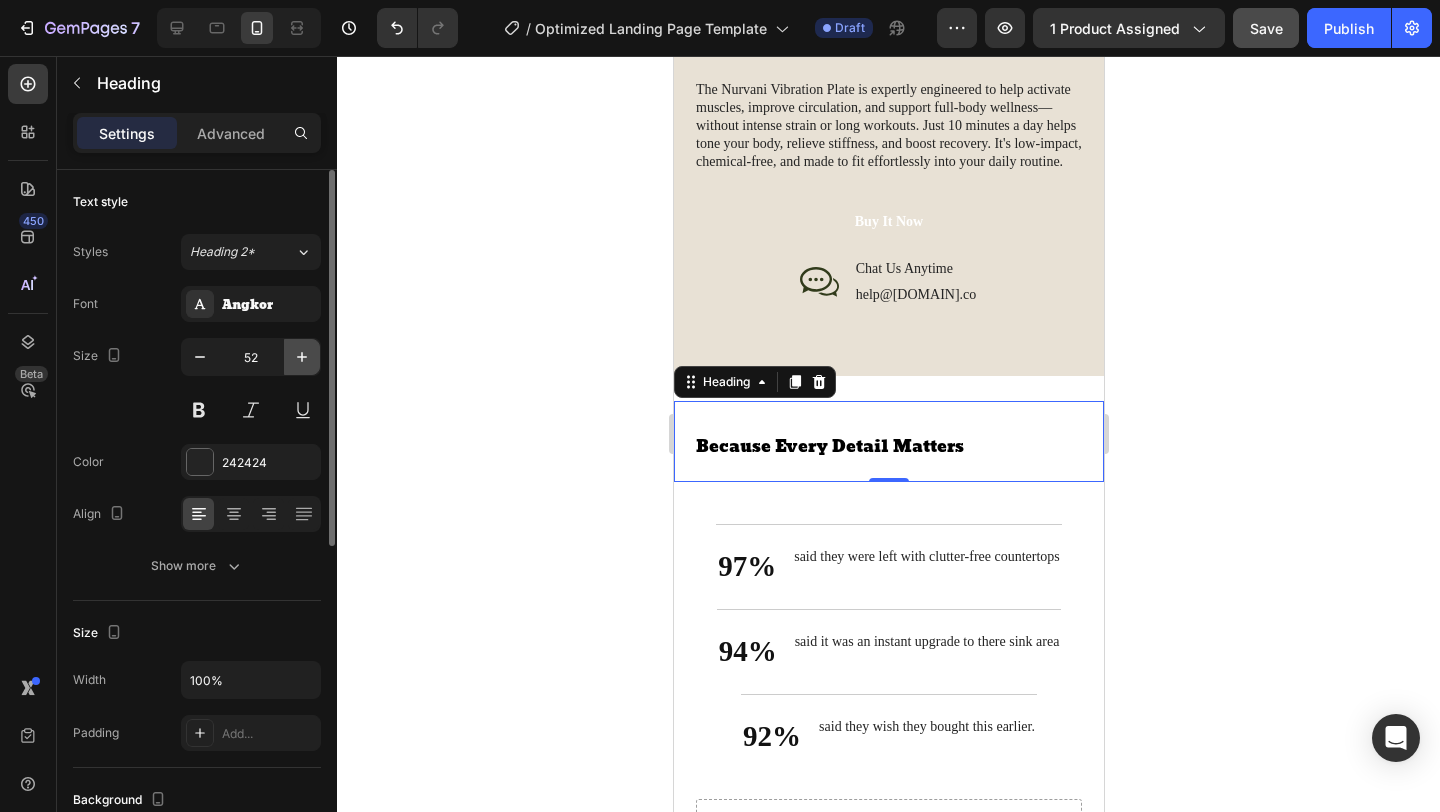 click 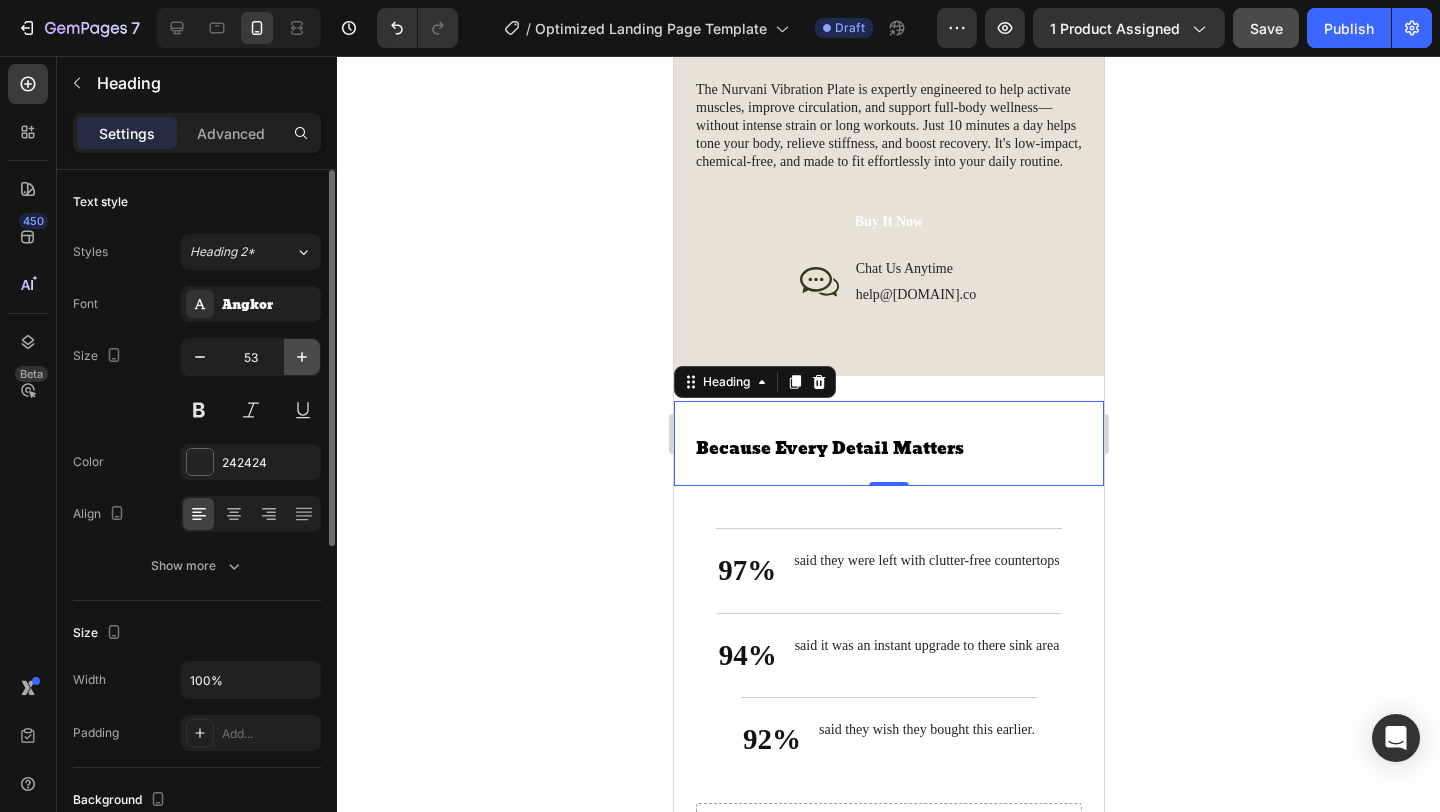 click 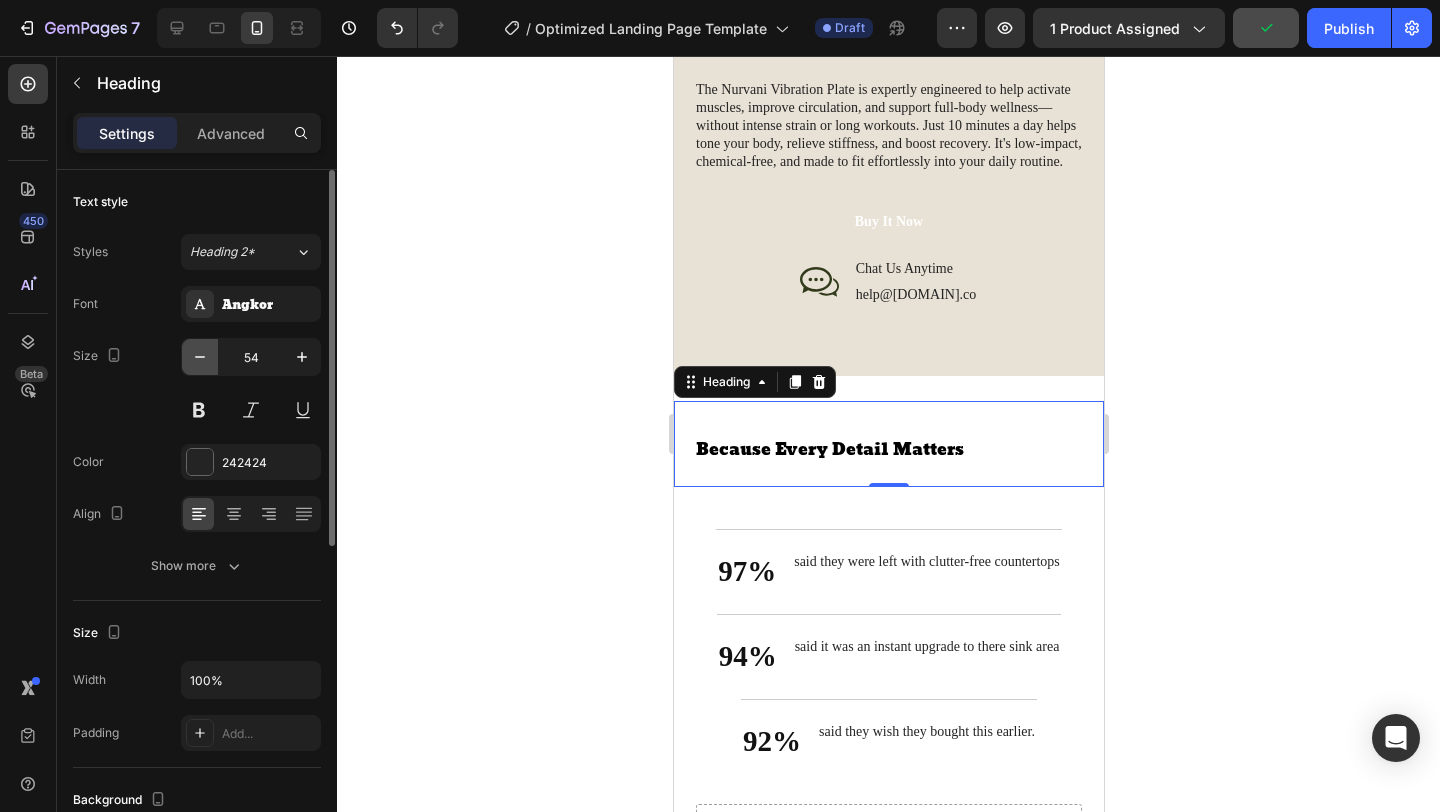 click 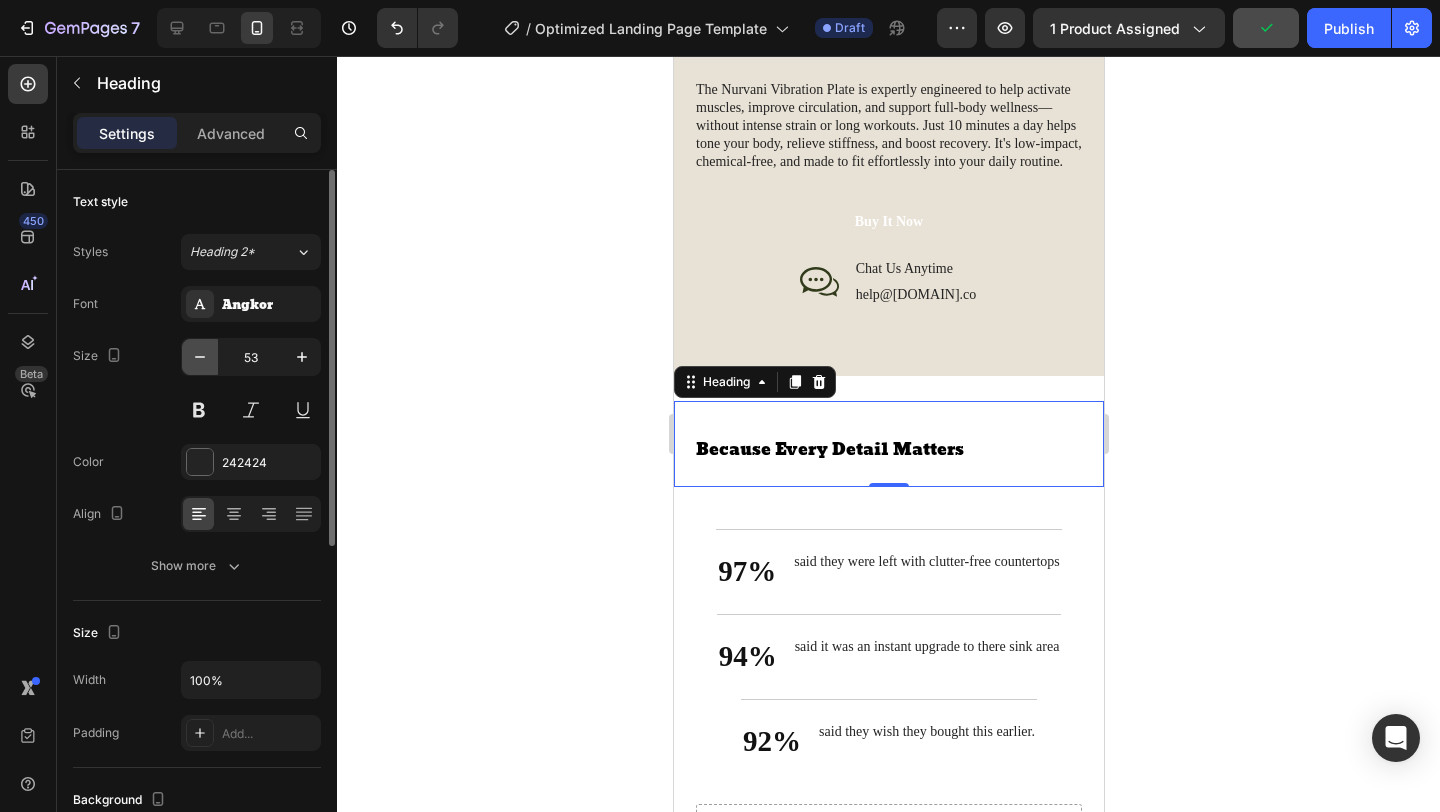click 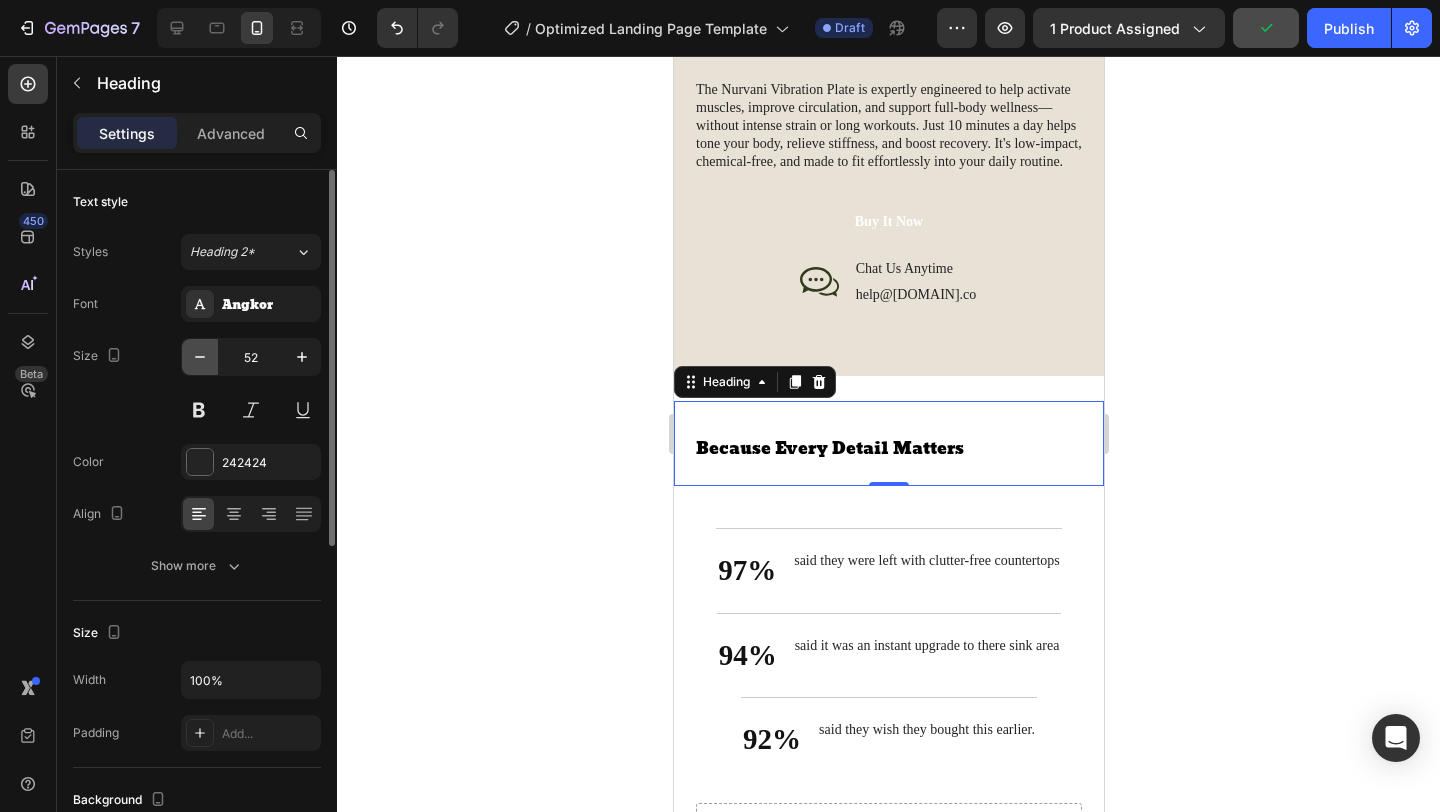 click 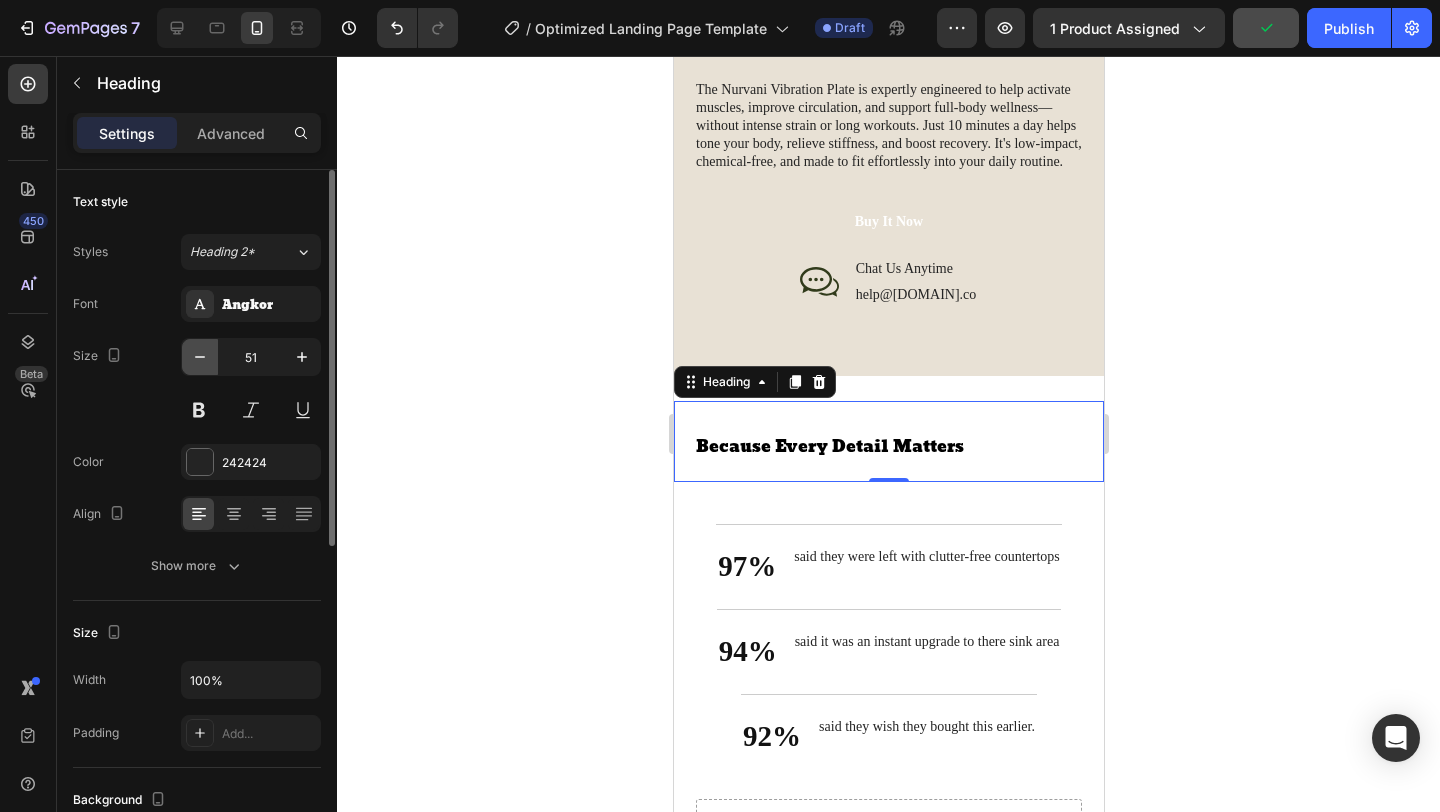 click 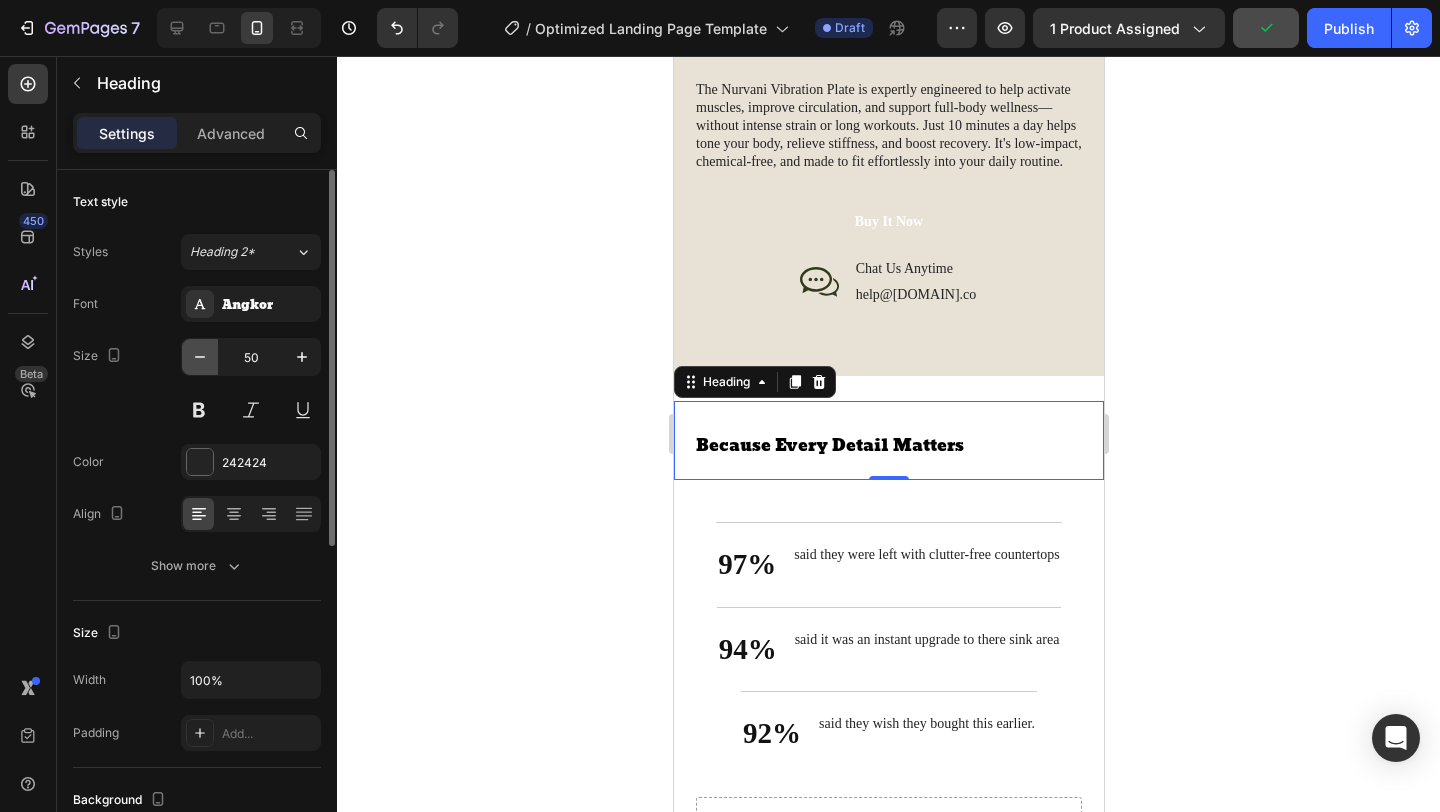 click 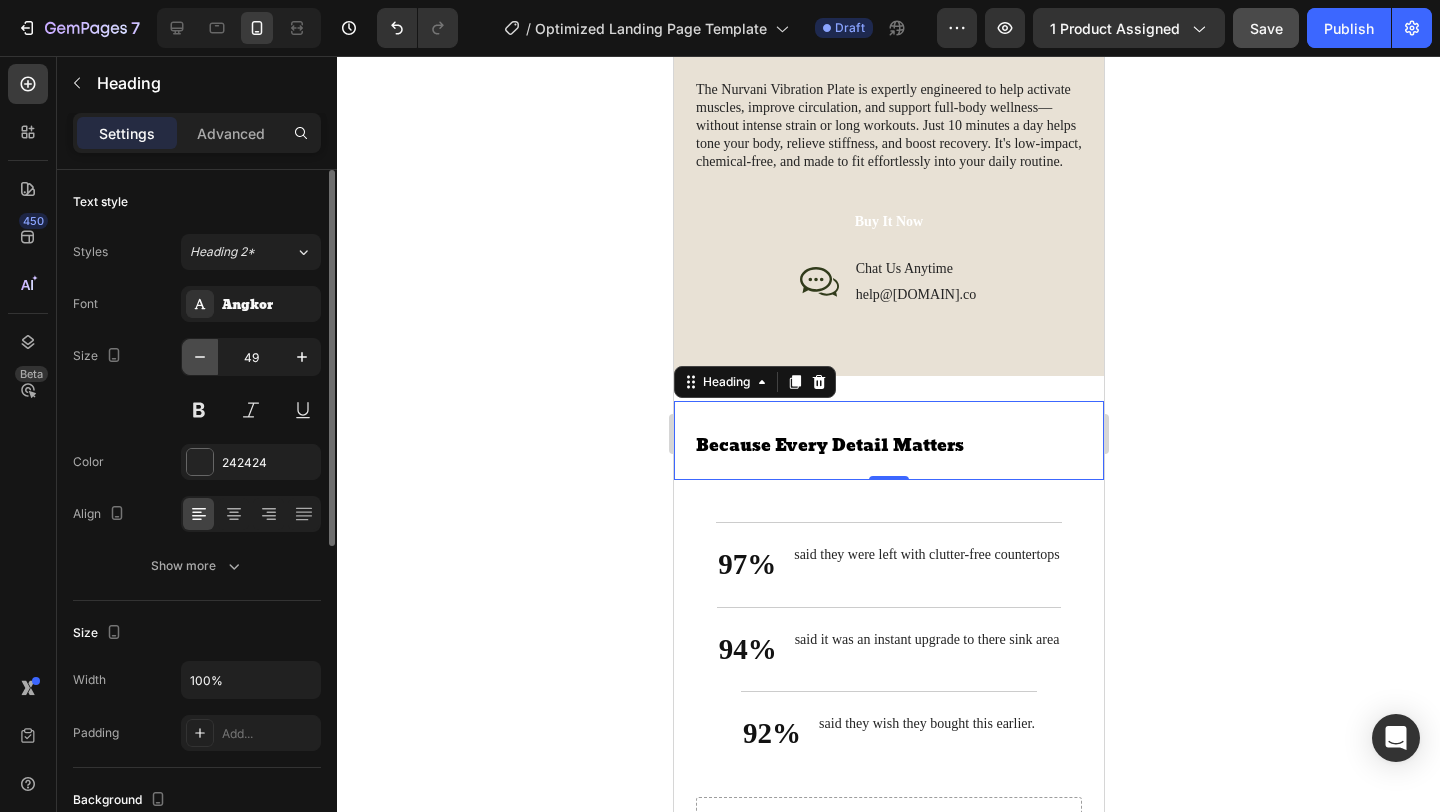 click 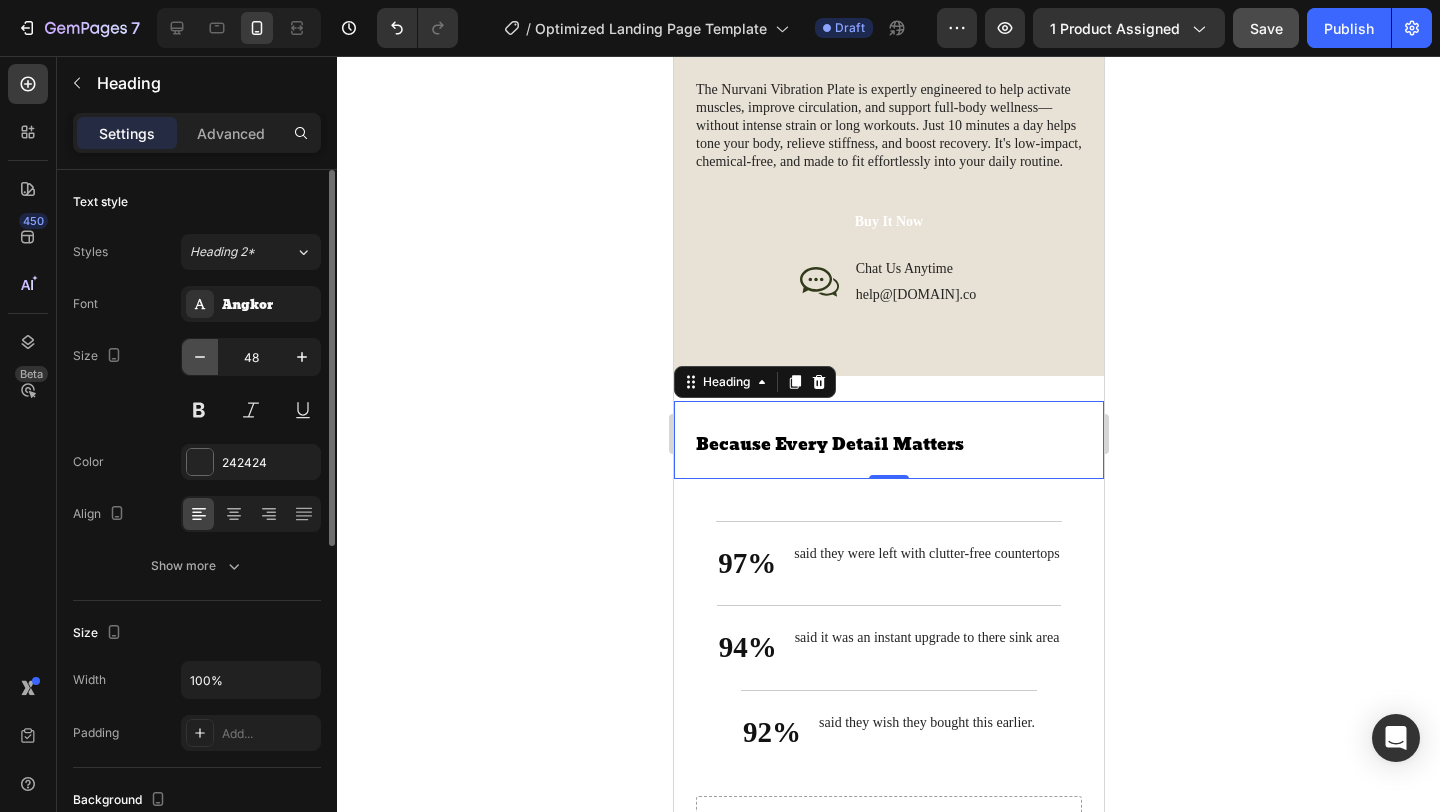click 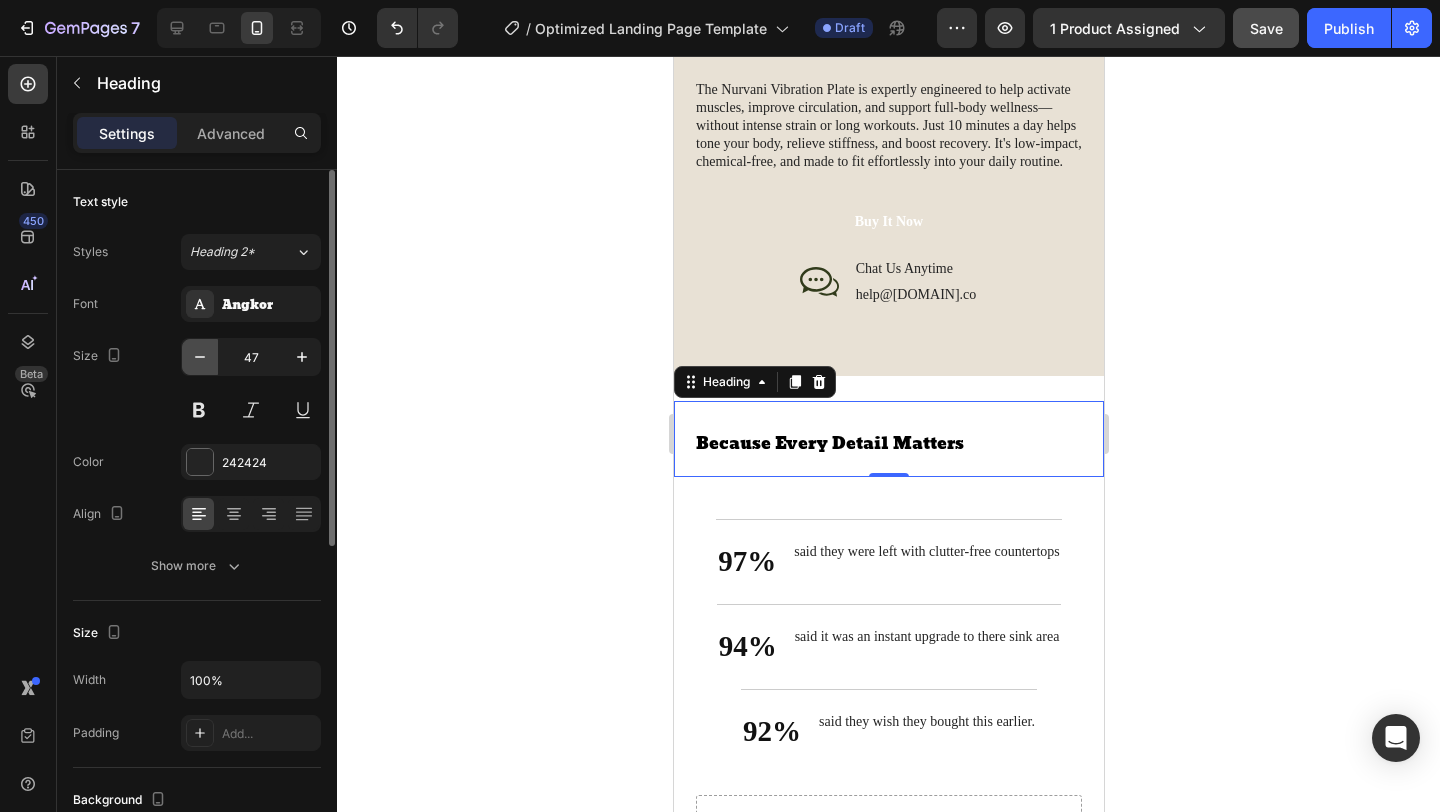 click 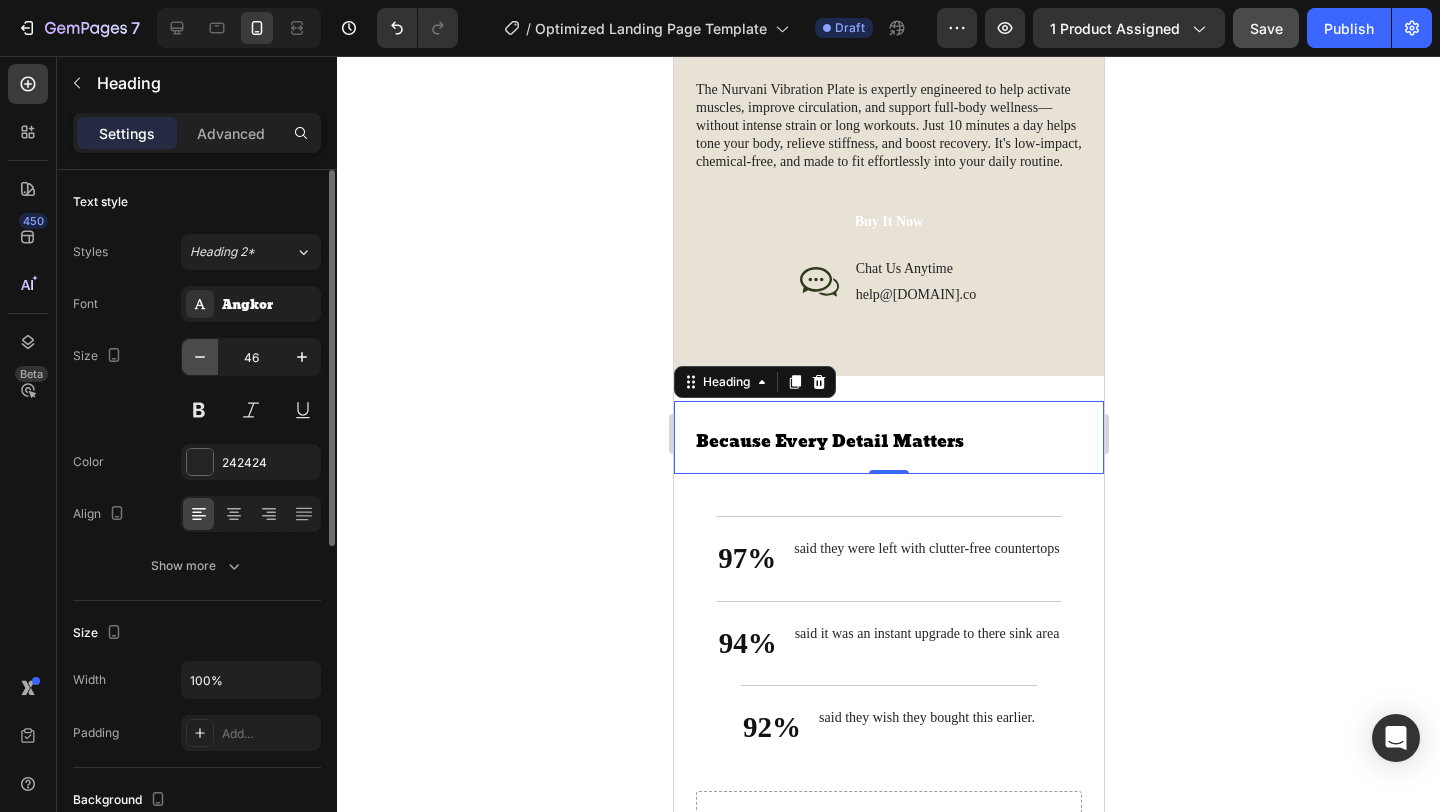 click 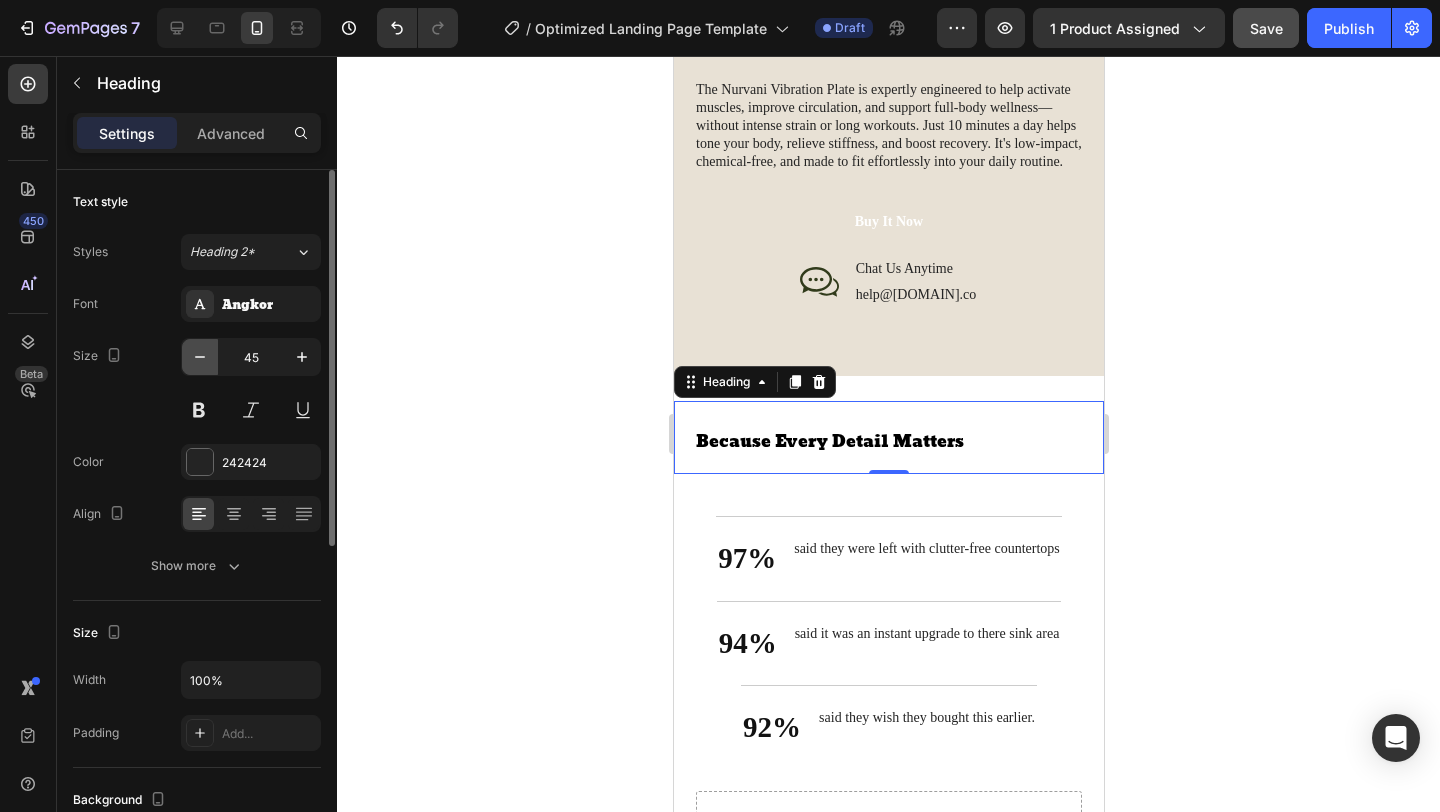 click 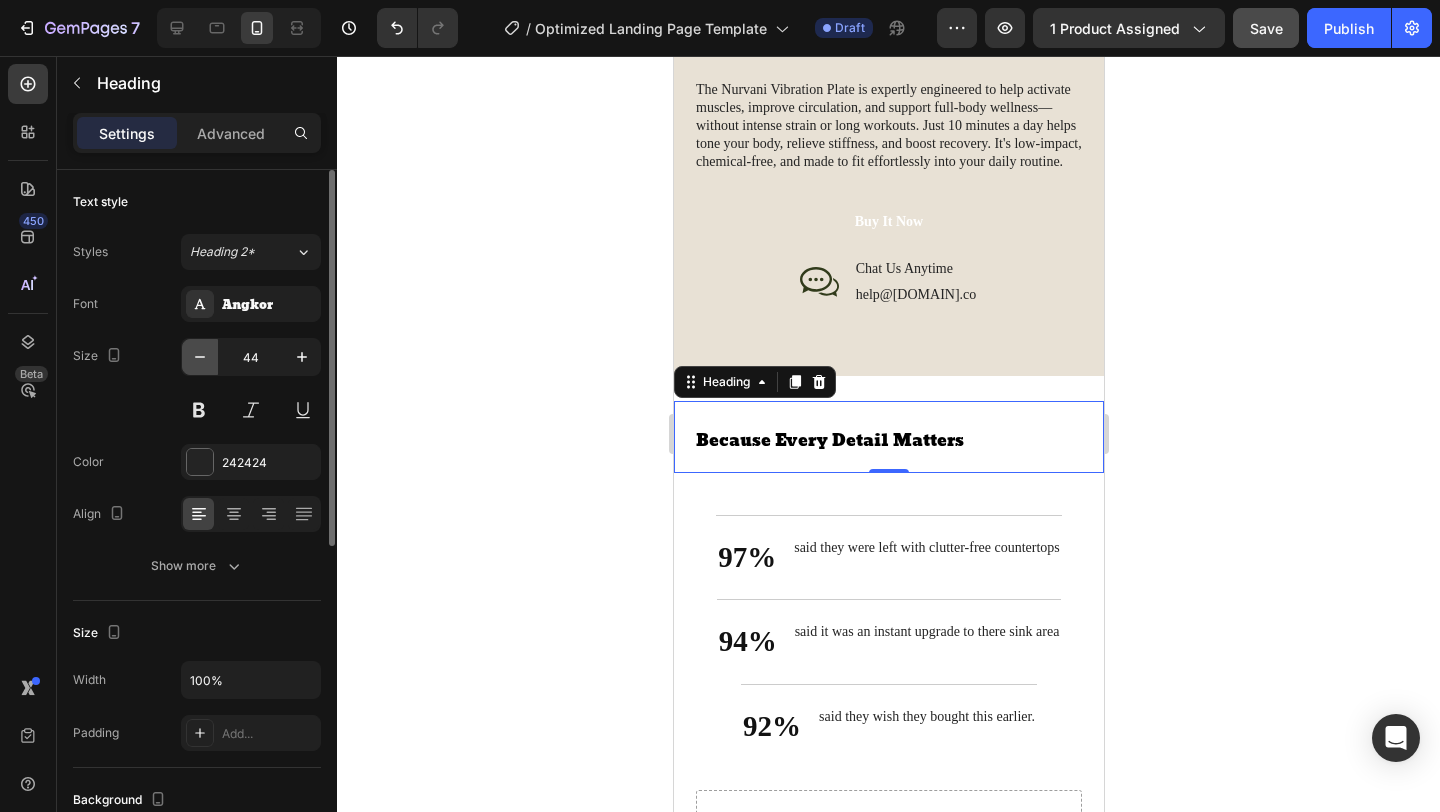 click 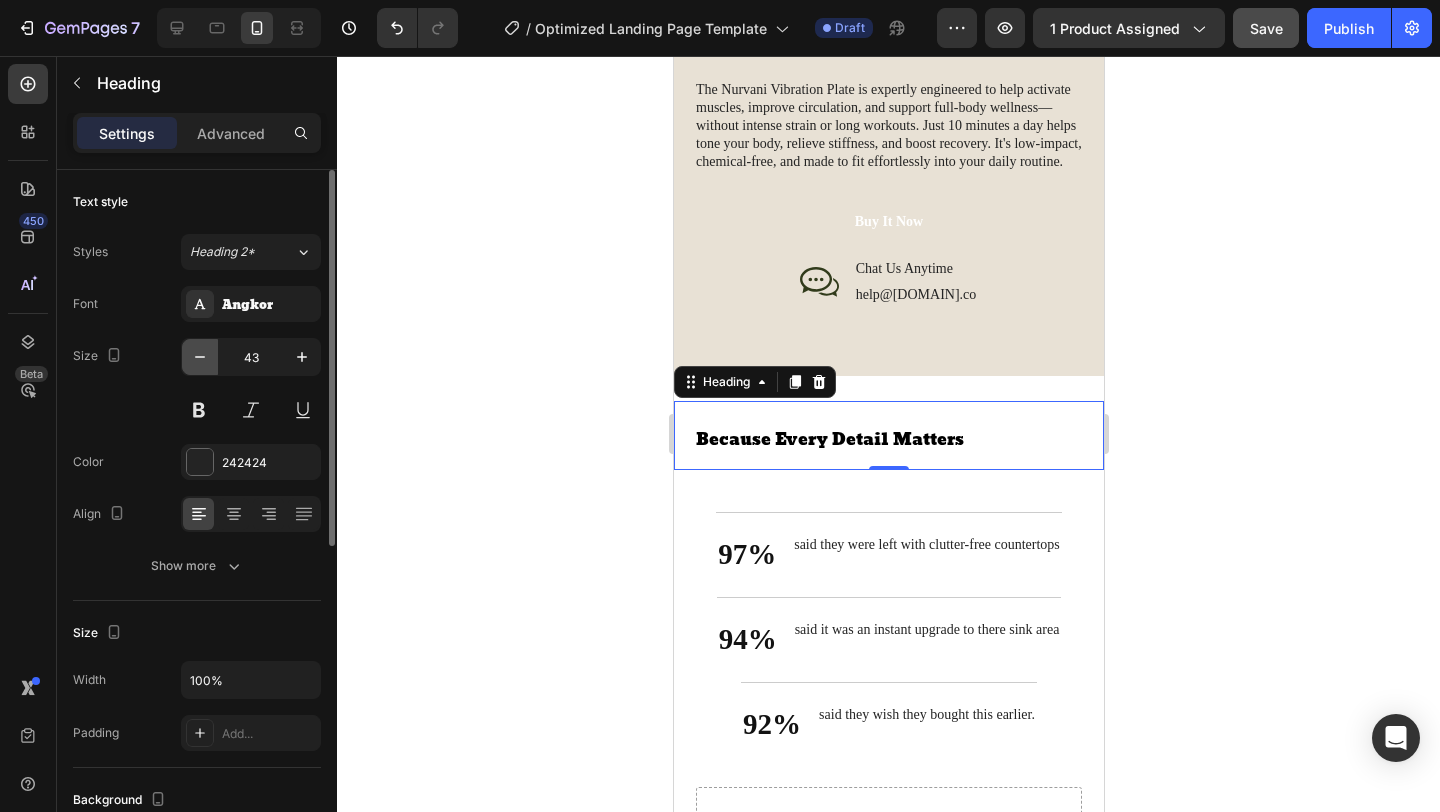 click 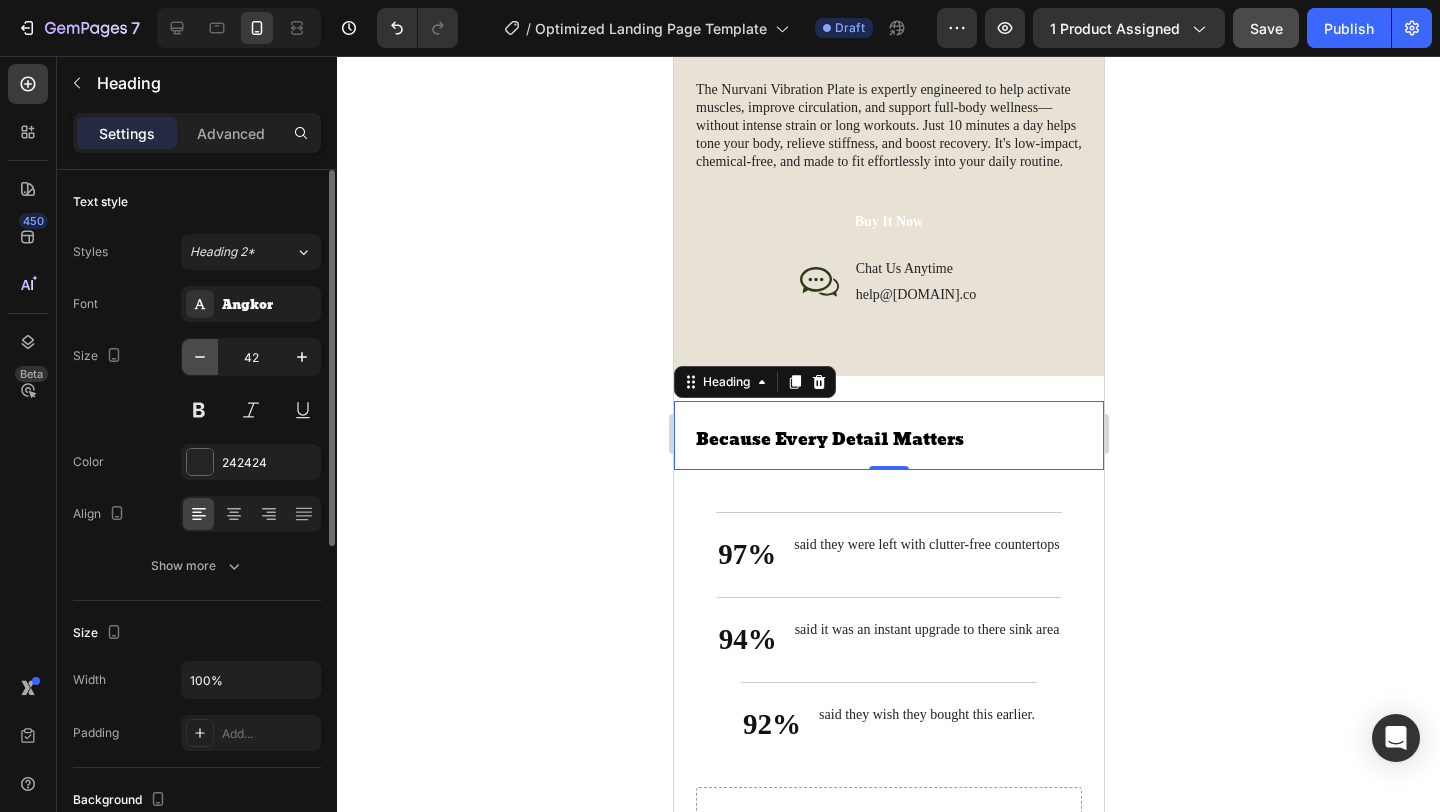 click 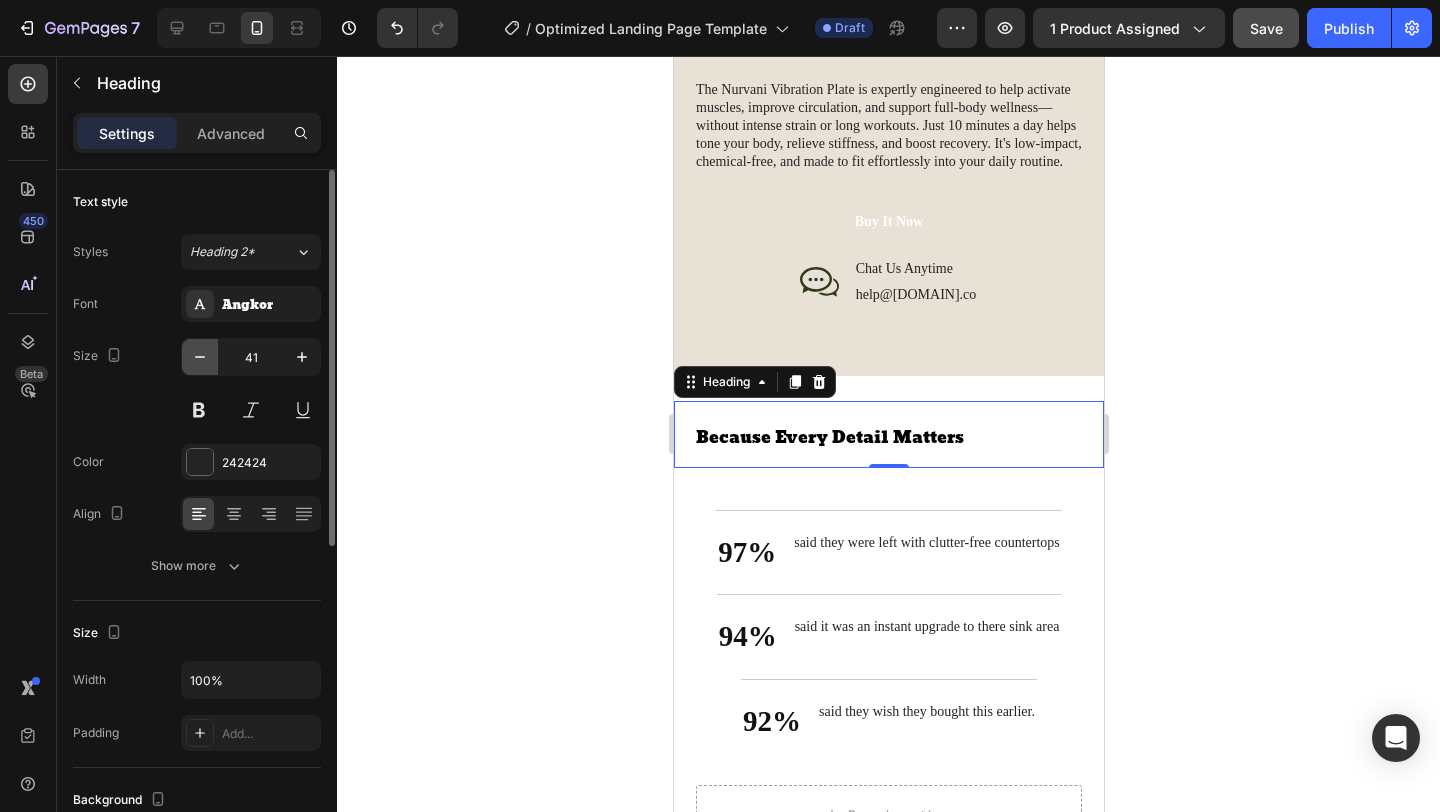 click 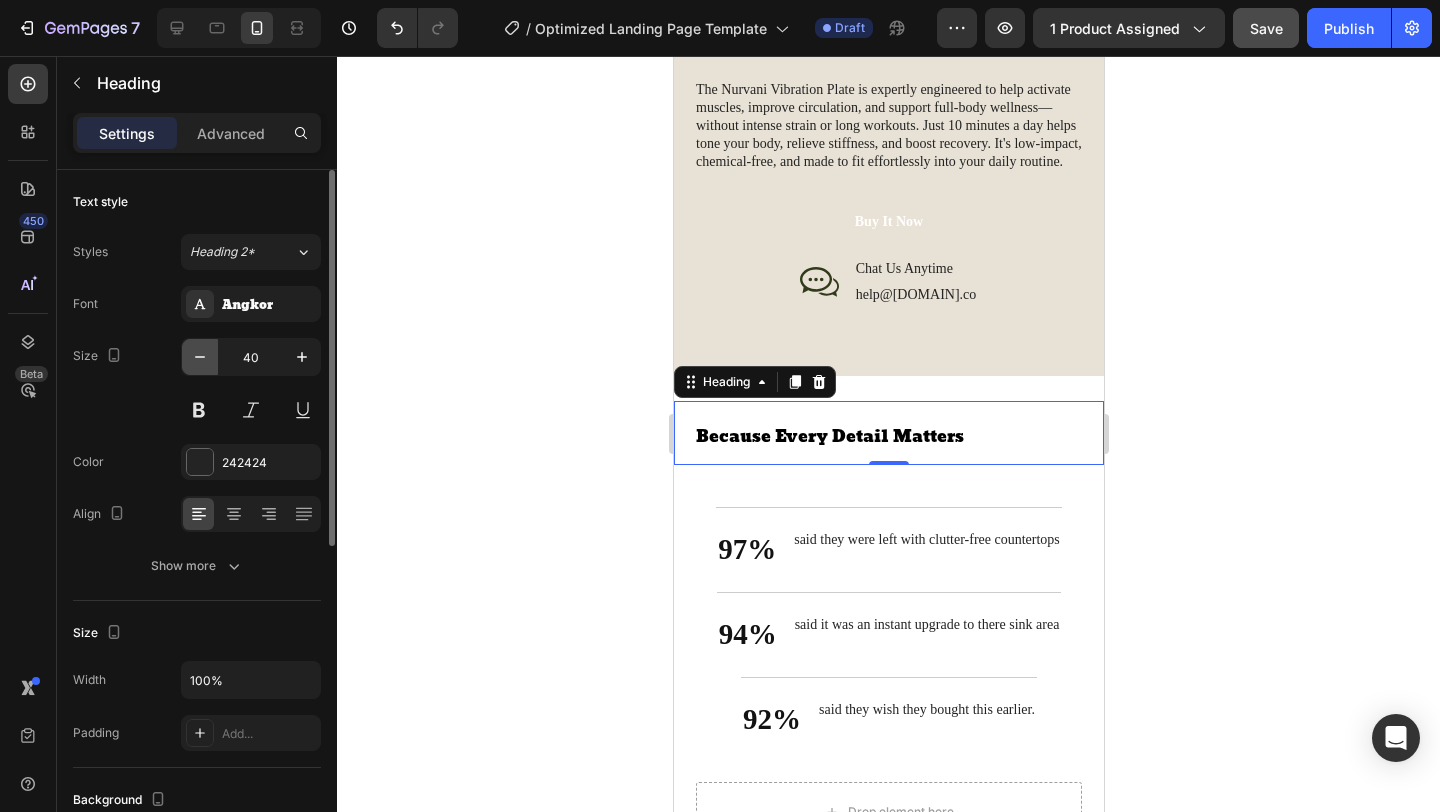 click 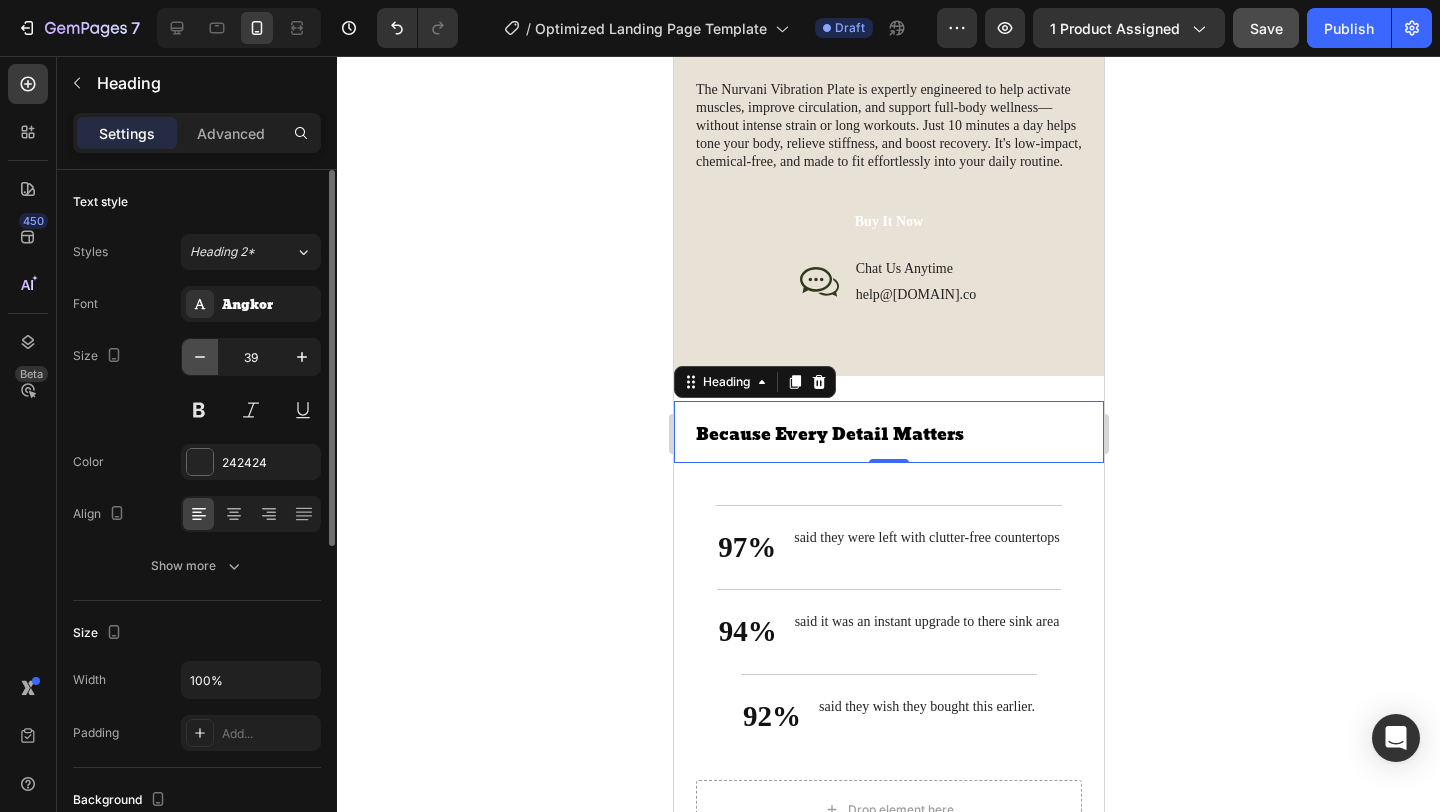 click 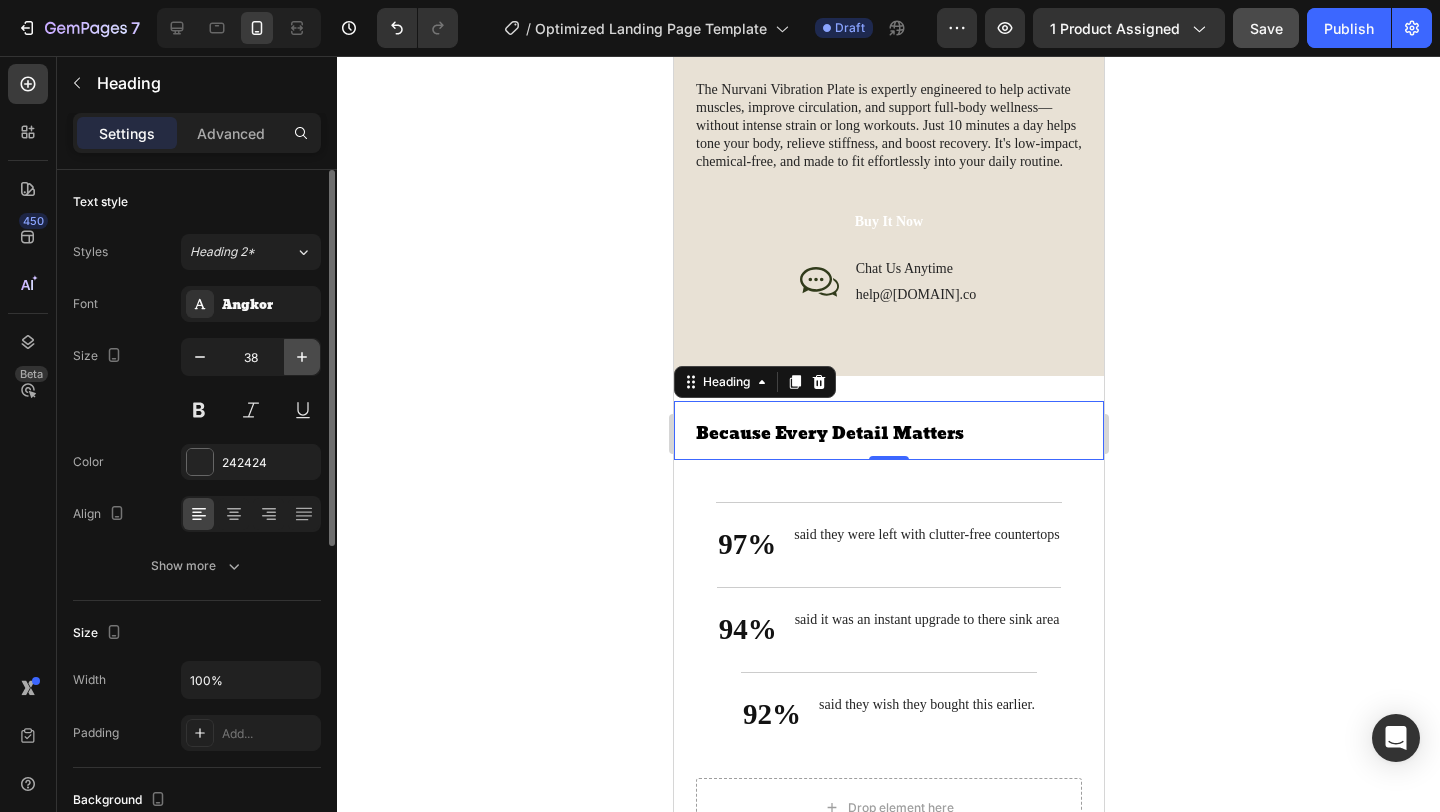 click 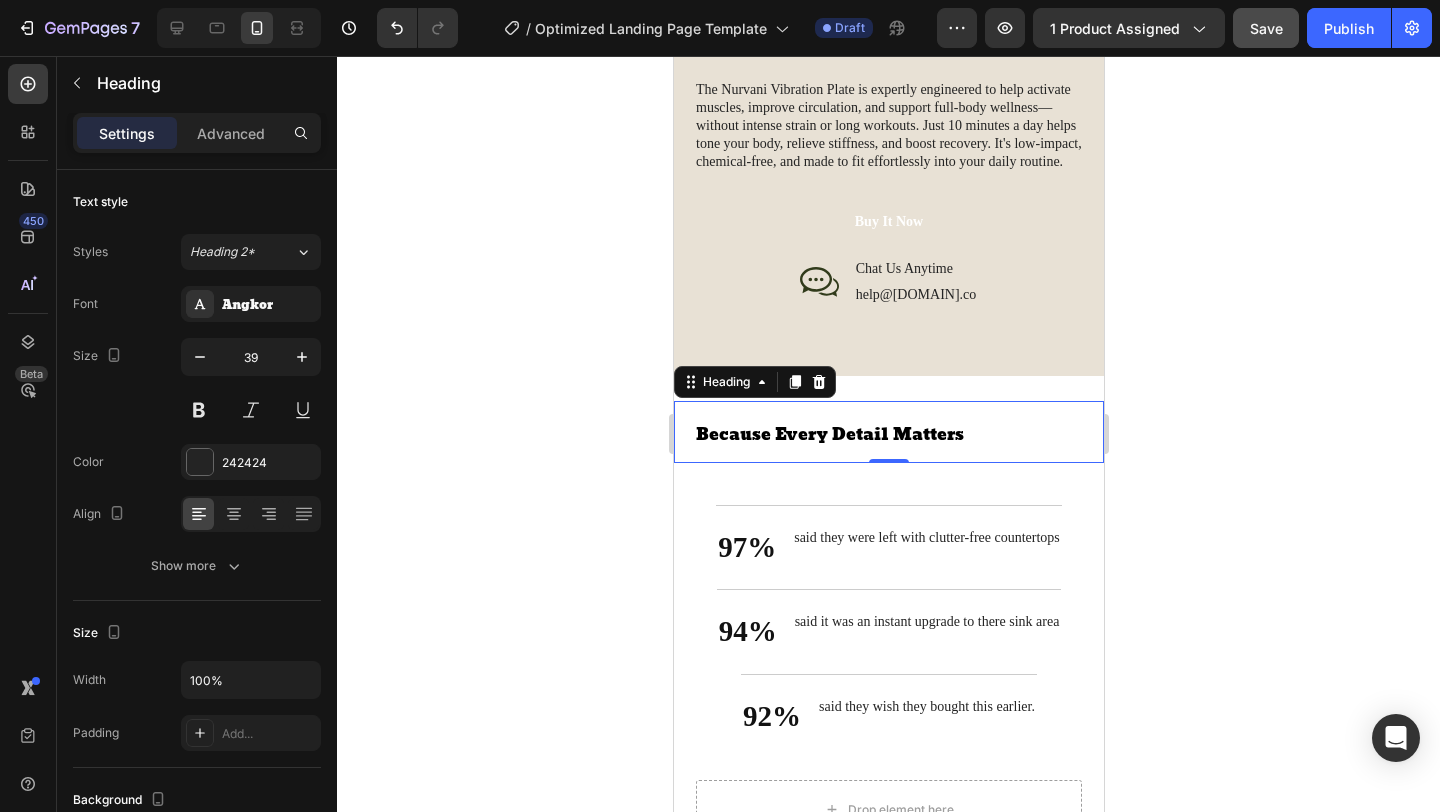 click 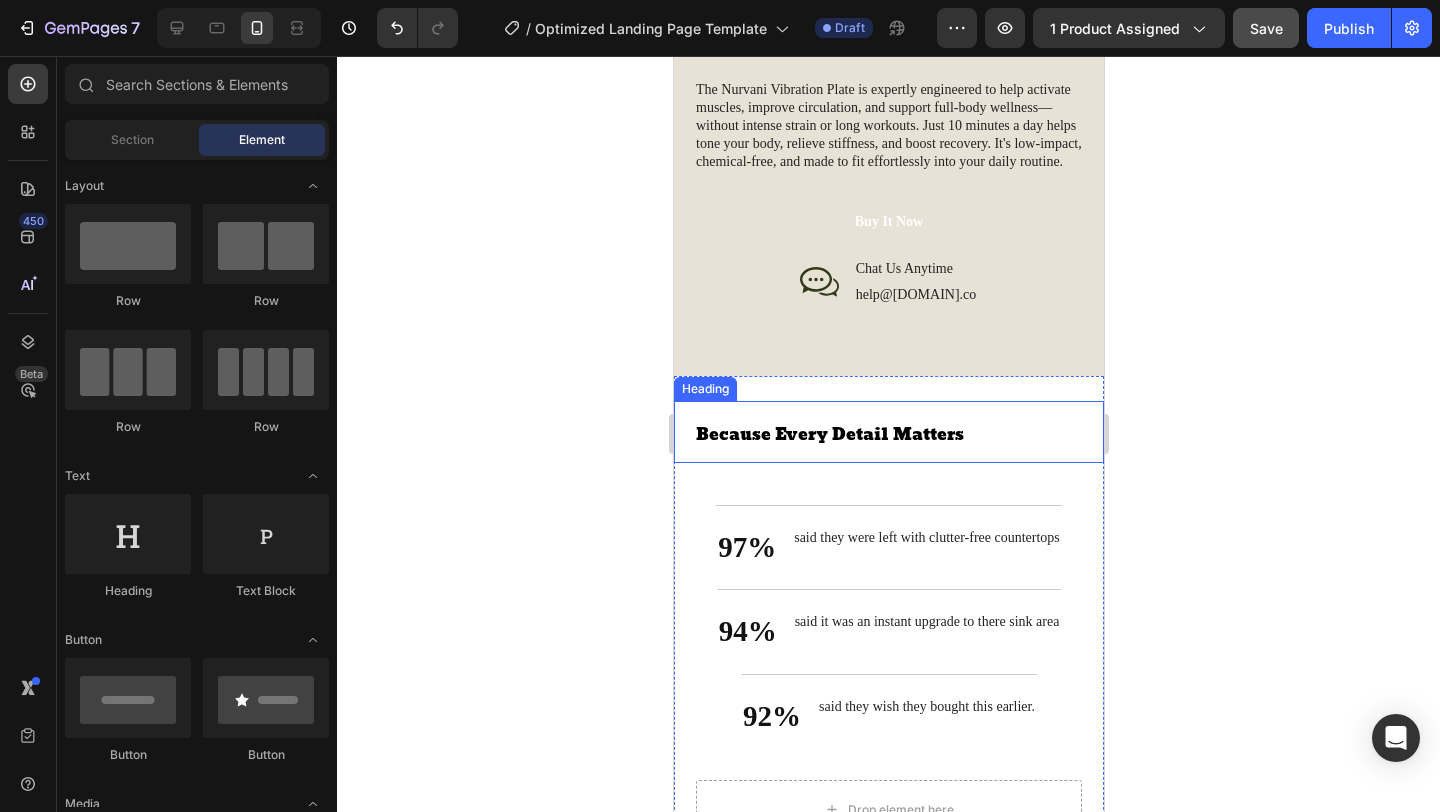 click on "Because Every Detail Matters" at bounding box center [829, 434] 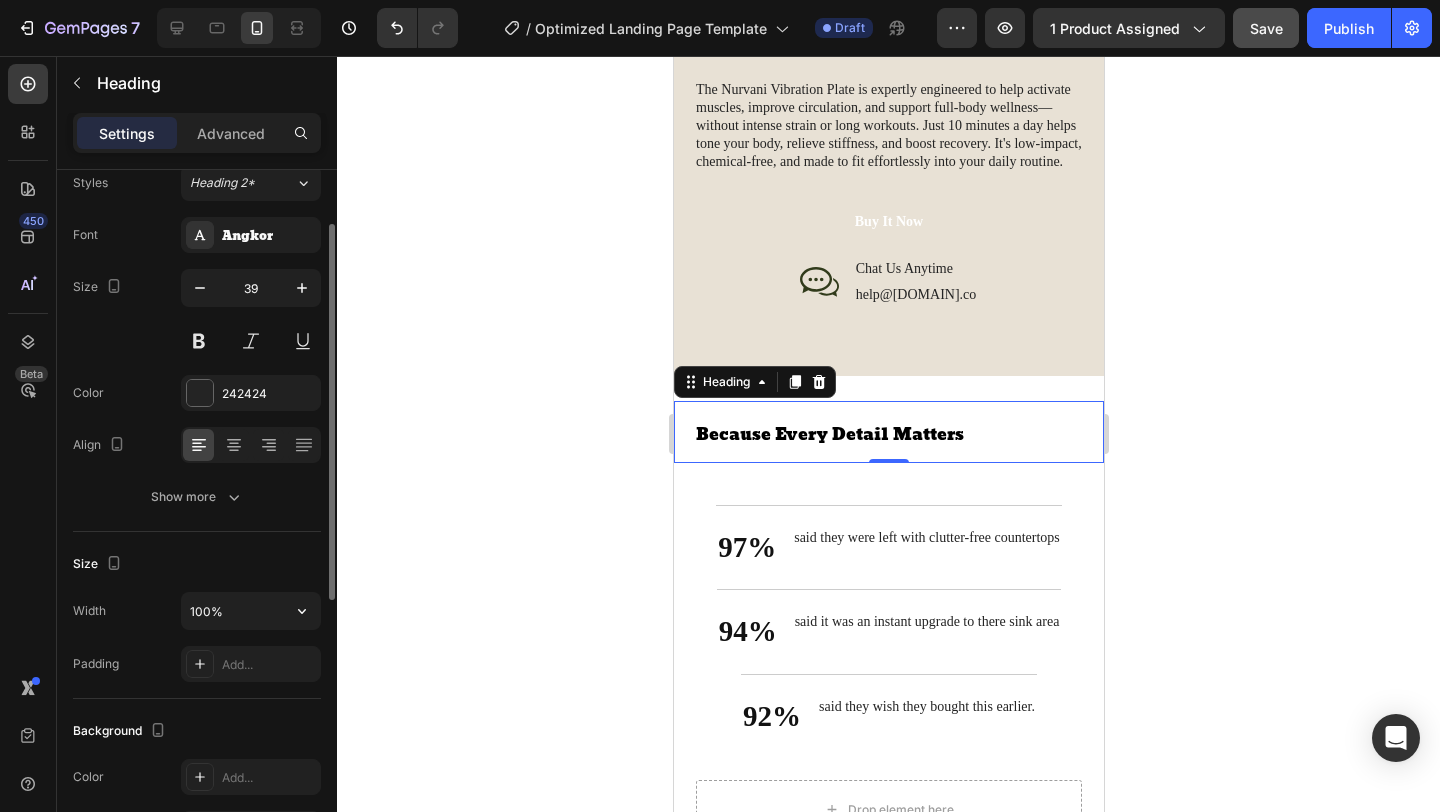 scroll, scrollTop: 0, scrollLeft: 0, axis: both 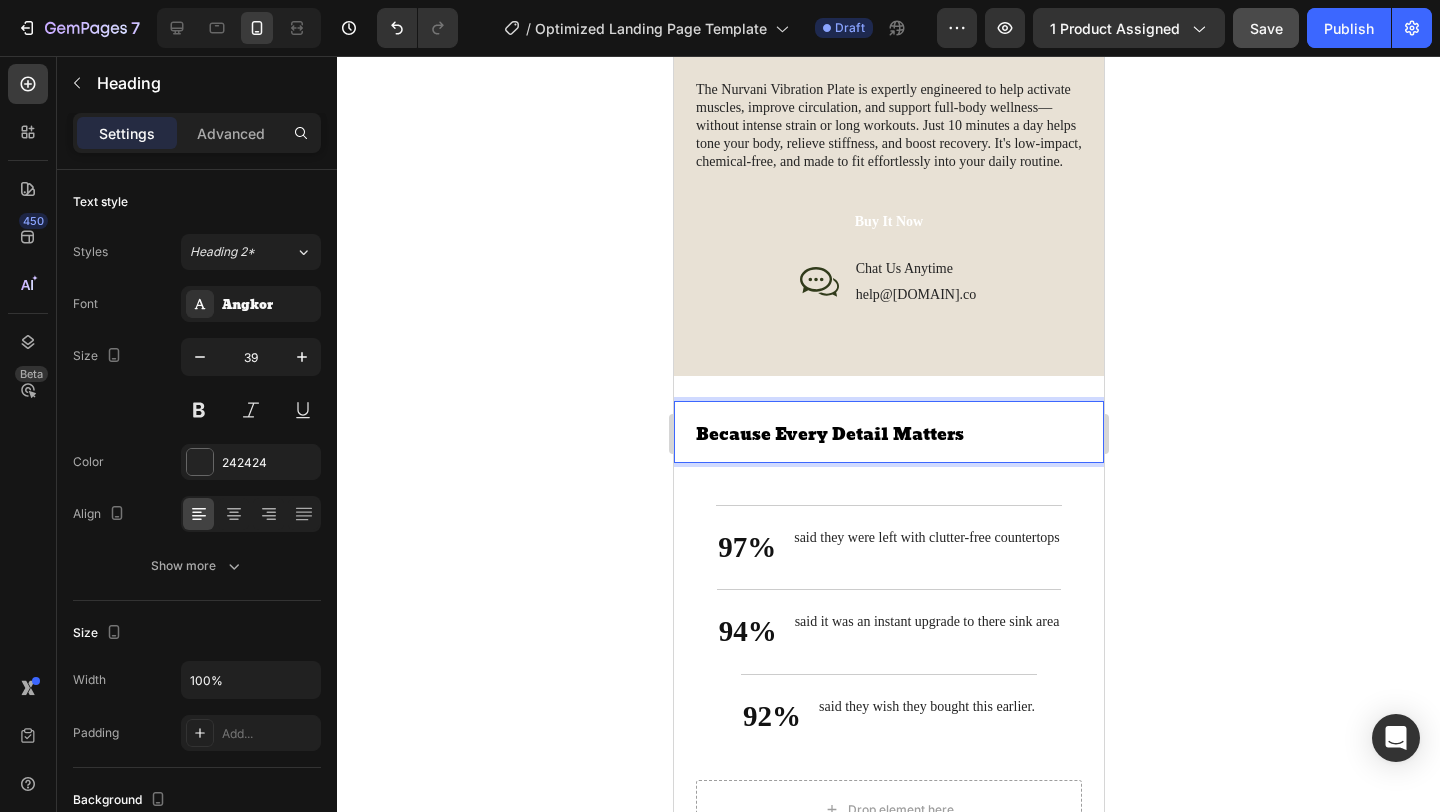 click on "Because Every Detail Matters" at bounding box center [829, 434] 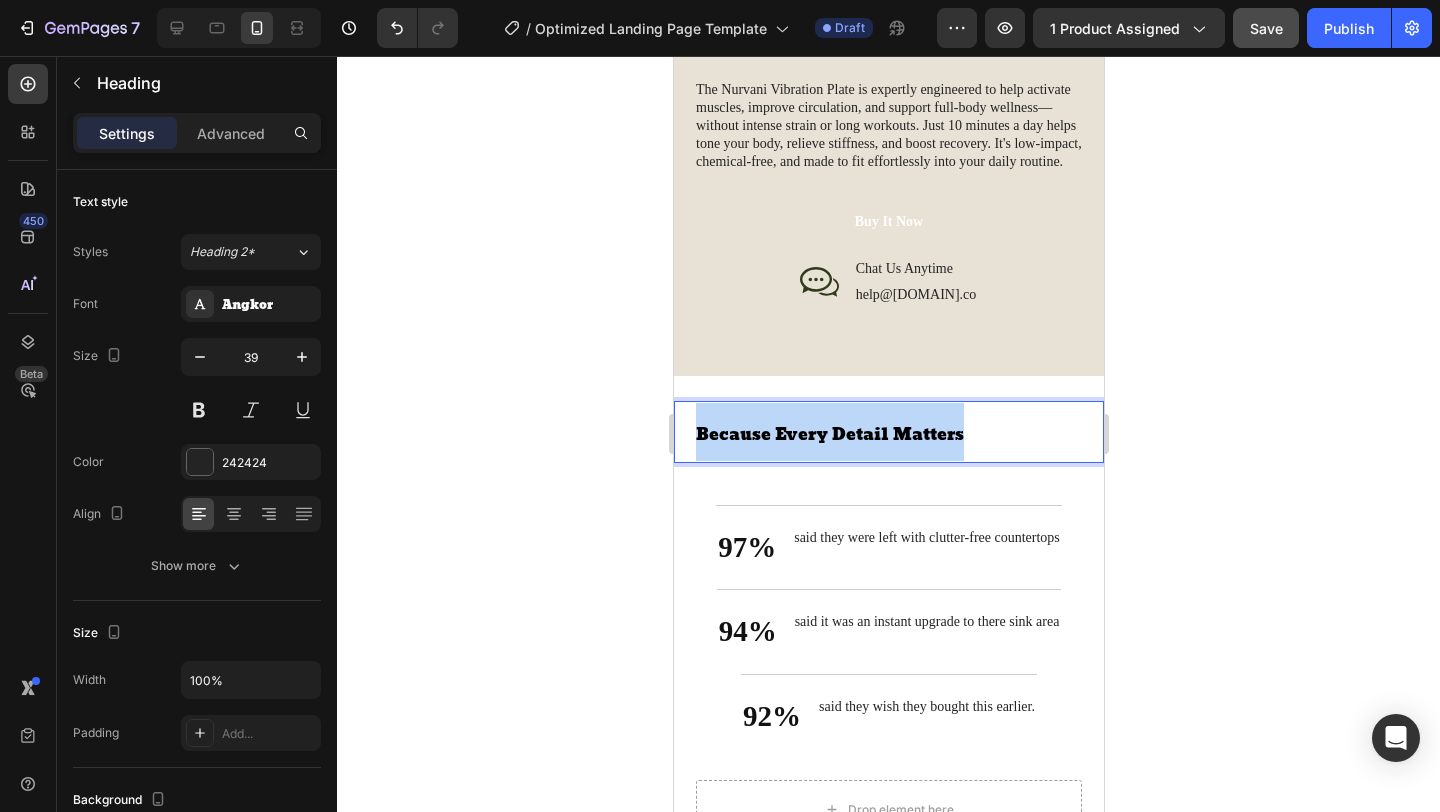 click on "Because Every Detail Matters" at bounding box center [829, 434] 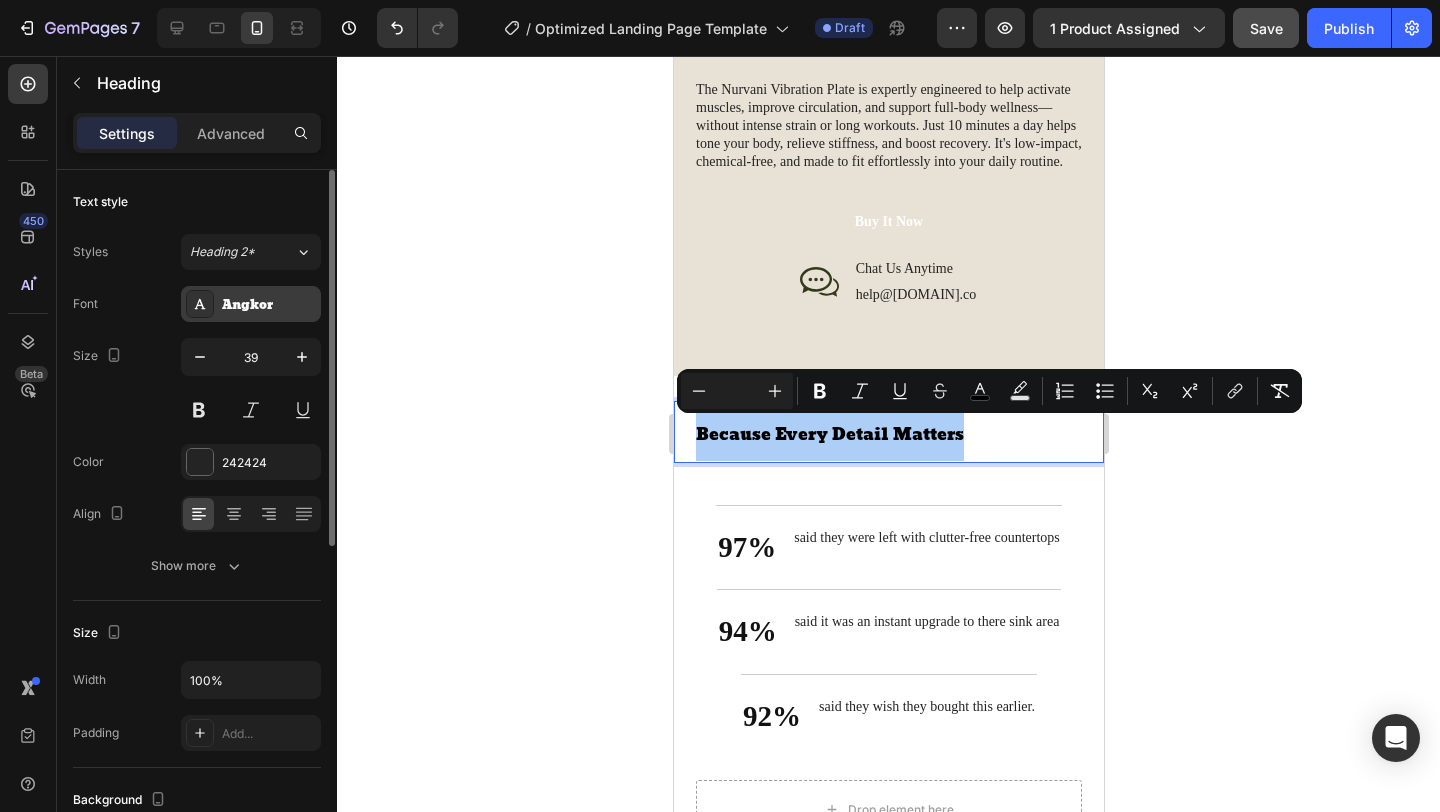 click on "Angkor" at bounding box center (269, 305) 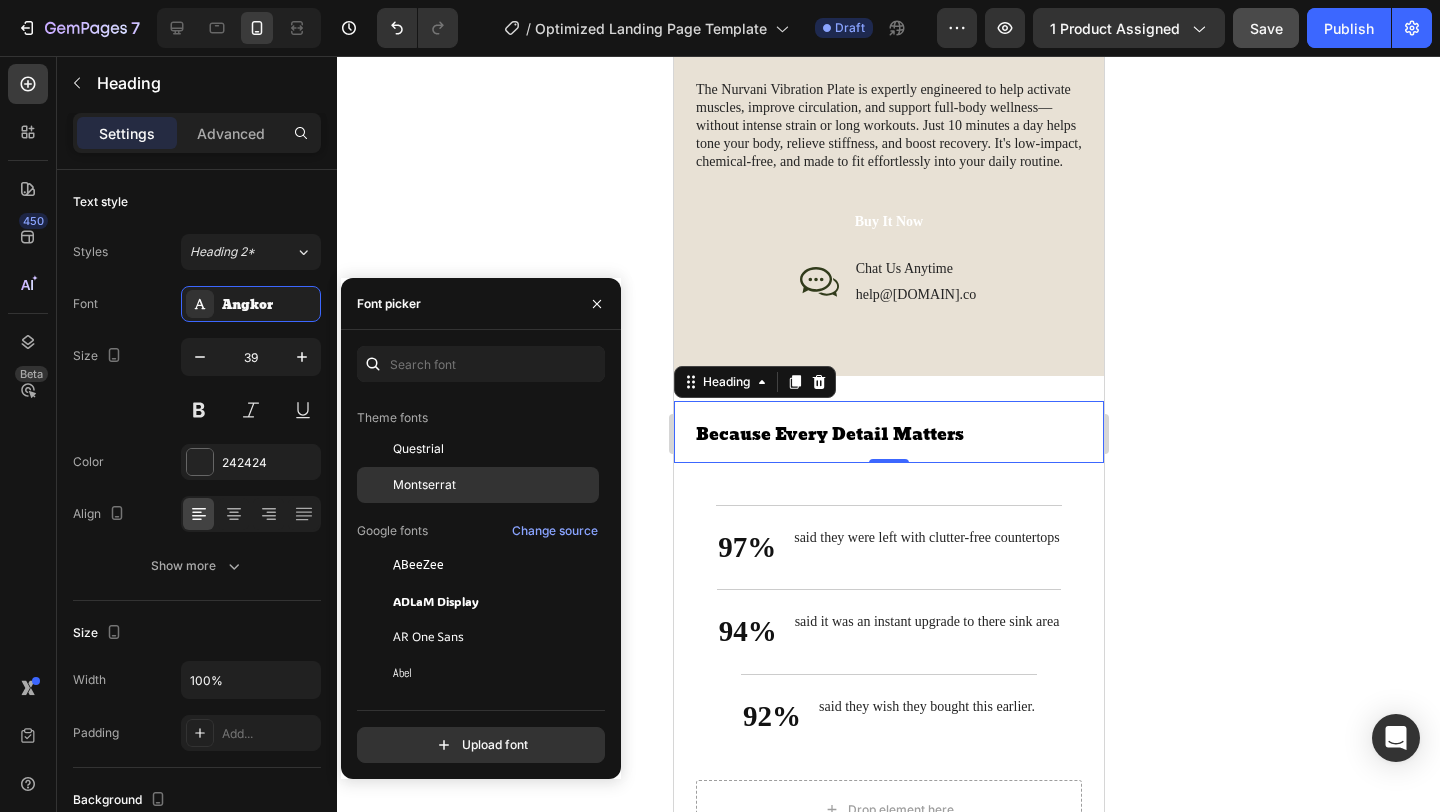 scroll, scrollTop: 61, scrollLeft: 0, axis: vertical 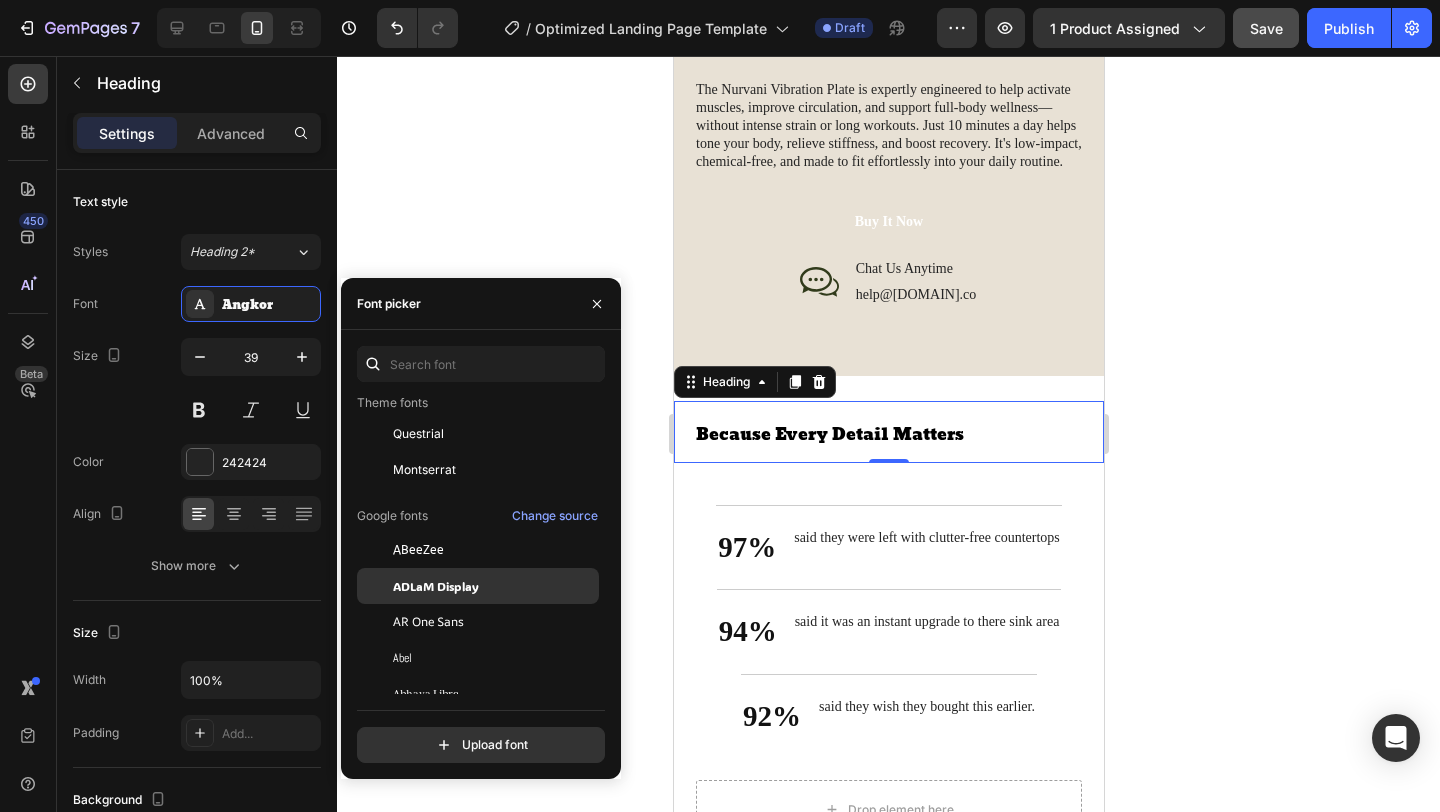 click on "ADLaM Display" at bounding box center [436, 586] 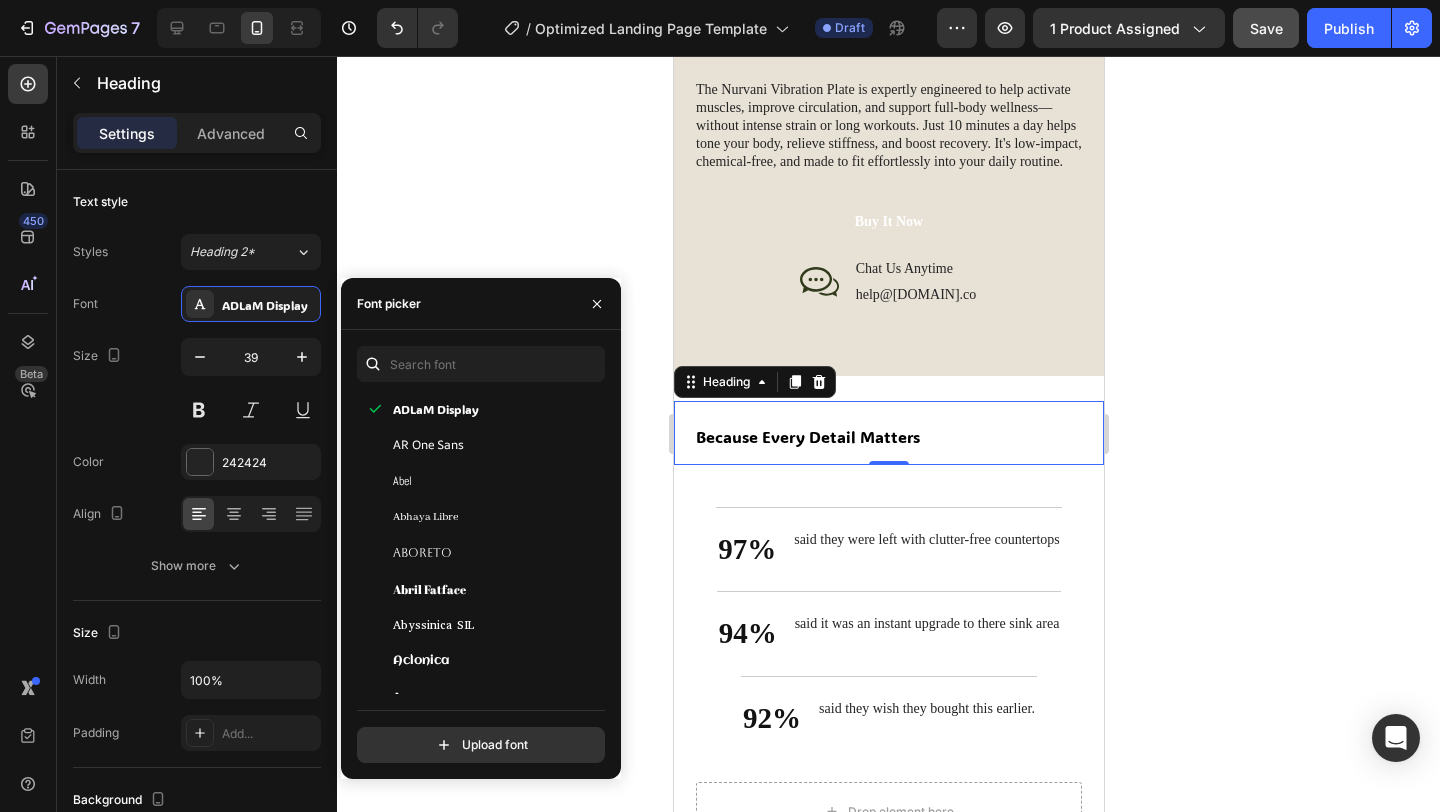 scroll, scrollTop: 313, scrollLeft: 0, axis: vertical 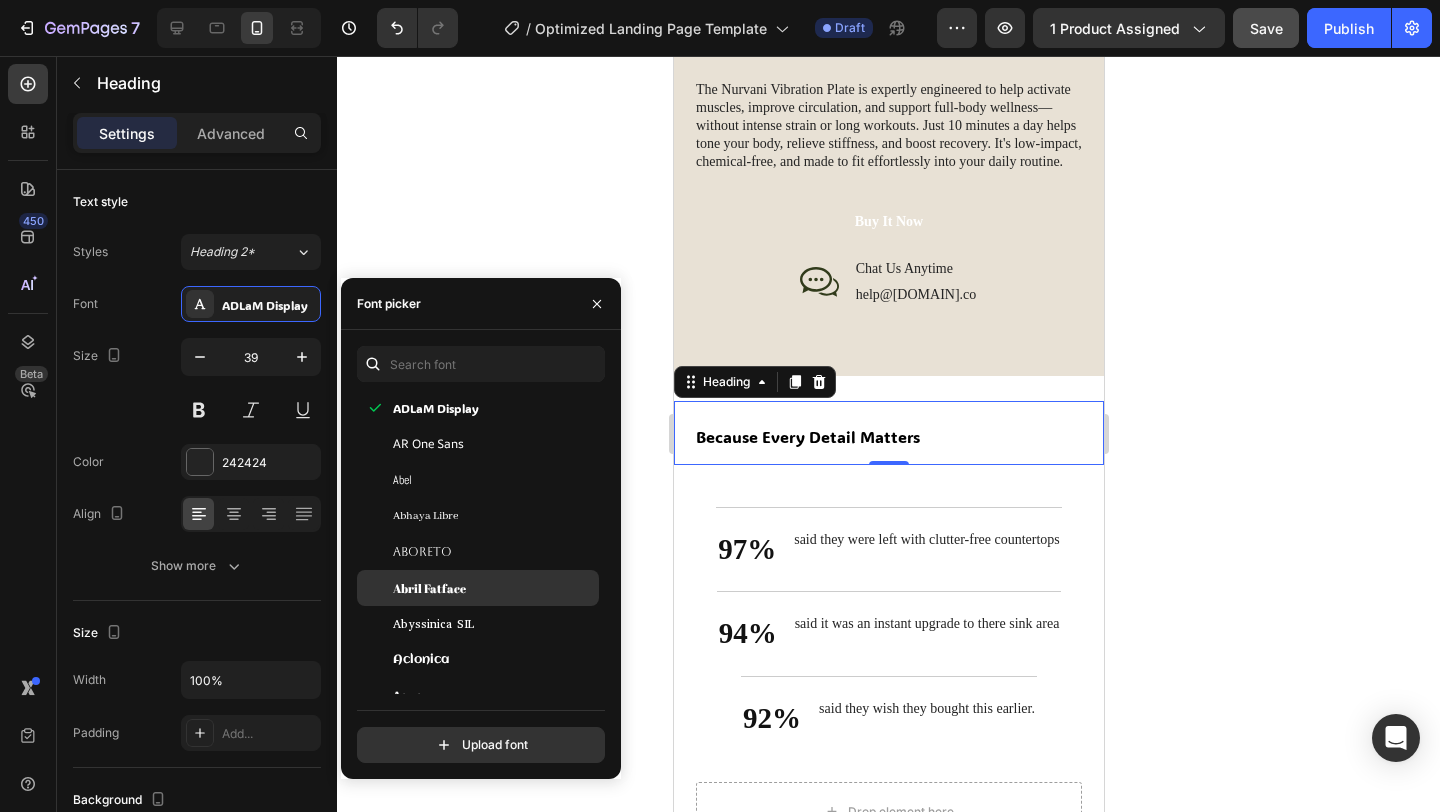 click on "Abril Fatface" at bounding box center [494, 588] 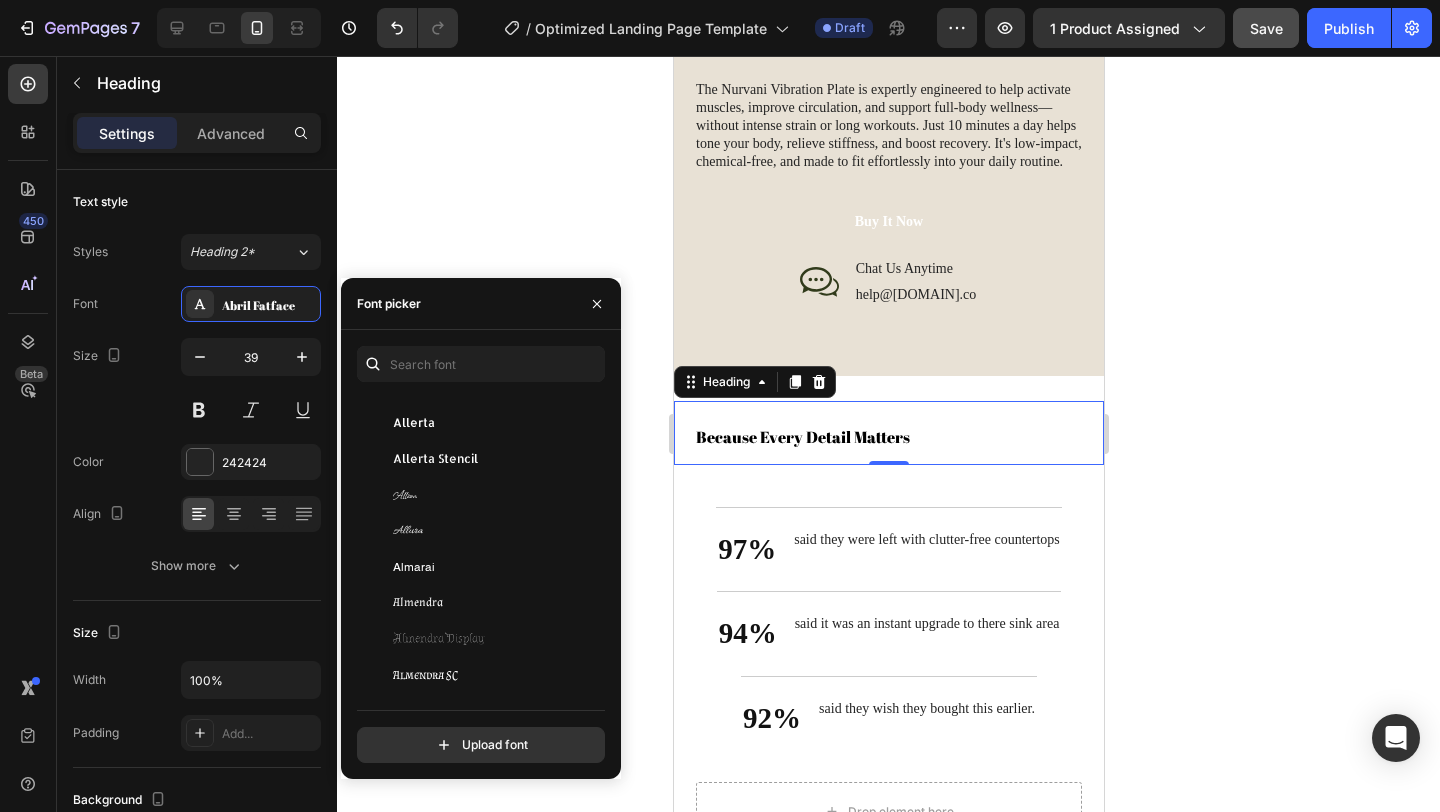 scroll, scrollTop: 1895, scrollLeft: 0, axis: vertical 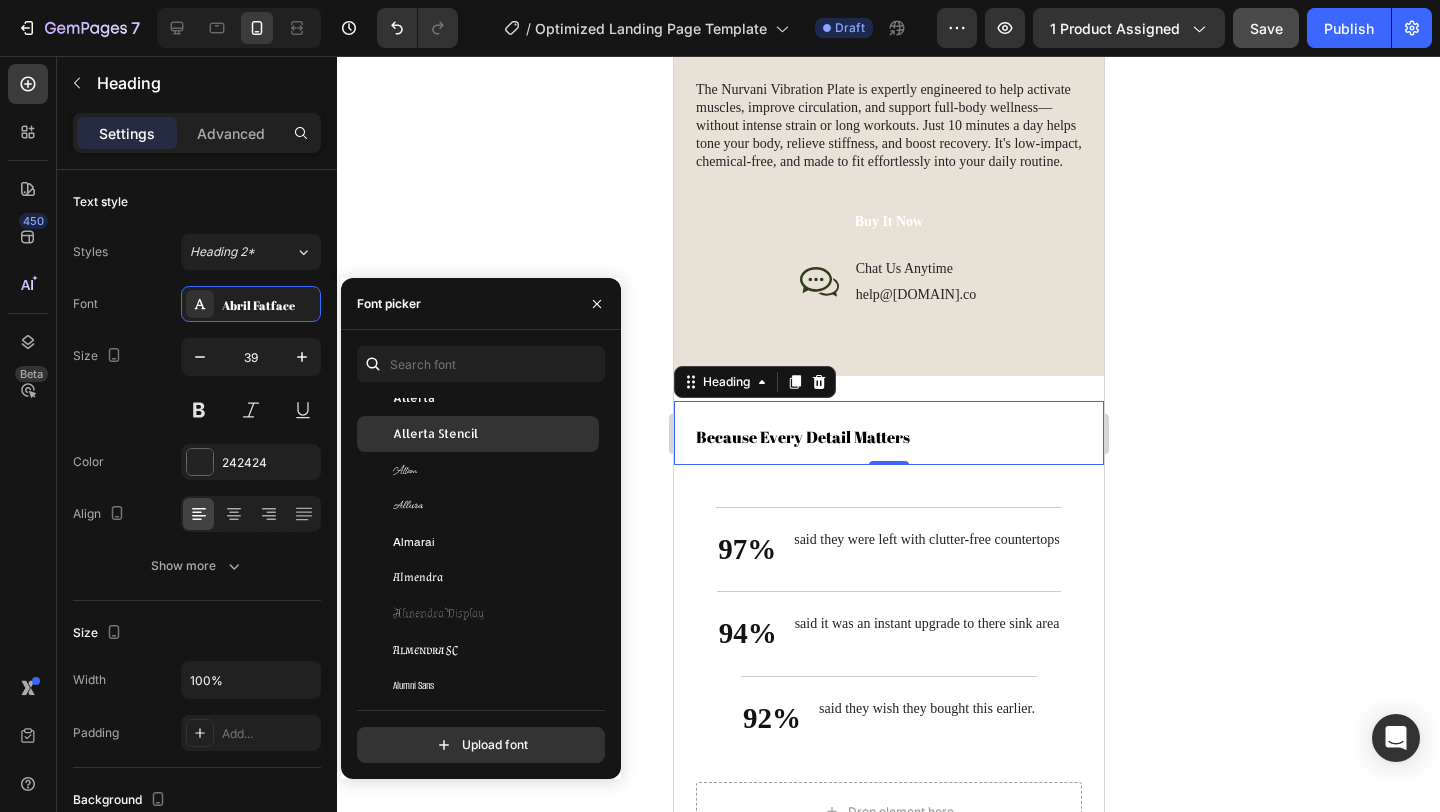 click on "Allerta Stencil" at bounding box center [435, 434] 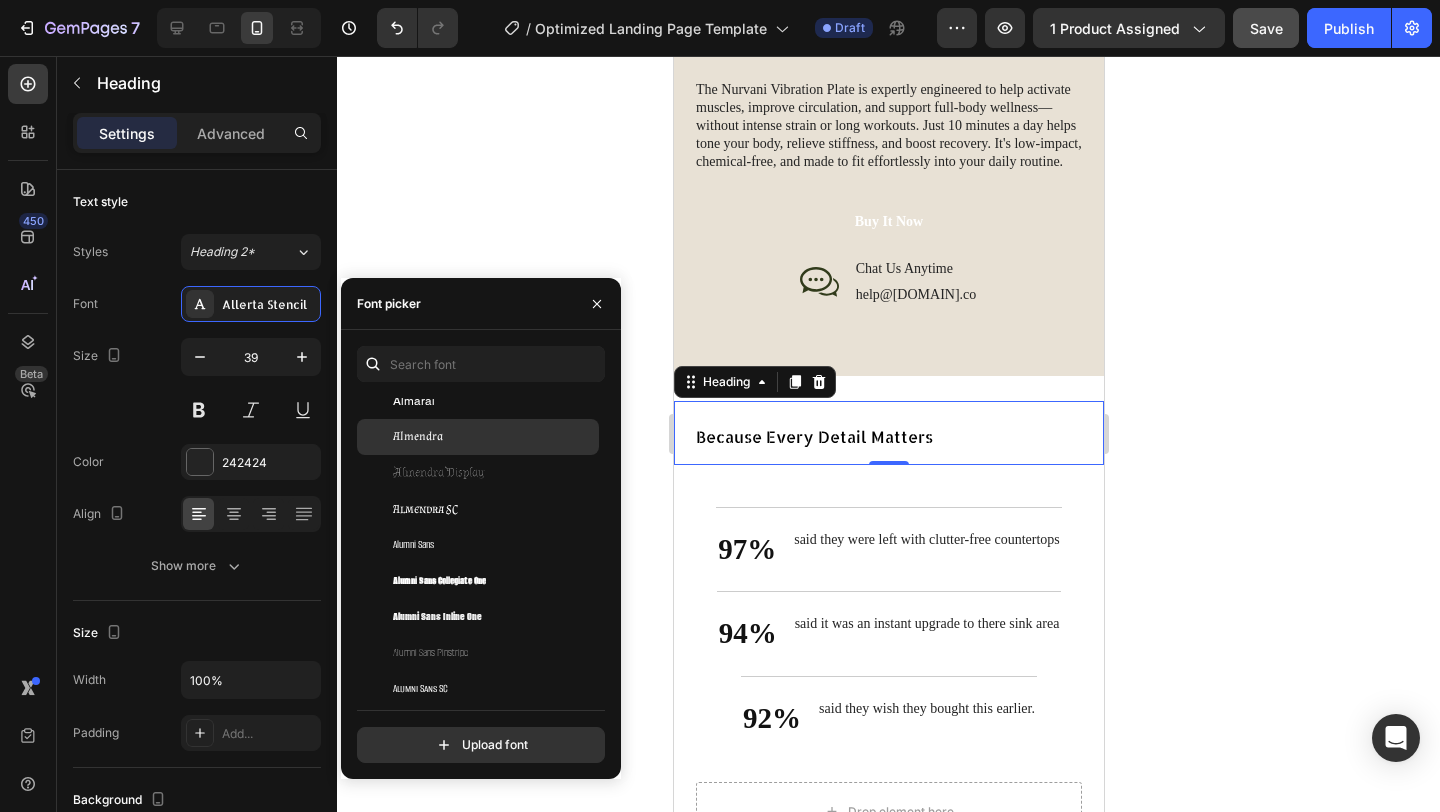 scroll, scrollTop: 2075, scrollLeft: 0, axis: vertical 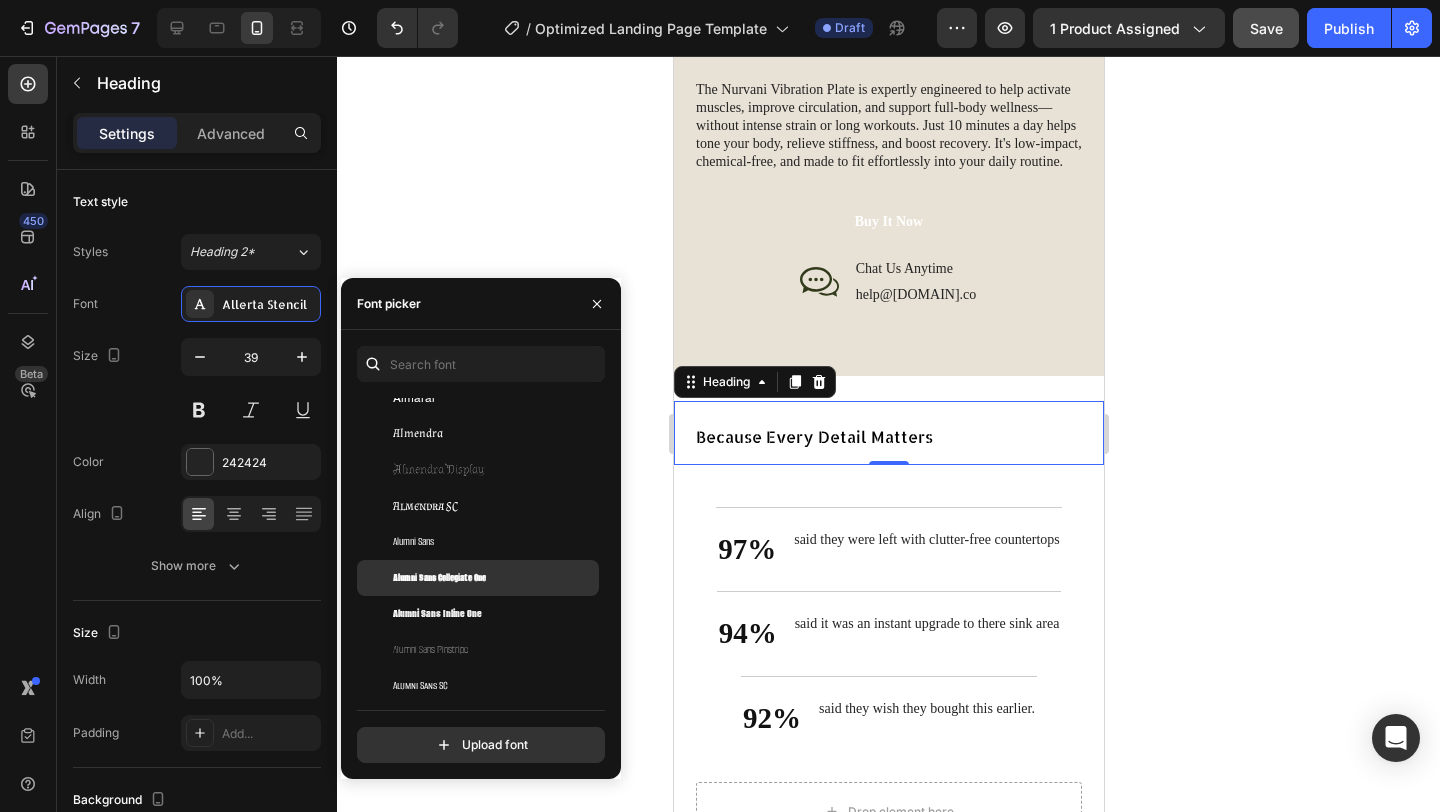click on "Alumni Sans Collegiate One" 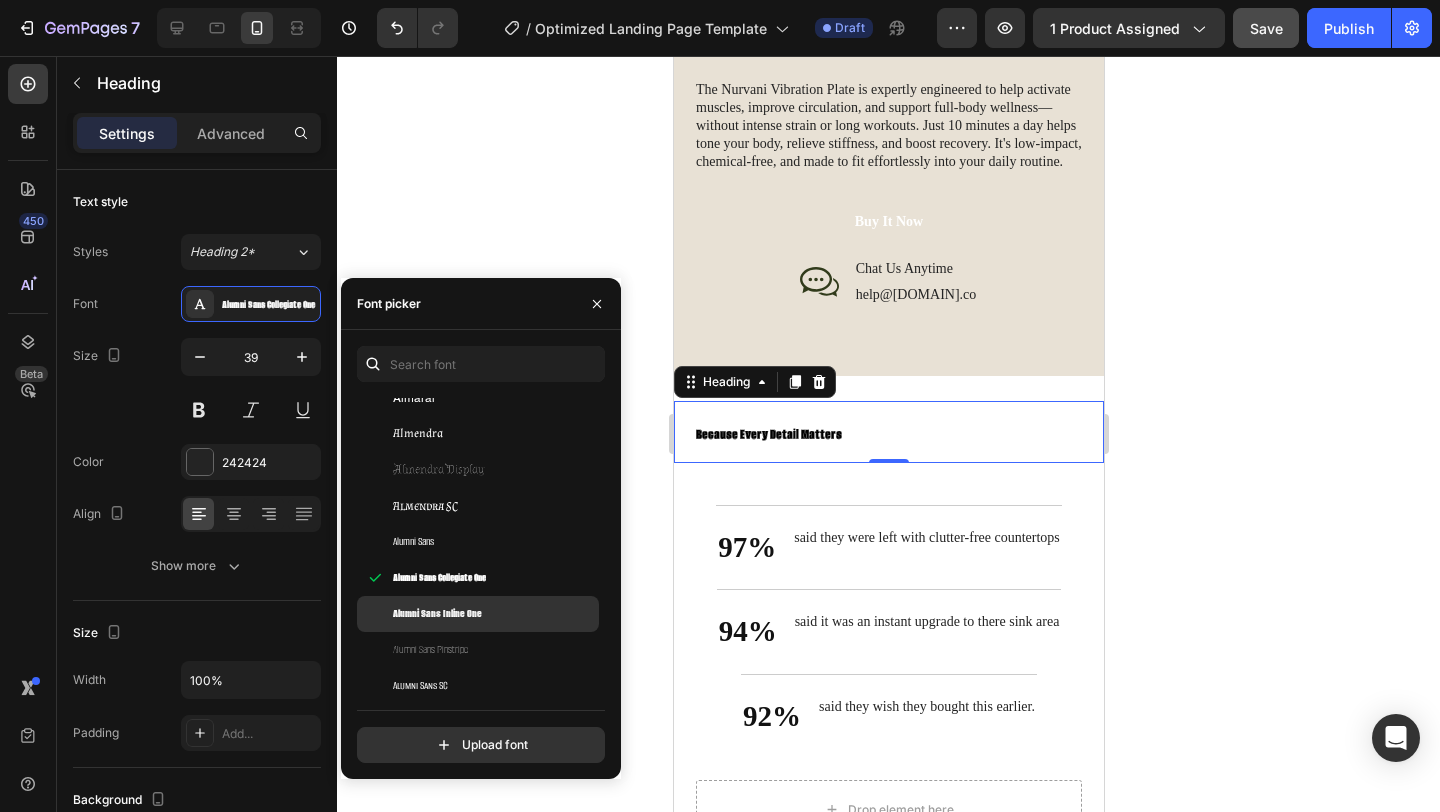 click on "Alumni Sans Inline One" at bounding box center [437, 614] 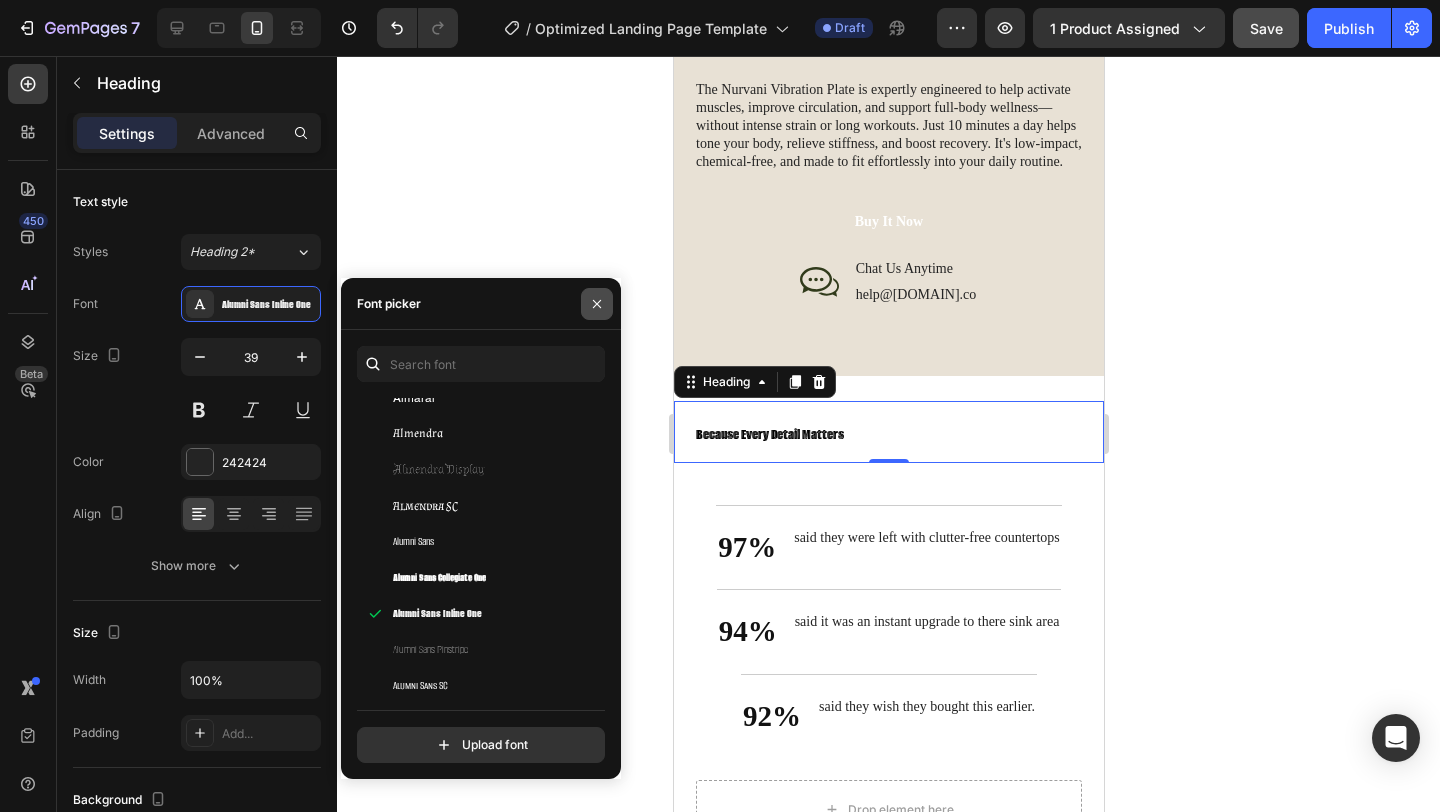 click 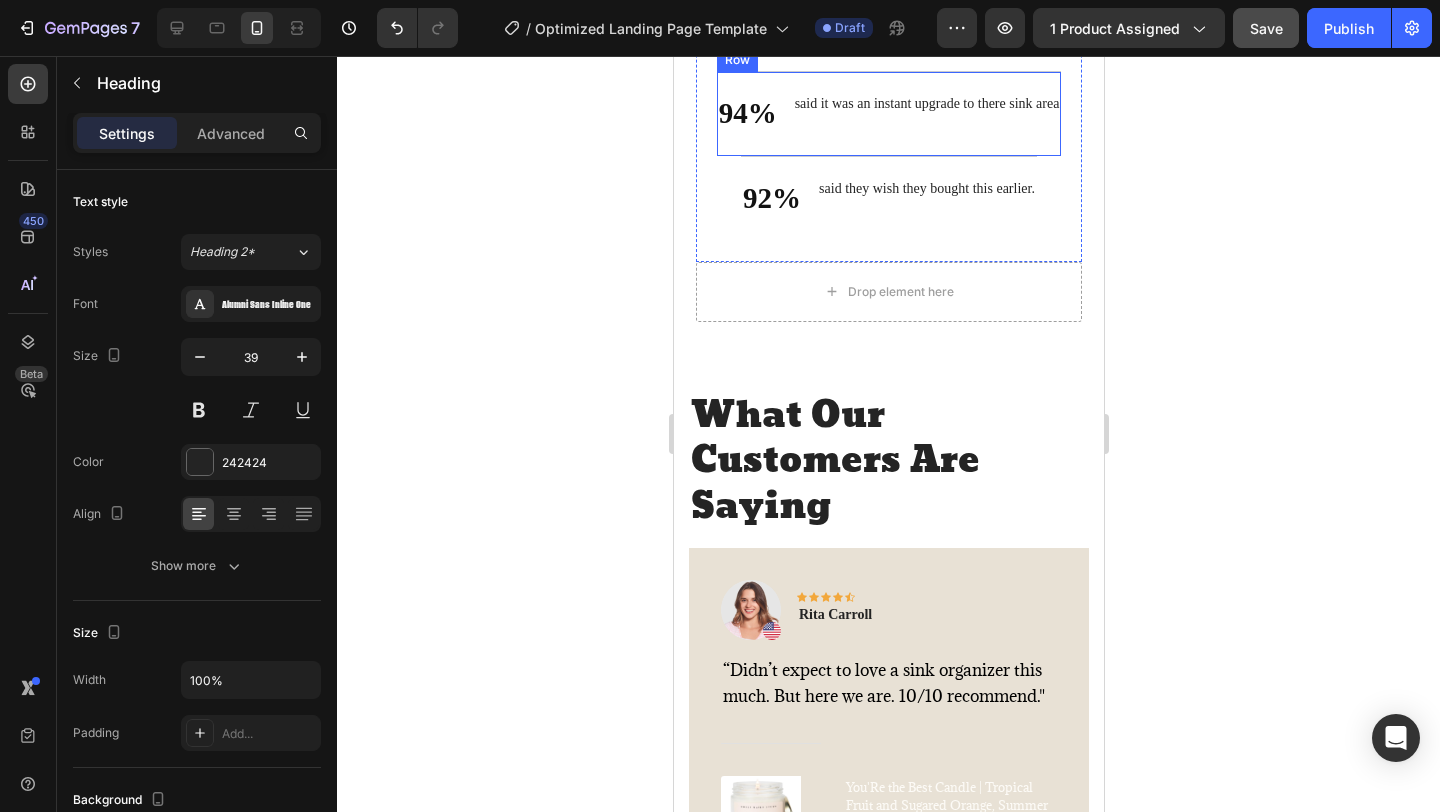 scroll, scrollTop: 3682, scrollLeft: 0, axis: vertical 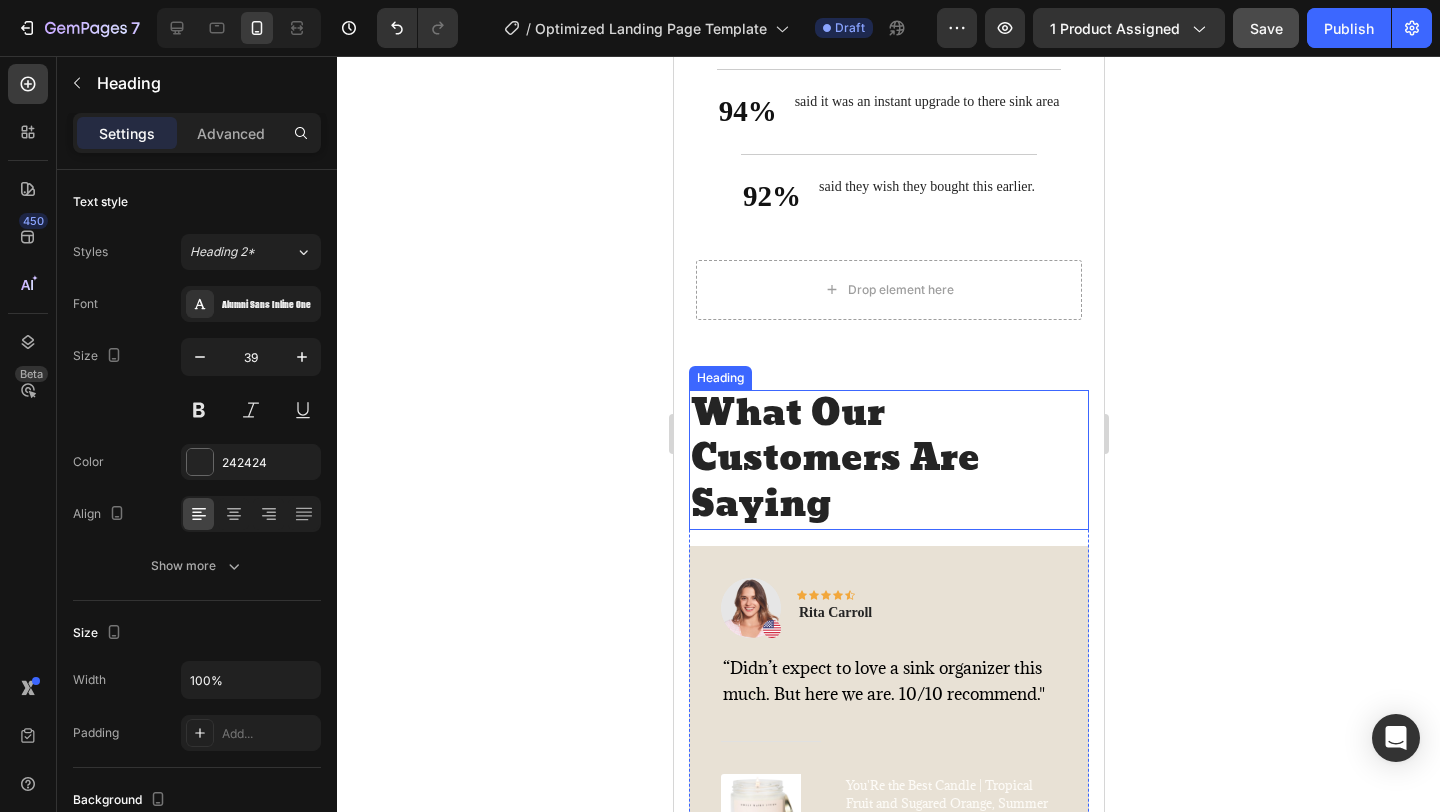 click on "What Our Customers Are Saying" at bounding box center (888, 460) 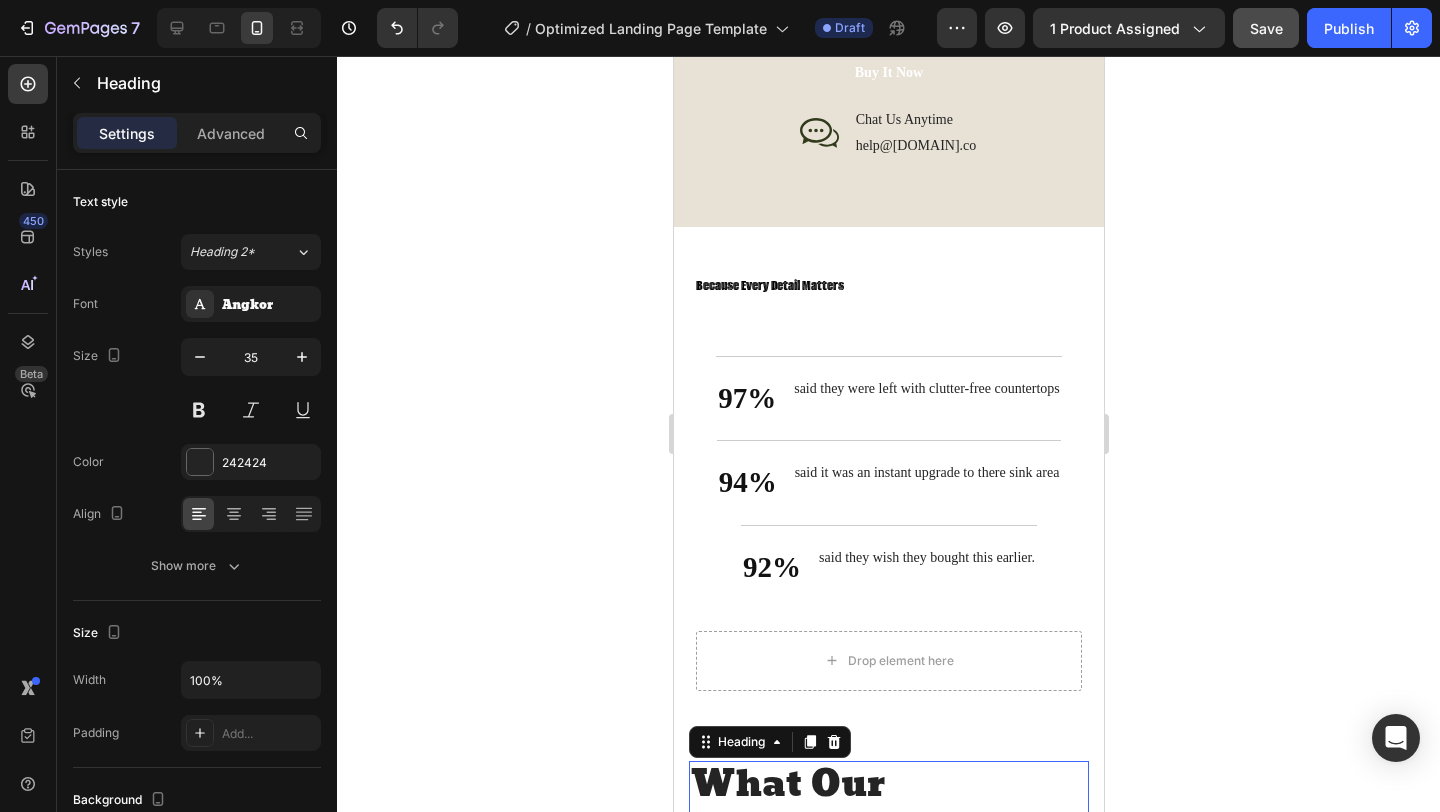 scroll, scrollTop: 3273, scrollLeft: 0, axis: vertical 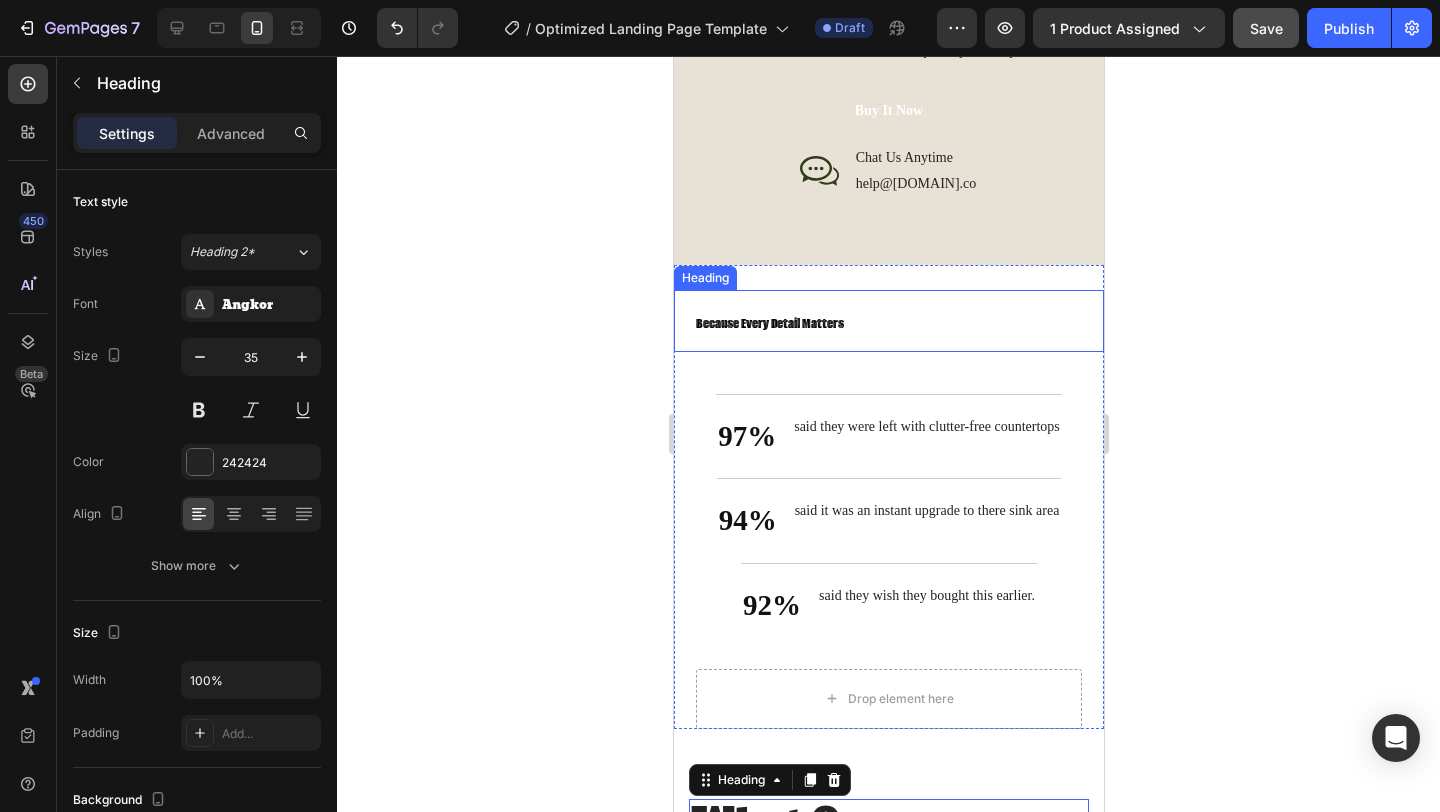 click on "⁠⁠⁠⁠⁠⁠⁠ Because Every Detail Matters" at bounding box center [888, 321] 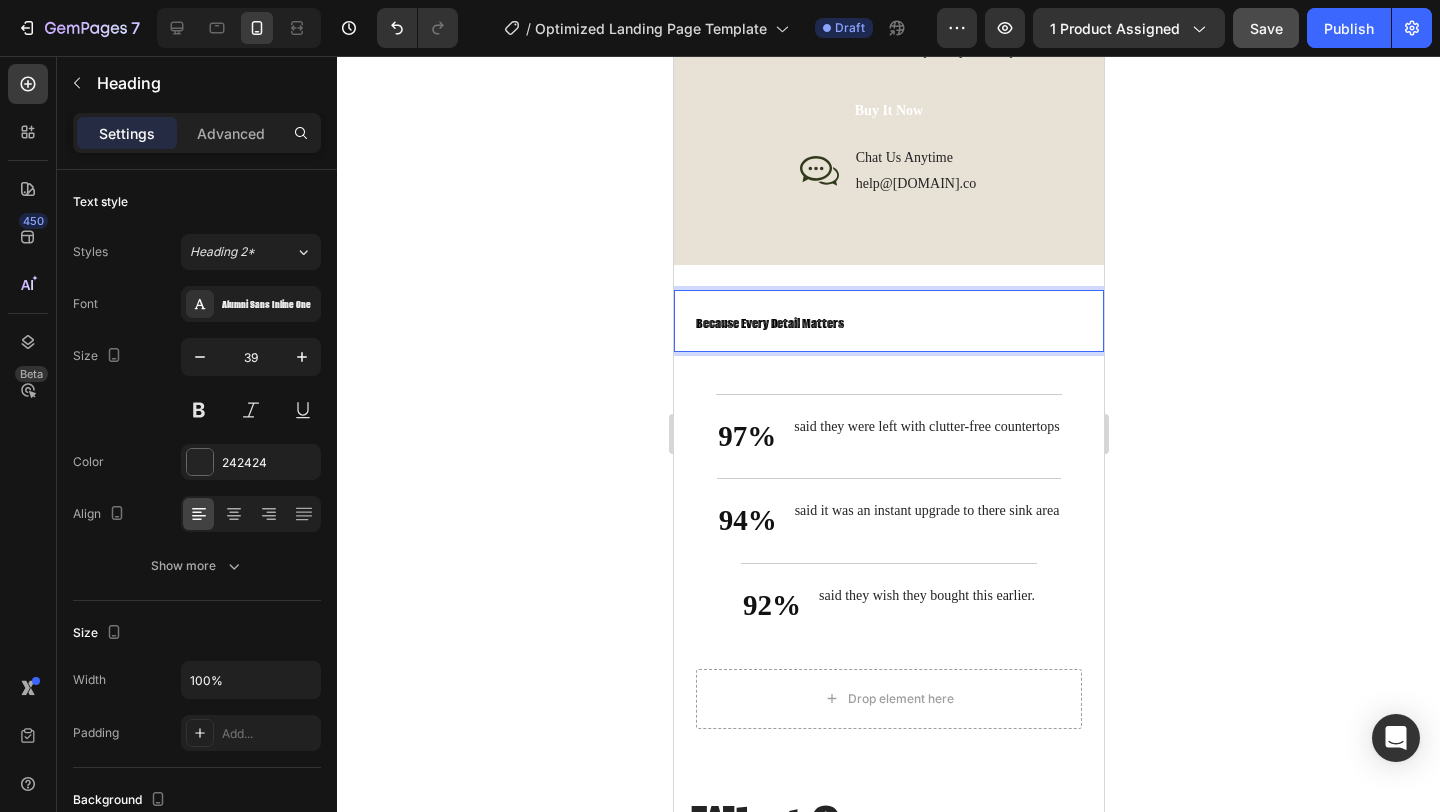 click on "Because Every Detail Matters" at bounding box center [888, 321] 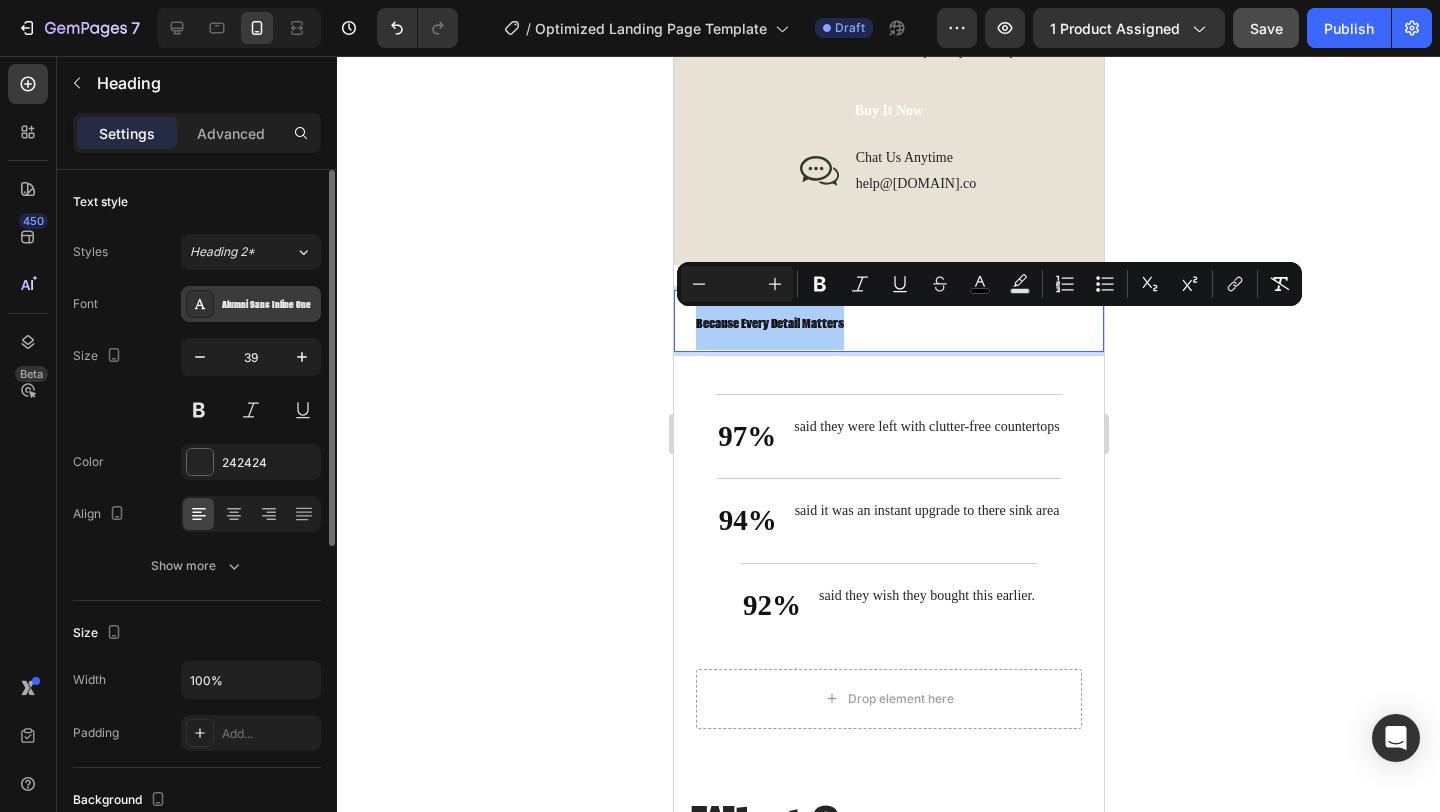 click on "Alumni Sans Inline One" at bounding box center (269, 305) 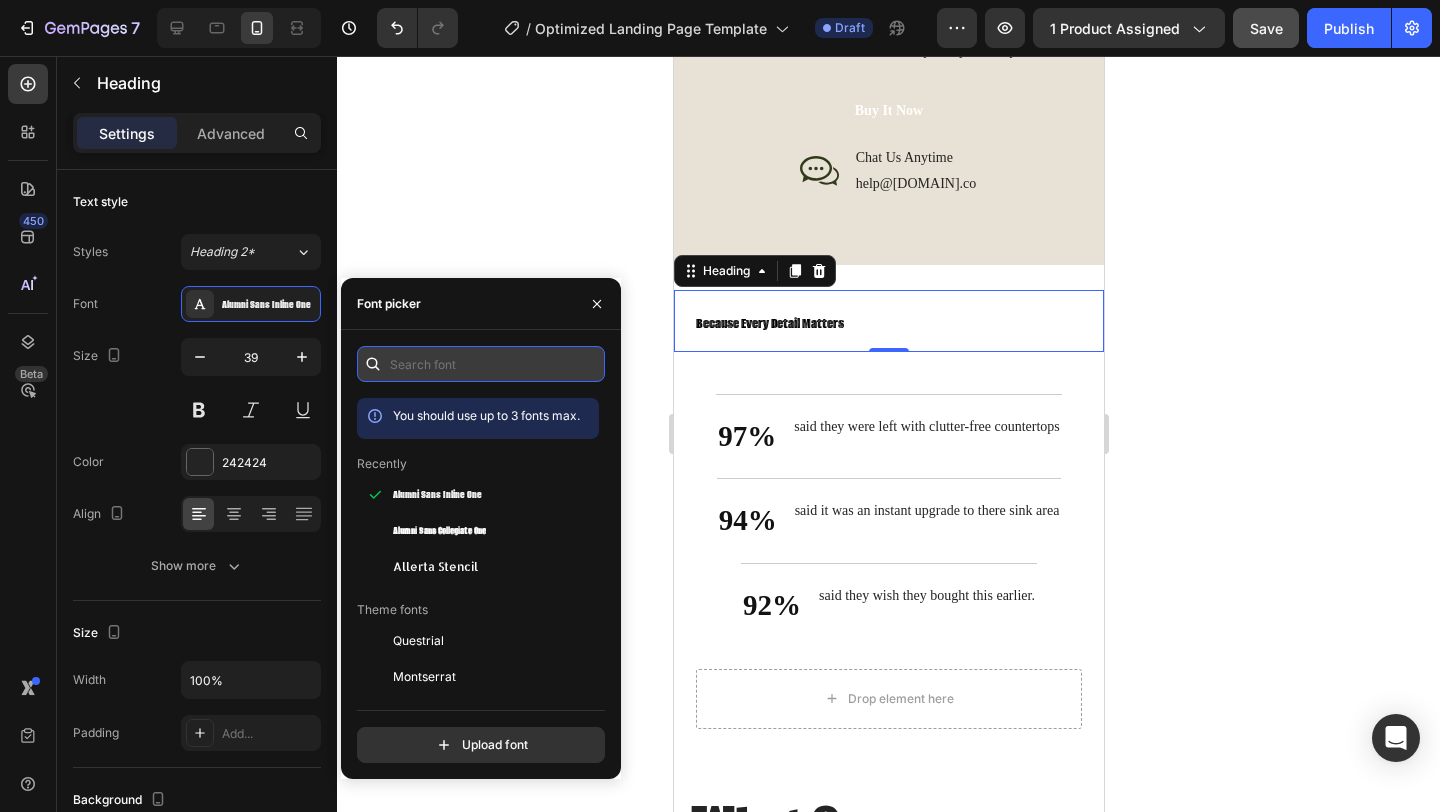 click at bounding box center [481, 364] 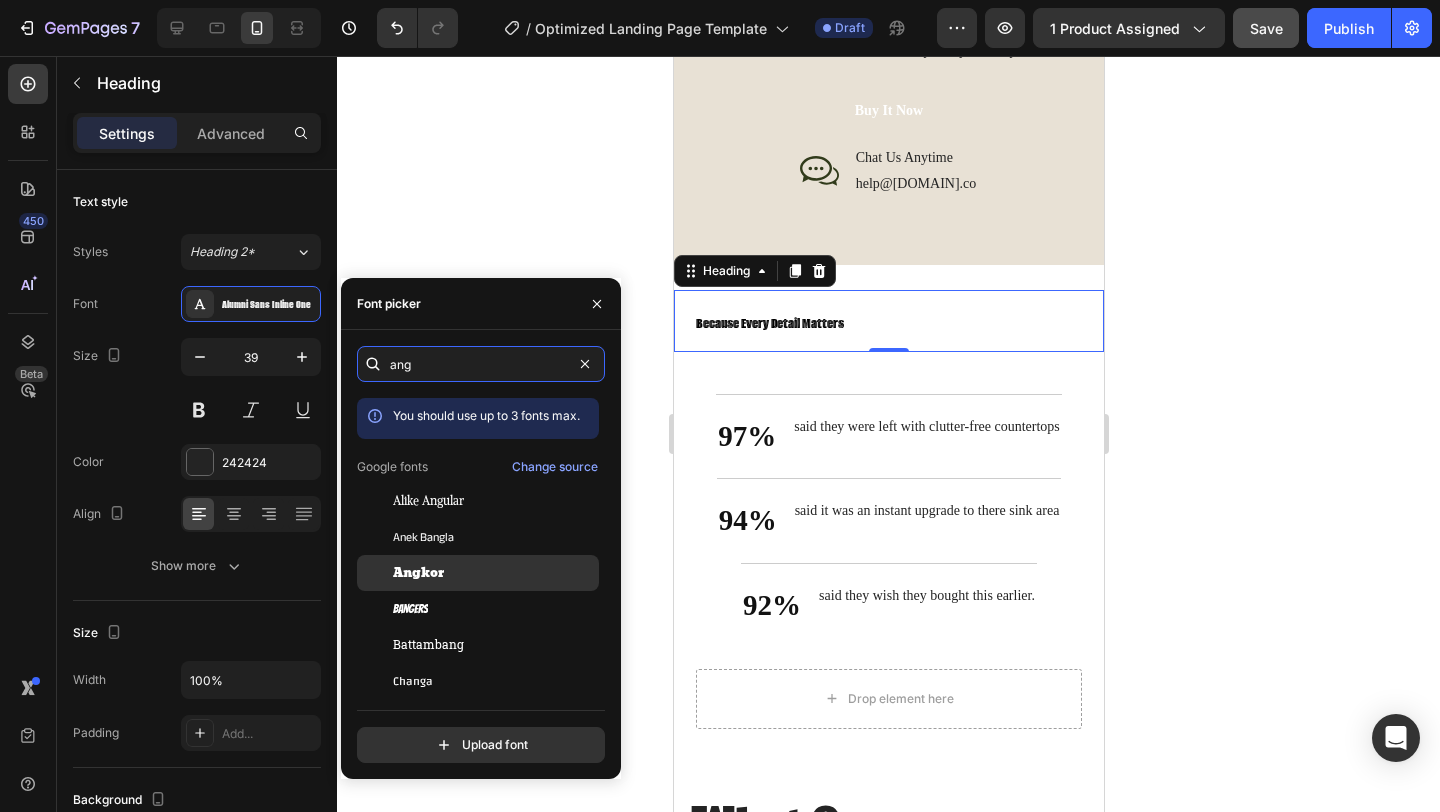 type on "ang" 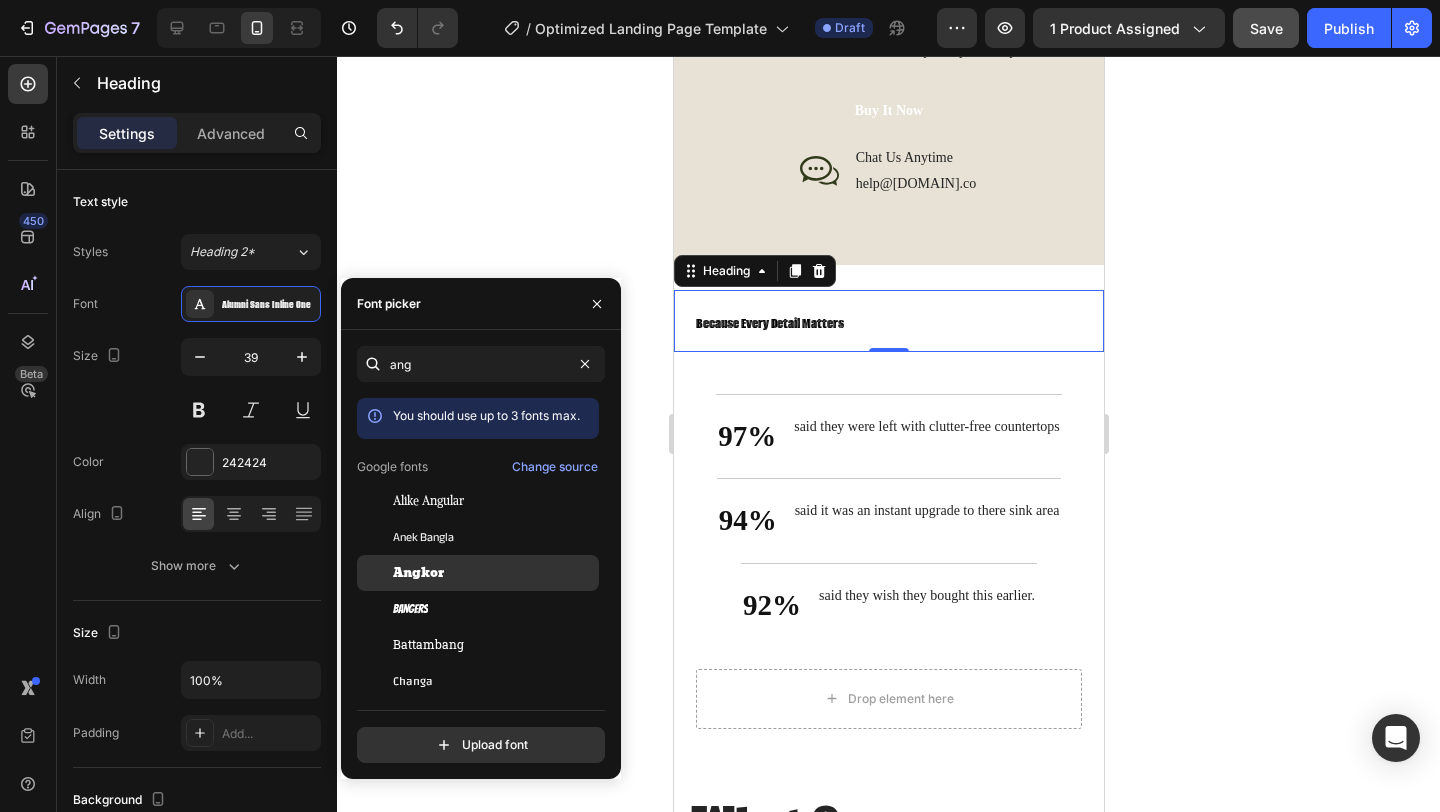 click on "Angkor" at bounding box center (418, 573) 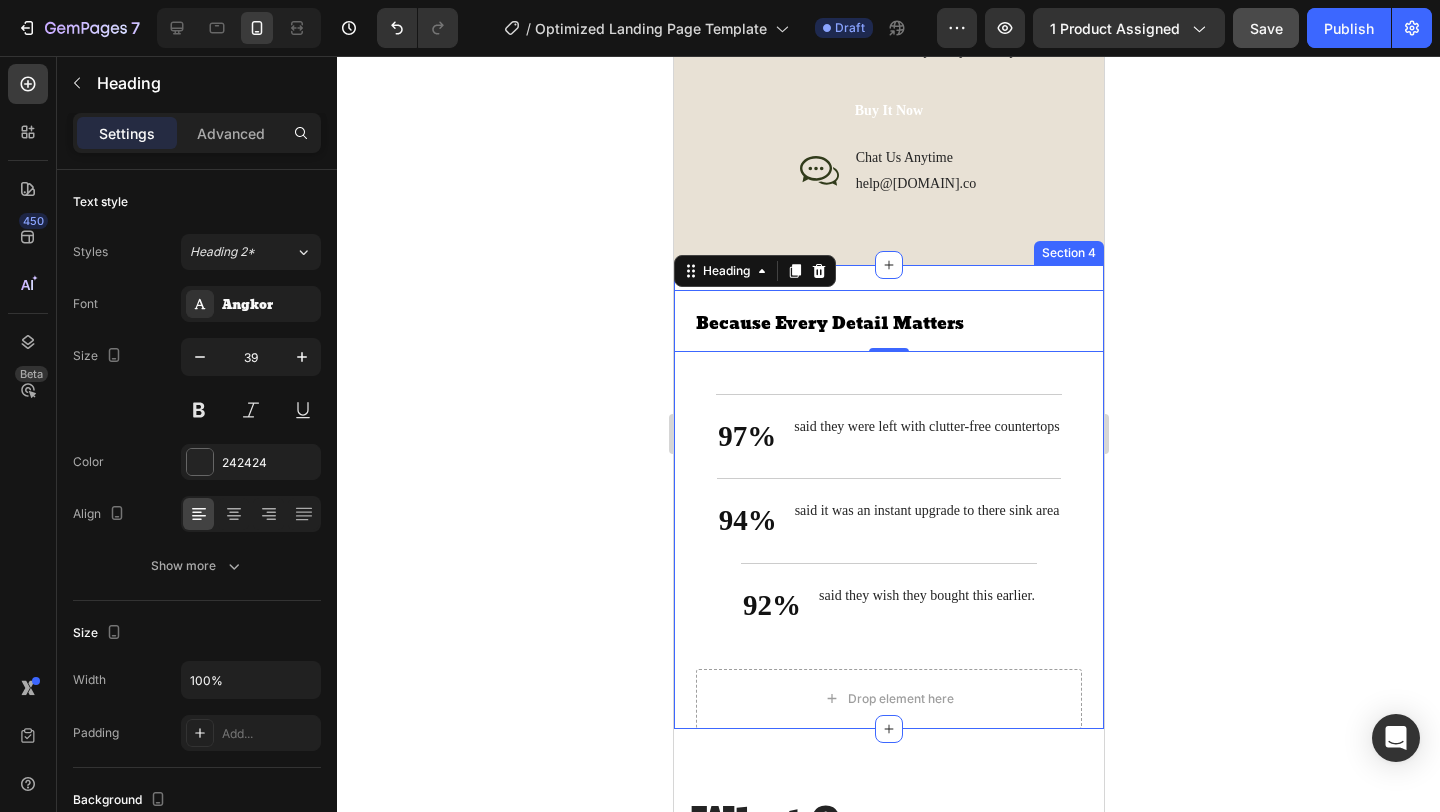 click 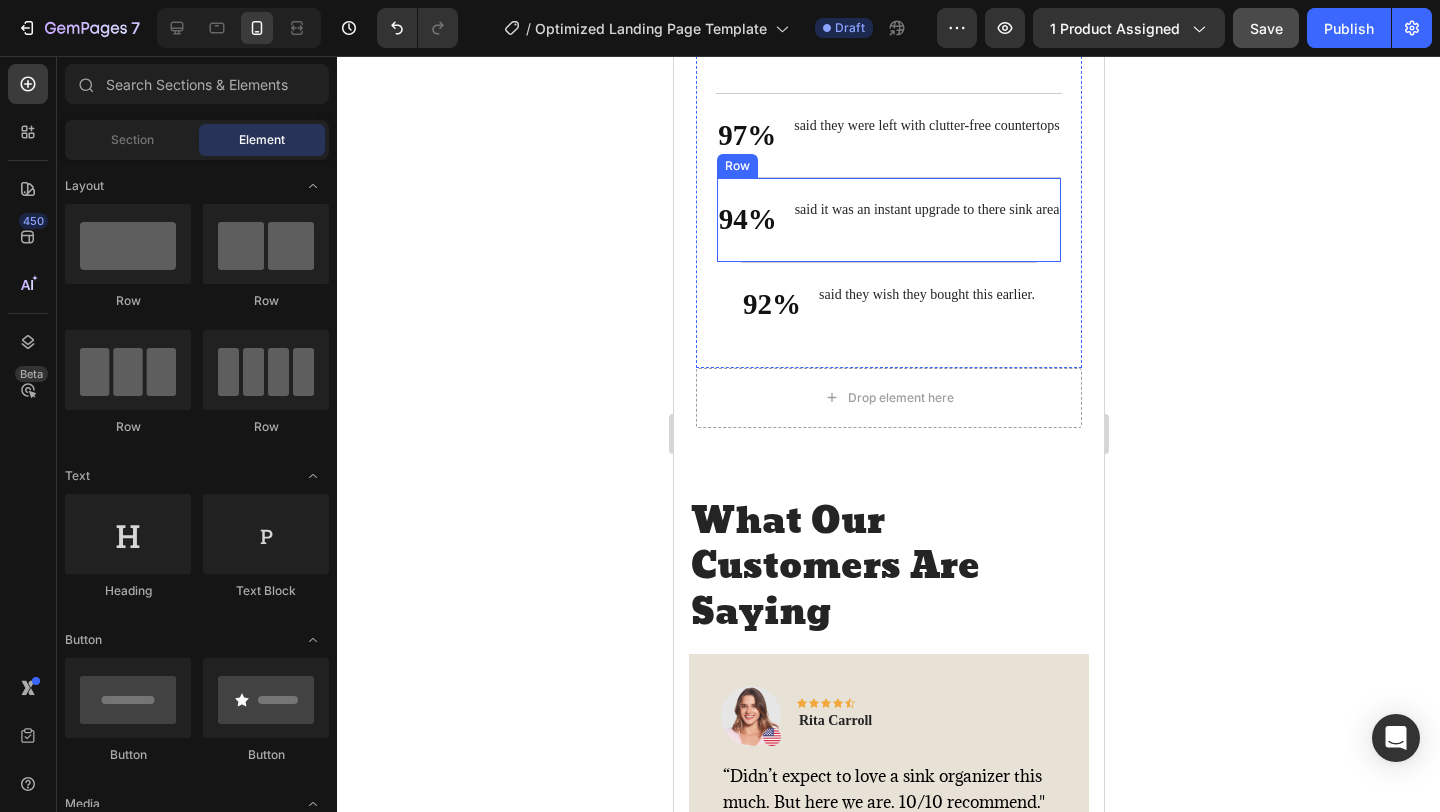 scroll, scrollTop: 3580, scrollLeft: 0, axis: vertical 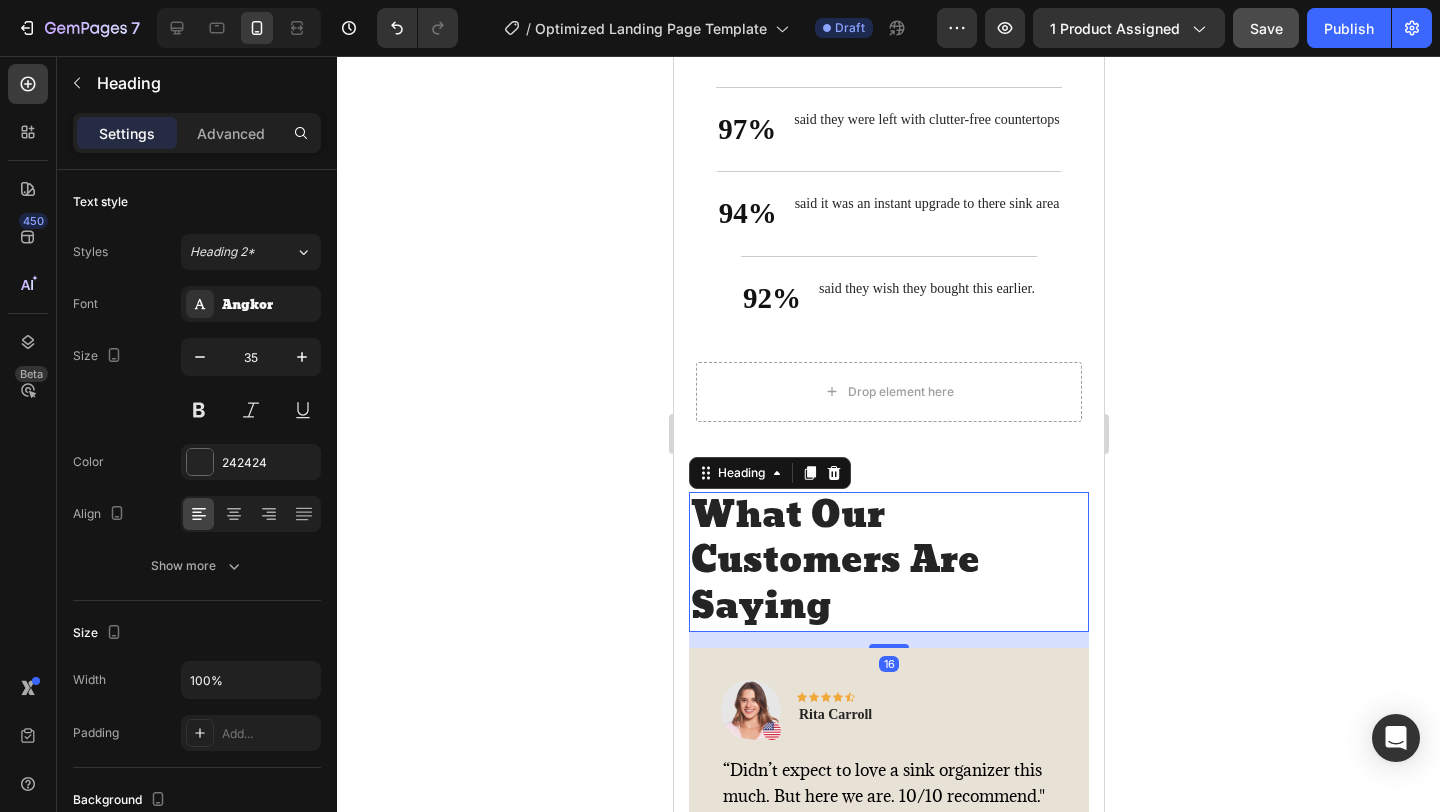 click on "What Our Customers Are Saying" at bounding box center (888, 562) 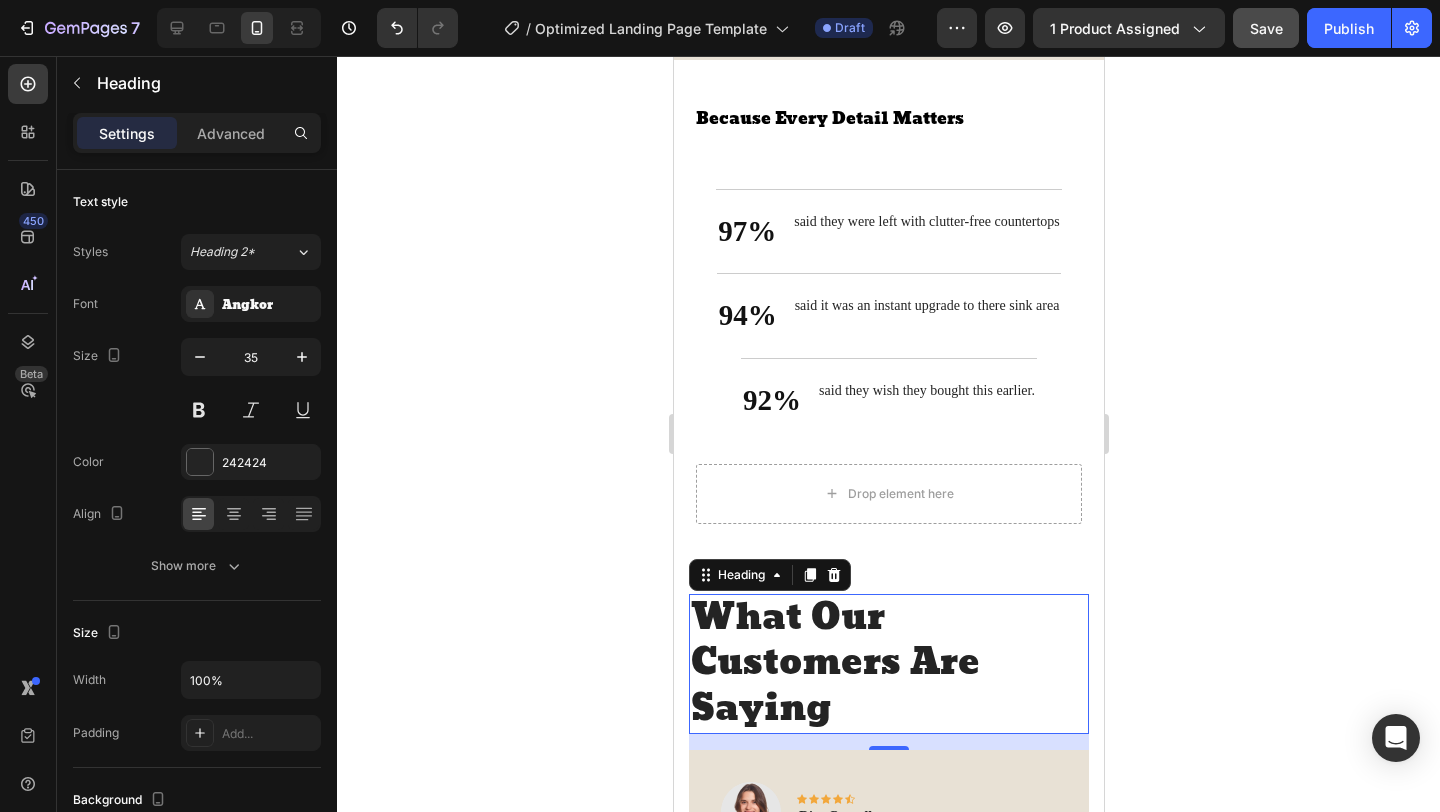 scroll, scrollTop: 3416, scrollLeft: 0, axis: vertical 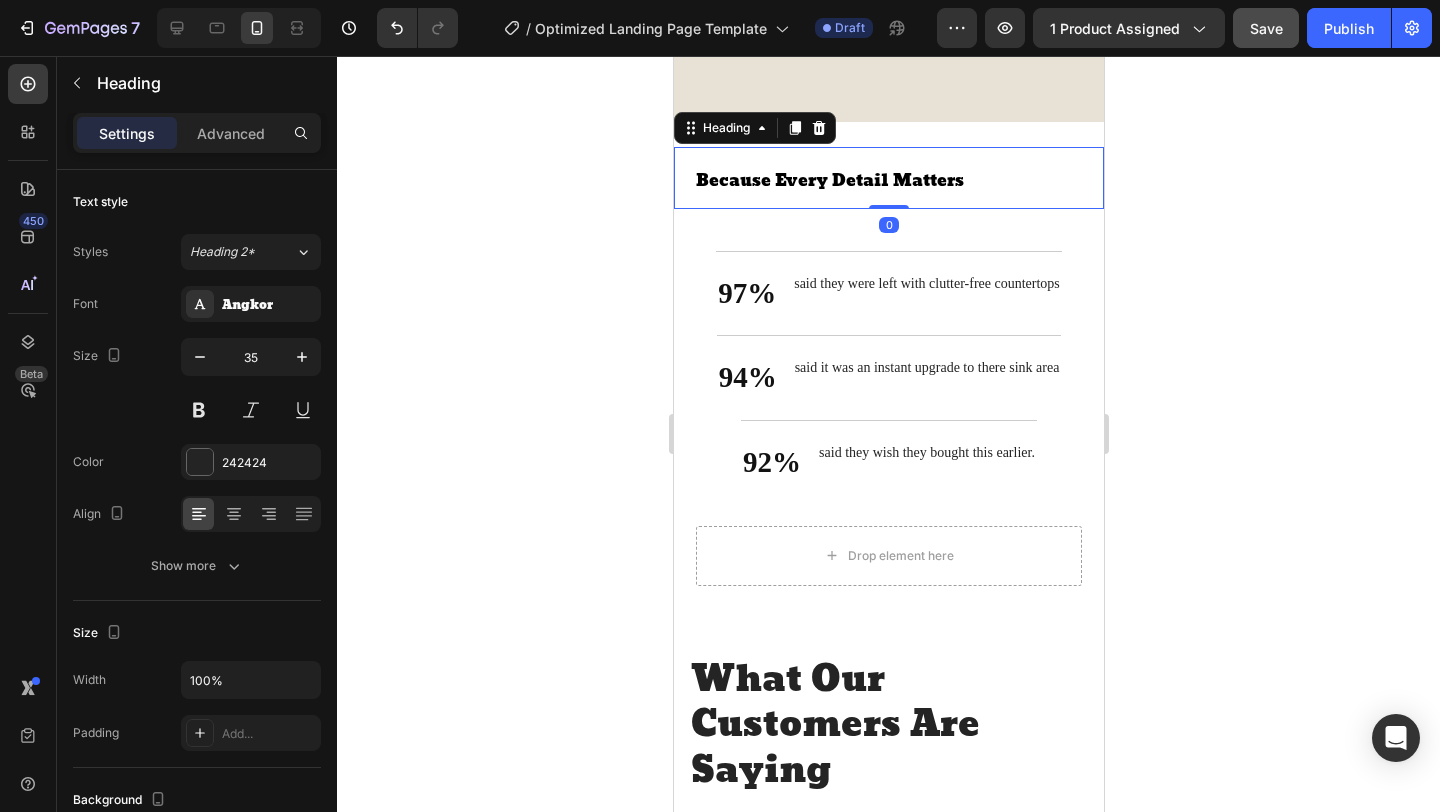 click on "Because Every Detail Matters" at bounding box center [829, 180] 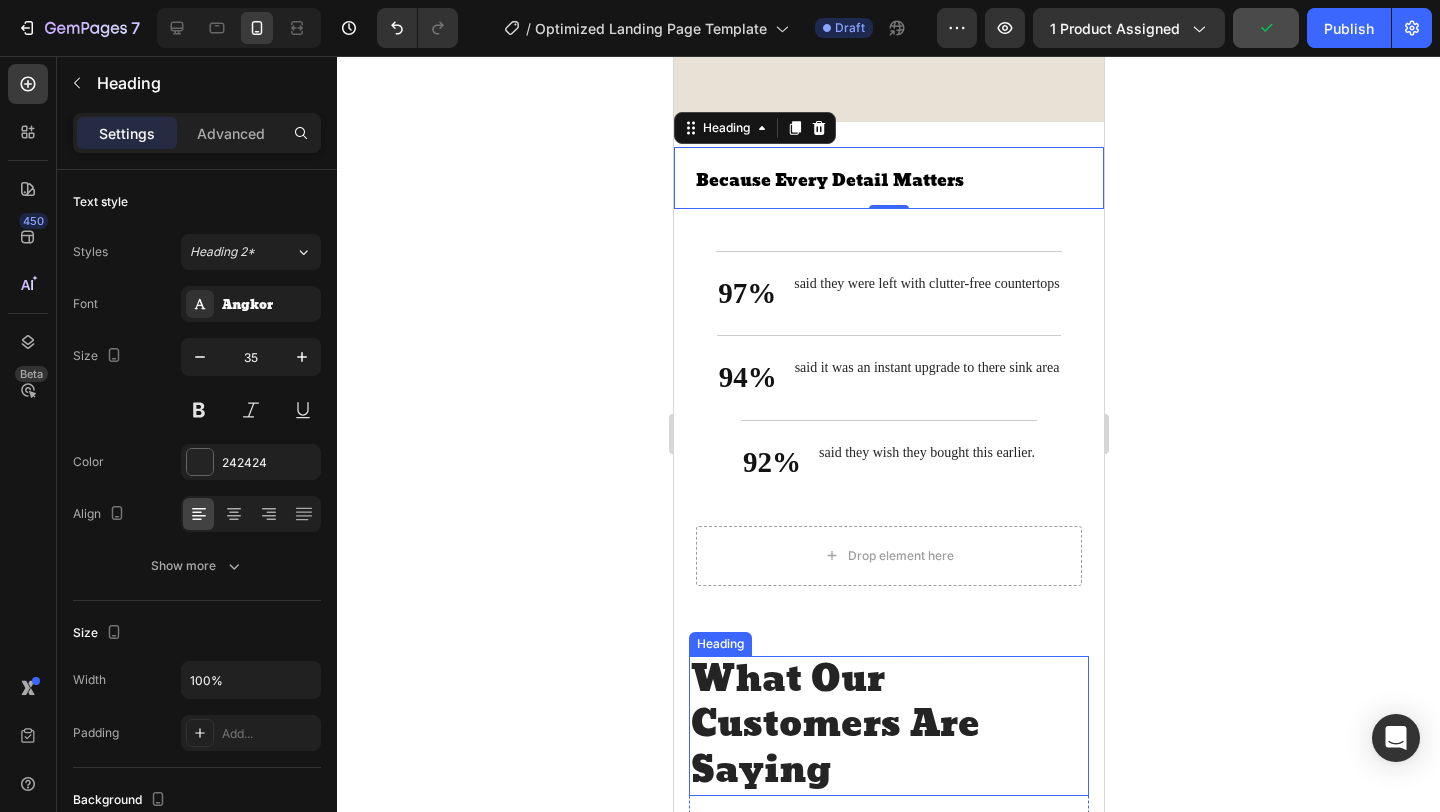 click on "What Our Customers Are Saying" at bounding box center [888, 726] 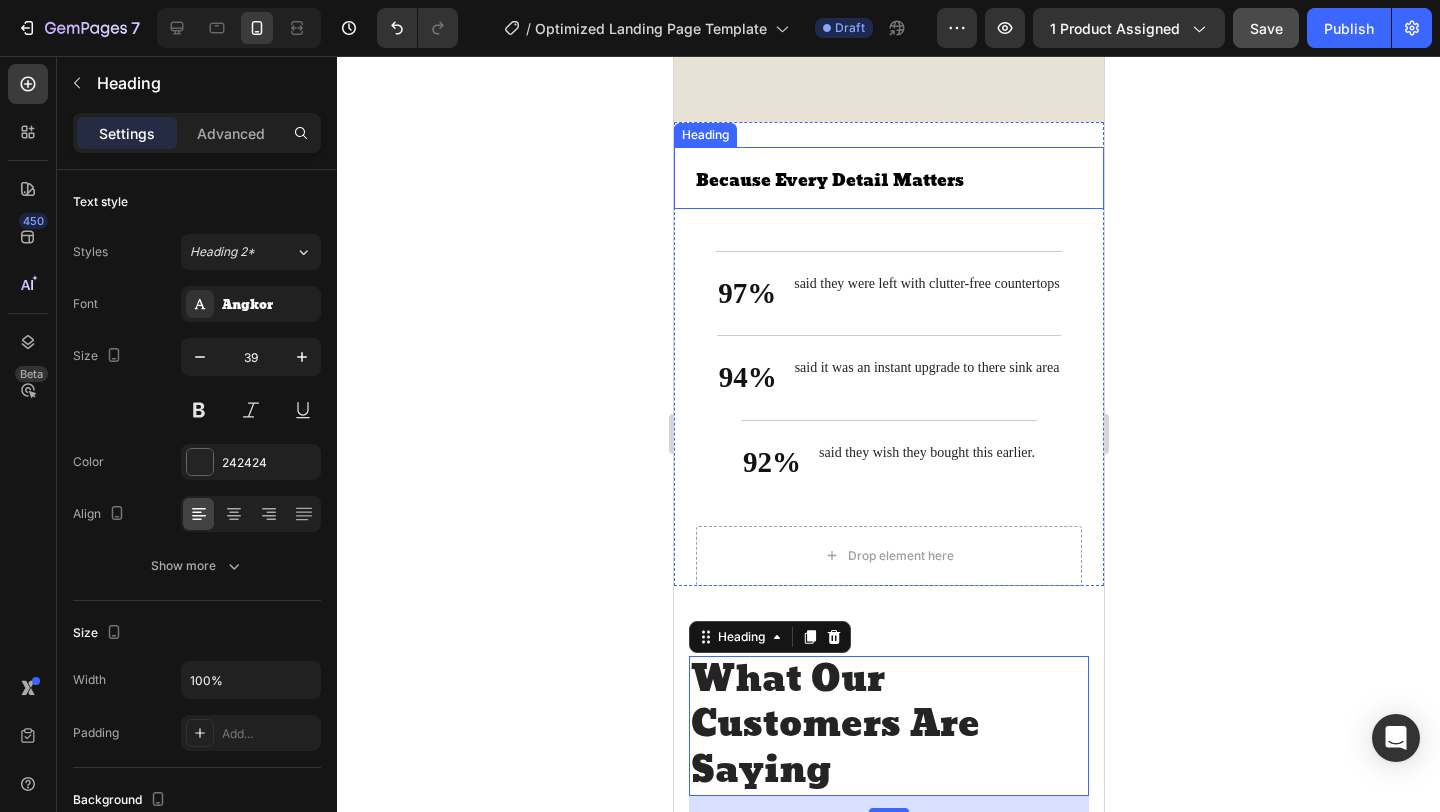 click on "Because Every Detail Matters" at bounding box center [829, 180] 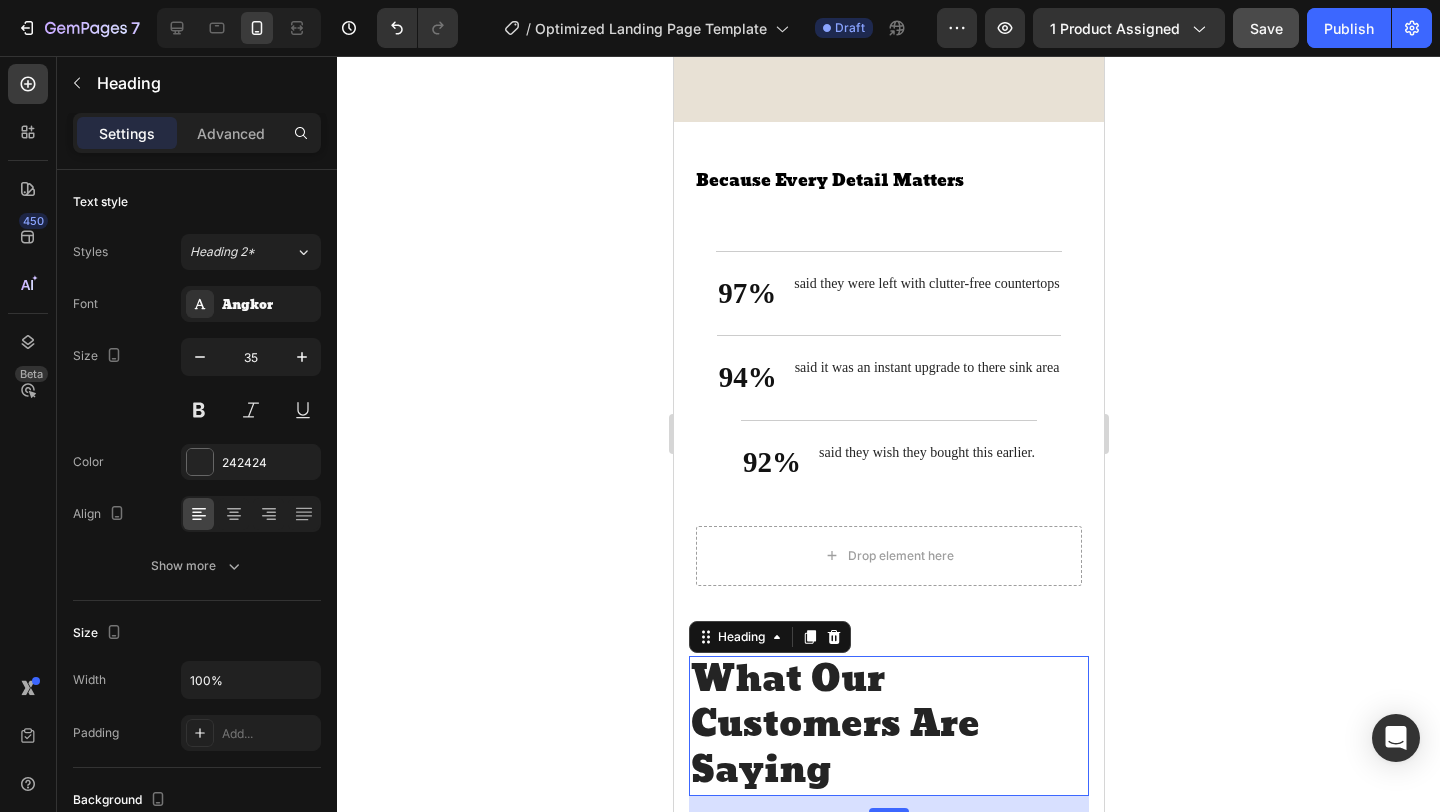click on "What Our Customers Are Saying" at bounding box center (888, 726) 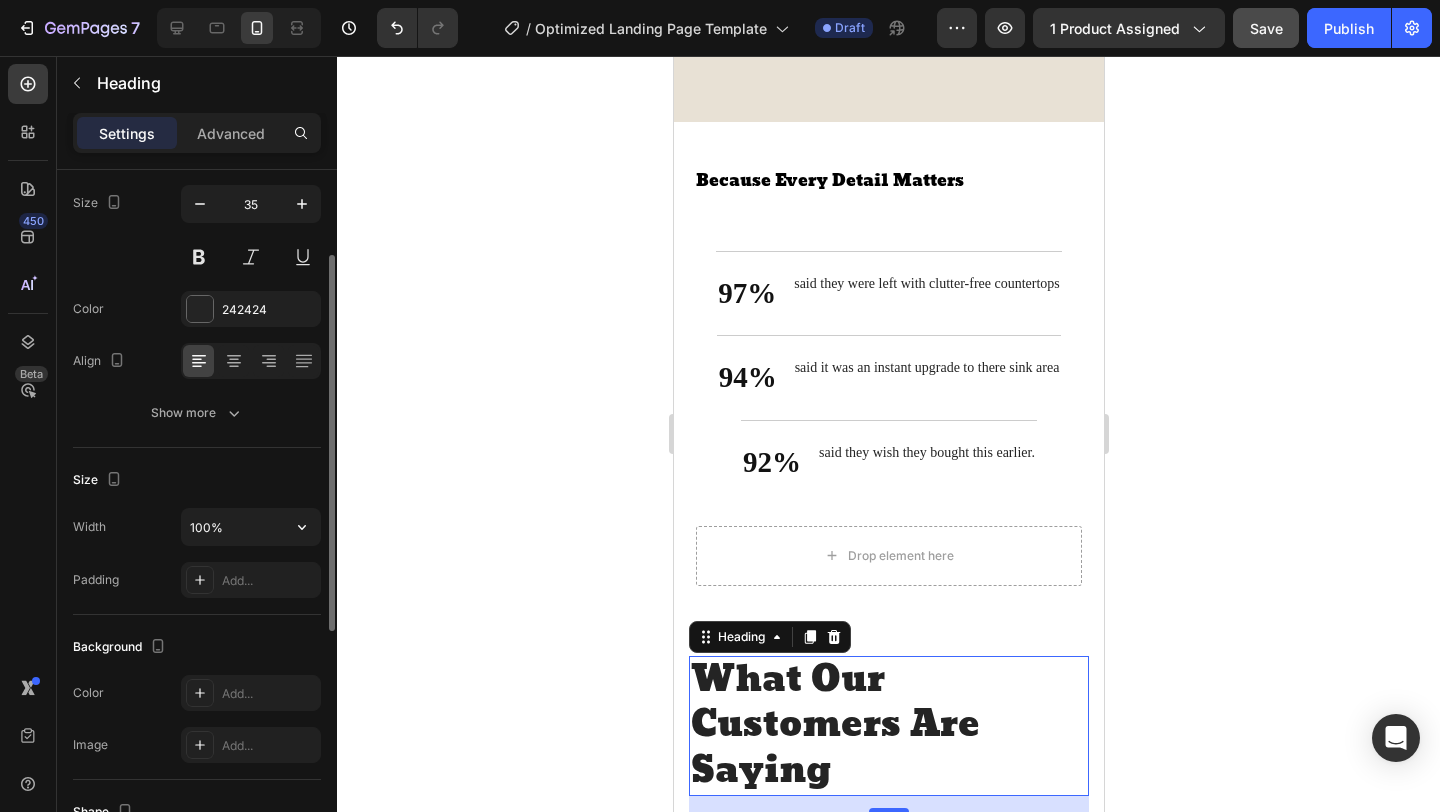 scroll, scrollTop: 160, scrollLeft: 0, axis: vertical 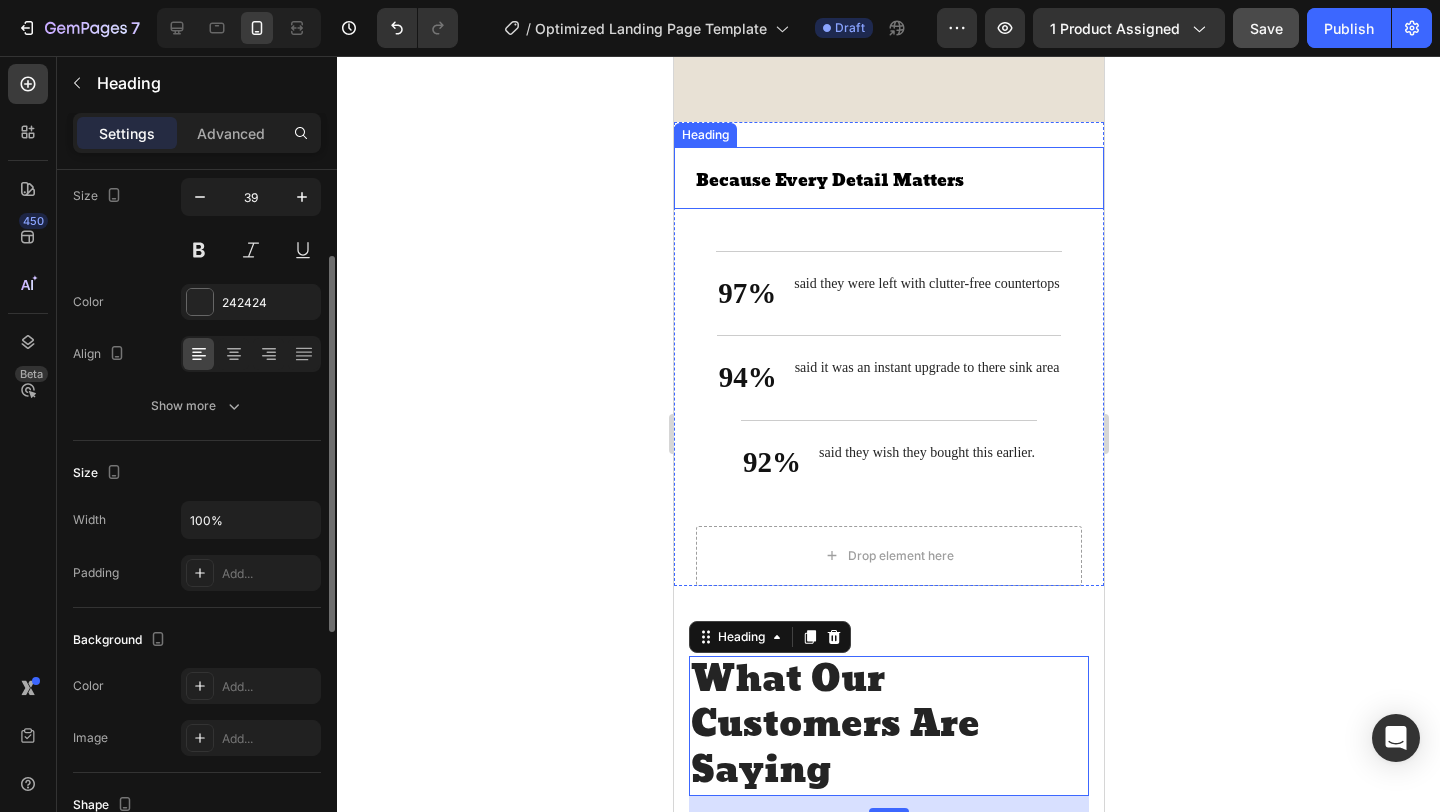 click on "Because Every Detail Matters" at bounding box center [829, 180] 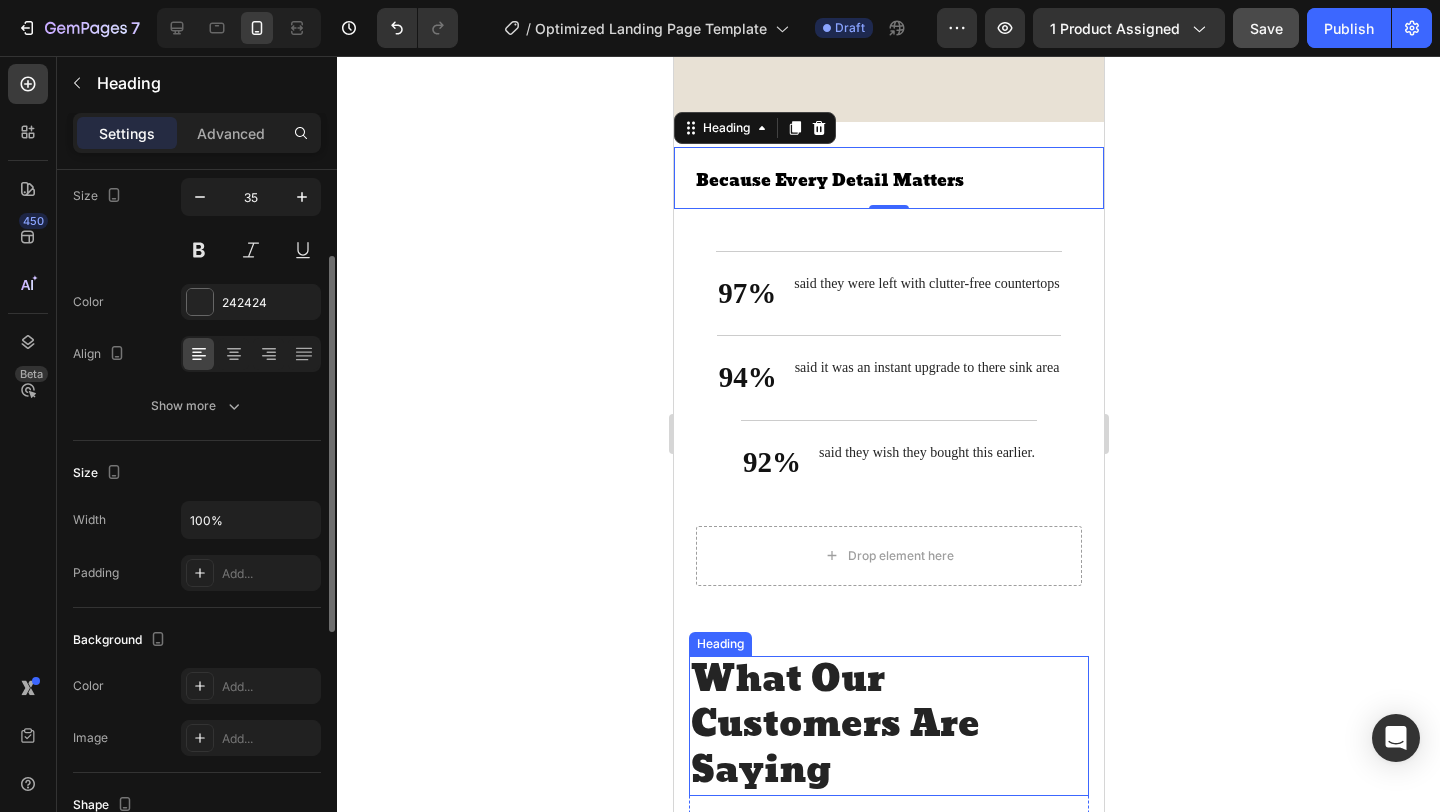click on "What Our Customers Are Saying" at bounding box center [888, 726] 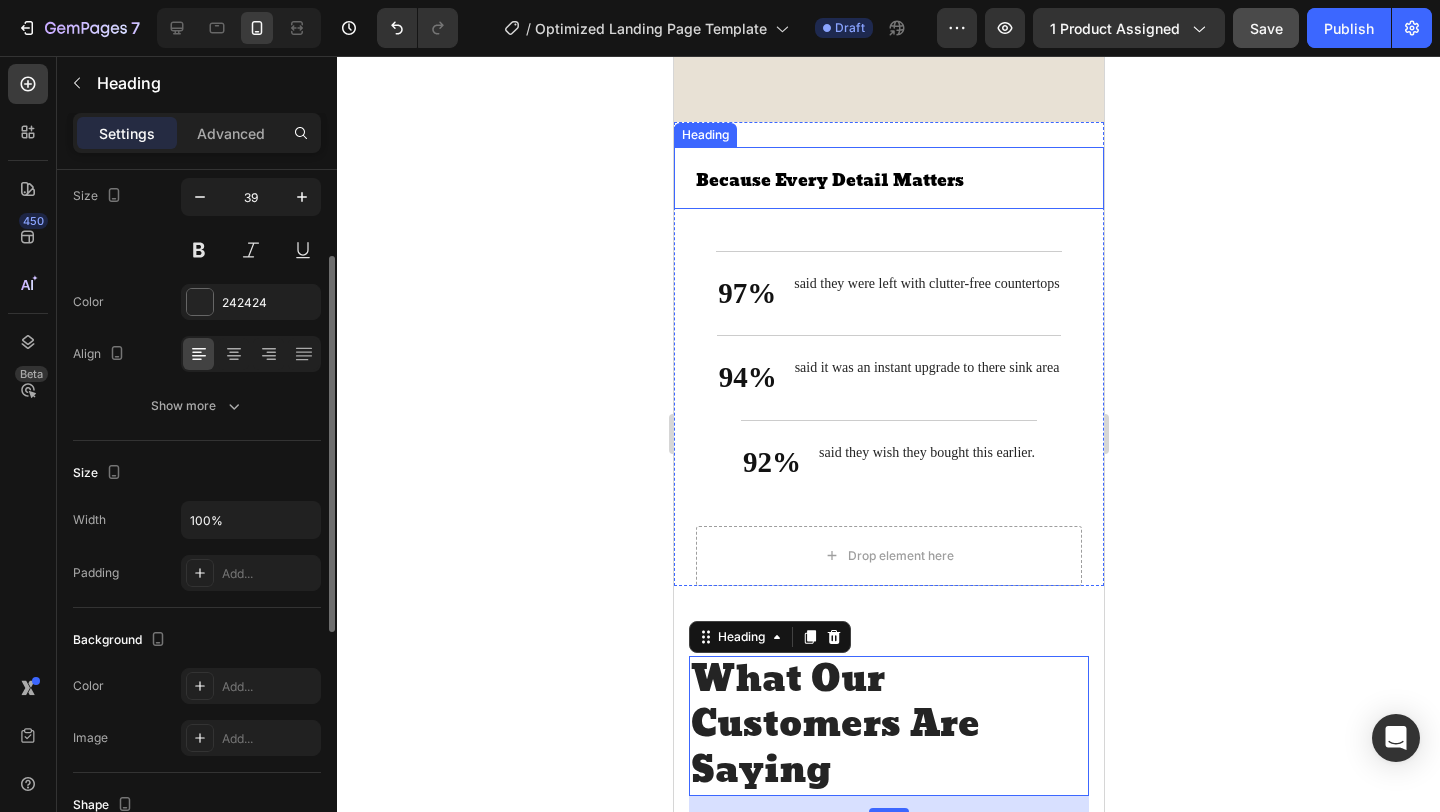 click on "Because Every Detail Matters" at bounding box center (829, 180) 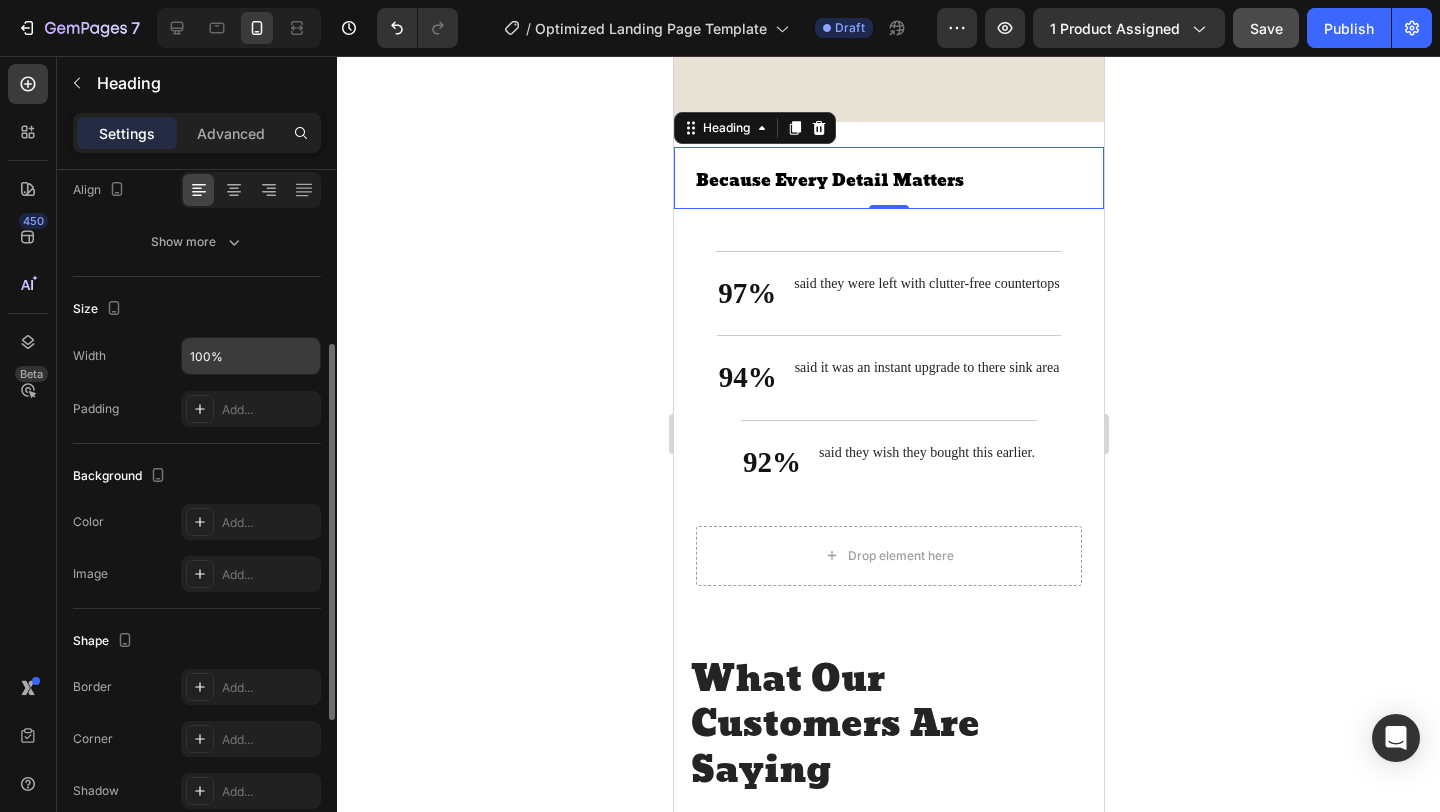 scroll, scrollTop: 325, scrollLeft: 0, axis: vertical 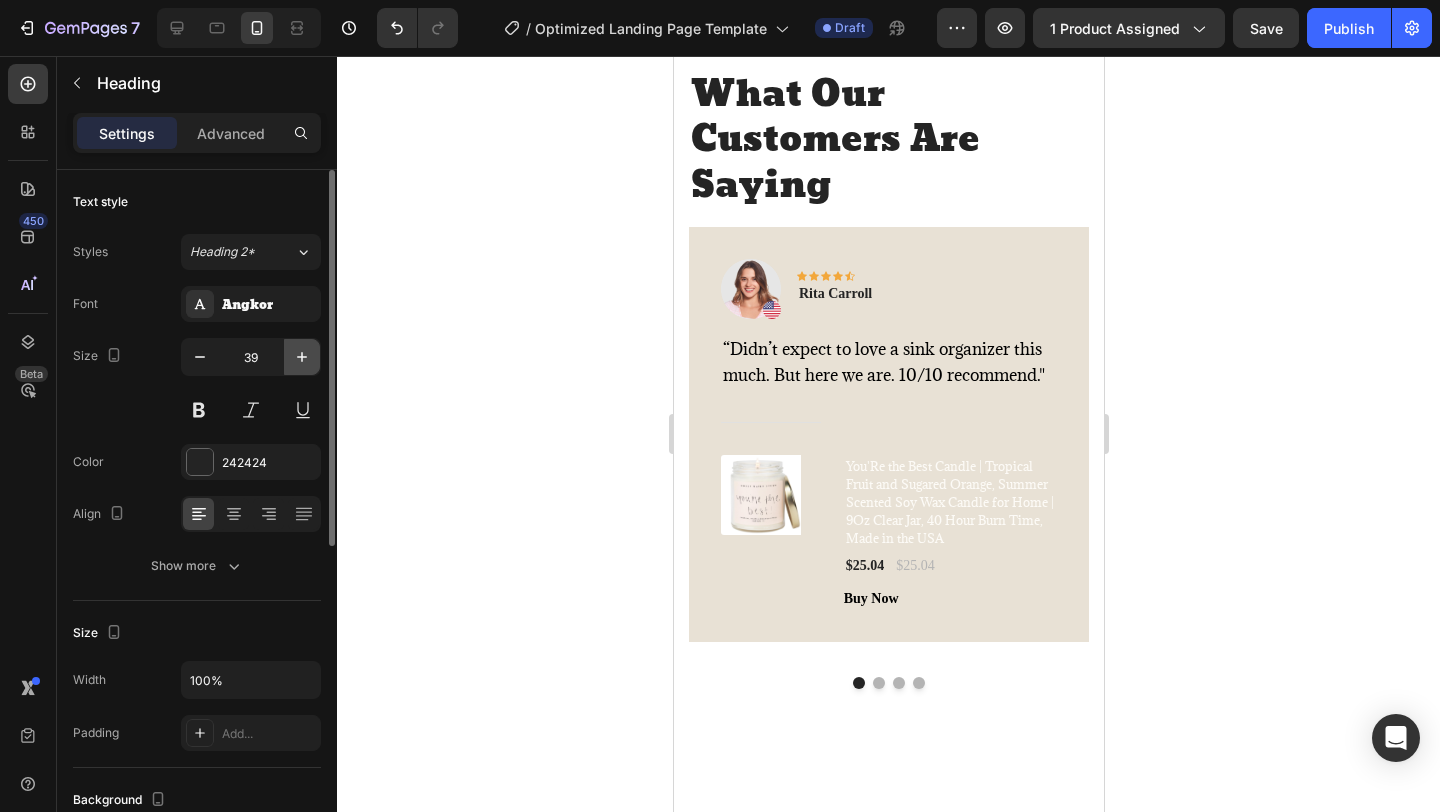 click 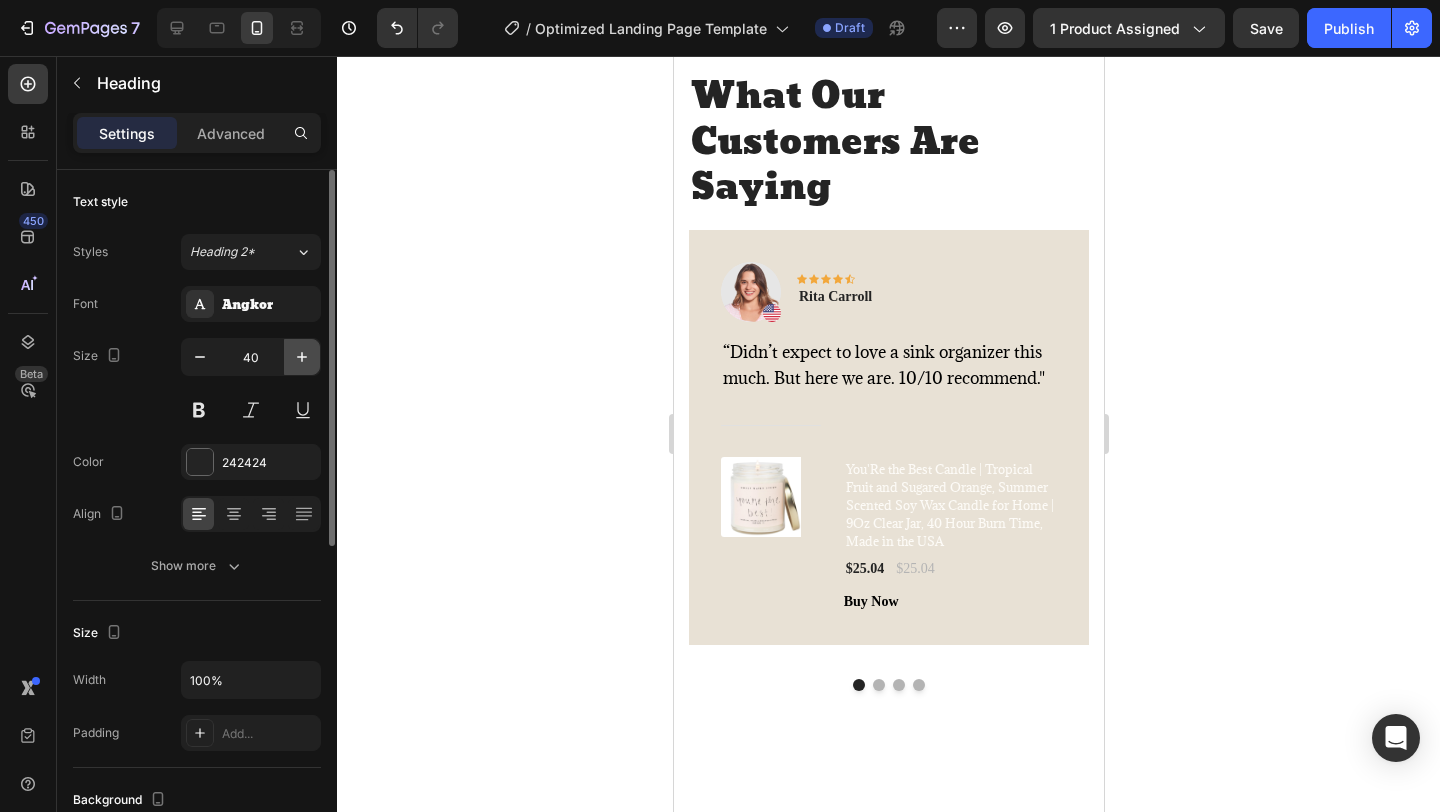 click 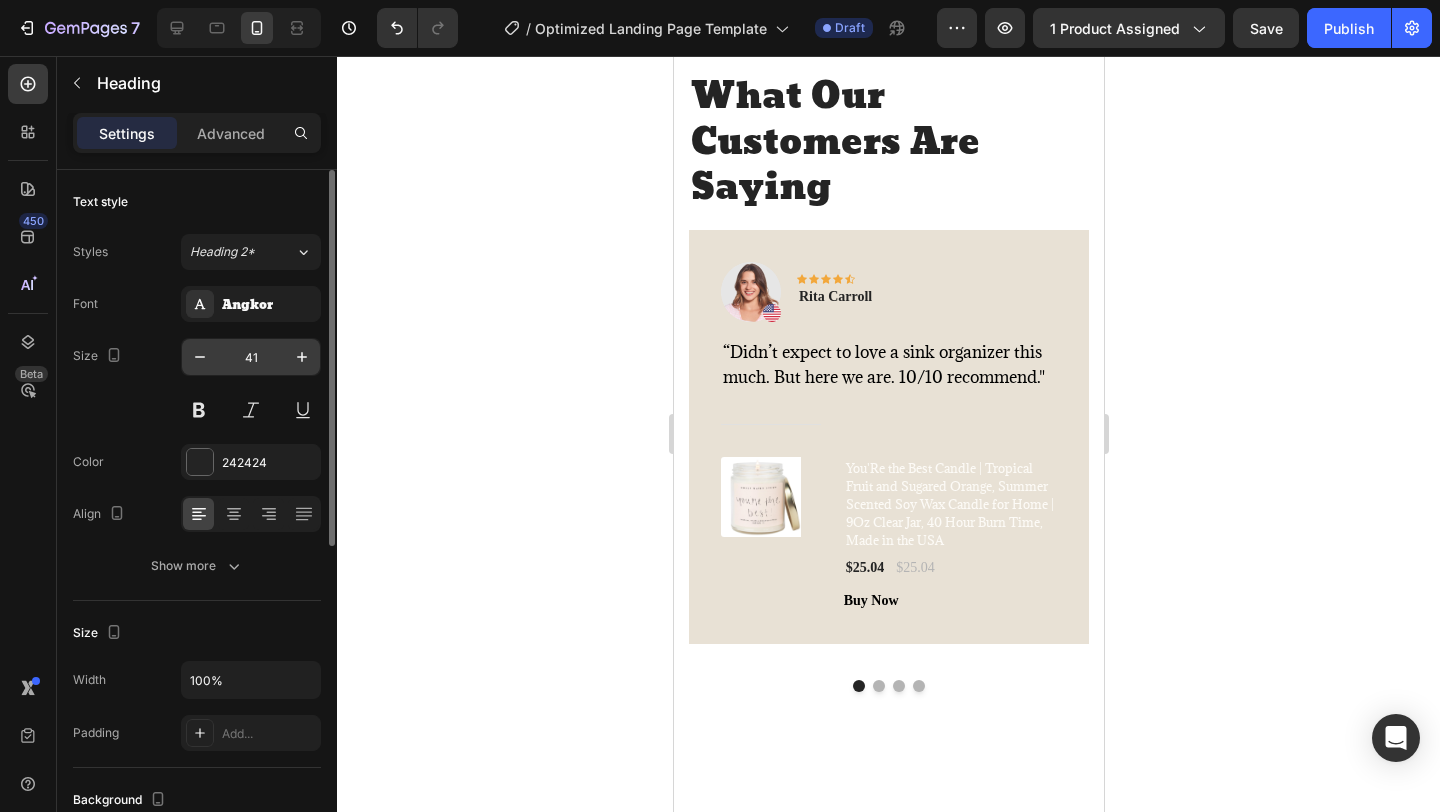 click on "Size 41" at bounding box center (197, 383) 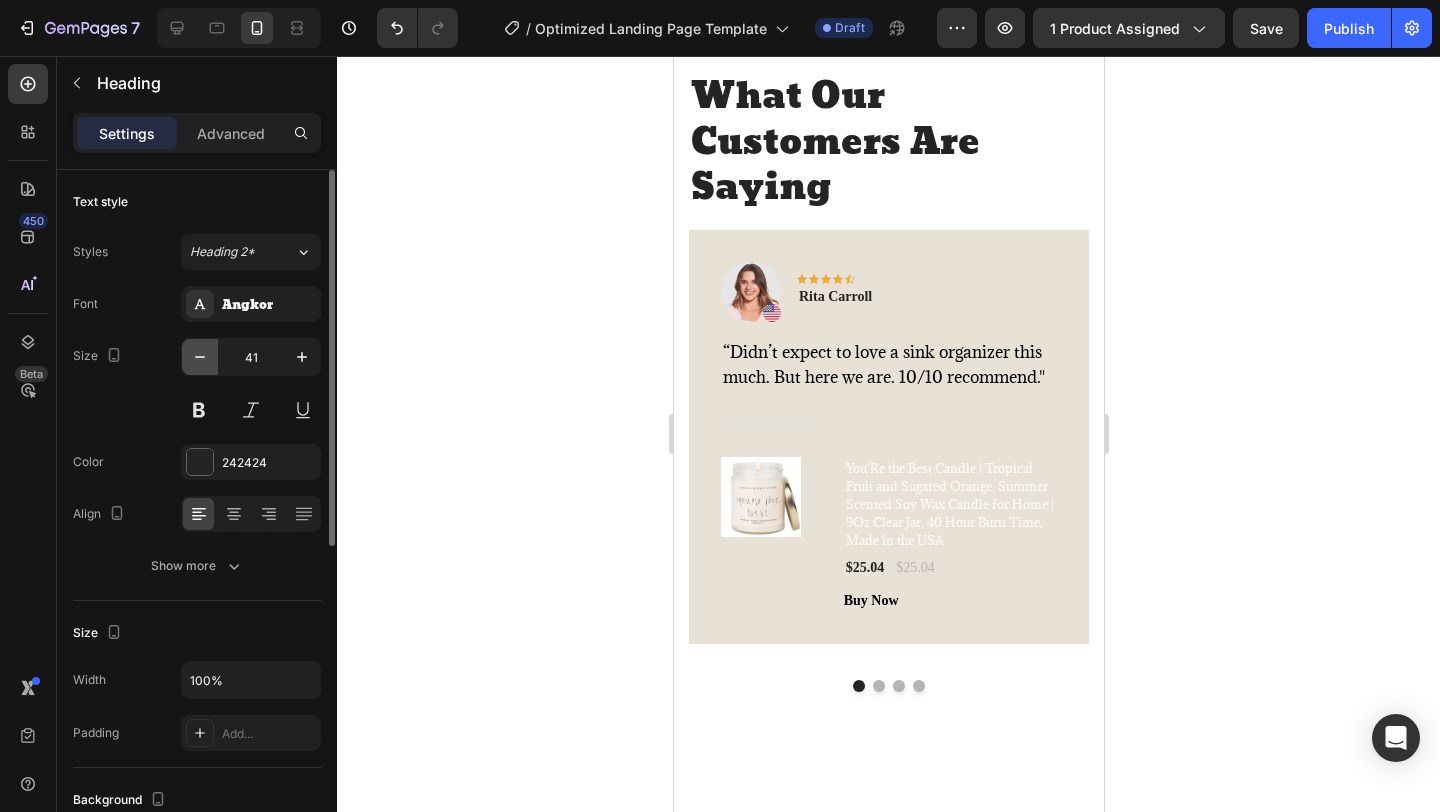 click at bounding box center [200, 357] 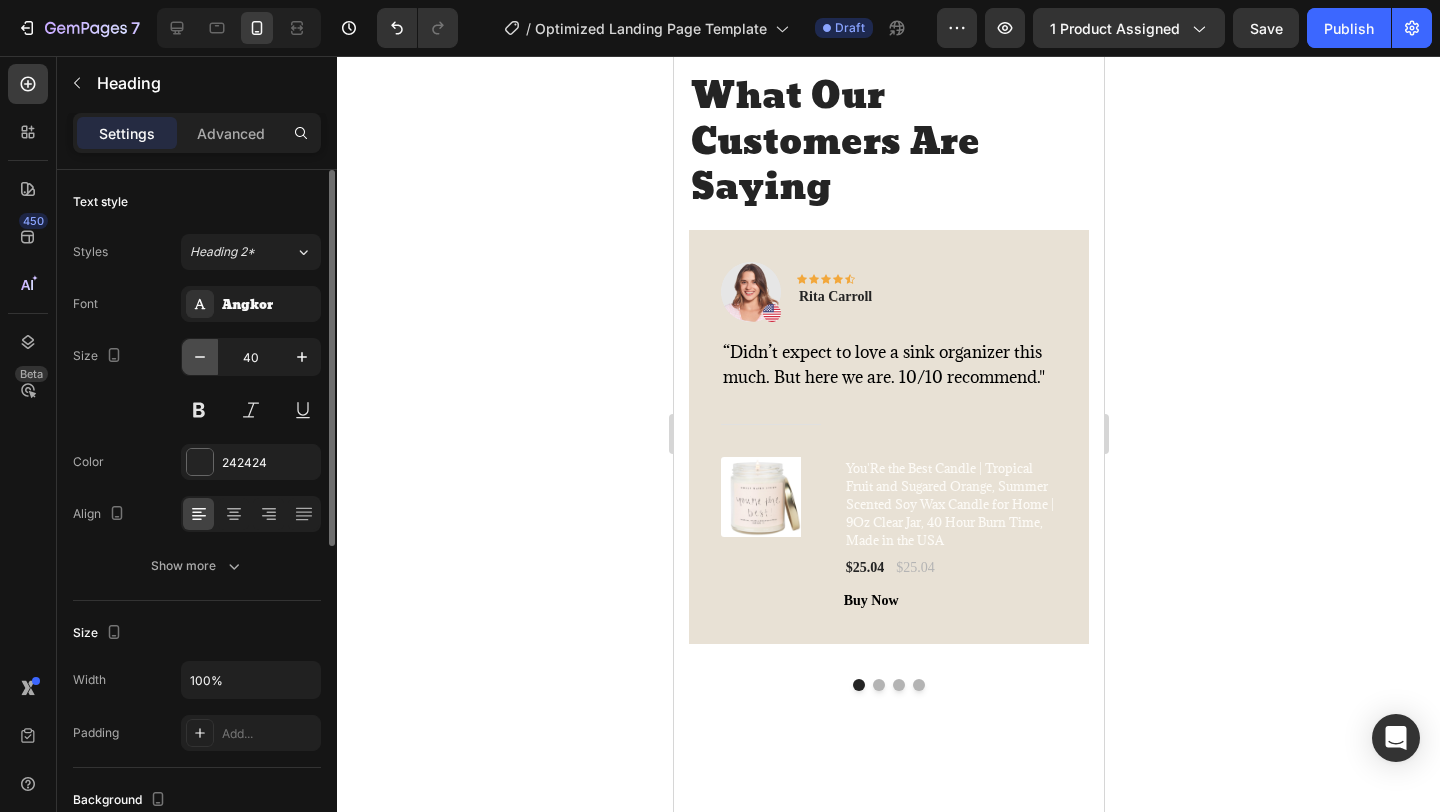 click at bounding box center (200, 357) 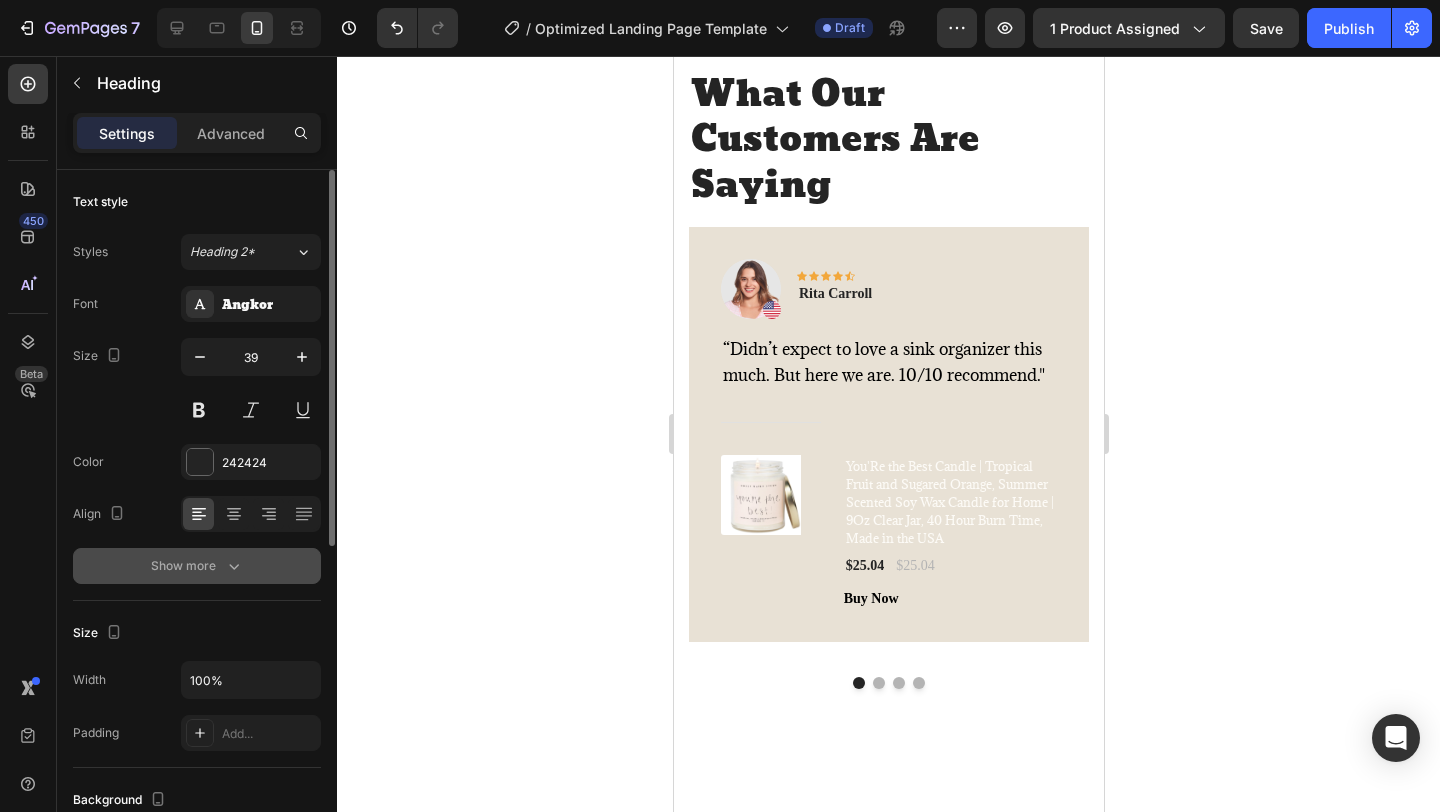 click 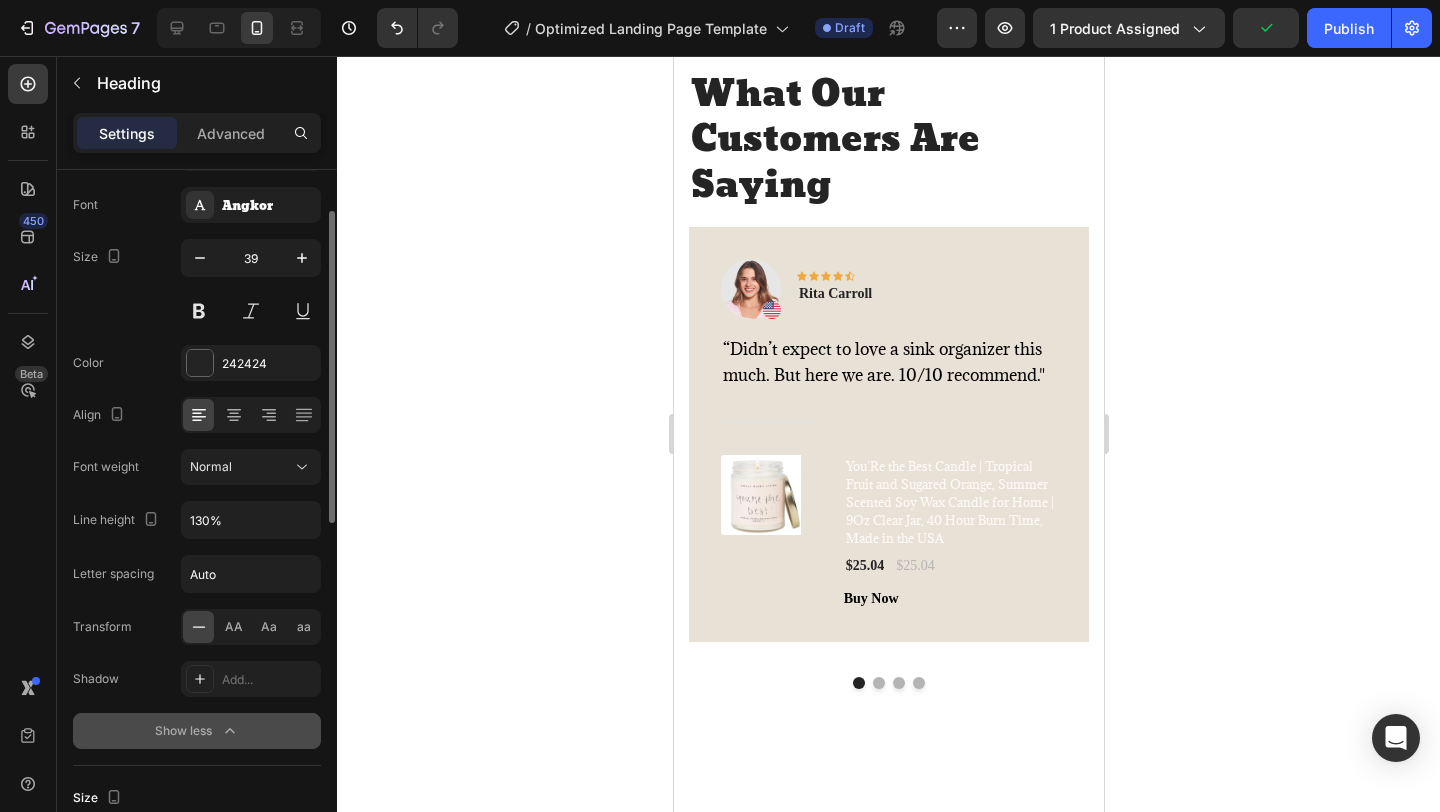 scroll, scrollTop: 97, scrollLeft: 0, axis: vertical 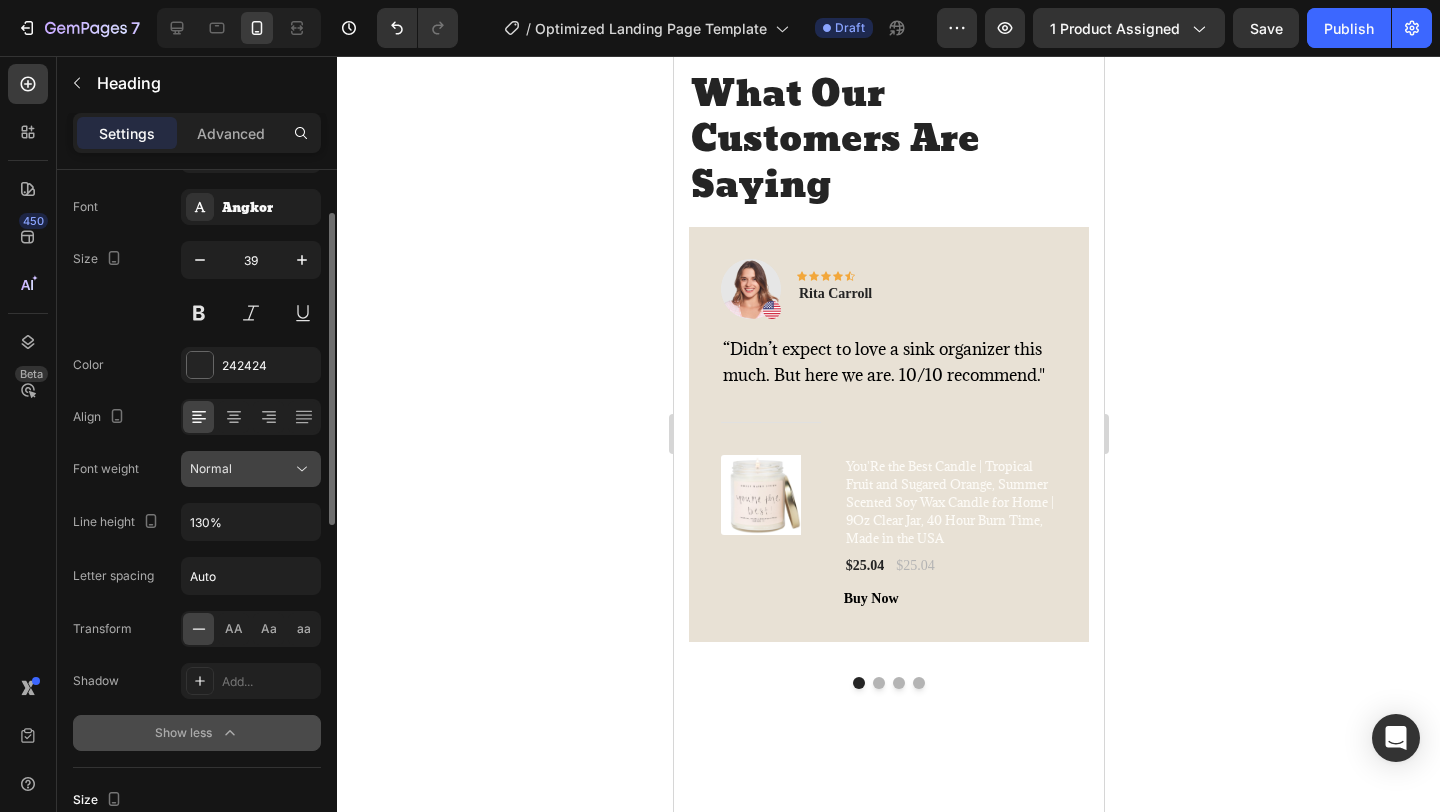 click on "Normal" at bounding box center (241, 469) 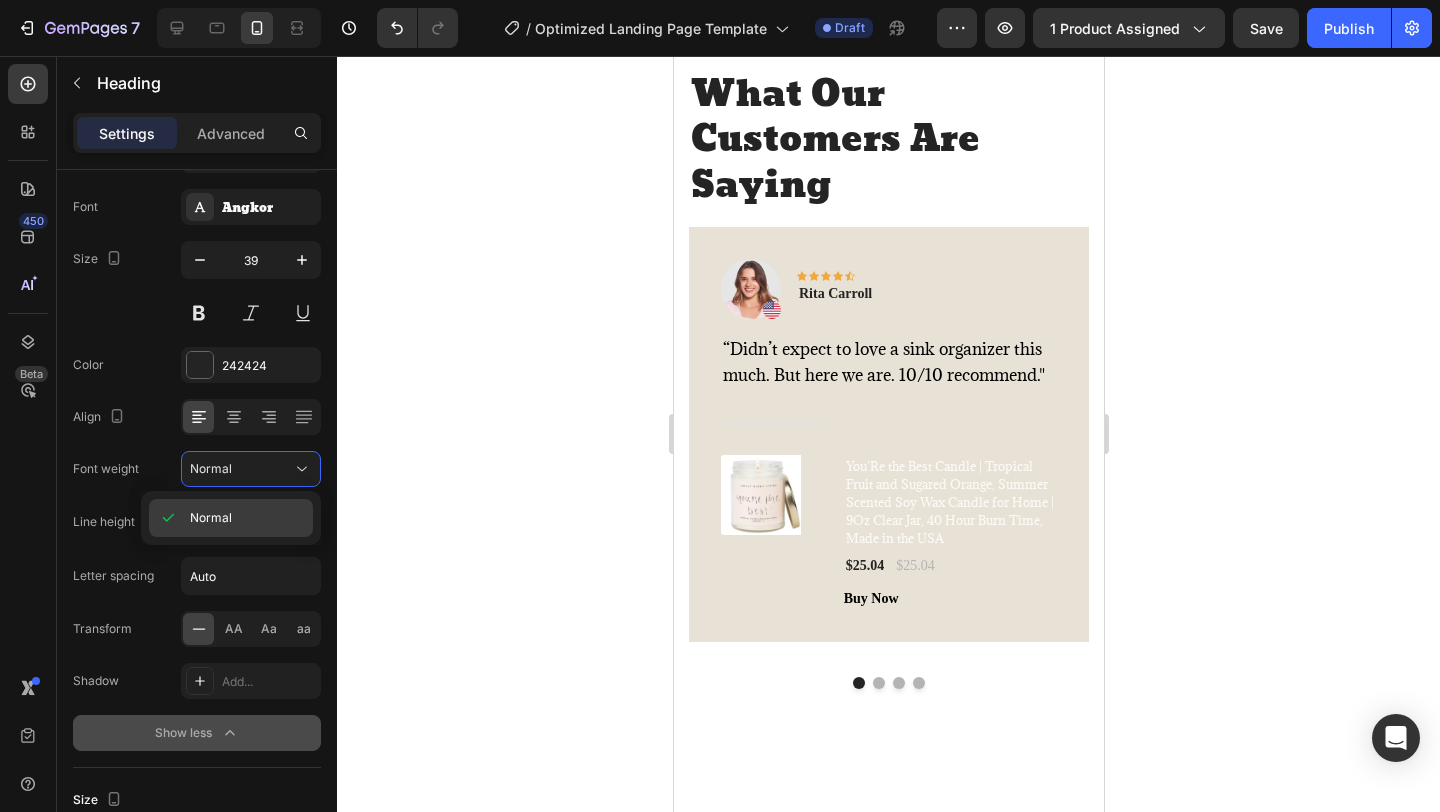 click on "Normal" 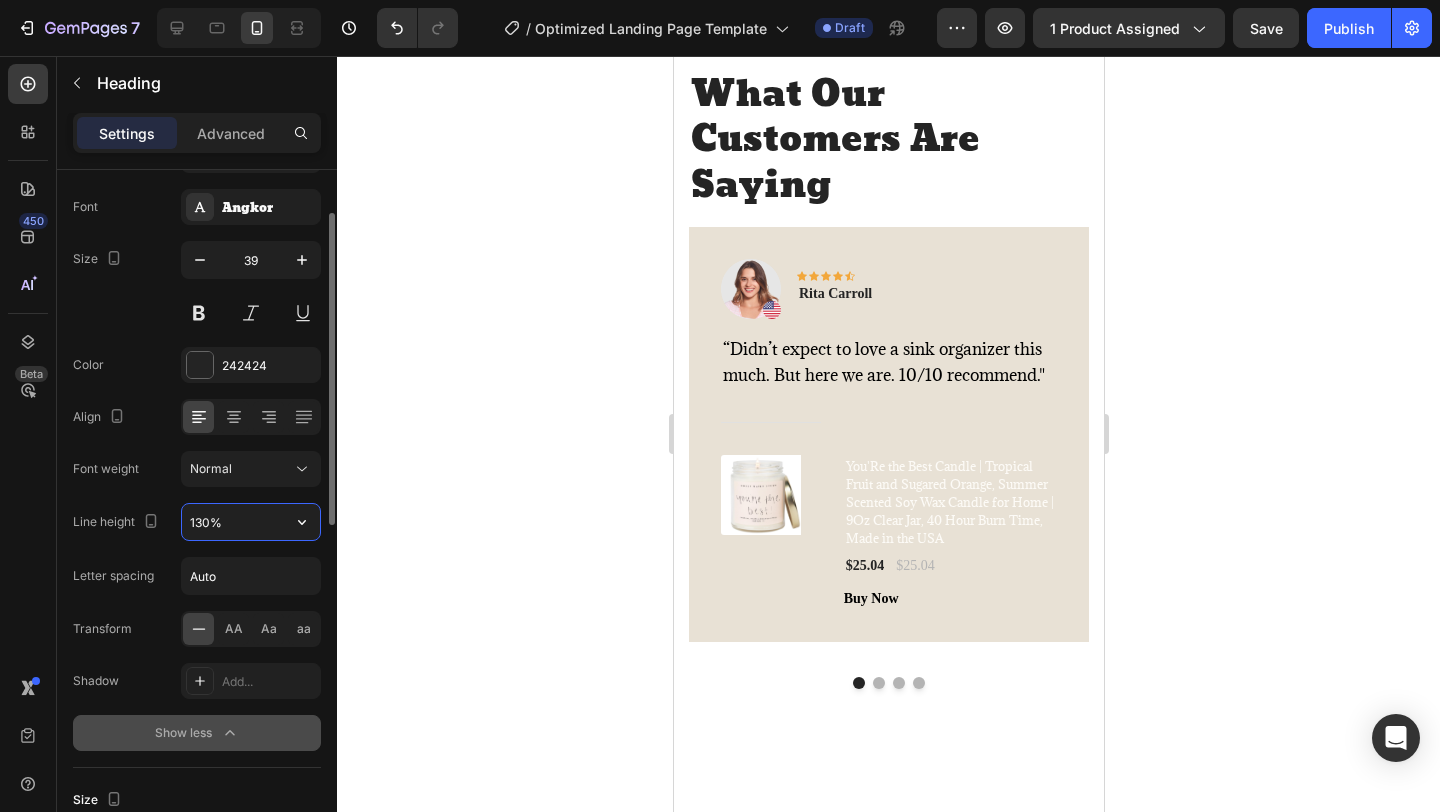 click on "130%" at bounding box center (251, 522) 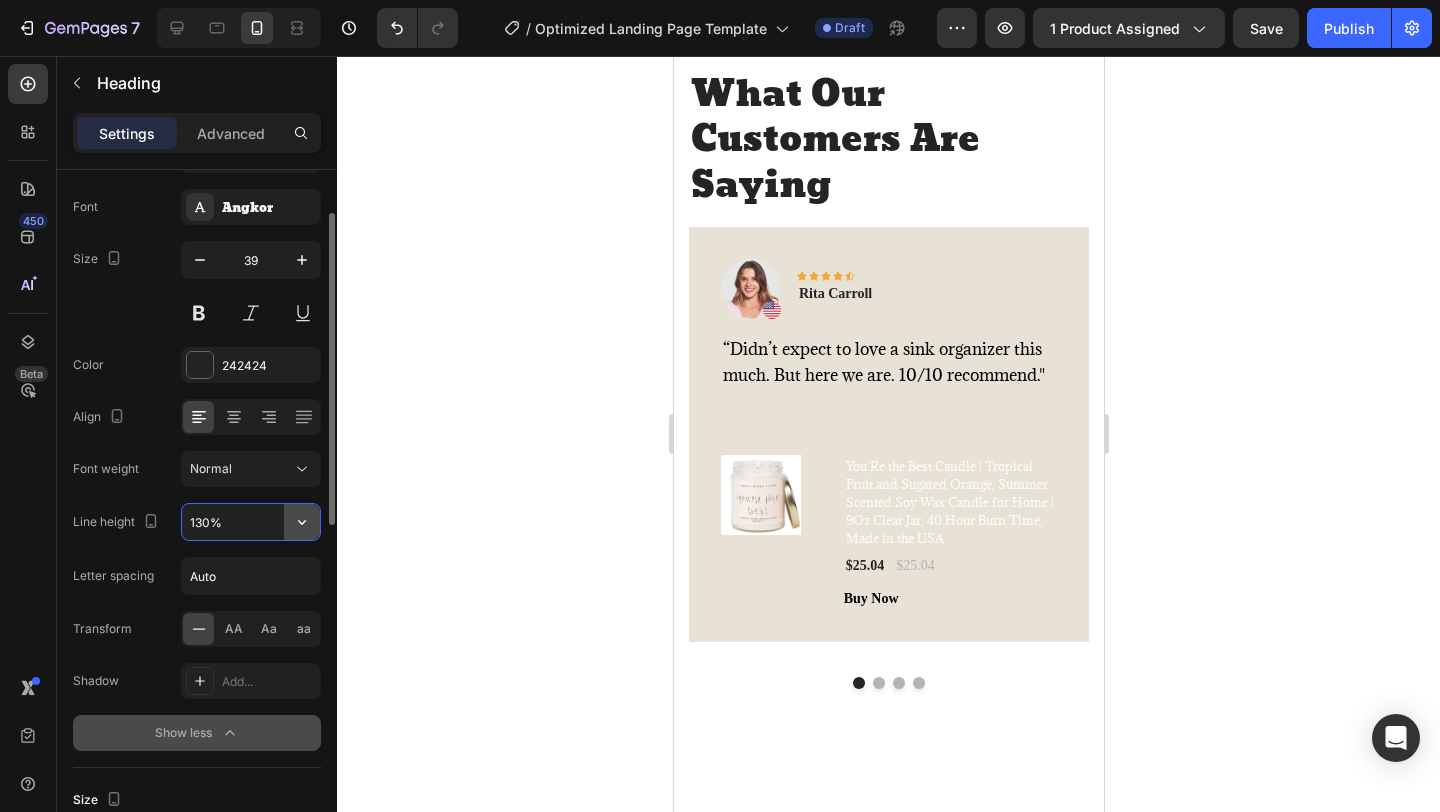 click 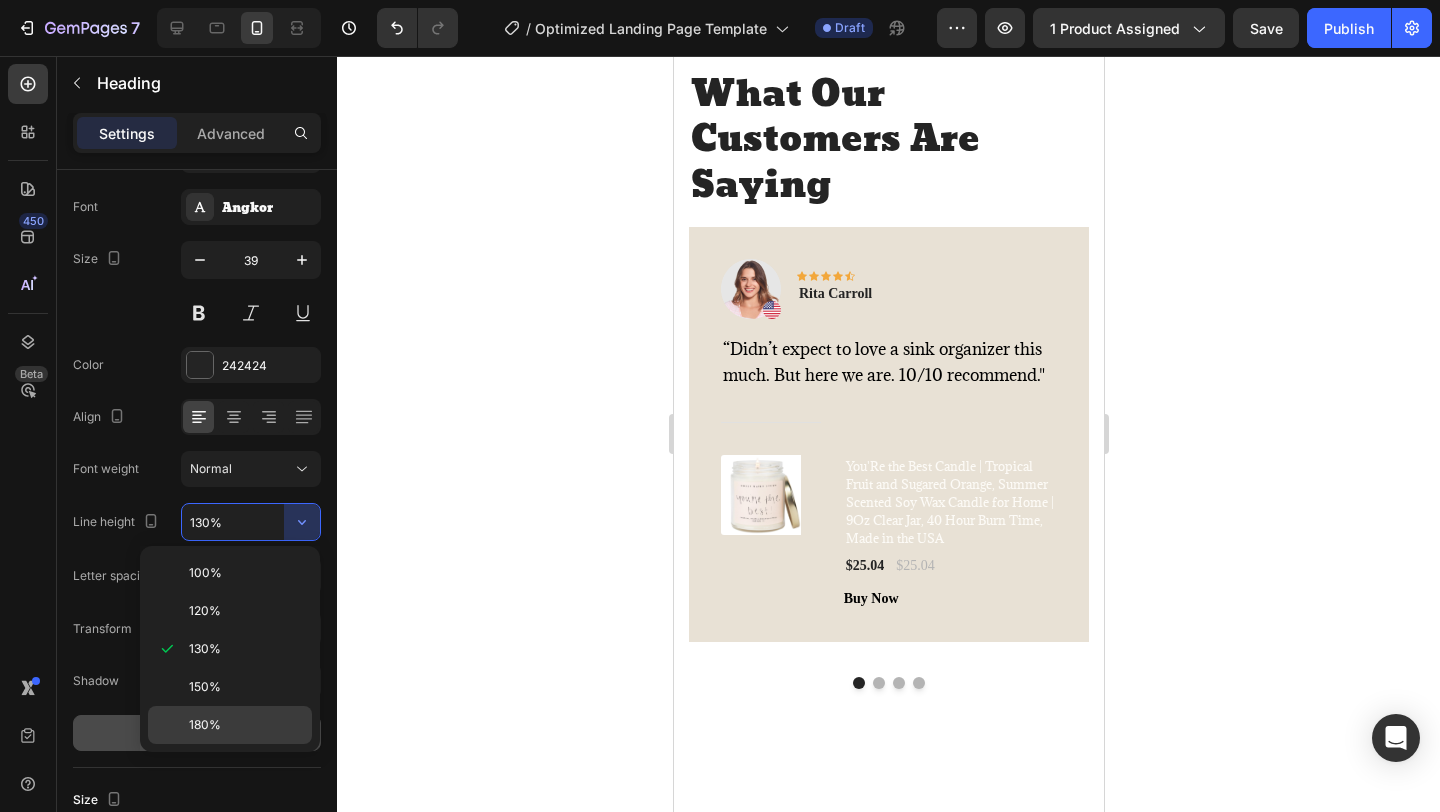 click on "180%" at bounding box center [246, 725] 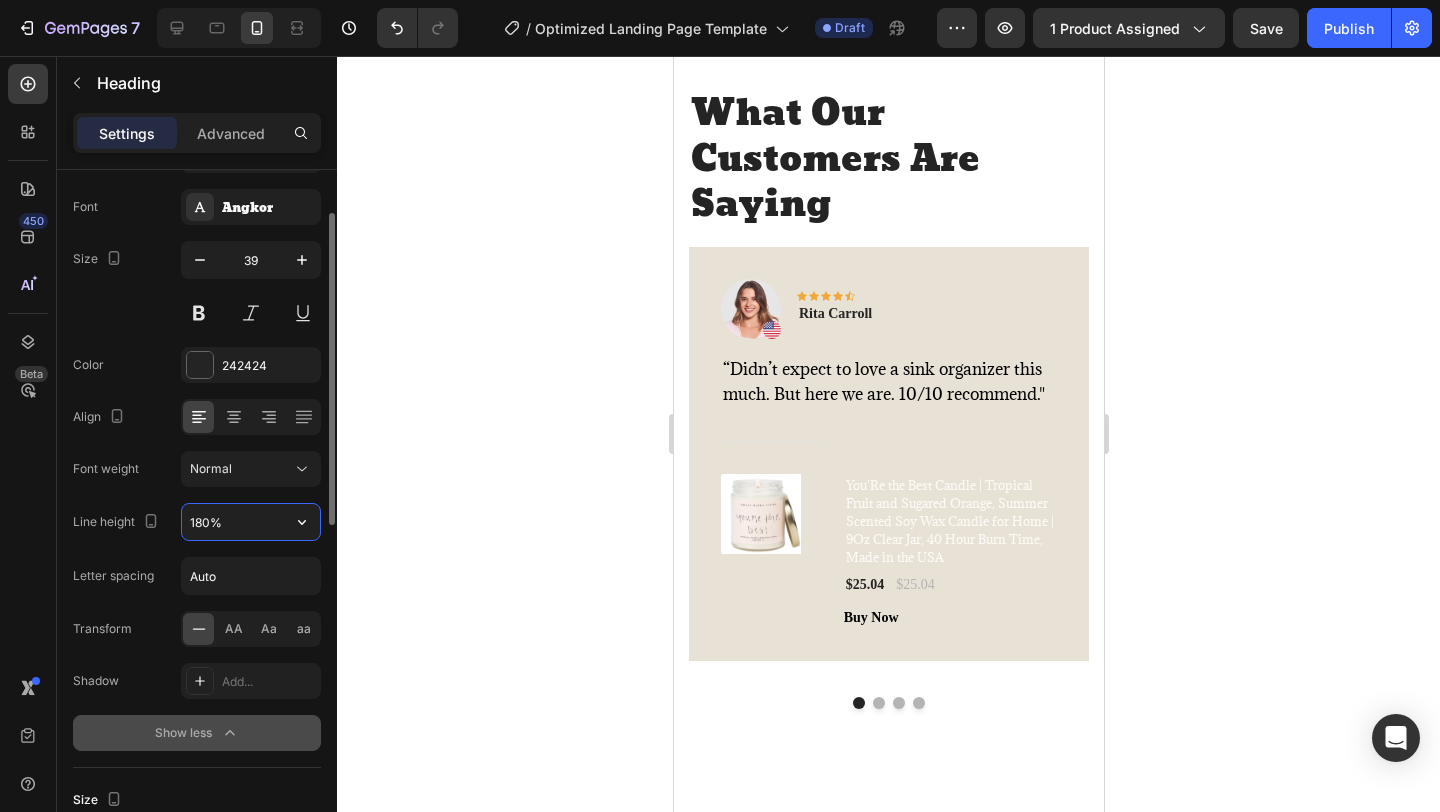 click on "180%" at bounding box center [251, 522] 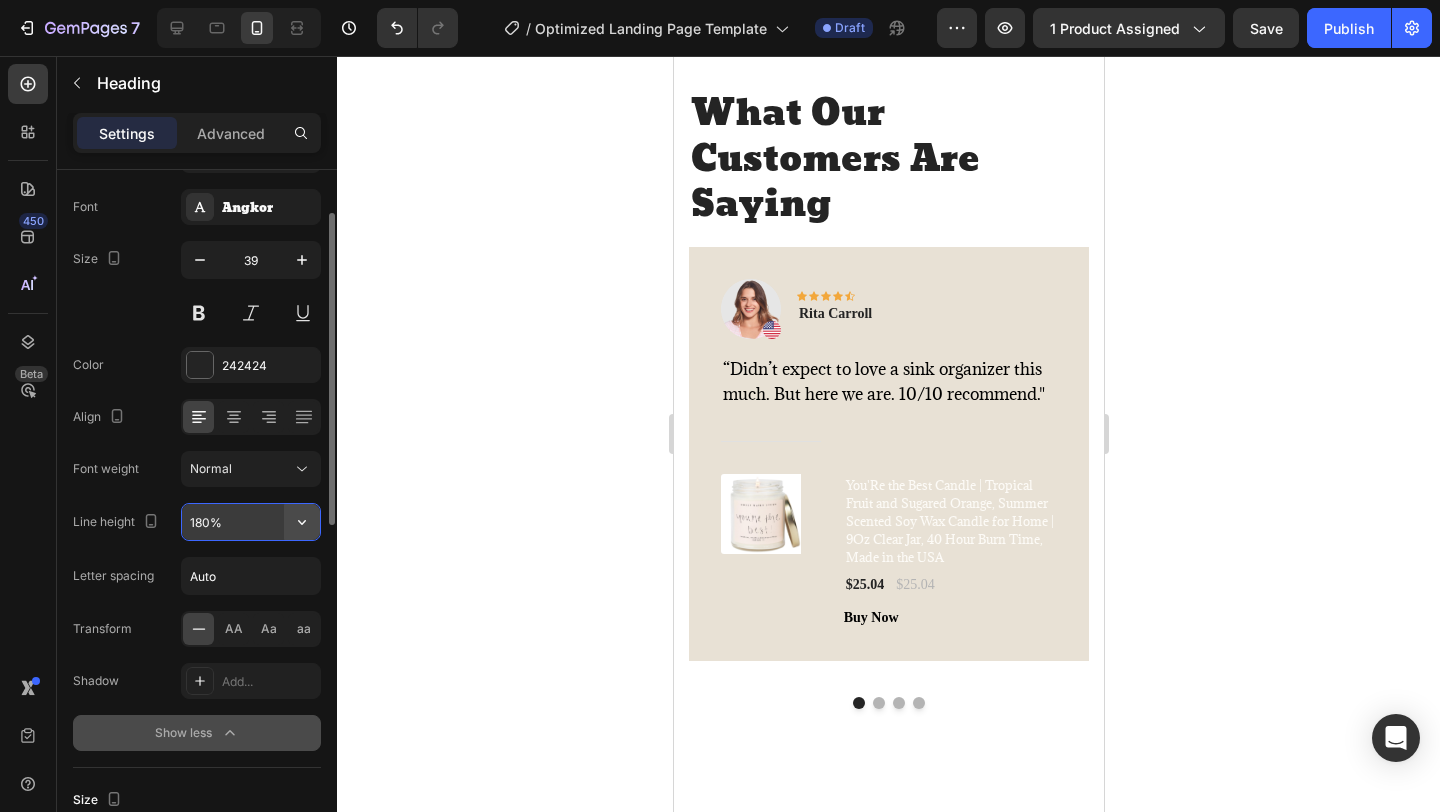 click 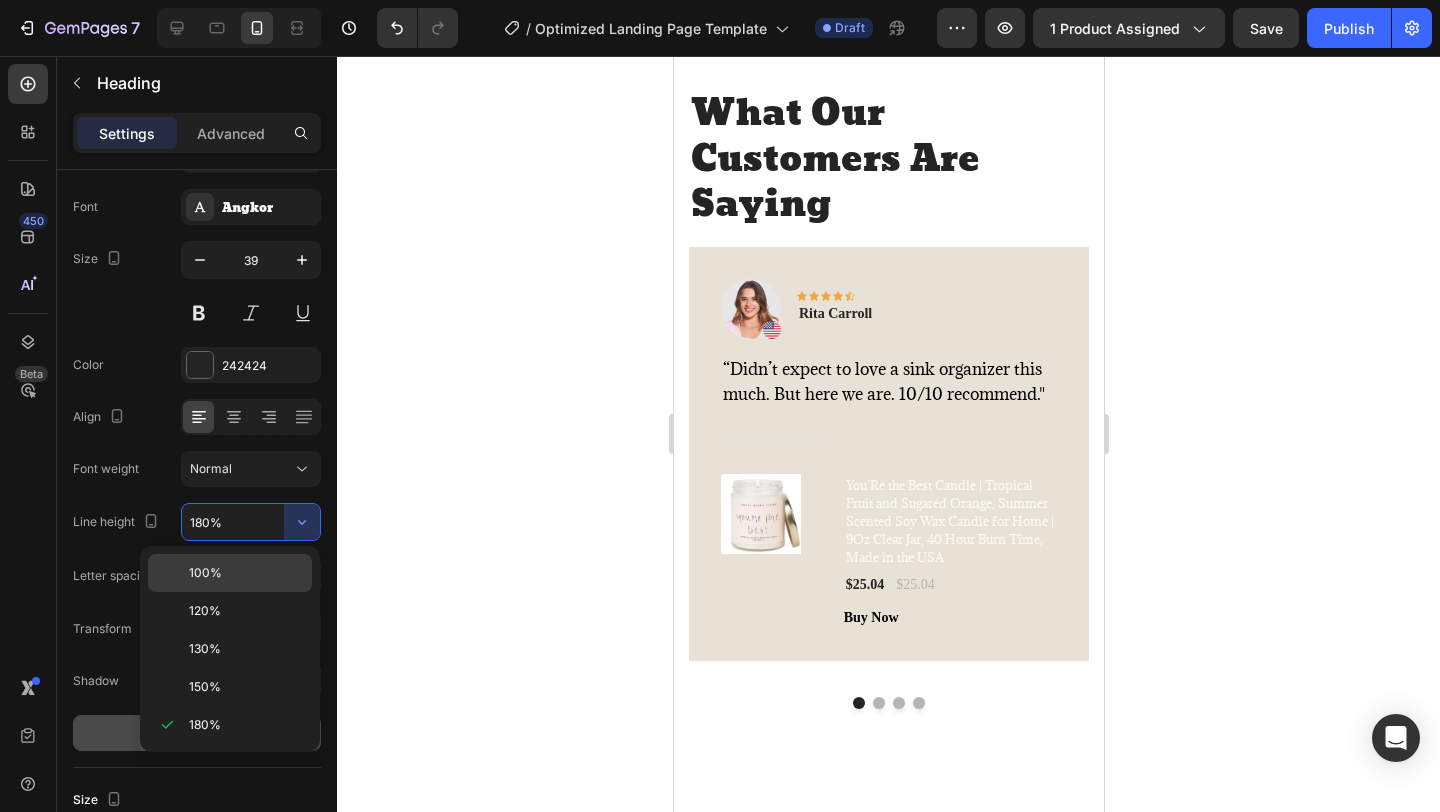 click on "100%" at bounding box center [246, 573] 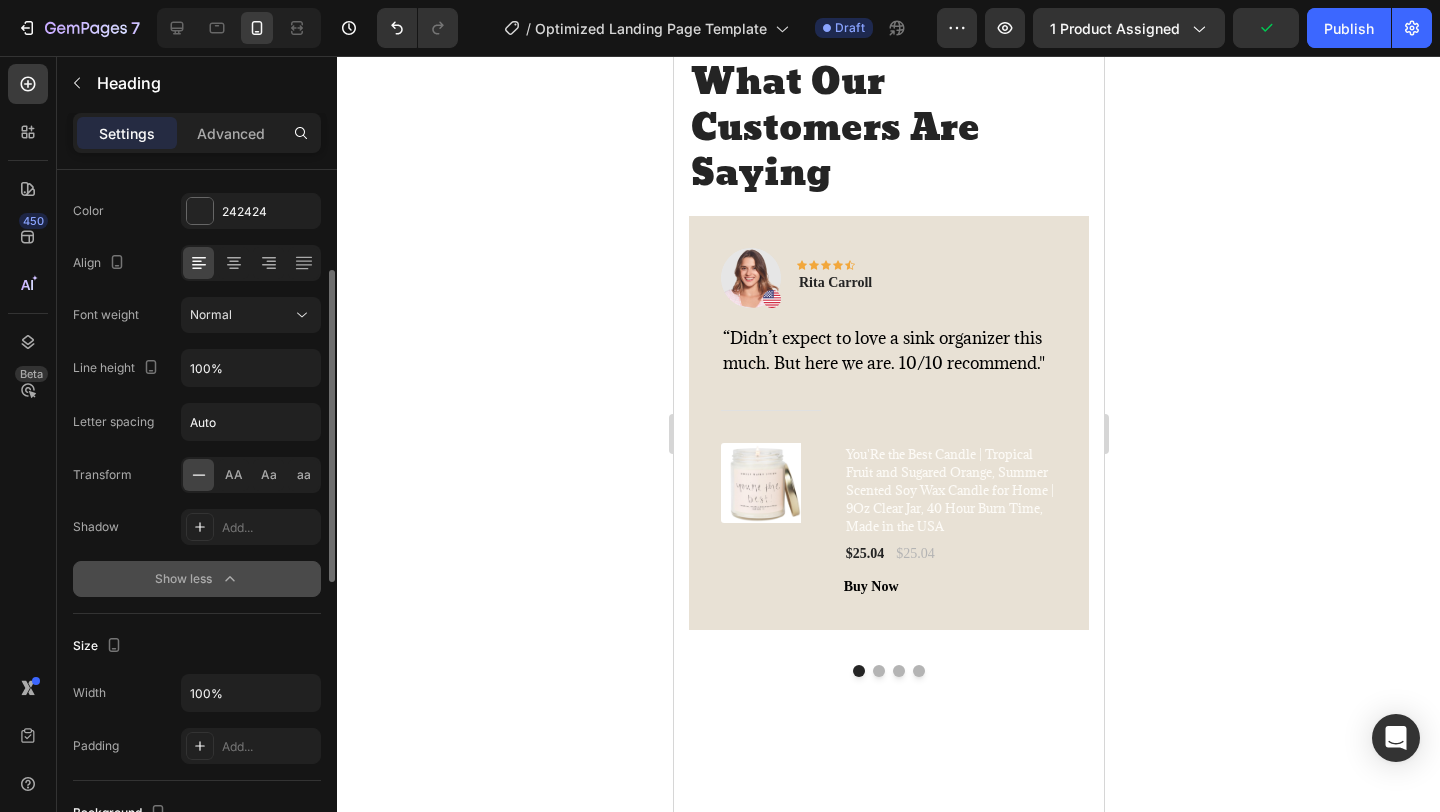 scroll, scrollTop: 264, scrollLeft: 0, axis: vertical 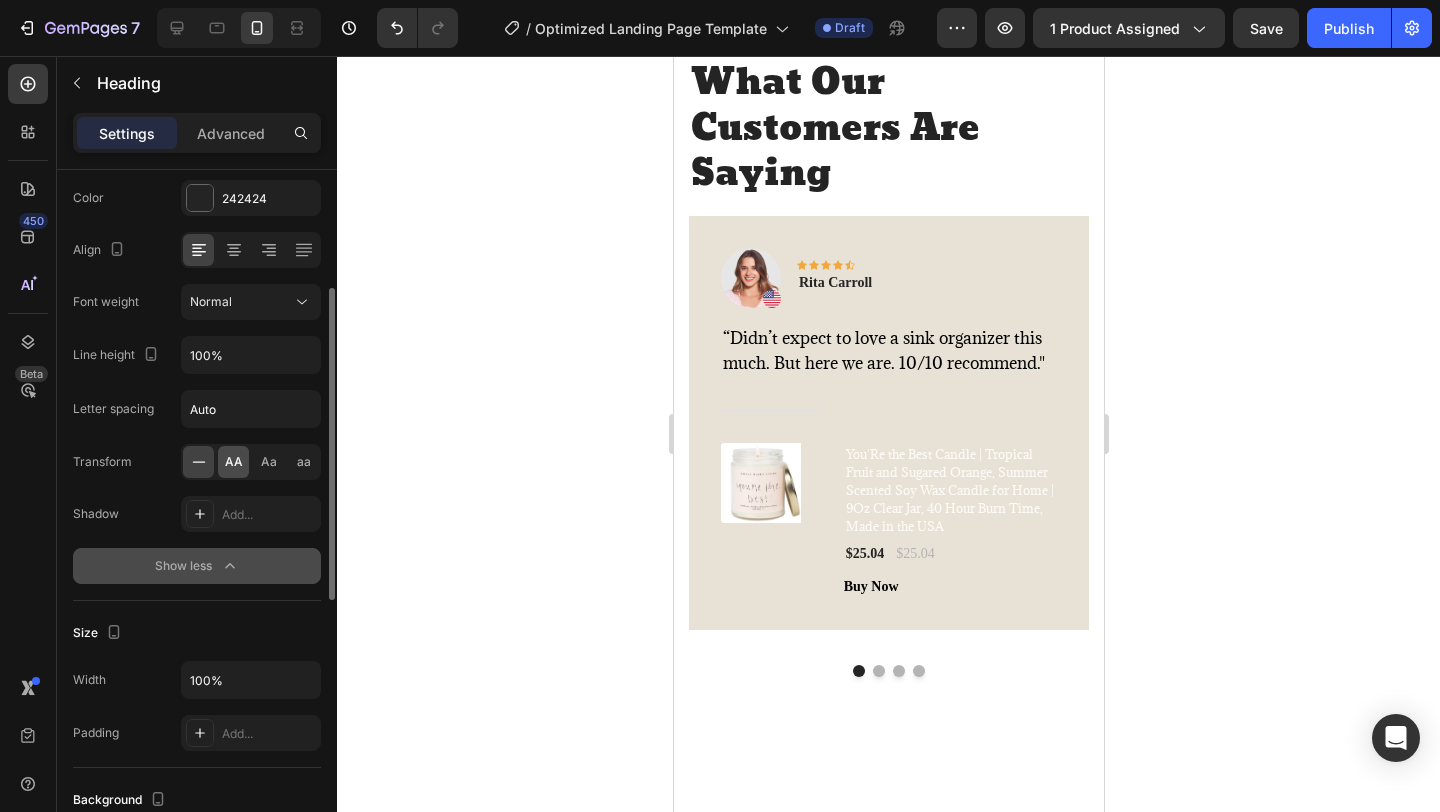 click on "AA" 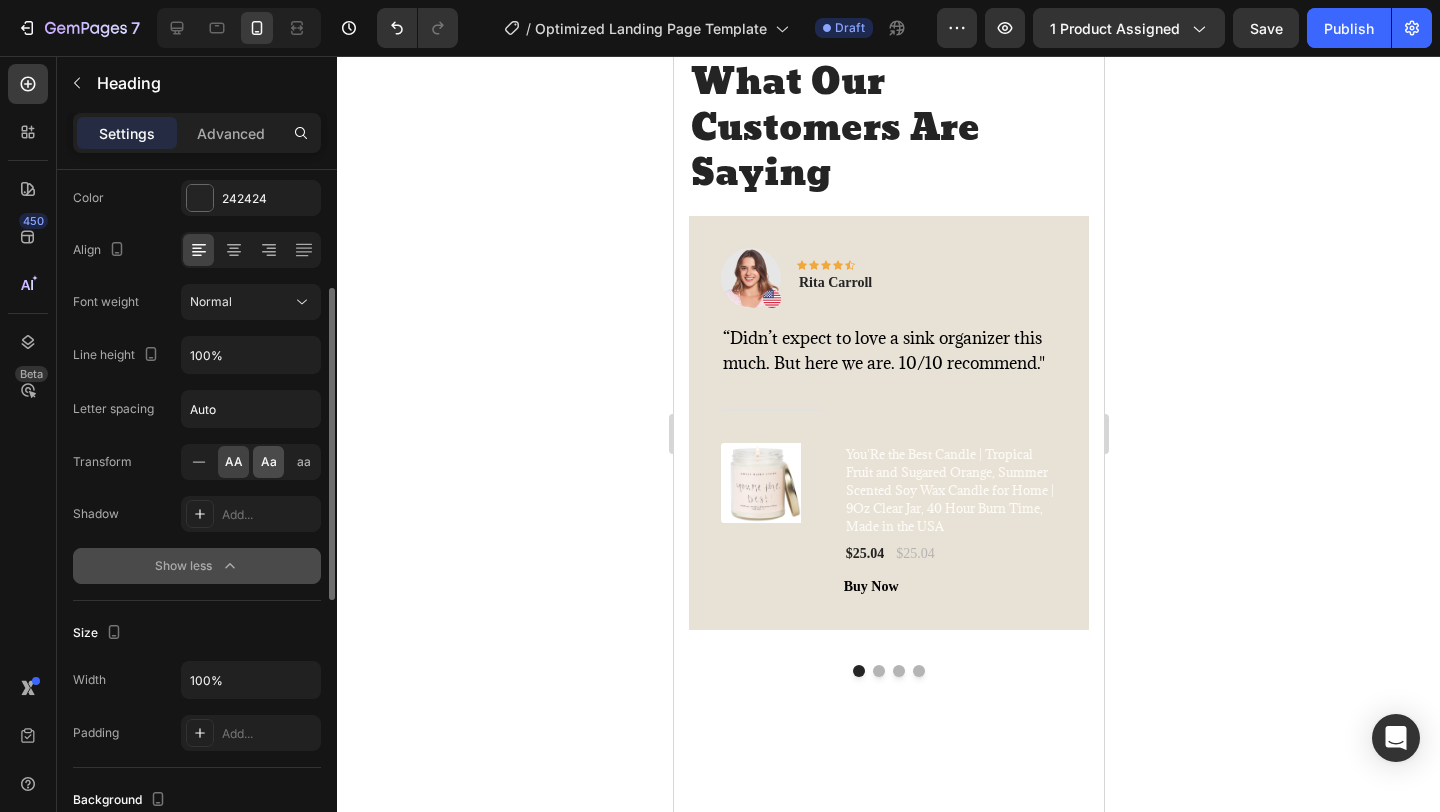 click on "Aa" 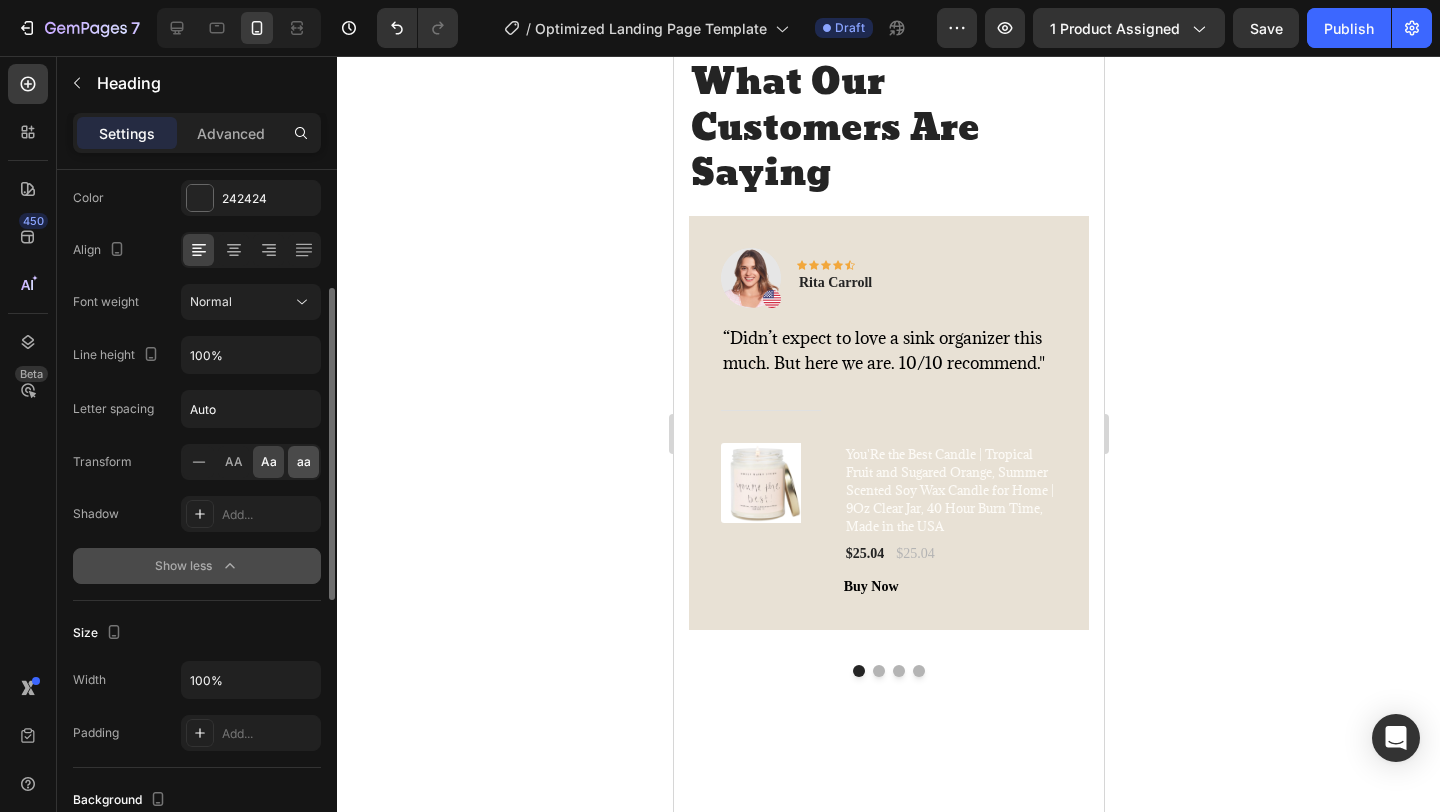 click on "aa" 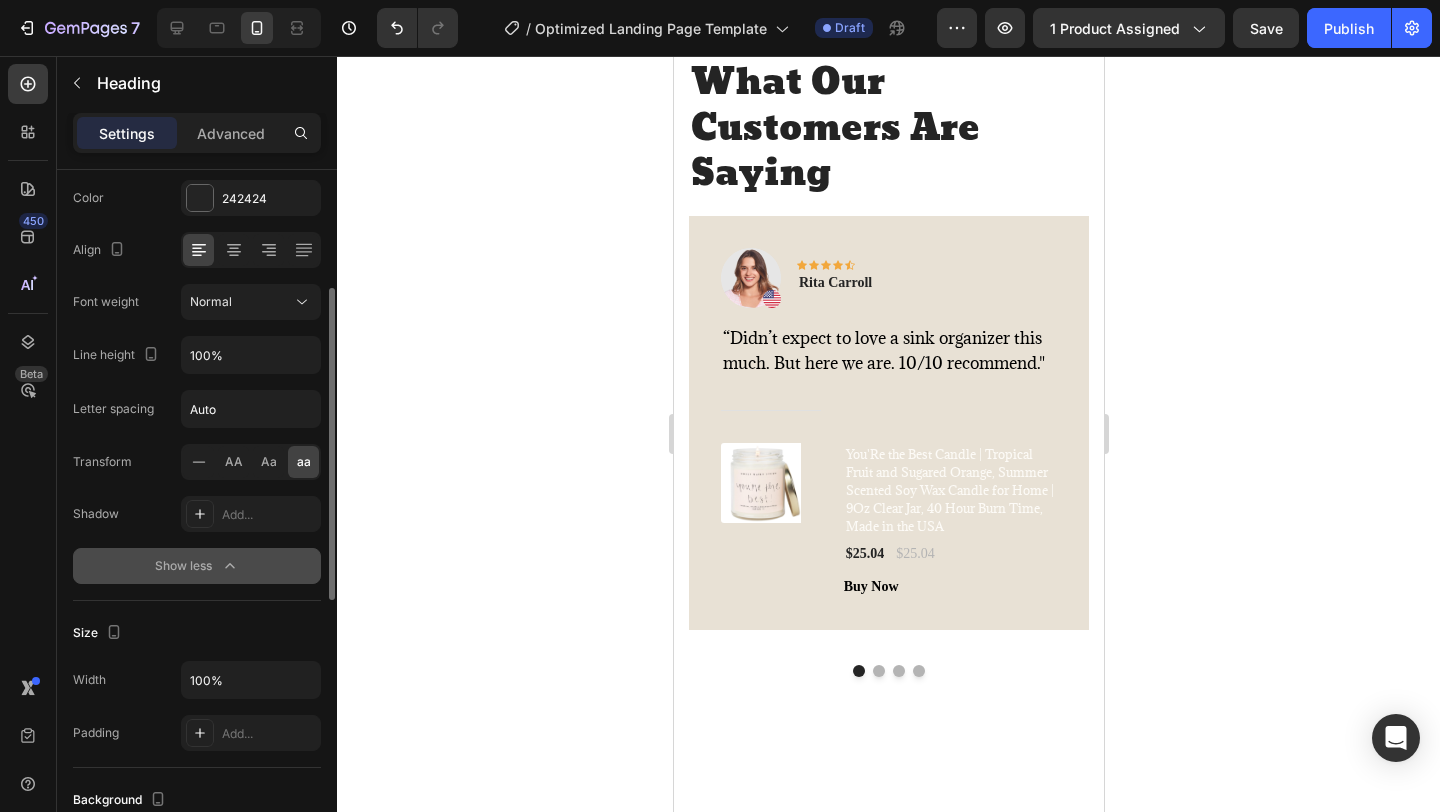 click on "AA Aa aa" 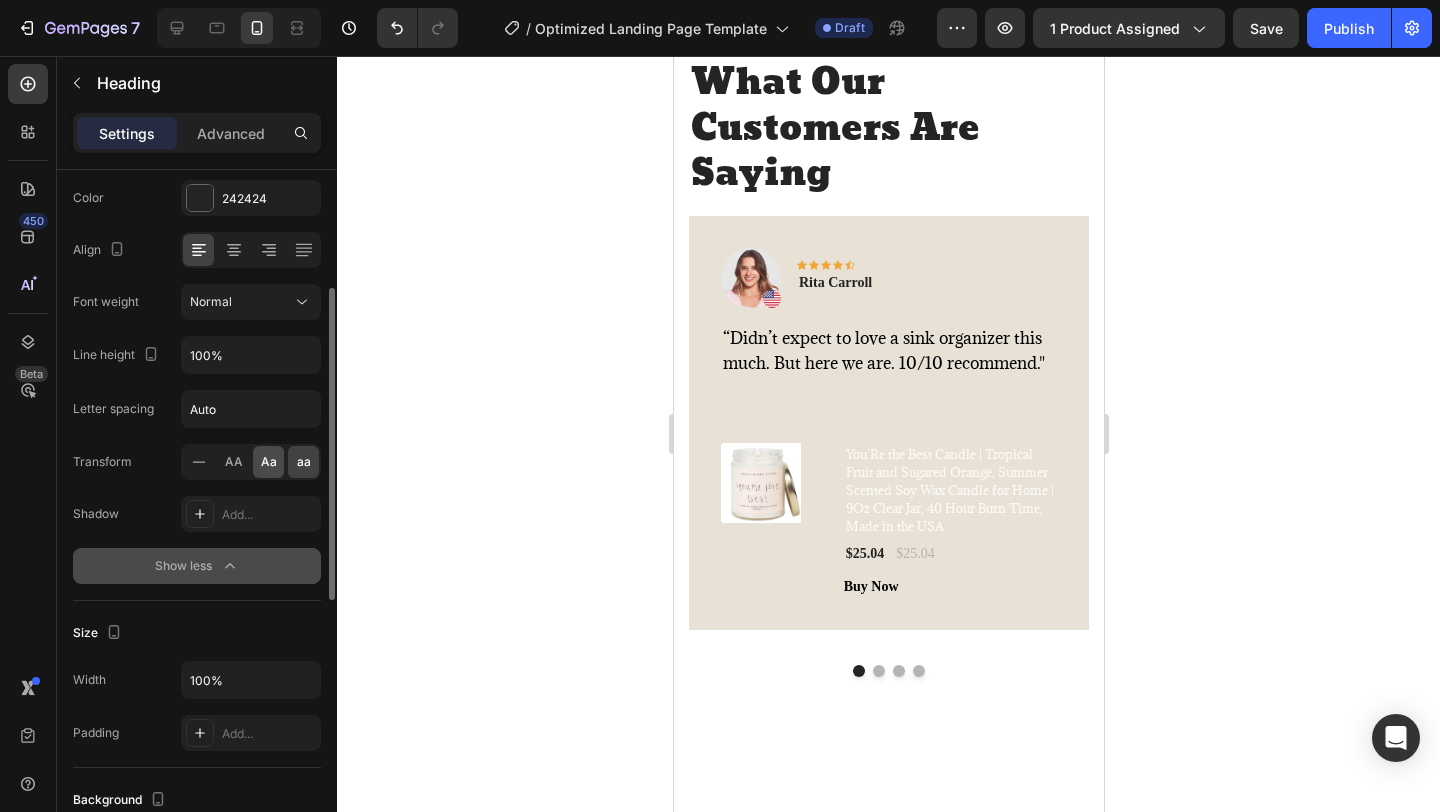 click on "Aa" 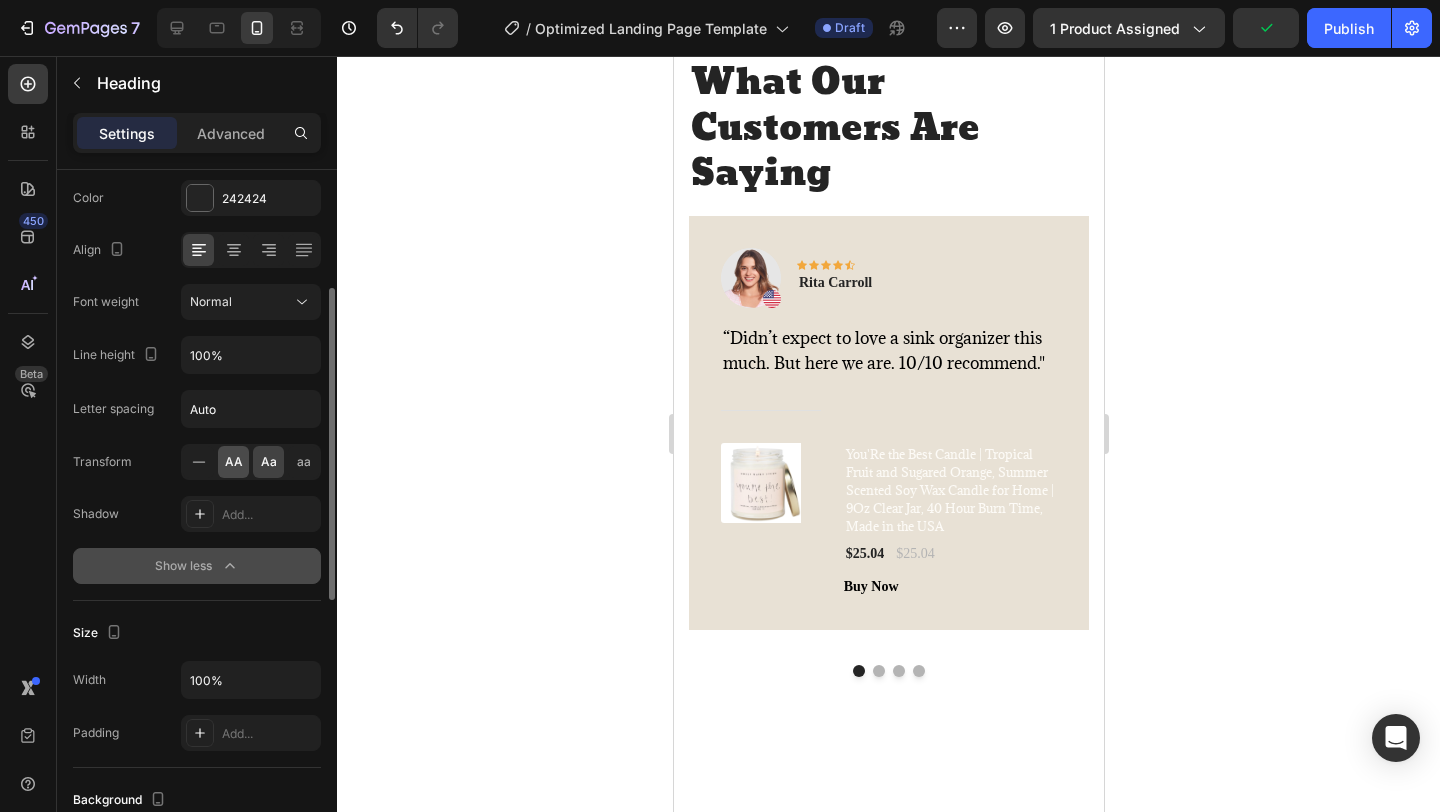 click on "AA" 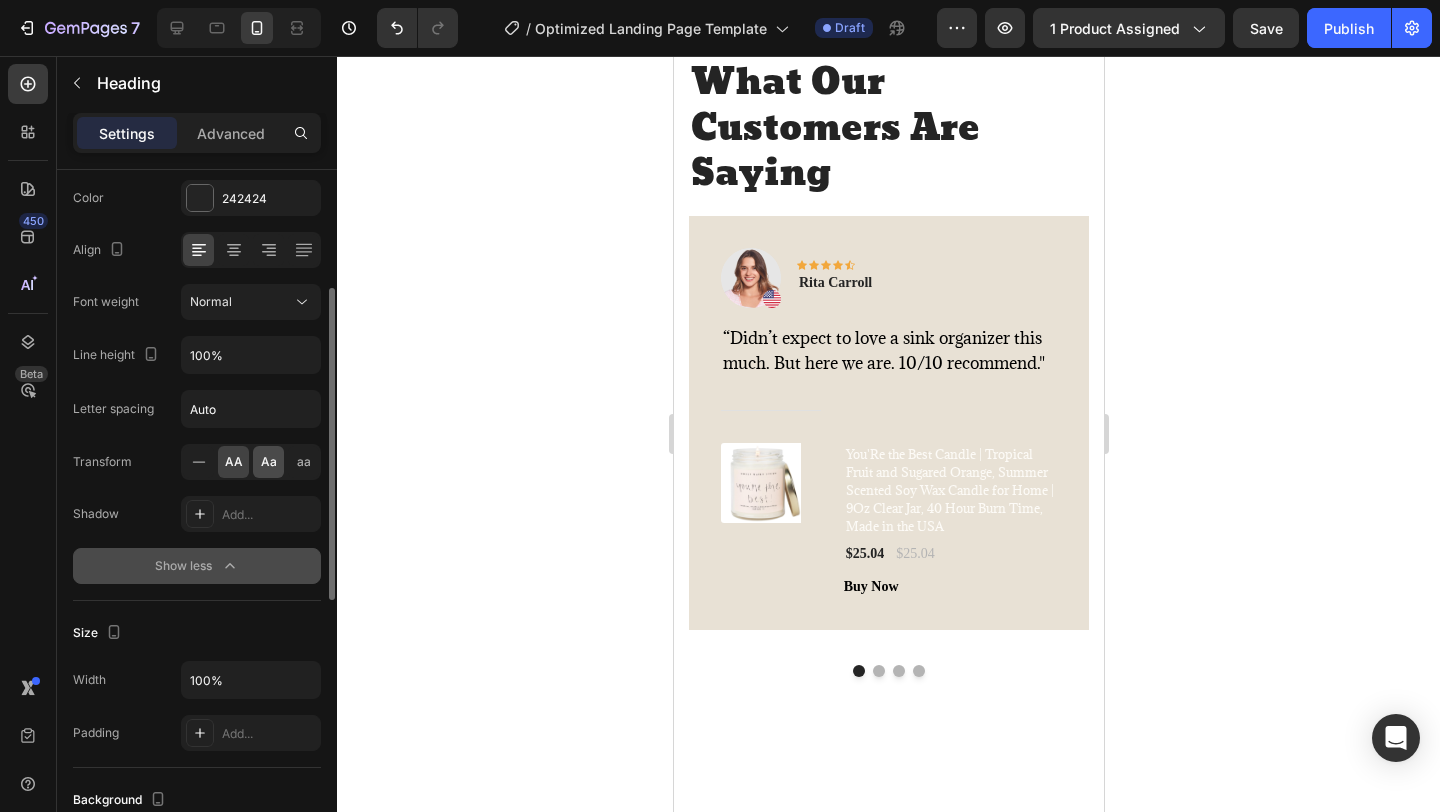 click on "Aa" 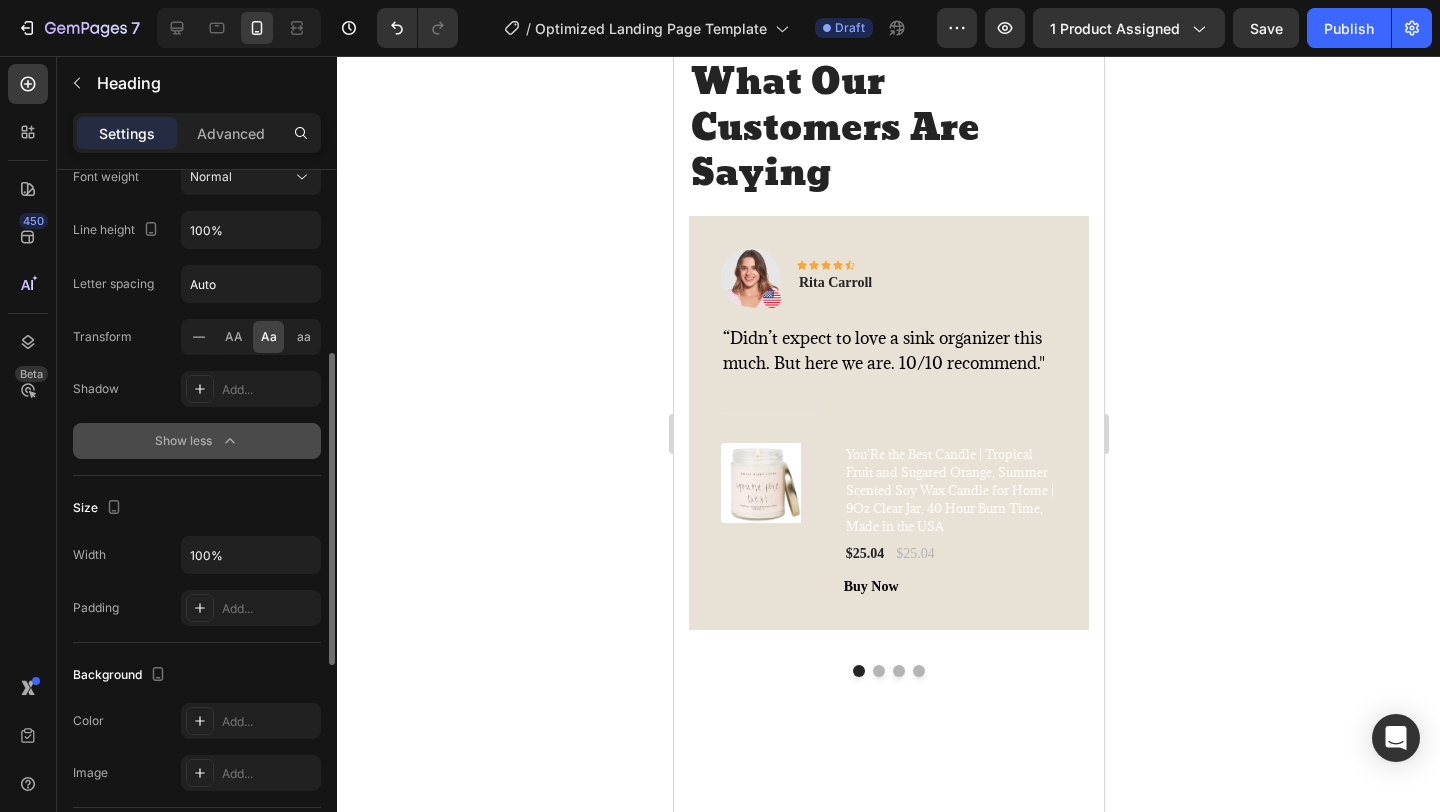 scroll, scrollTop: 395, scrollLeft: 0, axis: vertical 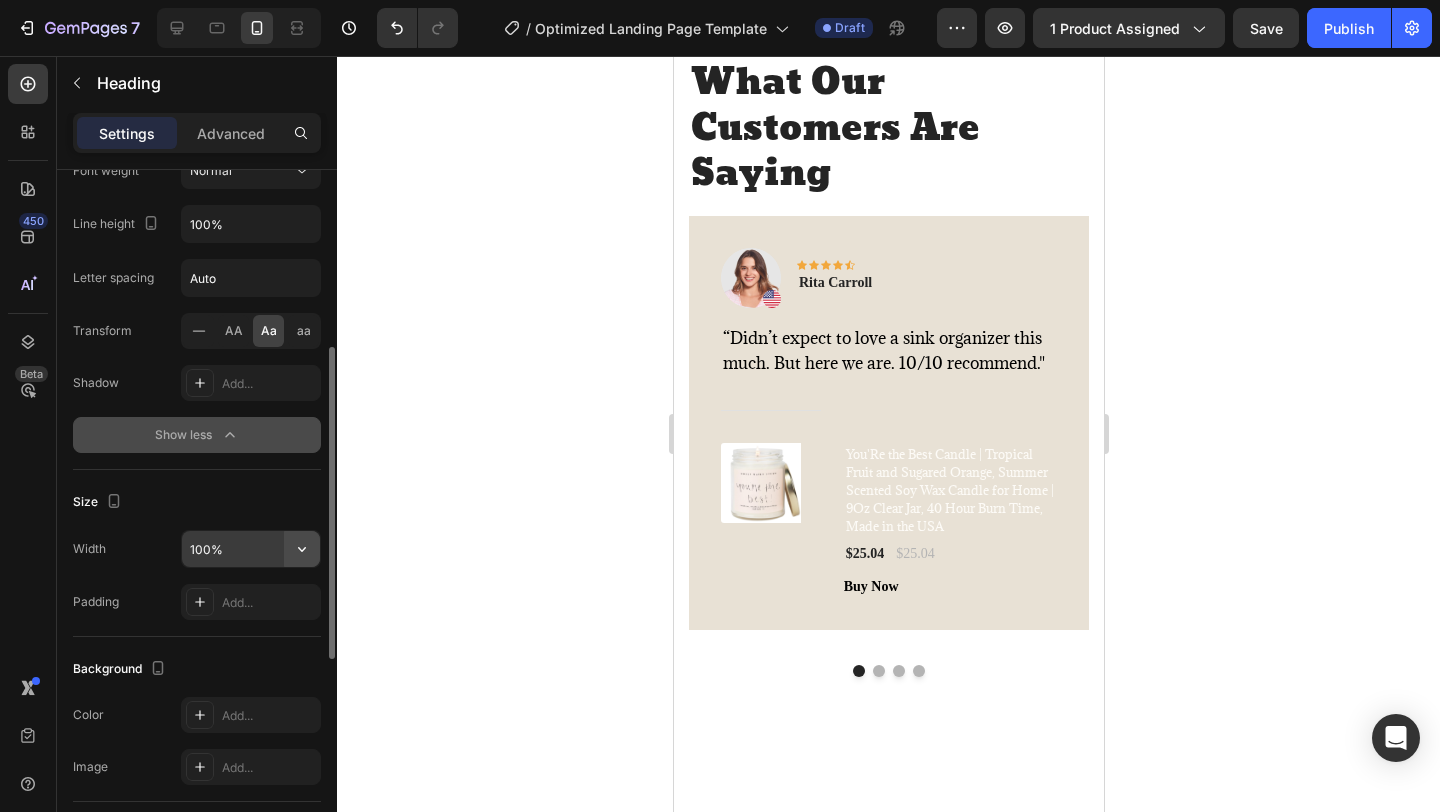 click 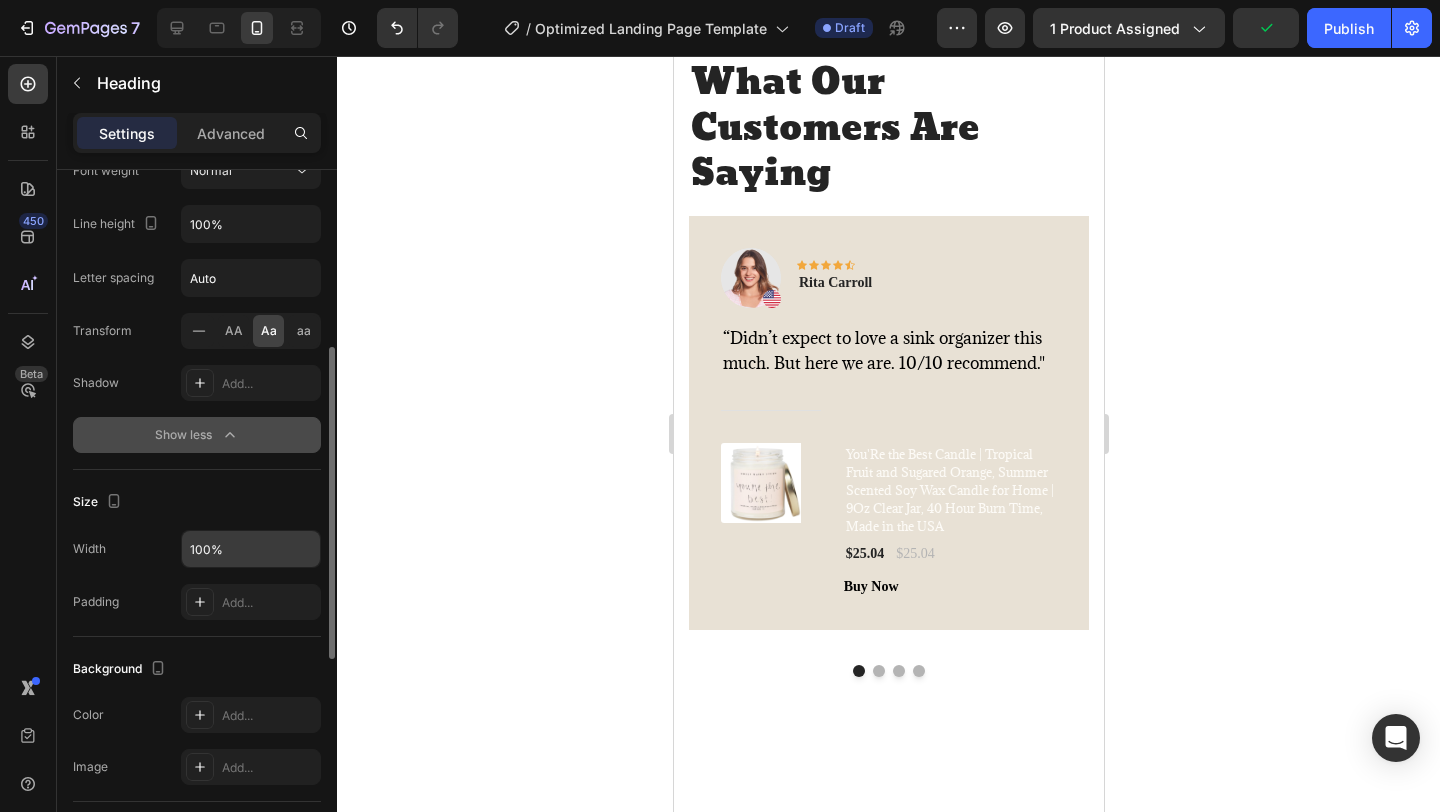 click 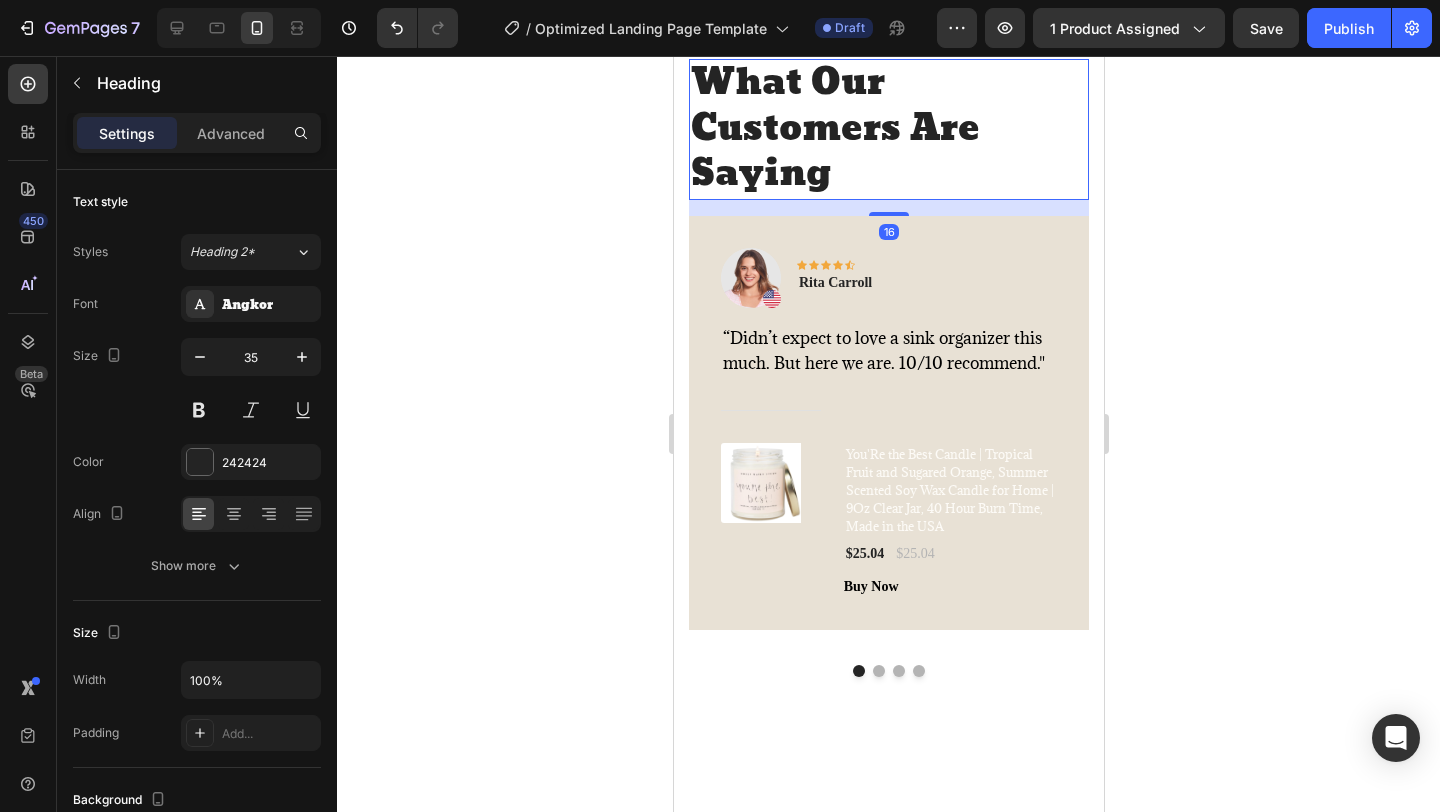click on "What Our Customers Are Saying" at bounding box center [888, 129] 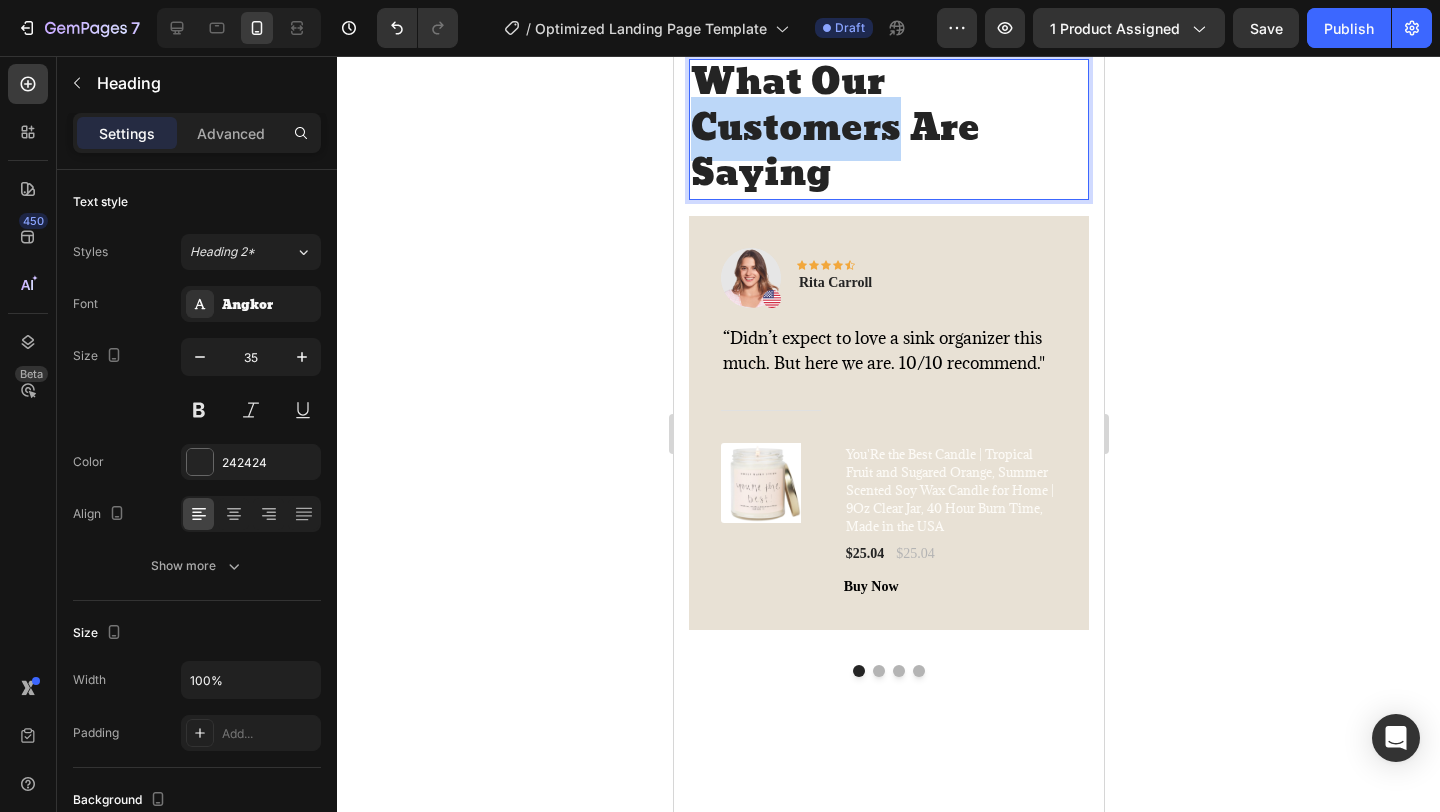 click on "What Our Customers Are Saying" at bounding box center (888, 129) 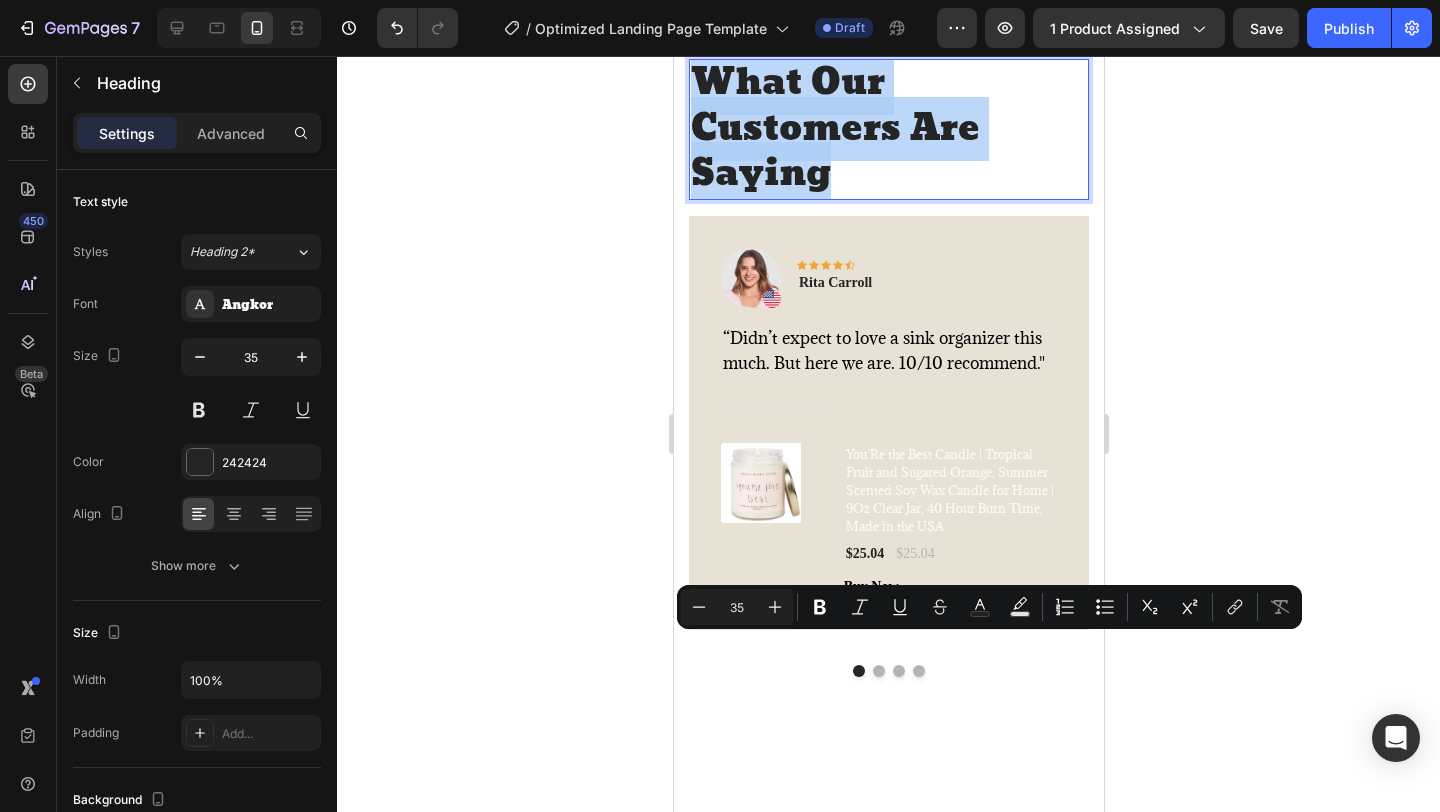 copy on "What Our Customers Are Saying" 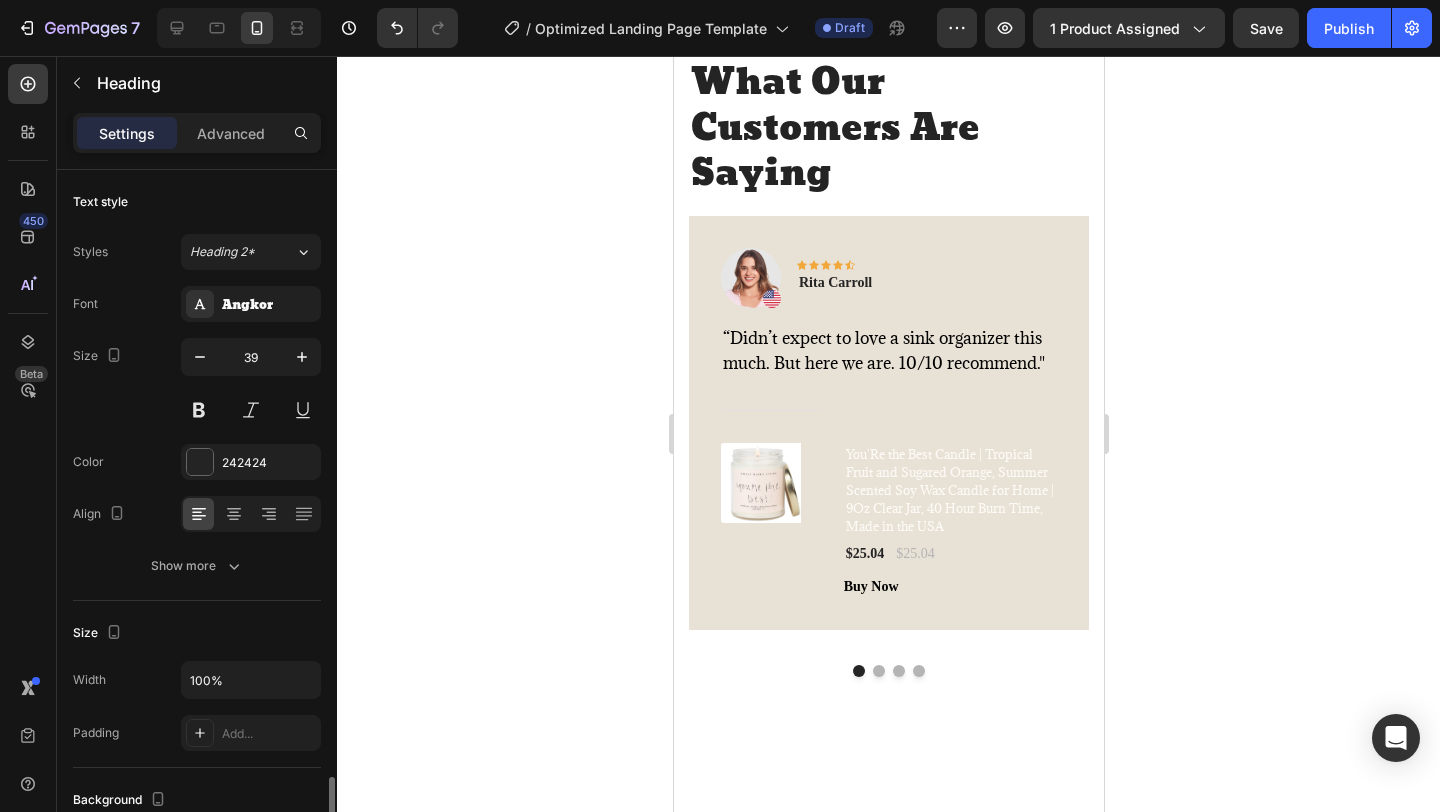 scroll, scrollTop: 395, scrollLeft: 0, axis: vertical 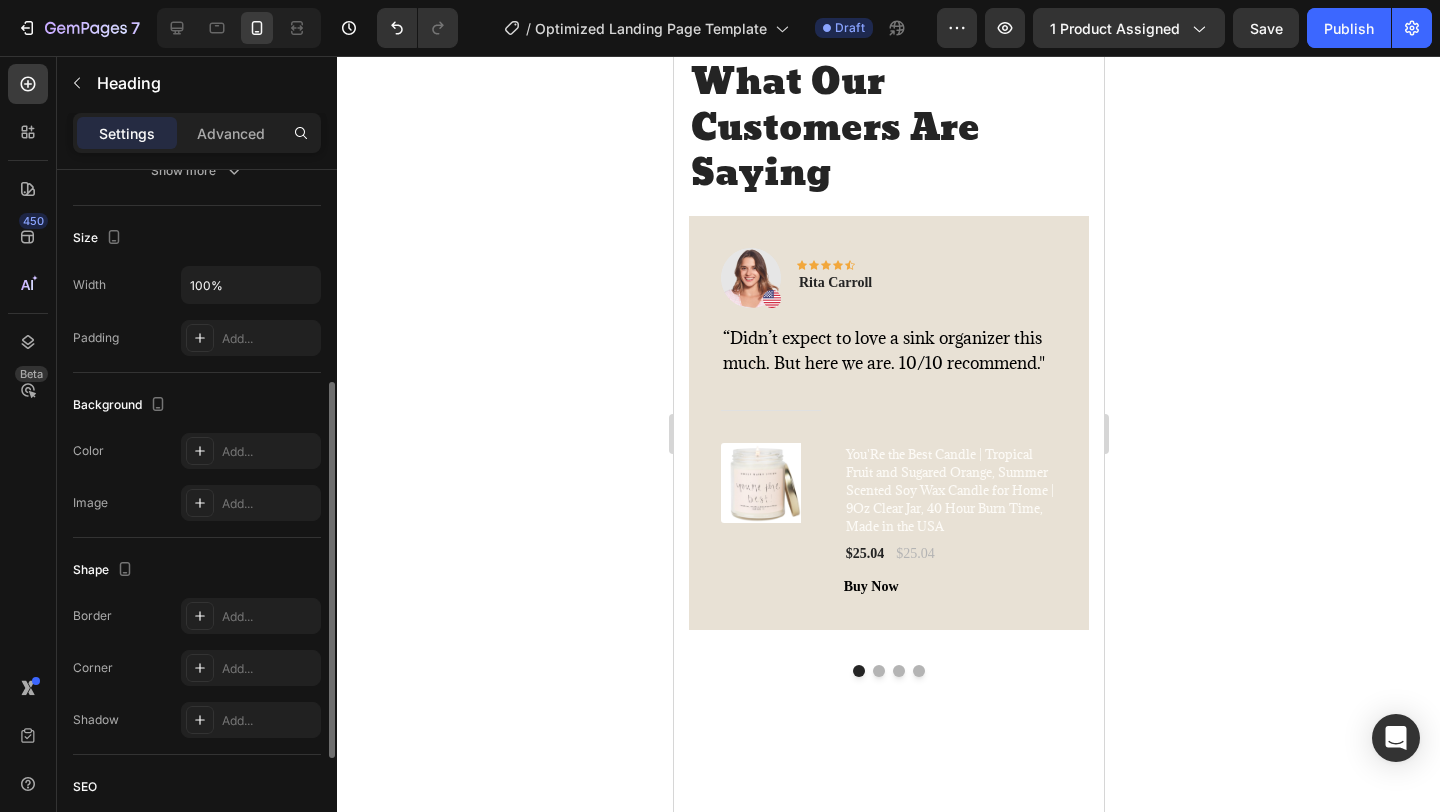 click on "because every detail matters" at bounding box center (829, -410) 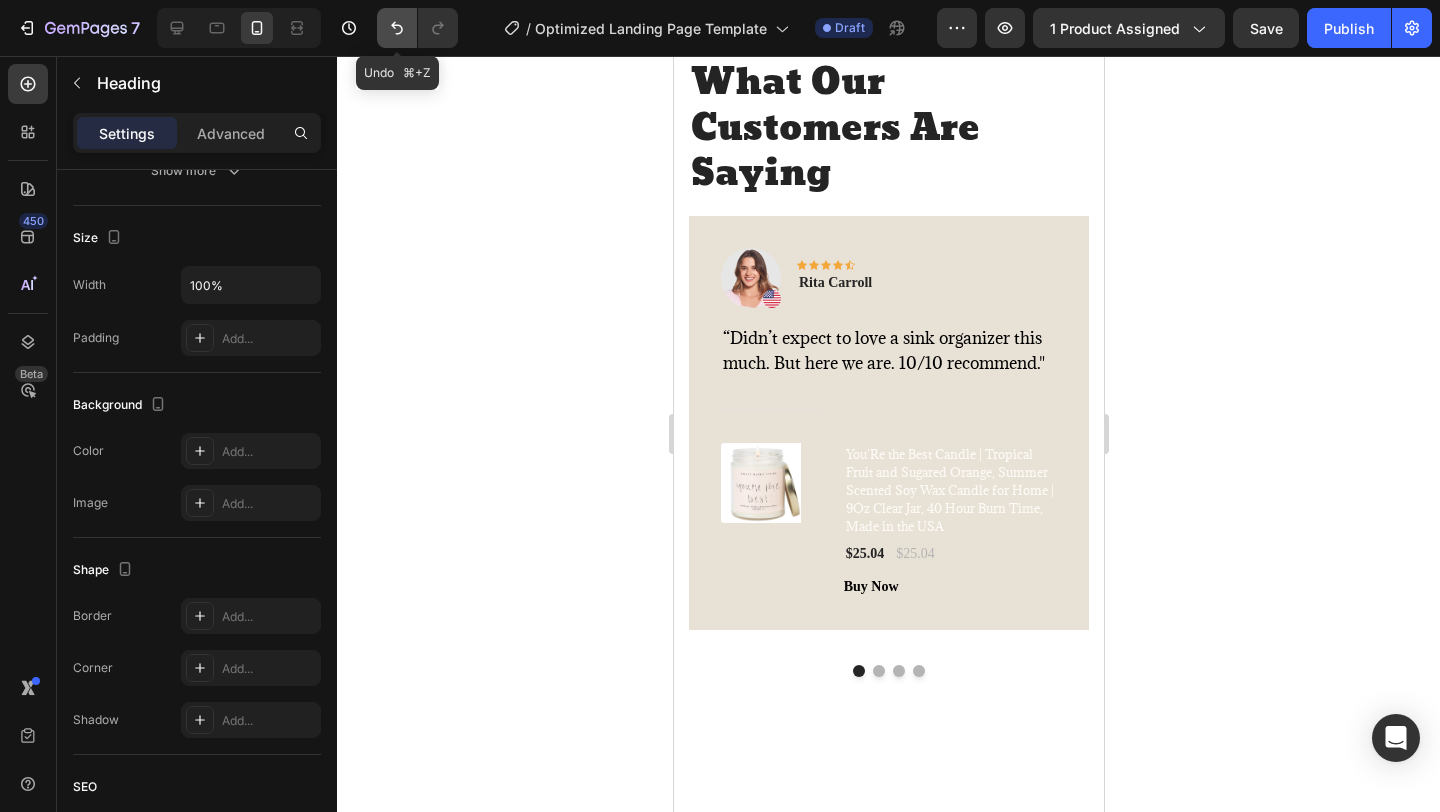 click 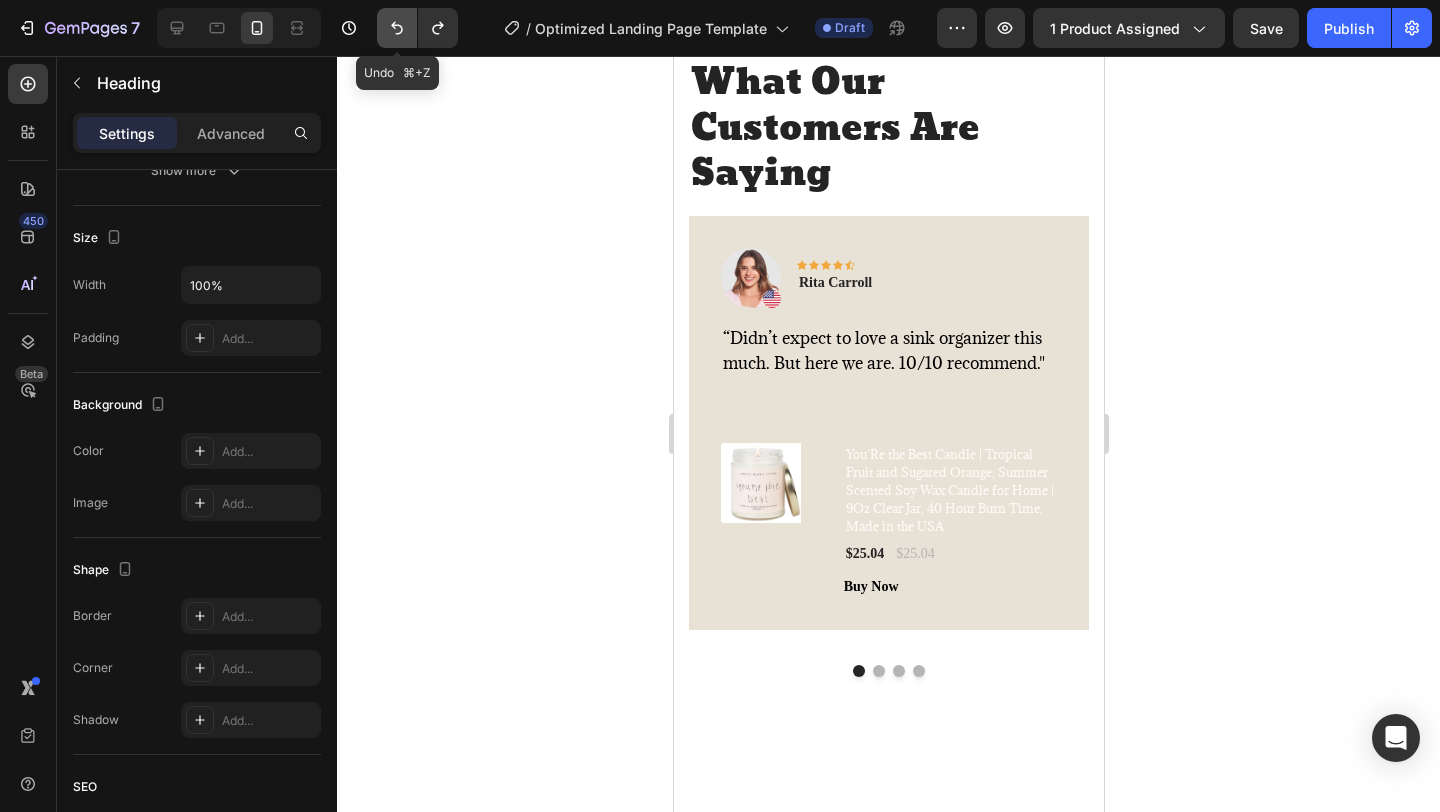 click 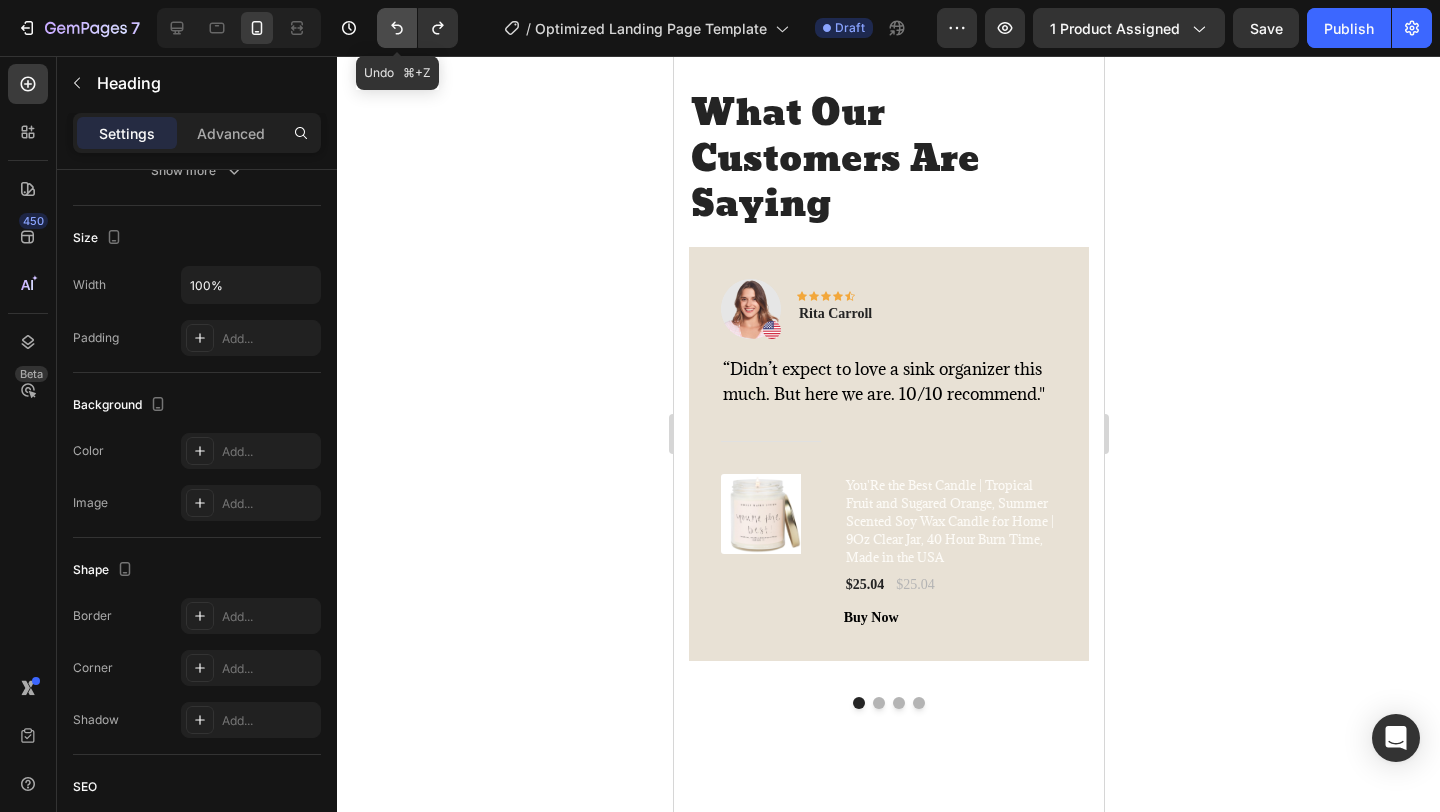 click 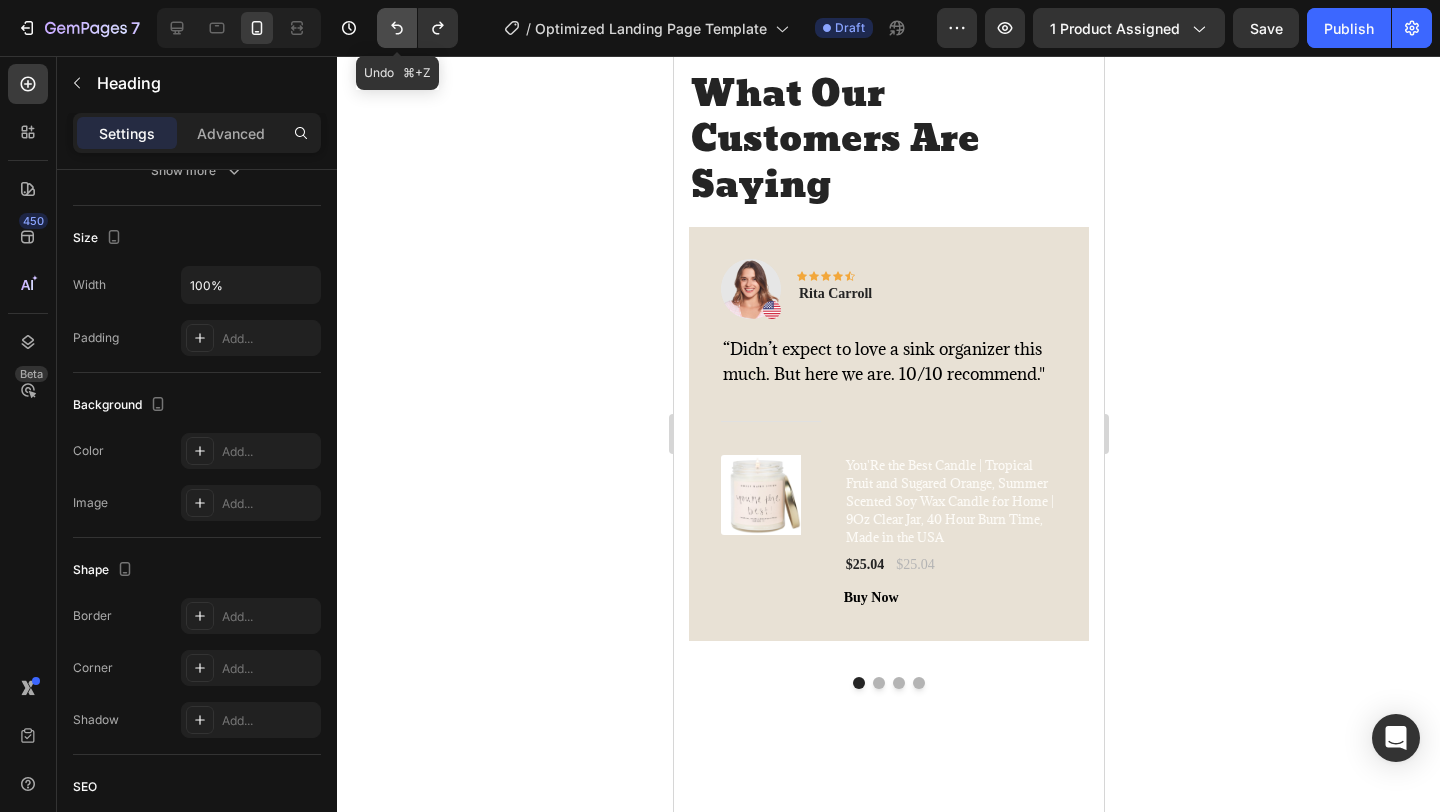 click 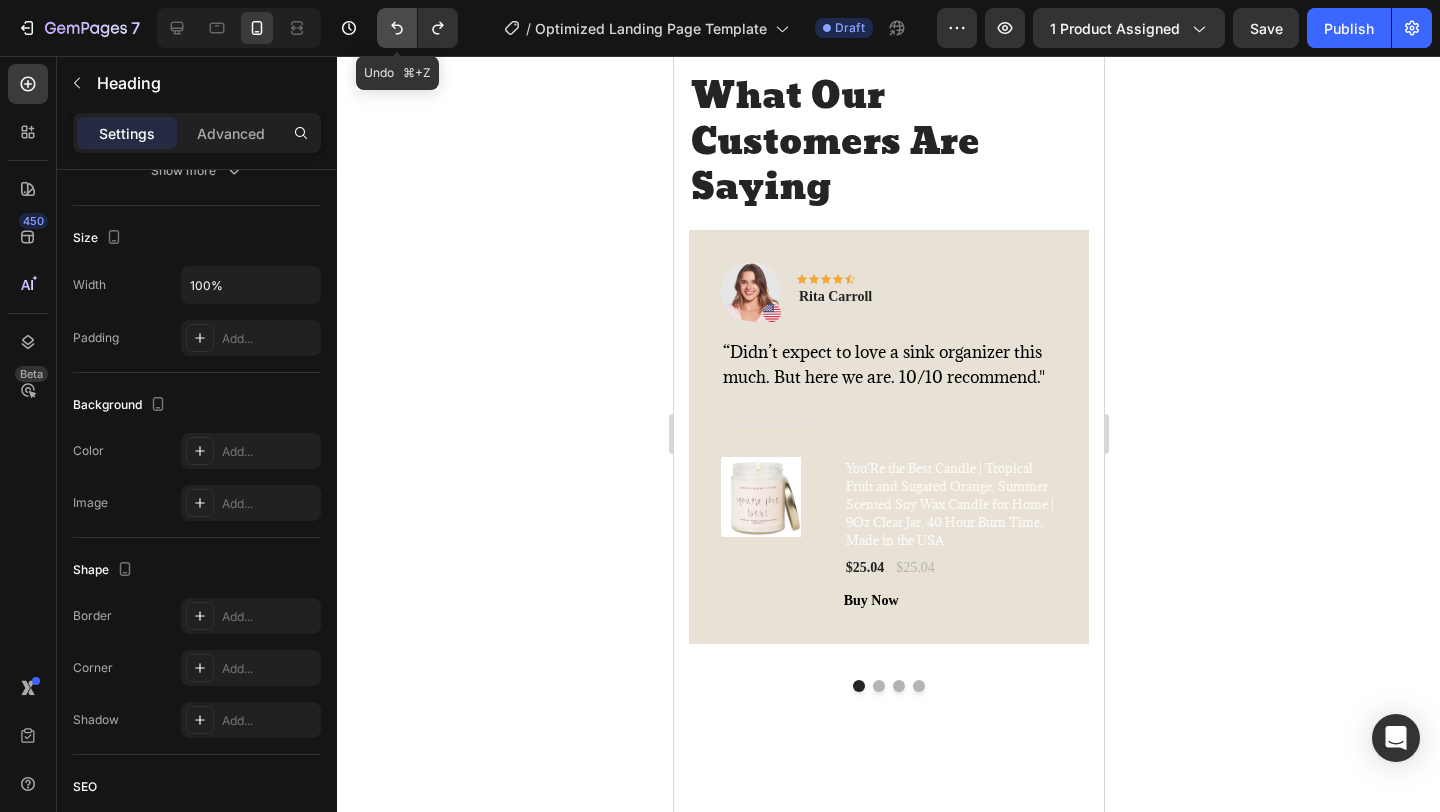 click 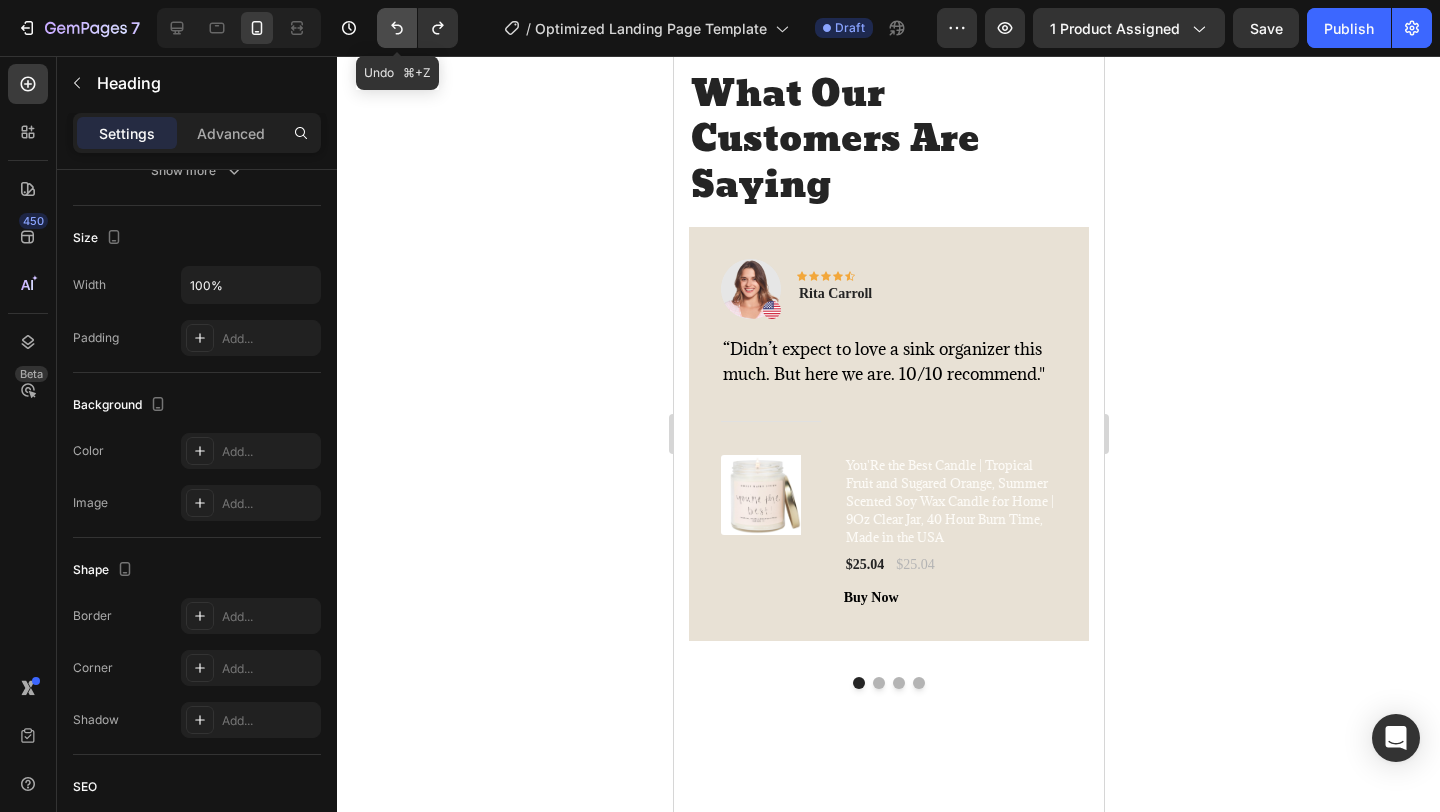 click 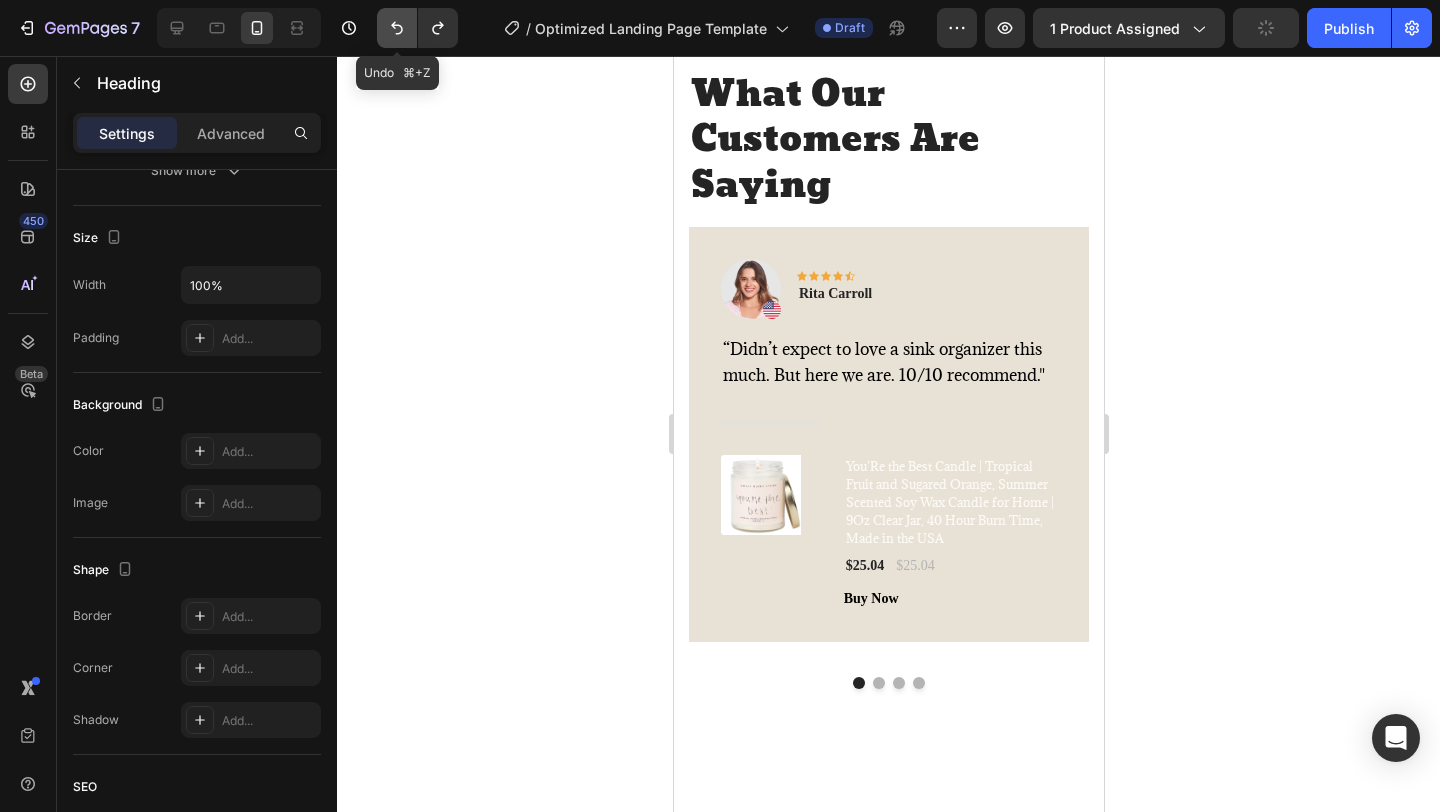 click 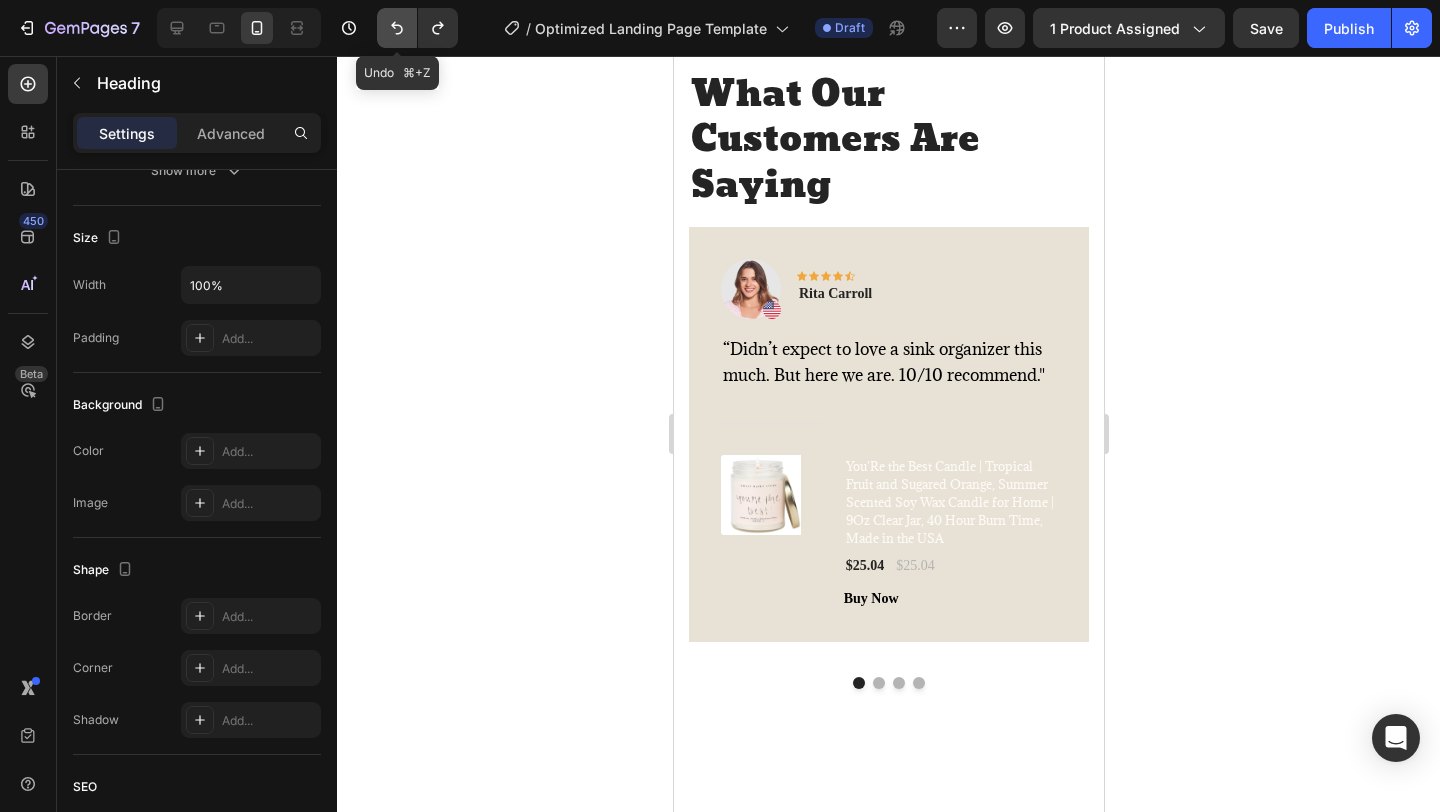 click 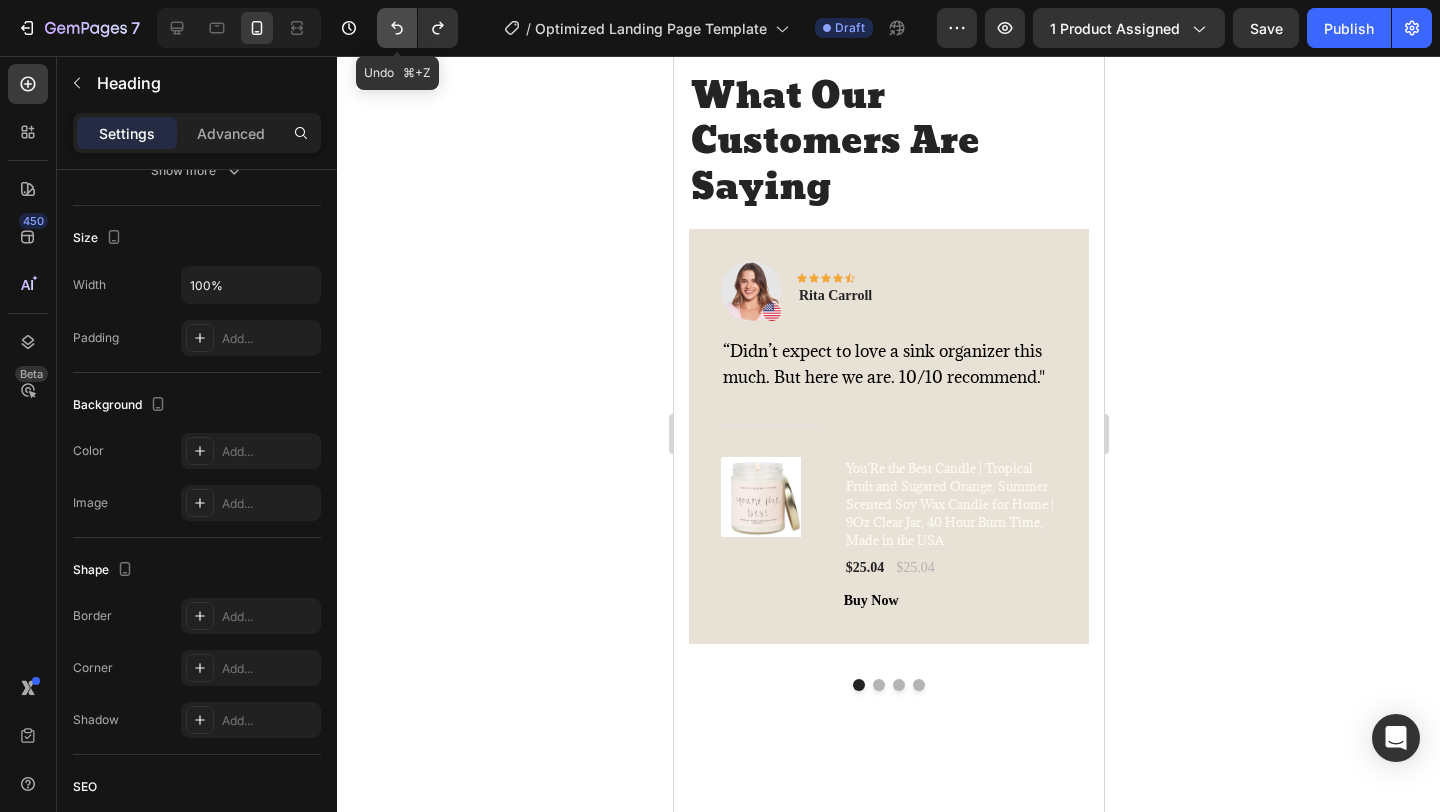 click 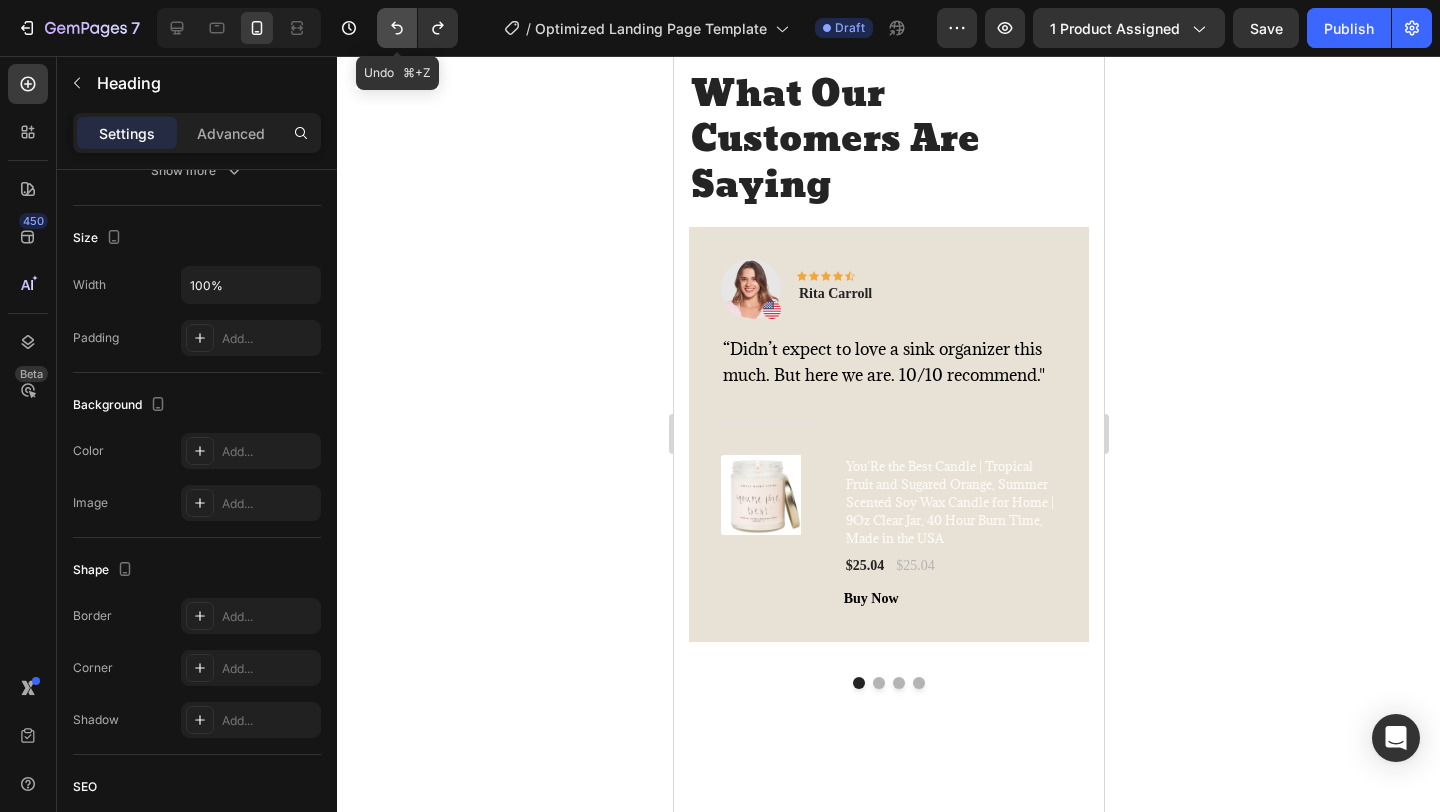 click 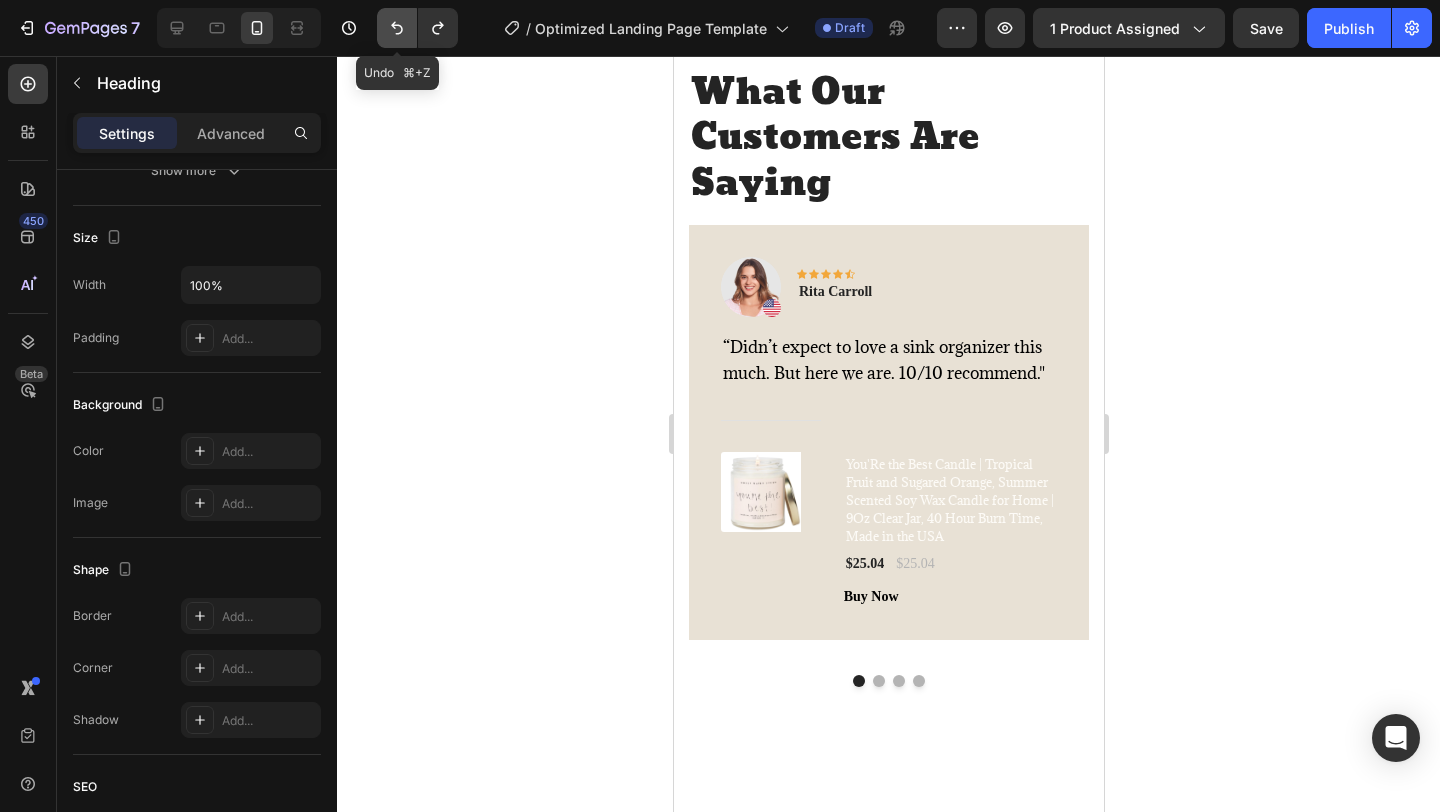 click 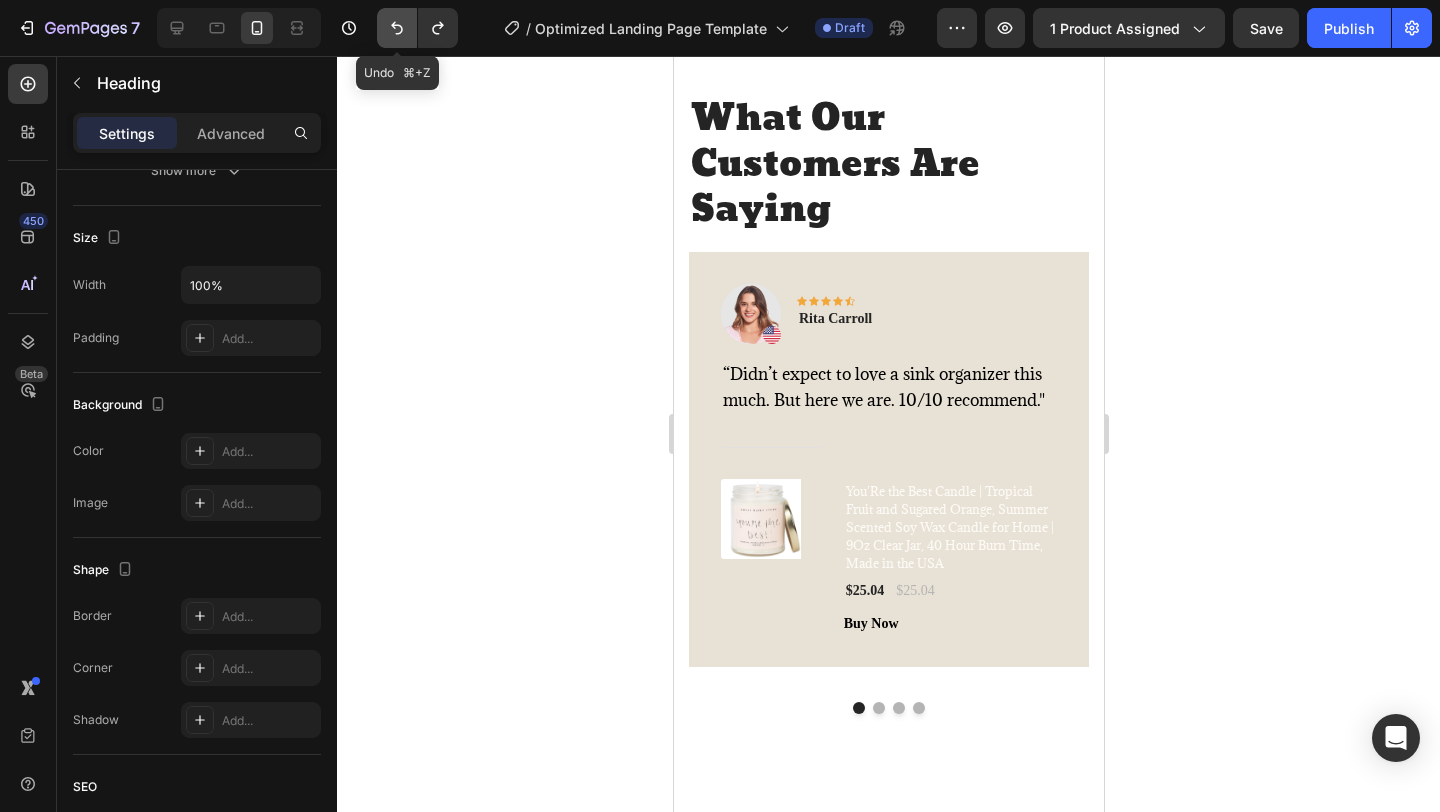 click 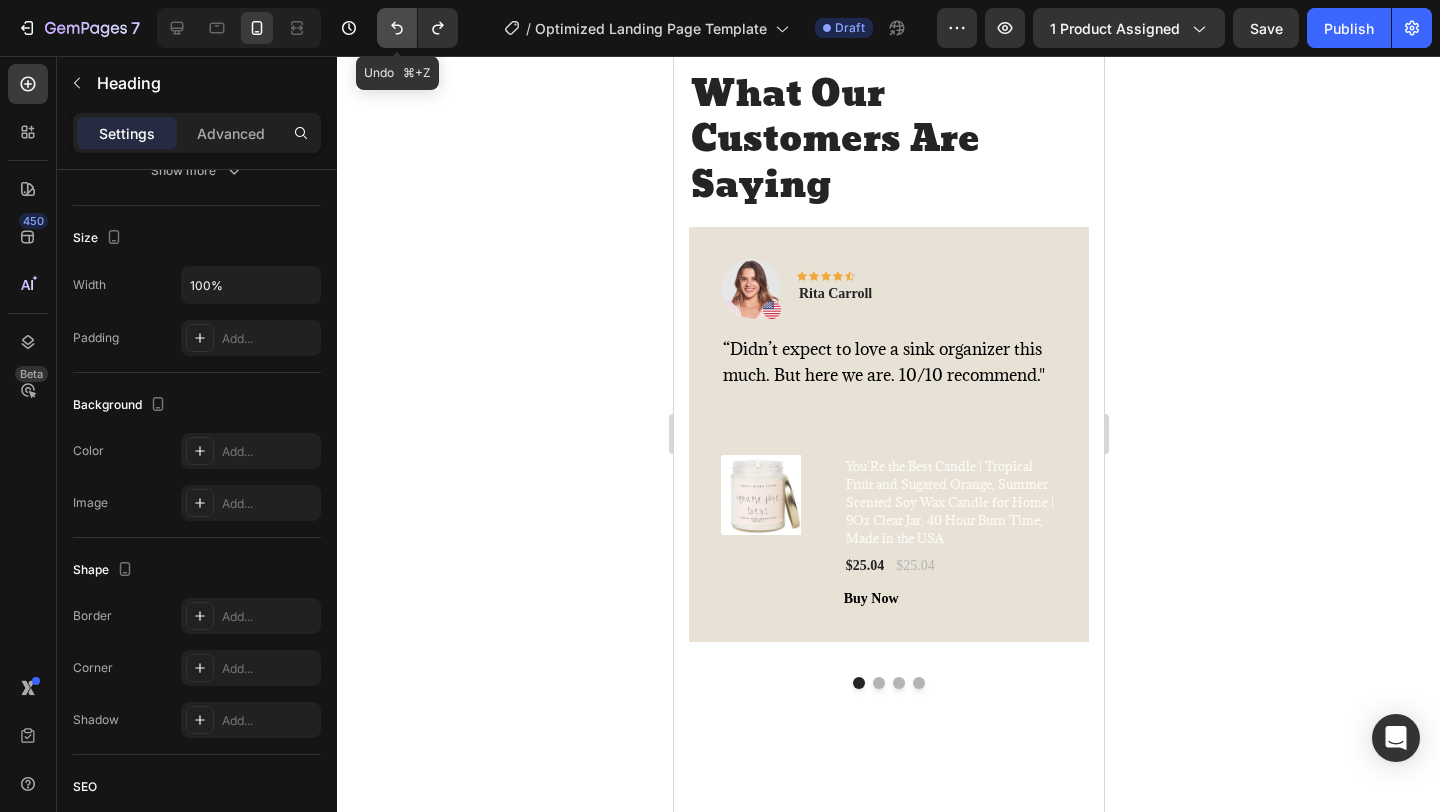 click 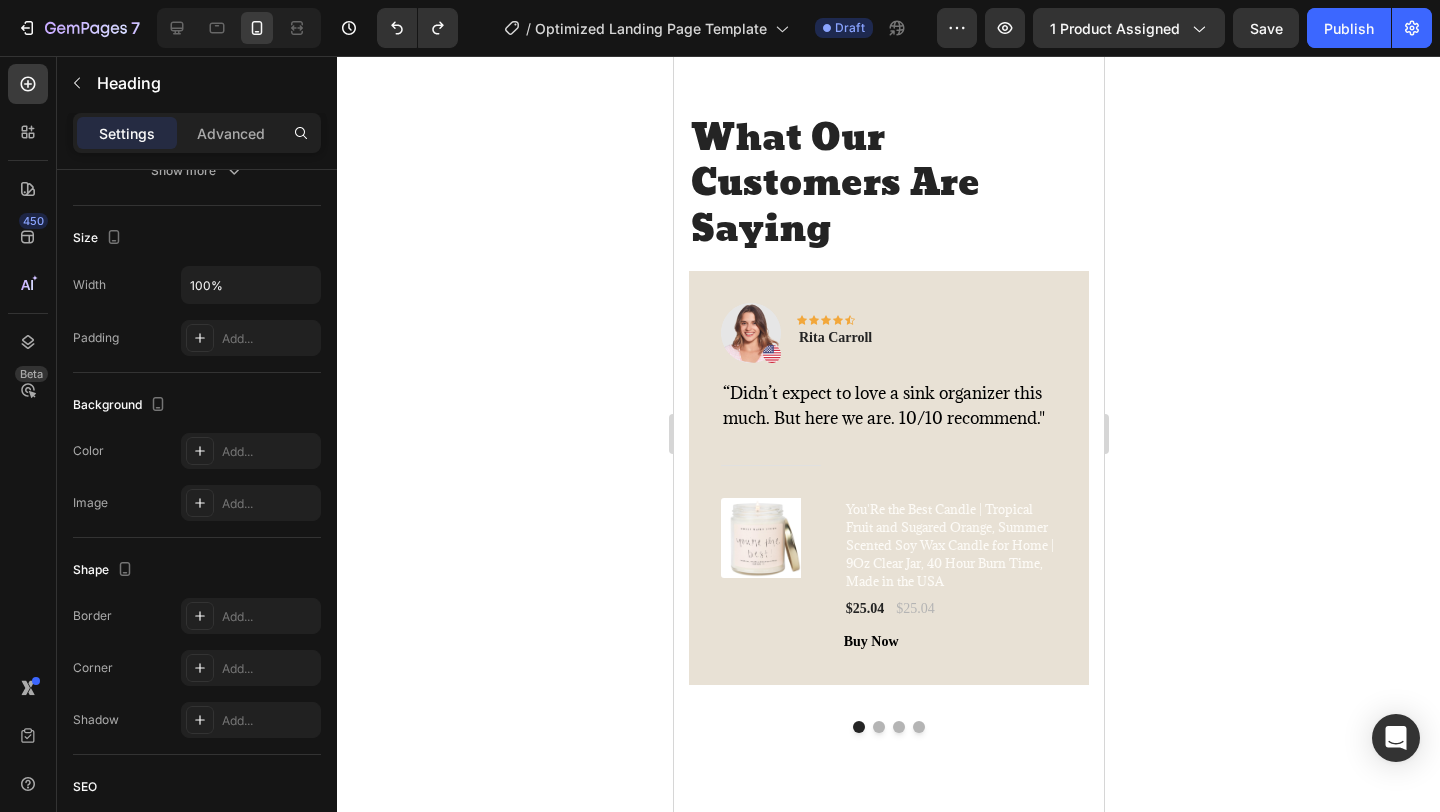 click on "Stronger Body. Better You." at bounding box center (888, -386) 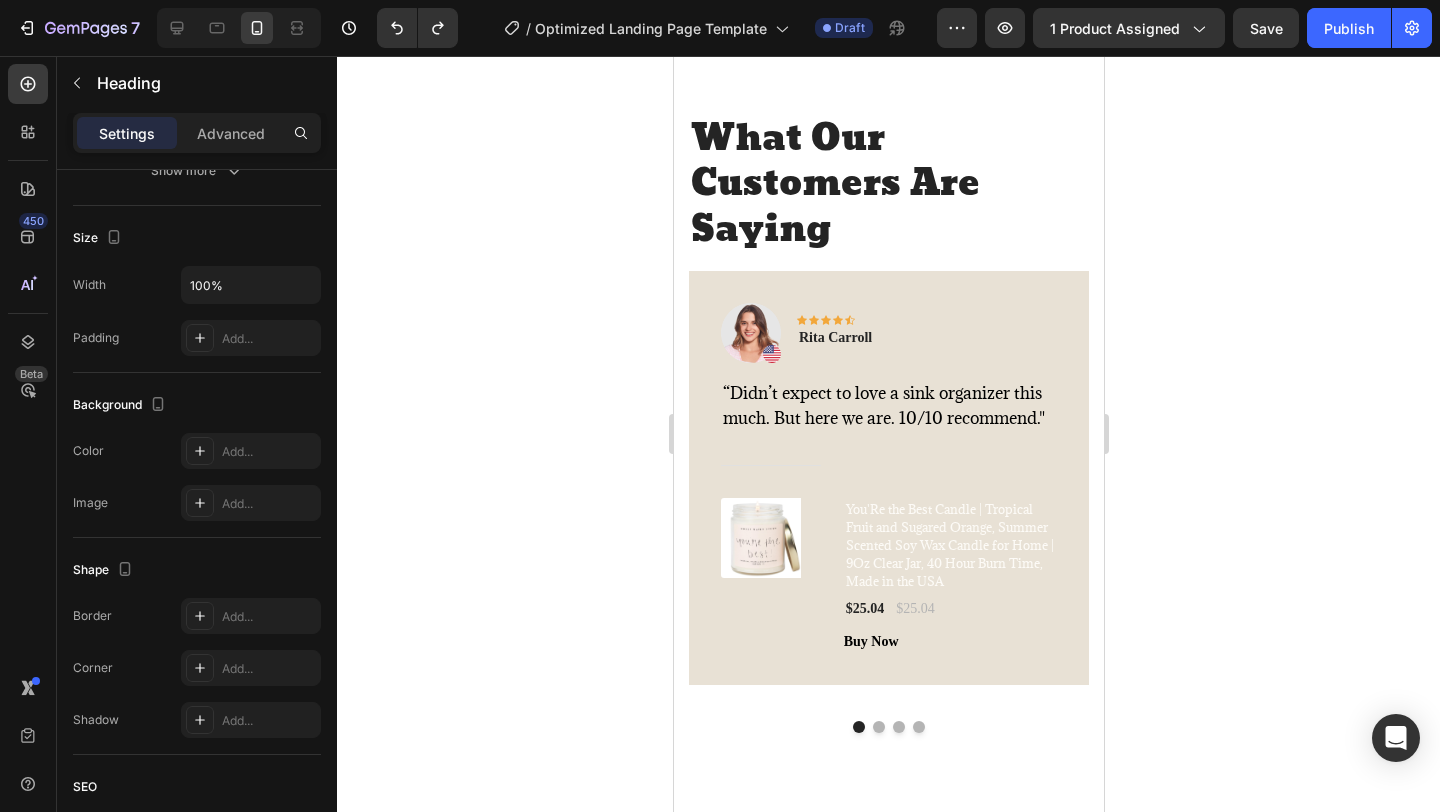 click on "Stronger Body. Better You." at bounding box center (888, -386) 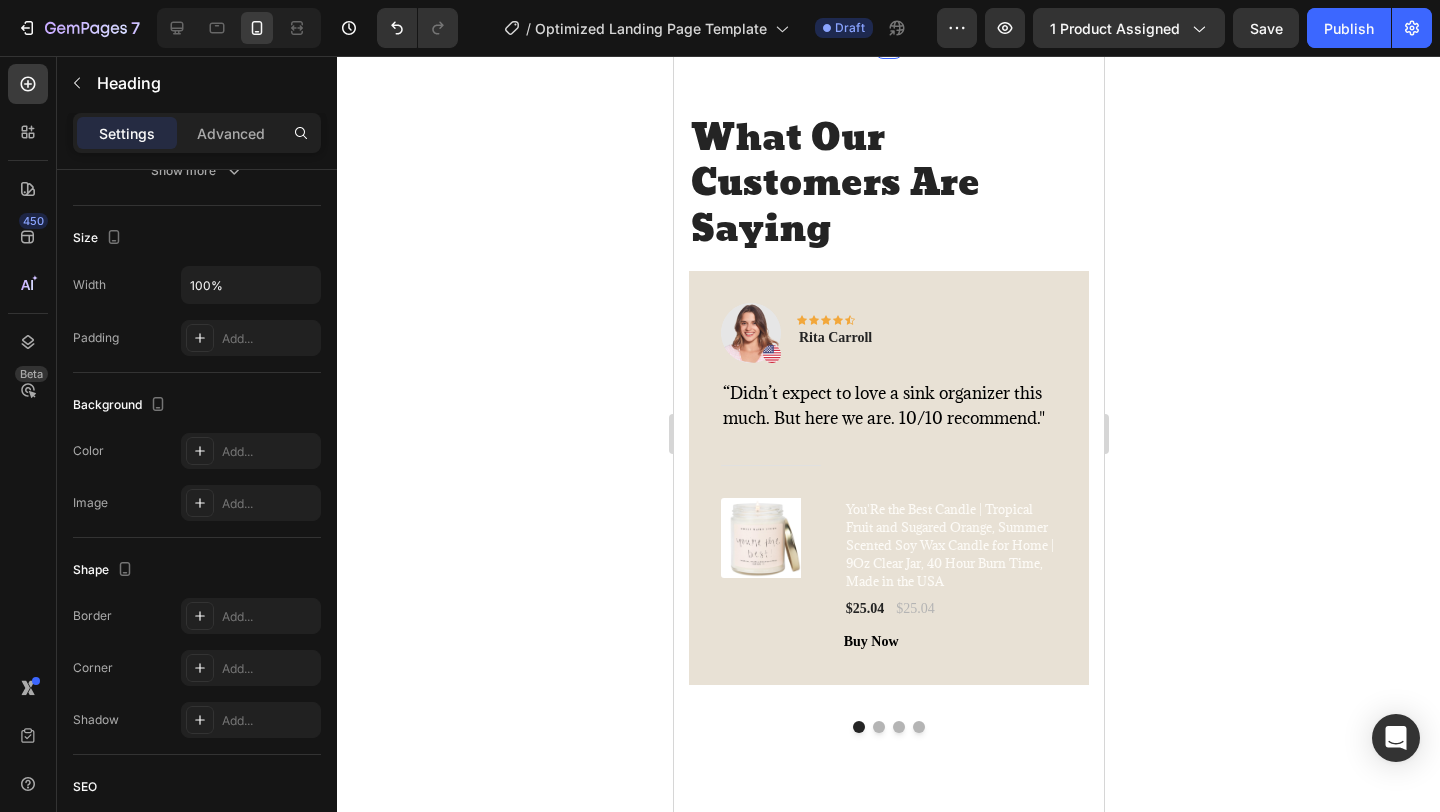 click 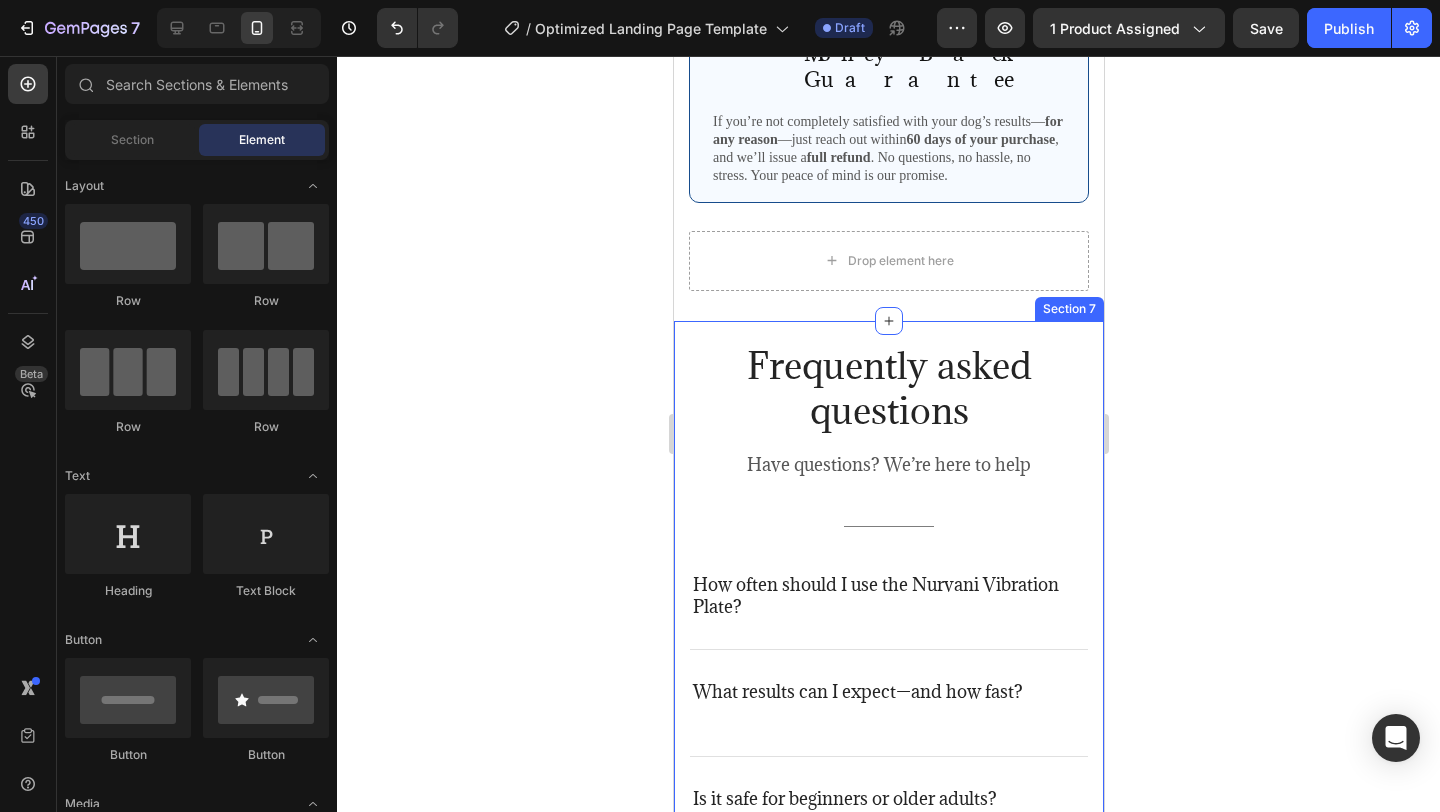 scroll, scrollTop: 4927, scrollLeft: 0, axis: vertical 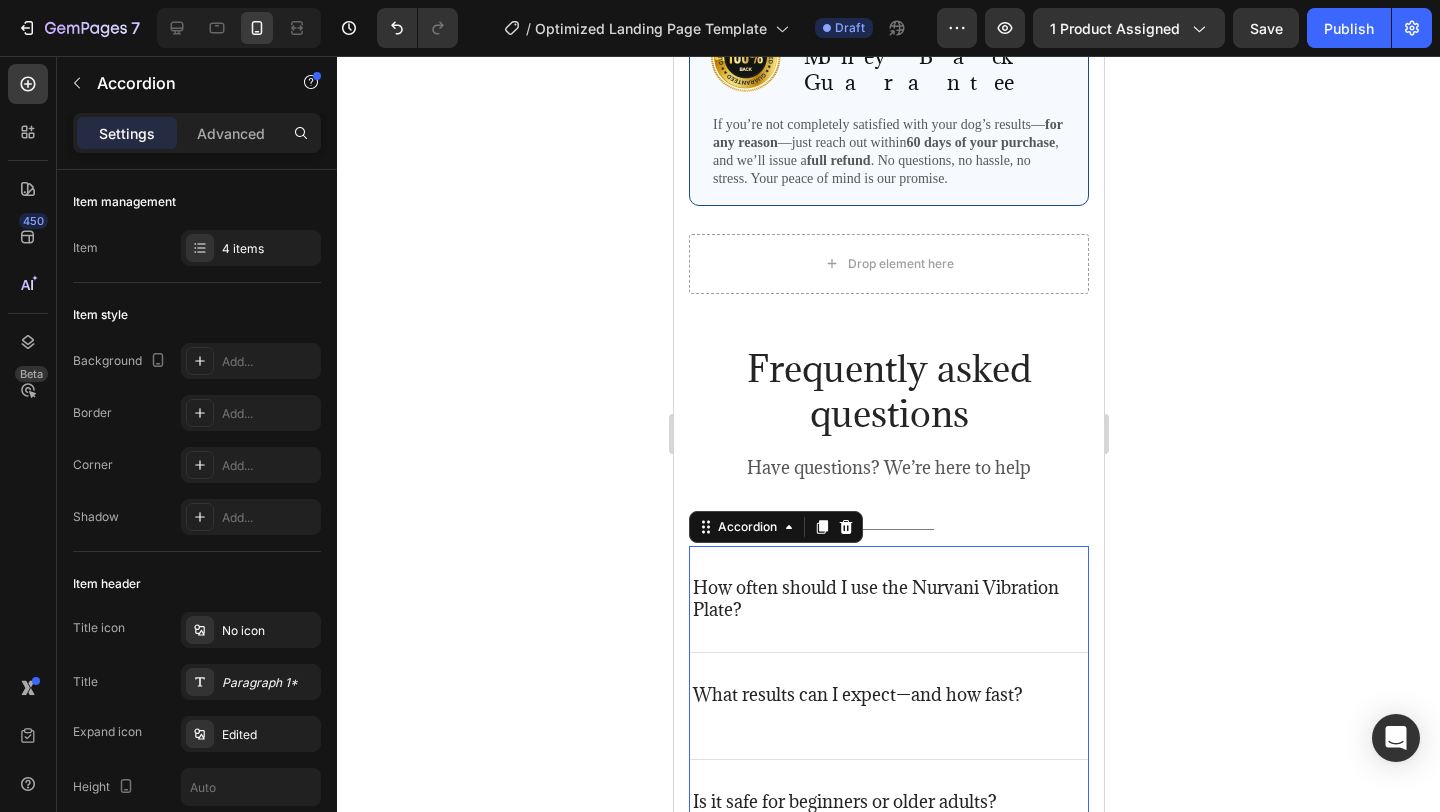 click on "How often should I use the Nurvani Vibration Plate?" at bounding box center (888, 599) 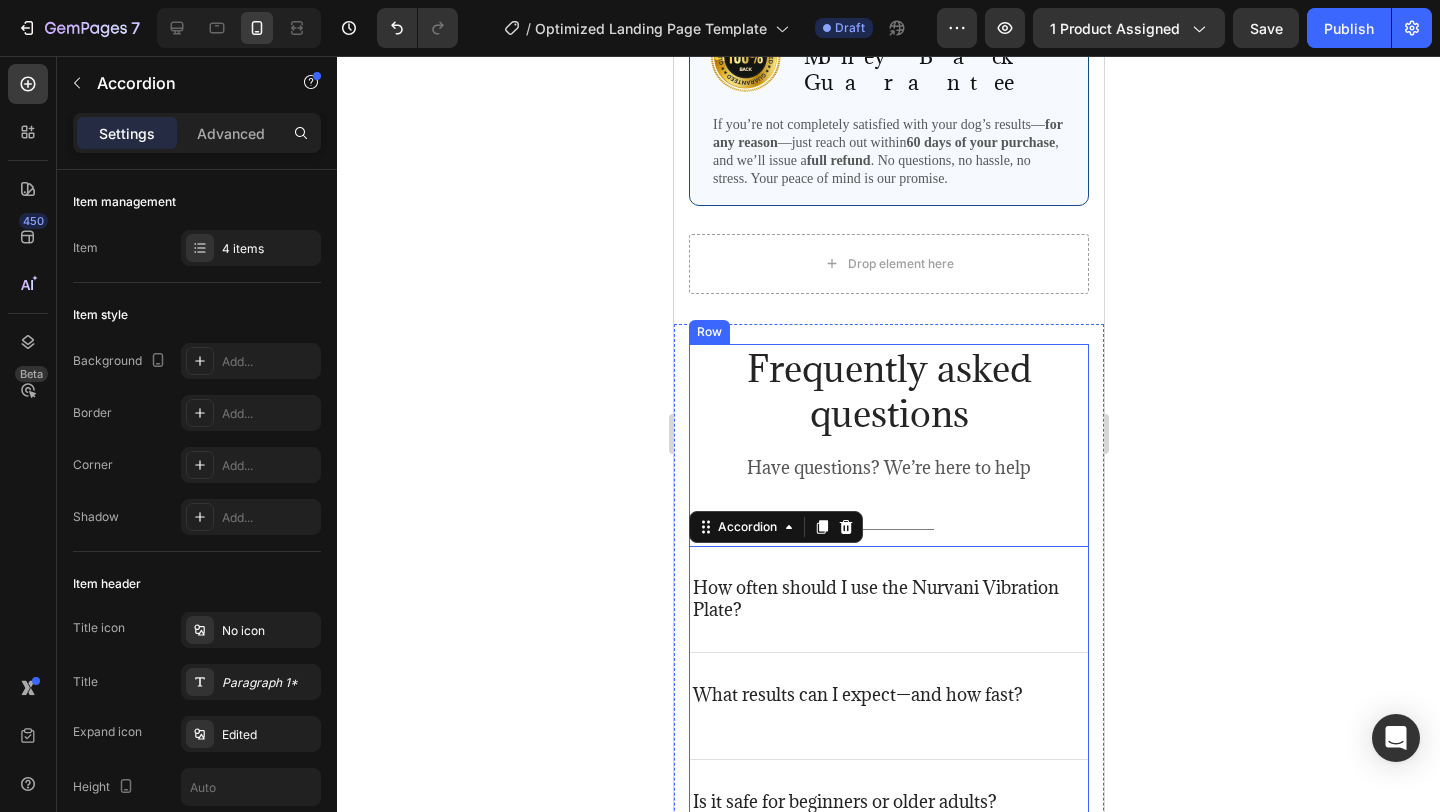 click 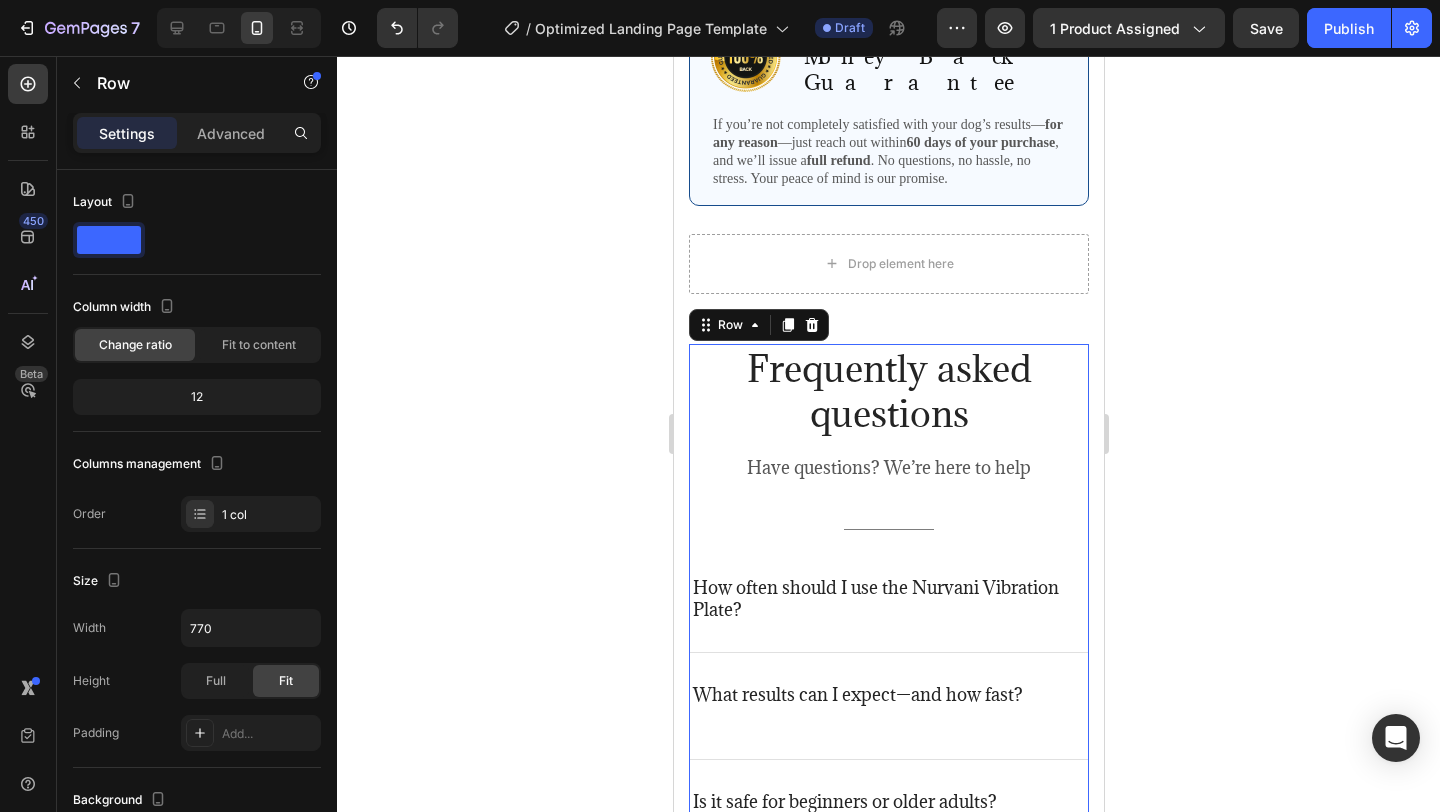 click on "Frequently asked questions Heading Have questions? We’re here to help Text block                Title Line How often should I use the Nurvani Vibration Plate? What results can I expect—and how fast? Is it safe for beginners or older adults? Can I use it for full-body workouts? Accordion" at bounding box center [888, 637] 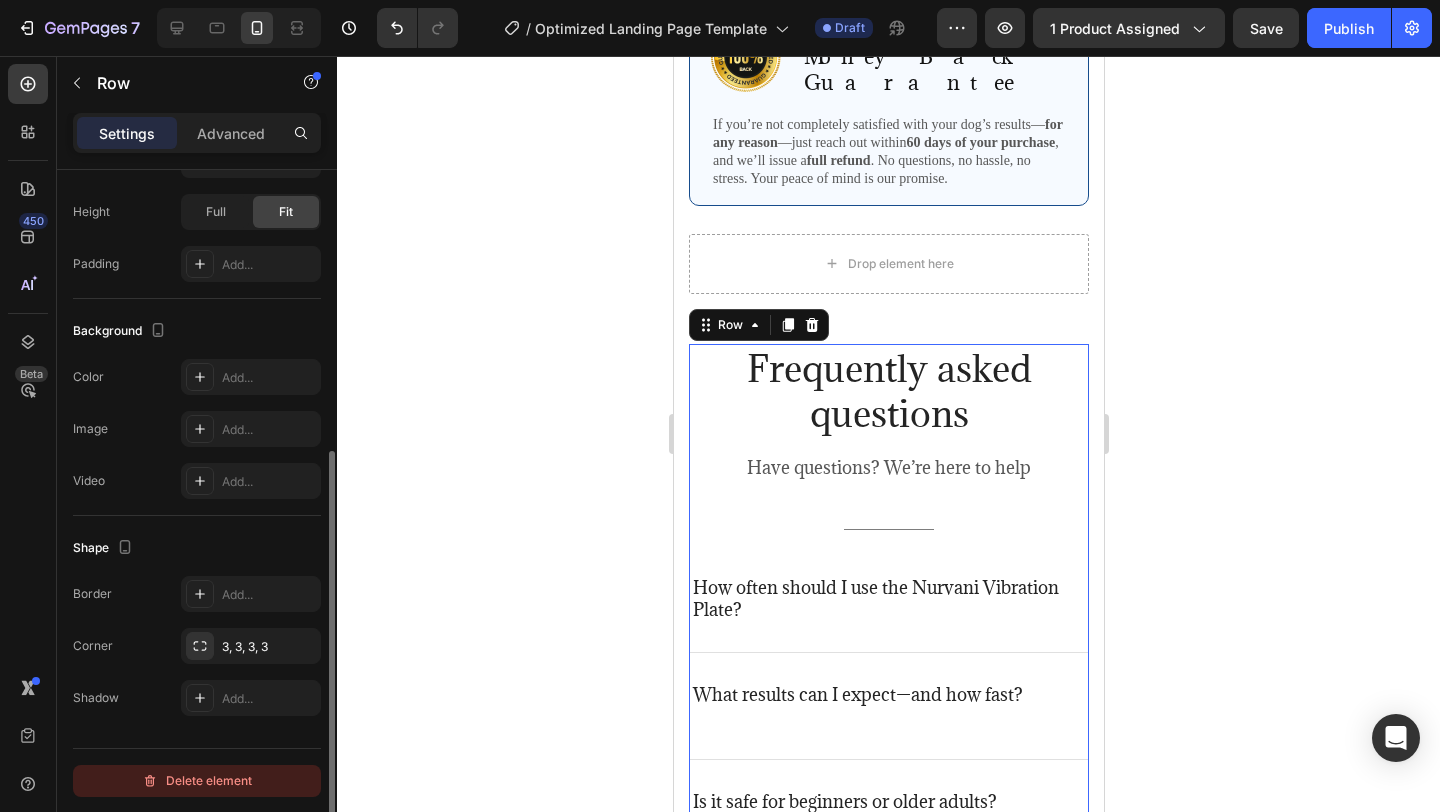 click on "Delete element" at bounding box center [197, 781] 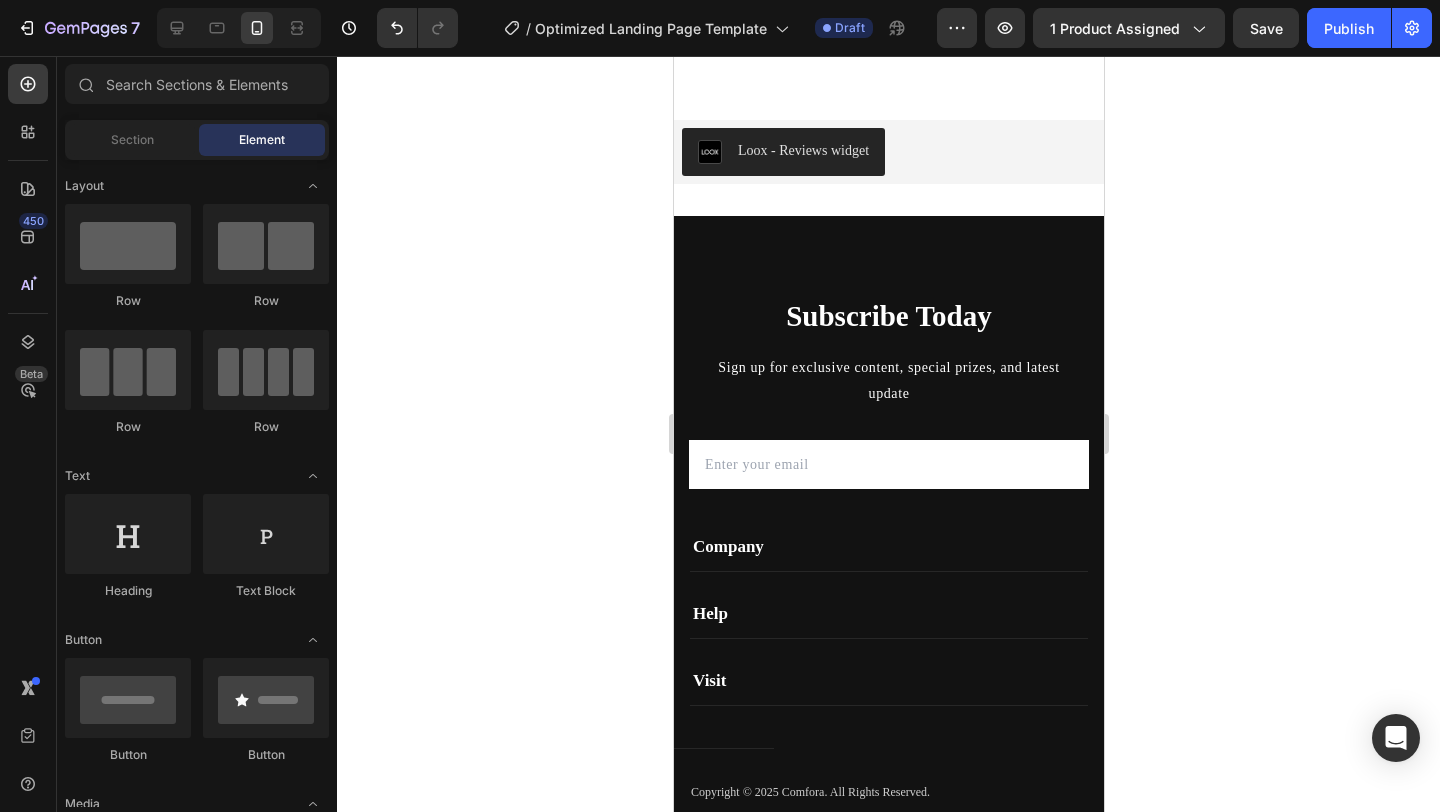 scroll, scrollTop: 5285, scrollLeft: 0, axis: vertical 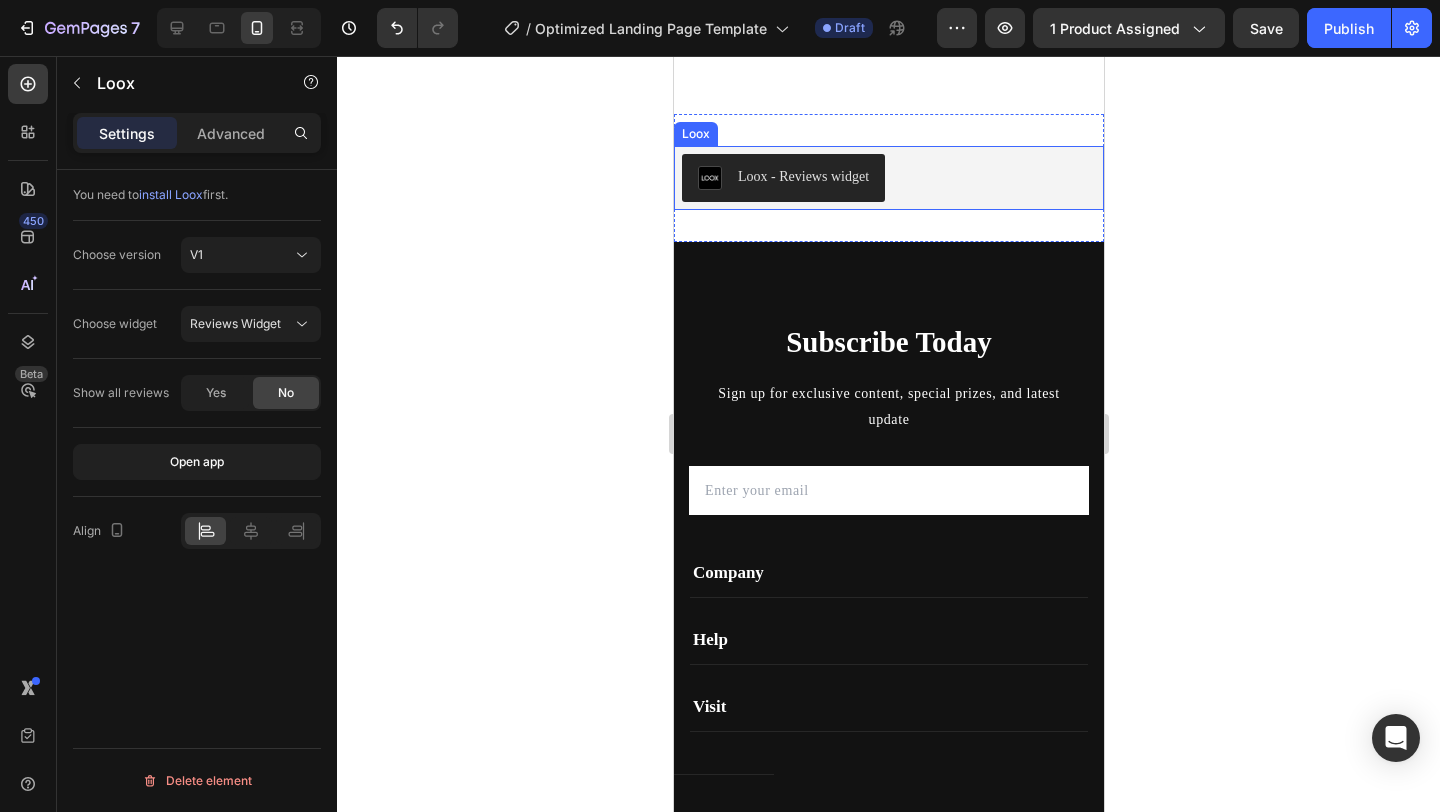 click on "Loox - Reviews widget" at bounding box center [888, 178] 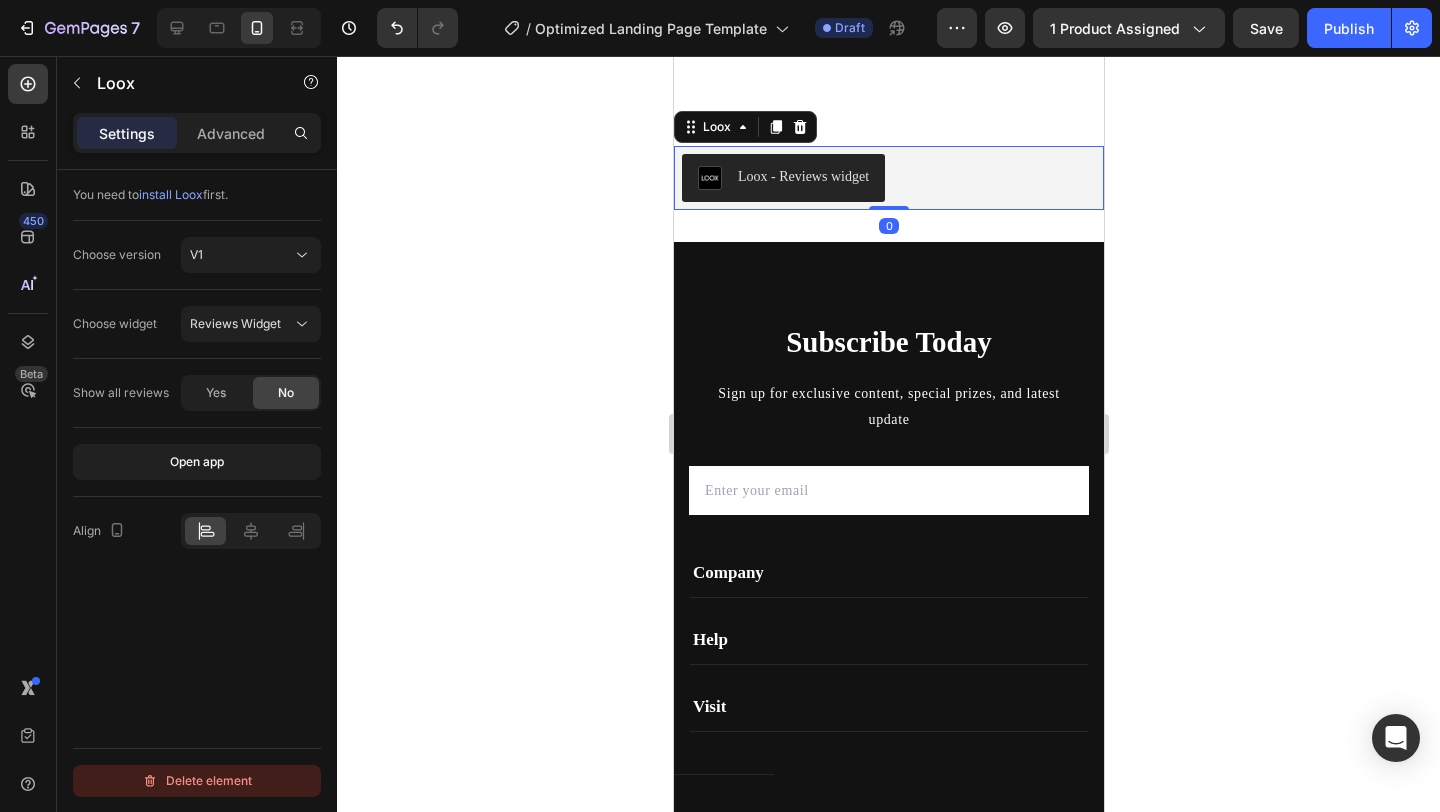 click on "Delete element" at bounding box center [197, 781] 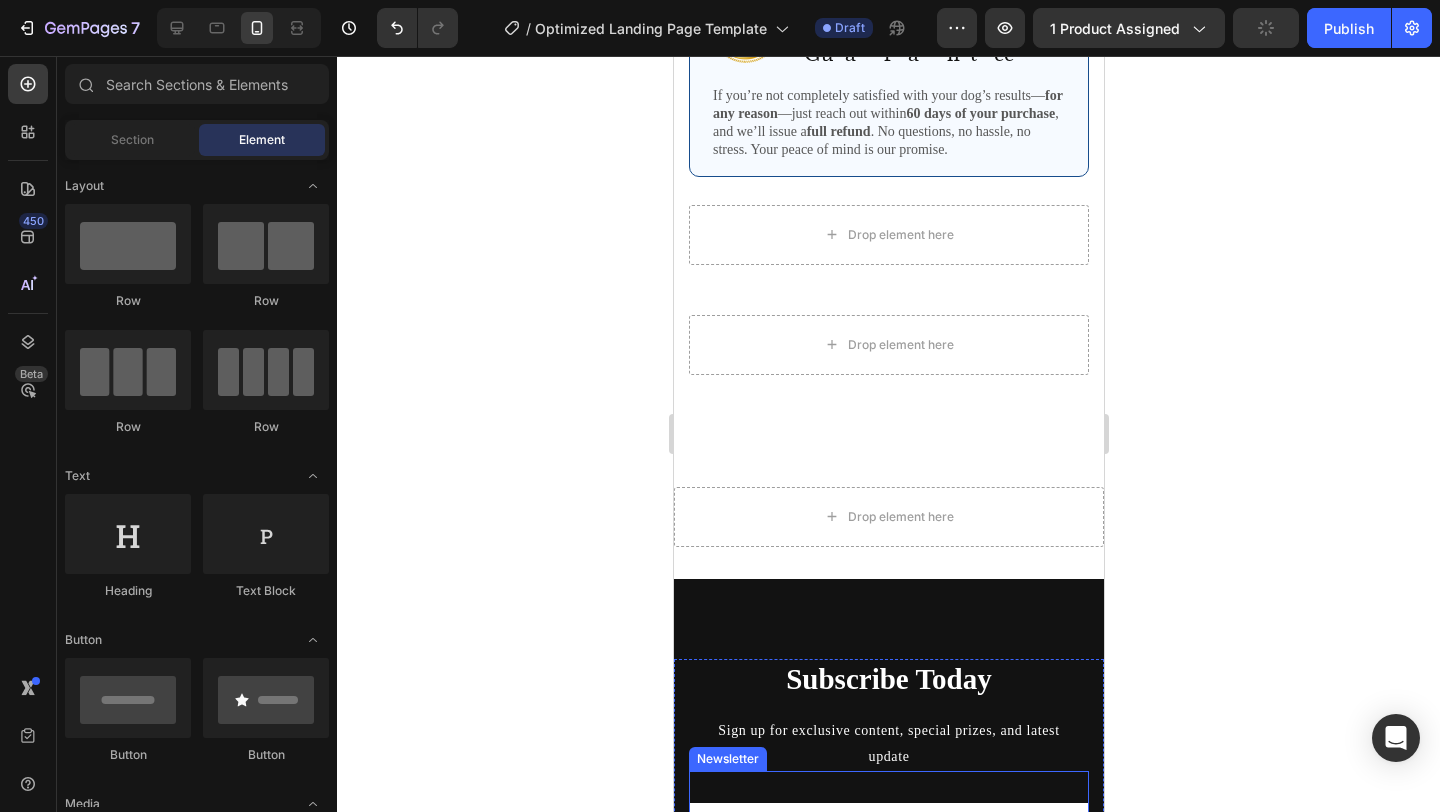 scroll, scrollTop: 4950, scrollLeft: 0, axis: vertical 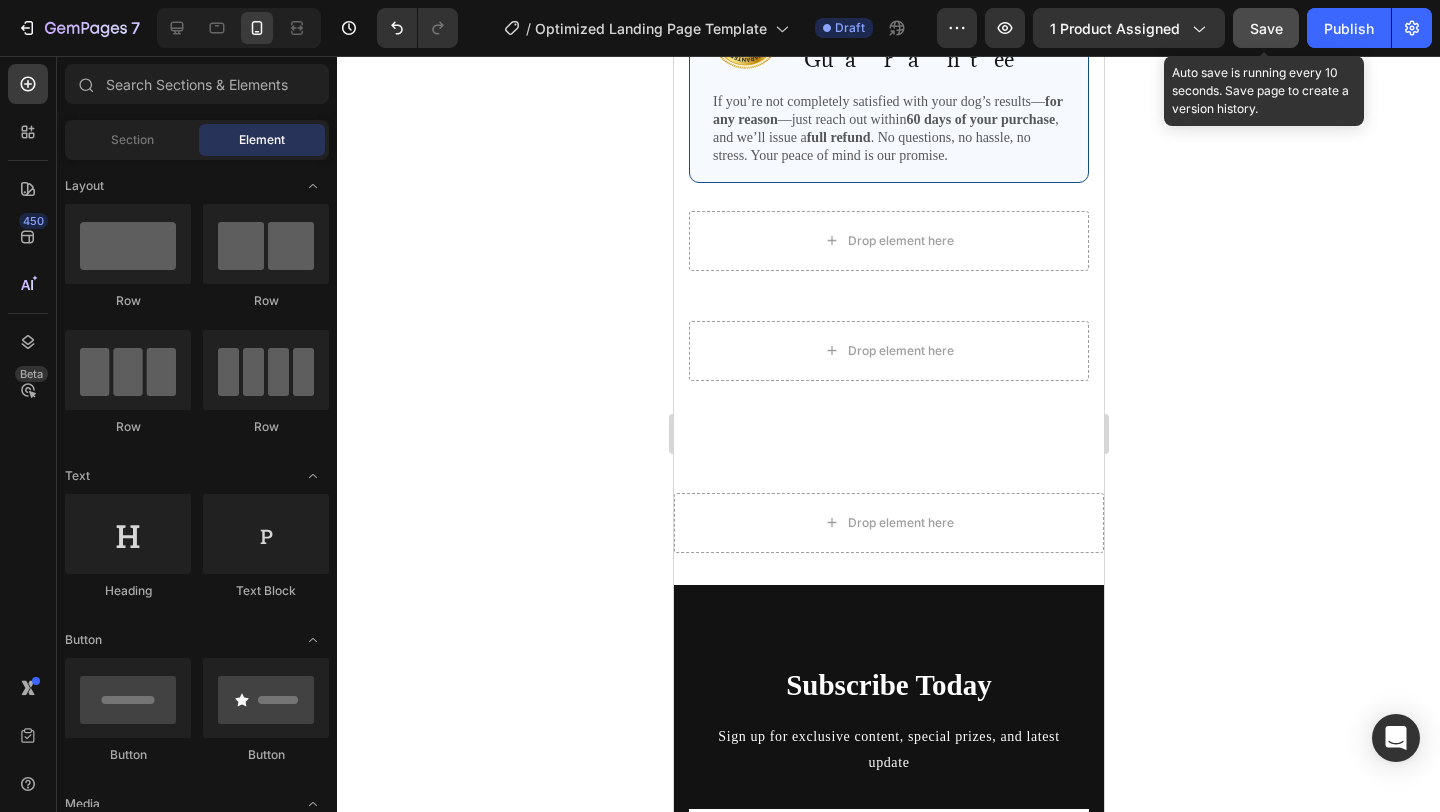 click on "Save" at bounding box center [1266, 28] 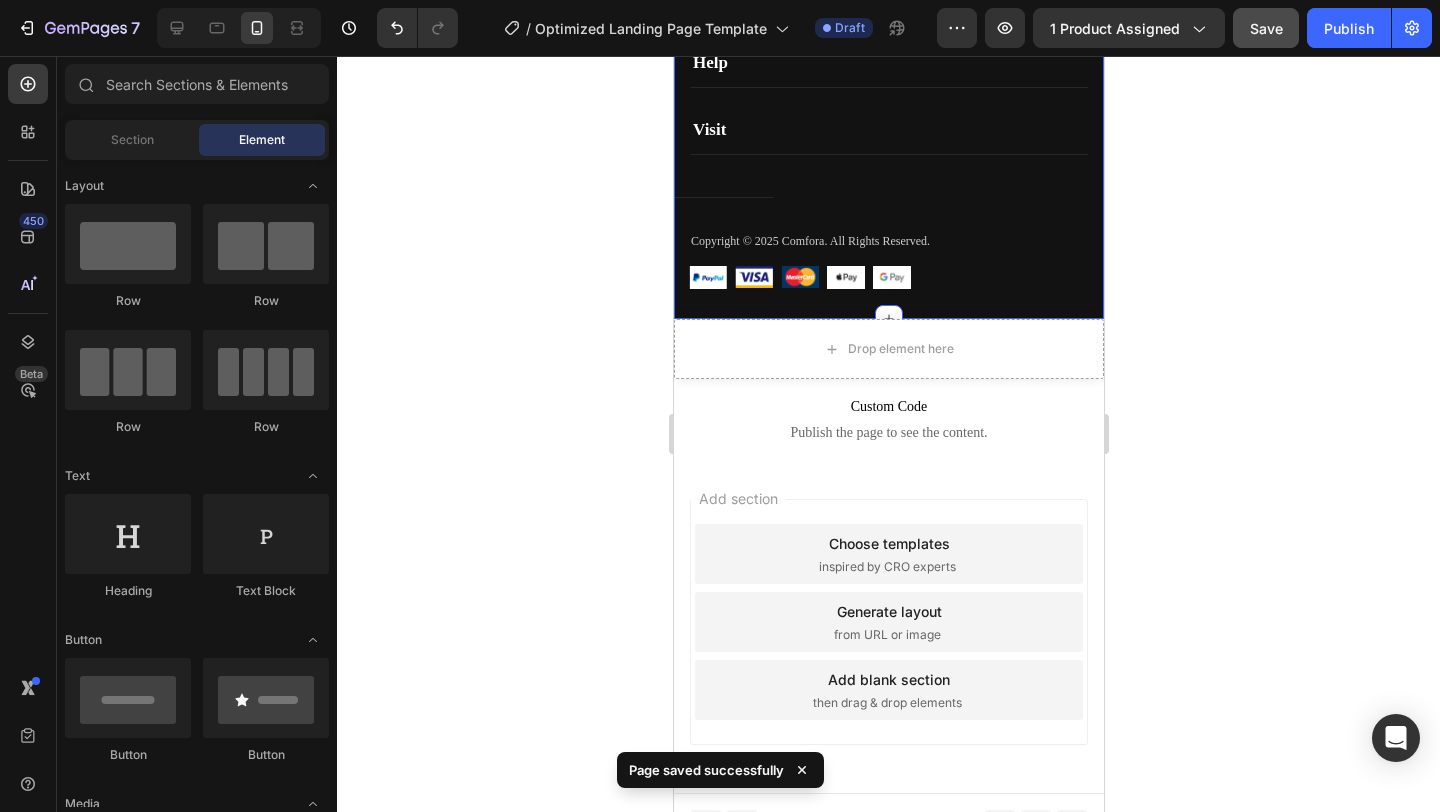 scroll, scrollTop: 5881, scrollLeft: 0, axis: vertical 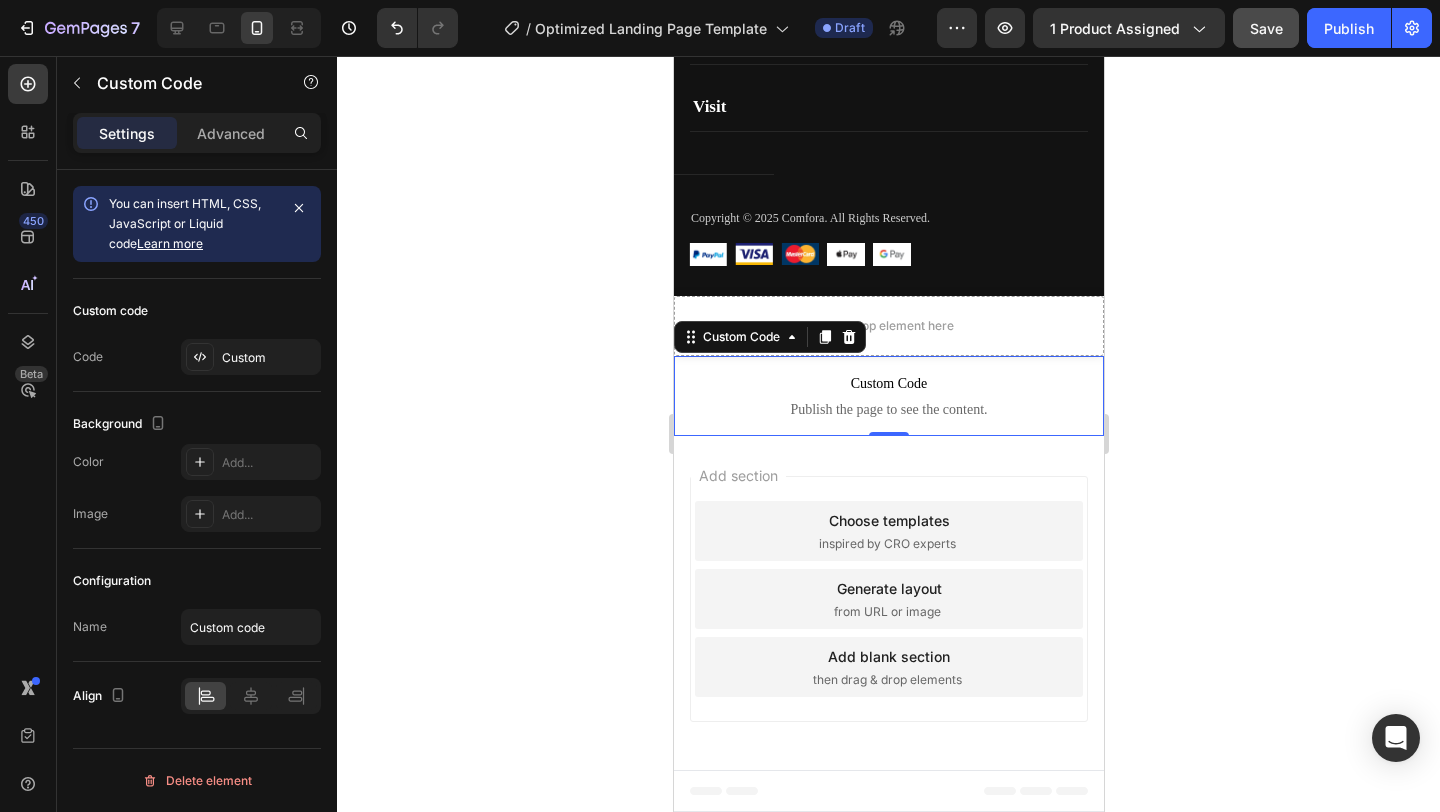 click 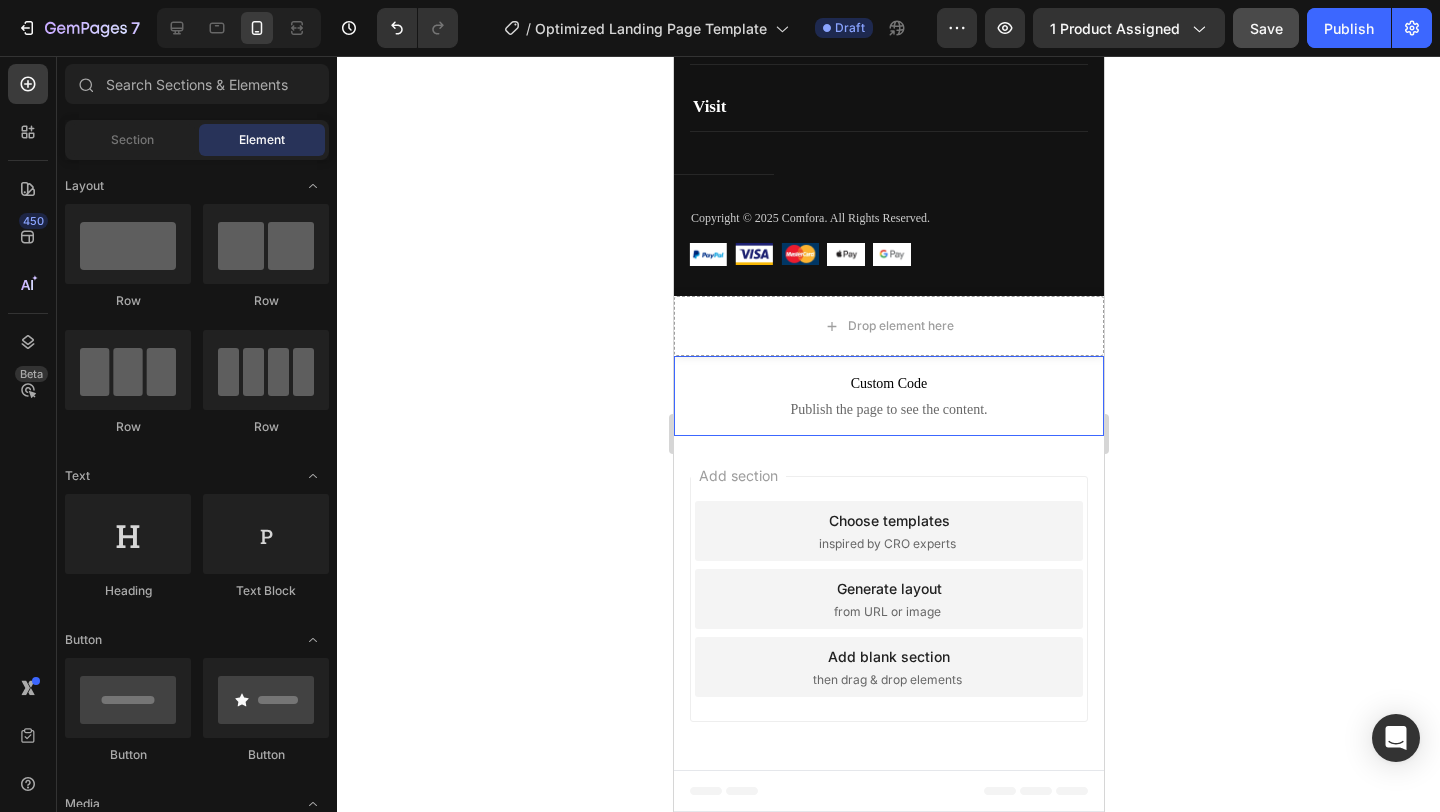 click on "Custom Code
Publish the page to see the content." at bounding box center [888, 396] 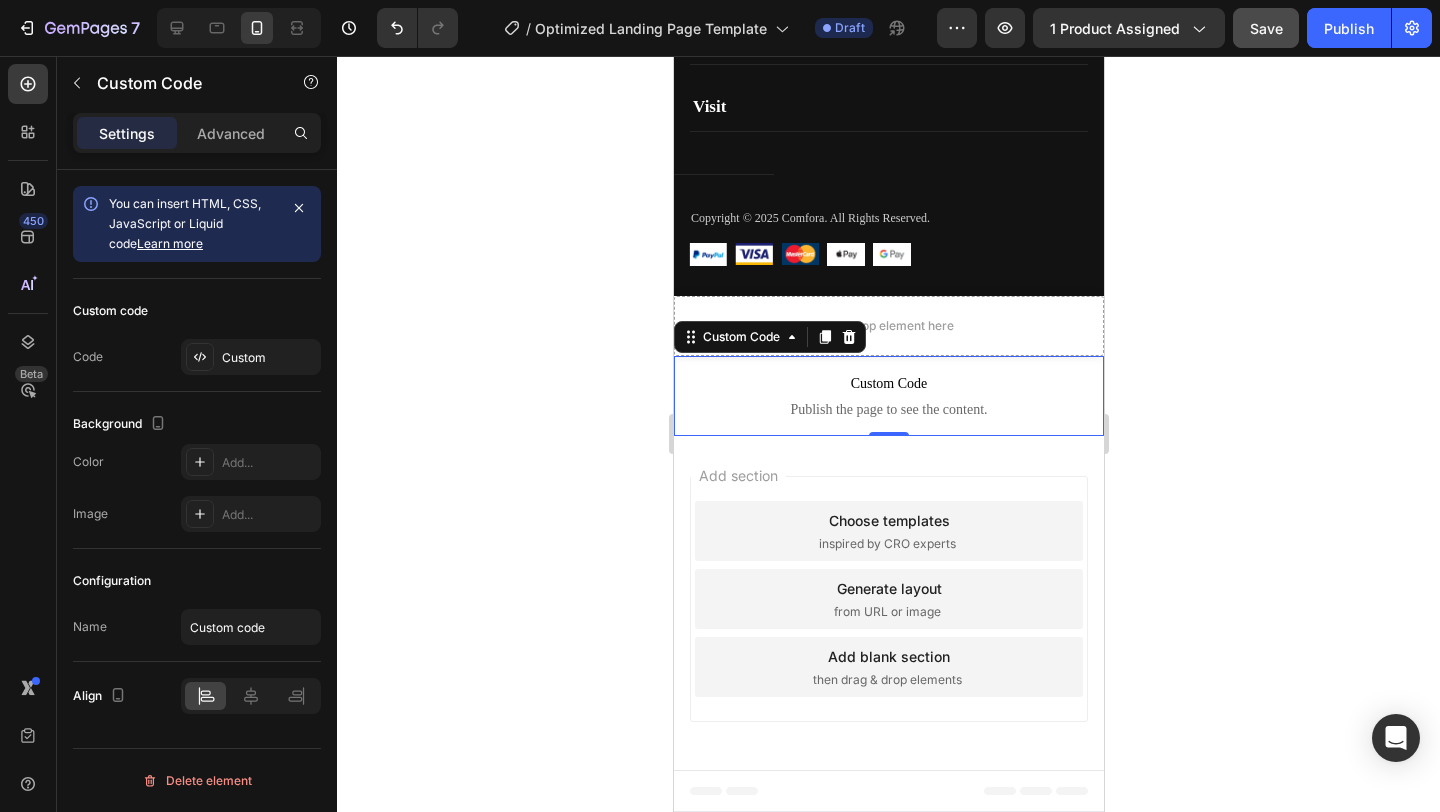 click 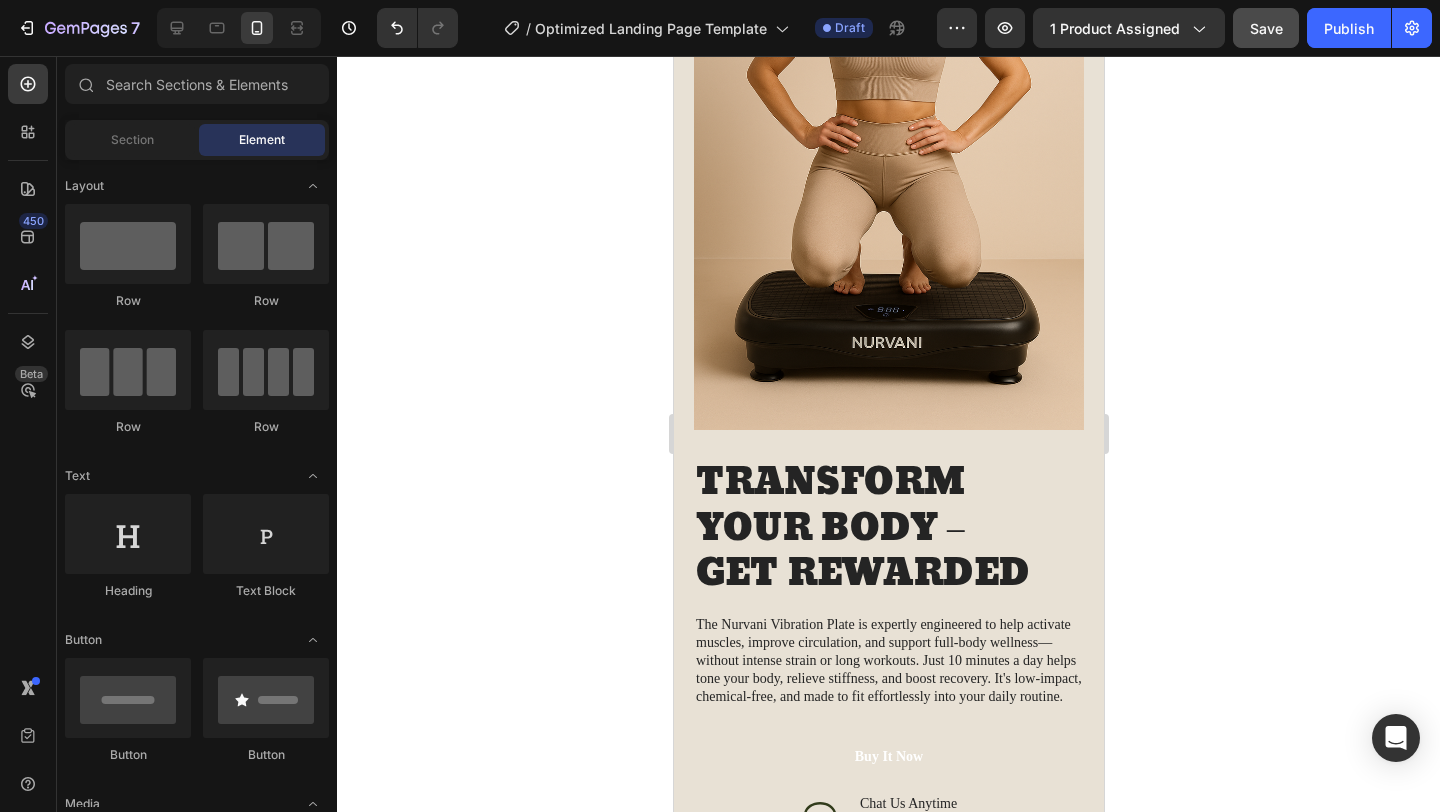 scroll, scrollTop: 2625, scrollLeft: 0, axis: vertical 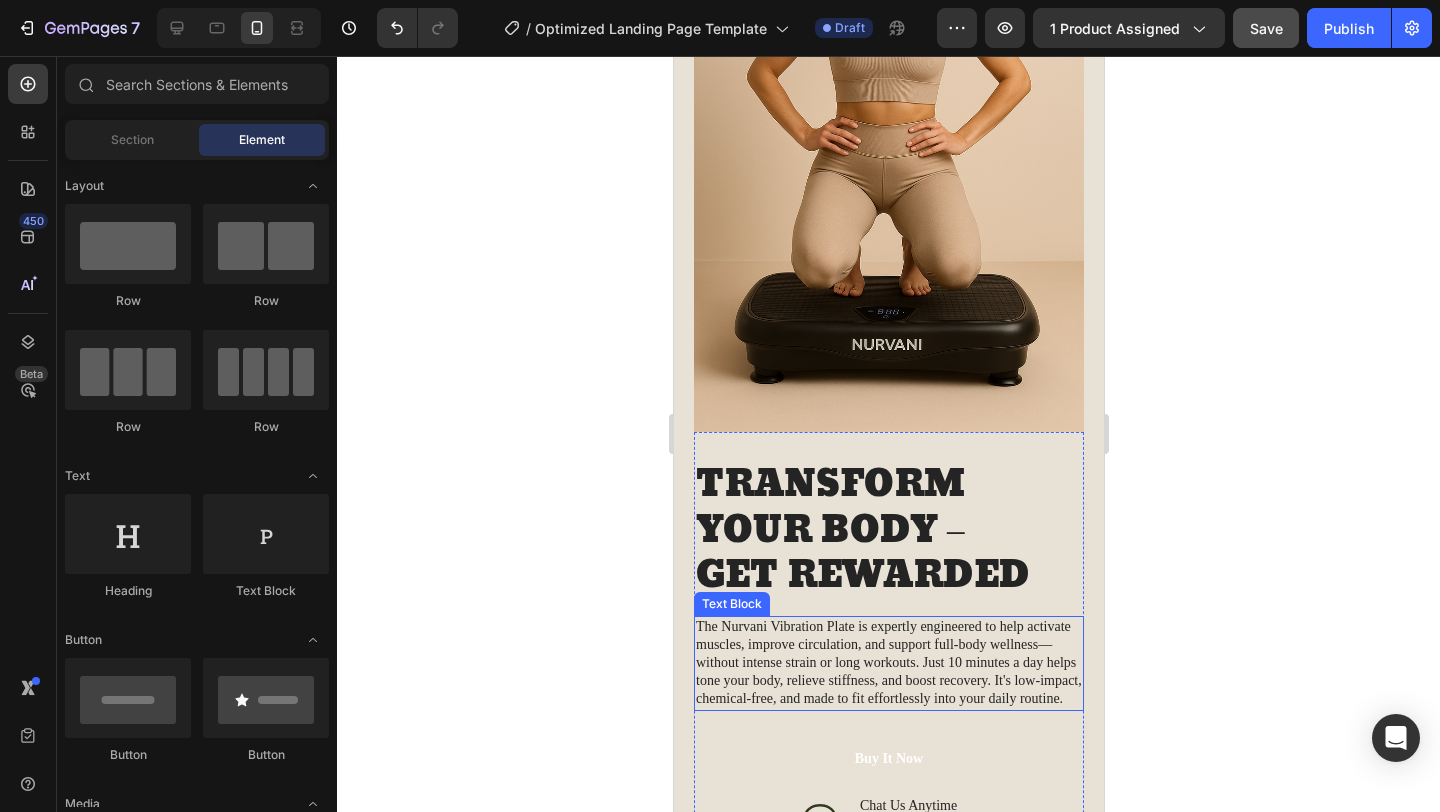click on "The Nurvani Vibration Plate is expertly engineered to help activate muscles, improve circulation, and support full-body wellness—without intense strain or long workouts. Just 10 minutes a day helps tone your body, relieve stiffness, and boost recovery. It's low-impact, chemical-free, and made to fit effortlessly into your daily routine." at bounding box center [888, 663] 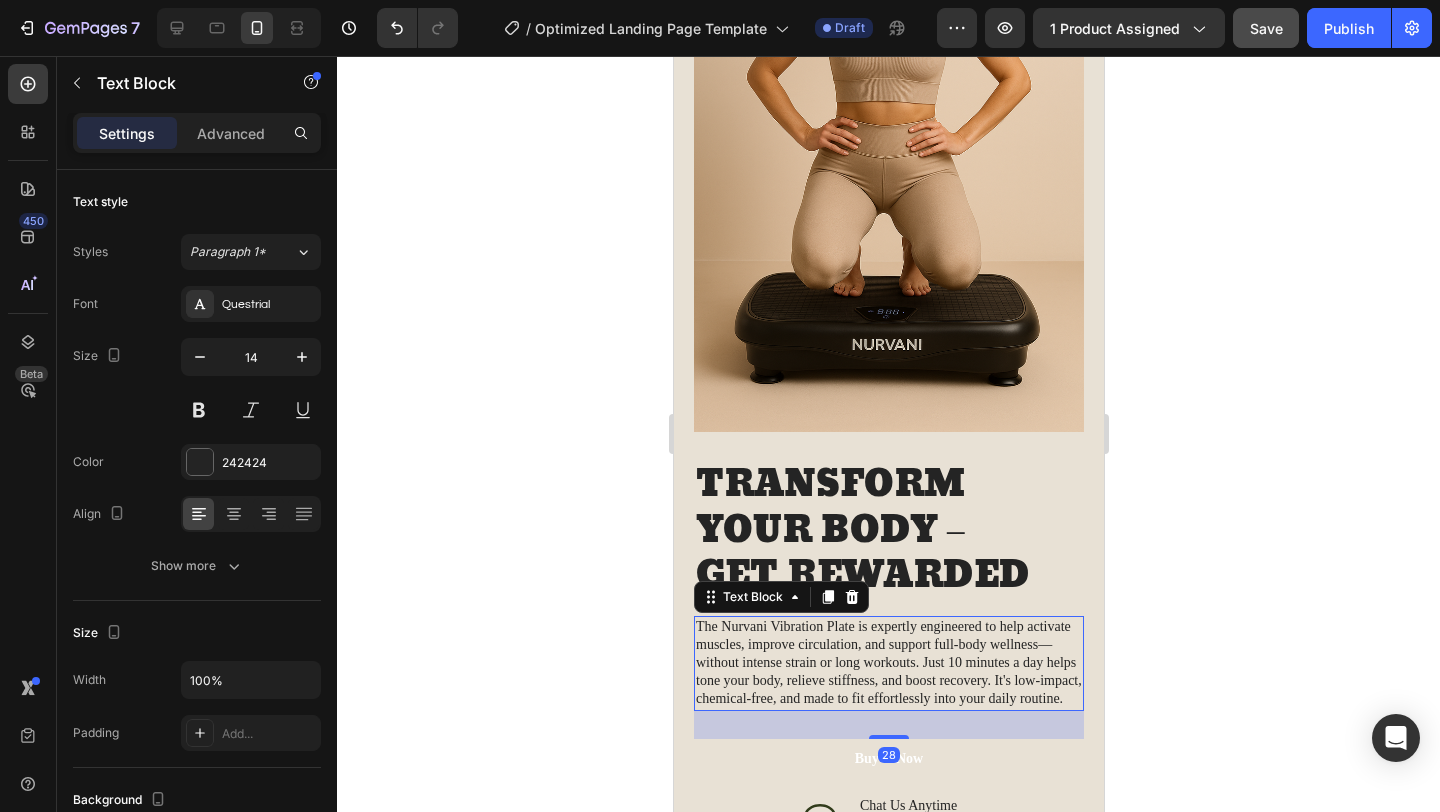 click on "The Nurvani Vibration Plate is expertly engineered to help activate muscles, improve circulation, and support full-body wellness—without intense strain or long workouts. Just 10 minutes a day helps tone your body, relieve stiffness, and boost recovery. It's low-impact, chemical-free, and made to fit effortlessly into your daily routine." at bounding box center [888, 663] 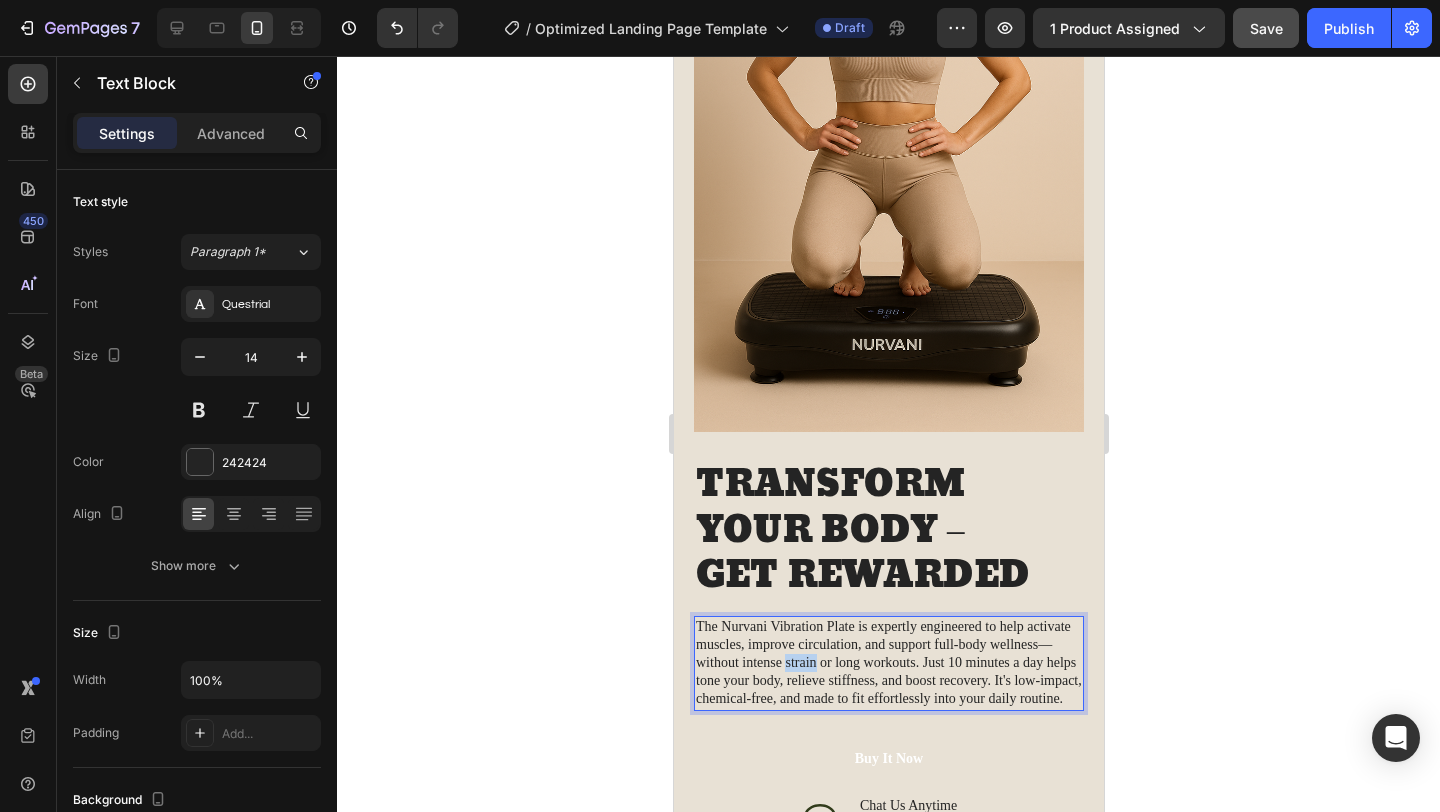 click on "The Nurvani Vibration Plate is expertly engineered to help activate muscles, improve circulation, and support full-body wellness—without intense strain or long workouts. Just 10 minutes a day helps tone your body, relieve stiffness, and boost recovery. It's low-impact, chemical-free, and made to fit effortlessly into your daily routine." at bounding box center (888, 663) 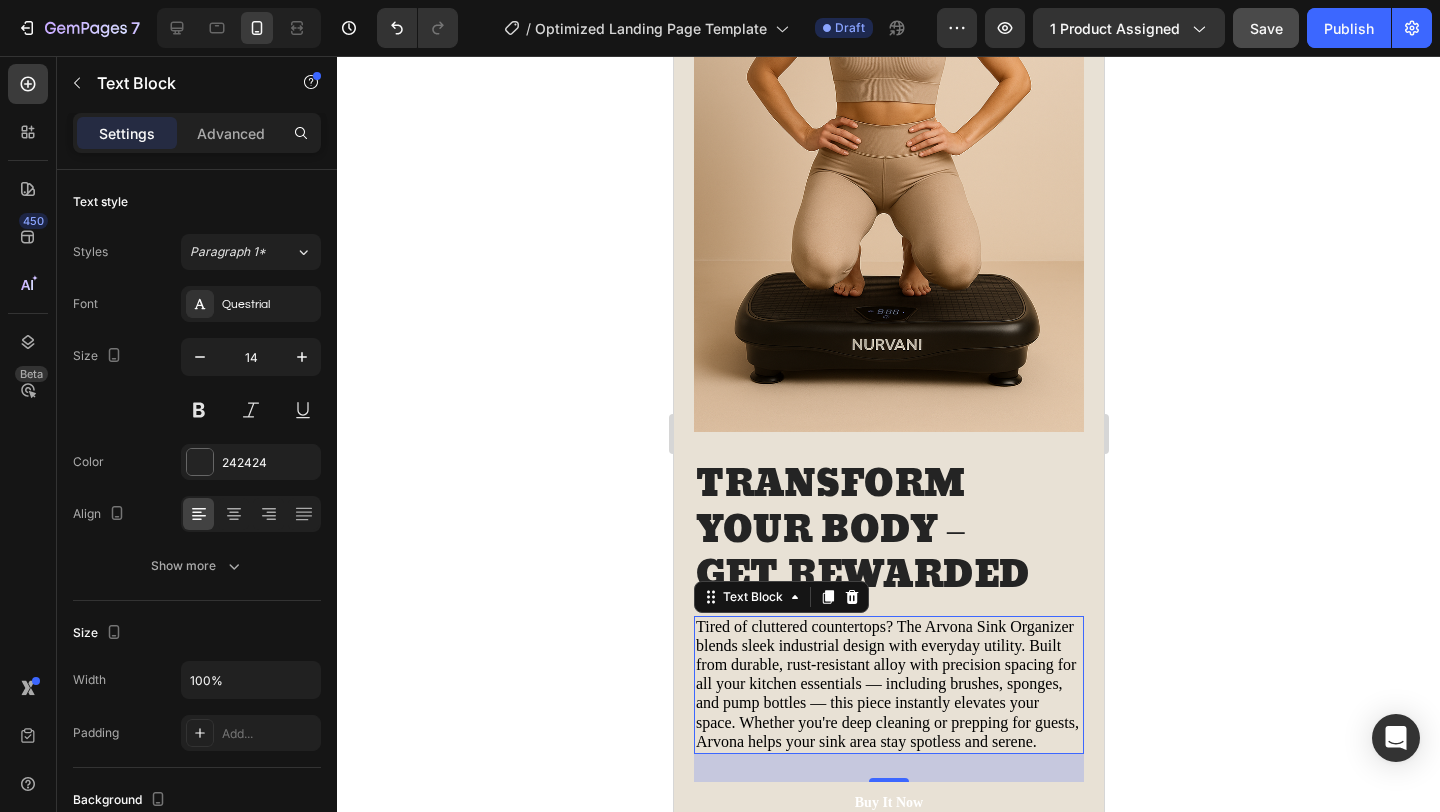 click 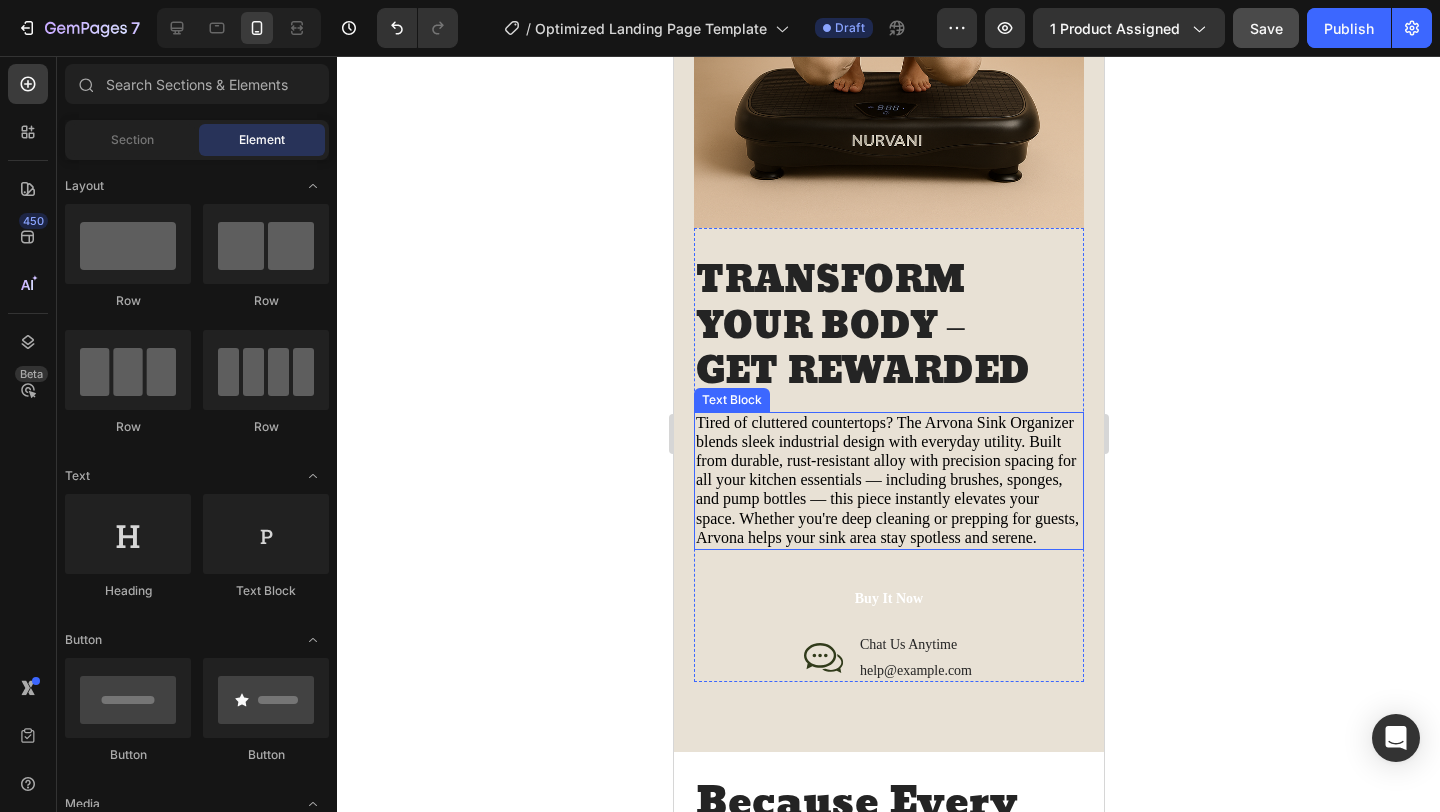 scroll, scrollTop: 2832, scrollLeft: 0, axis: vertical 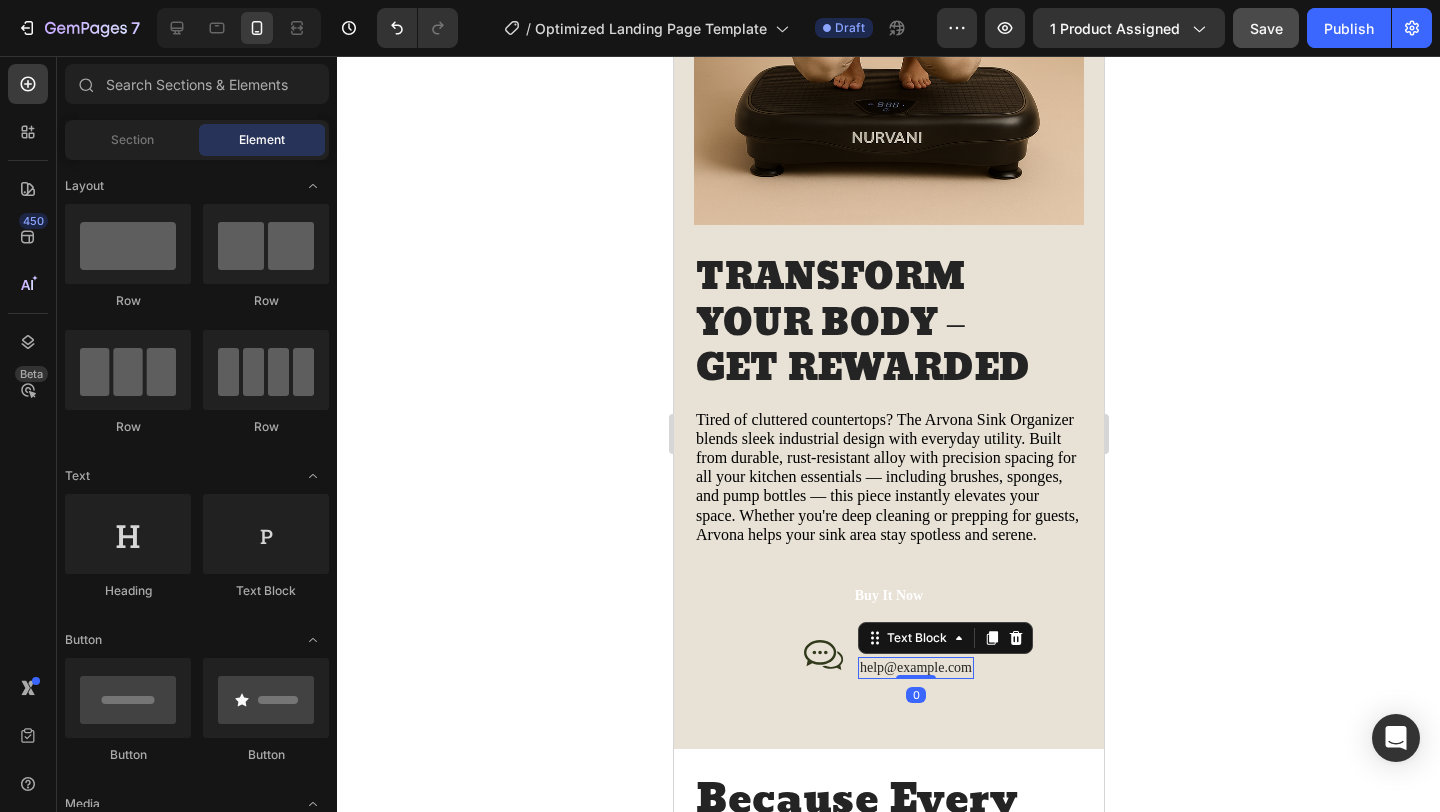 click on "help@trynurvani.co" at bounding box center [915, 668] 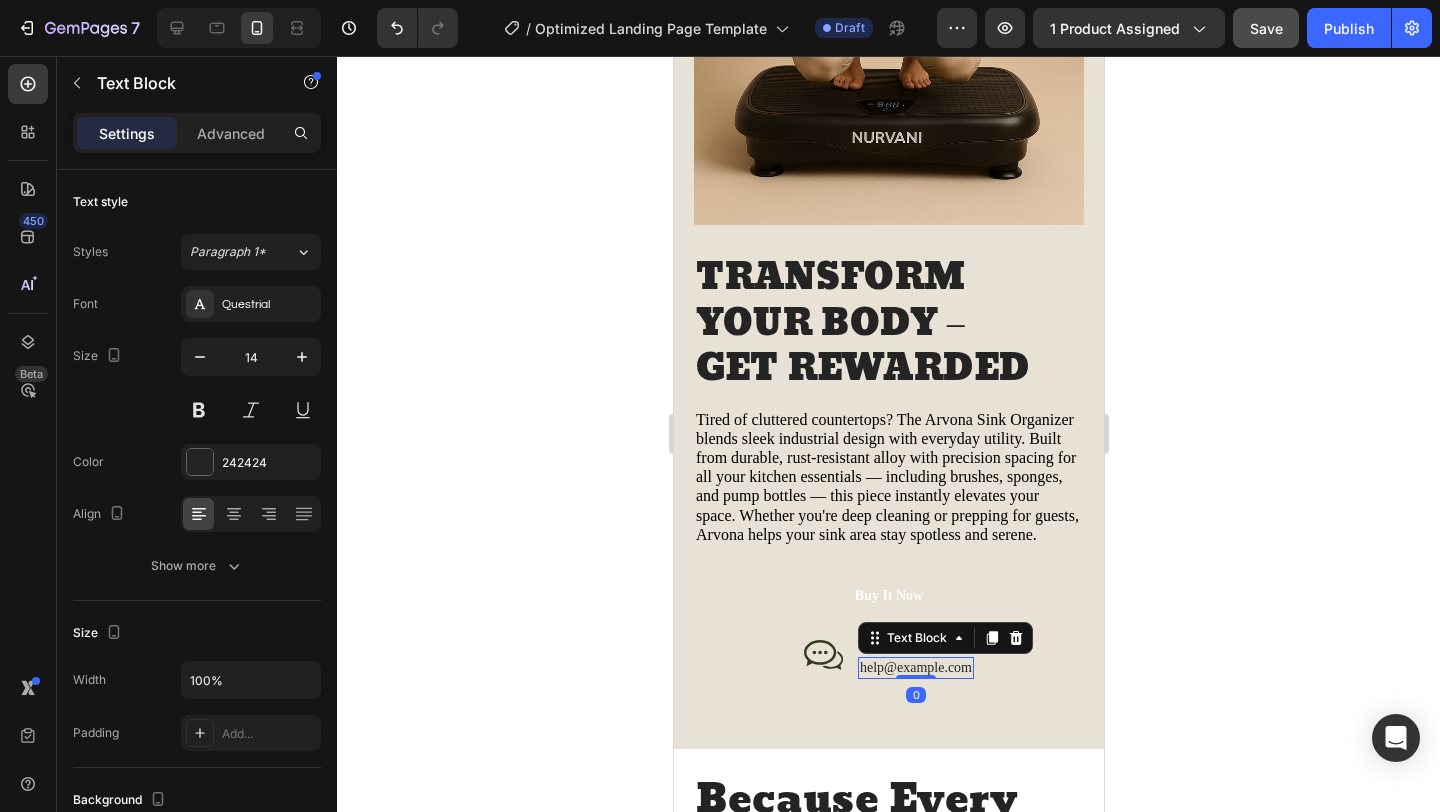 click on "help@trynurvani.co" at bounding box center (915, 668) 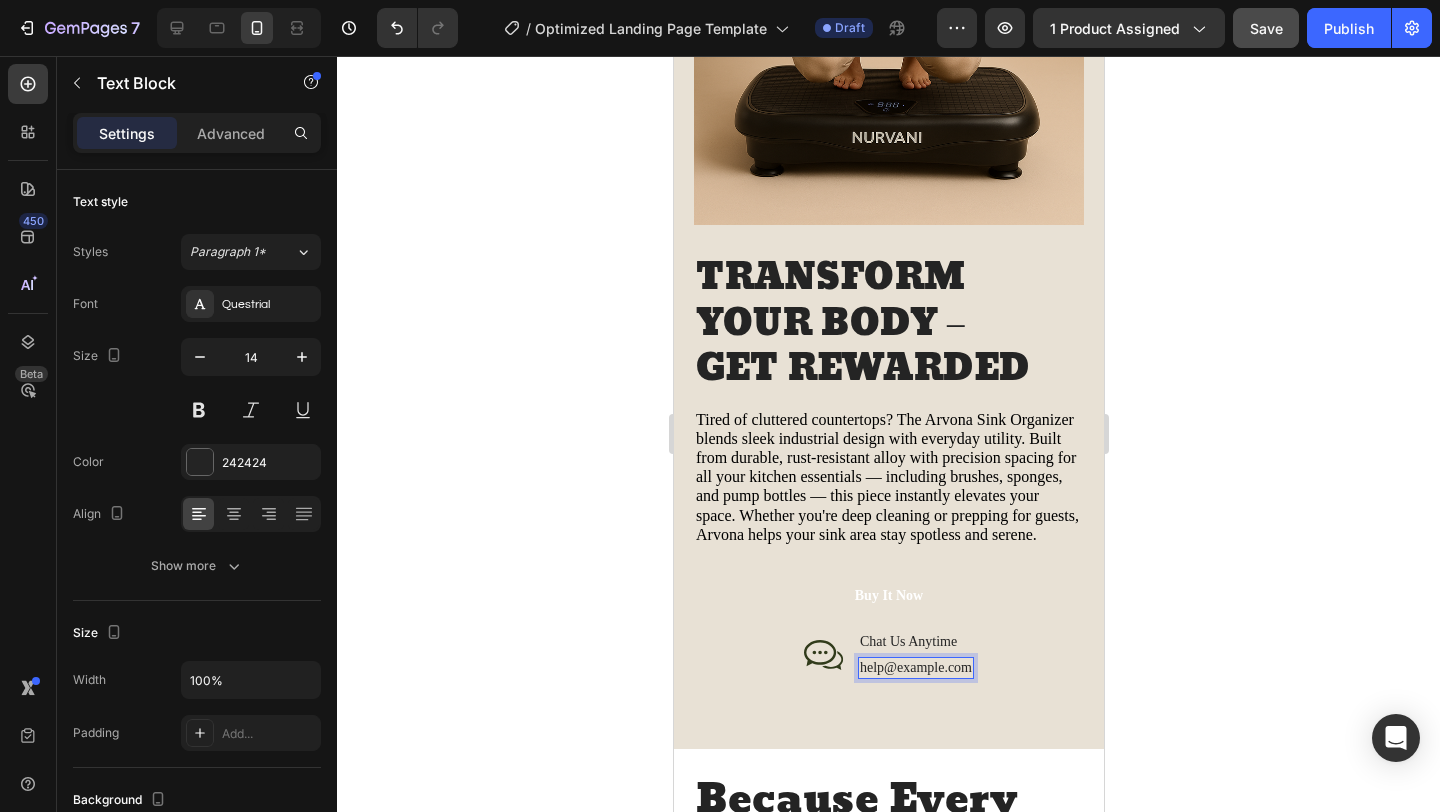 click on "help@trynurvani.co" at bounding box center (915, 668) 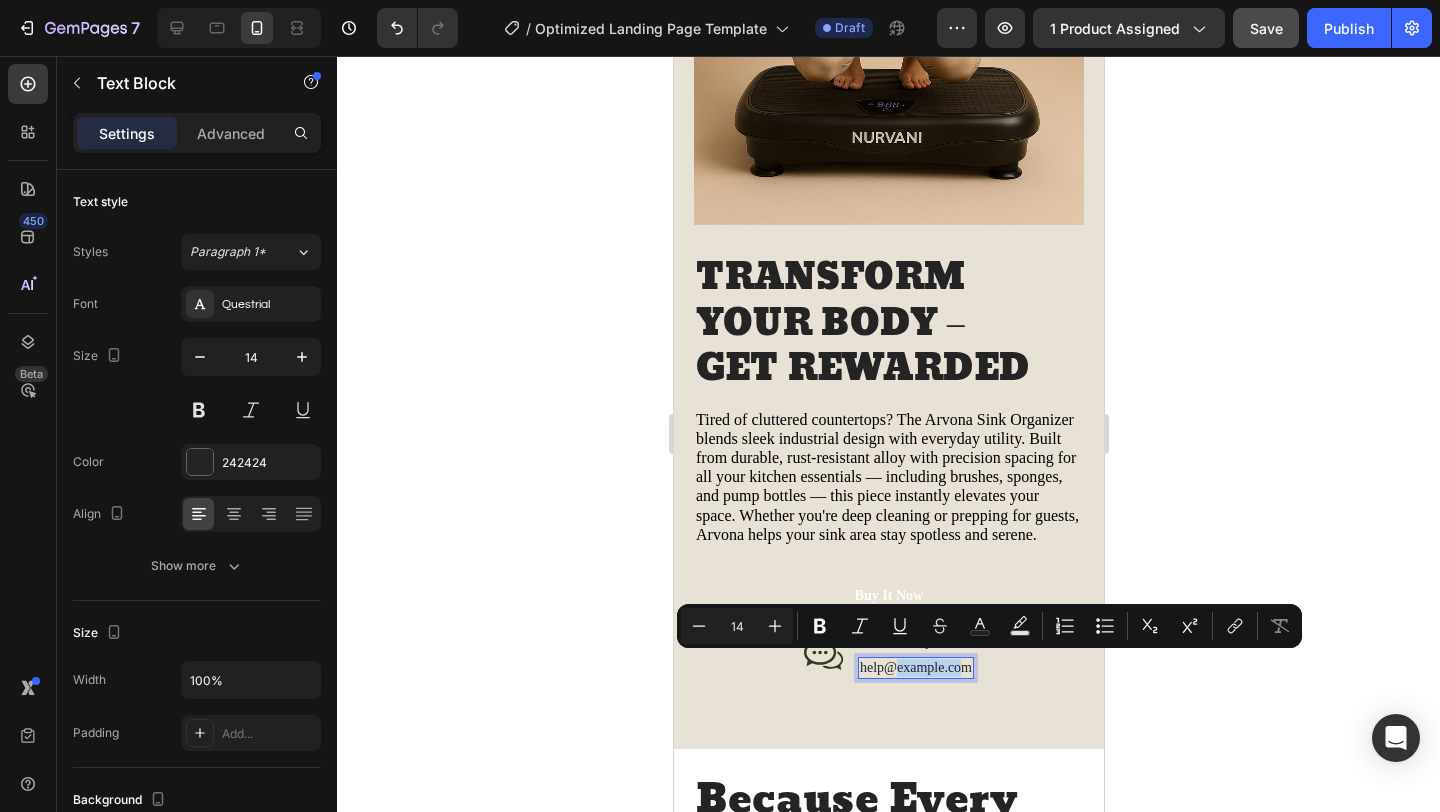 click on "help@trynurvani.co" at bounding box center (915, 668) 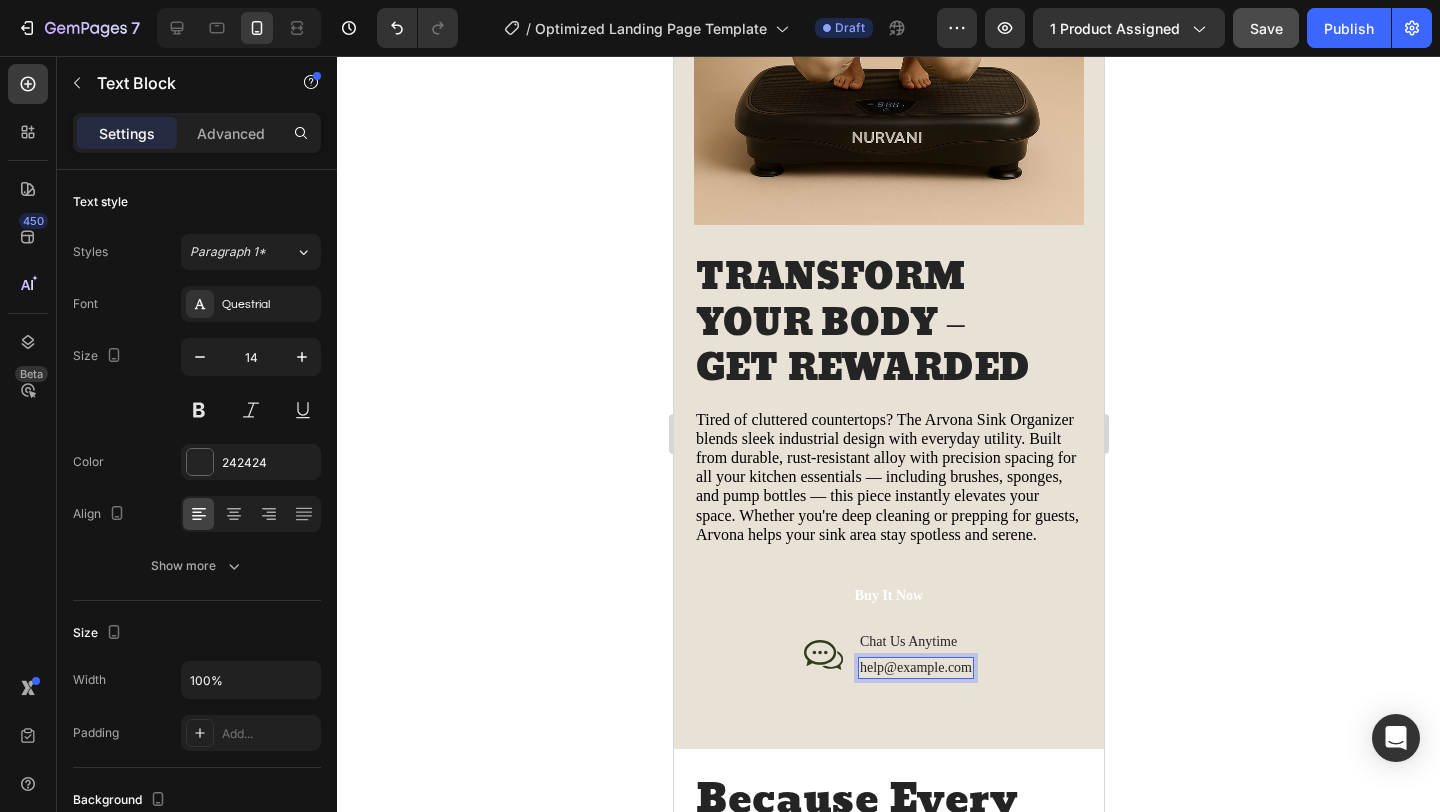 click on "help@trynurvani.co" at bounding box center (915, 668) 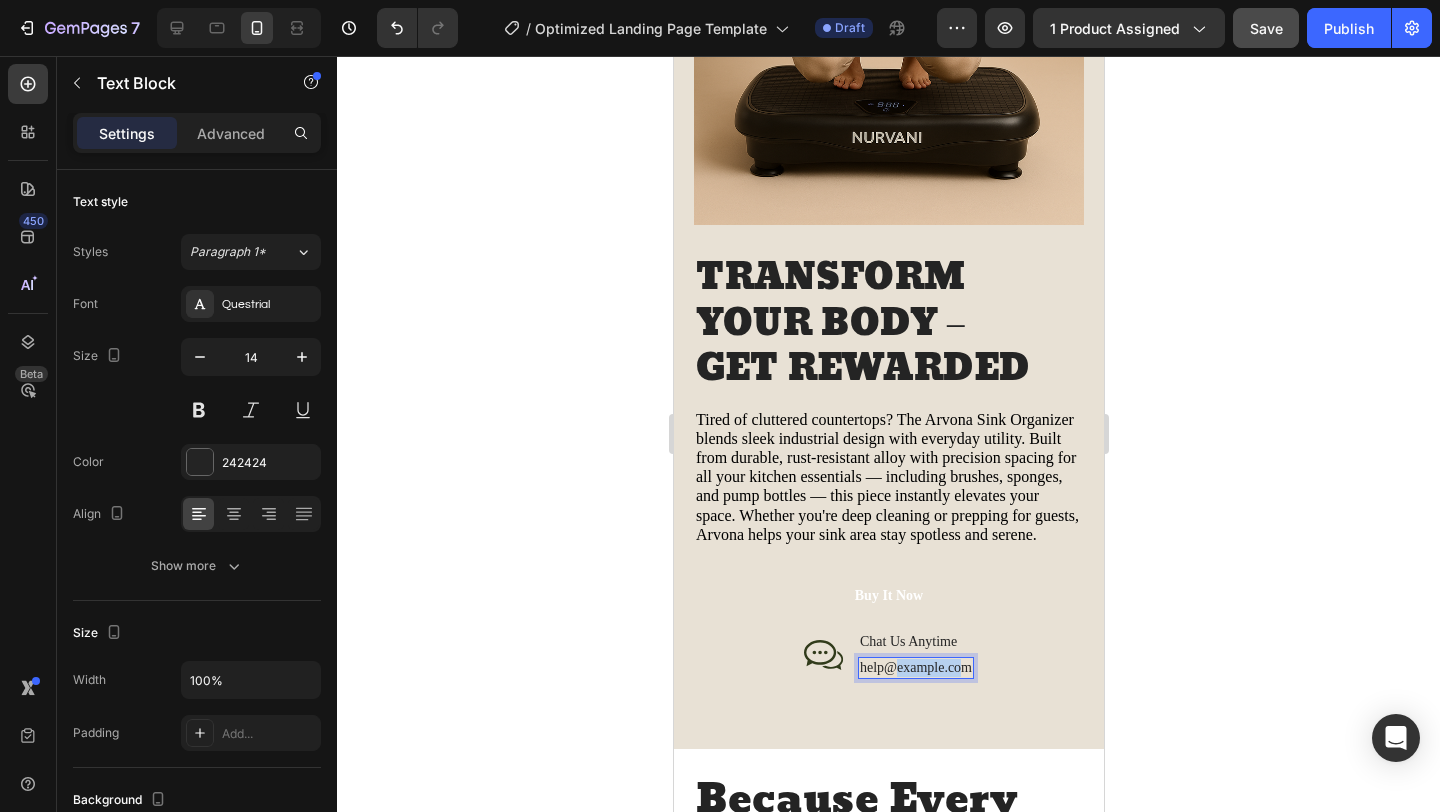 click on "help@trynurvani.co" at bounding box center [915, 668] 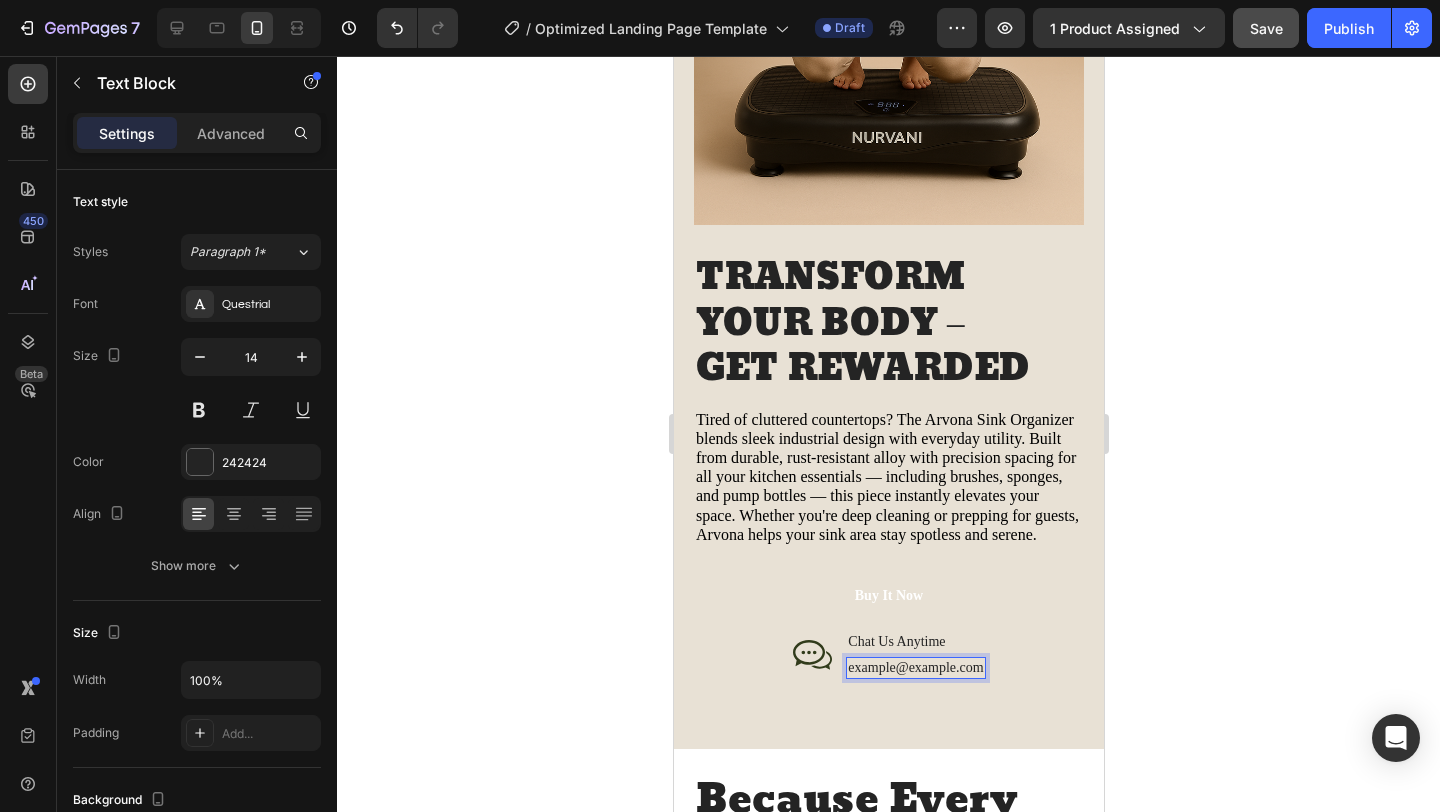 click 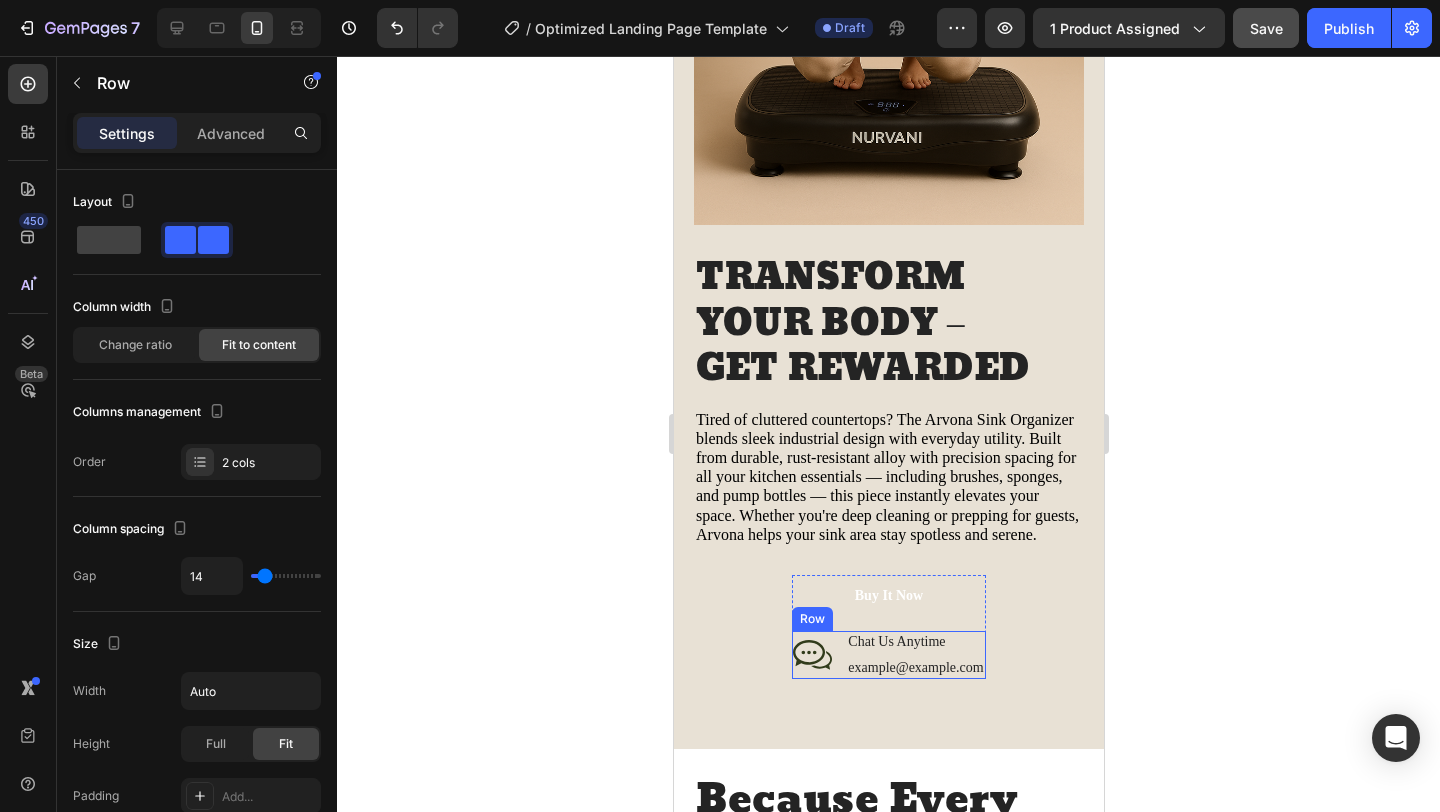 click on "Icon Chat Us Anytime Text Block pitusito01@gmail.com Text Block Row" at bounding box center (887, 655) 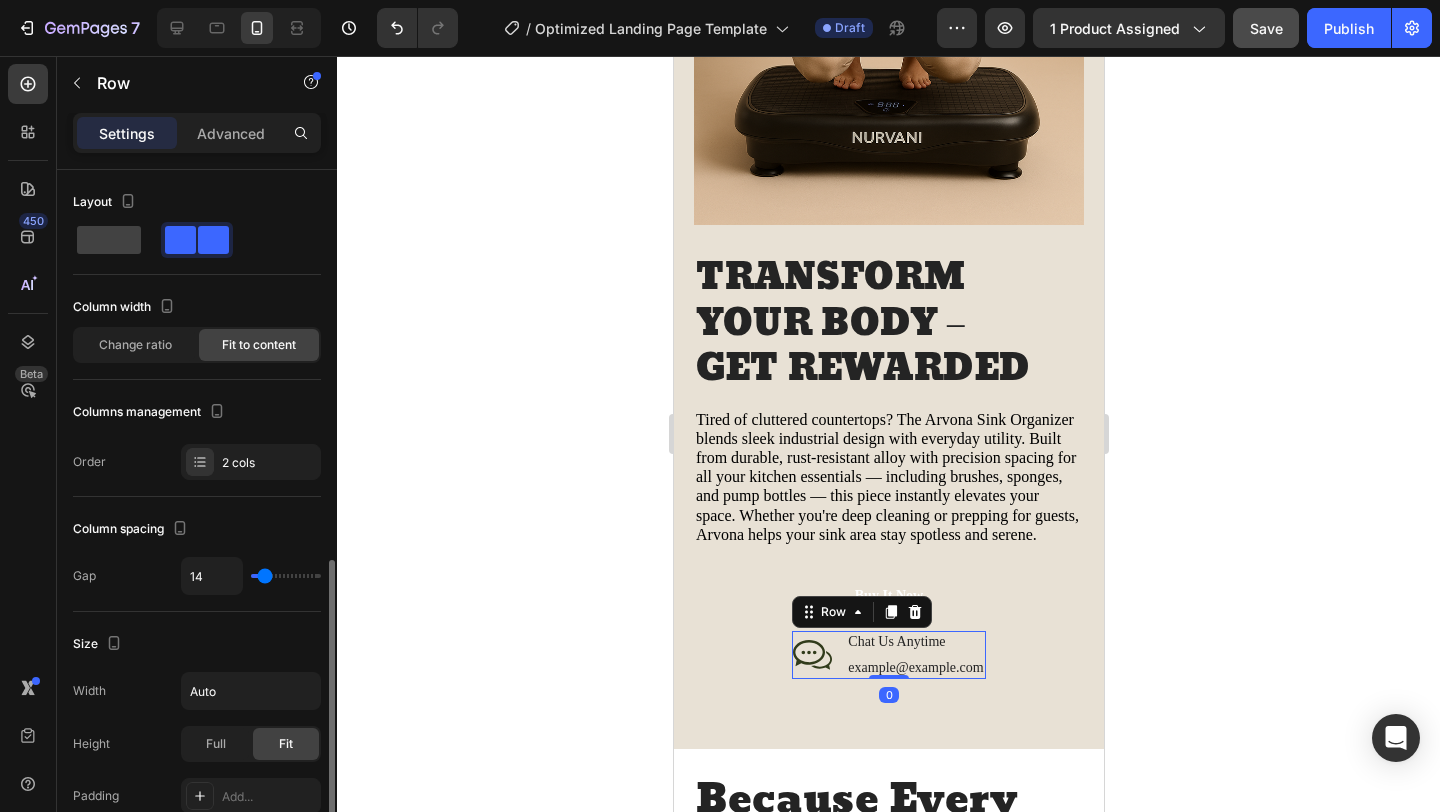 scroll, scrollTop: 697, scrollLeft: 0, axis: vertical 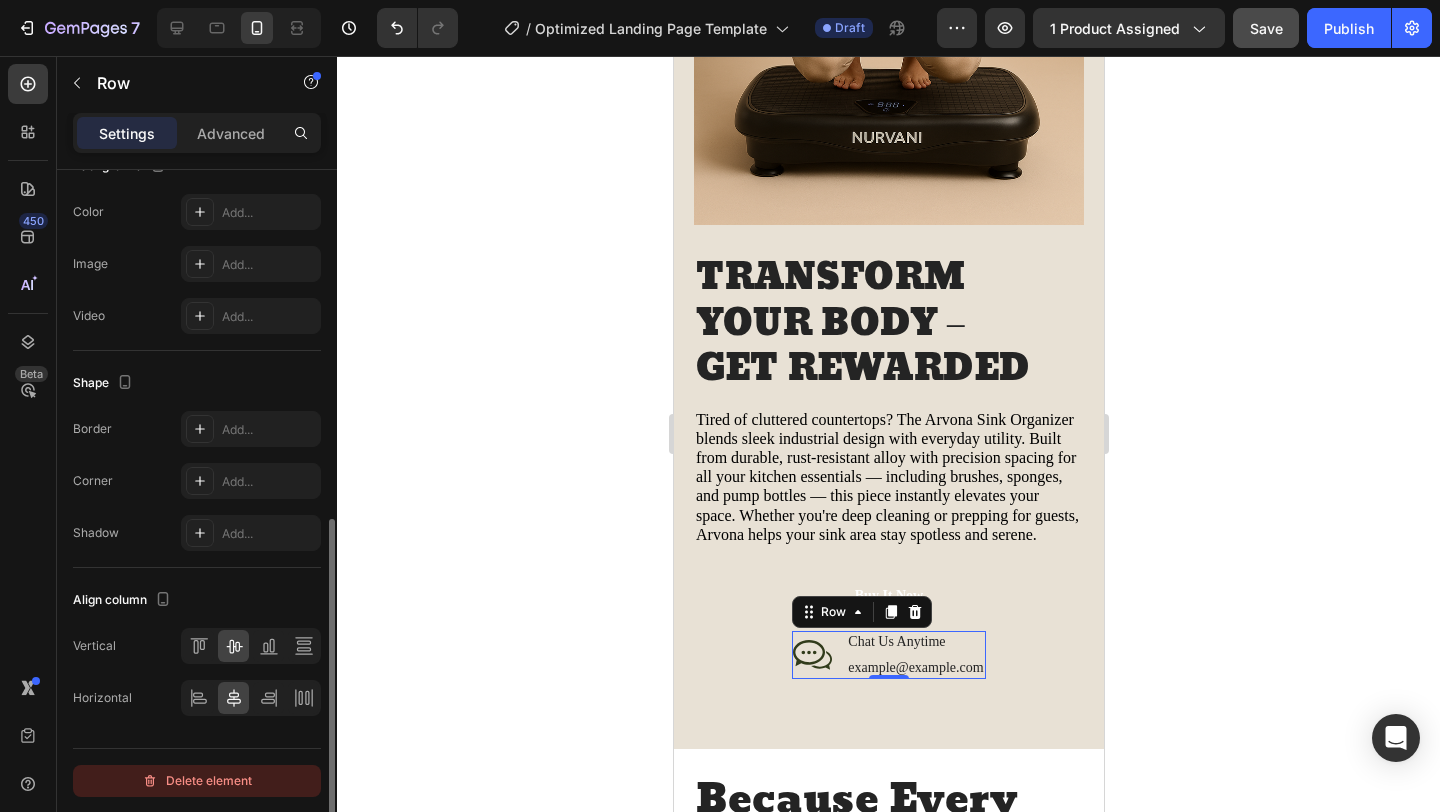 click on "Delete element" at bounding box center [197, 781] 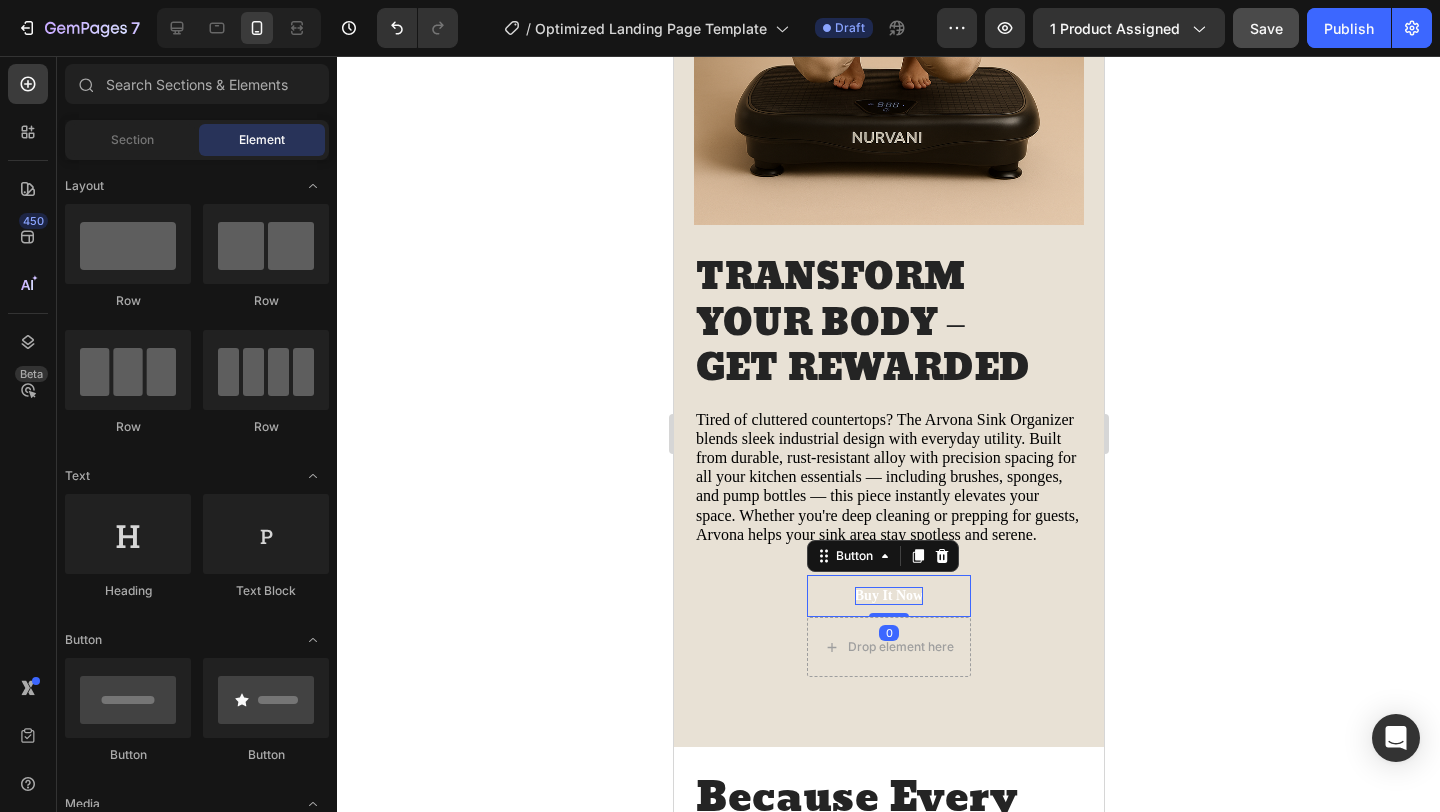 click on "Buy It Now" at bounding box center [888, 596] 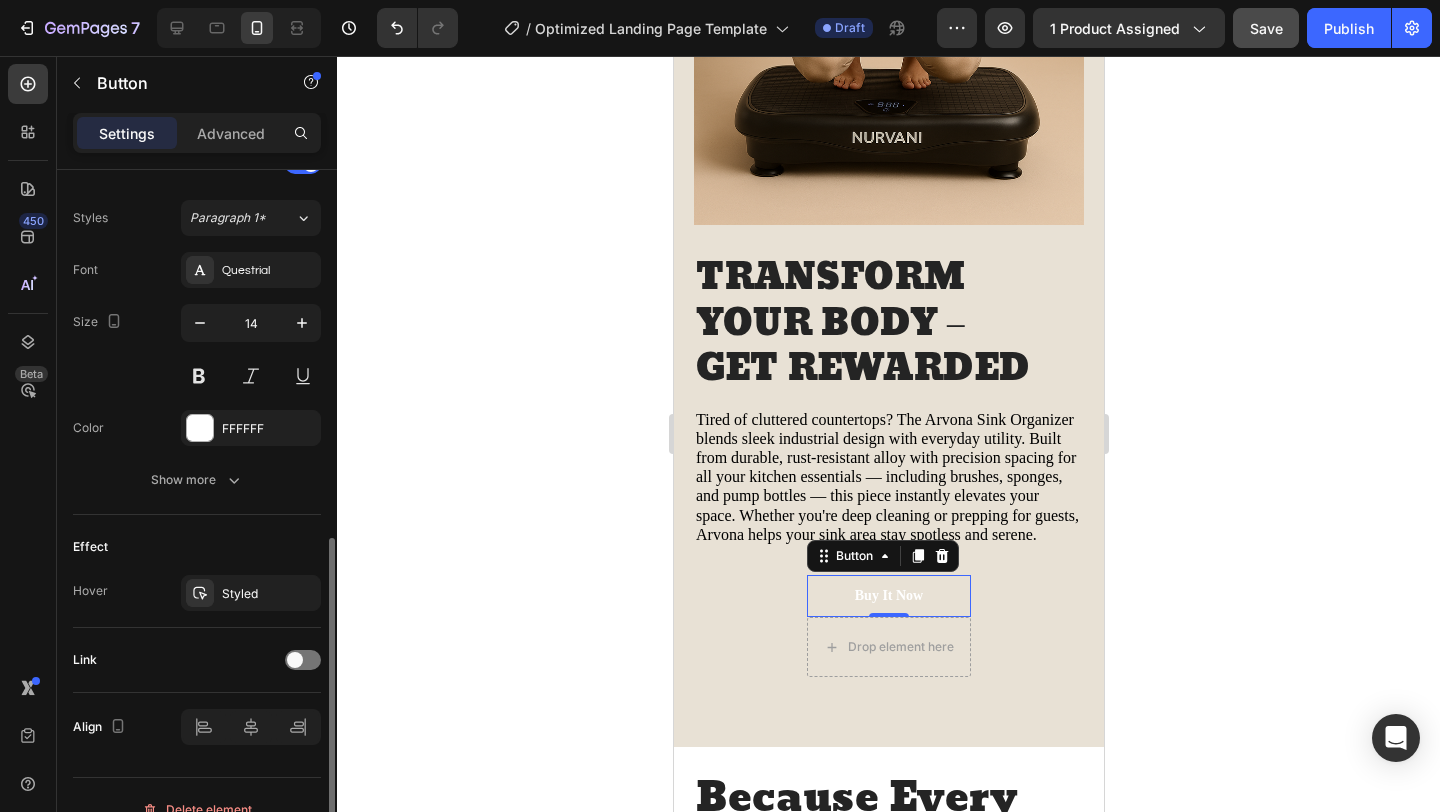 scroll, scrollTop: 735, scrollLeft: 0, axis: vertical 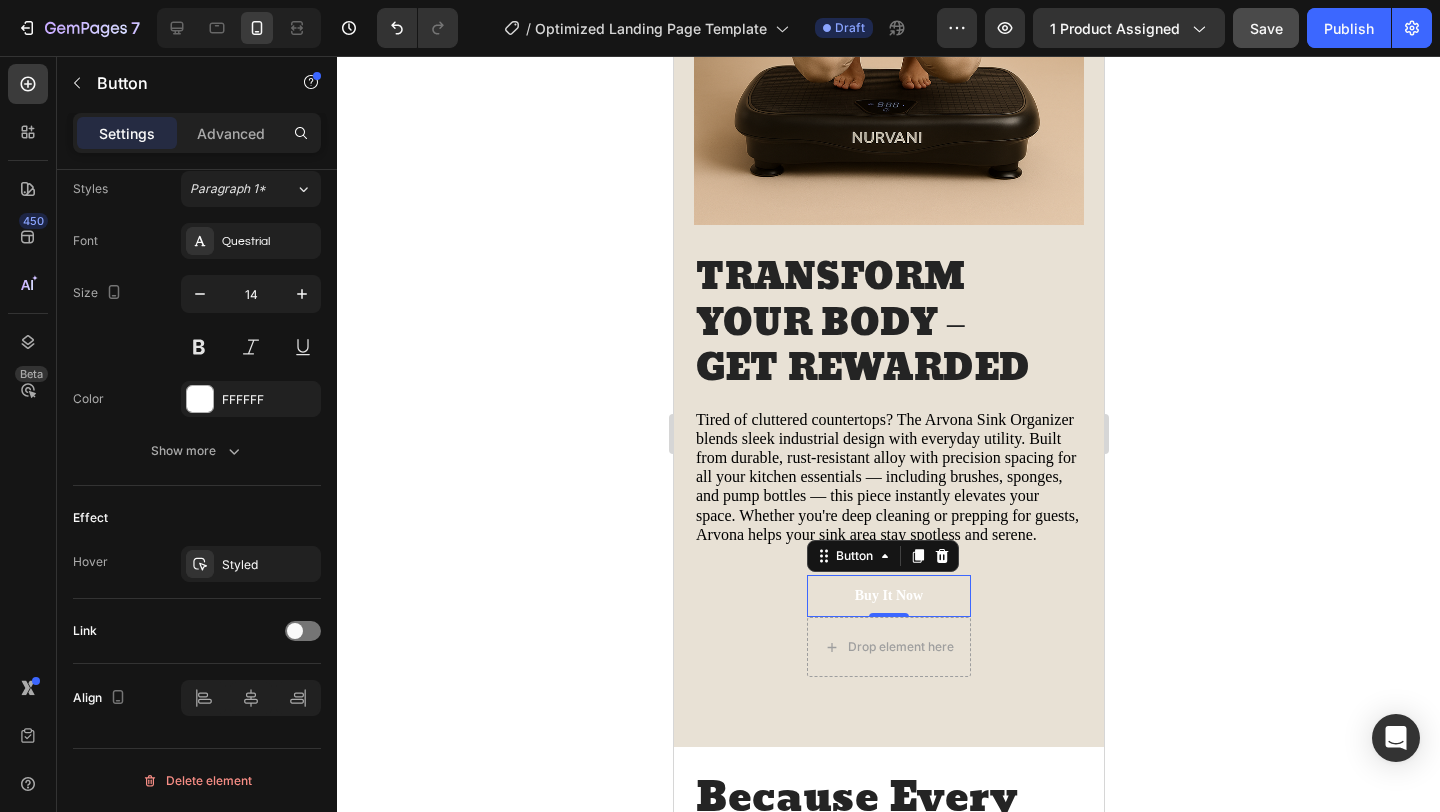 click 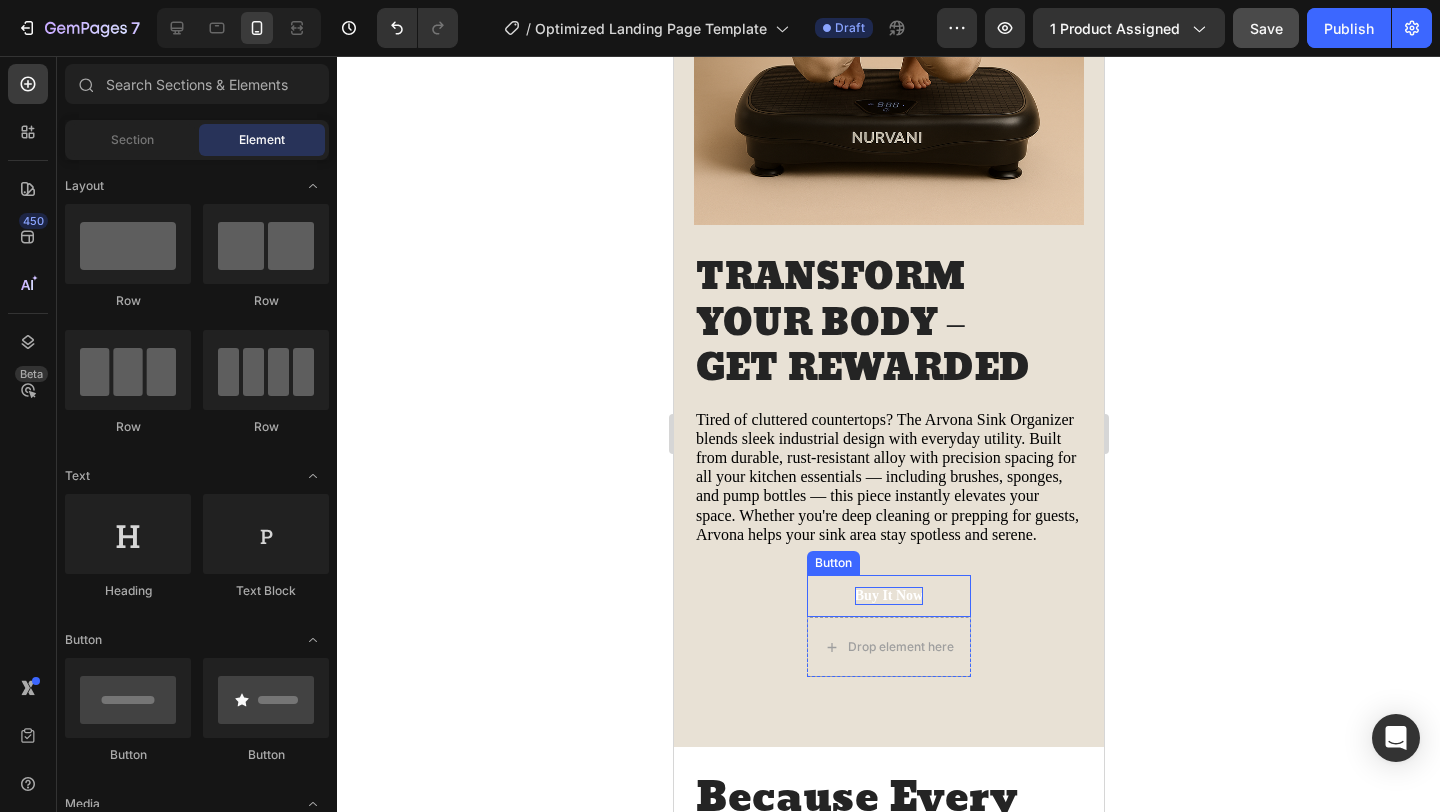 click on "Buy It Now" at bounding box center (888, 596) 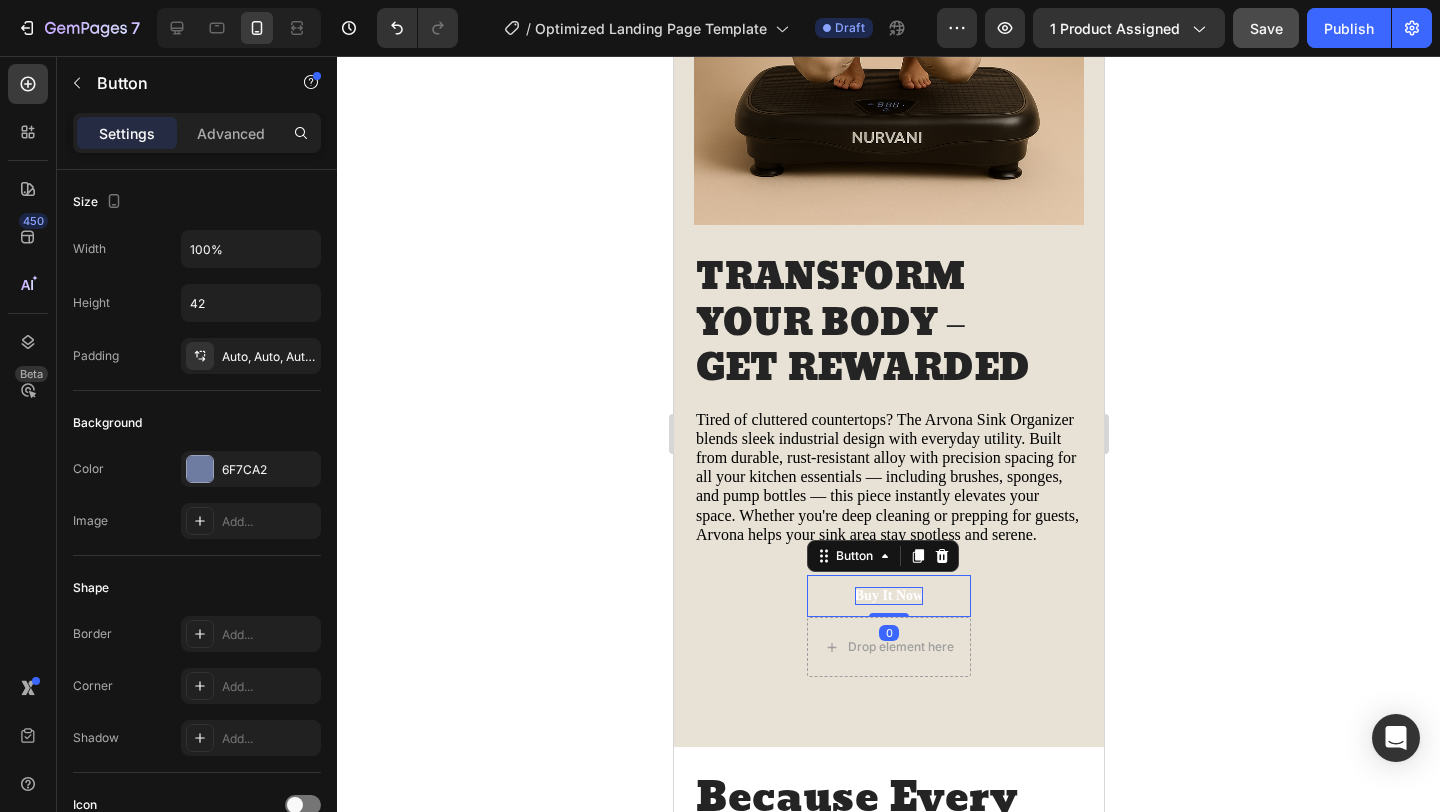 click on "Buy It Now" at bounding box center [888, 596] 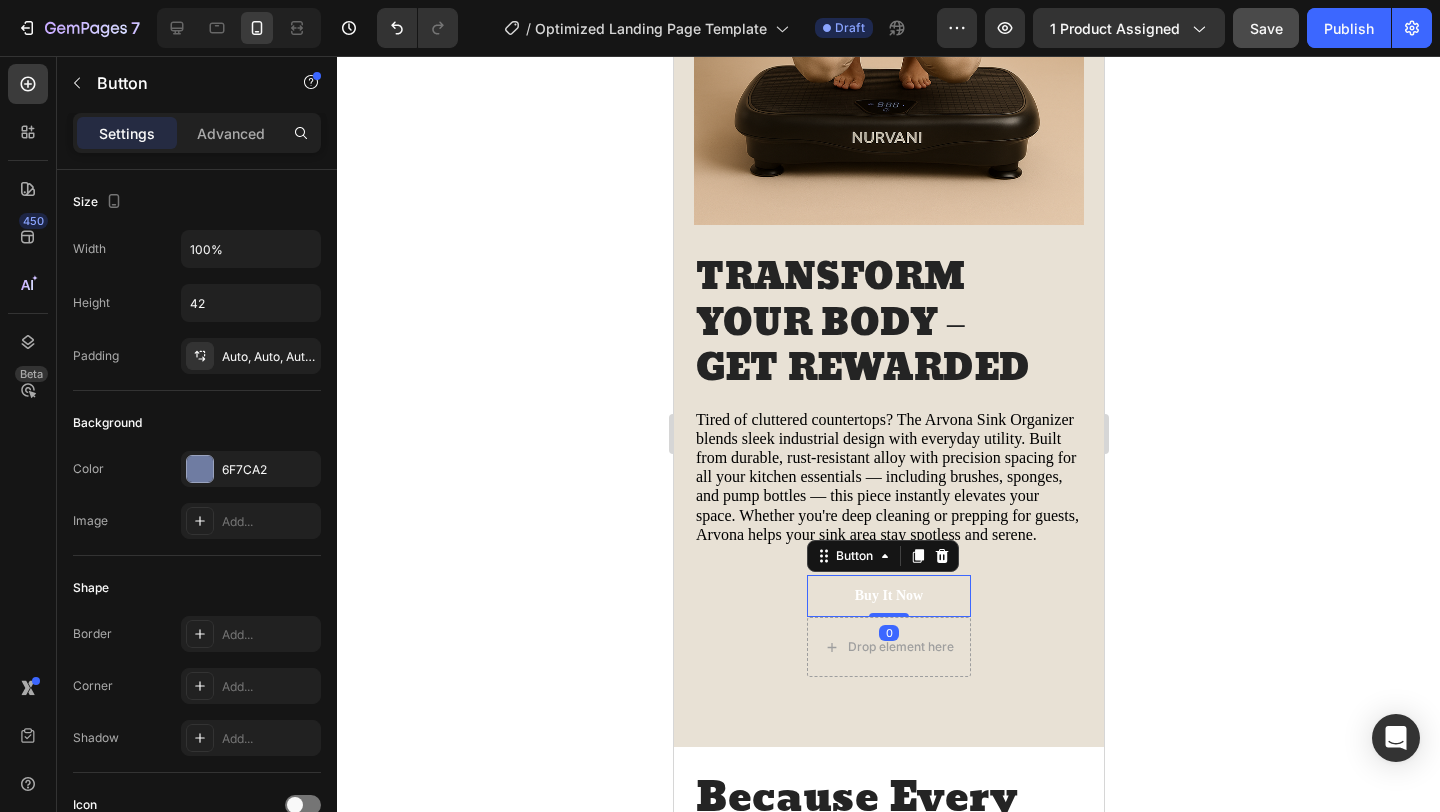 click on "Buy It Now" at bounding box center [888, 596] 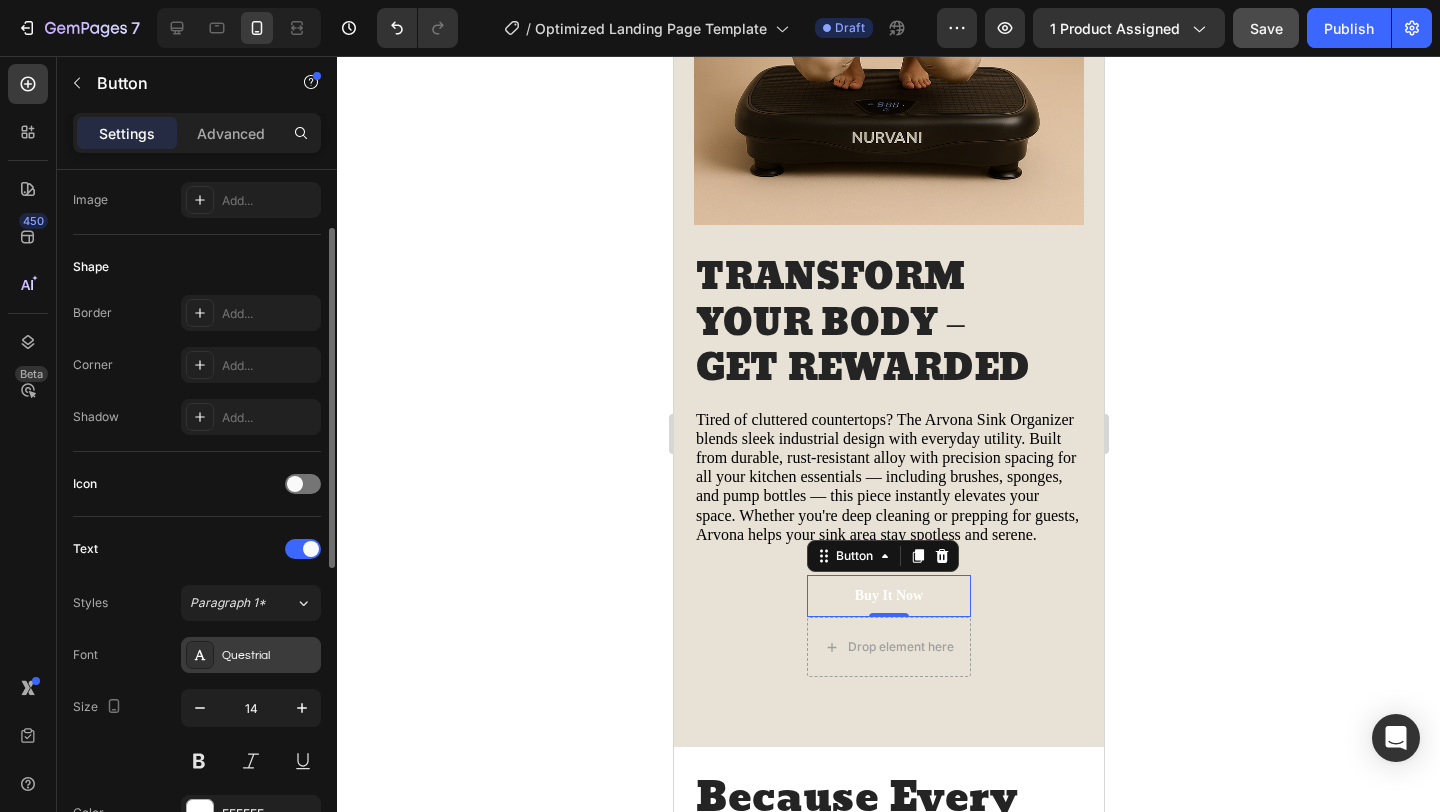 scroll, scrollTop: 0, scrollLeft: 0, axis: both 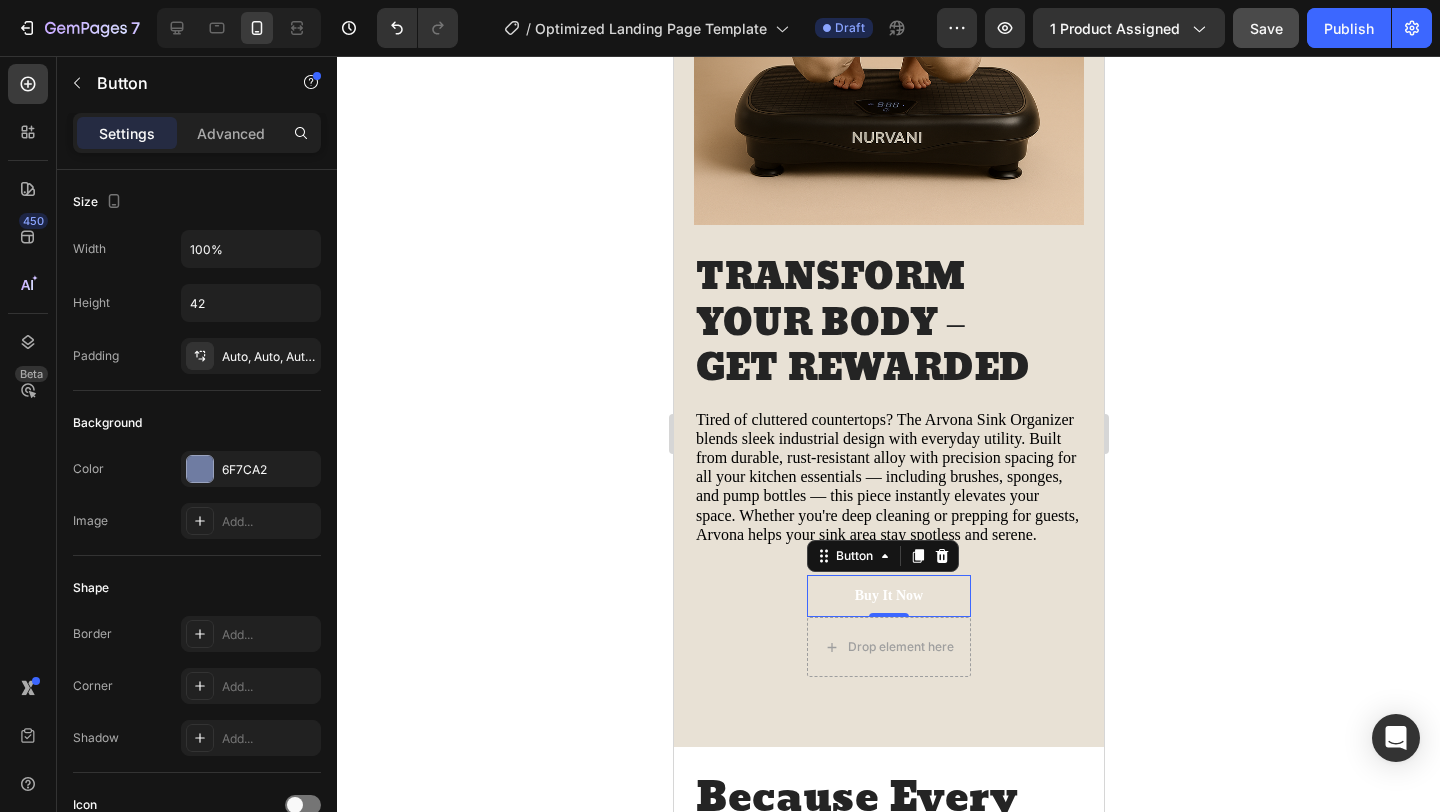 click on "Buy It Now" at bounding box center [888, 596] 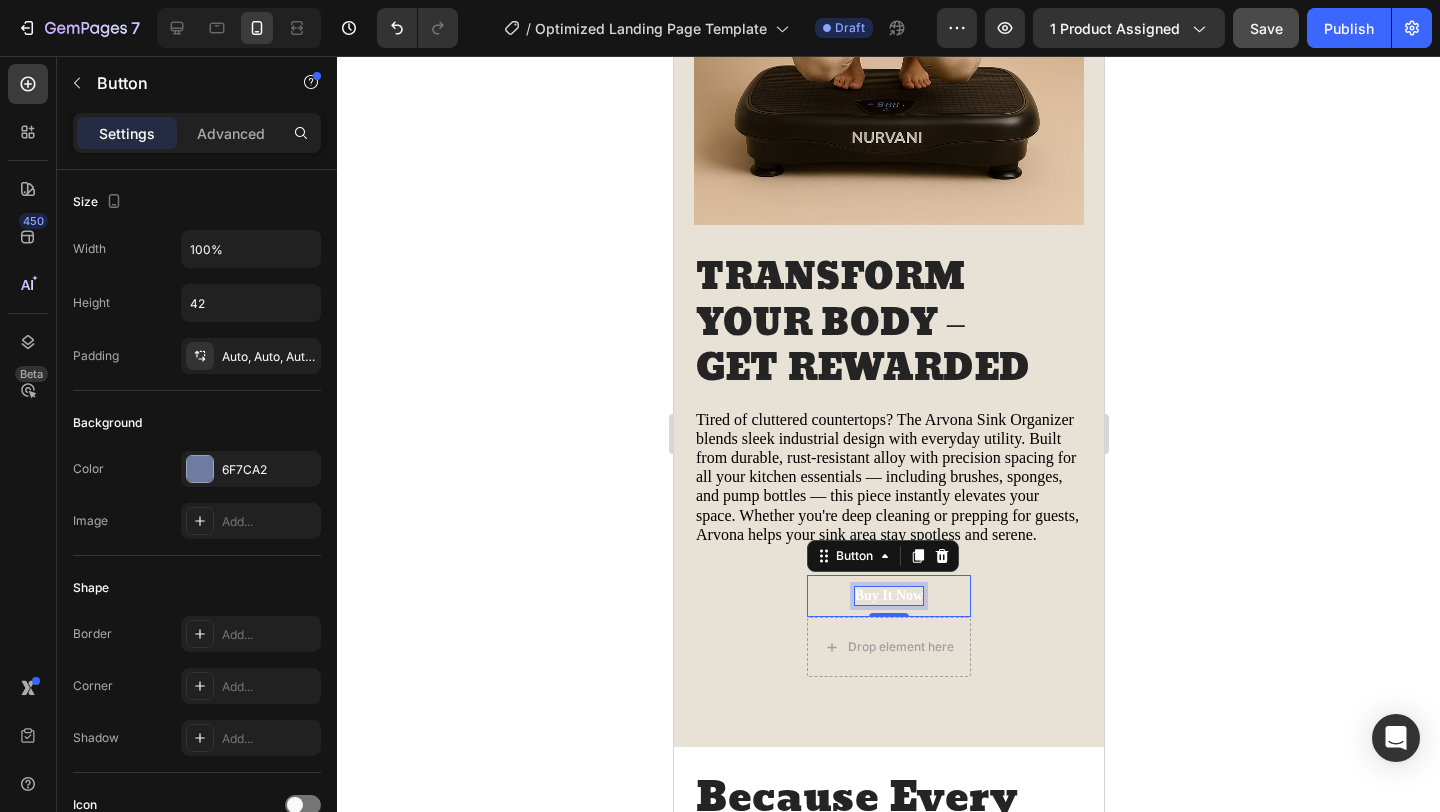 click on "Buy It Now" at bounding box center (888, 596) 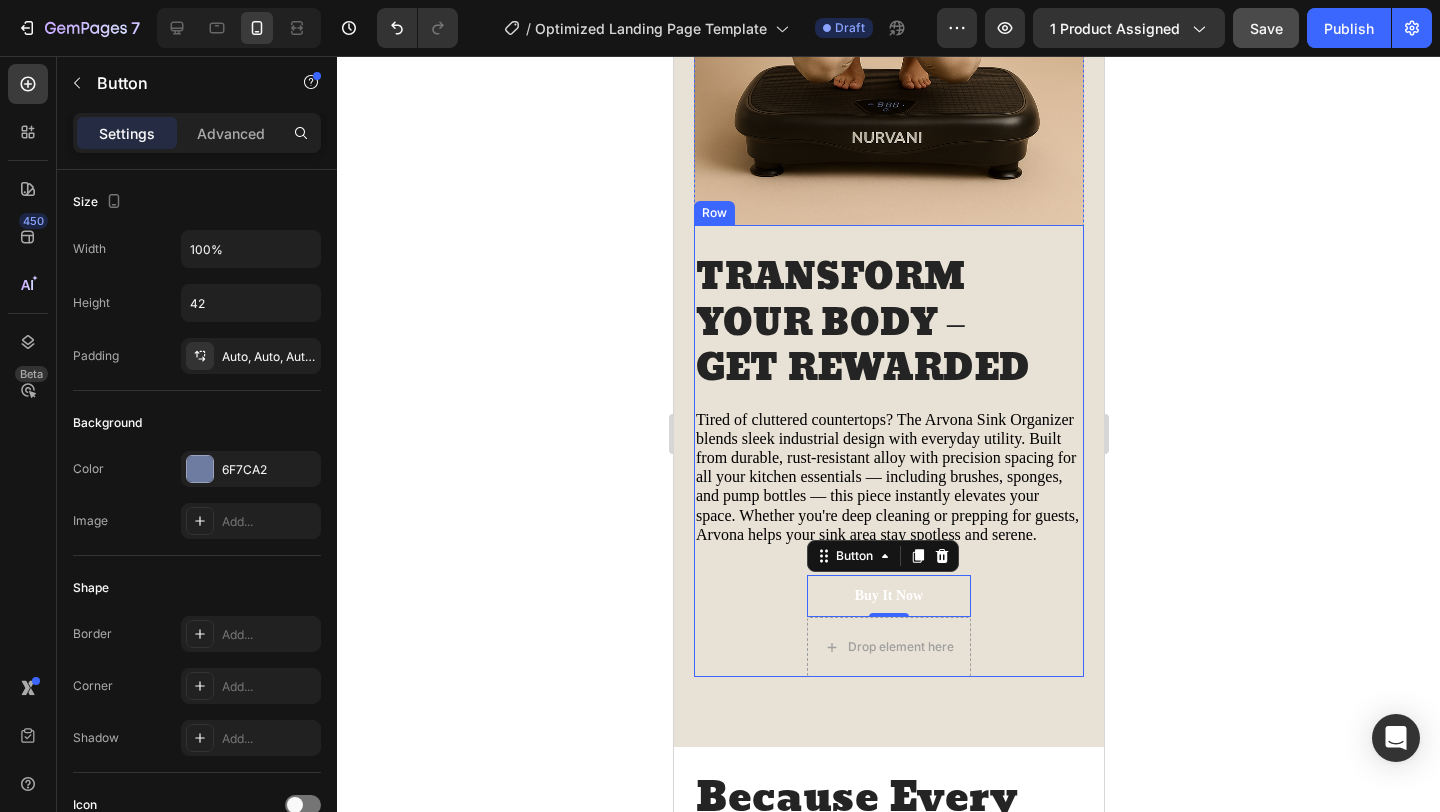 click 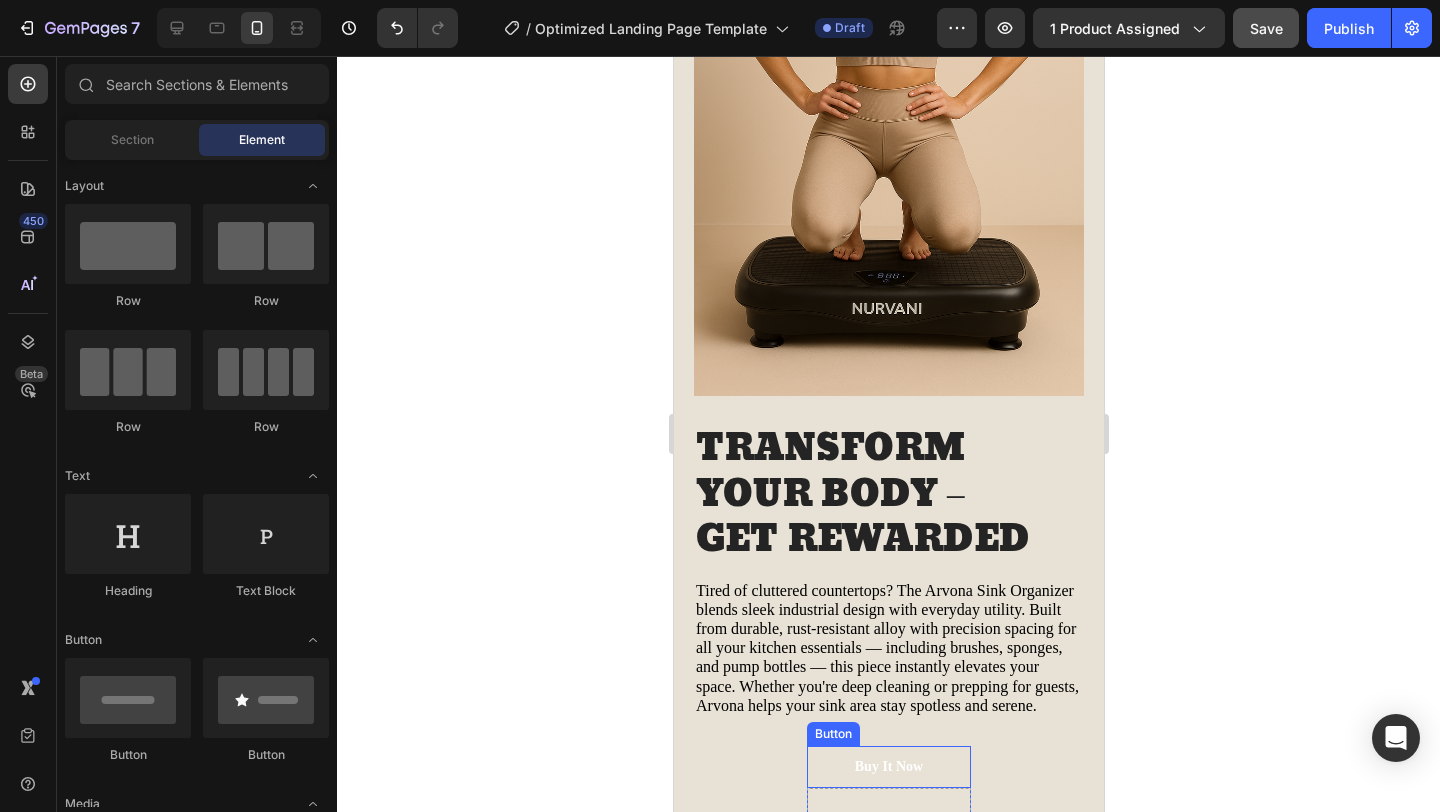 scroll, scrollTop: 2653, scrollLeft: 0, axis: vertical 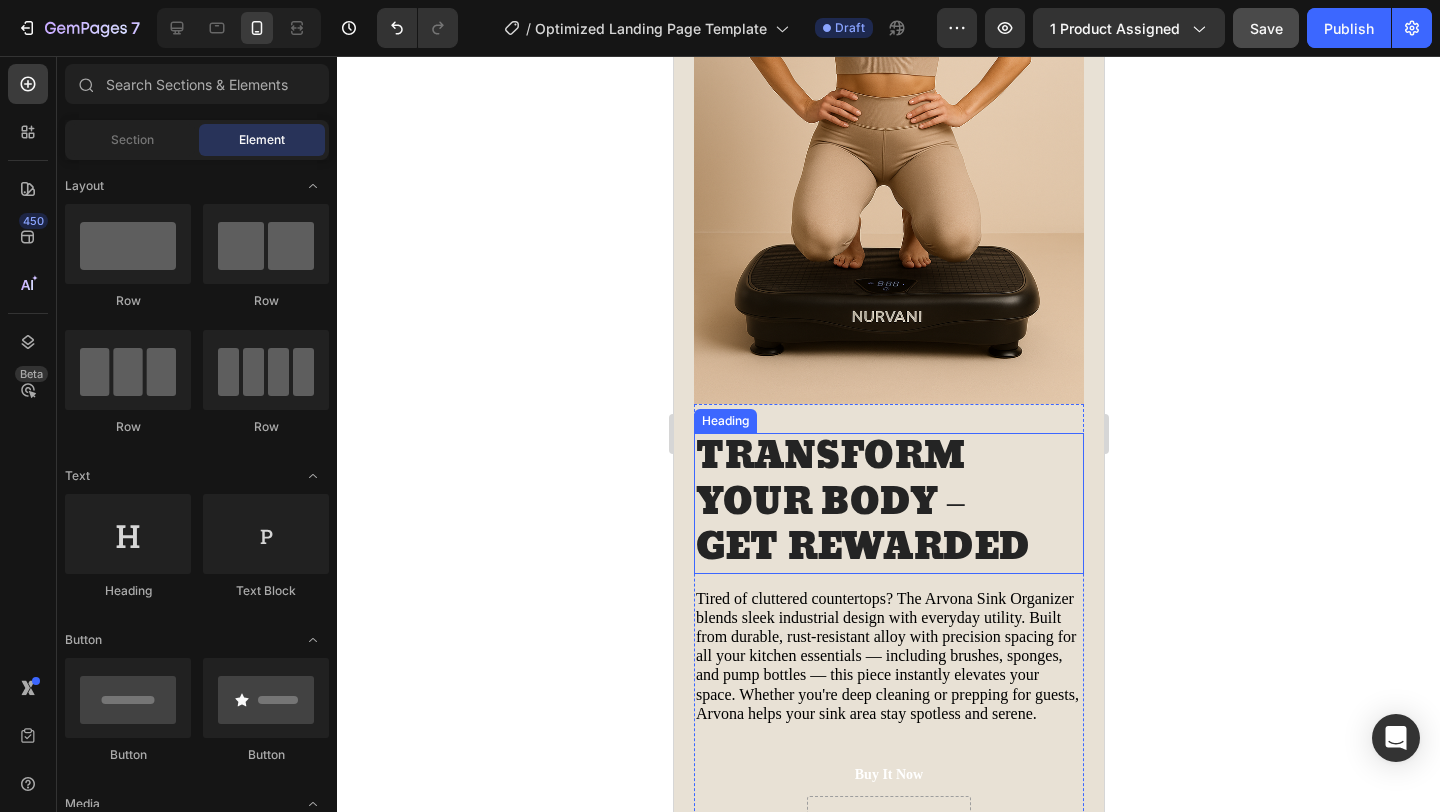 click on "TRANSFORM YOUR BODY –  GET REWARDED" at bounding box center [888, 503] 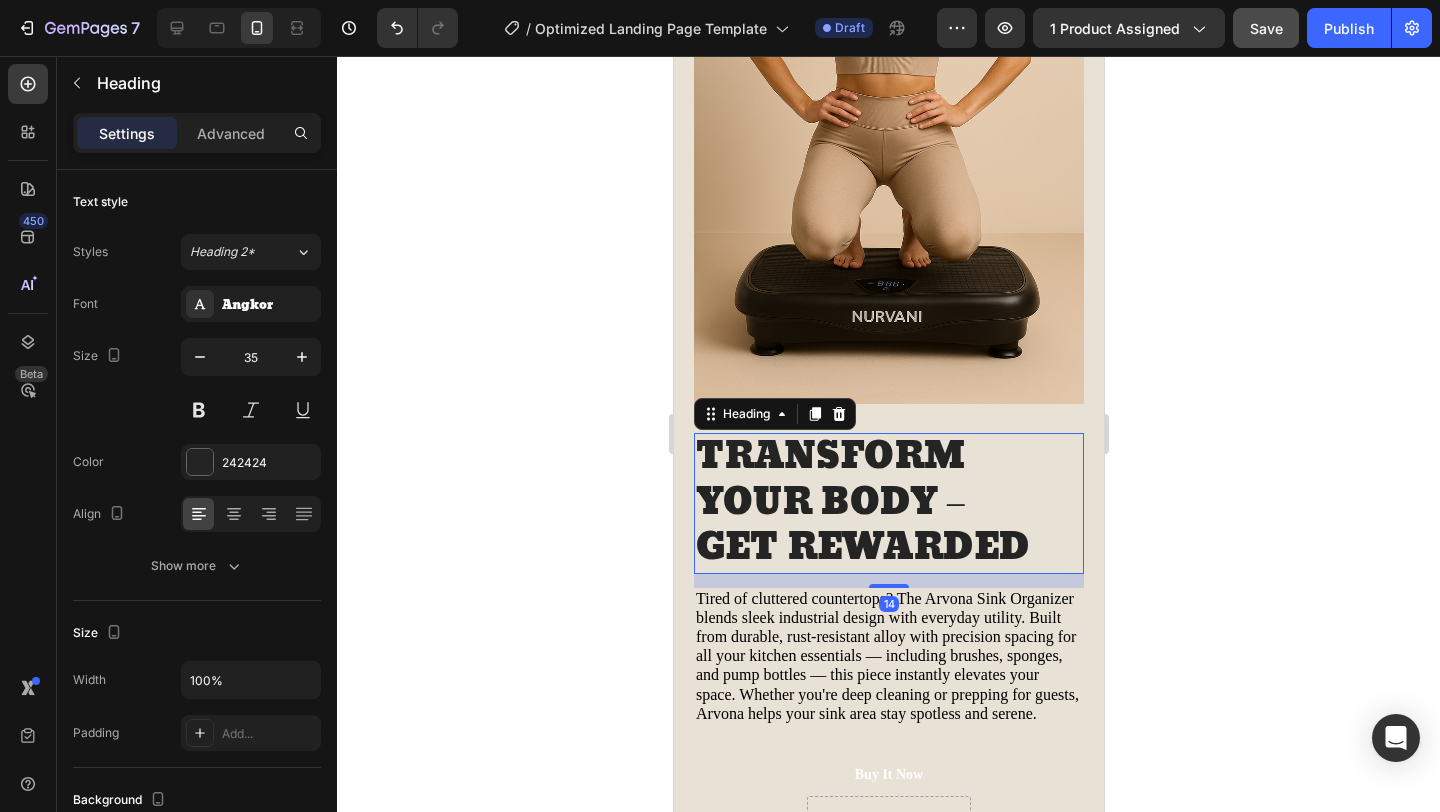 click on "TRANSFORM YOUR BODY –  GET REWARDED" at bounding box center (888, 503) 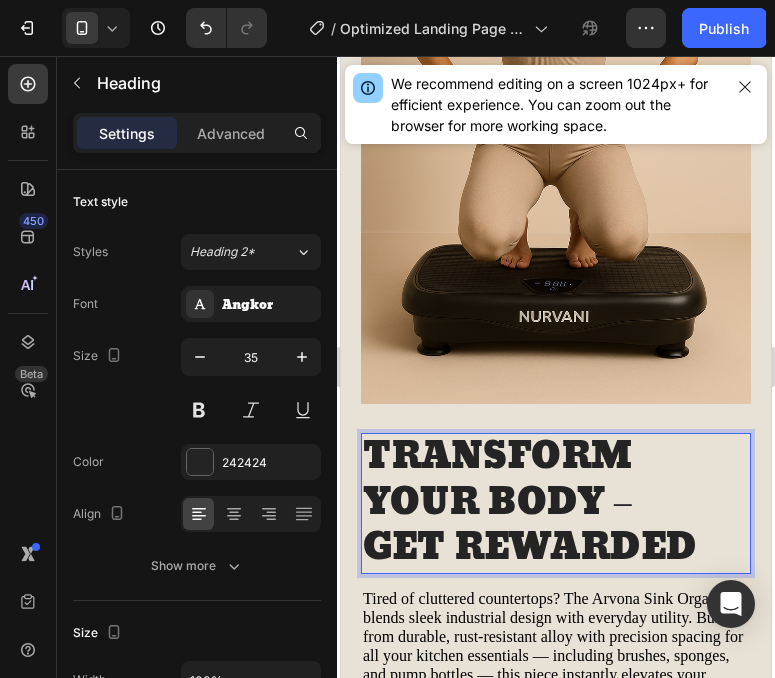 click on "TRANSFORM YOUR BODY –  GET REWARDED" at bounding box center [556, 503] 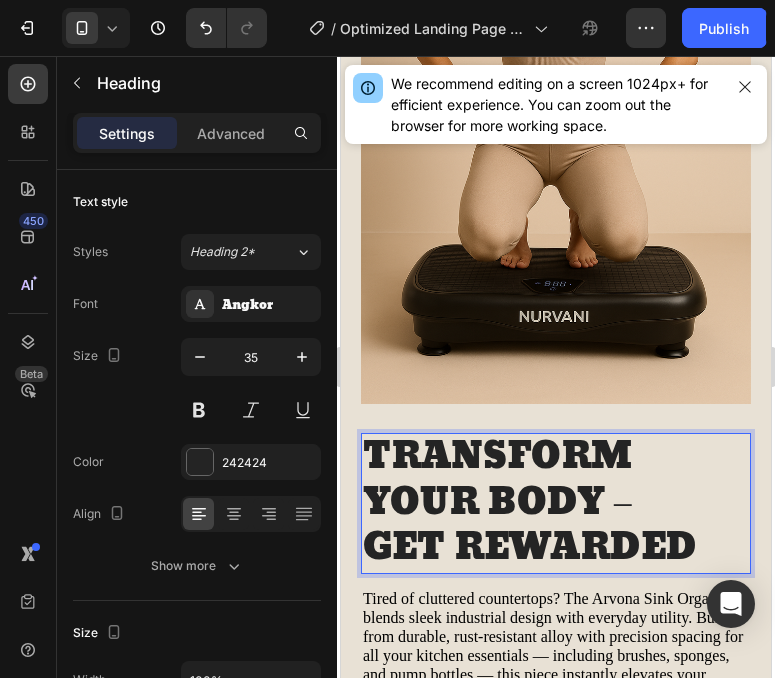 click on "TRANSFORM YOUR BODY –  GET REWARDED" at bounding box center (556, 503) 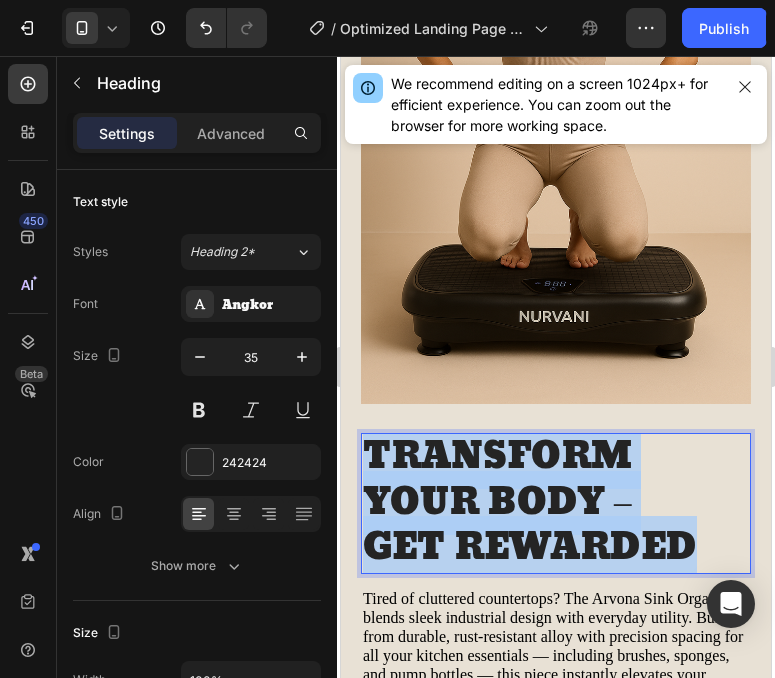 drag, startPoint x: 698, startPoint y: 546, endPoint x: 378, endPoint y: 455, distance: 332.68753 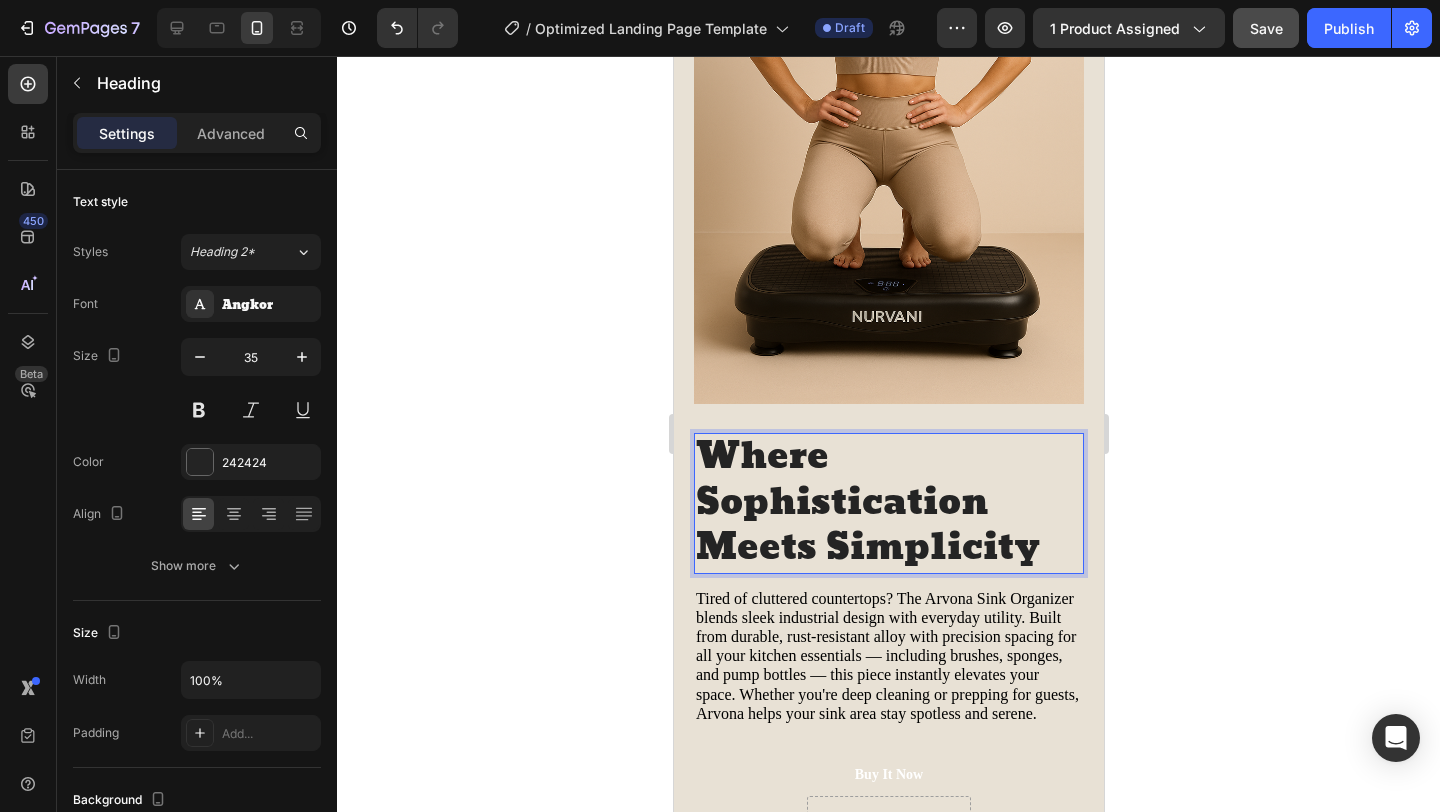 click on "Where Sophistication Meets Simplicity" at bounding box center [888, 503] 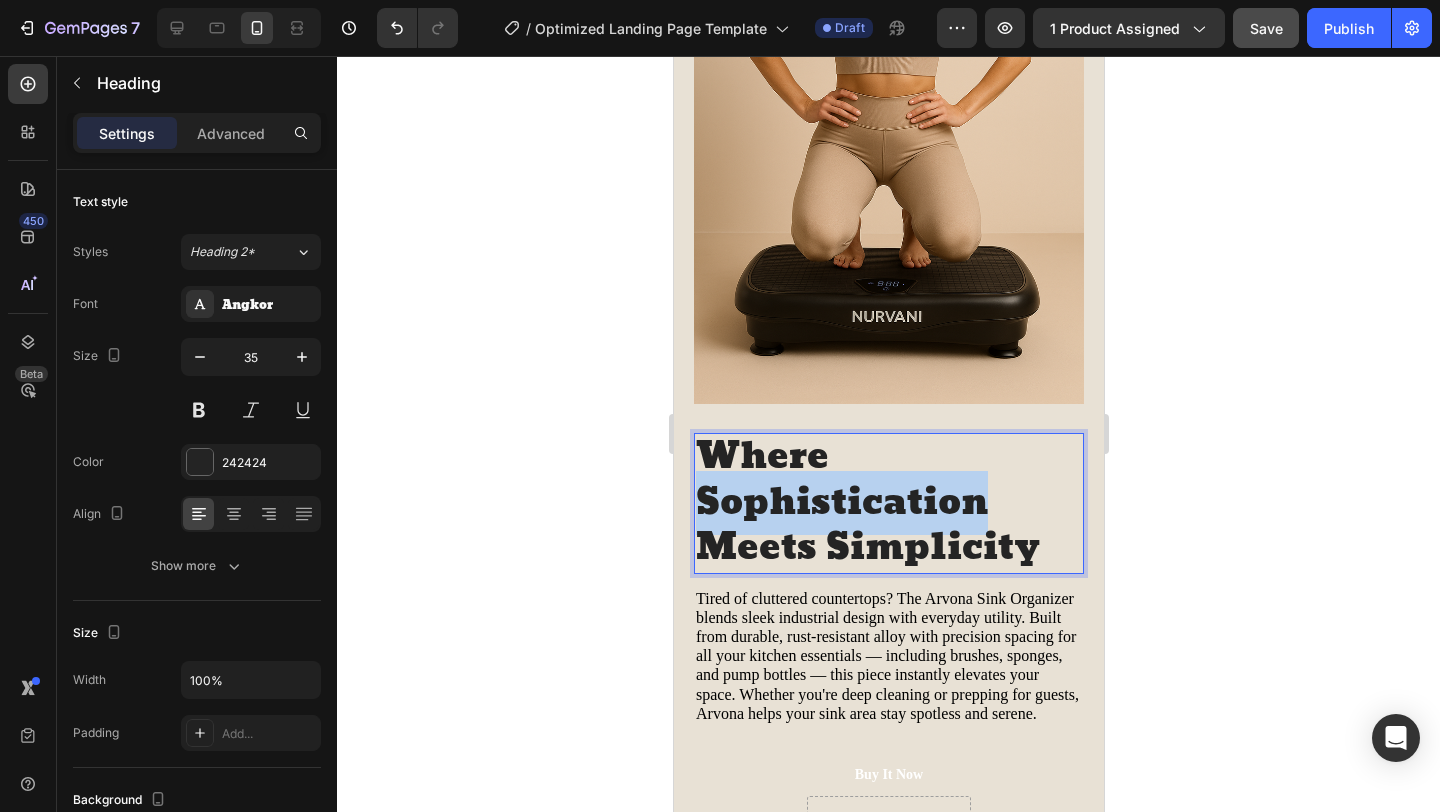 click on "Where Sophistication Meets Simplicity" at bounding box center (888, 503) 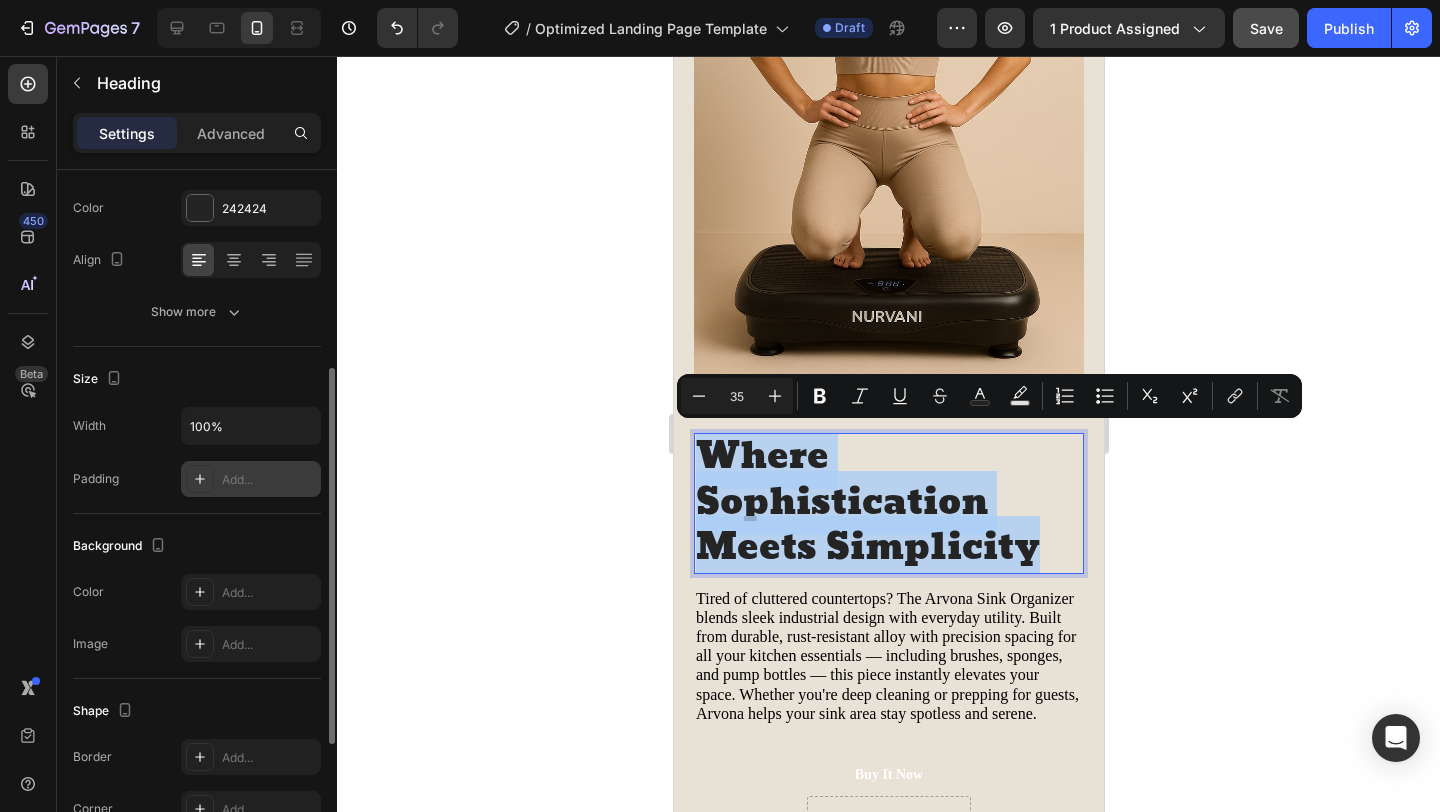 scroll, scrollTop: 229, scrollLeft: 0, axis: vertical 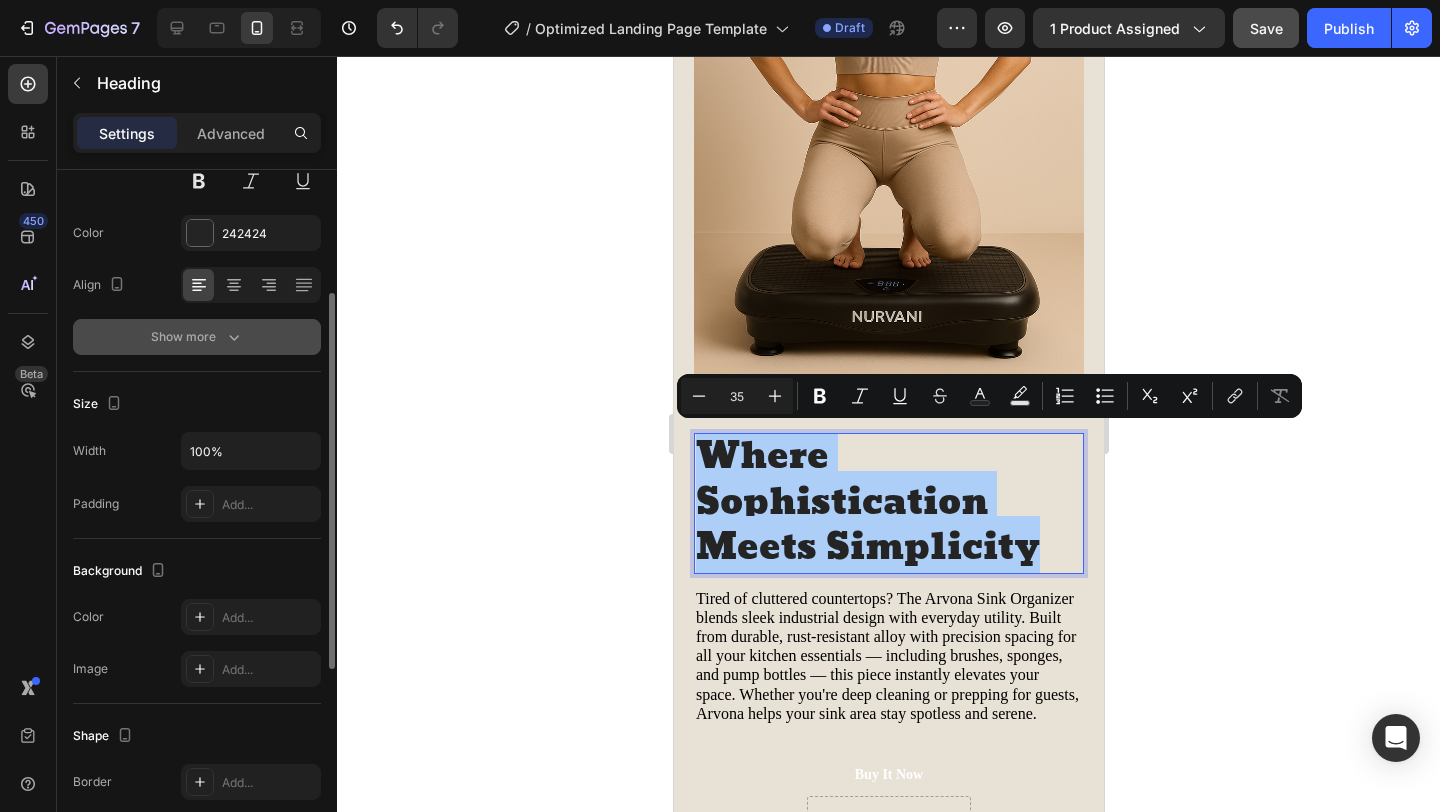 click on "Show more" at bounding box center [197, 337] 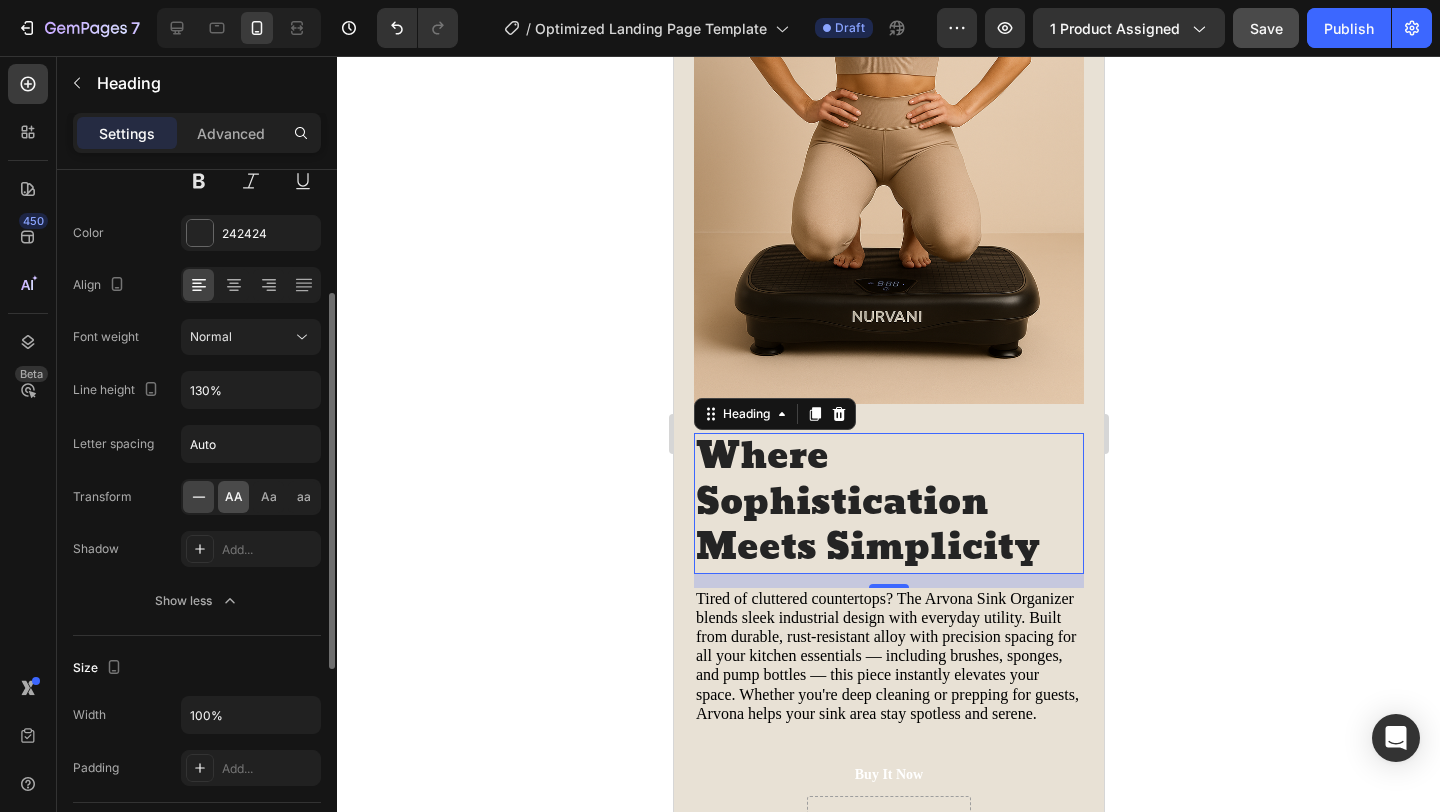 click on "AA" 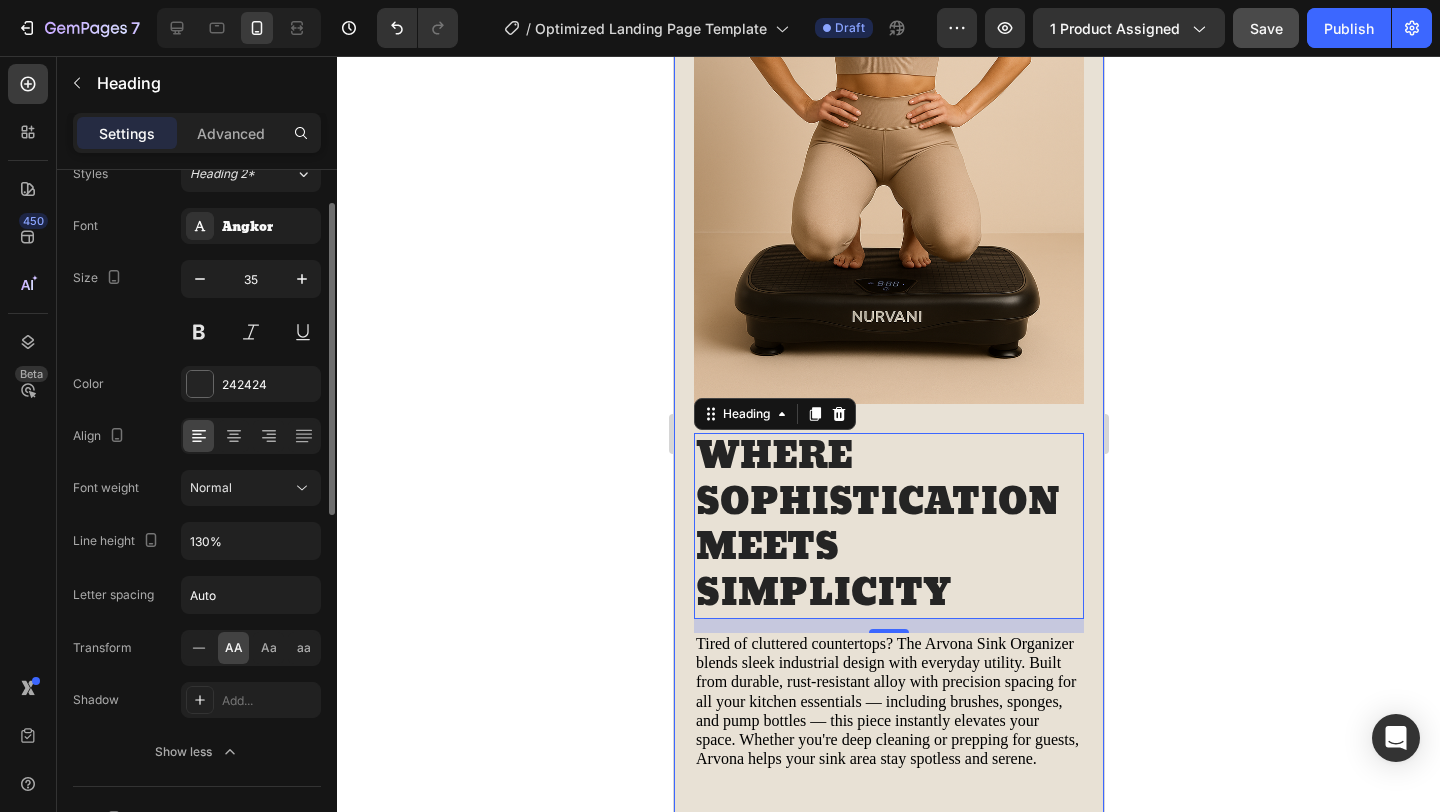 scroll, scrollTop: 77, scrollLeft: 0, axis: vertical 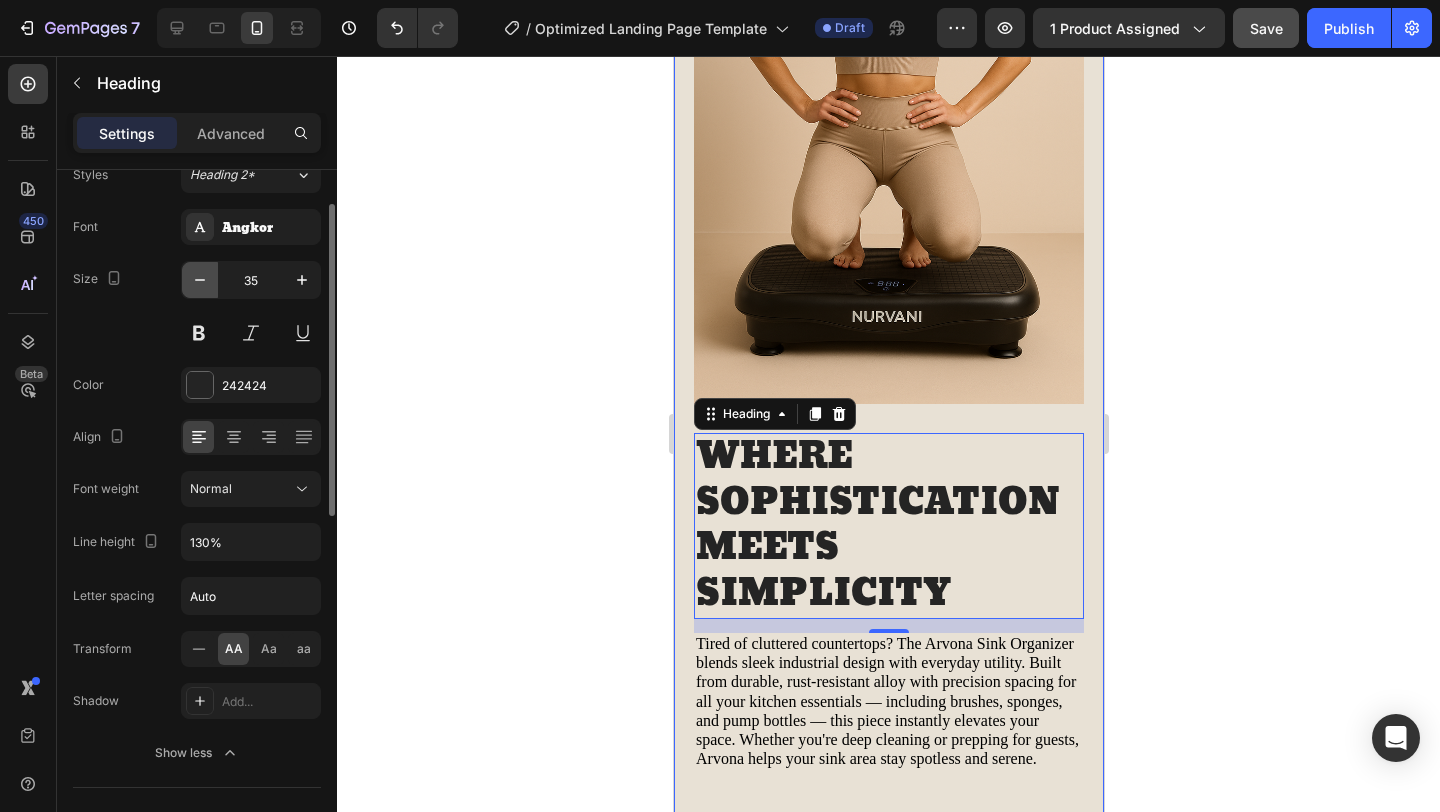click 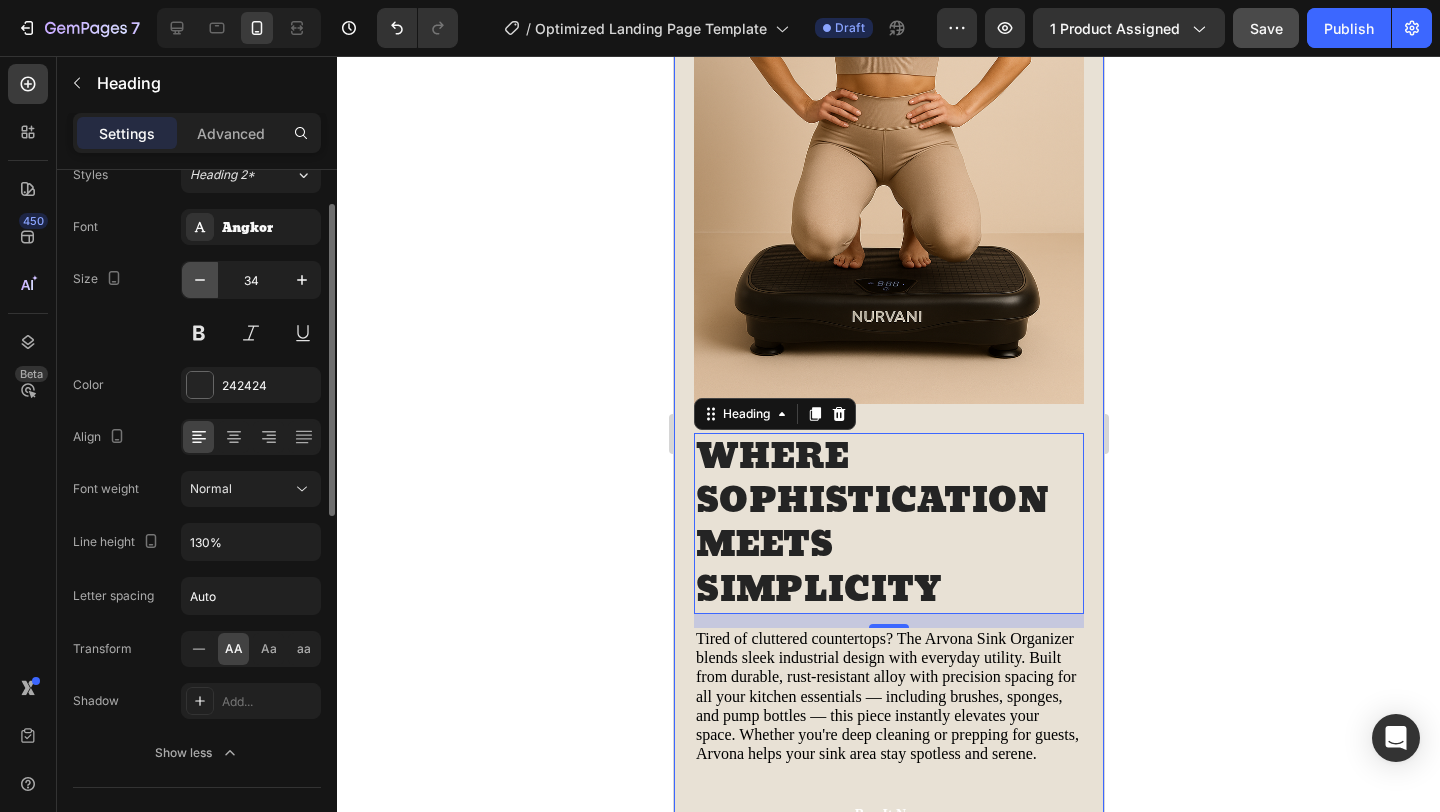 click 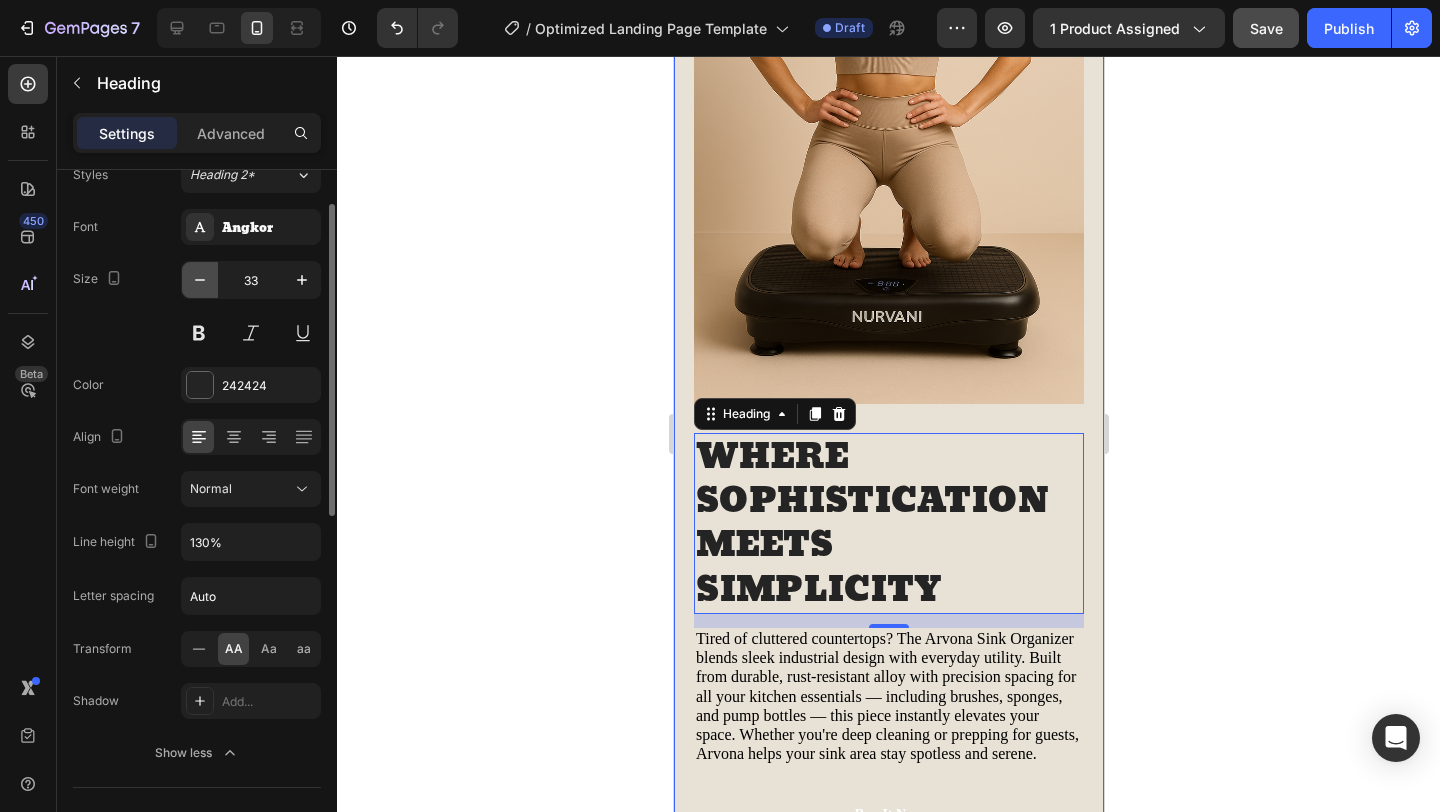 click 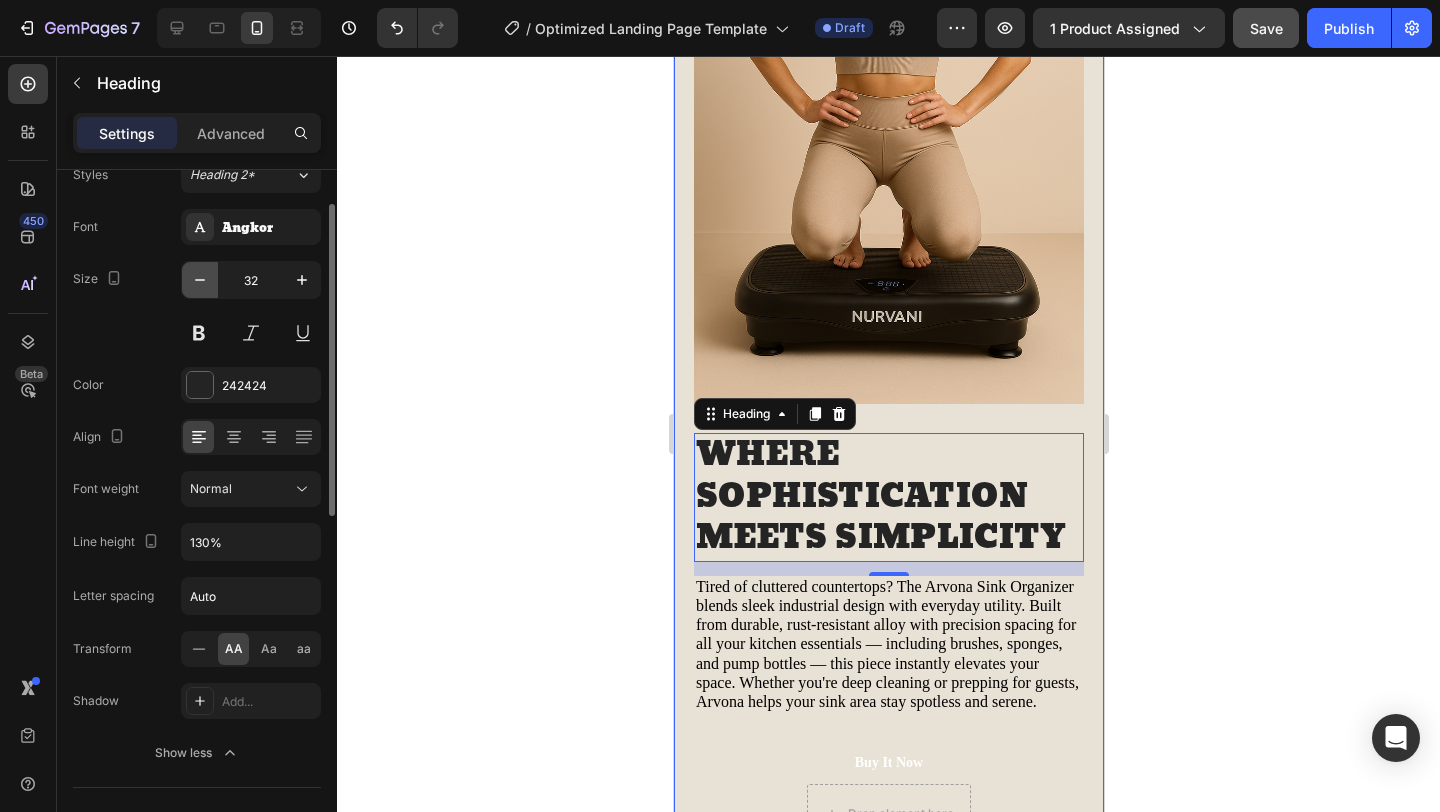 click 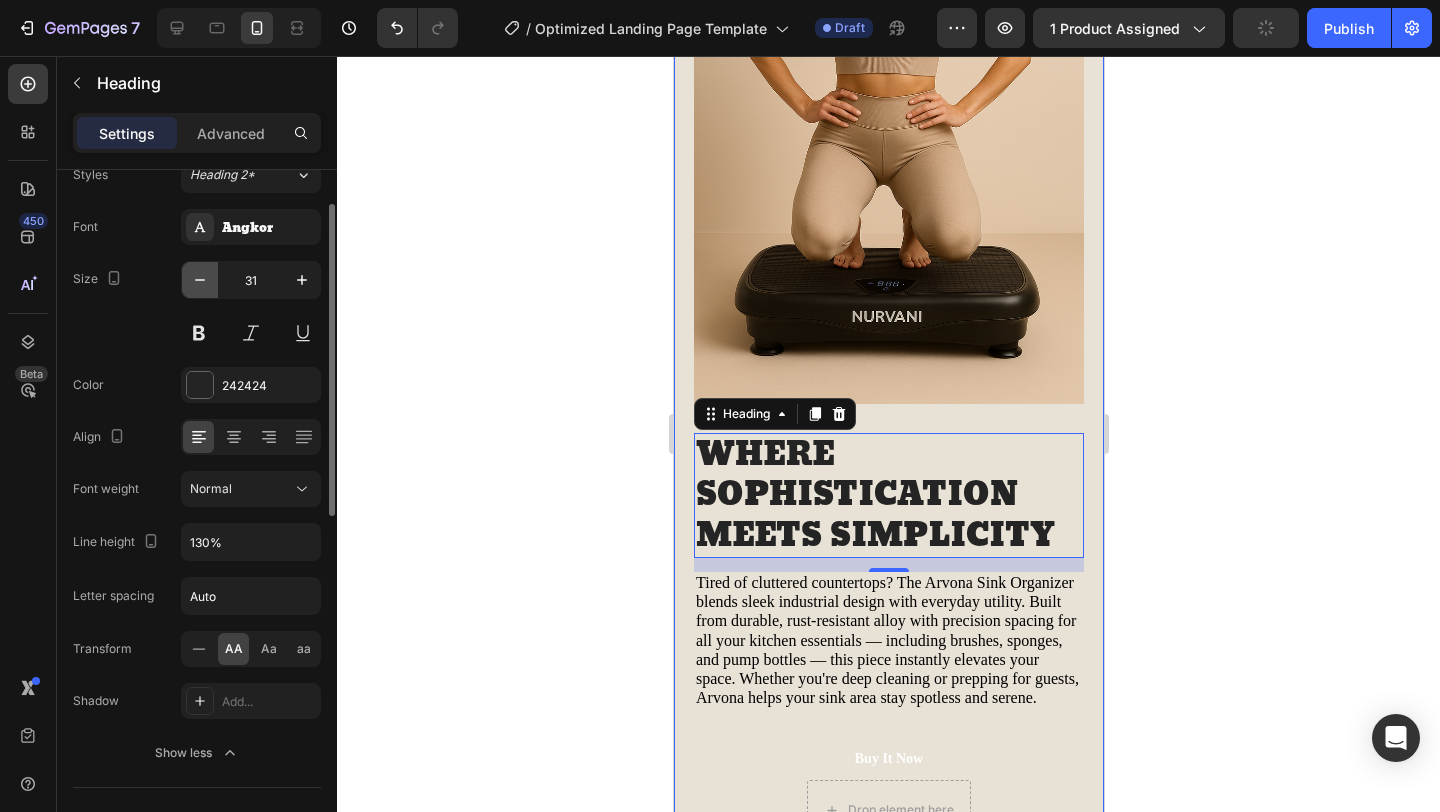 click 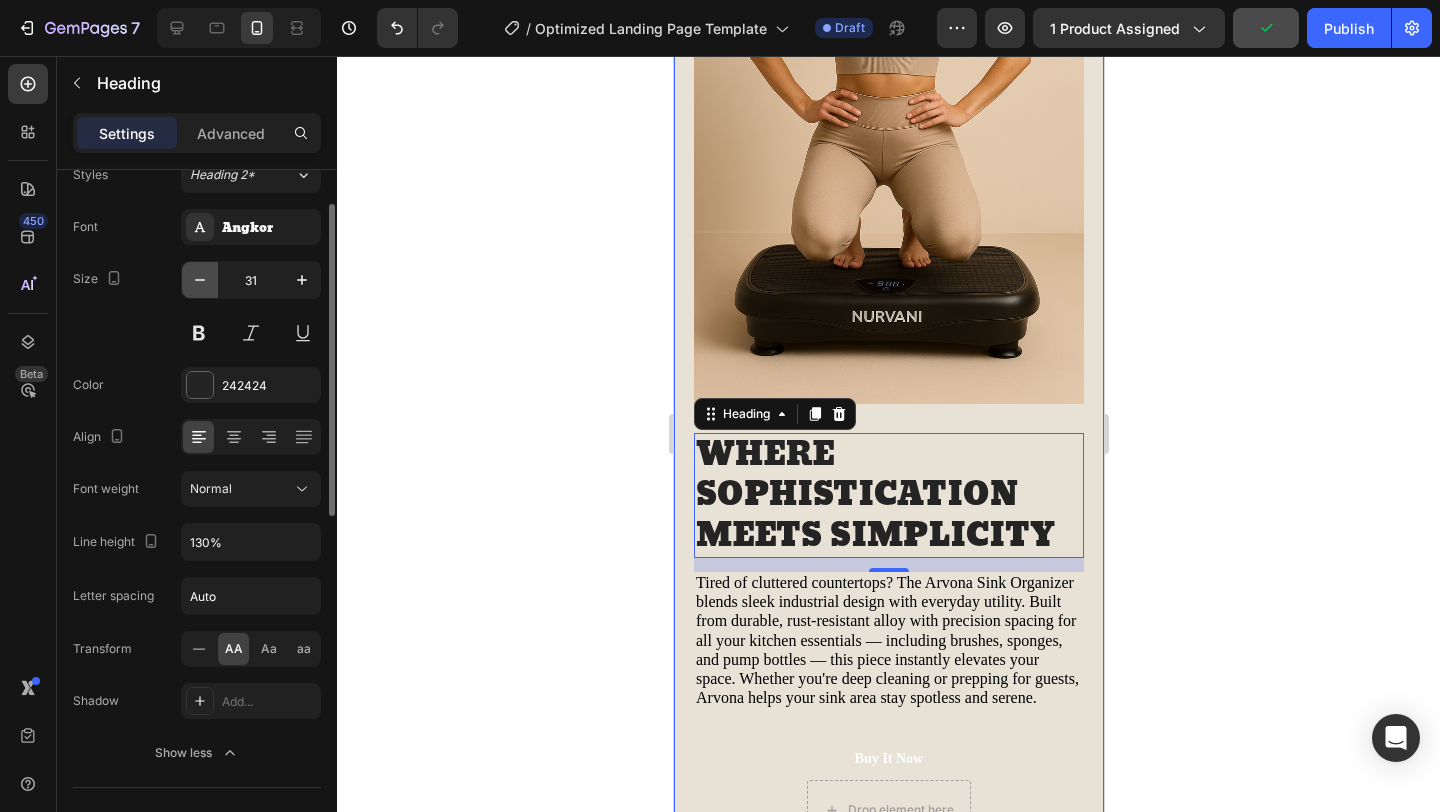 type on "30" 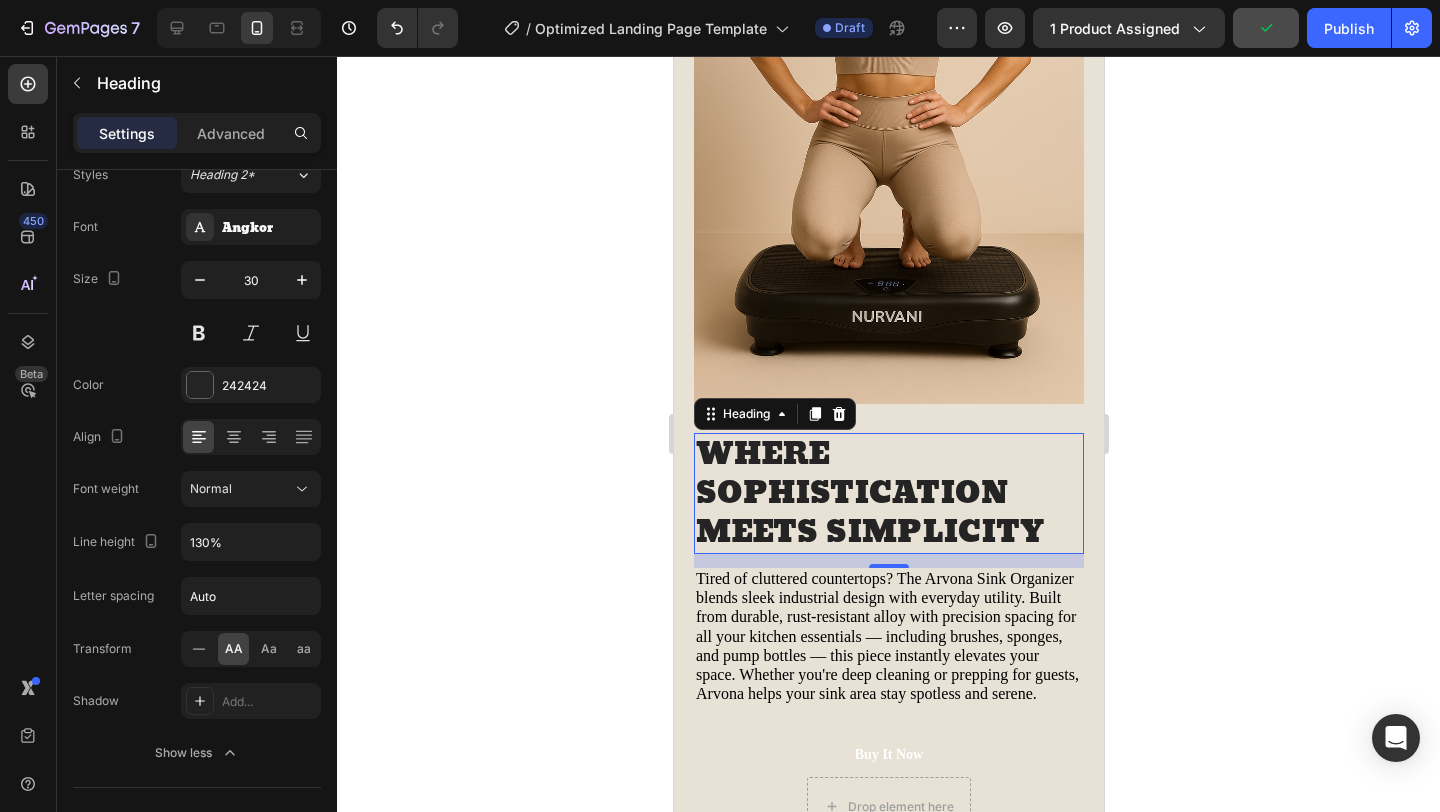 click 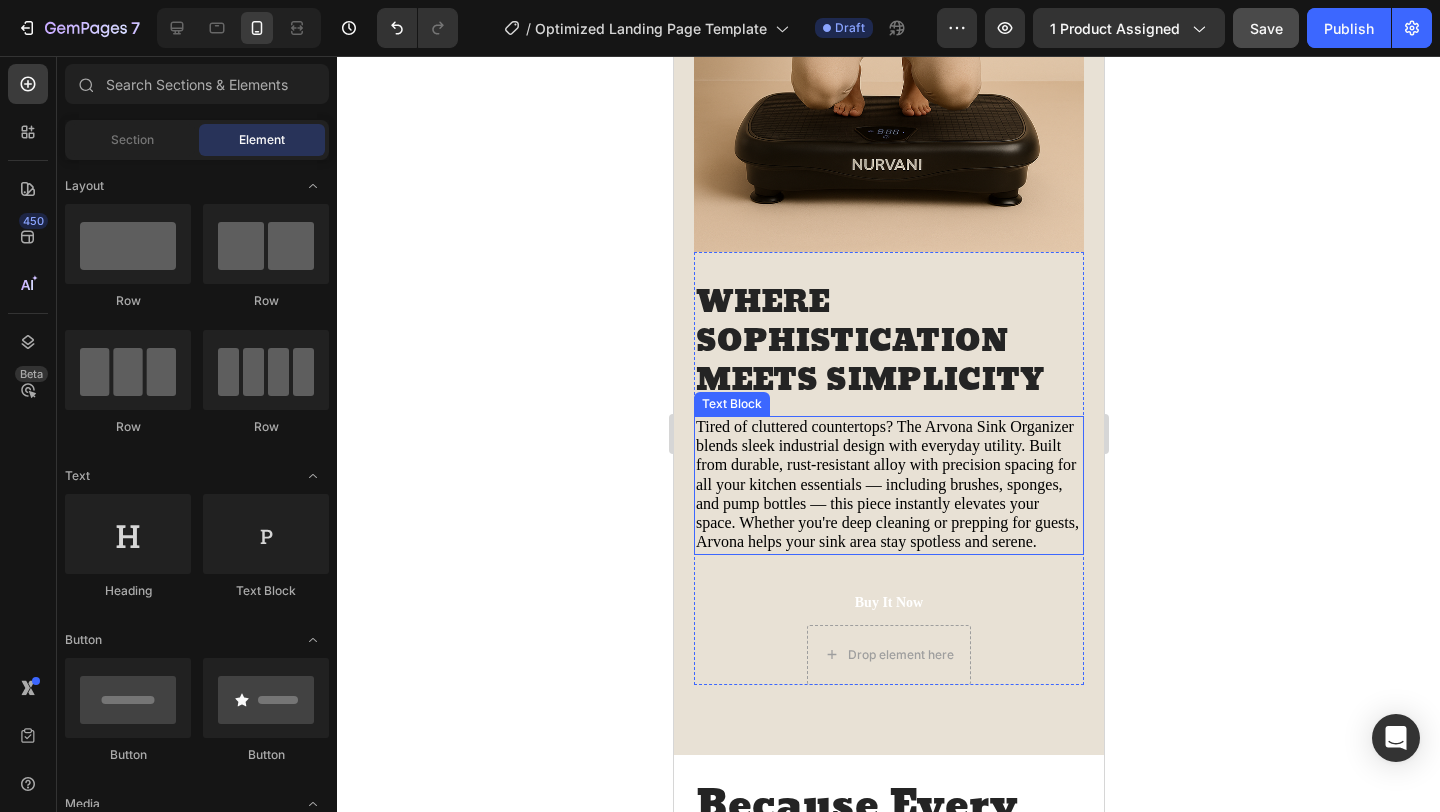 scroll, scrollTop: 2822, scrollLeft: 0, axis: vertical 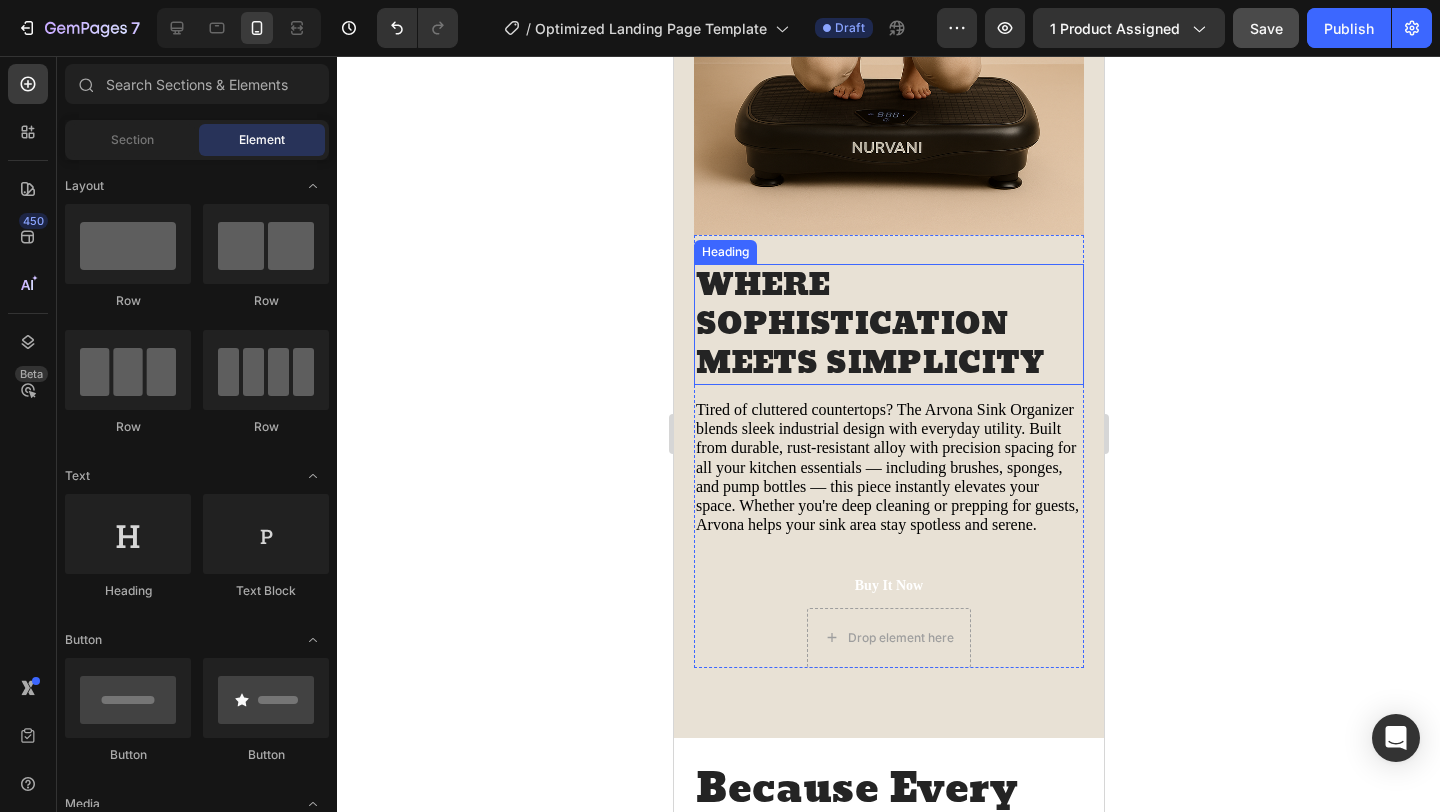 click on "Where Sophistication Meets Simplicity" at bounding box center (888, 324) 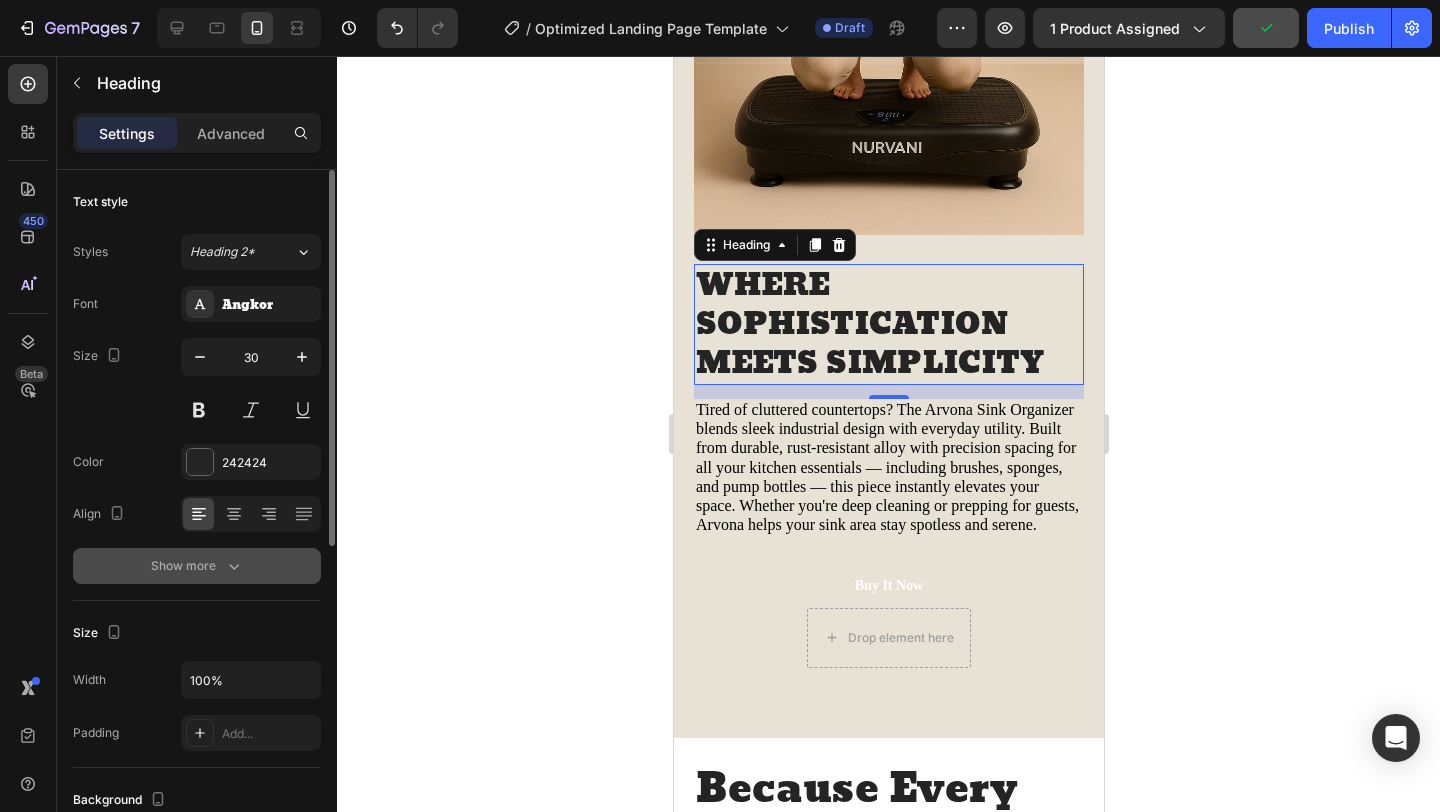 click on "Show more" at bounding box center (197, 566) 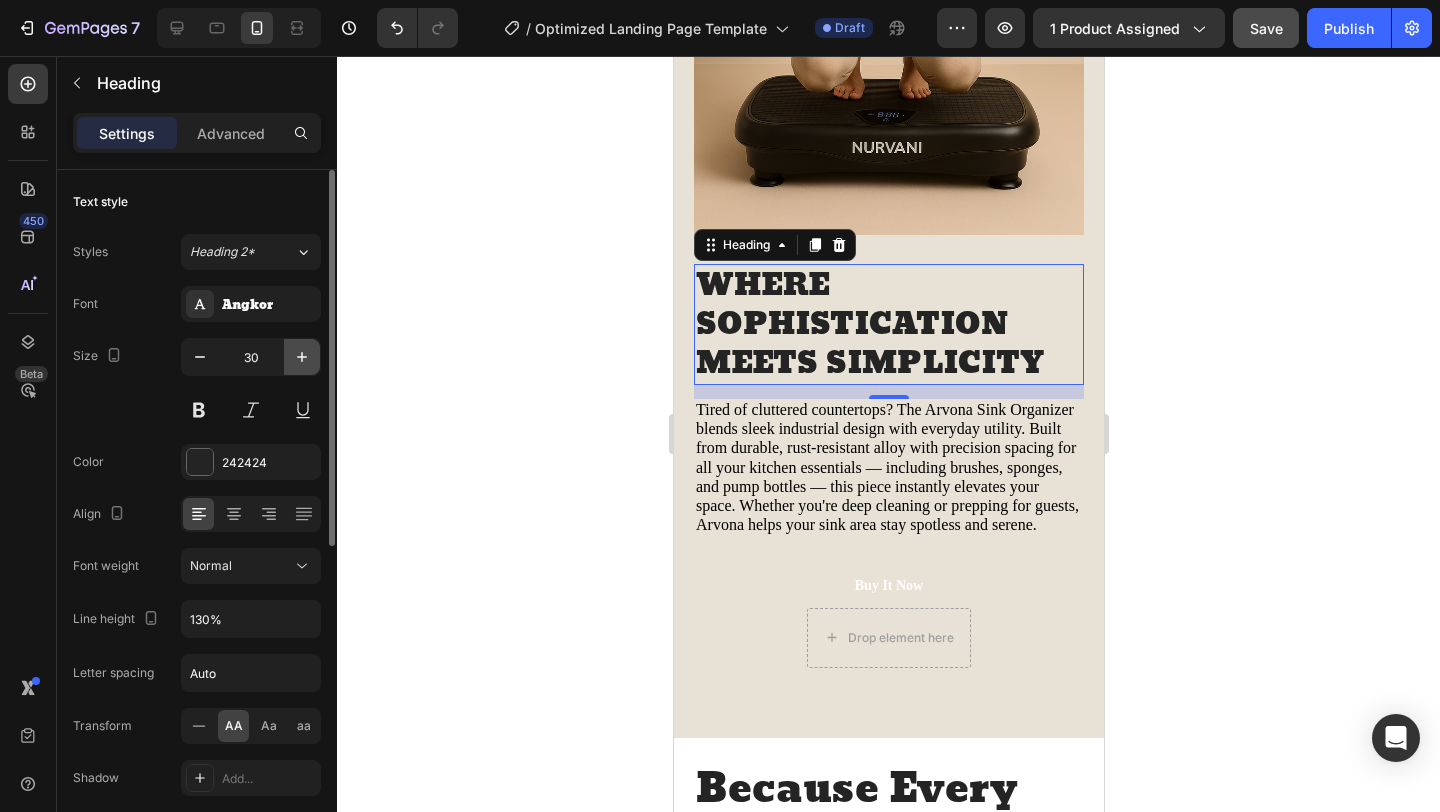 click 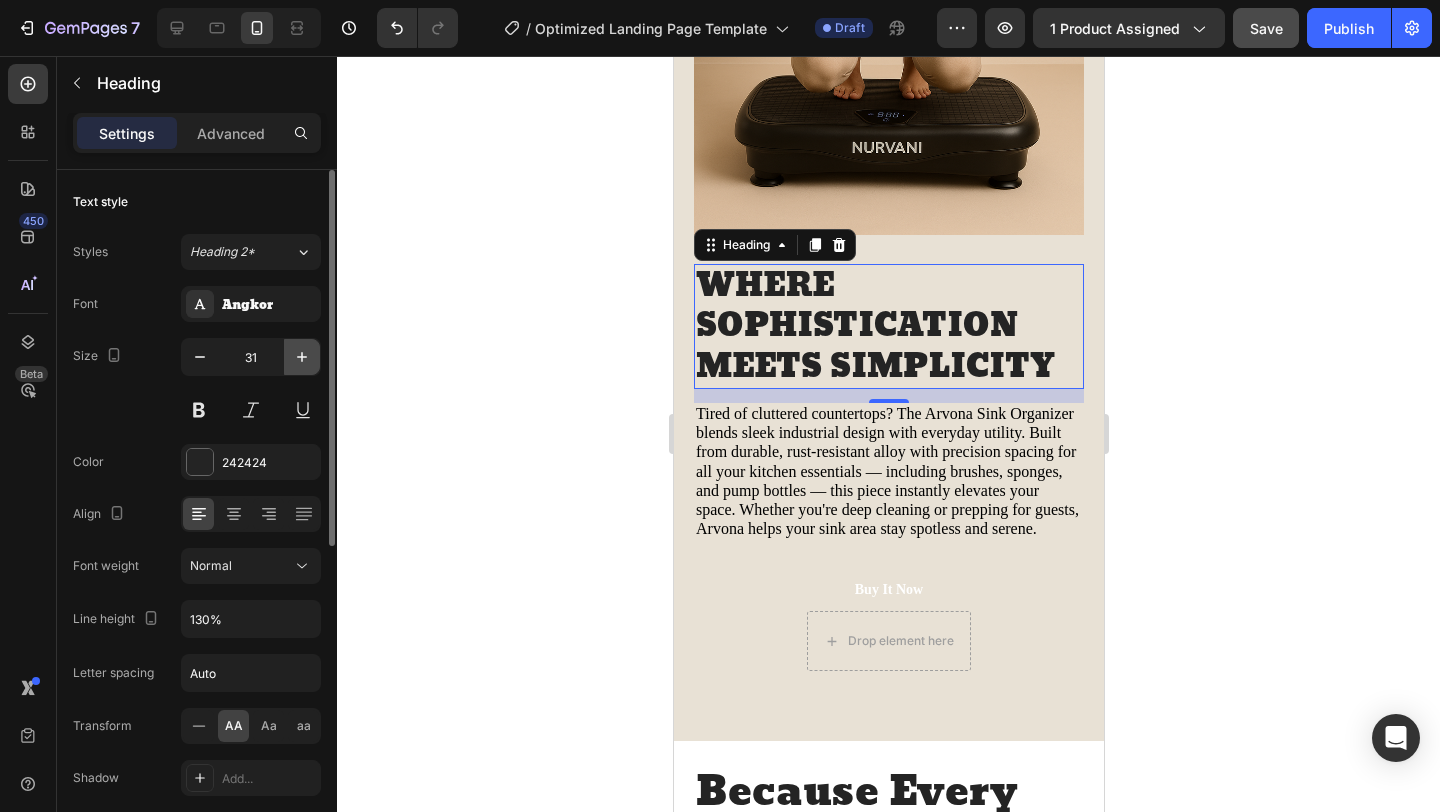 click 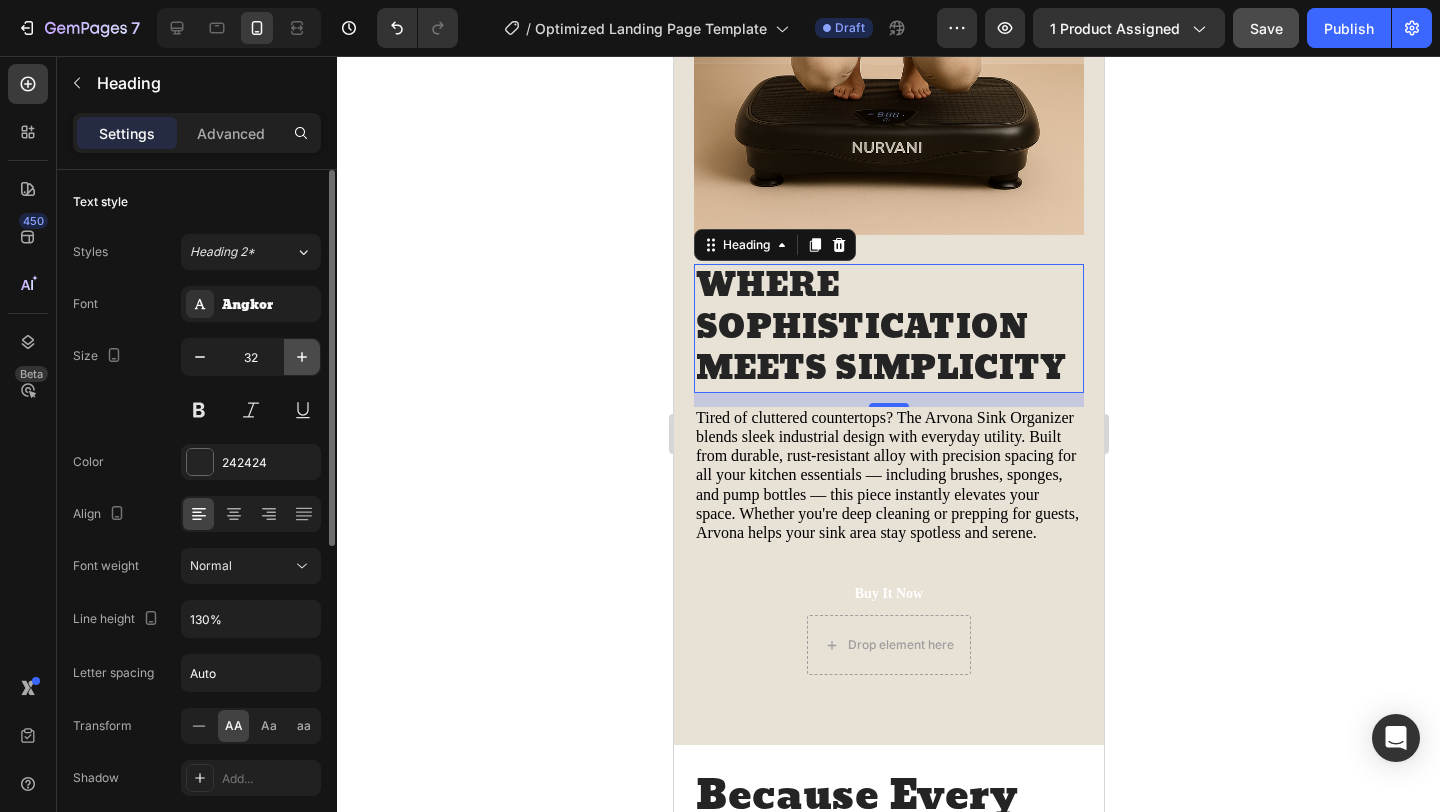 click 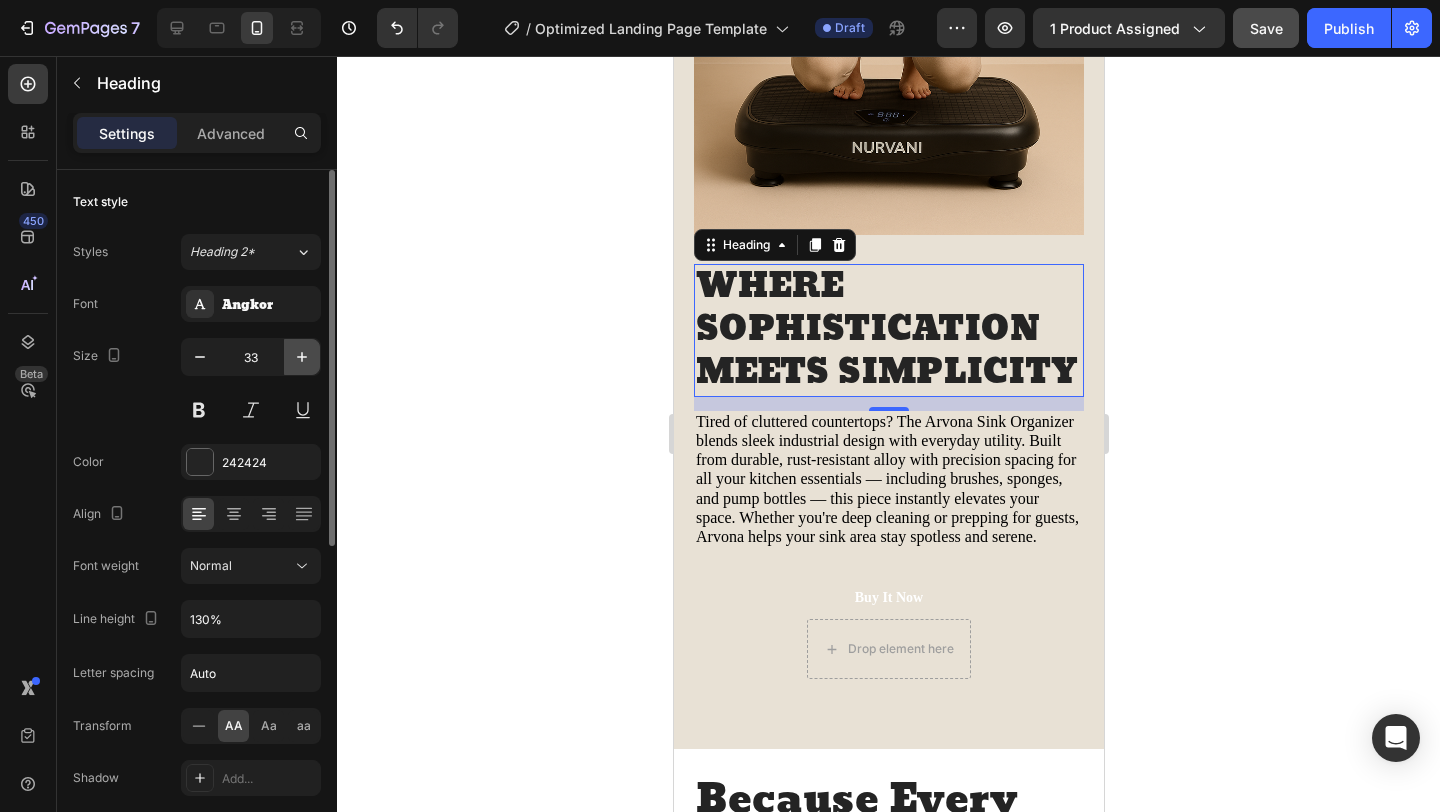 click 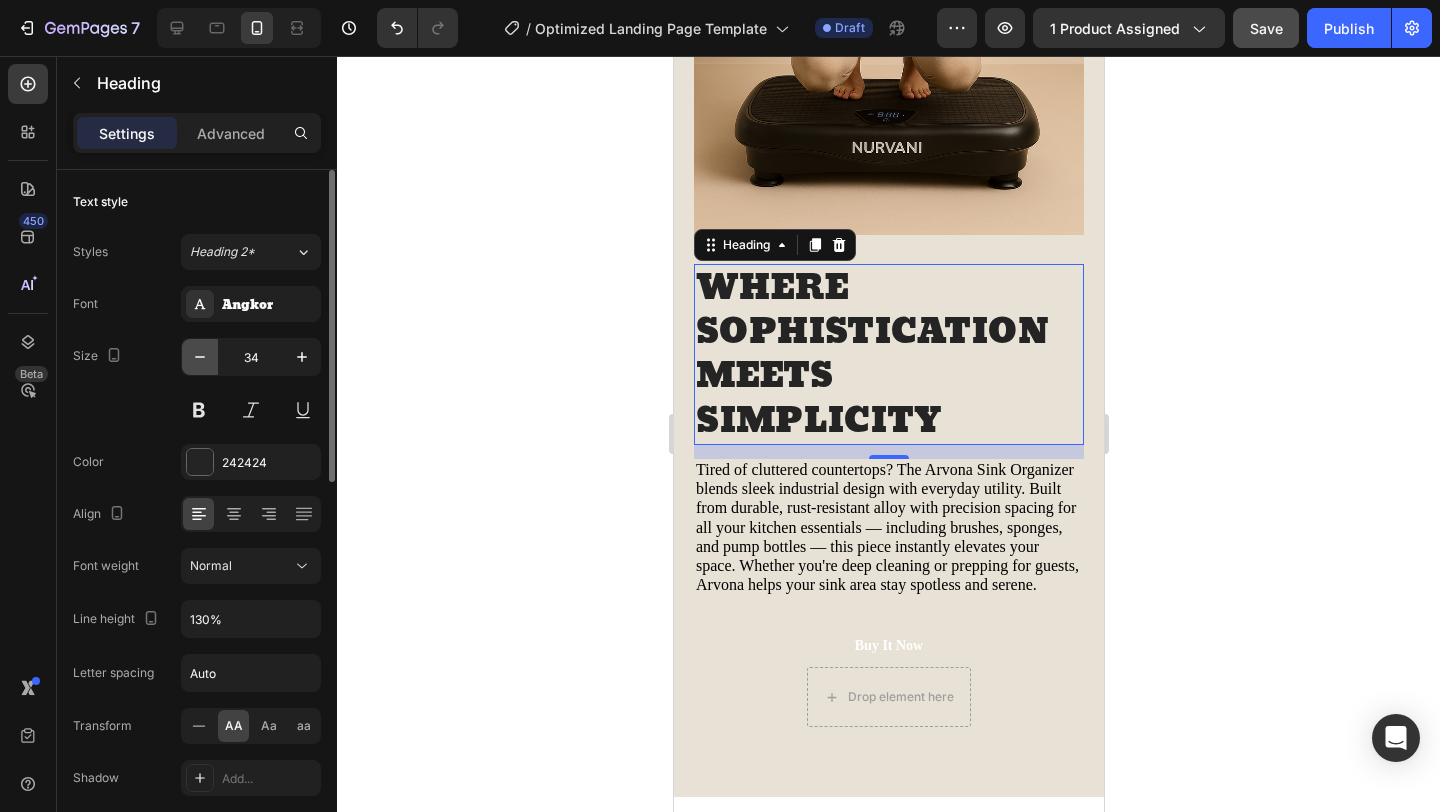 click at bounding box center (200, 357) 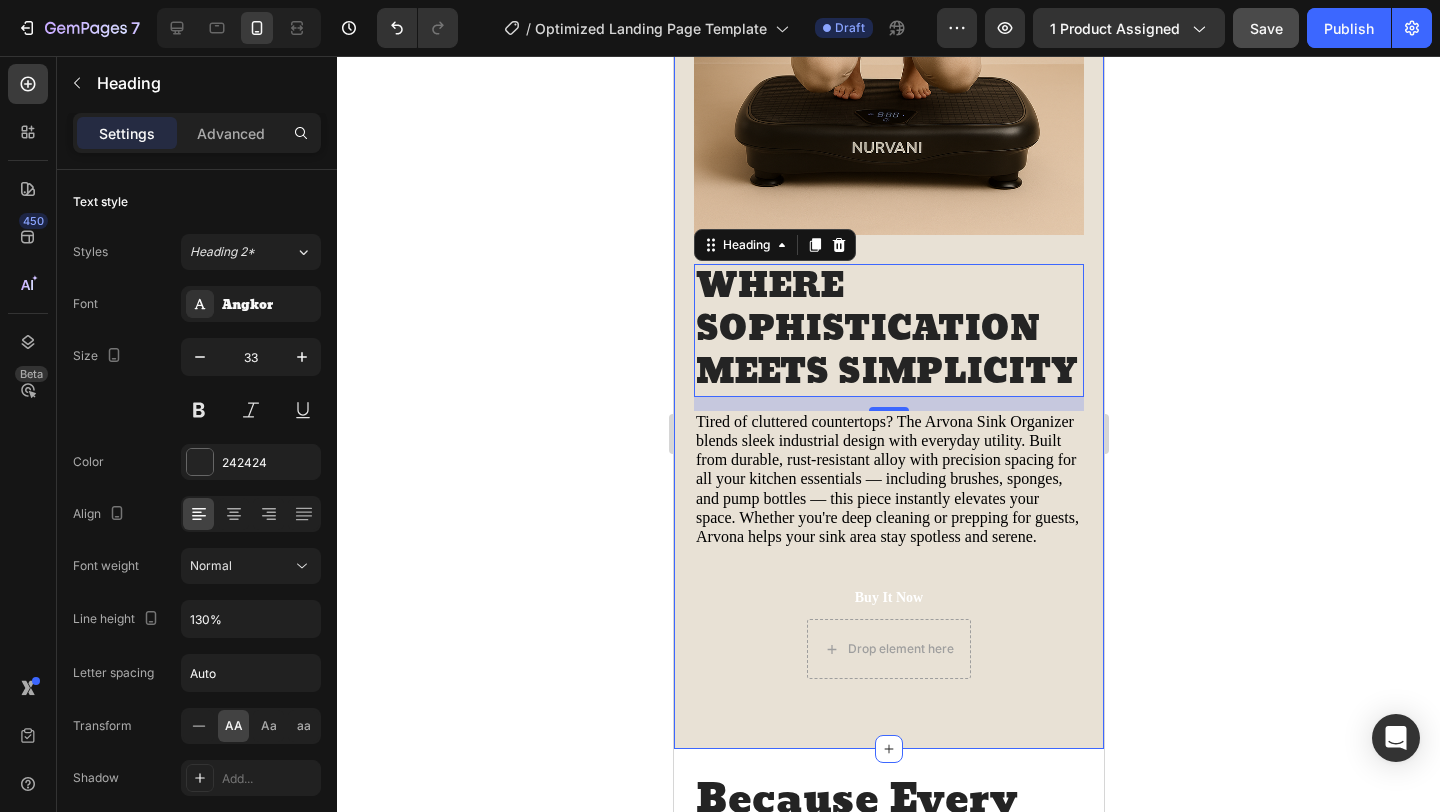 click 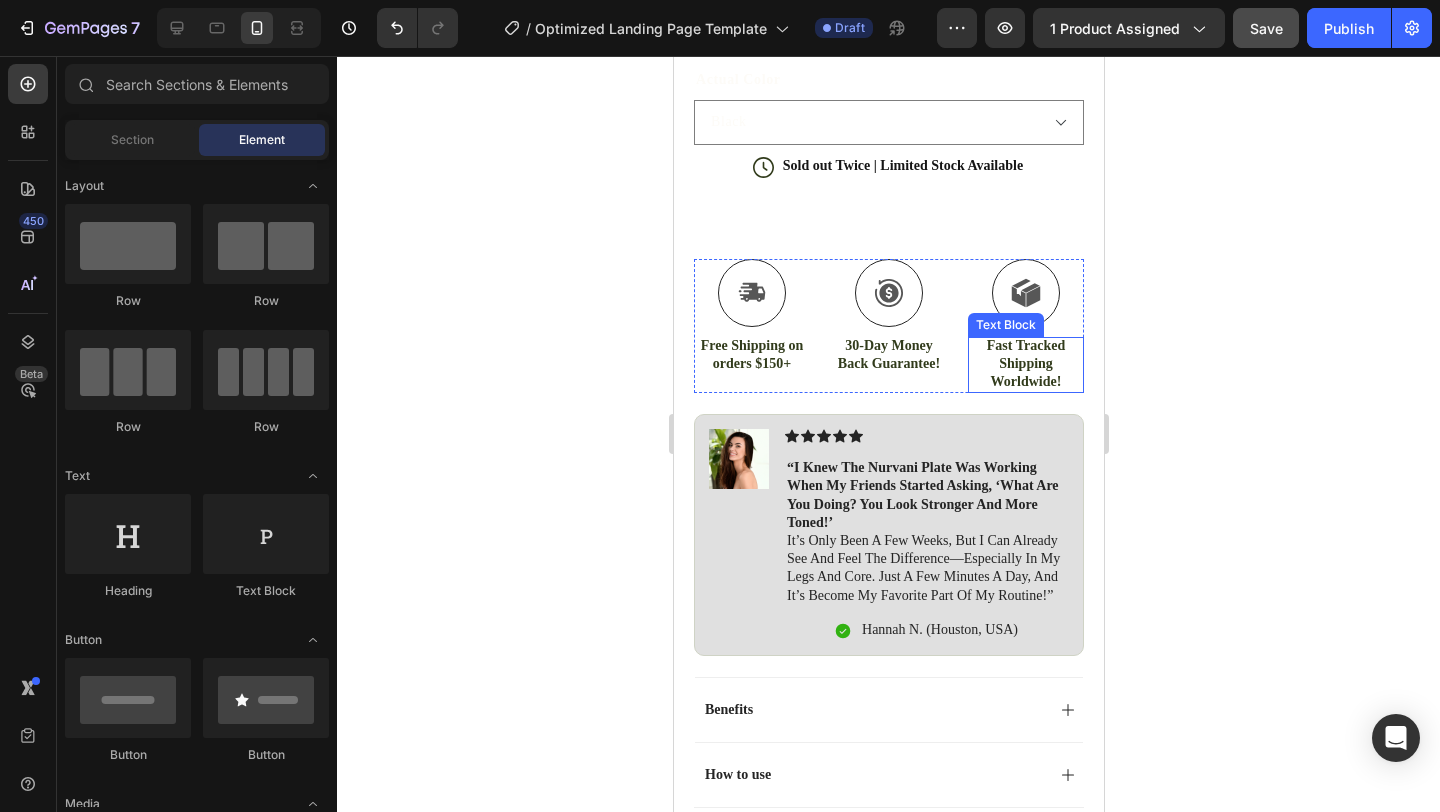 scroll, scrollTop: 1266, scrollLeft: 0, axis: vertical 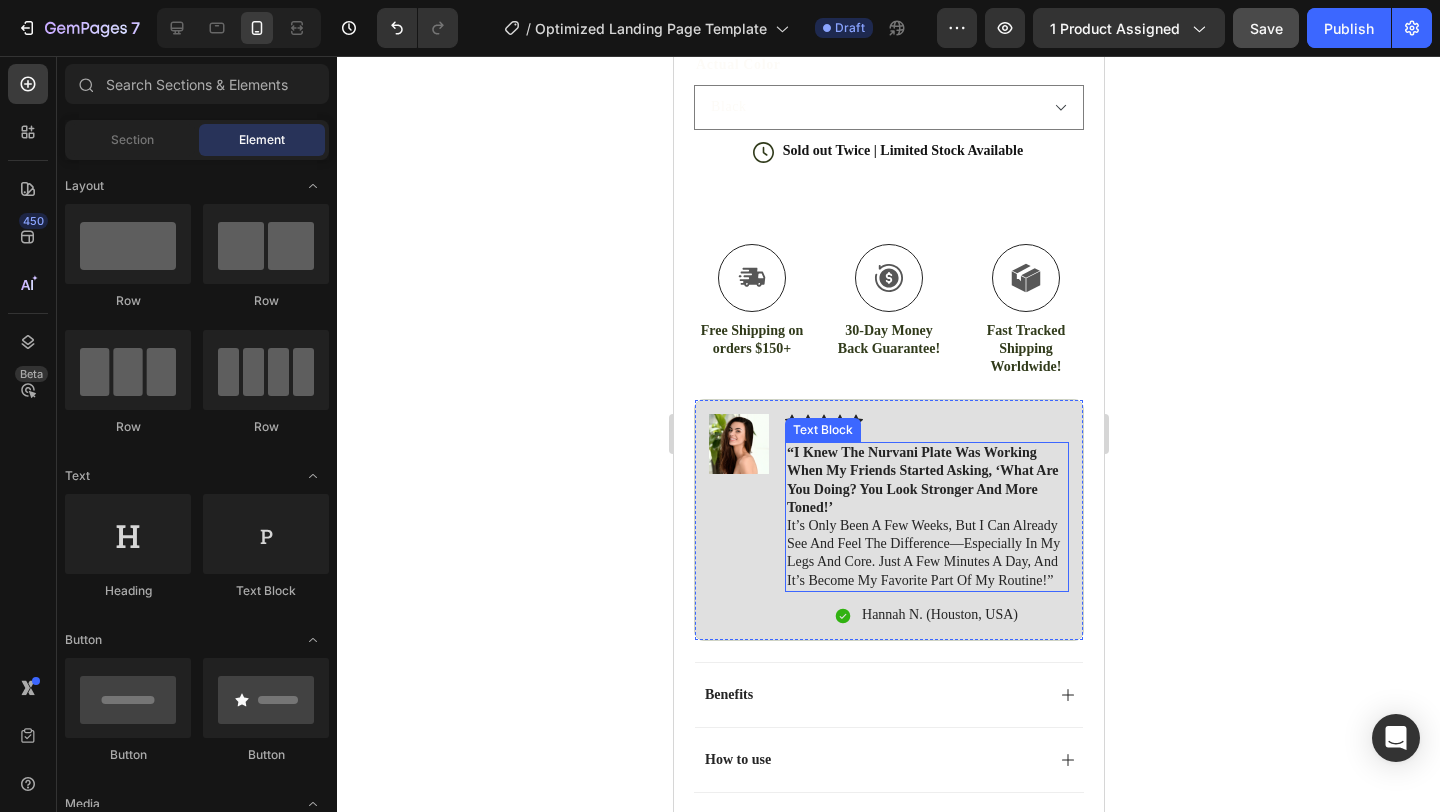click on "“i knew the nurvani plate was working when my friends started asking, ‘what are you doing? you look stronger and more toned!’" at bounding box center [922, 480] 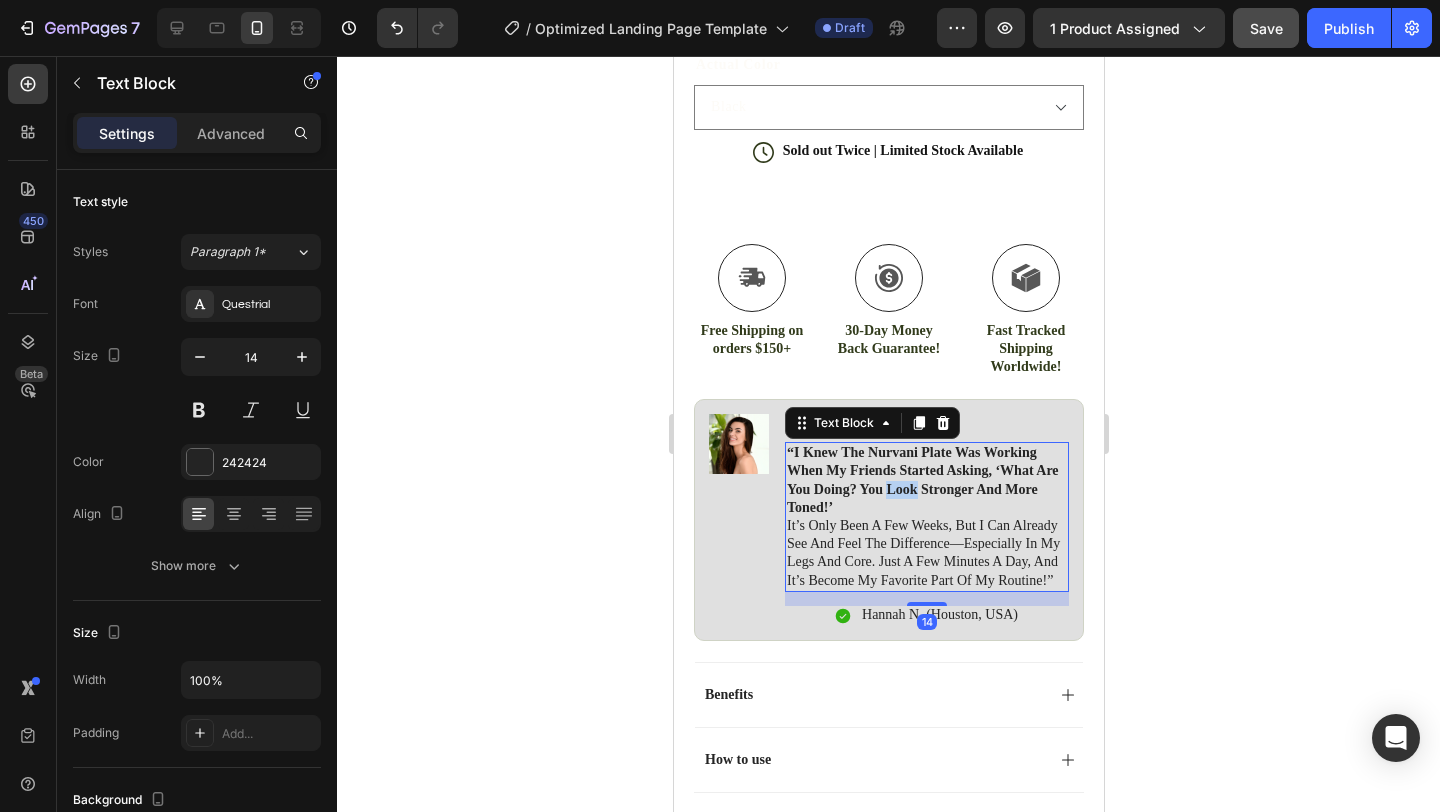 click on "“i knew the nurvani plate was working when my friends started asking, ‘what are you doing? you look stronger and more toned!’" at bounding box center (922, 480) 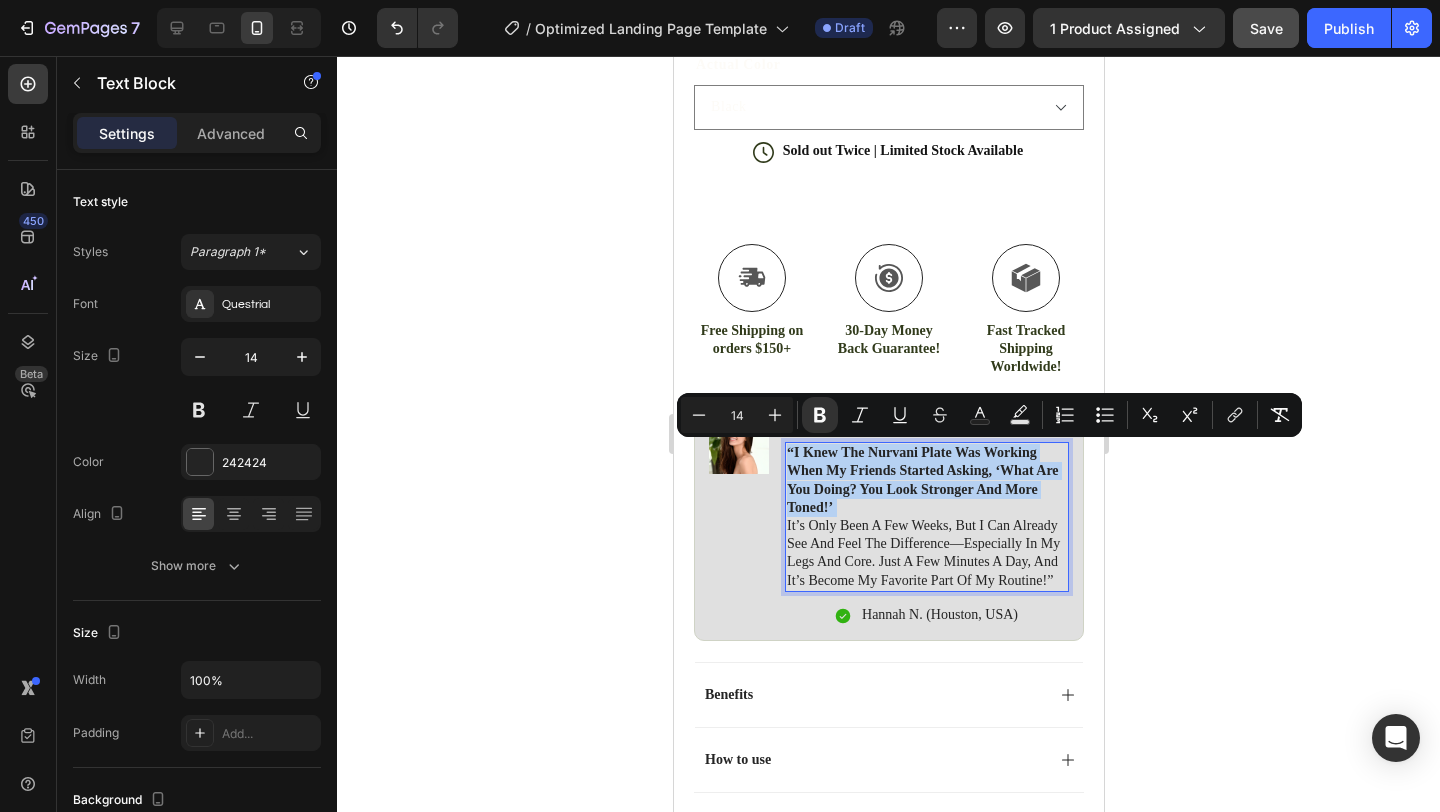 click on "“i knew the nurvani plate was working when my friends started asking, ‘what are you doing? you look stronger and more toned!’" at bounding box center (922, 480) 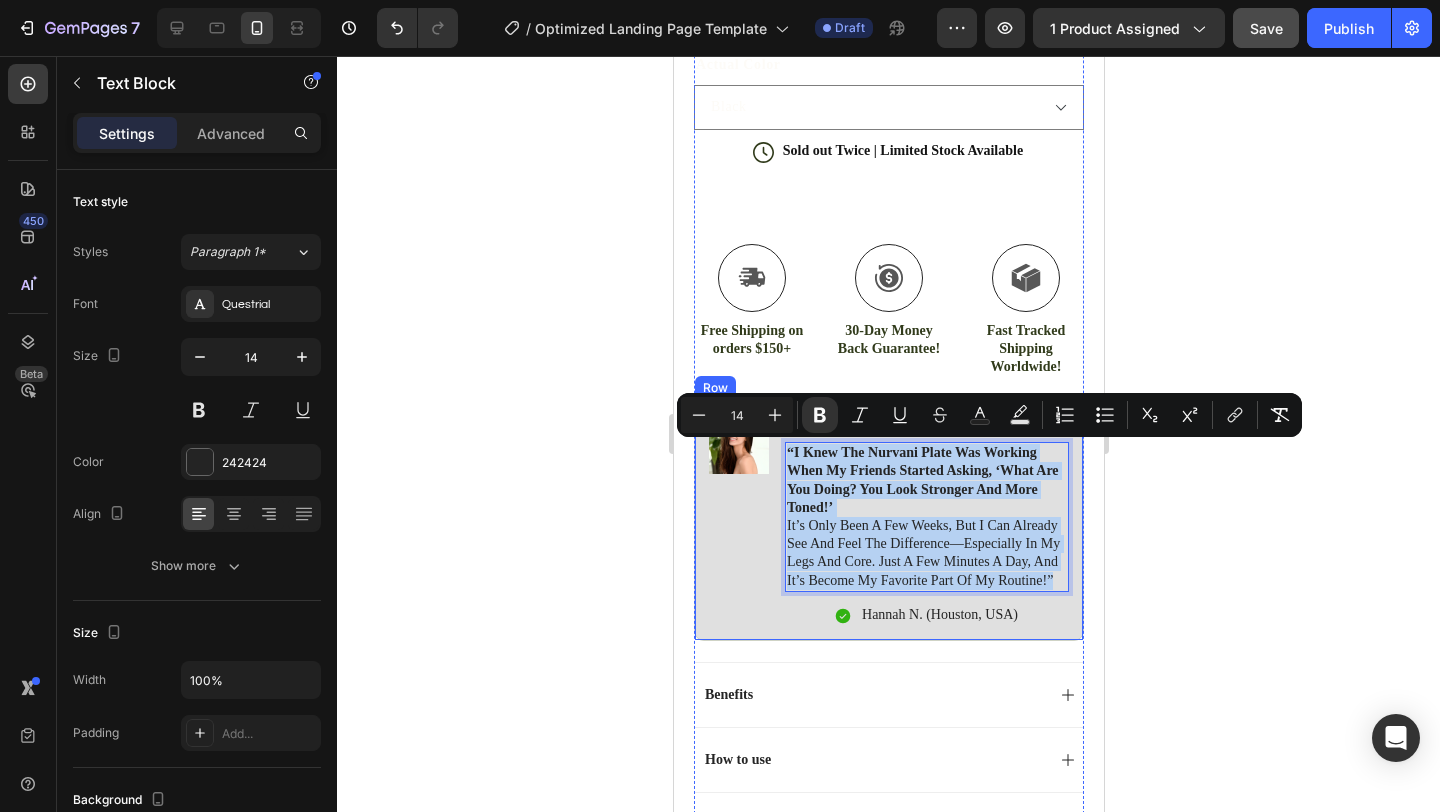 drag, startPoint x: 786, startPoint y: 449, endPoint x: 1058, endPoint y: 602, distance: 312.07852 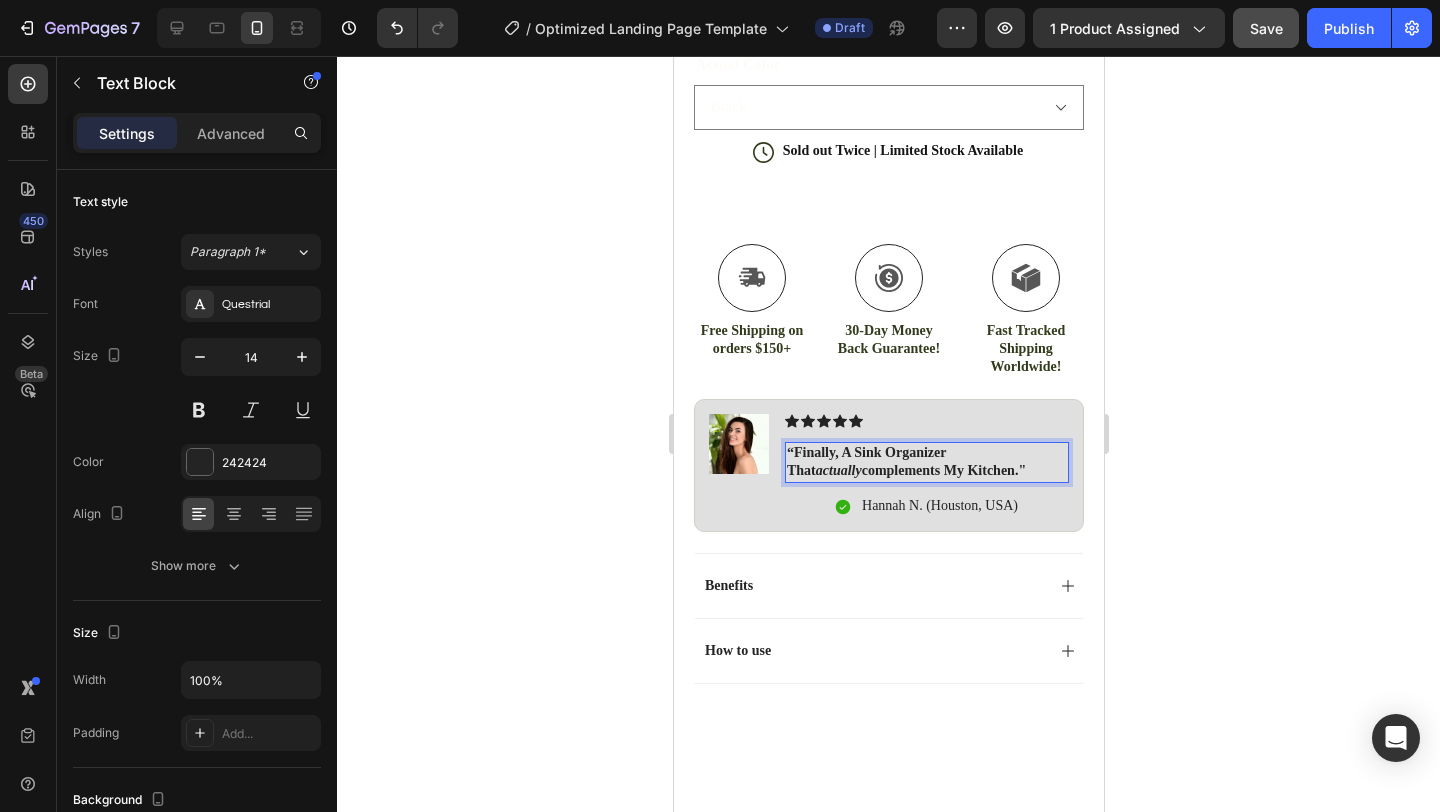 click 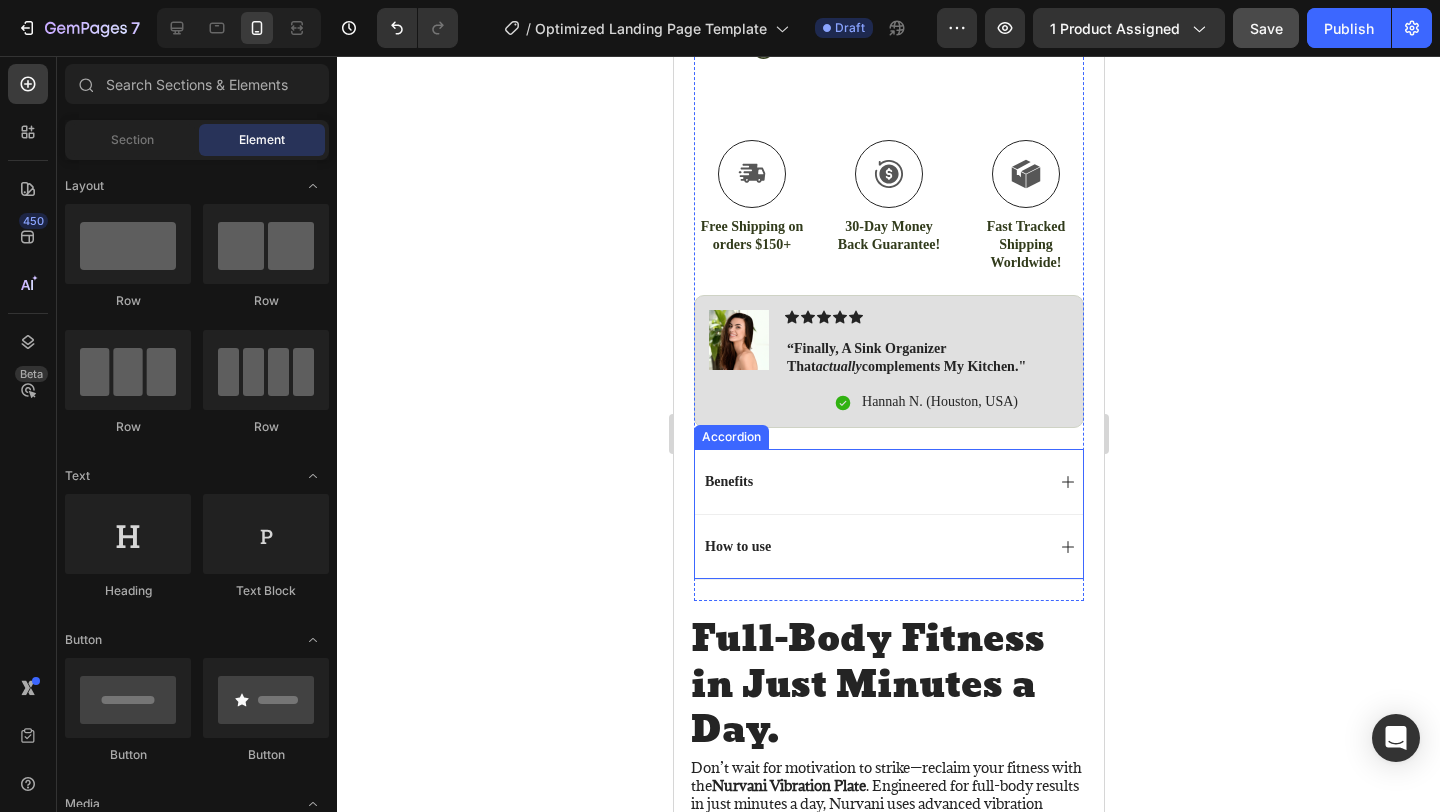 scroll, scrollTop: 1380, scrollLeft: 0, axis: vertical 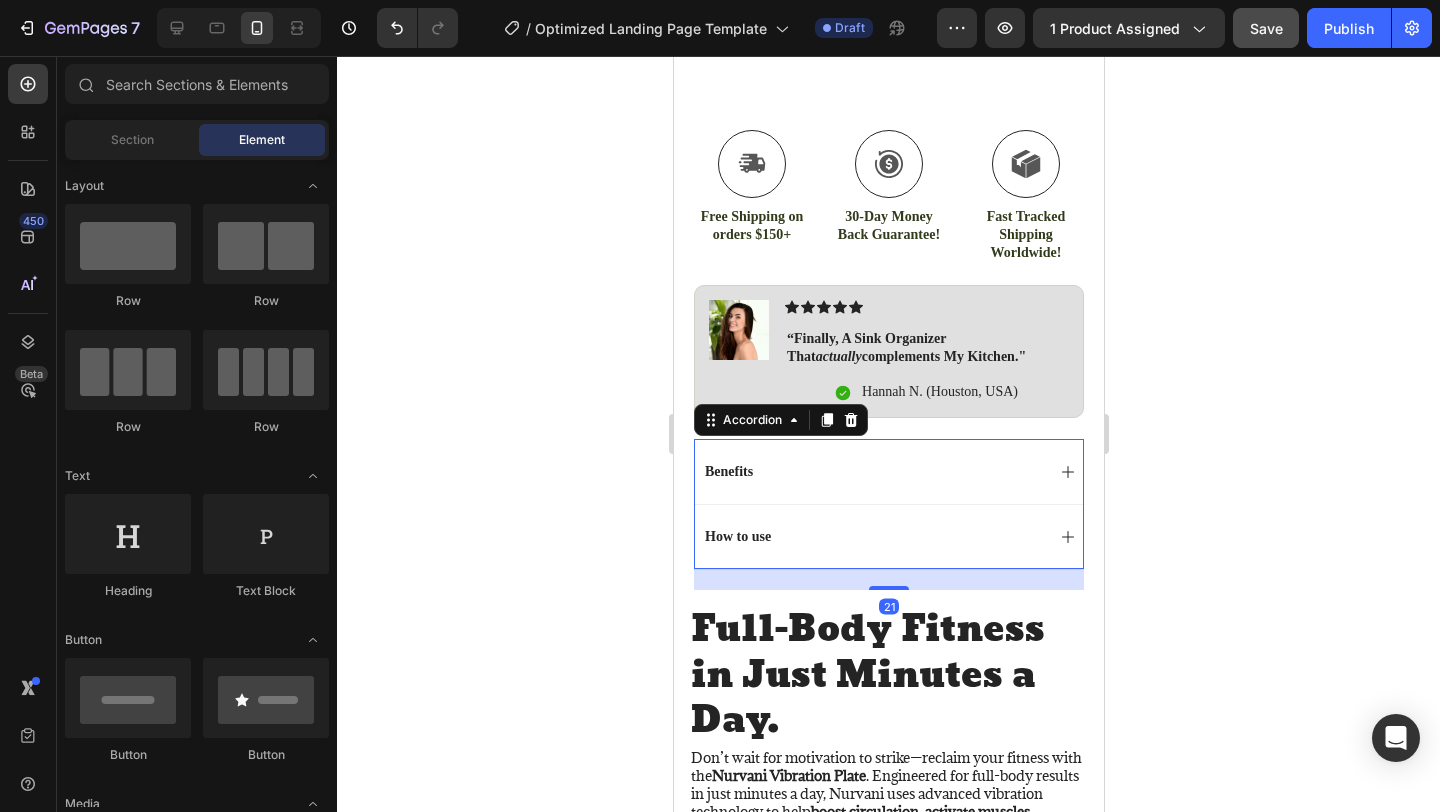 click on "How to use" at bounding box center (888, 536) 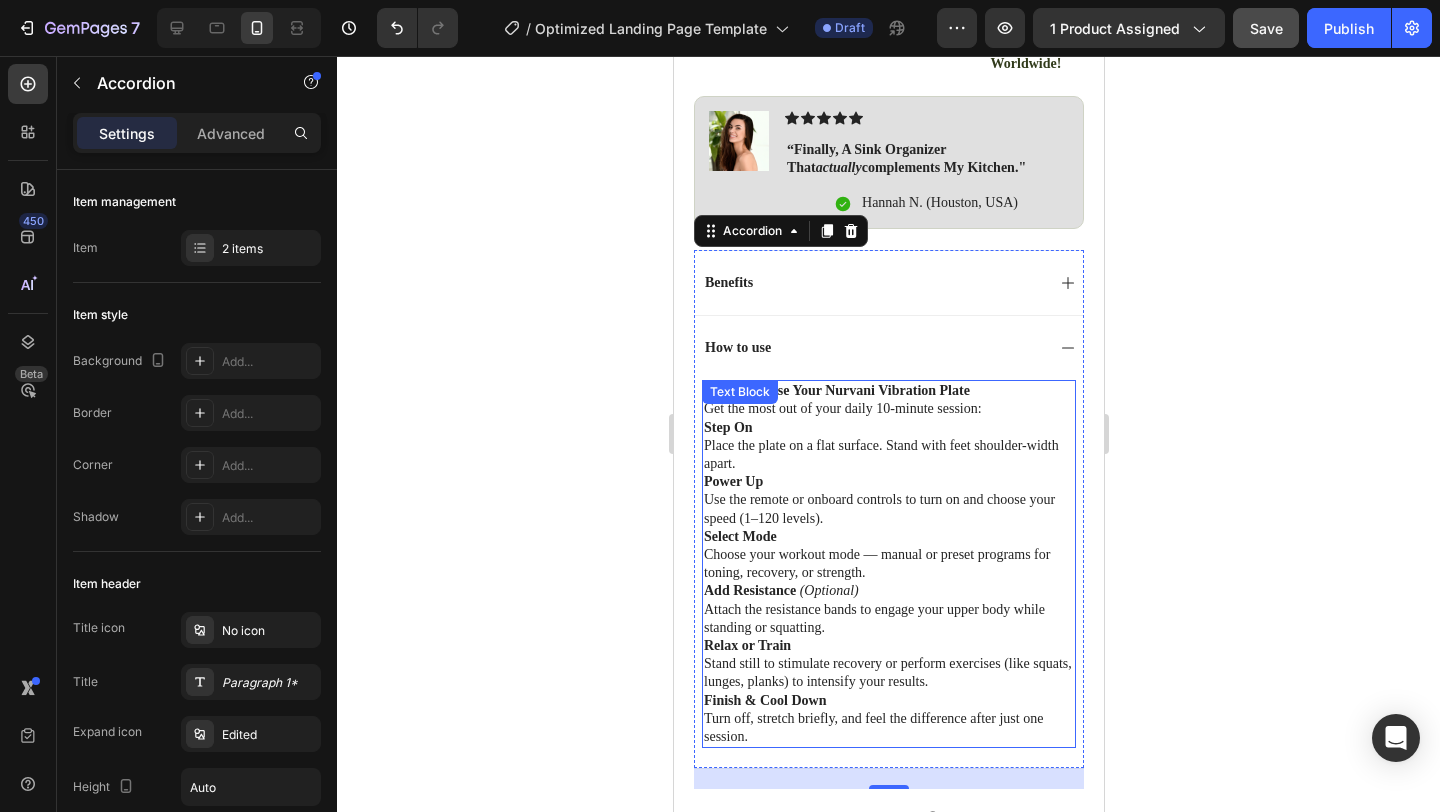 scroll, scrollTop: 1577, scrollLeft: 0, axis: vertical 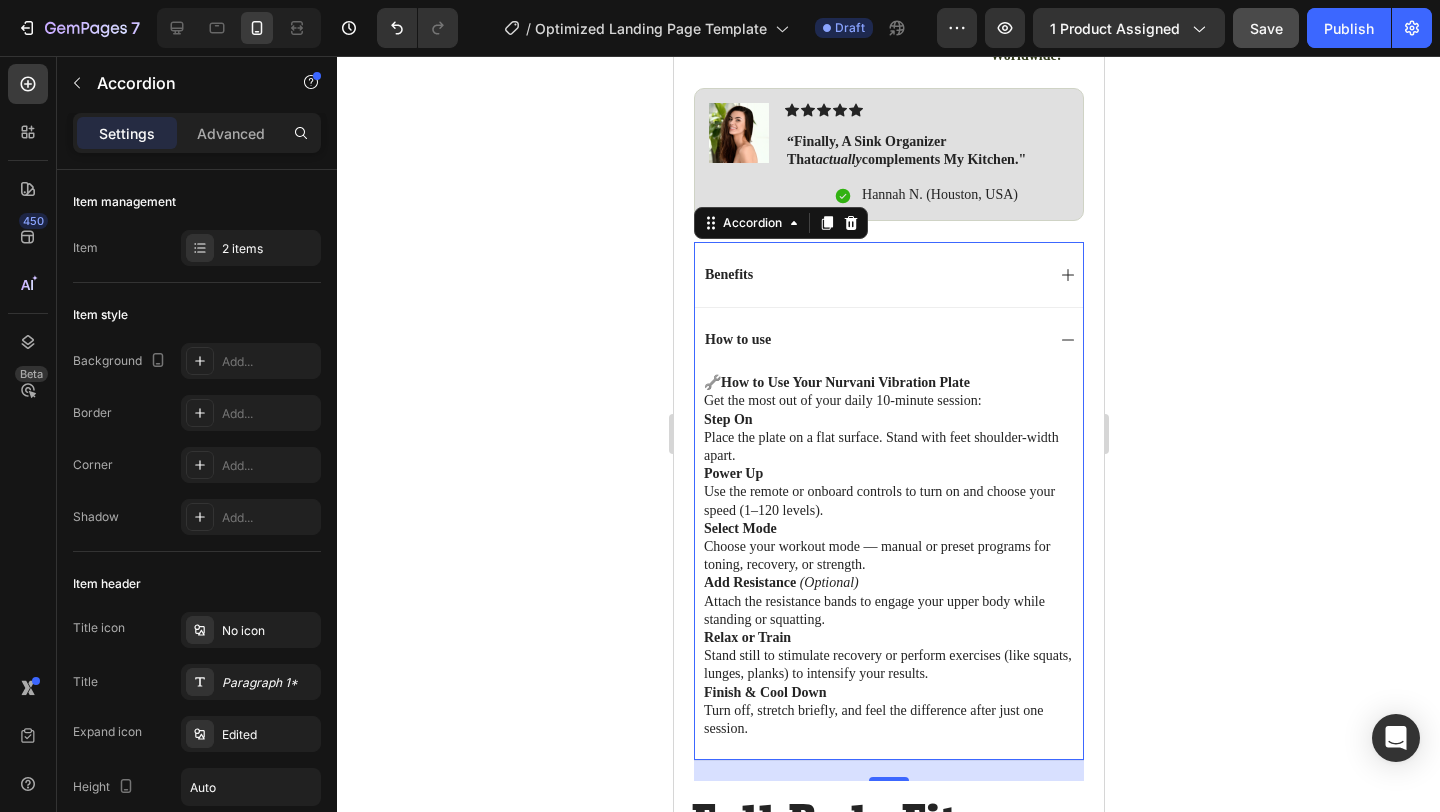 click on "Benefits" at bounding box center [888, 274] 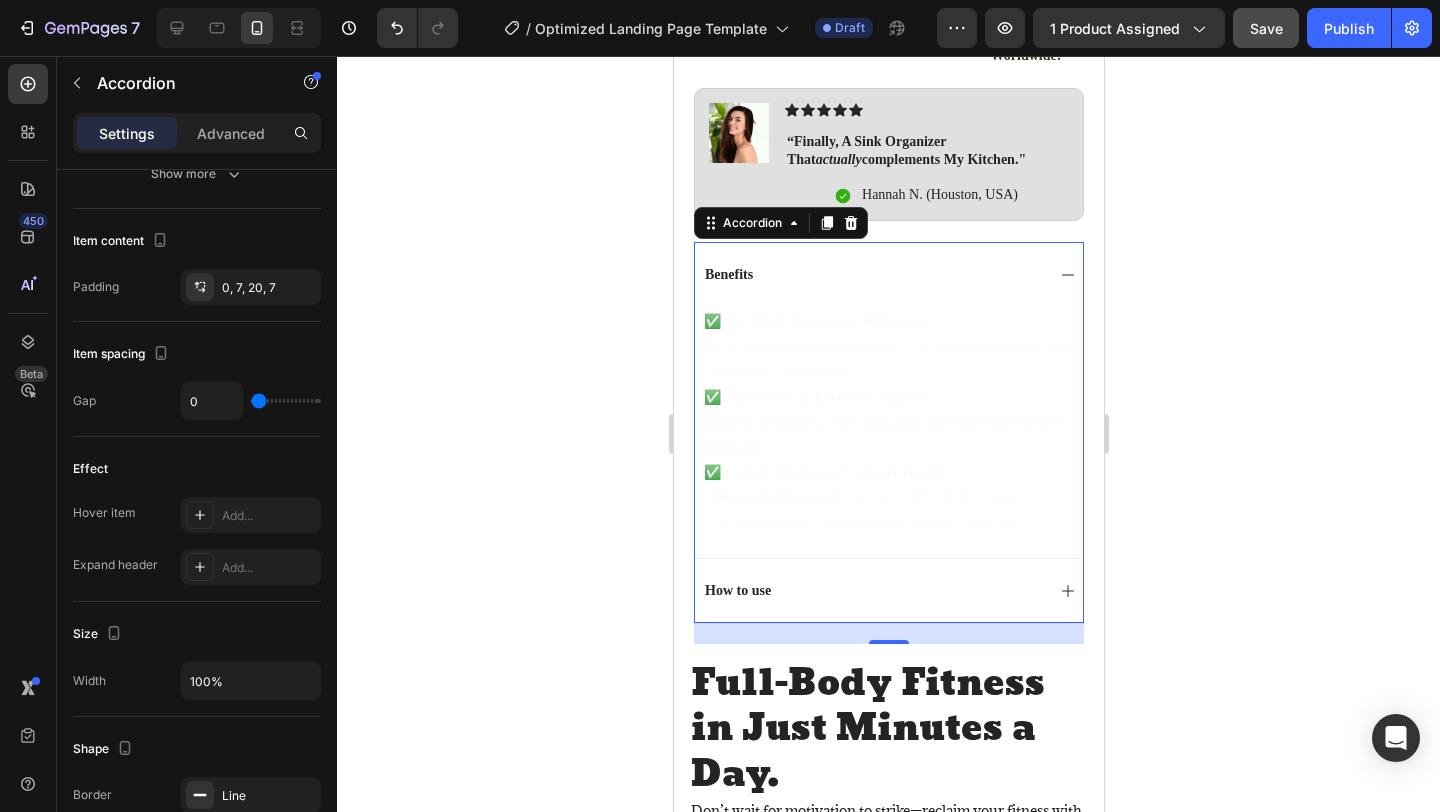 scroll, scrollTop: 1205, scrollLeft: 0, axis: vertical 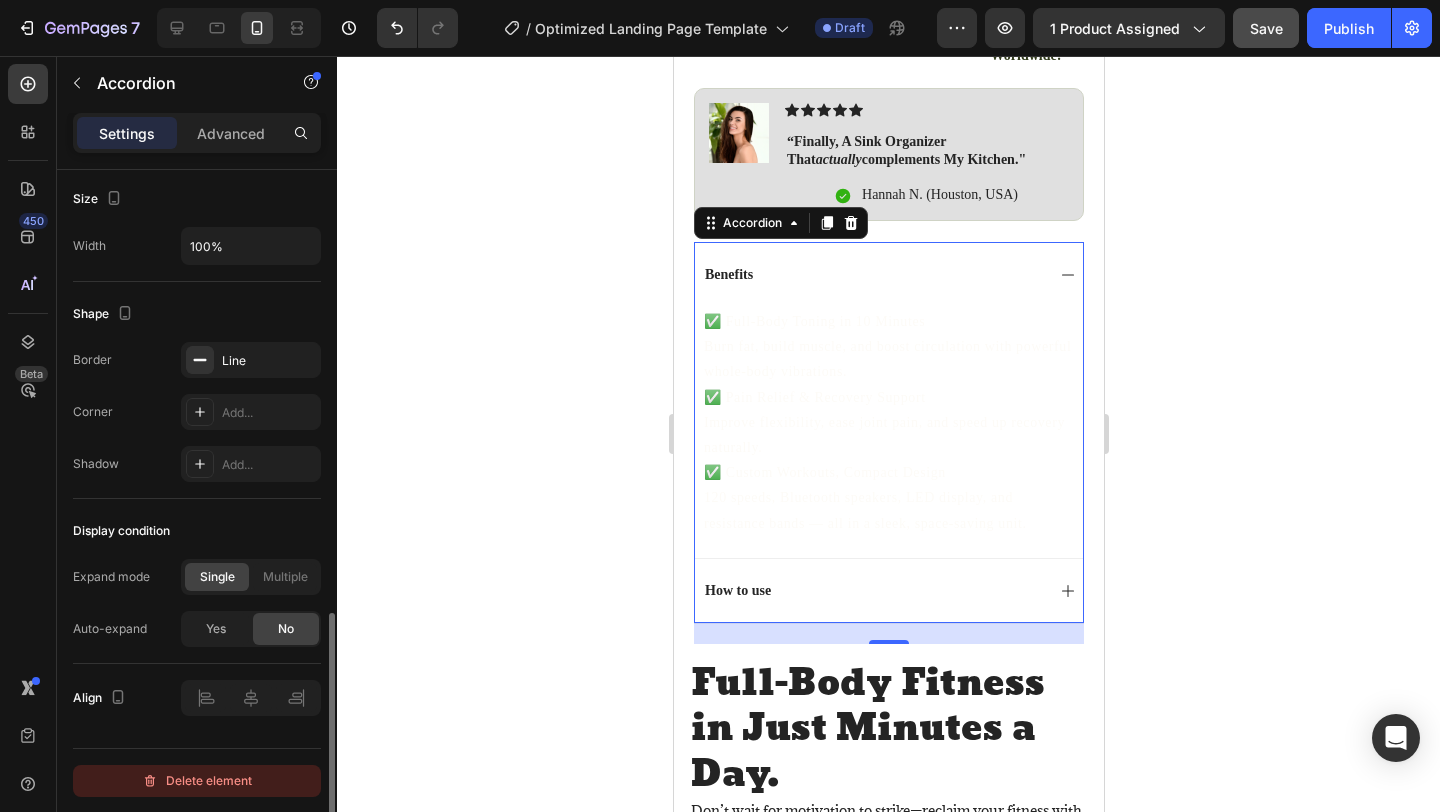 click on "Delete element" at bounding box center [197, 781] 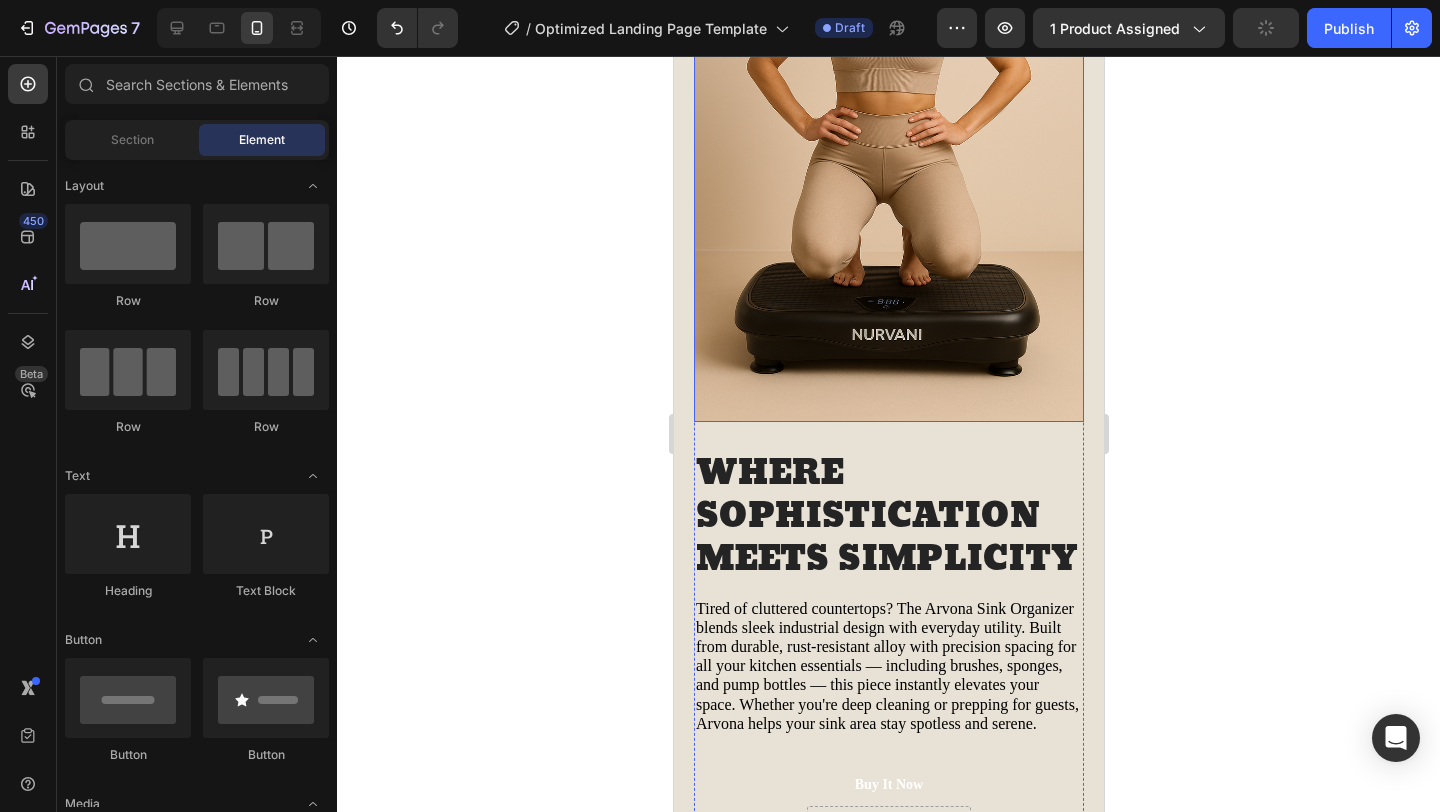 scroll, scrollTop: 2409, scrollLeft: 0, axis: vertical 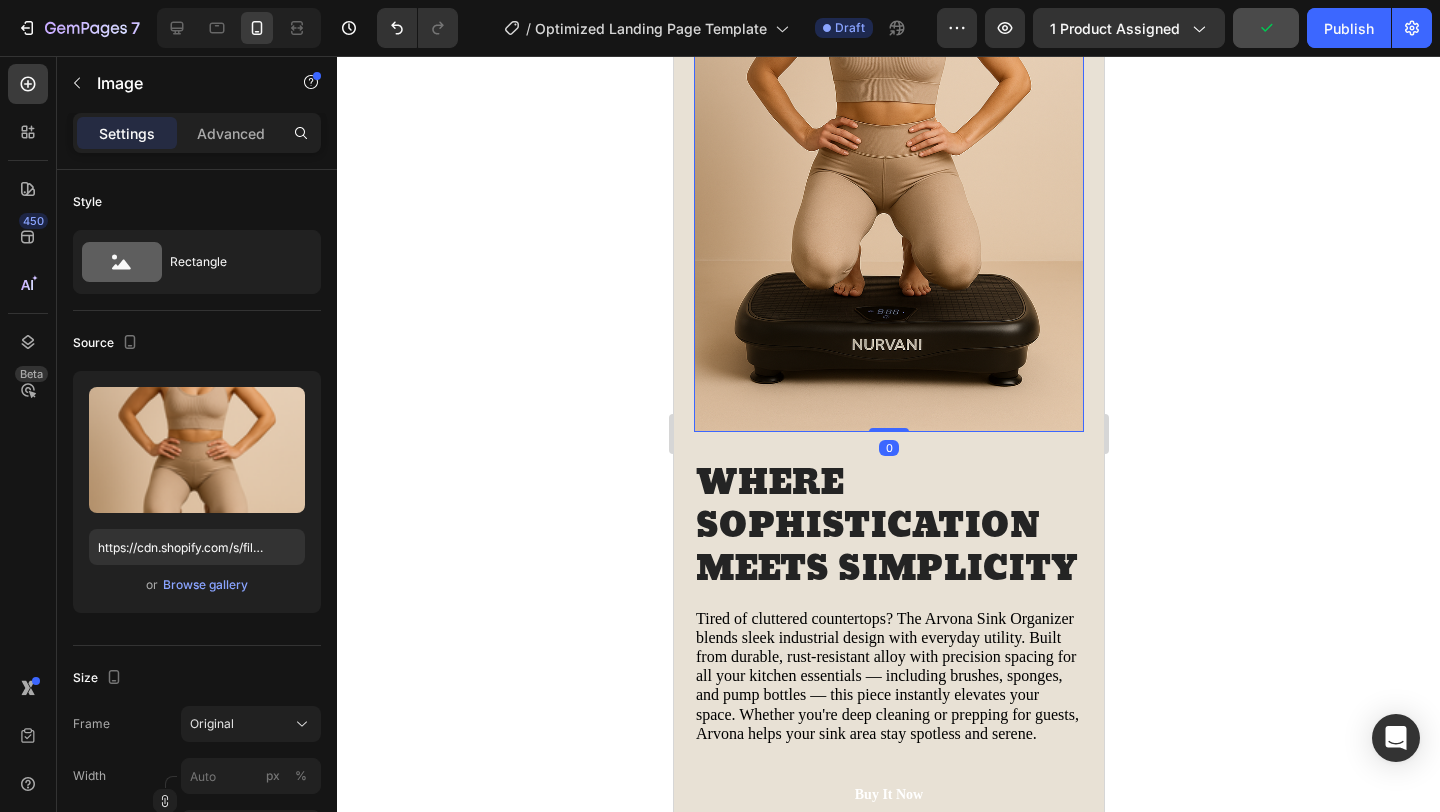 click at bounding box center [888, 139] 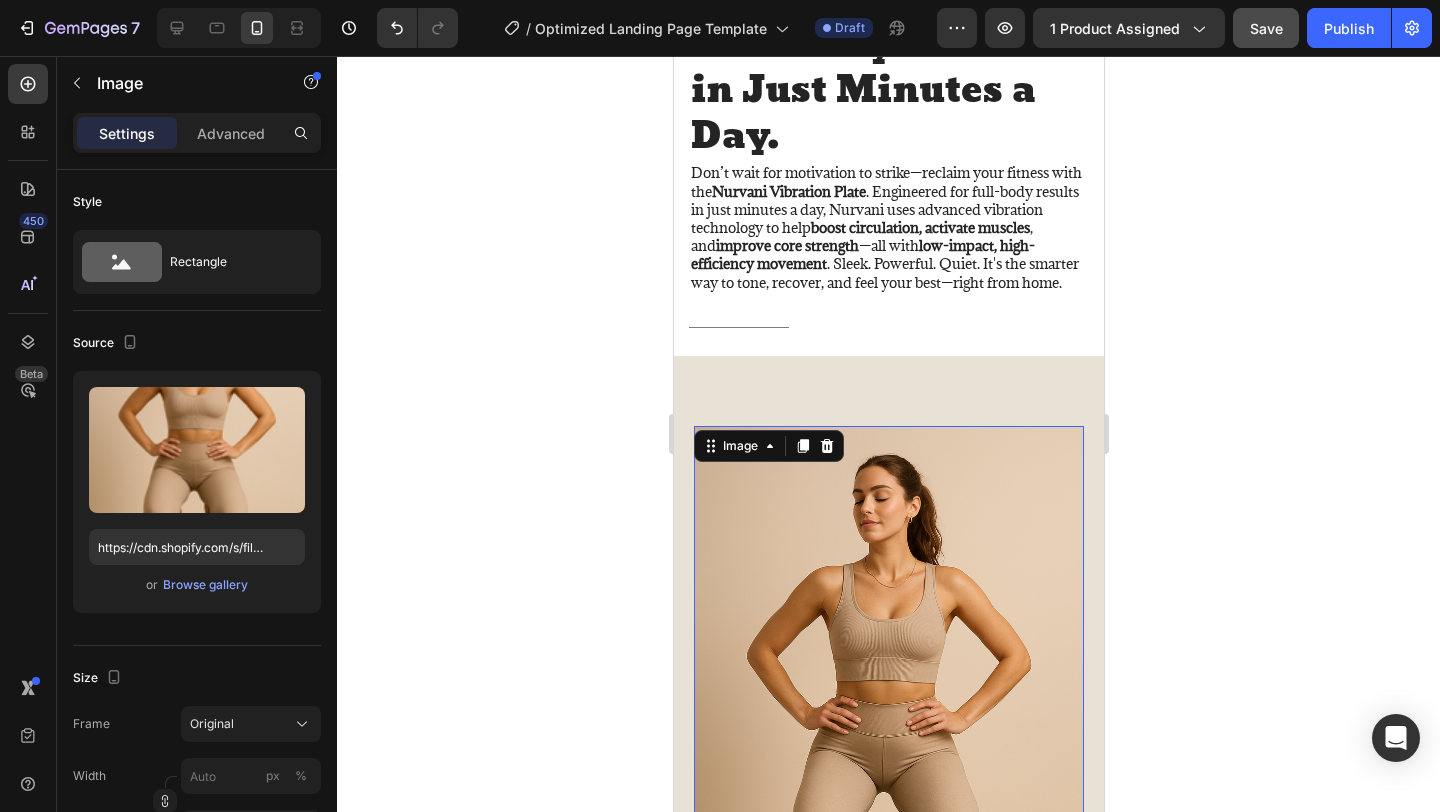 scroll, scrollTop: 1813, scrollLeft: 0, axis: vertical 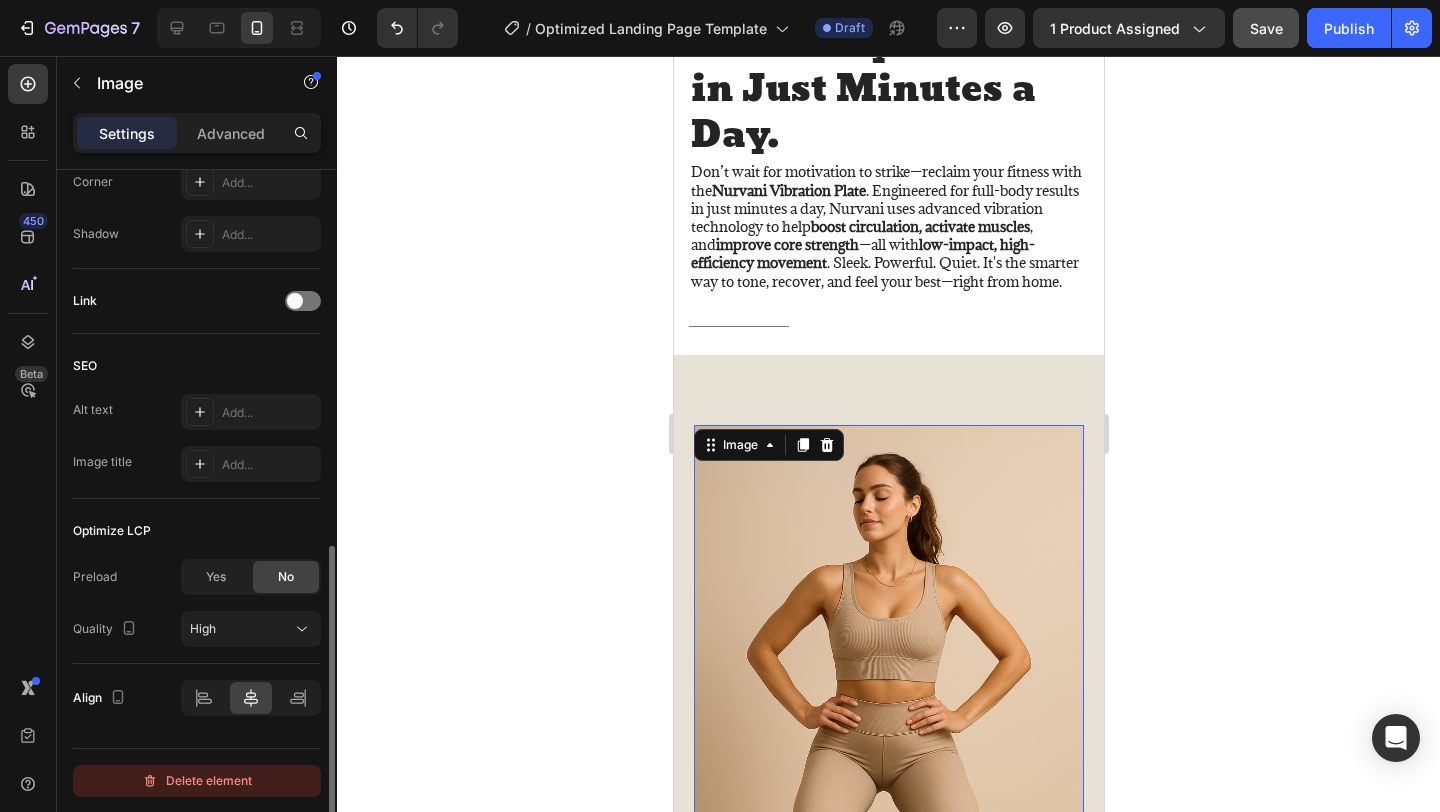 click on "Delete element" at bounding box center (197, 781) 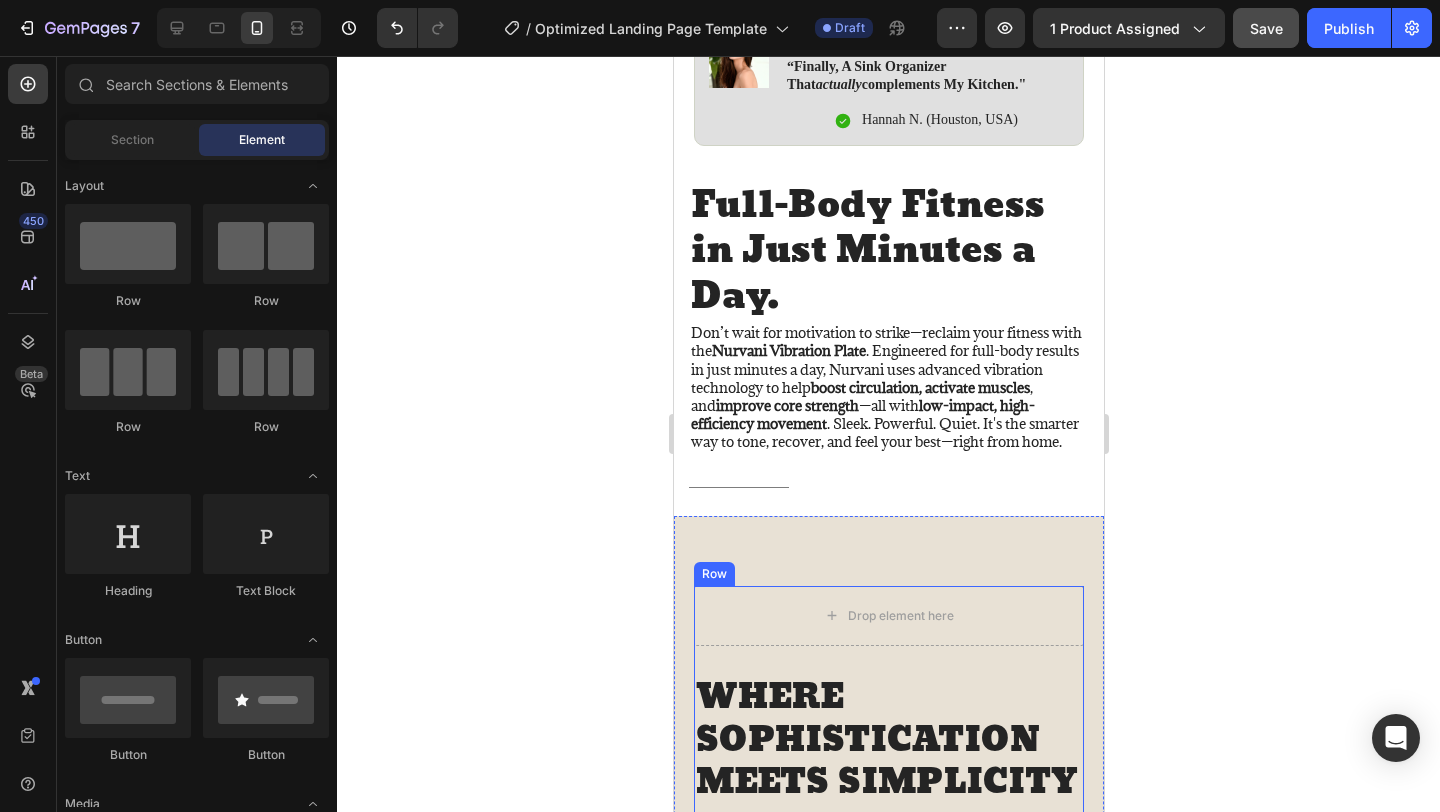 scroll, scrollTop: 1650, scrollLeft: 0, axis: vertical 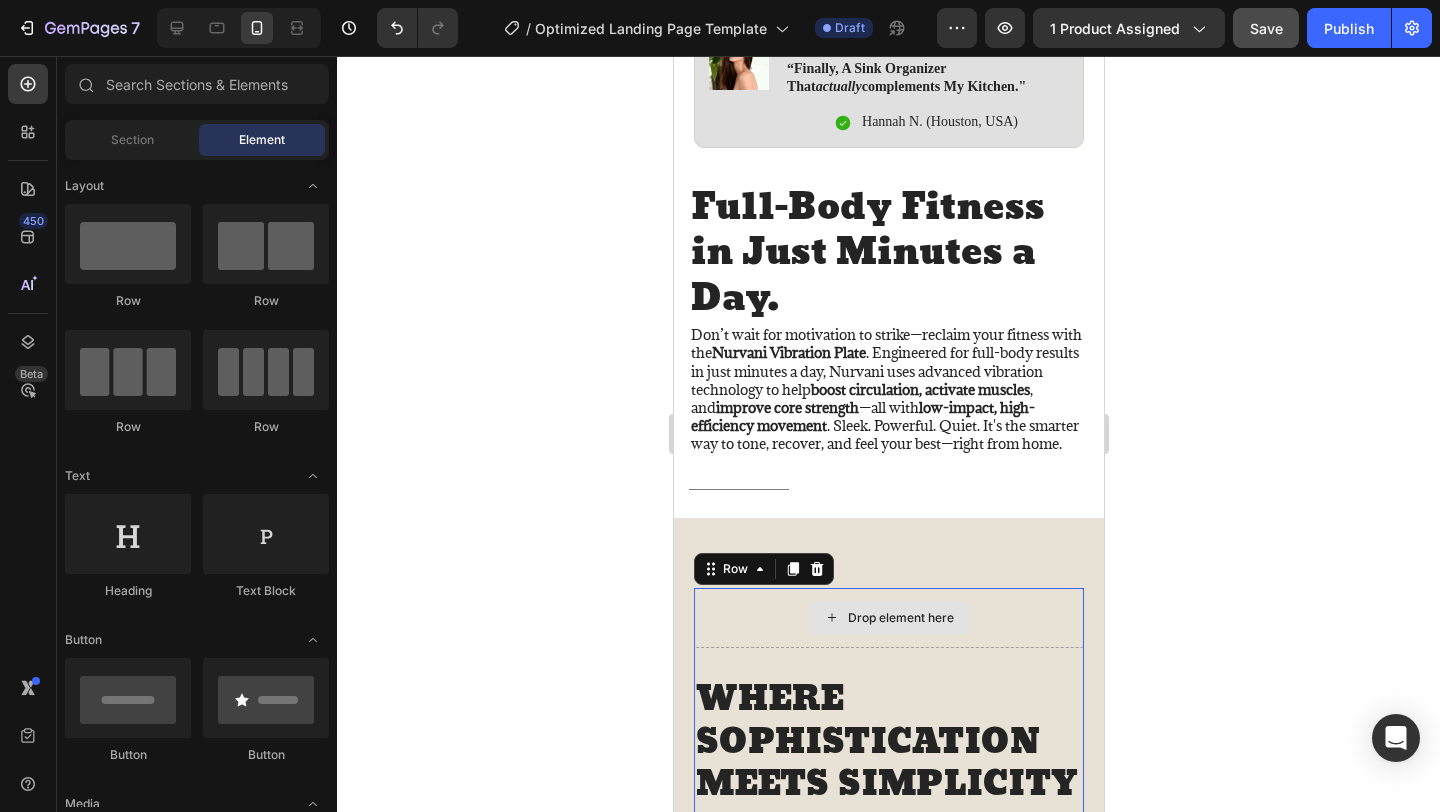 click on "Drop element here" at bounding box center [888, 618] 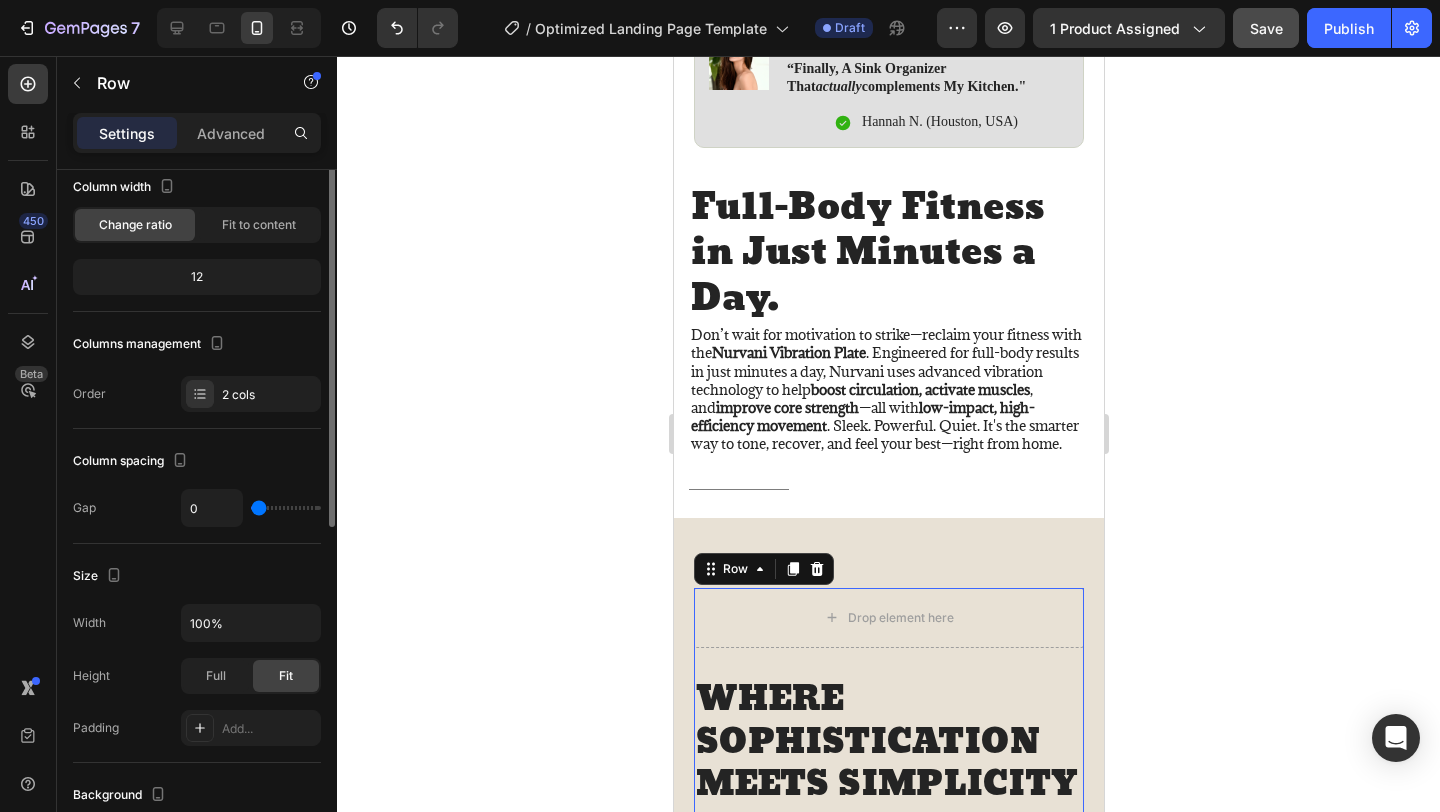 scroll, scrollTop: 0, scrollLeft: 0, axis: both 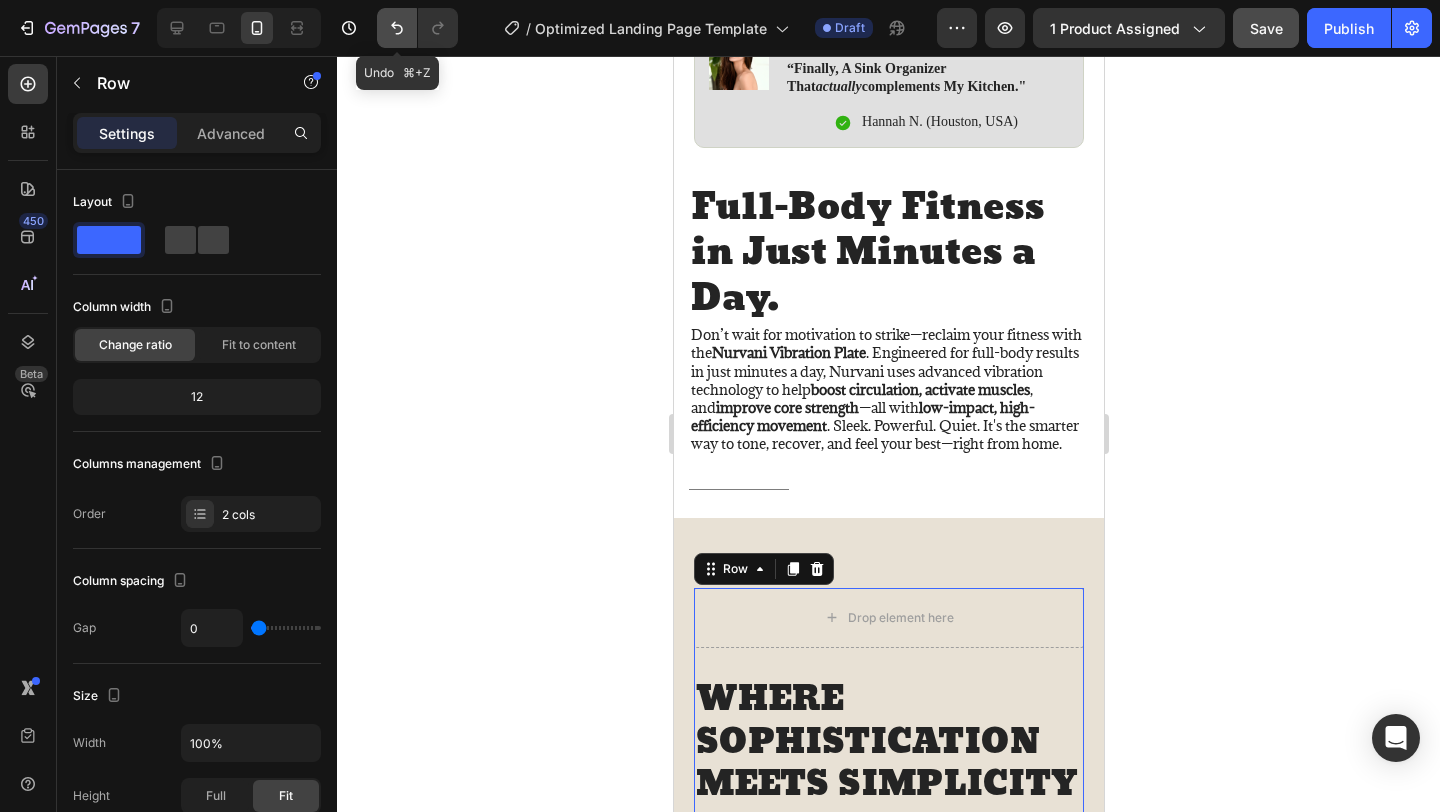 click 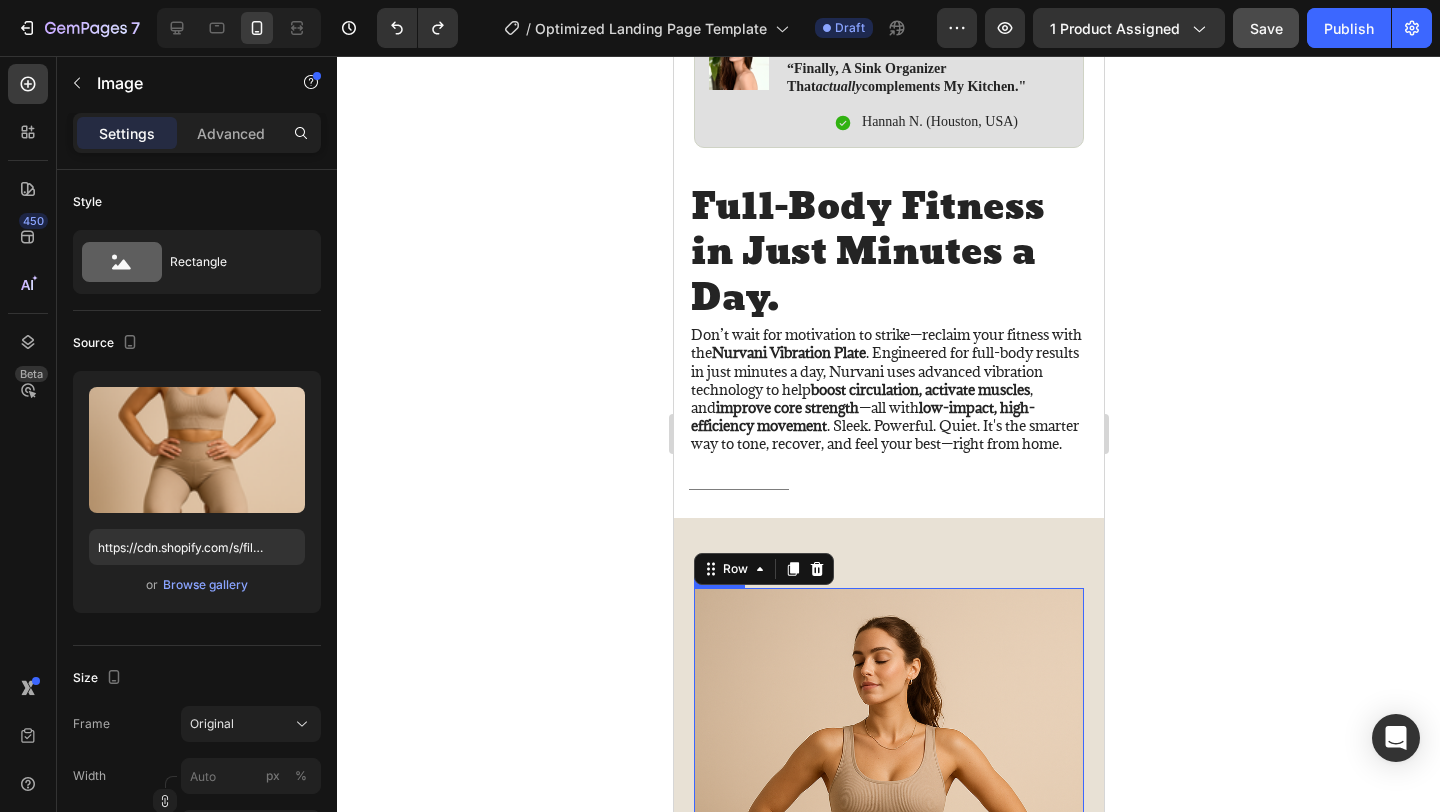 click at bounding box center (888, 880) 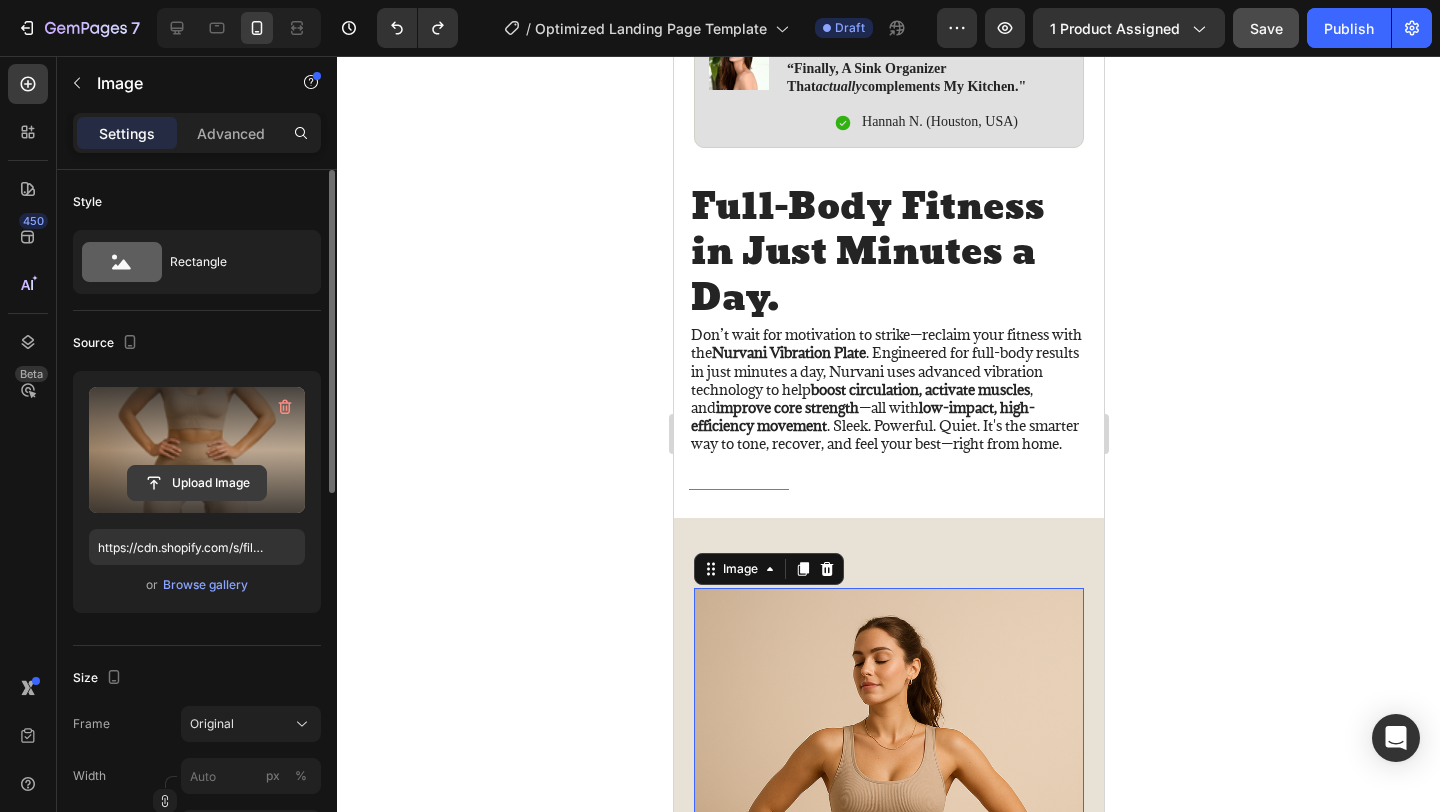 click 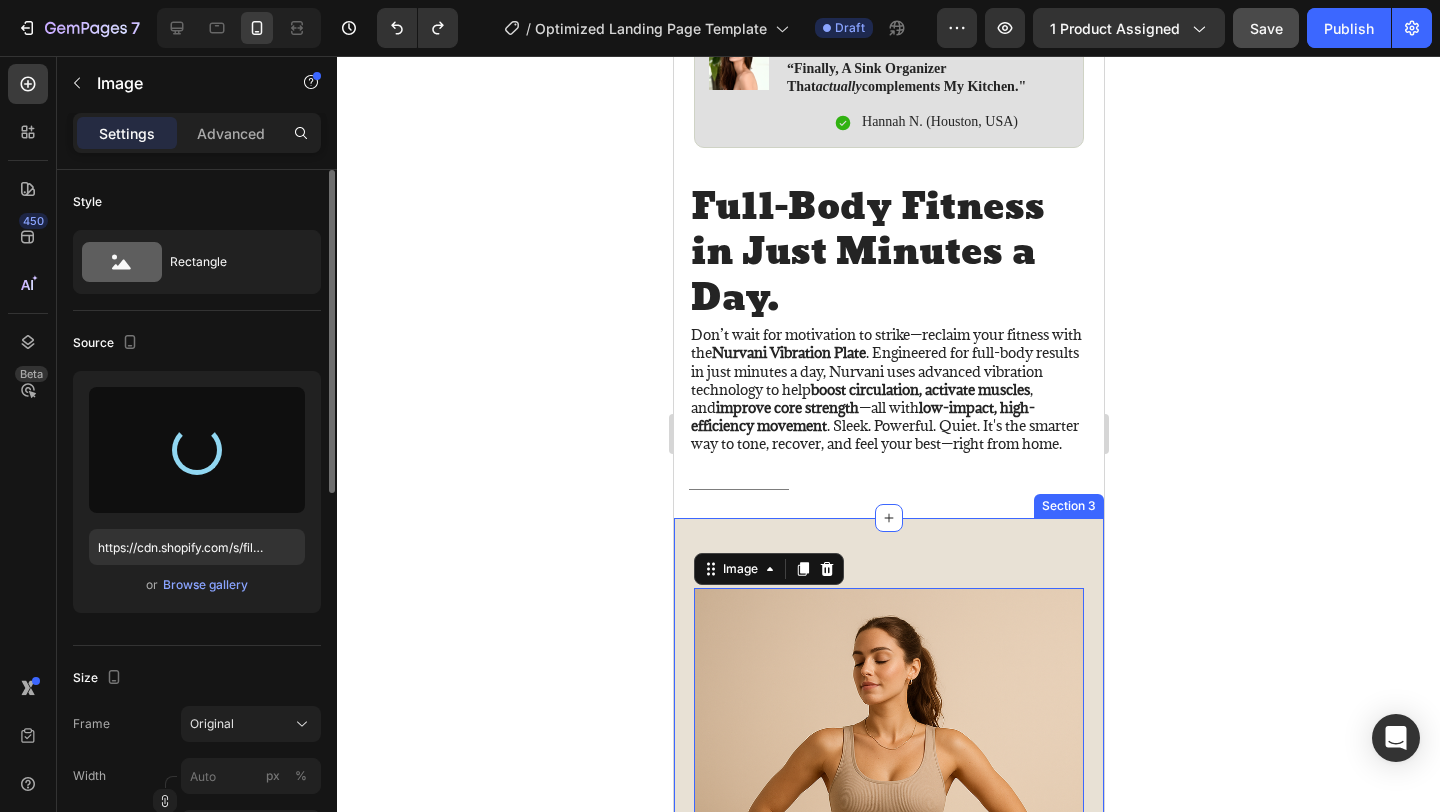type on "https://cdn.shopify.com/s/files/1/0769/8916/9917/files/gempages_578048682293724101-ca2e6ece-365b-455d-beab-dc4d9561080b.png" 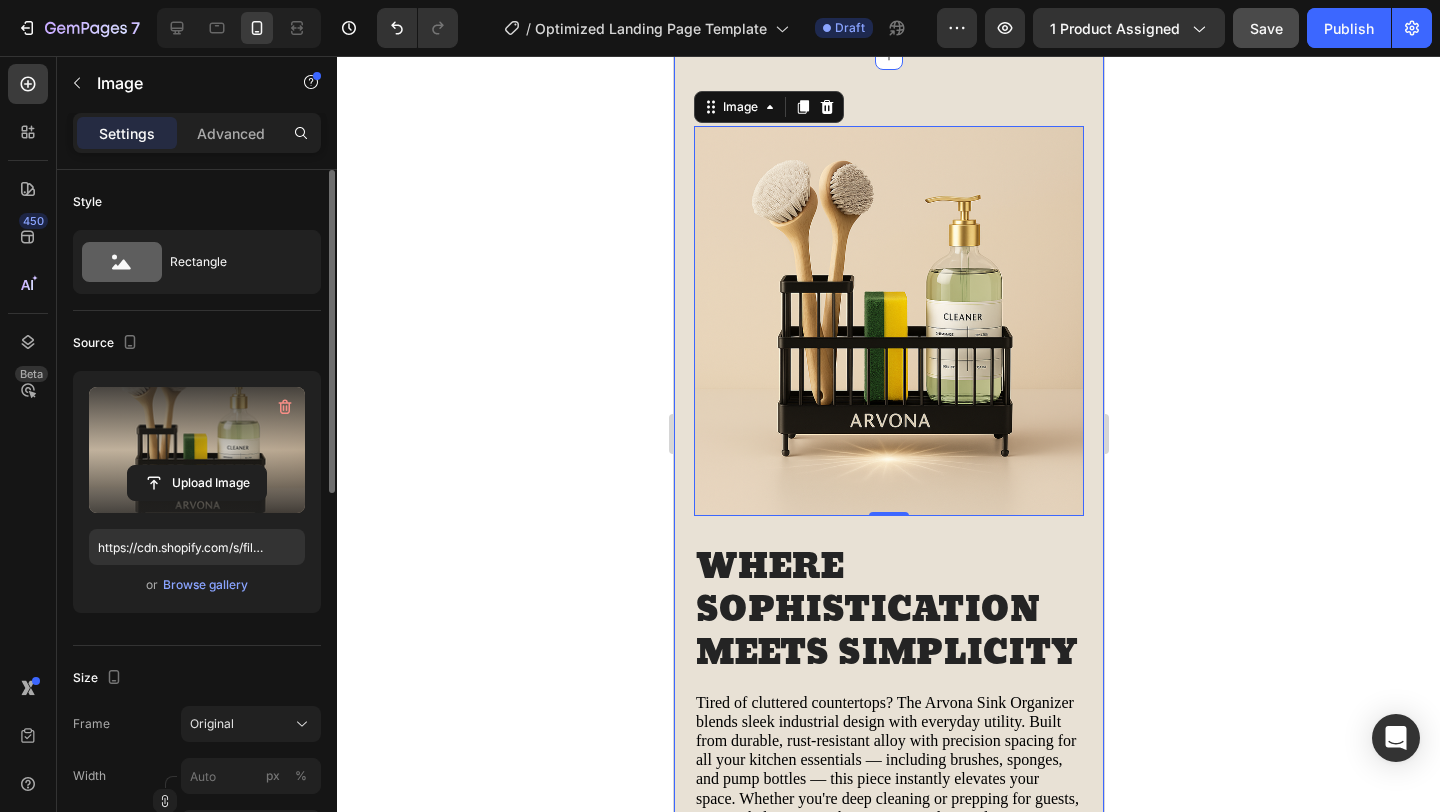 scroll, scrollTop: 2133, scrollLeft: 0, axis: vertical 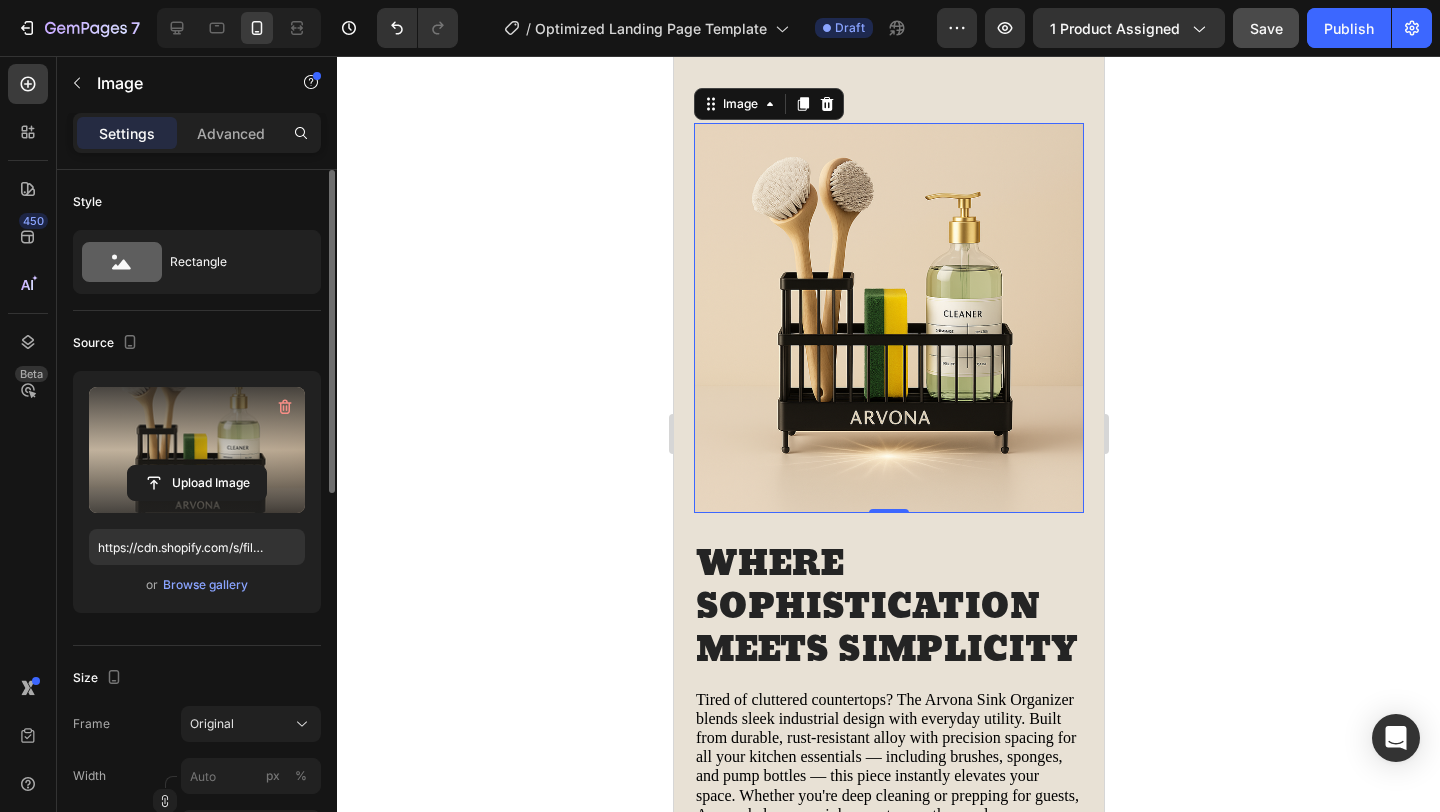 click 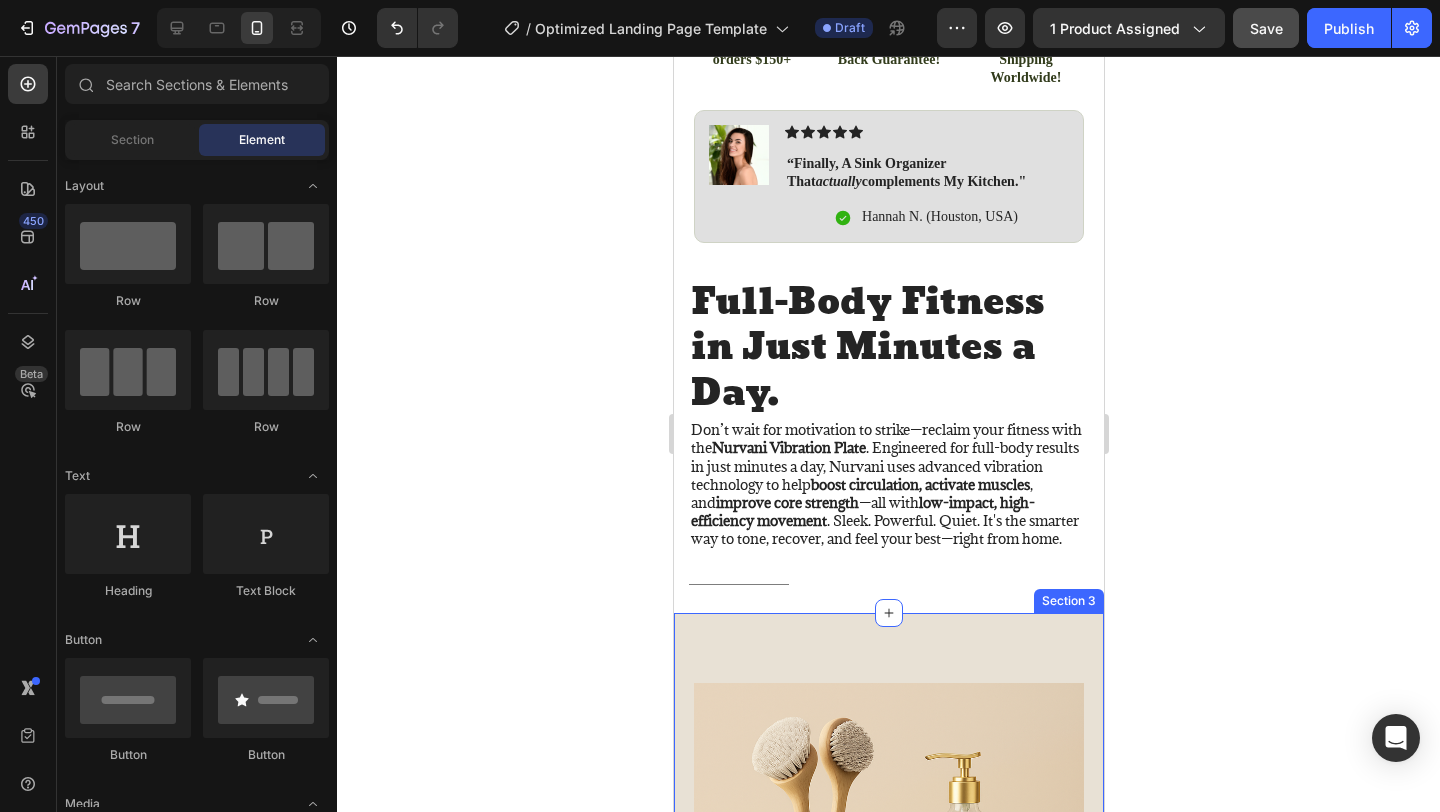 scroll, scrollTop: 1553, scrollLeft: 0, axis: vertical 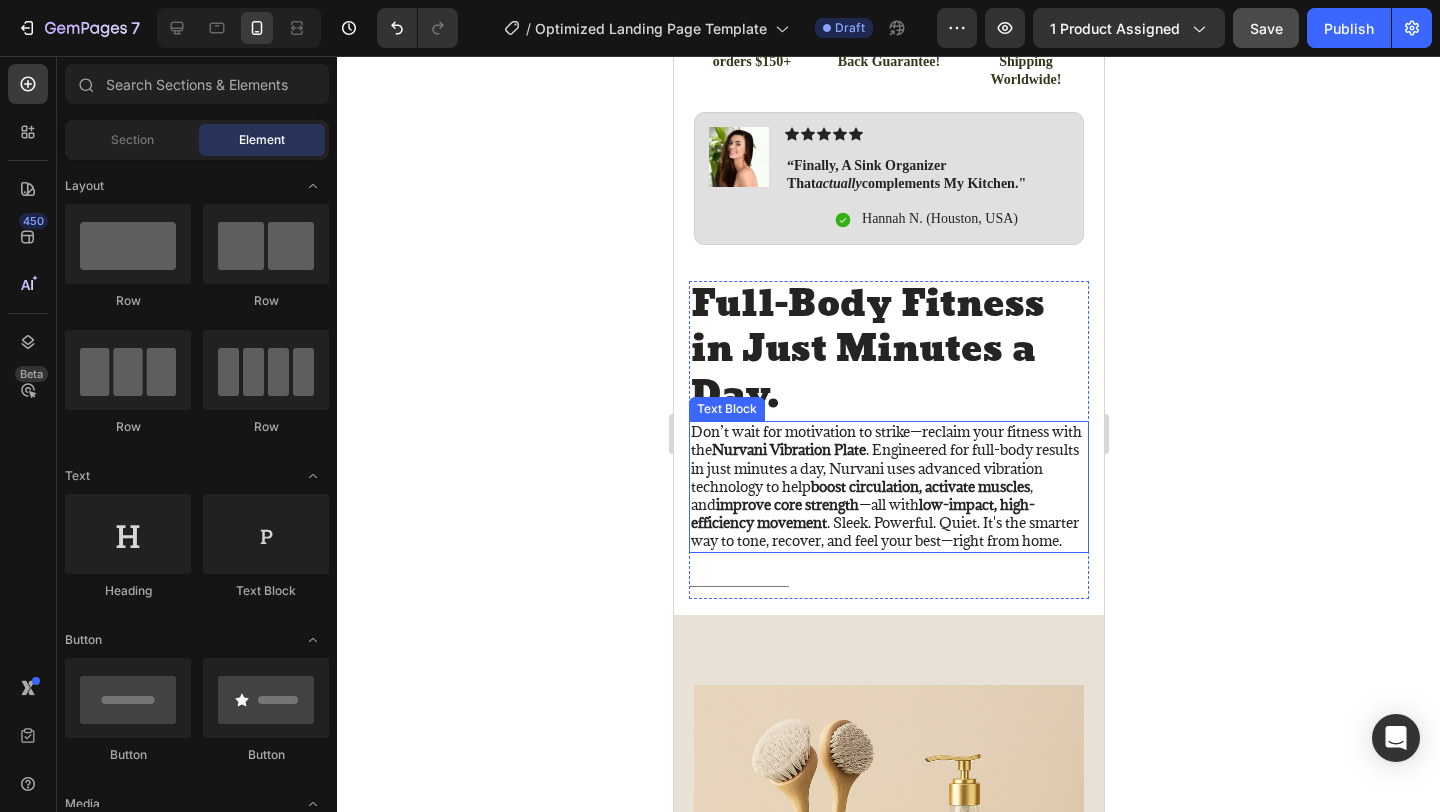 click on "Don’t wait for motivation to strike—reclaim your fitness with the  Nurvani Vibration Plate . Engineered for full-body results in just minutes a day, Nurvani uses advanced vibration technology to help  boost circulation, activate muscles , and  improve core strength —all with  low-impact, high-efficiency movement . Sleek. Powerful. Quiet. It's the smarter way to tone, recover, and feel your best—right from home." at bounding box center [888, 486] 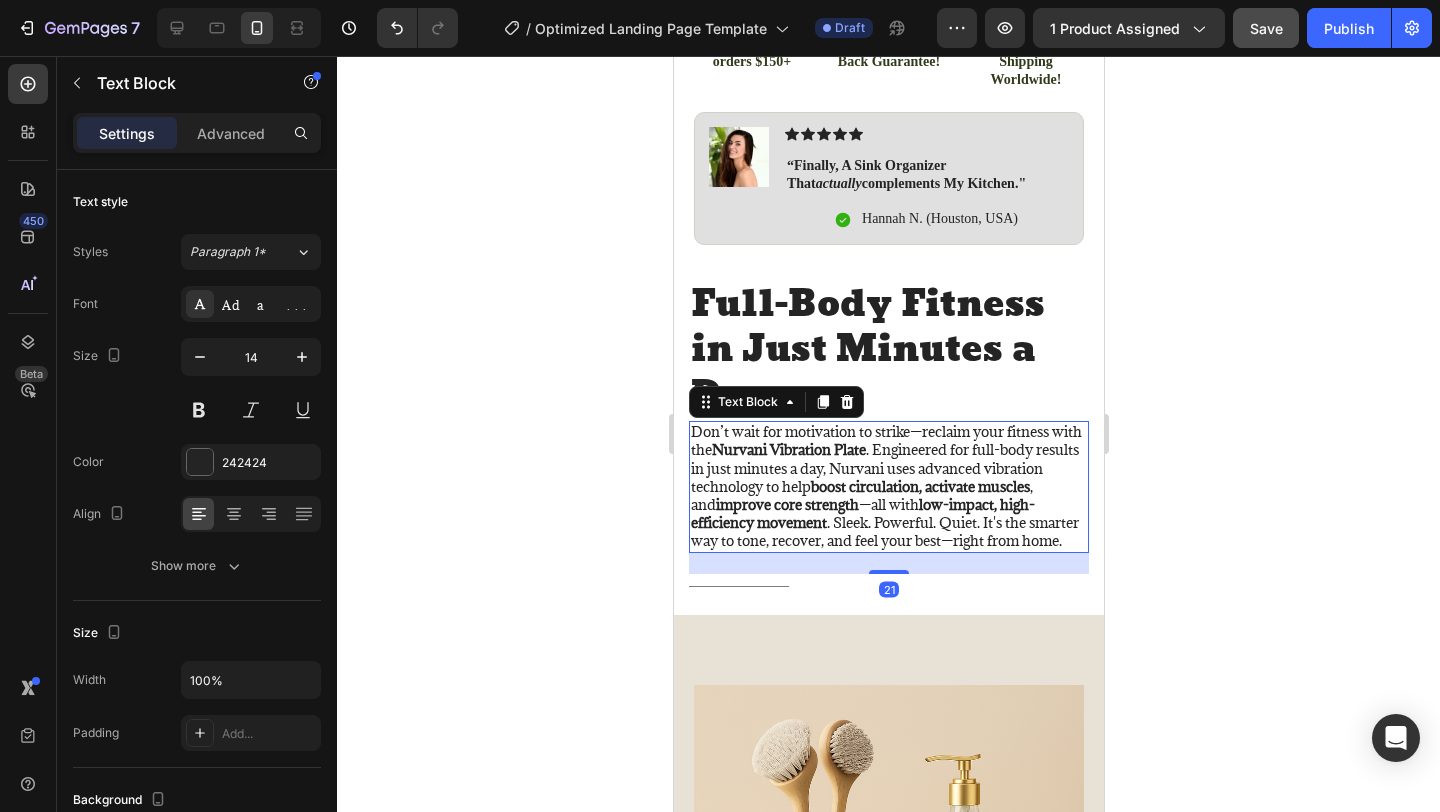click on "Don’t wait for motivation to strike—reclaim your fitness with the  Nurvani Vibration Plate . Engineered for full-body results in just minutes a day, Nurvani uses advanced vibration technology to help  boost circulation, activate muscles , and  improve core strength —all with  low-impact, high-efficiency movement . Sleek. Powerful. Quiet. It's the smarter way to tone, recover, and feel your best—right from home." at bounding box center (888, 486) 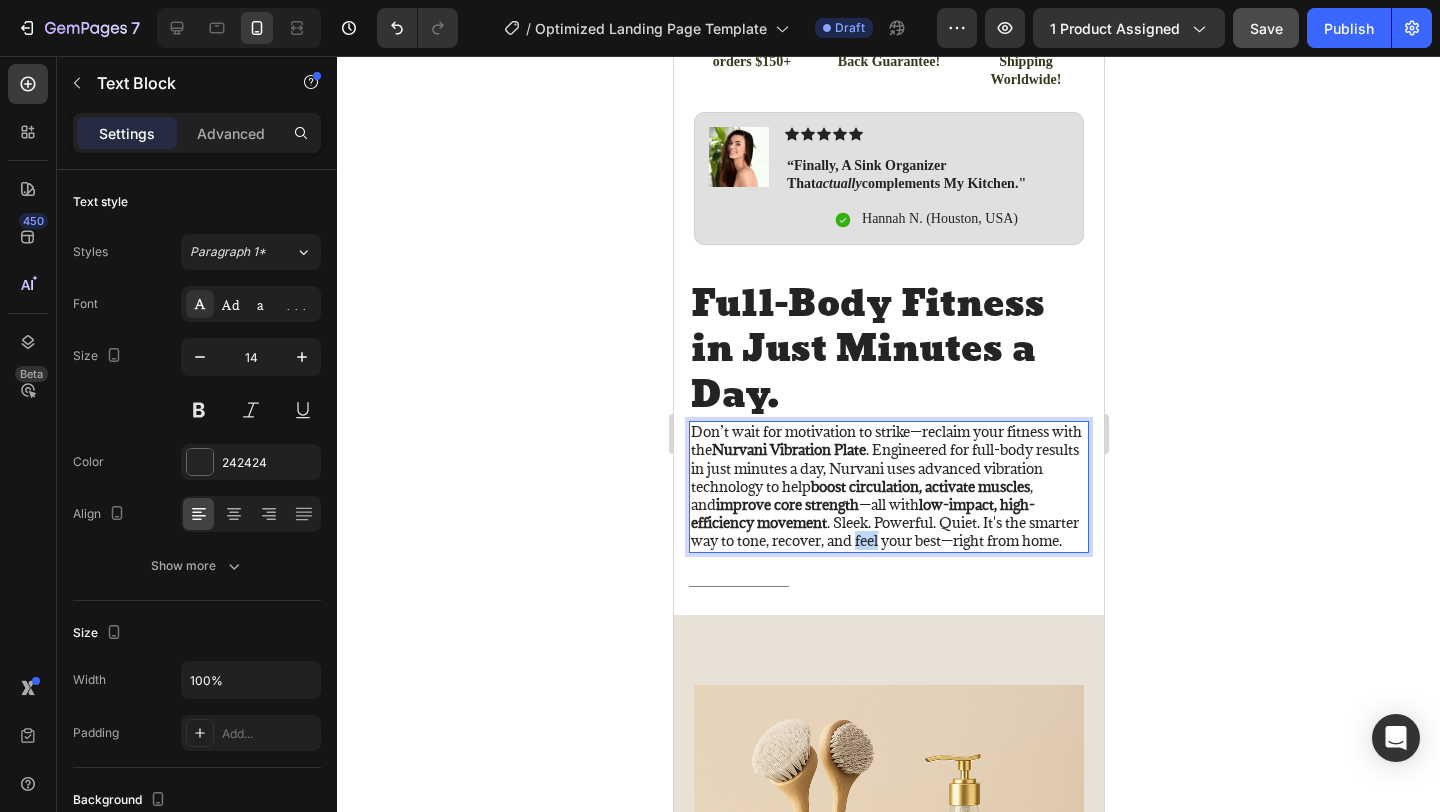 click on "Don’t wait for motivation to strike—reclaim your fitness with the  Nurvani Vibration Plate . Engineered for full-body results in just minutes a day, Nurvani uses advanced vibration technology to help  boost circulation, activate muscles , and  improve core strength —all with  low-impact, high-efficiency movement . Sleek. Powerful. Quiet. It's the smarter way to tone, recover, and feel your best—right from home." at bounding box center (888, 486) 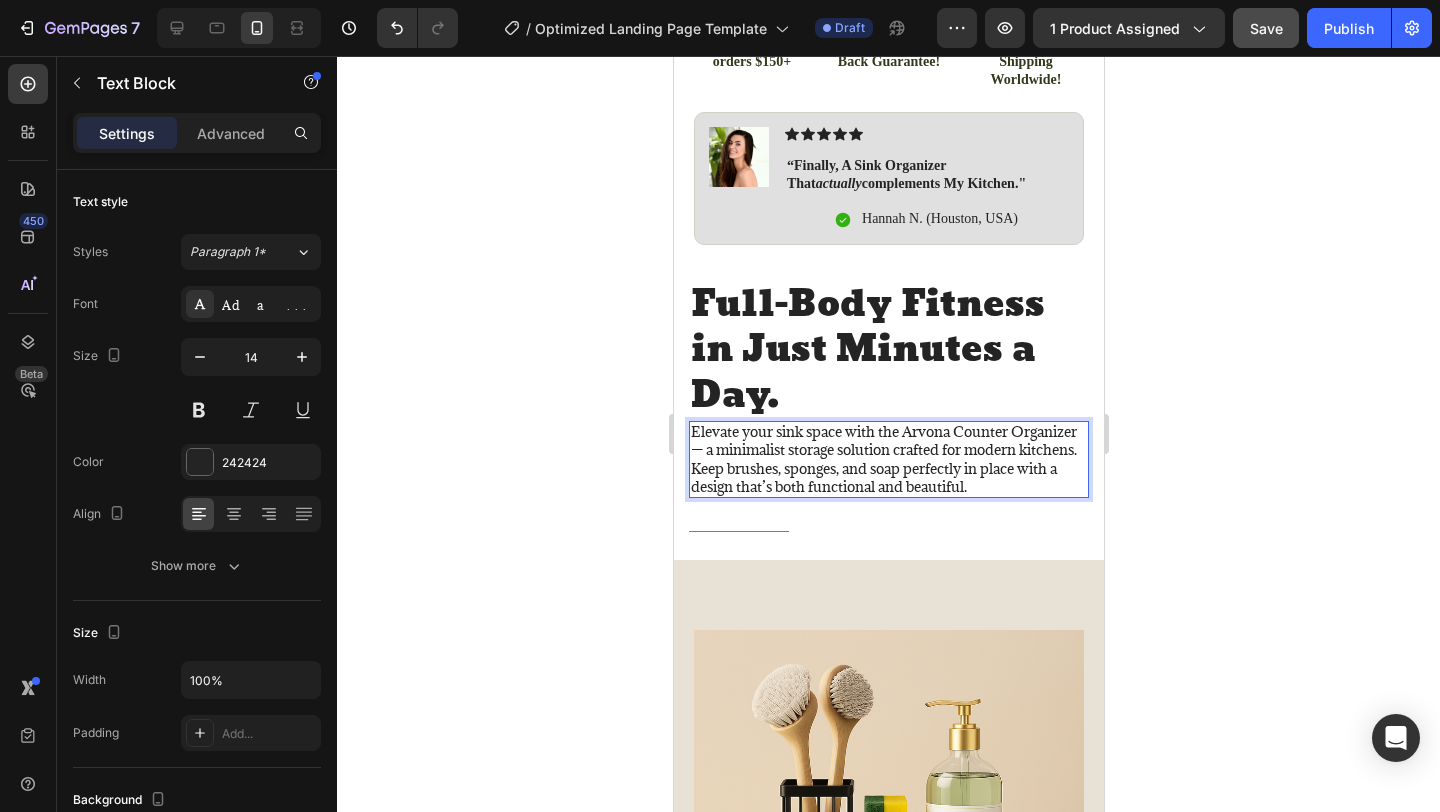 click 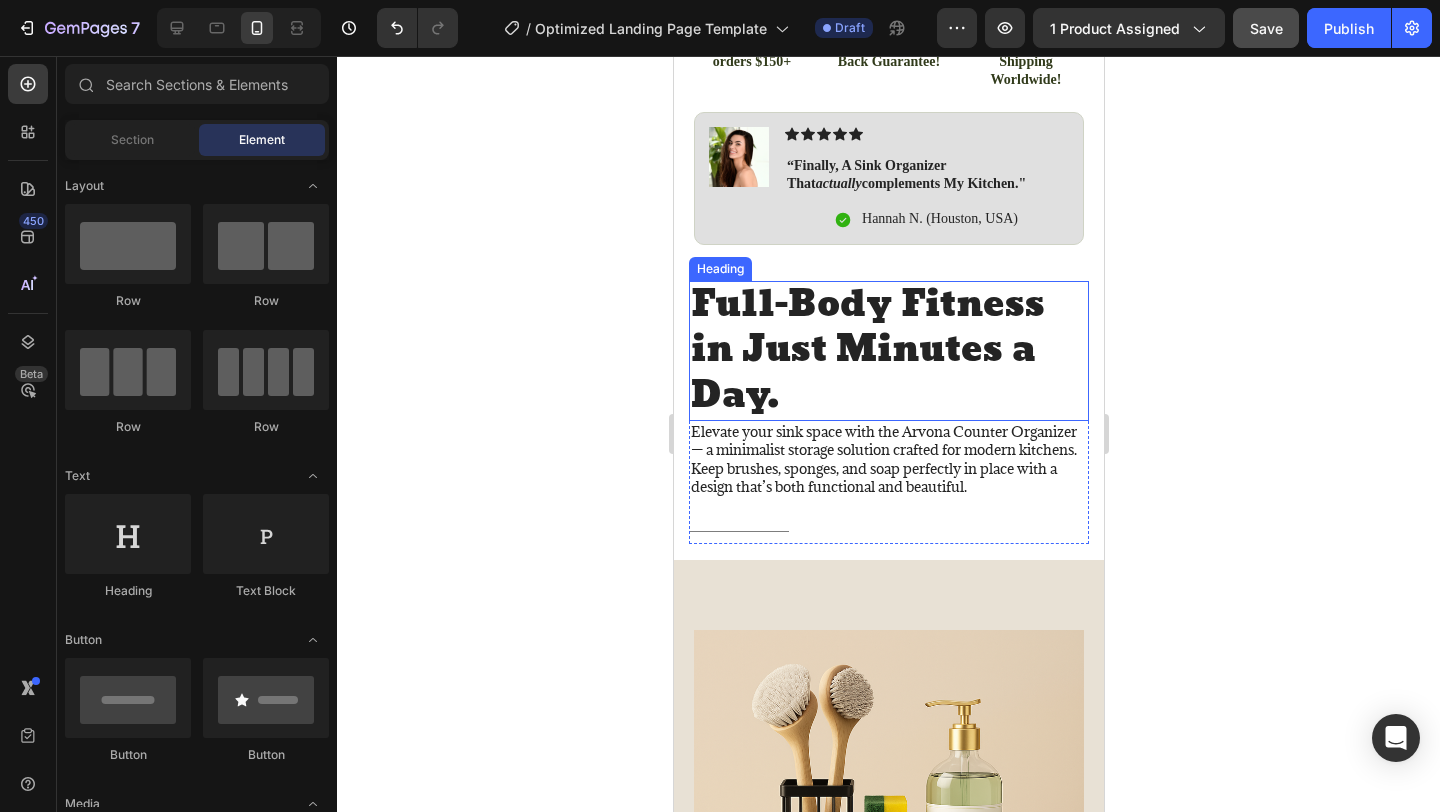 click on "Full-Body Fitness in Just Minutes a Day." at bounding box center (888, 351) 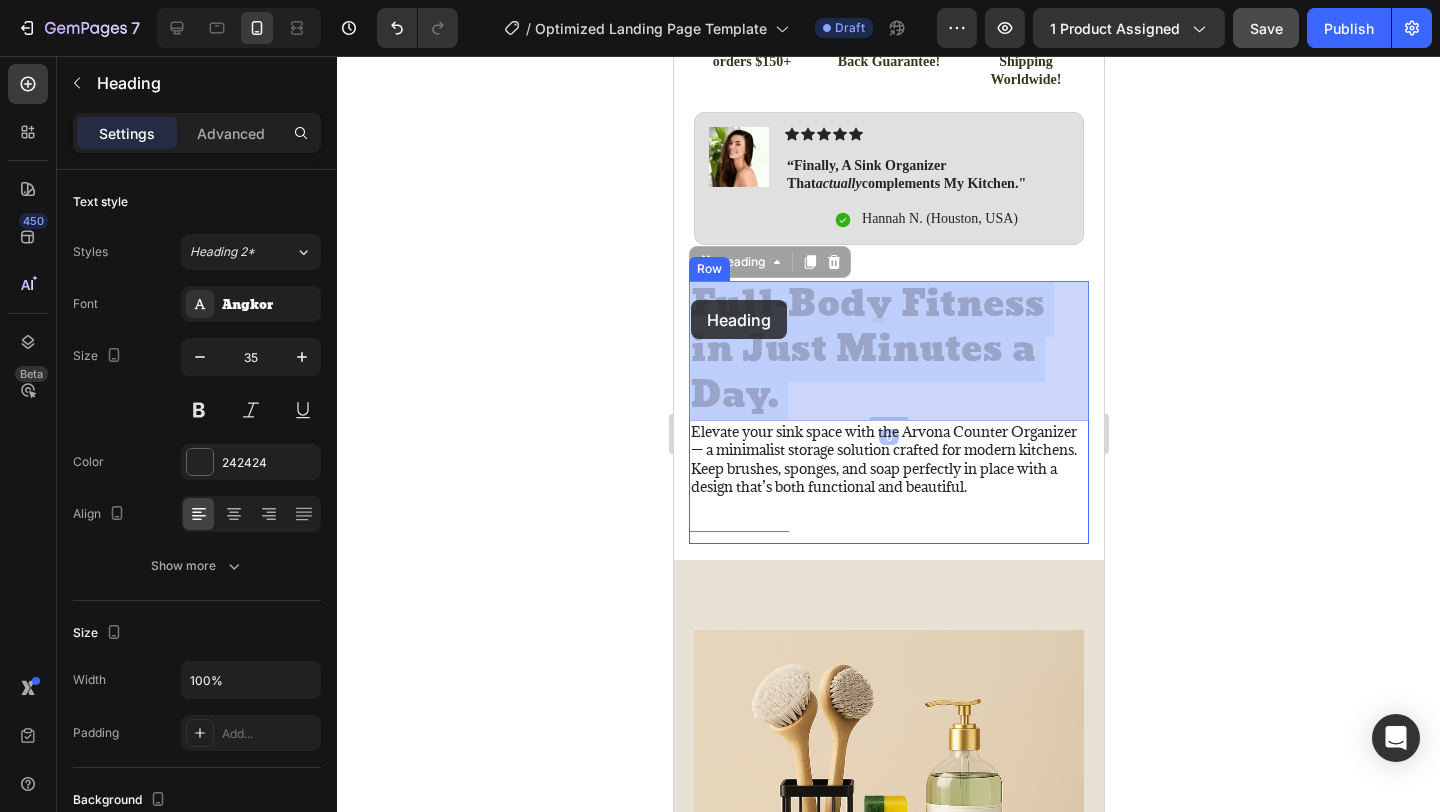 drag, startPoint x: 780, startPoint y: 395, endPoint x: 690, endPoint y: 300, distance: 130.86252 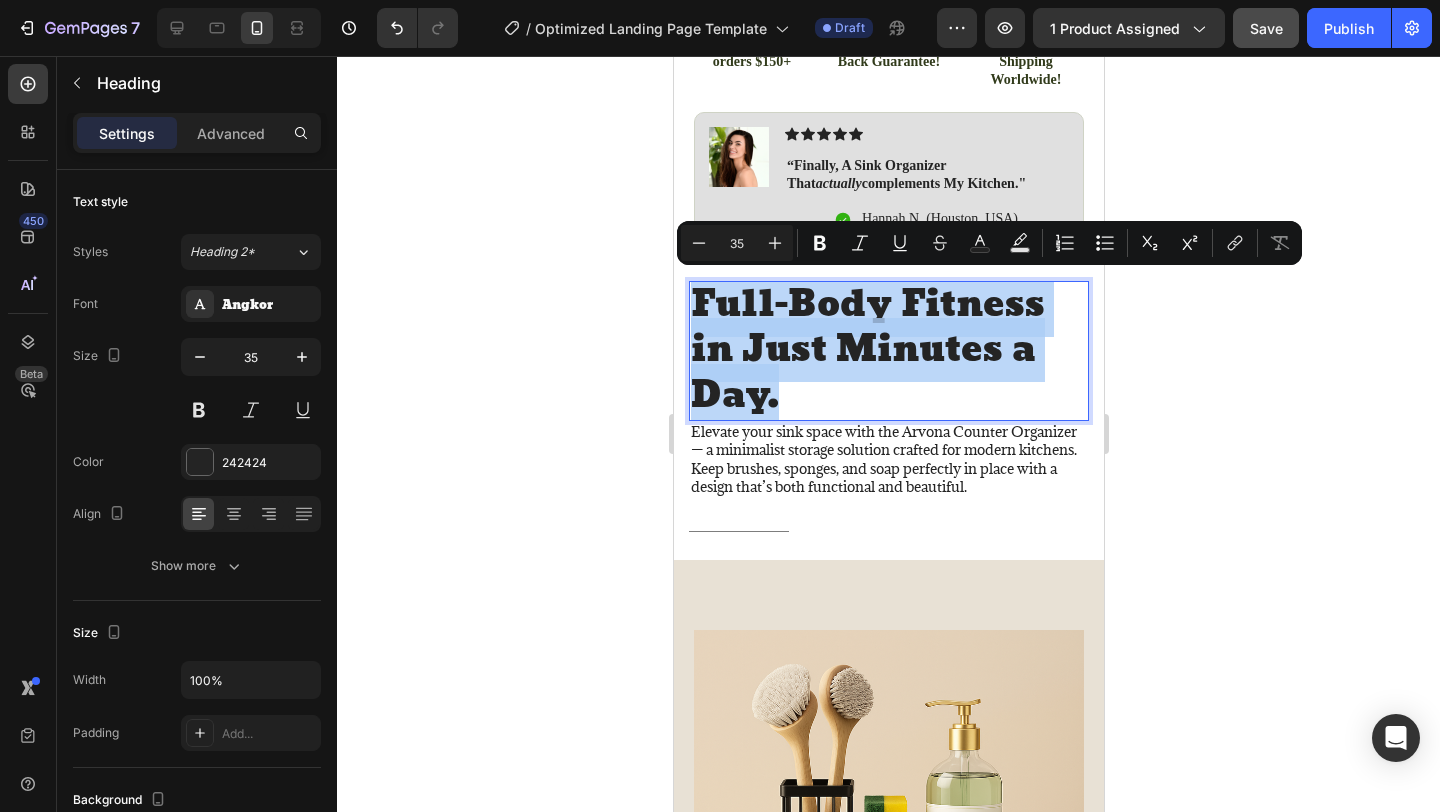 drag, startPoint x: 788, startPoint y: 394, endPoint x: 699, endPoint y: 290, distance: 136.88316 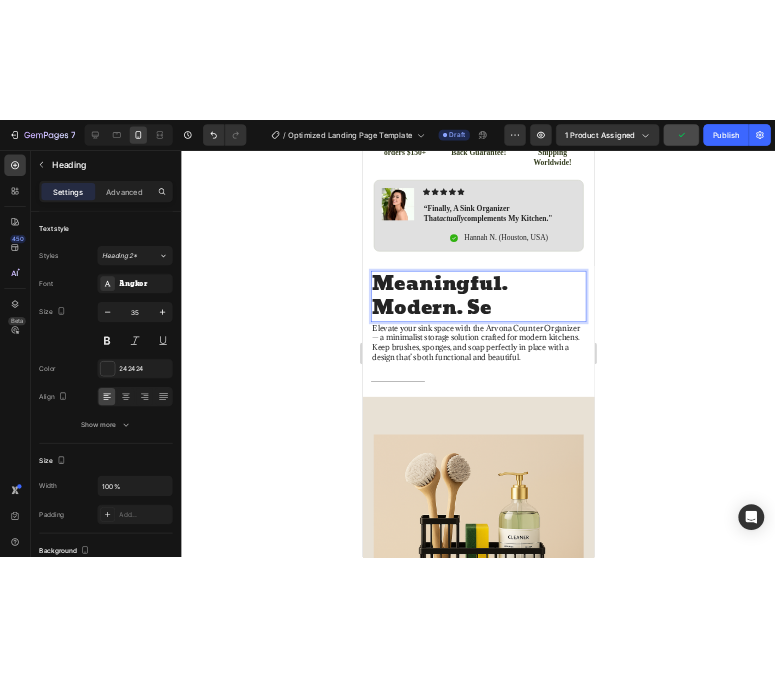 scroll, scrollTop: 6, scrollLeft: 0, axis: vertical 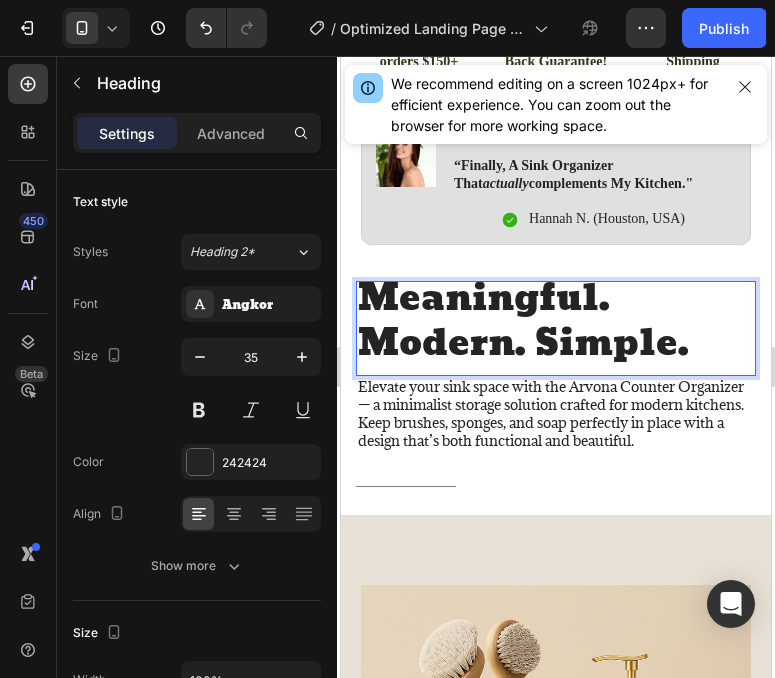 click on "Meaningful. Modern. Simple." at bounding box center [556, 322] 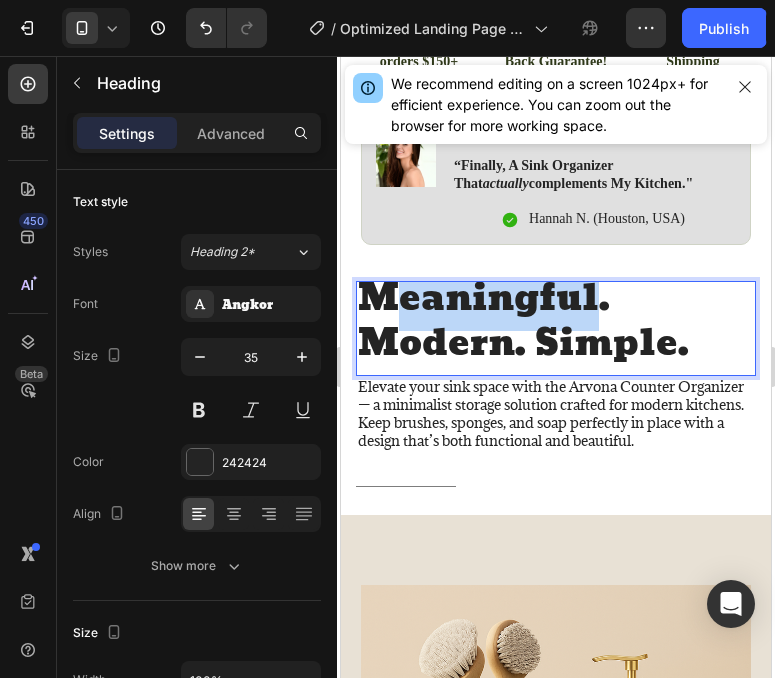 drag, startPoint x: 602, startPoint y: 303, endPoint x: 406, endPoint y: 306, distance: 196.02296 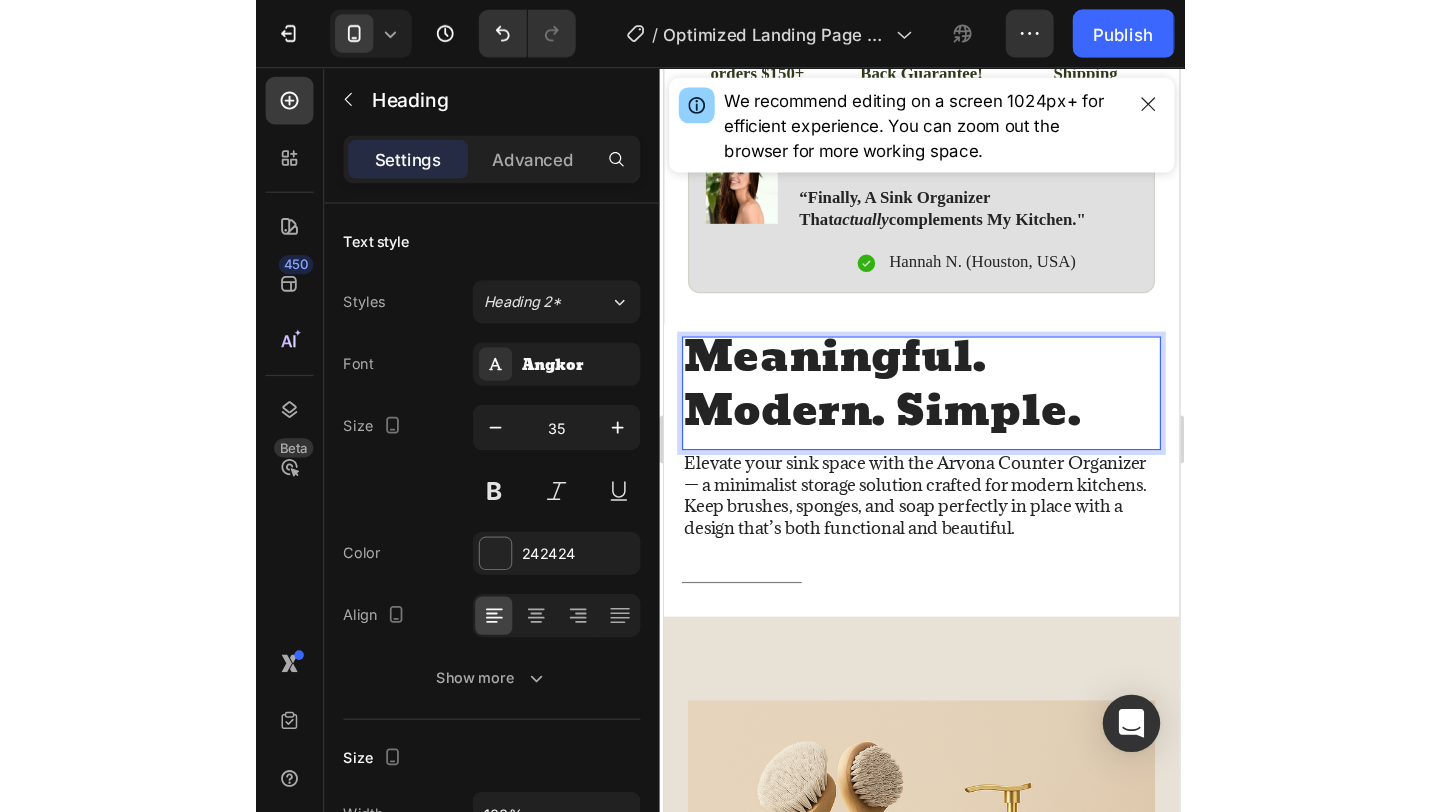 scroll, scrollTop: 0, scrollLeft: 0, axis: both 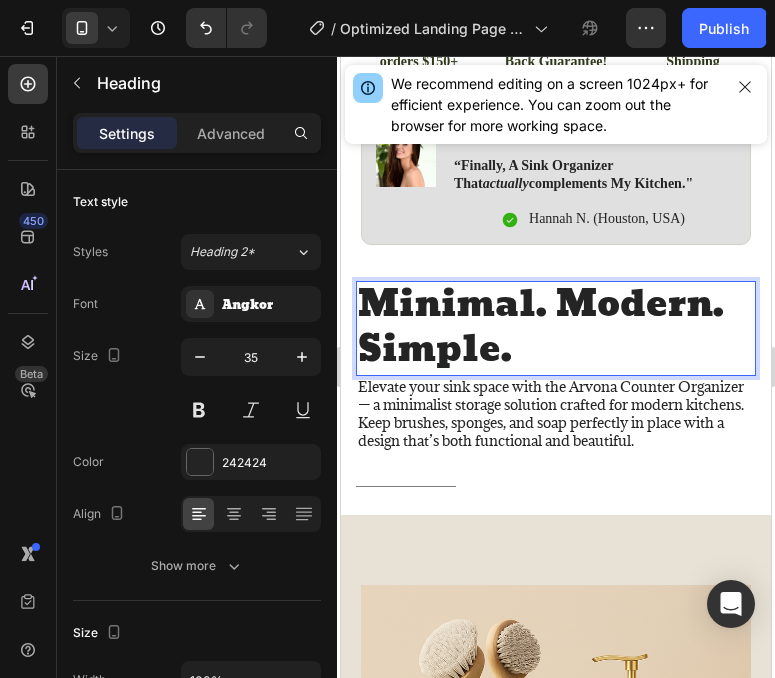 click on "Minimal. Modern. Simple." at bounding box center [556, 328] 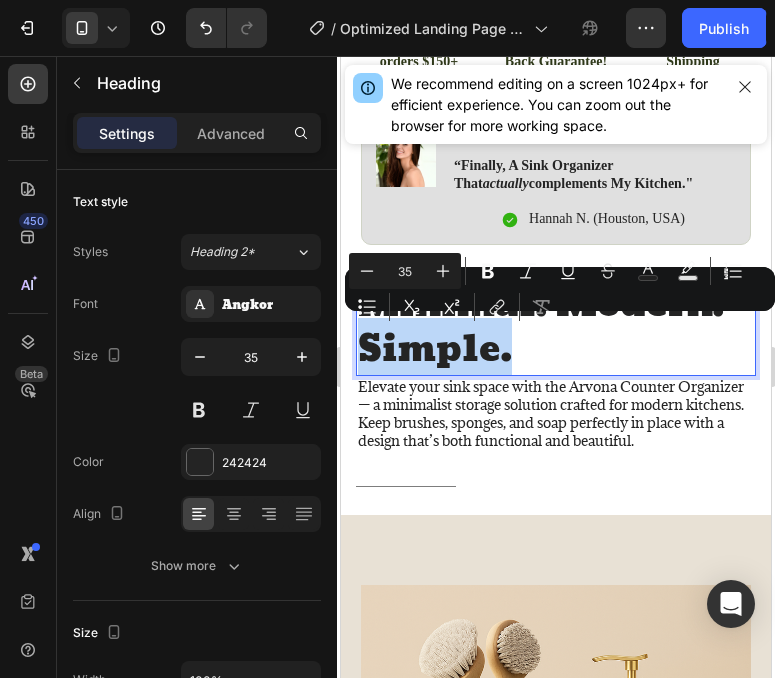 drag, startPoint x: 495, startPoint y: 352, endPoint x: 371, endPoint y: 347, distance: 124.10077 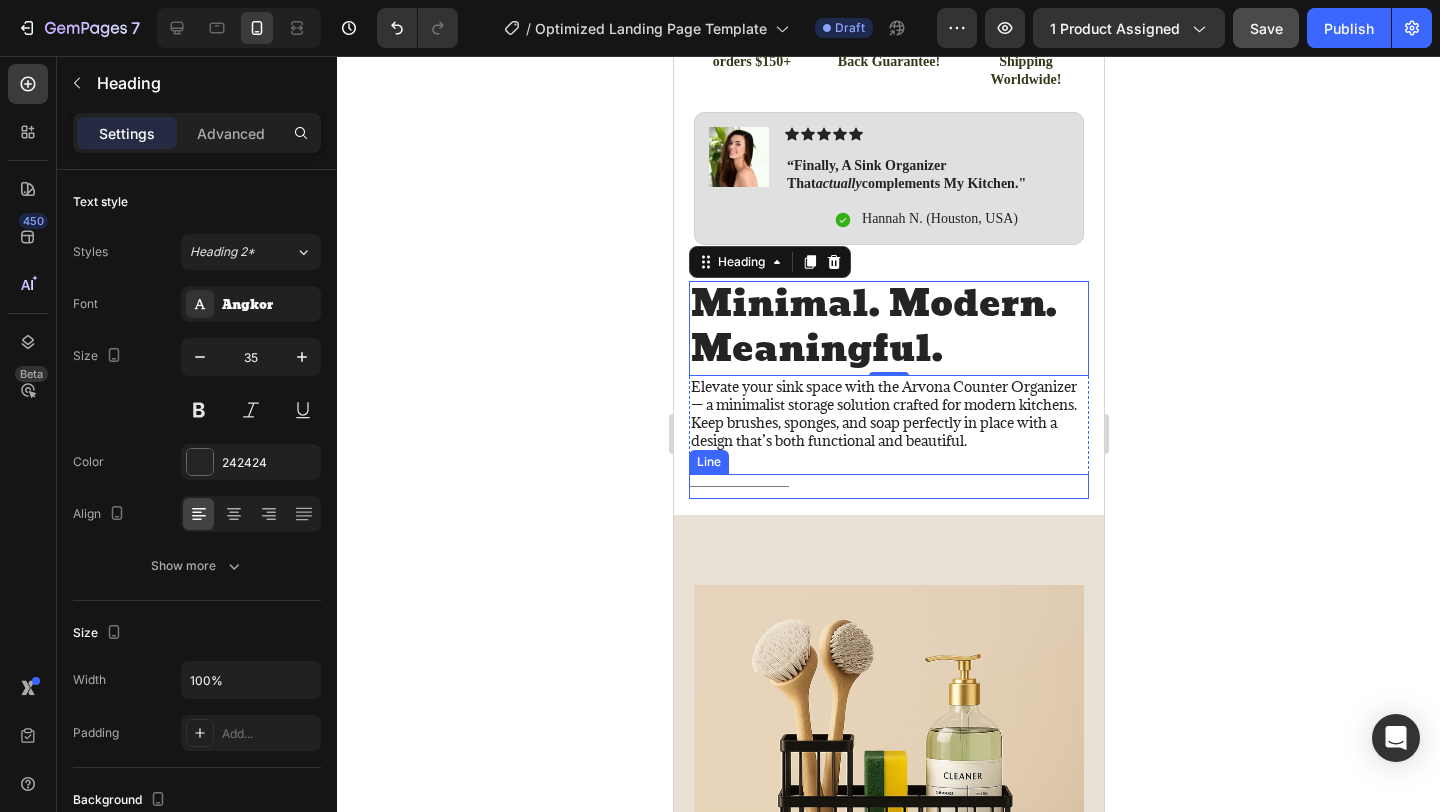 click 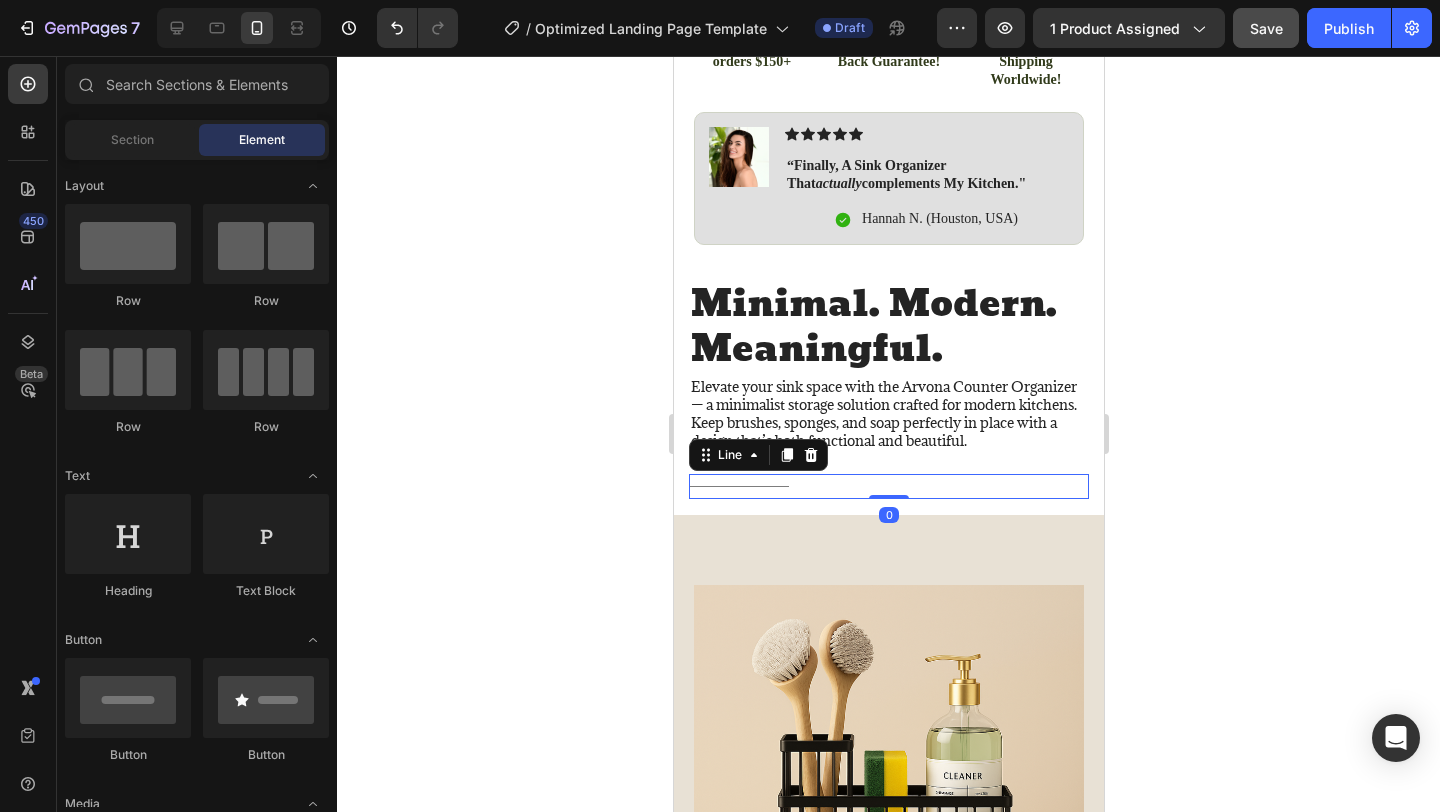 click on "Title Line   0" at bounding box center [888, 486] 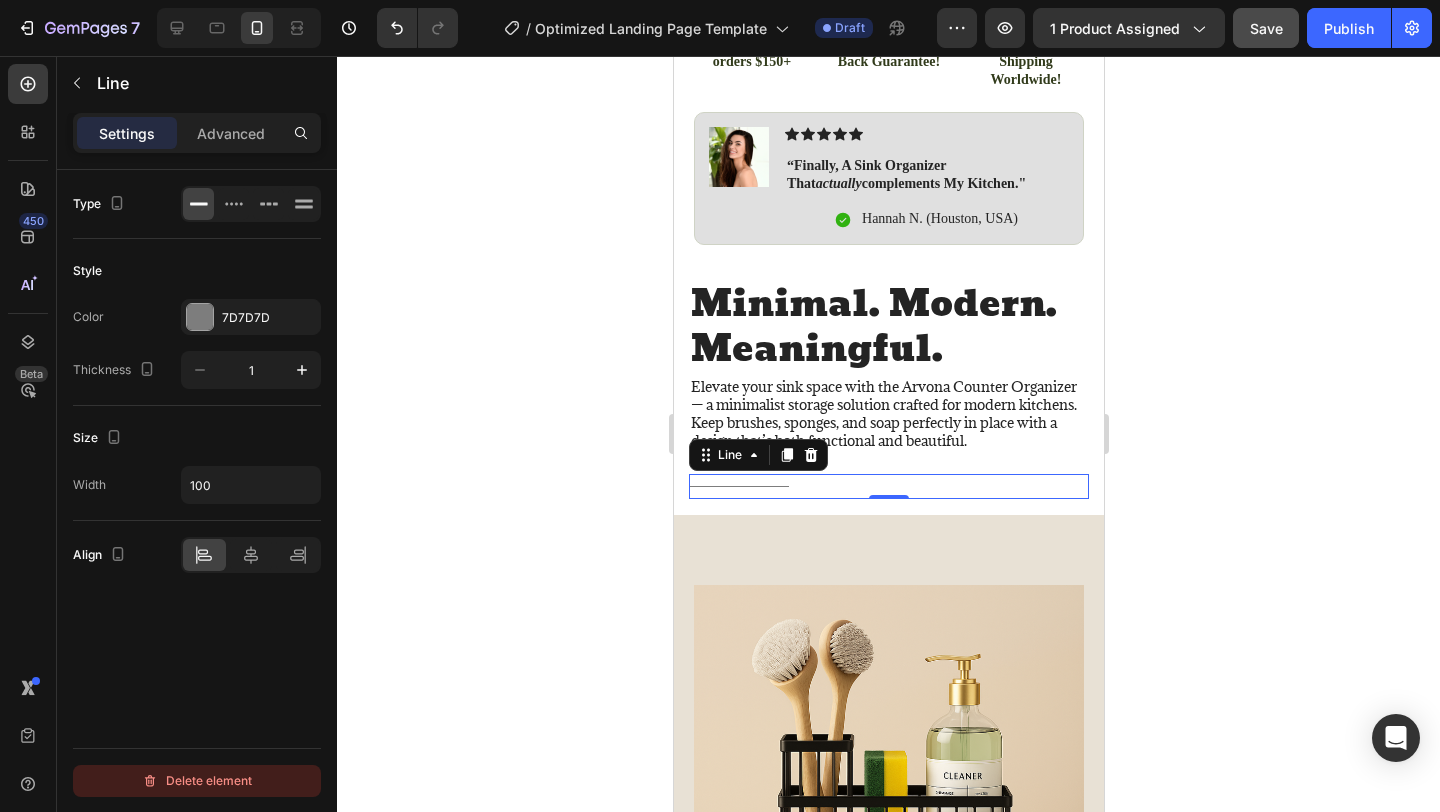 click on "Delete element" at bounding box center (197, 781) 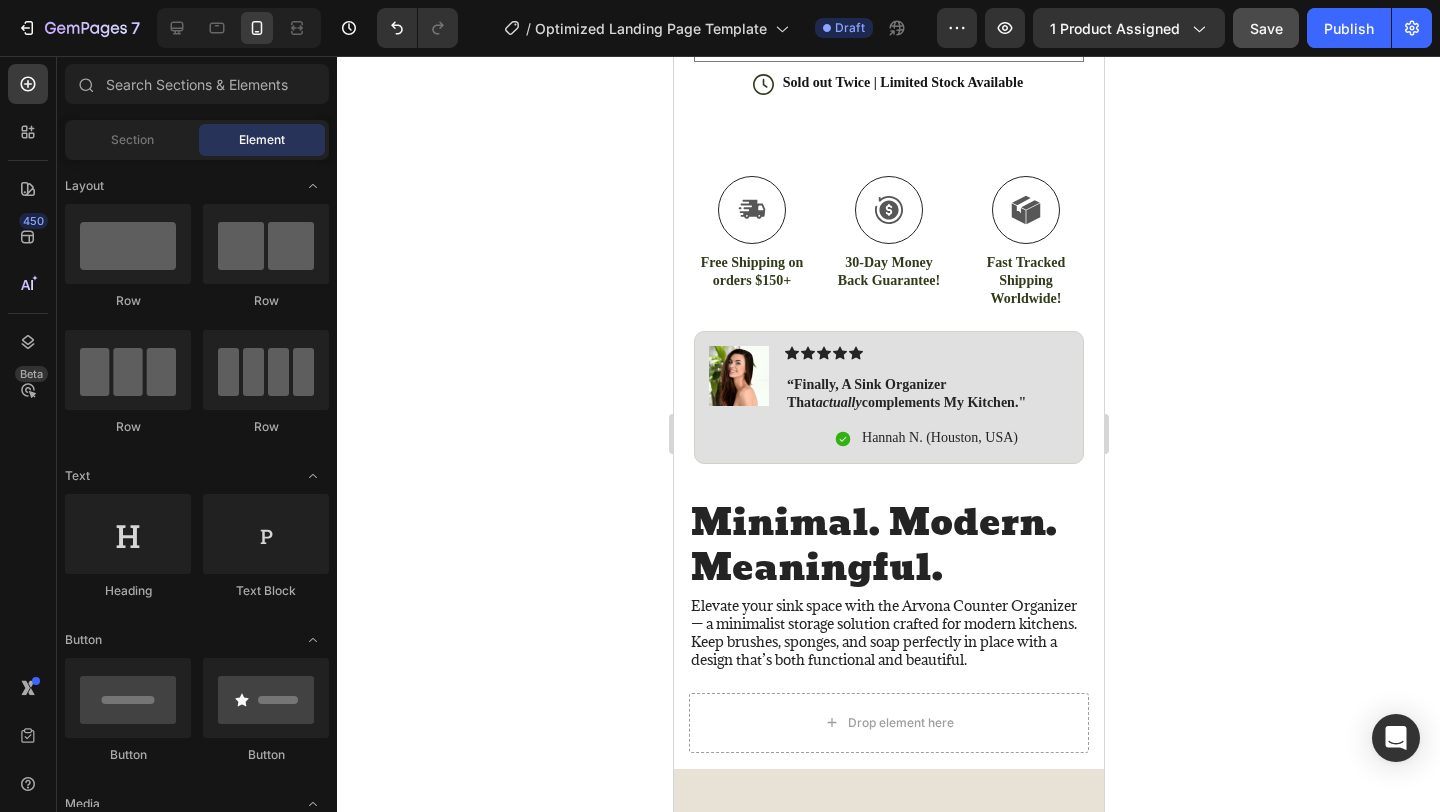scroll, scrollTop: 1342, scrollLeft: 0, axis: vertical 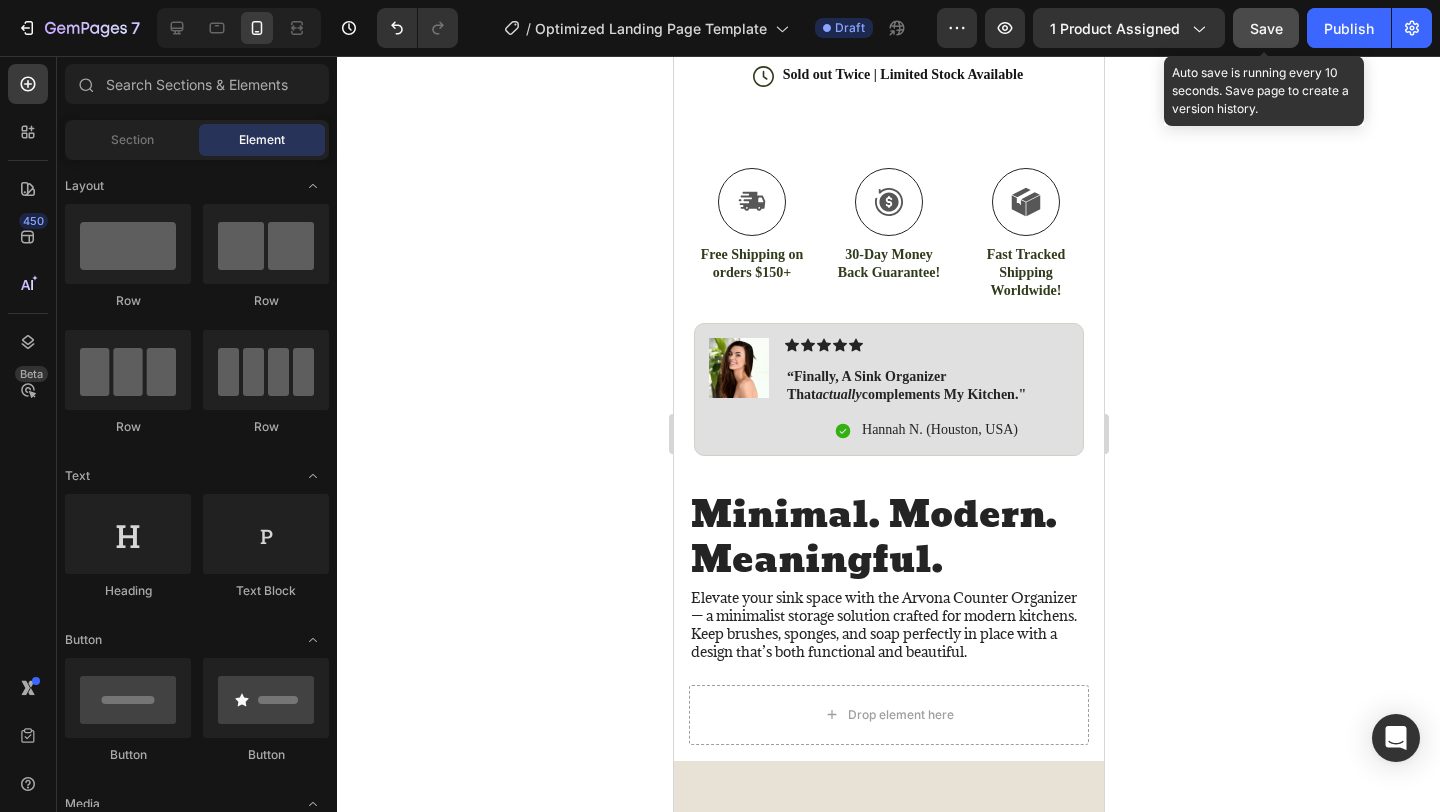 click on "Save" 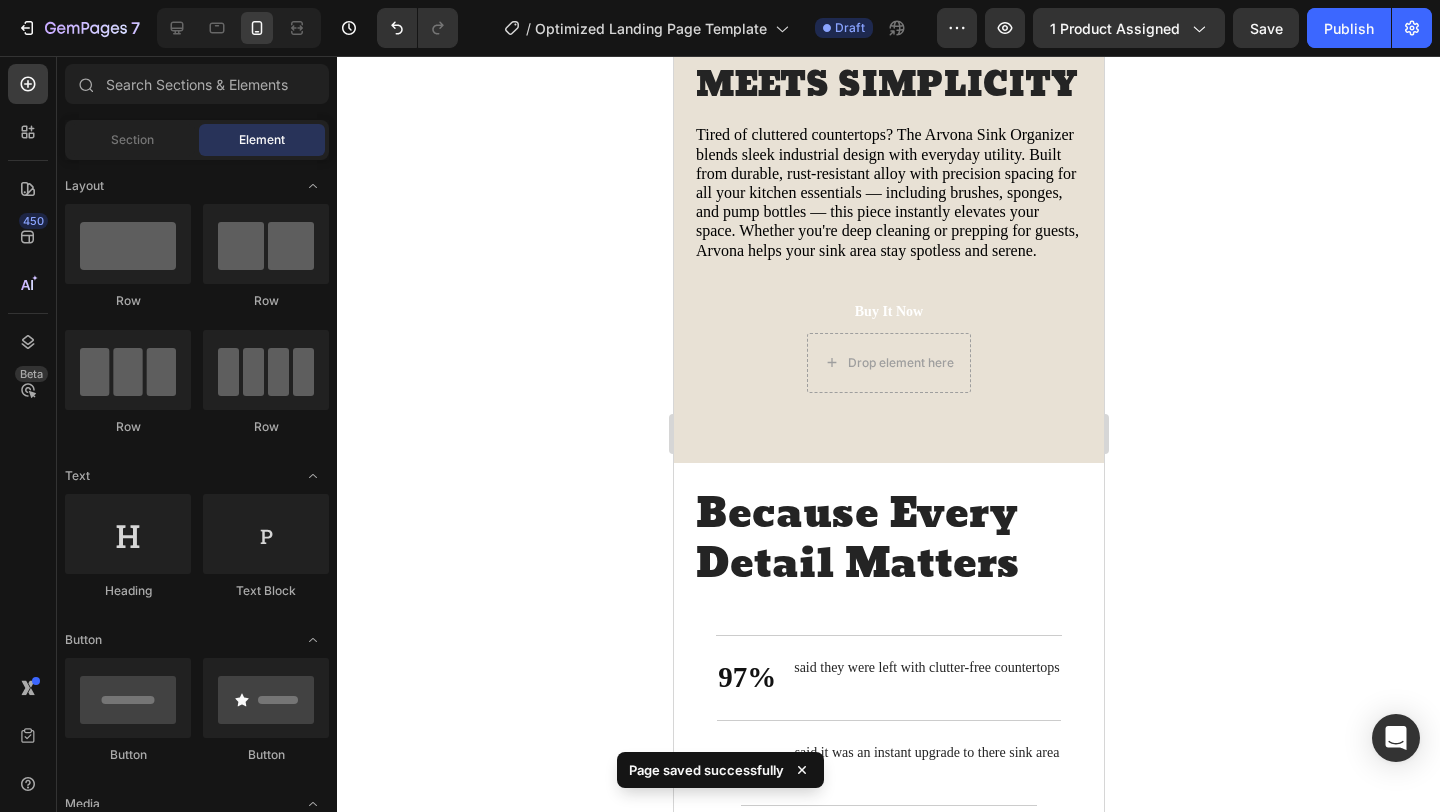 scroll, scrollTop: 2601, scrollLeft: 0, axis: vertical 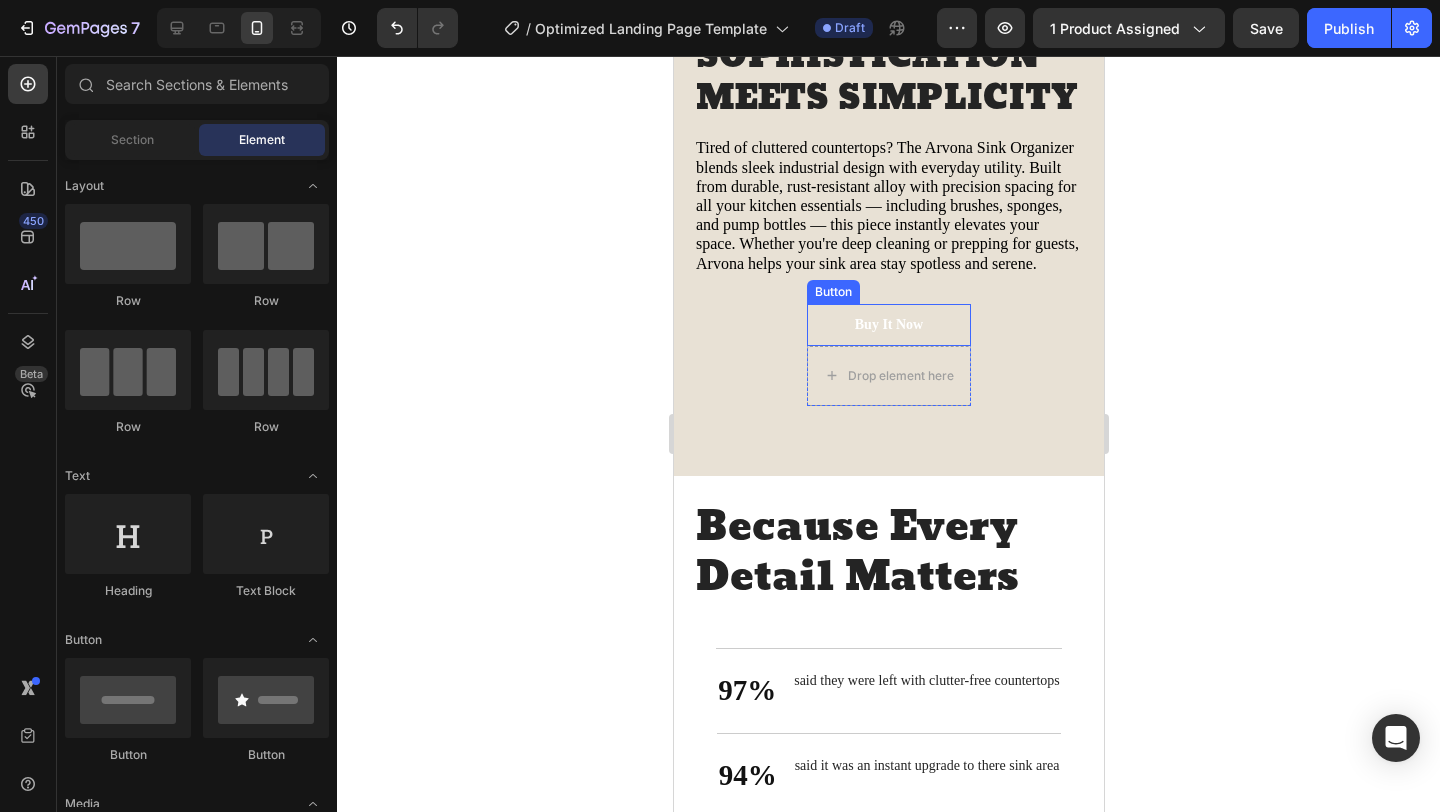 click on "Buy It Now" at bounding box center [888, 325] 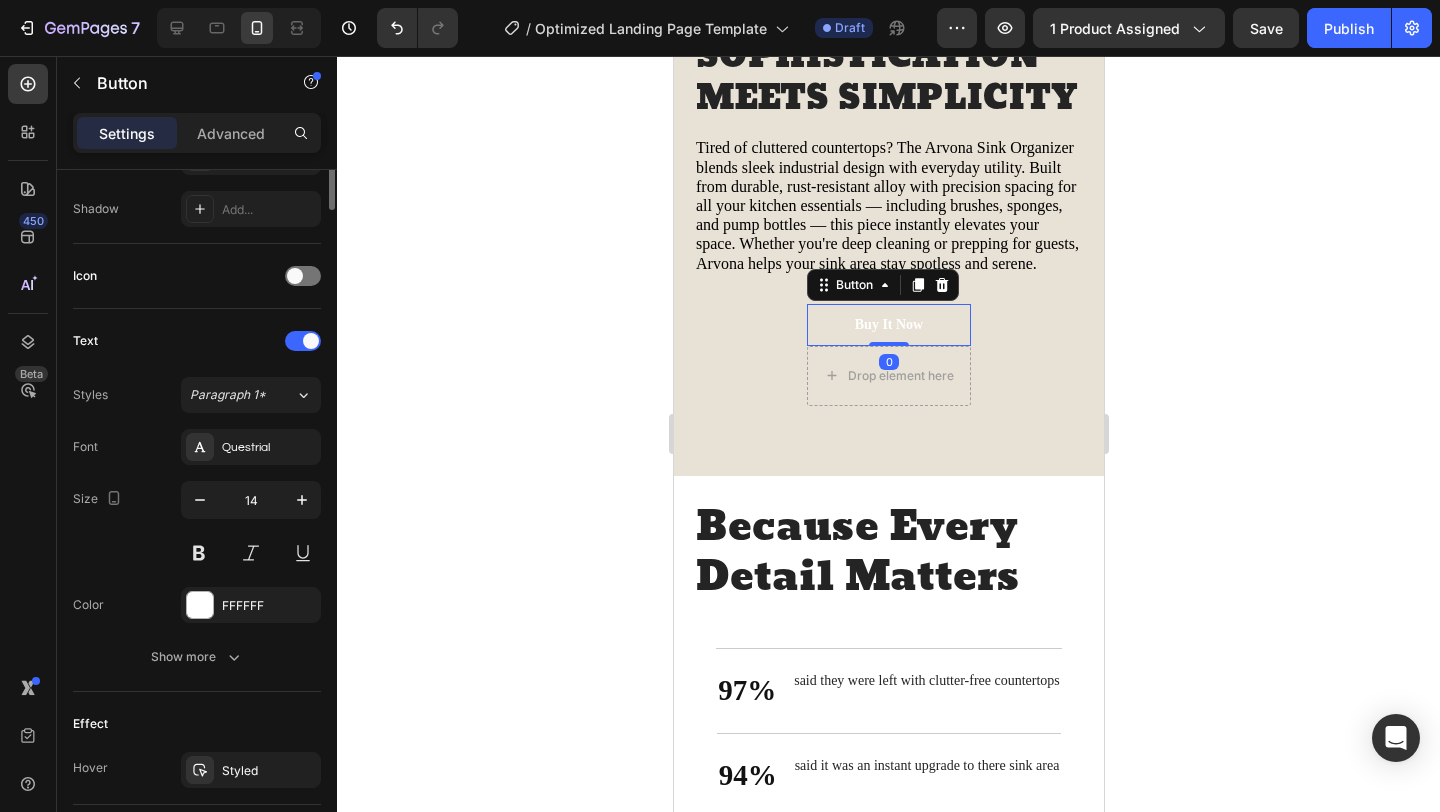 scroll, scrollTop: 735, scrollLeft: 0, axis: vertical 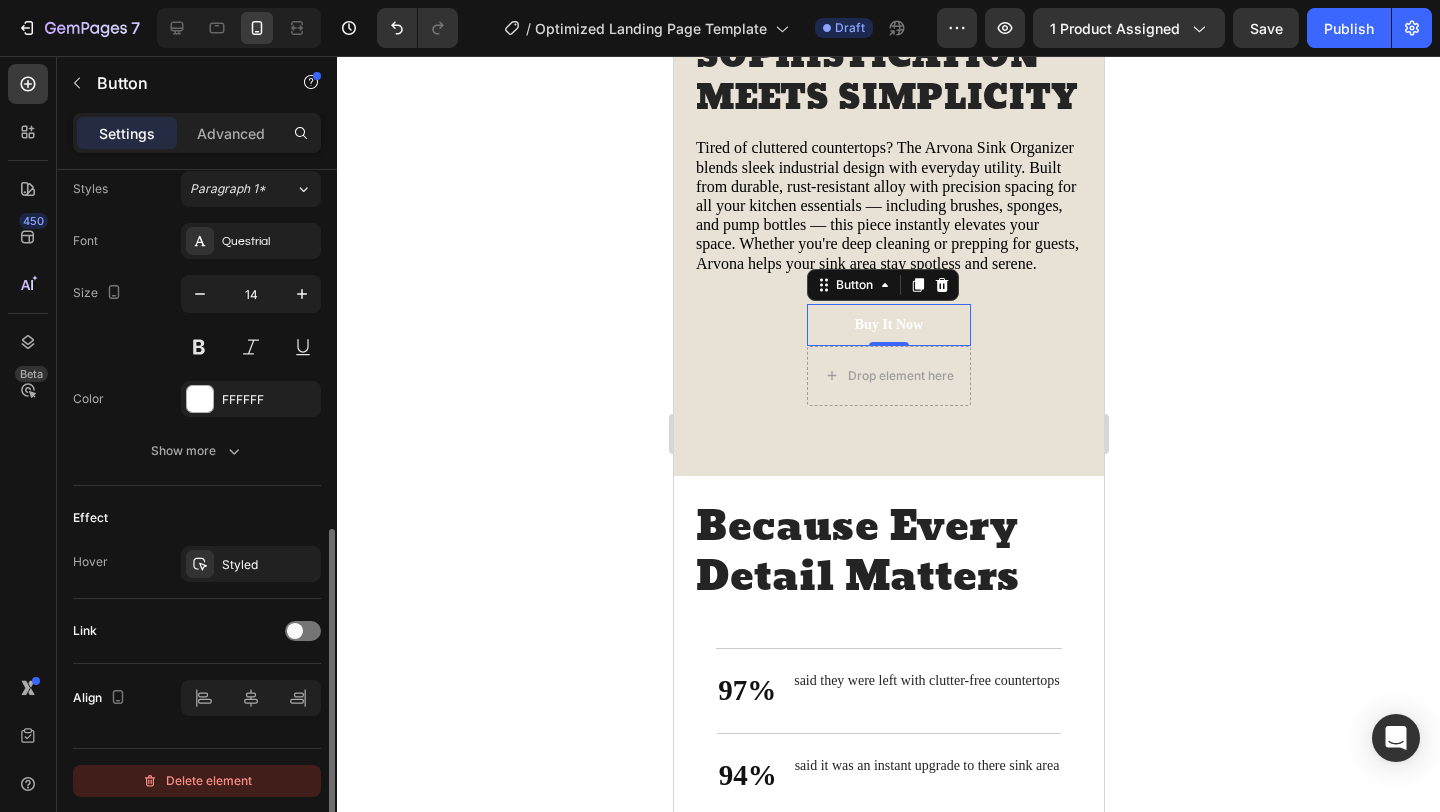 click on "Delete element" at bounding box center [197, 781] 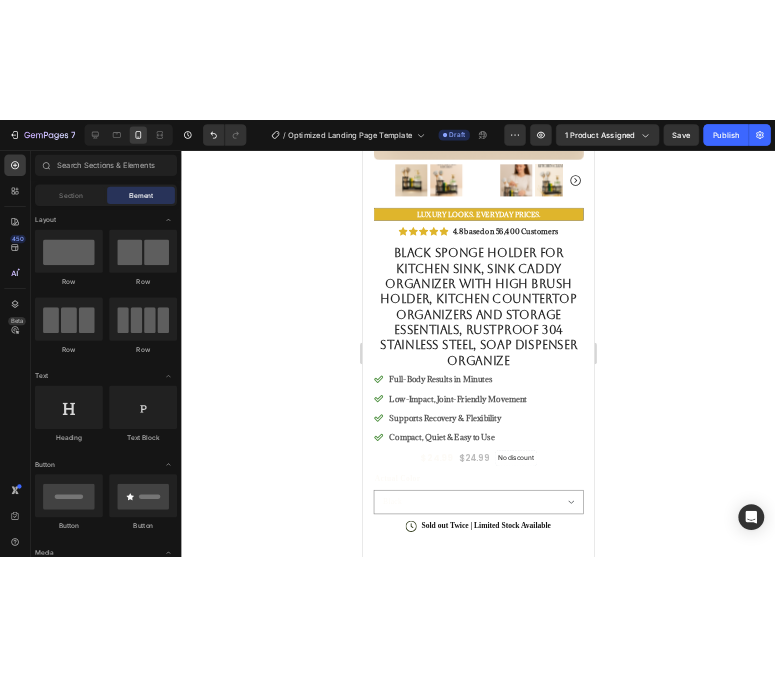 scroll, scrollTop: 677, scrollLeft: 0, axis: vertical 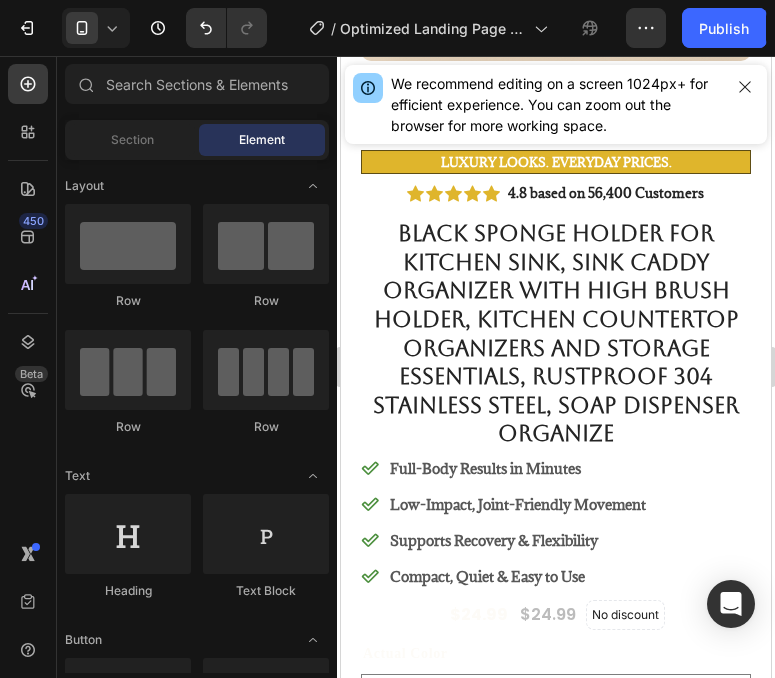 click on "Full-Body Results in Minutes" at bounding box center (518, 468) 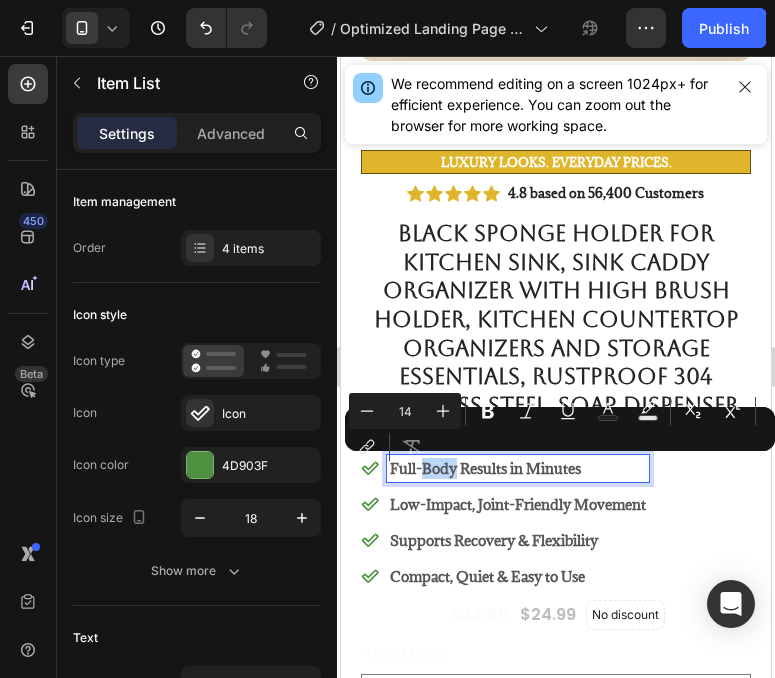 click on "Full-Body Results in Minutes" at bounding box center (518, 468) 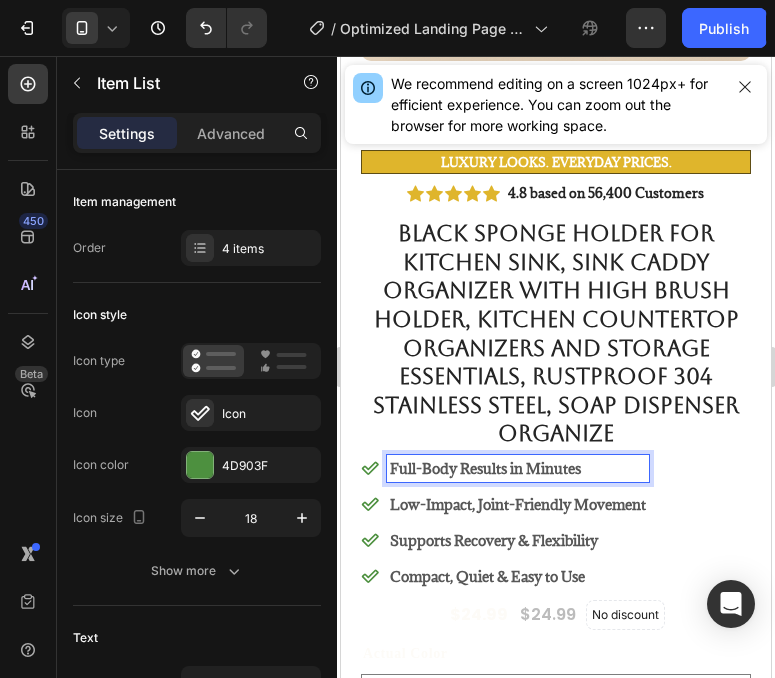 click on "Full-Body Results in Minutes" at bounding box center (518, 468) 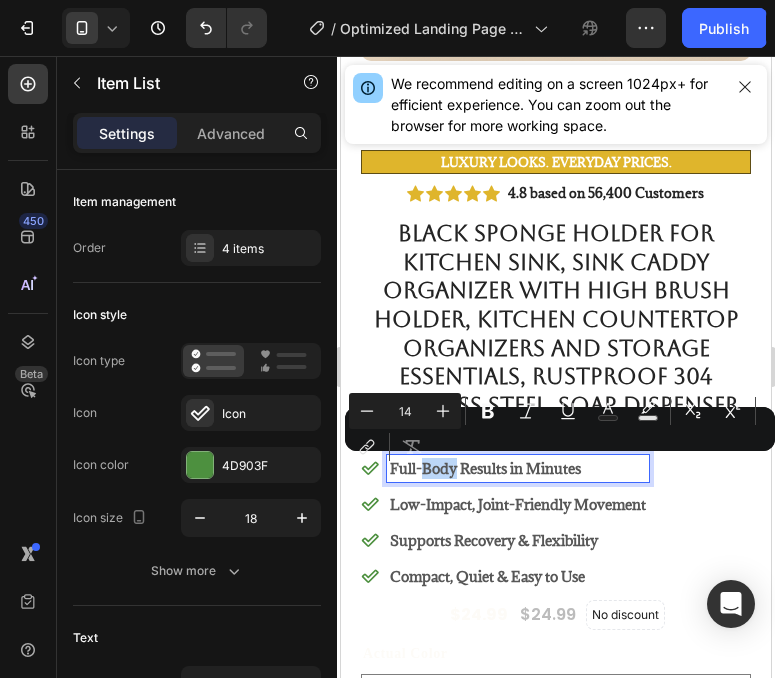 click on "Full-Body Results in Minutes" at bounding box center [518, 468] 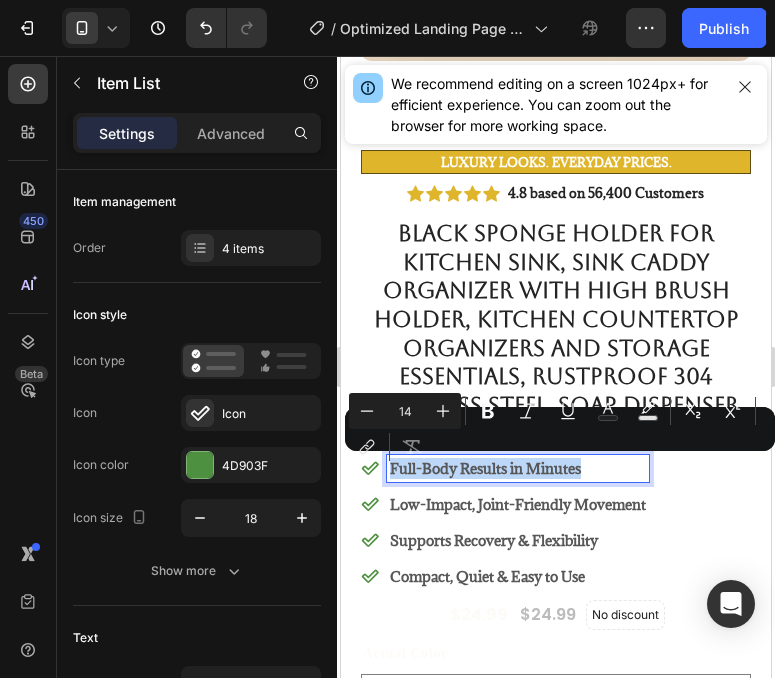 click on "Full-Body Results in Minutes" at bounding box center (518, 468) 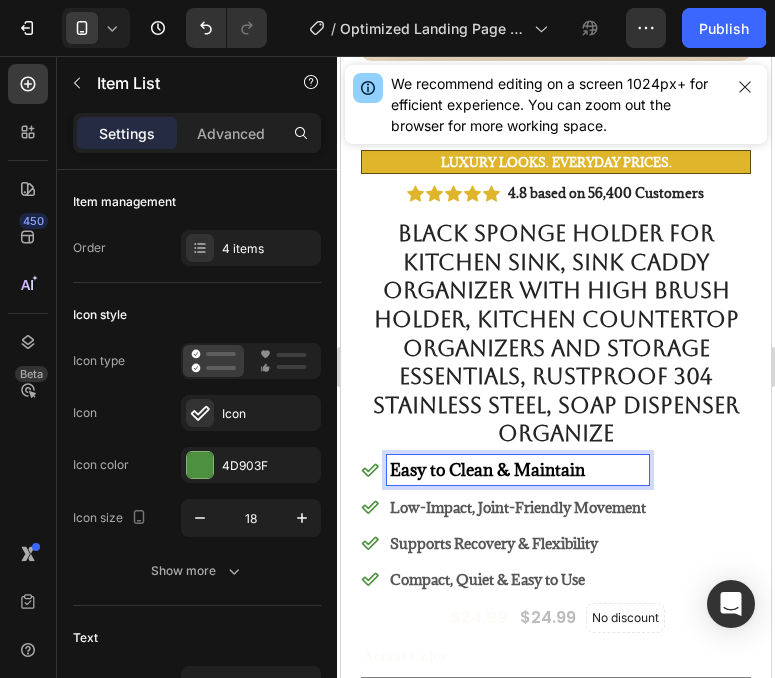 click on "Low-Impact, Joint-Friendly Movement" at bounding box center (518, 507) 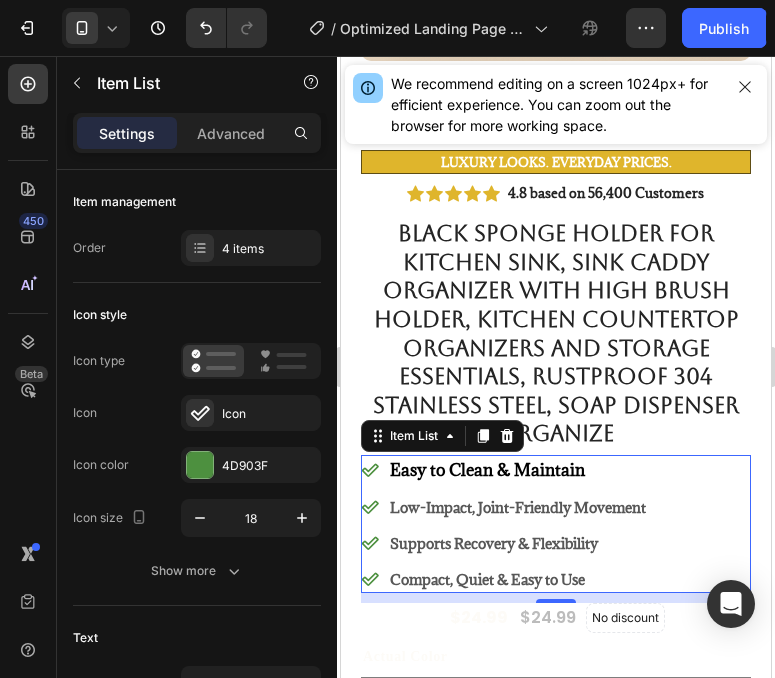 click on "Low-Impact, Joint-Friendly Movement" at bounding box center (518, 507) 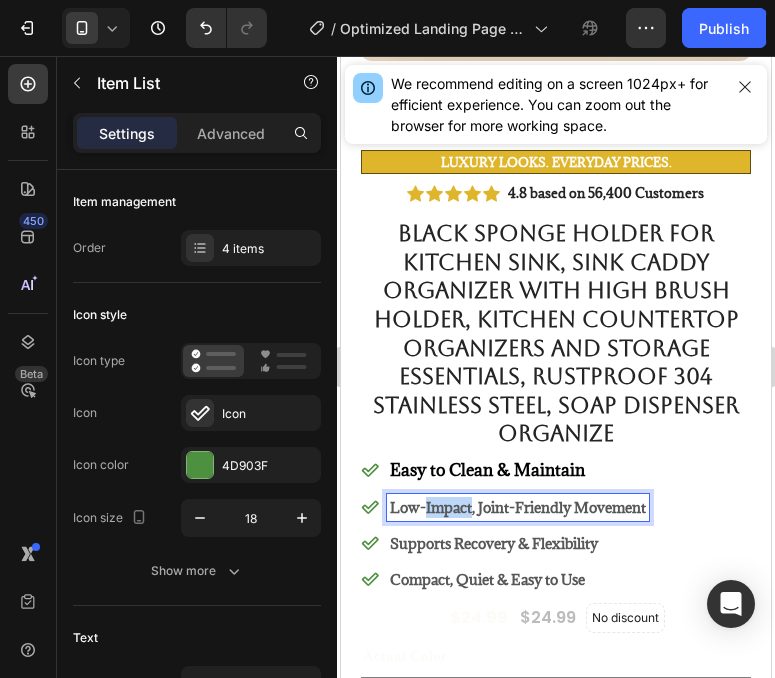 click on "Low-Impact, Joint-Friendly Movement" at bounding box center [518, 507] 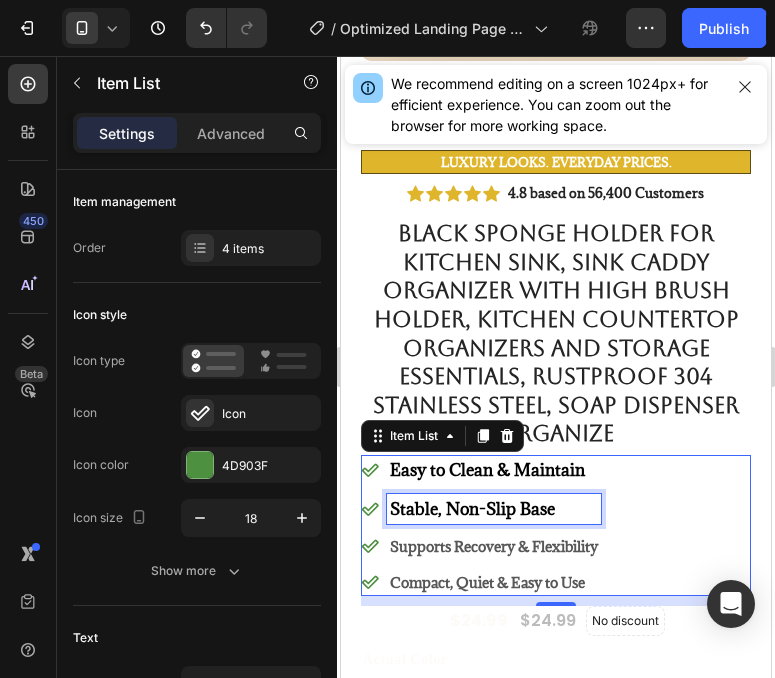 click on "Supports Recovery & Flexibility" at bounding box center [494, 546] 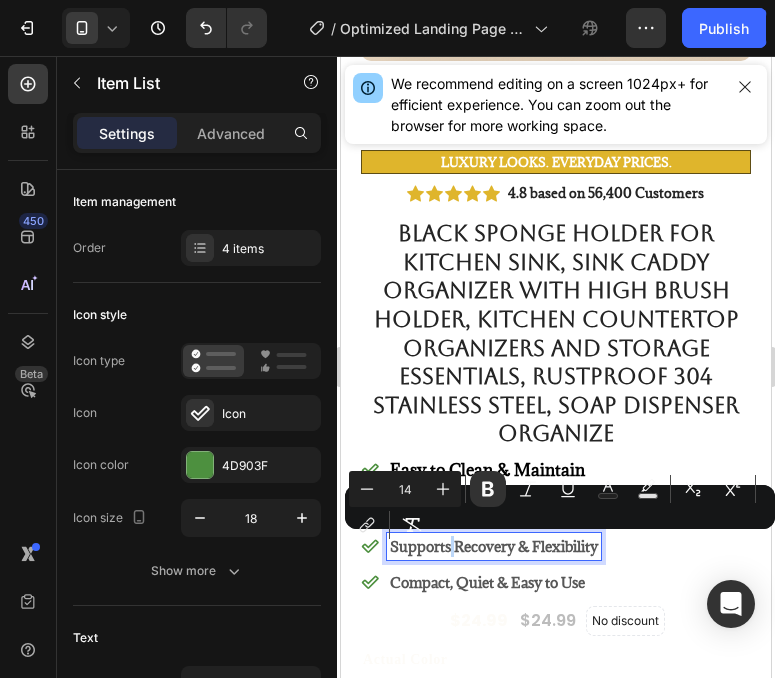click on "Supports Recovery & Flexibility" at bounding box center (494, 546) 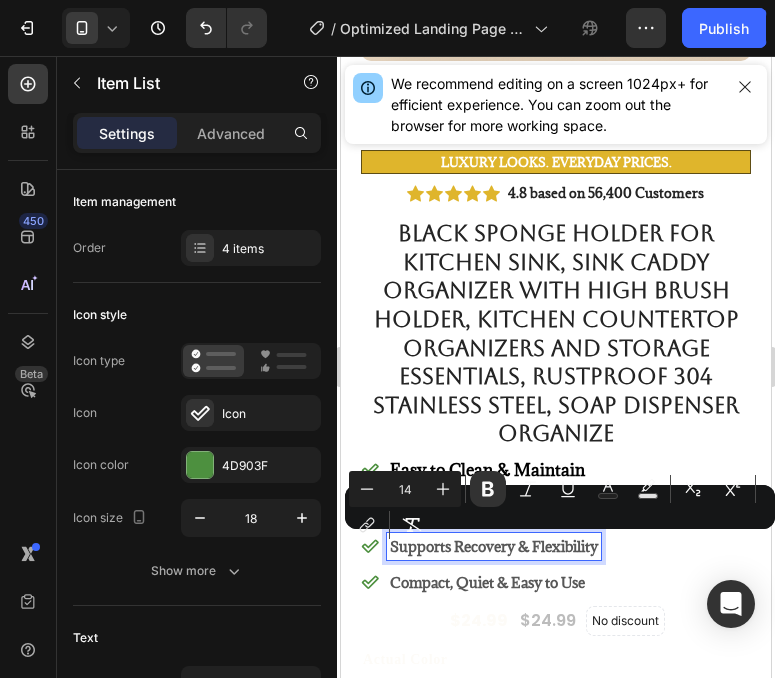 click on "Supports Recovery & Flexibility" at bounding box center [494, 546] 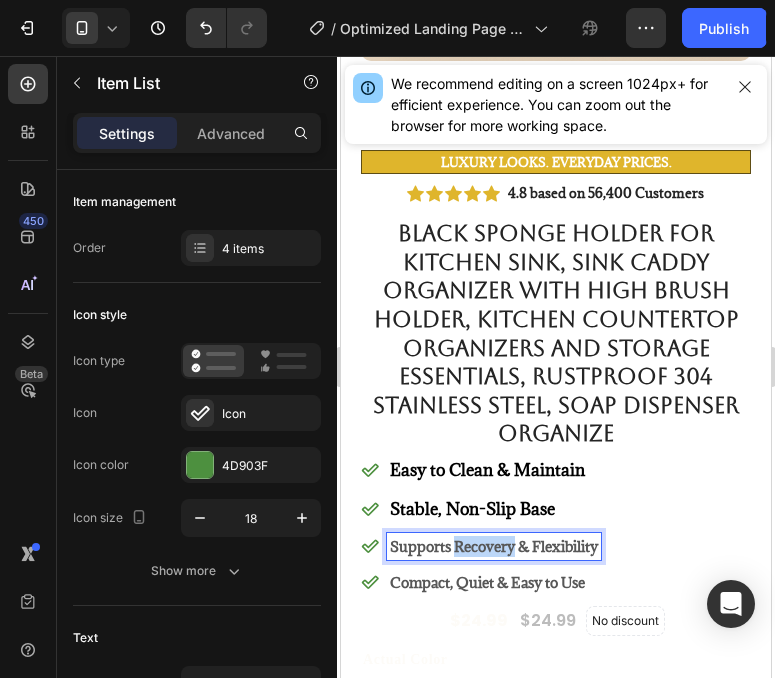 click on "Supports Recovery & Flexibility" at bounding box center (494, 546) 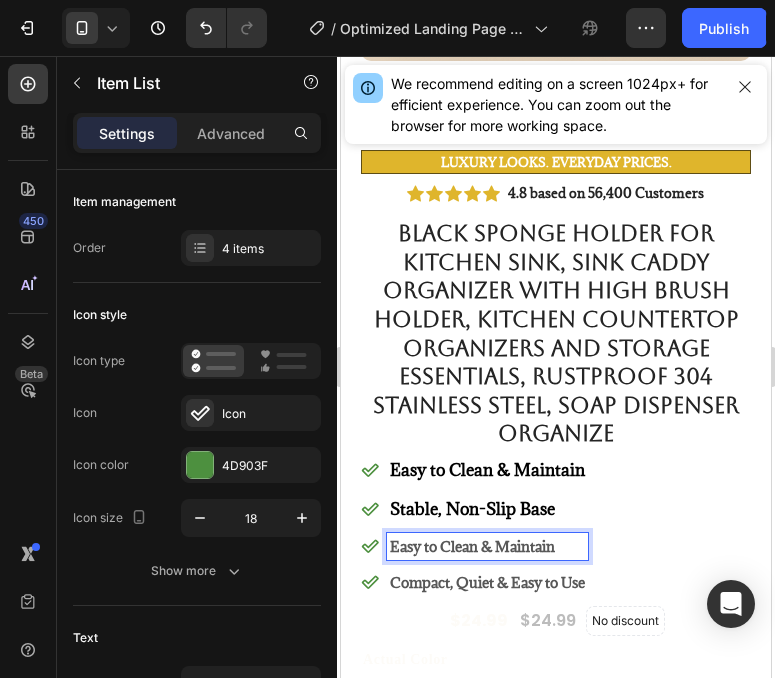 click on "Easy to Clean & Maintain" at bounding box center [472, 546] 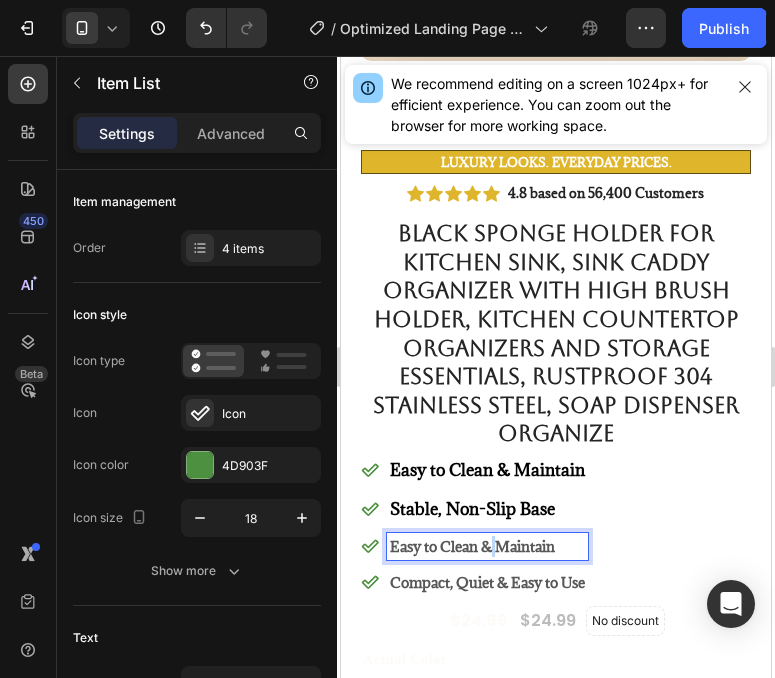 click on "Easy to Clean & Maintain" at bounding box center (472, 546) 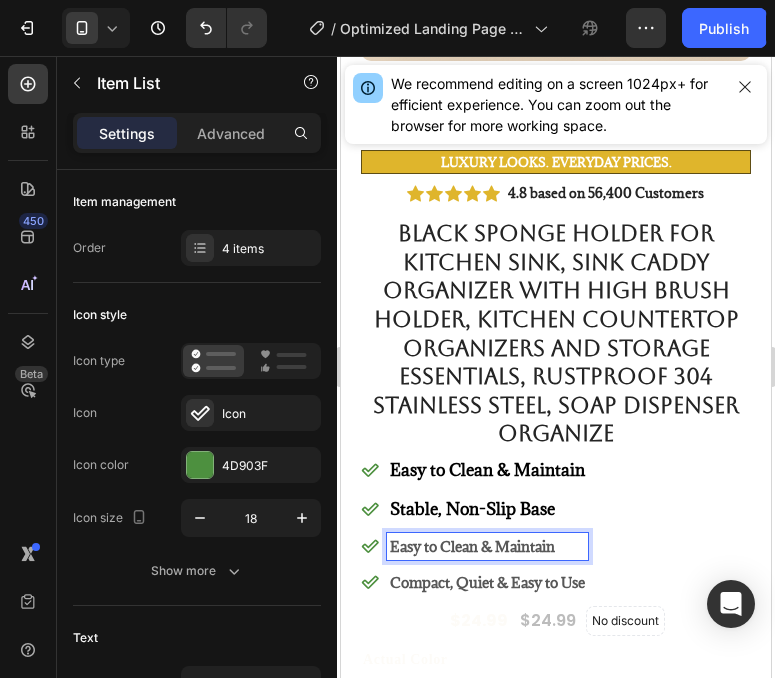 click on "Stable, Non-Slip Base" at bounding box center [472, 509] 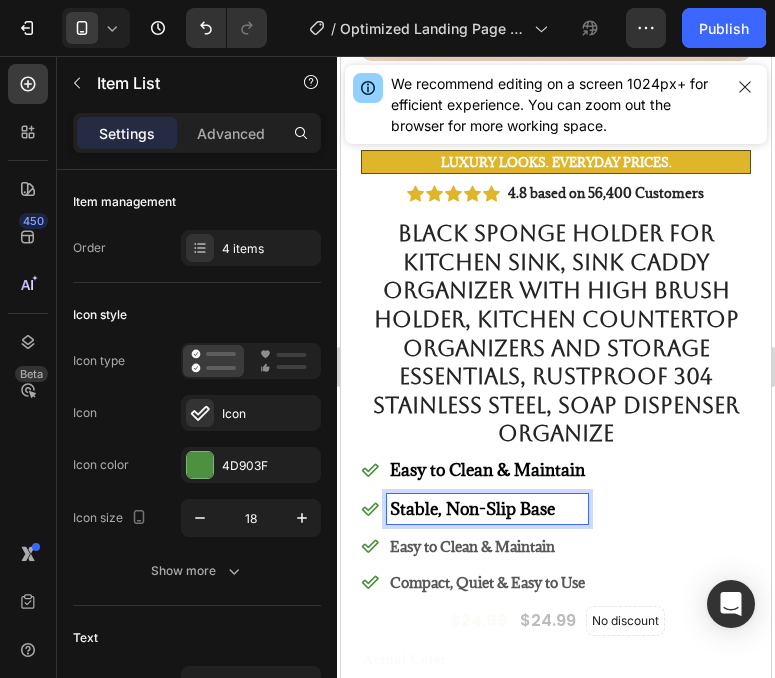 click on "Stable, Non-Slip Base" at bounding box center [487, 509] 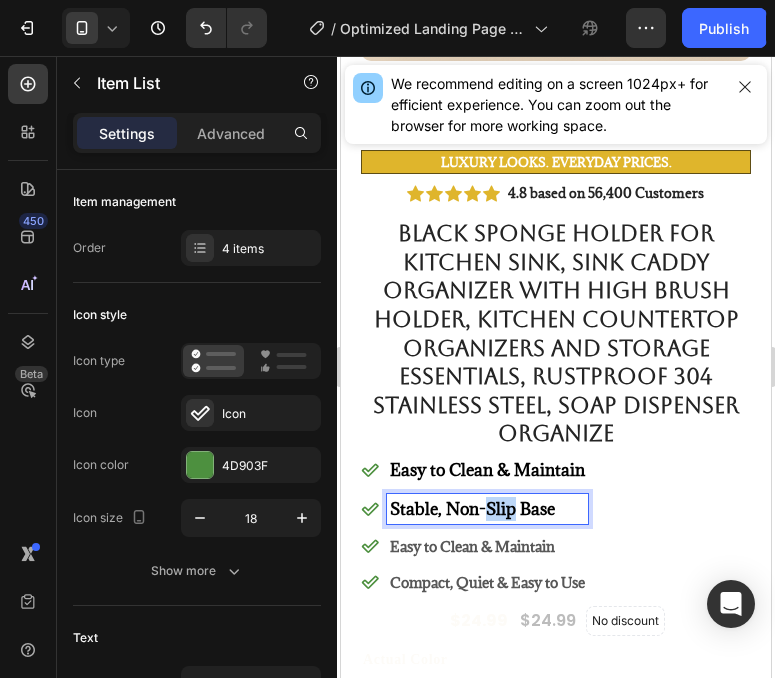 click on "Stable, Non-Slip Base" at bounding box center (472, 509) 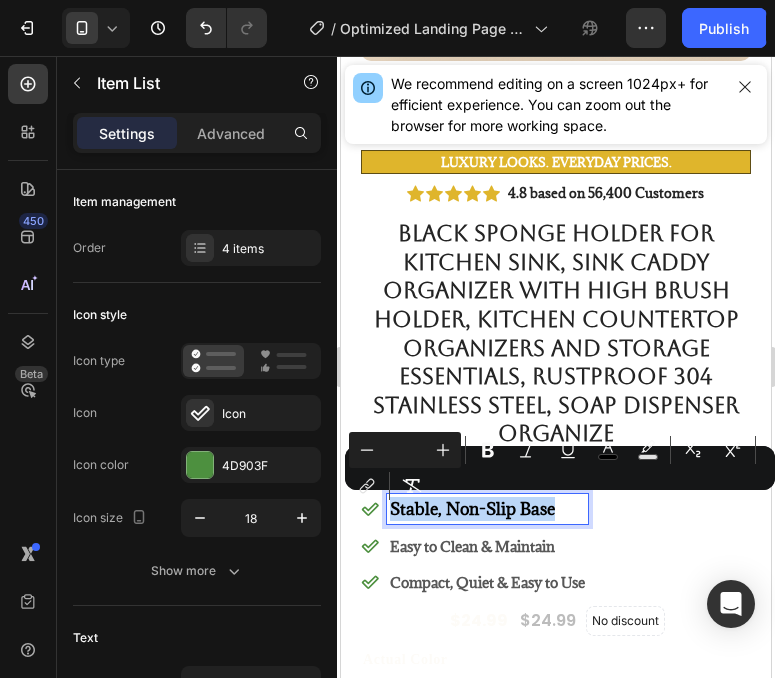 copy on "Stable, Non-Slip Base" 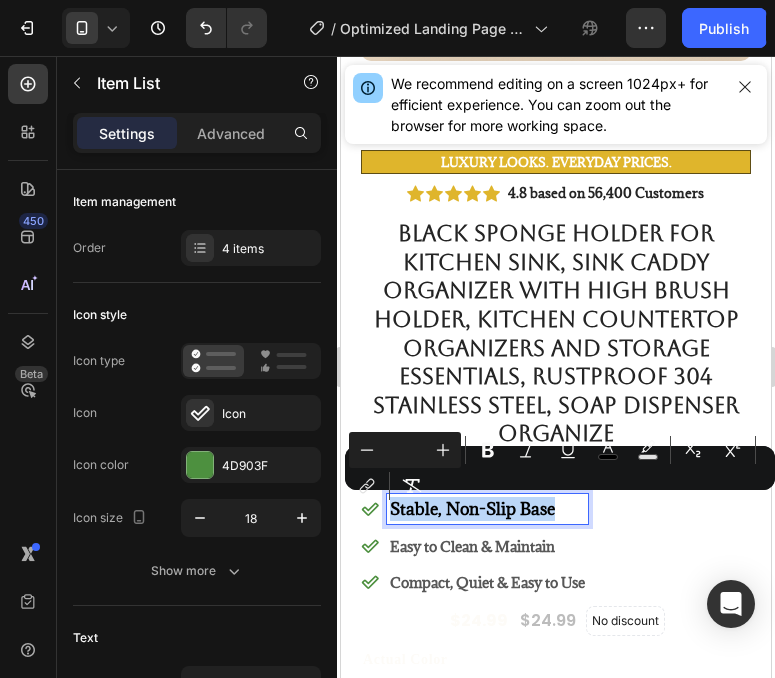 click on "Easy to Clean & Maintain" at bounding box center [472, 546] 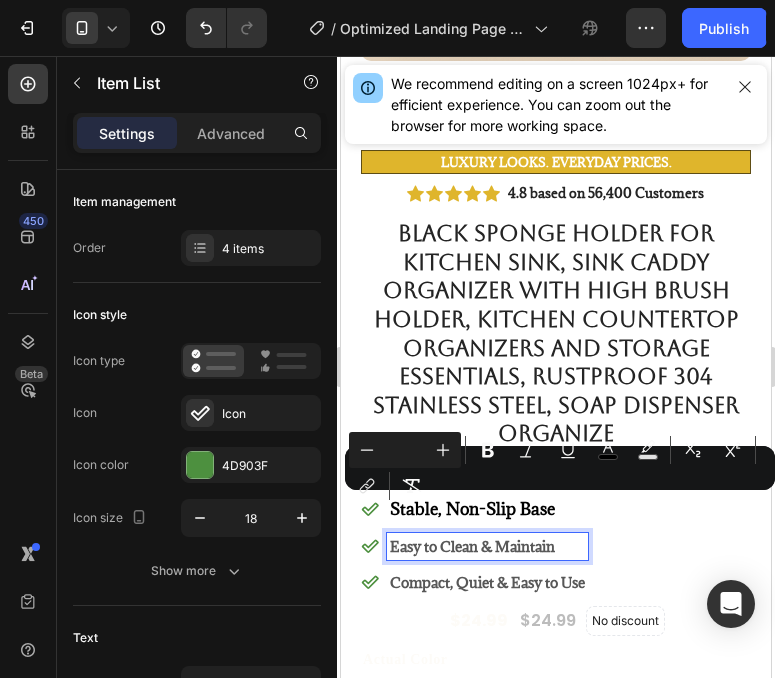 click on "Easy to Clean & Maintain" at bounding box center [472, 546] 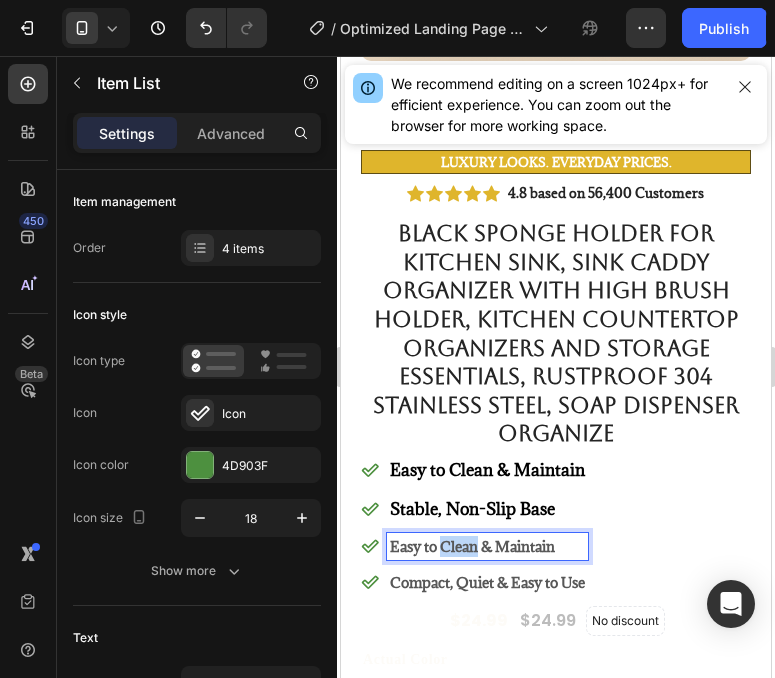 click on "Easy to Clean & Maintain" at bounding box center (472, 546) 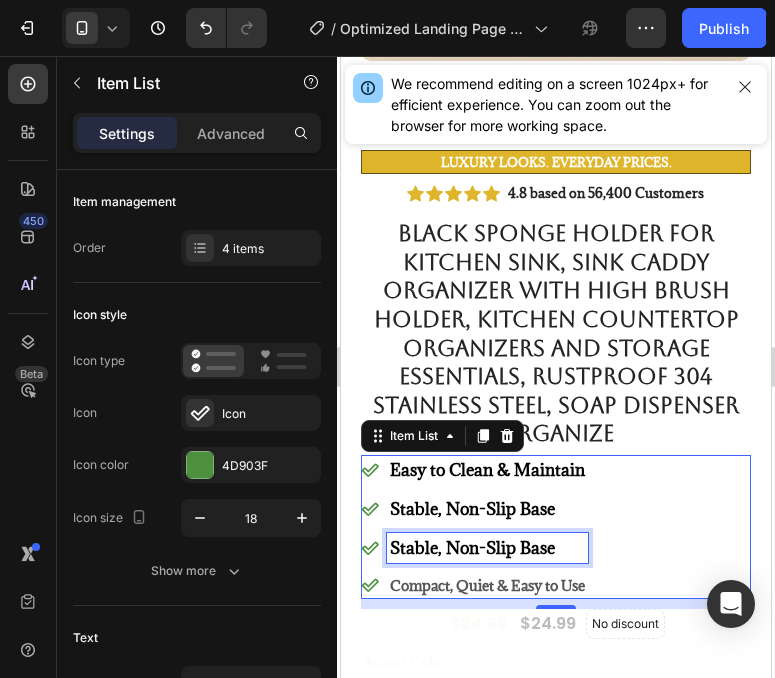 click on "Stable, Non-Slip Base" at bounding box center [472, 548] 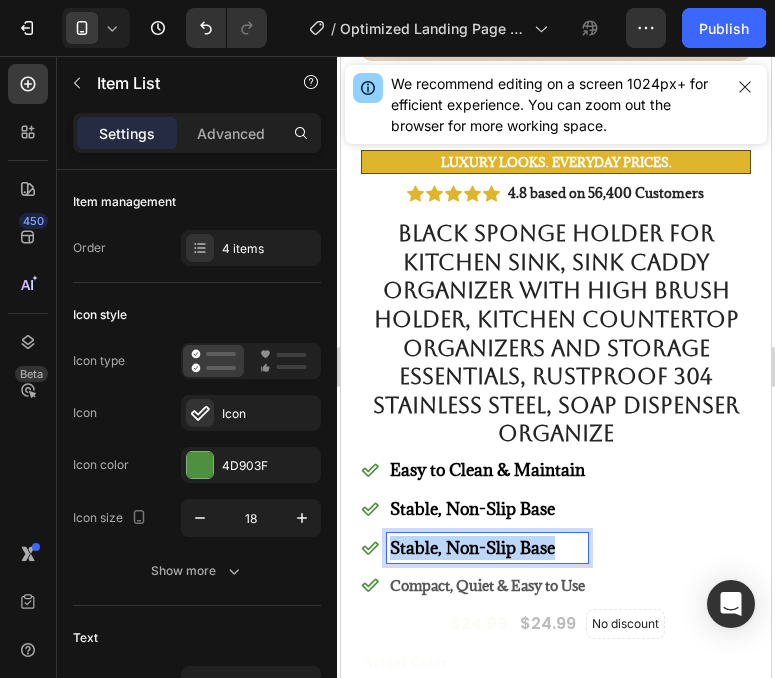 click on "Stable, Non-Slip Base" at bounding box center (472, 548) 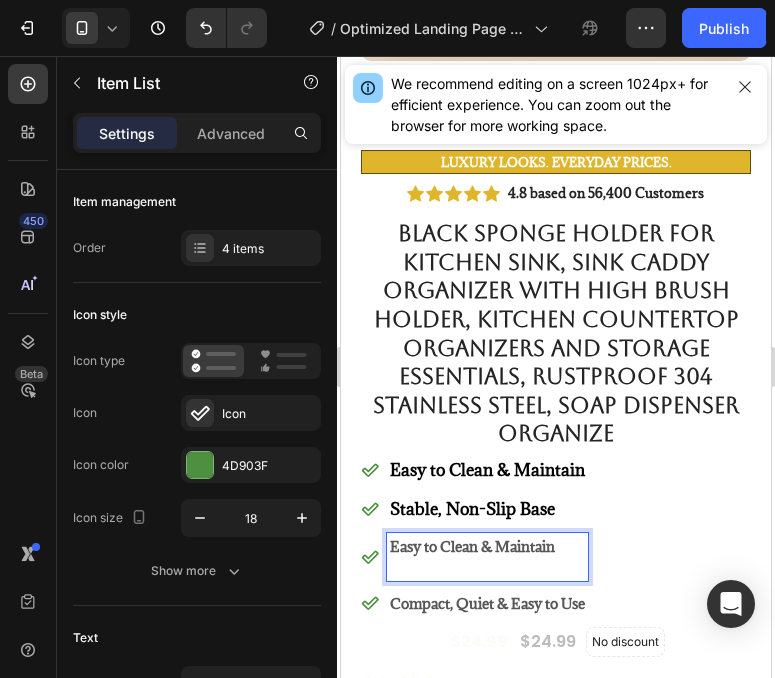 click on "Stable, Non-Slip Base" at bounding box center (472, 509) 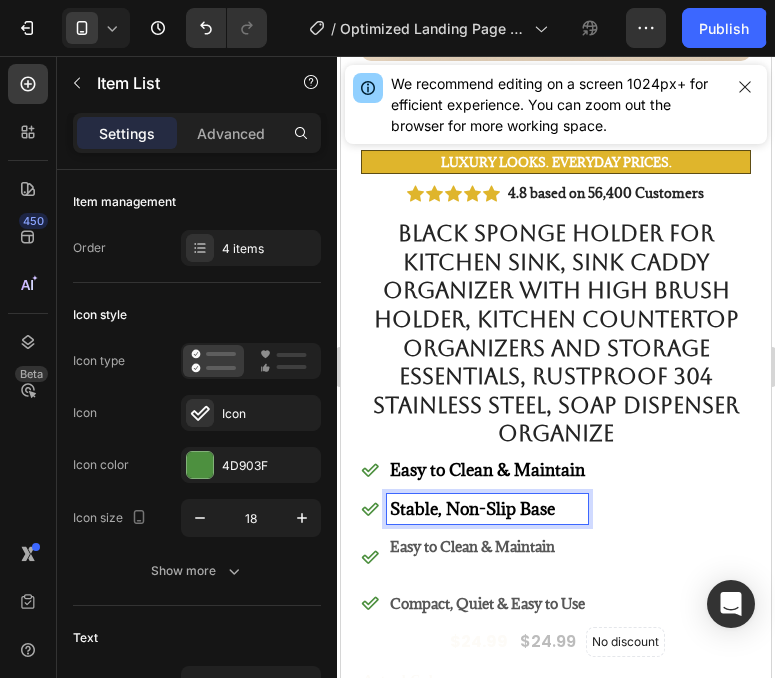 click on "Stable, Non-Slip Base" at bounding box center [472, 509] 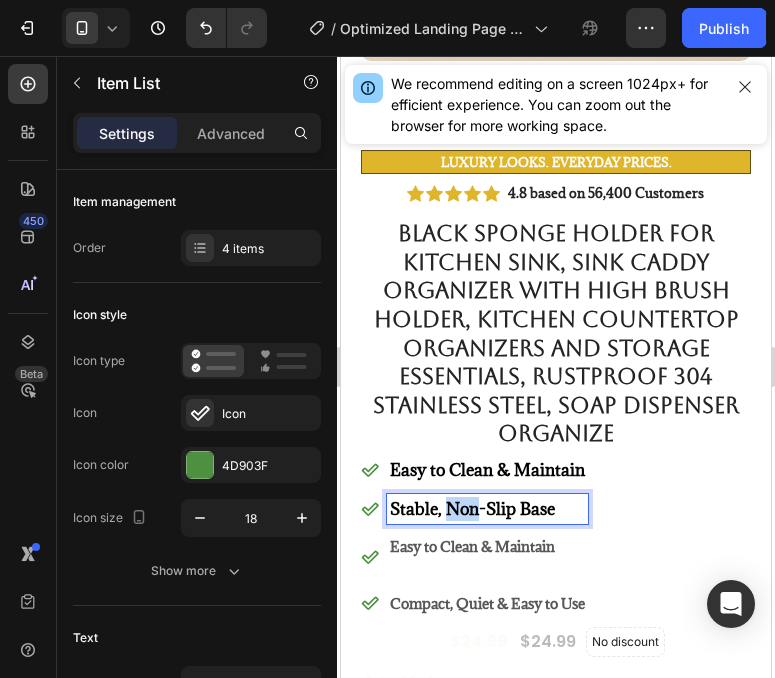 click on "Stable, Non-Slip Base" at bounding box center (472, 509) 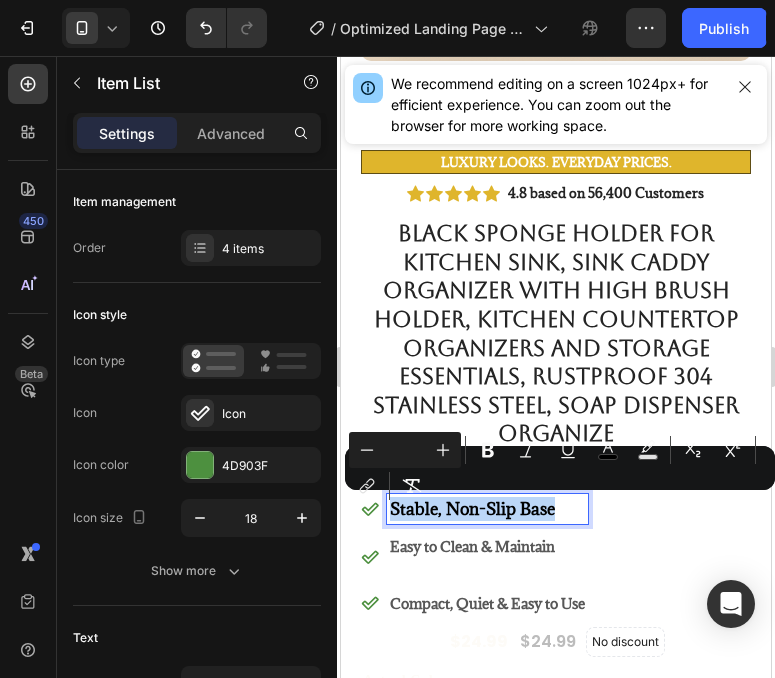 copy on "Stable, Non-Slip Base" 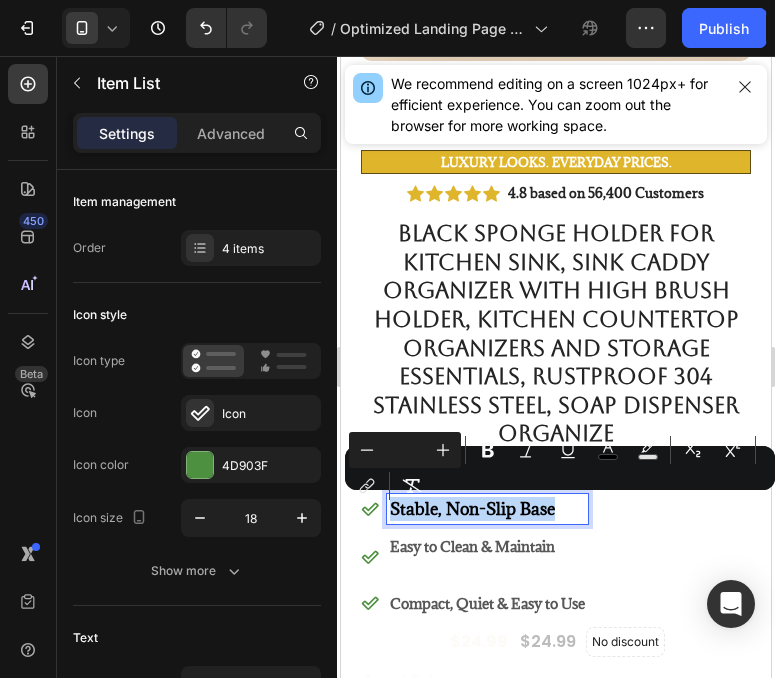 click on "Easy to Clean & Maintain" at bounding box center [472, 546] 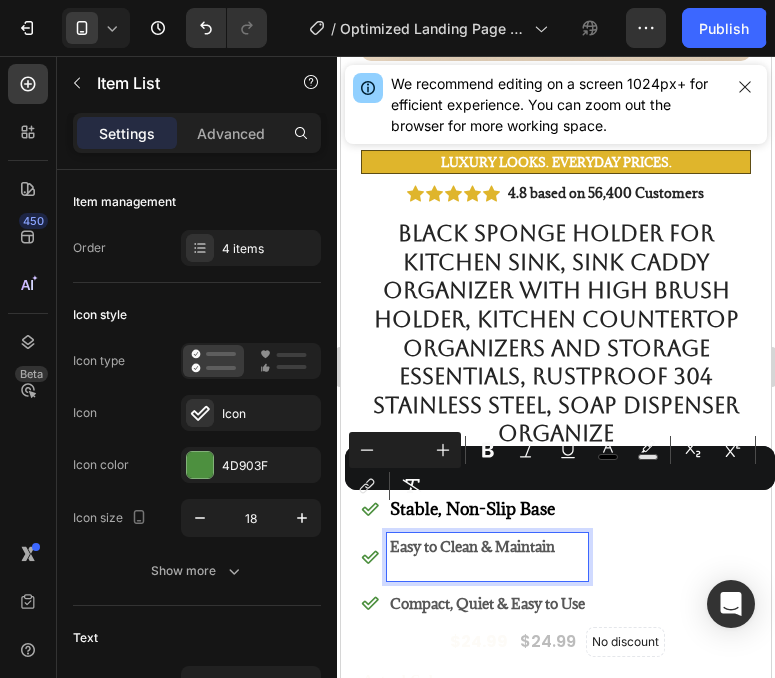 click on "Easy to Clean & Maintain" at bounding box center (472, 546) 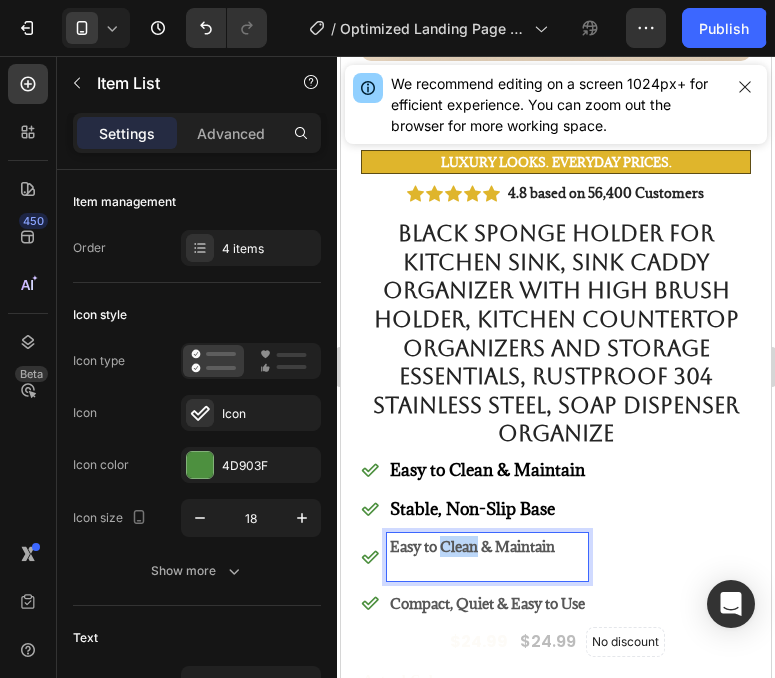 click on "Easy to Clean & Maintain" at bounding box center [472, 546] 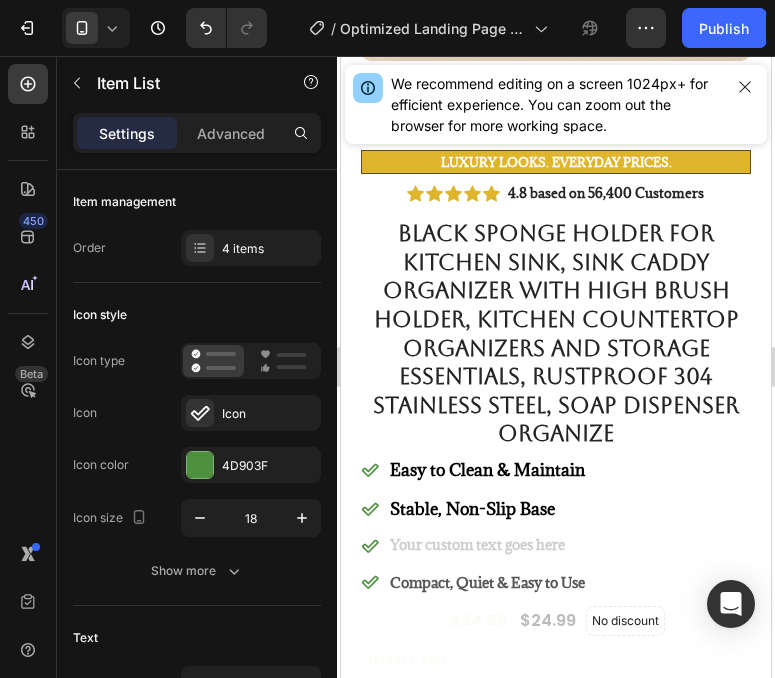 scroll, scrollTop: 671, scrollLeft: 0, axis: vertical 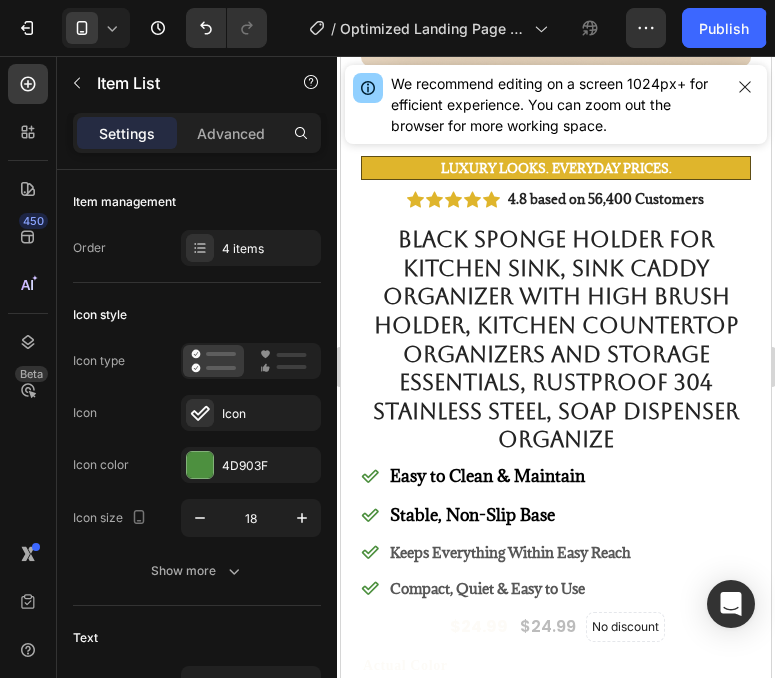 click on "Stable, Non-Slip Base" at bounding box center (472, 515) 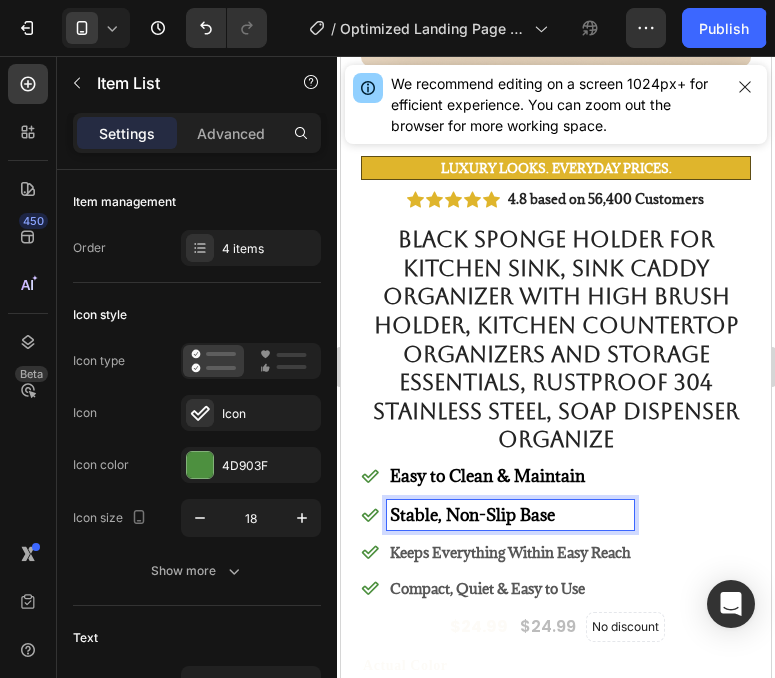click on "Stable, Non-Slip Base" at bounding box center (472, 515) 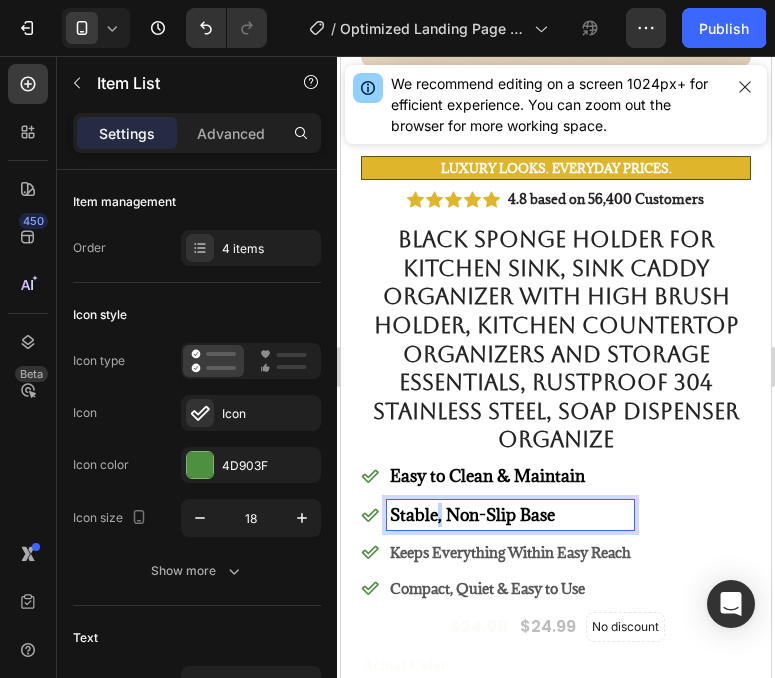 click on "Stable, Non-Slip Base" at bounding box center [472, 515] 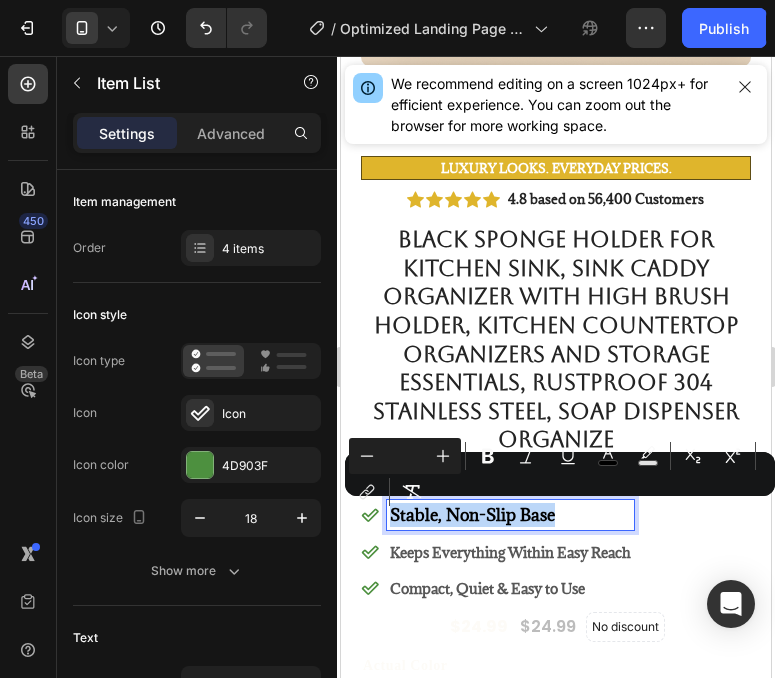 copy on "Stable, Non-Slip Base" 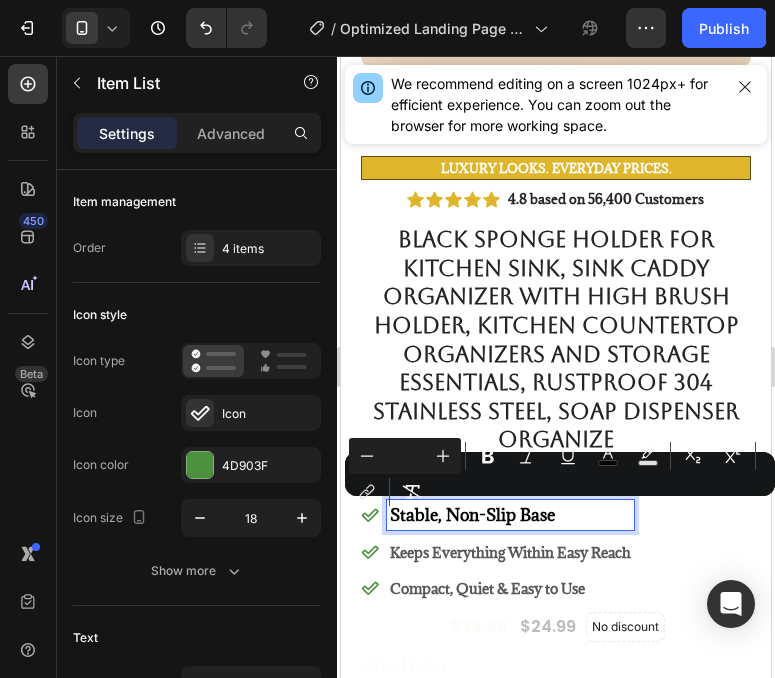 click on "Keeps Everything Within Easy Reach" at bounding box center (510, 552) 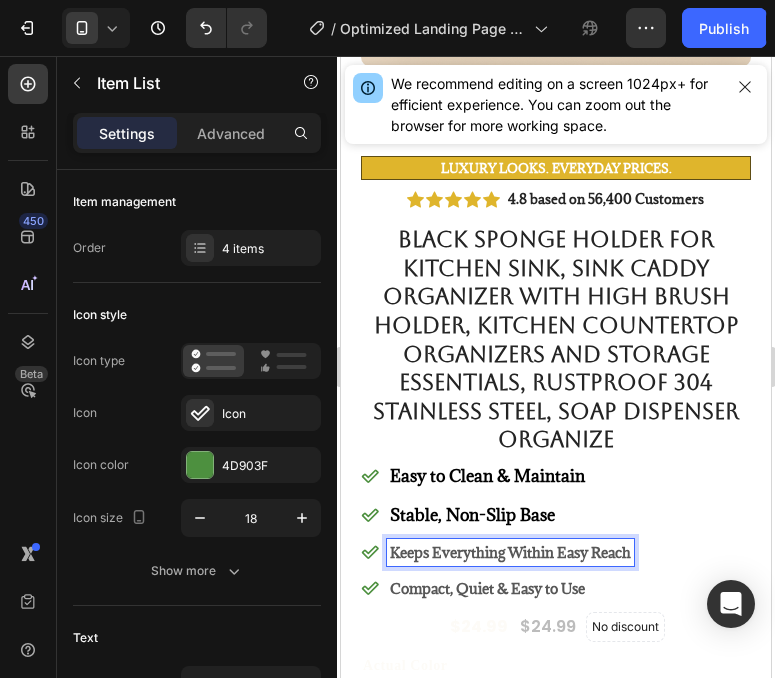 click on "Keeps Everything Within Easy Reach" at bounding box center (510, 552) 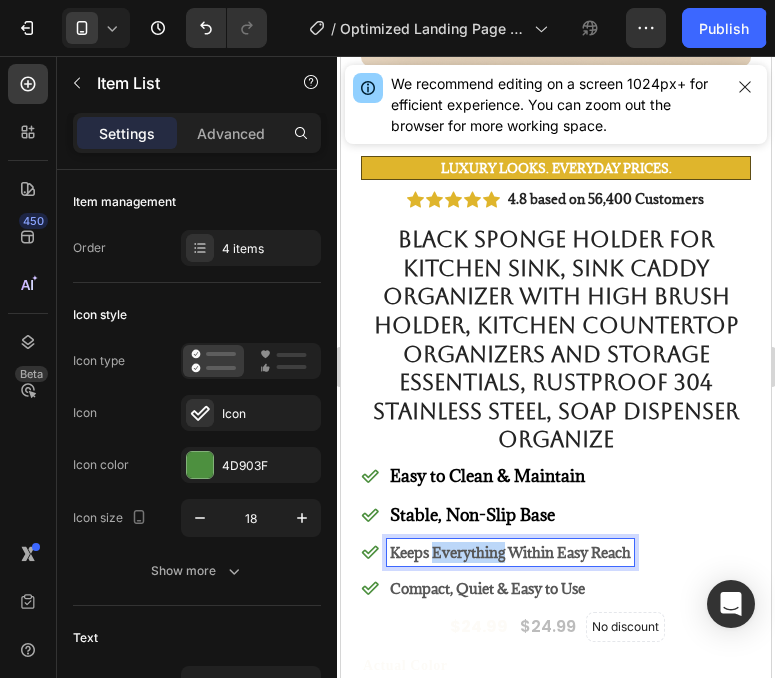 click on "Keeps Everything Within Easy Reach" at bounding box center [510, 552] 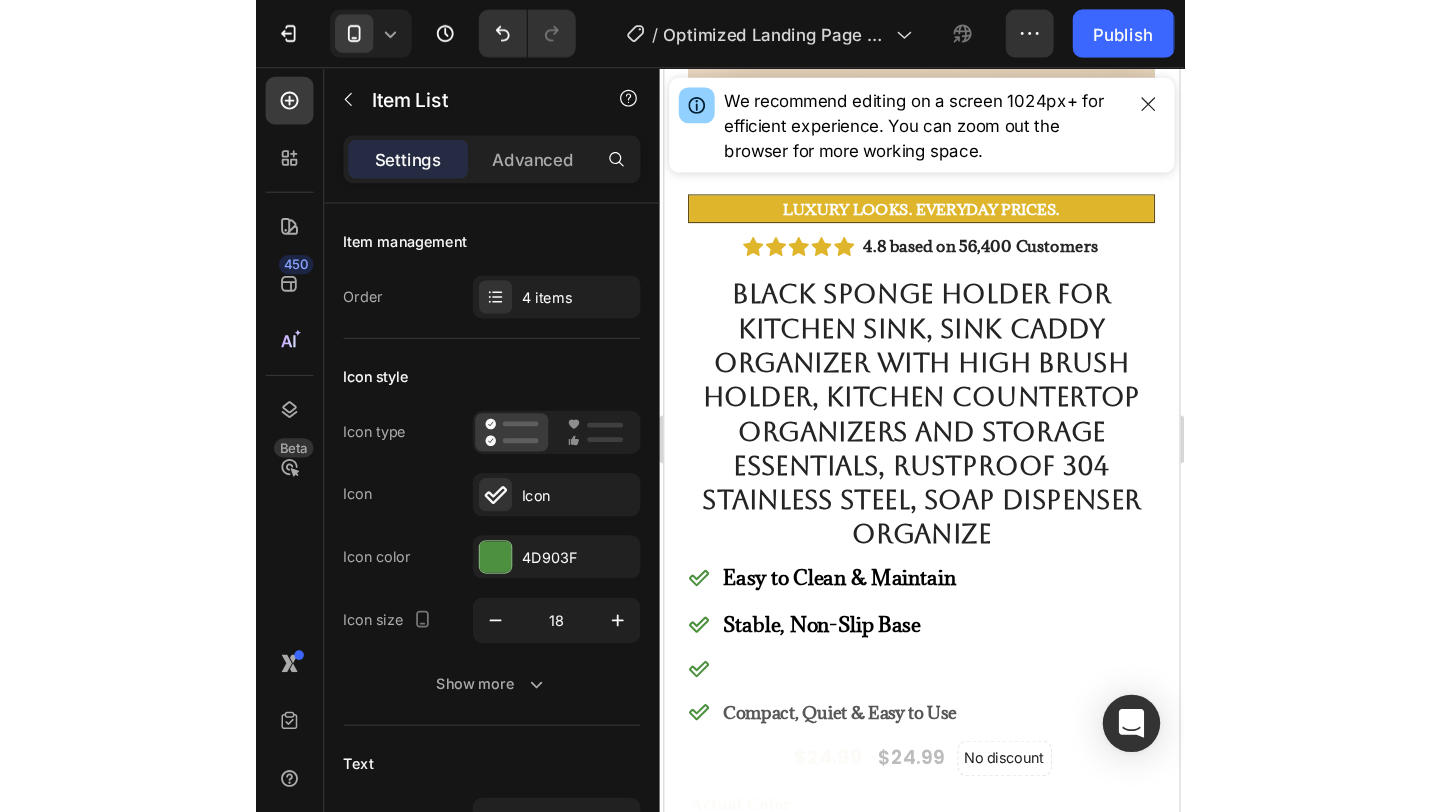 scroll, scrollTop: 659, scrollLeft: 0, axis: vertical 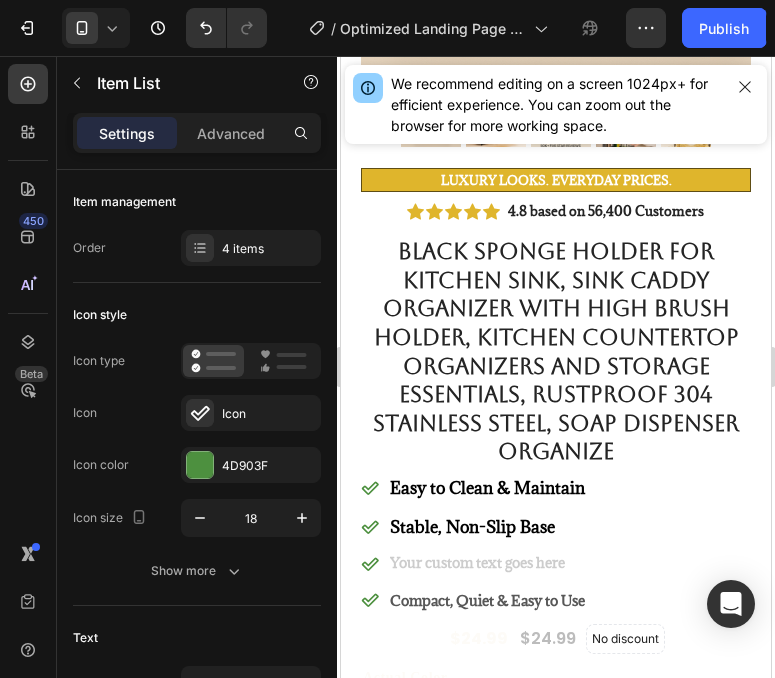 click on "Stable, Non-Slip Base" at bounding box center [472, 527] 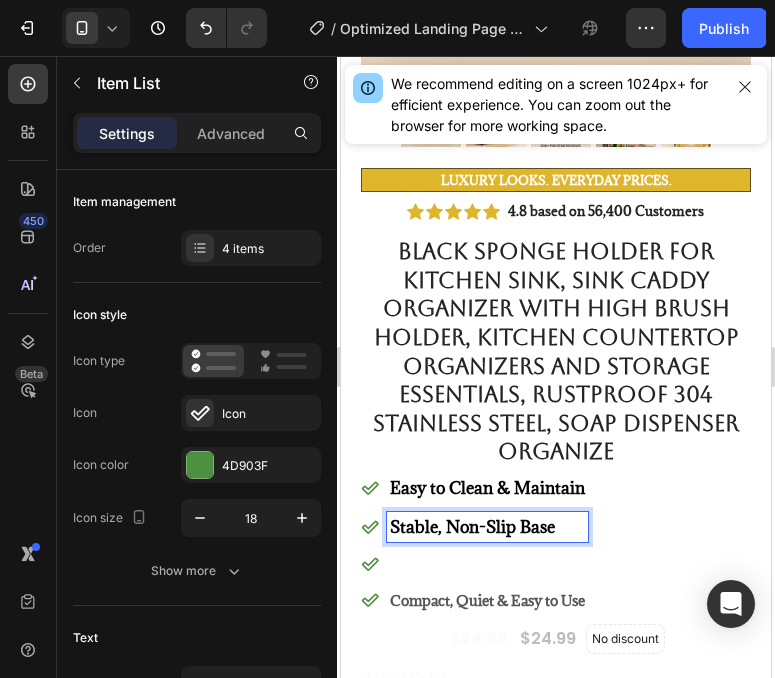 click on "Stable, Non-Slip Base" at bounding box center [472, 527] 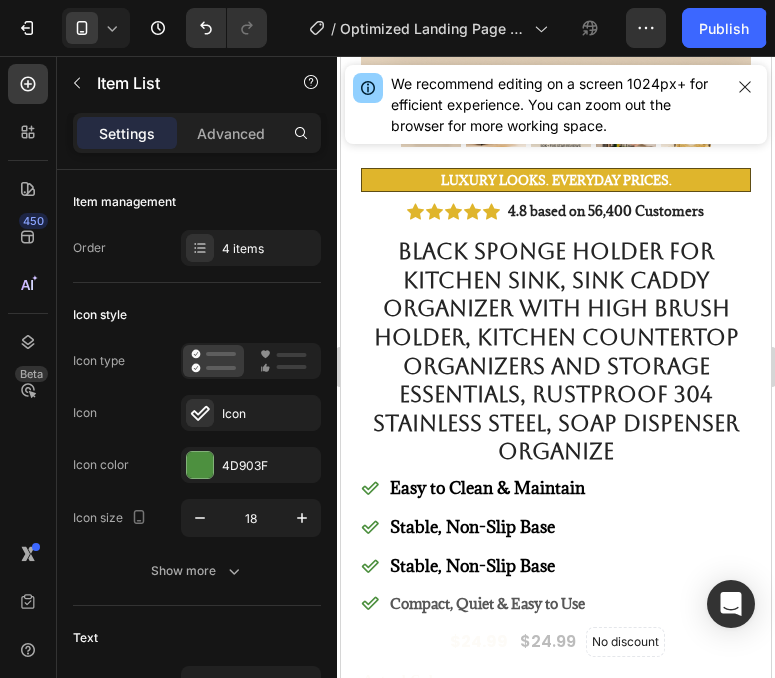 click on "Stable, Non-Slip Base" at bounding box center (472, 566) 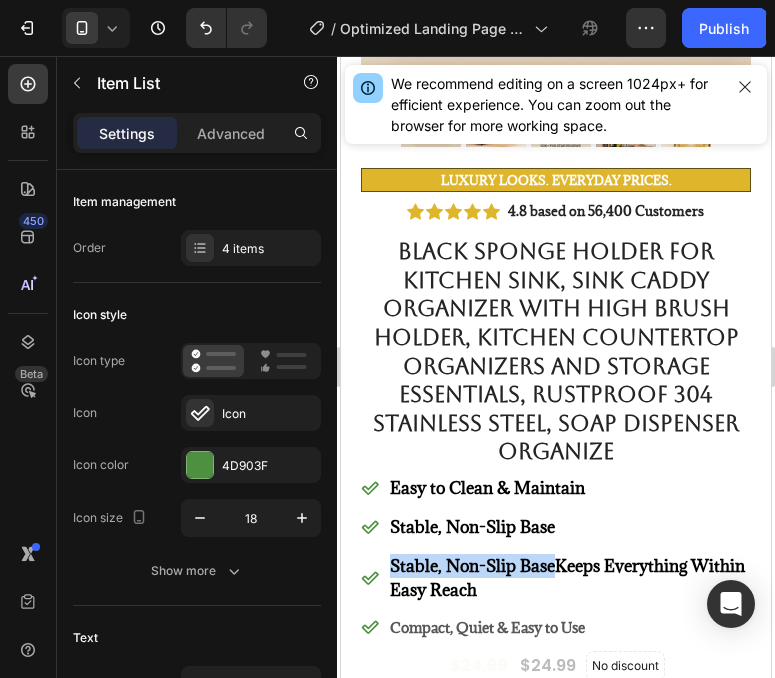 drag, startPoint x: 555, startPoint y: 560, endPoint x: 390, endPoint y: 561, distance: 165.00304 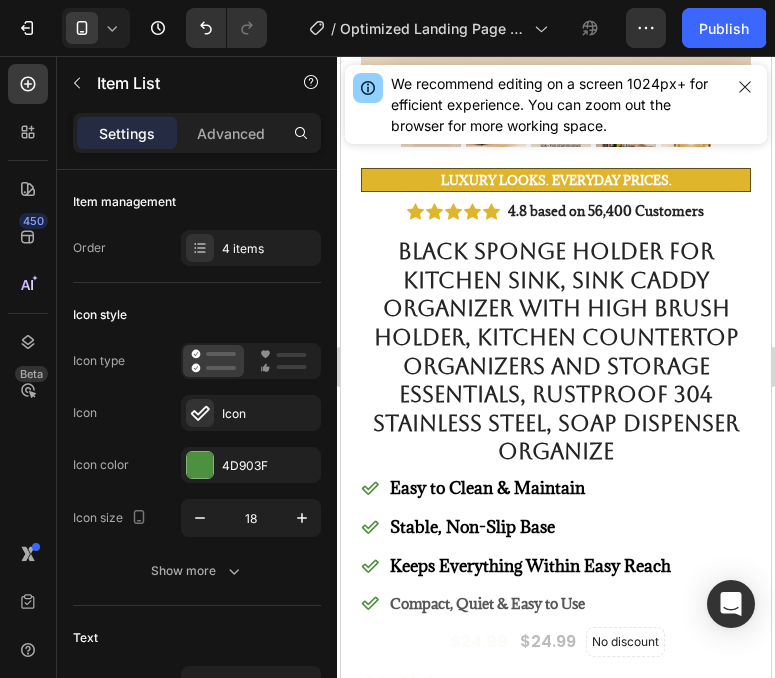 click on "Compact, Quiet & Easy to Use" at bounding box center (487, 603) 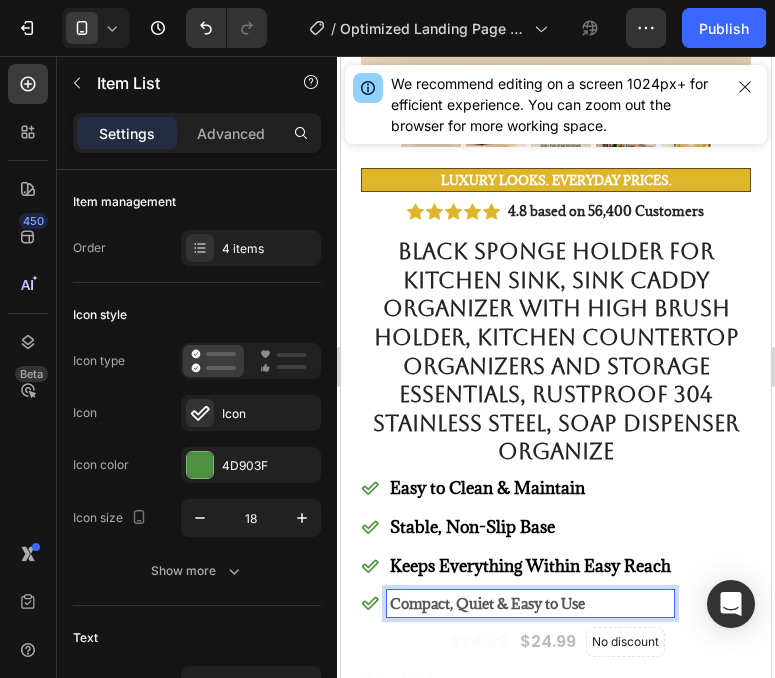 click on "Compact, Quiet & Easy to Use" at bounding box center (487, 603) 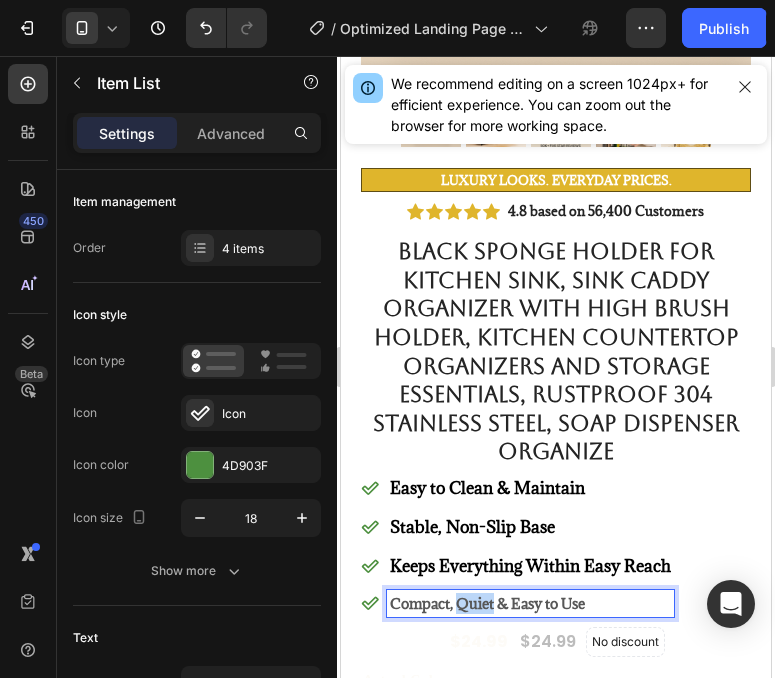 click on "Compact, Quiet & Easy to Use" at bounding box center (487, 603) 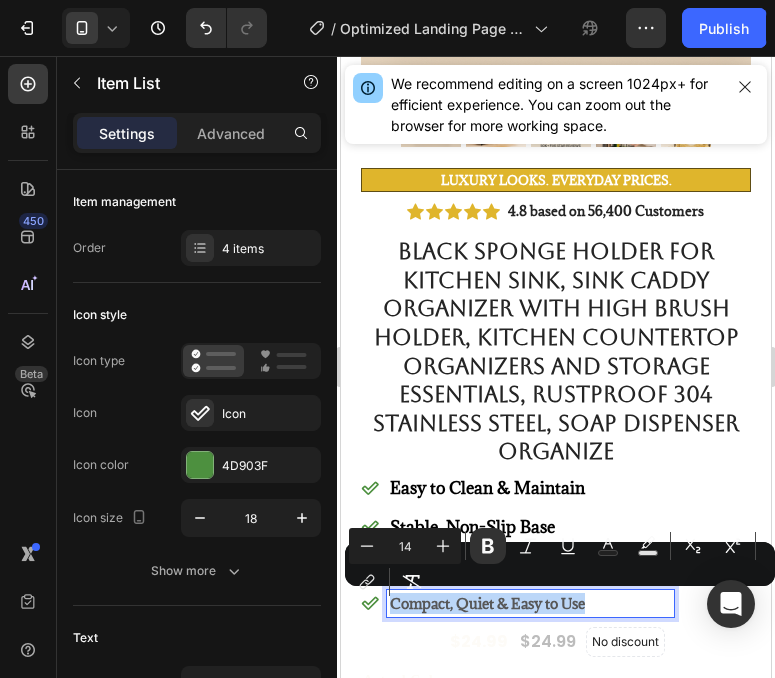 type 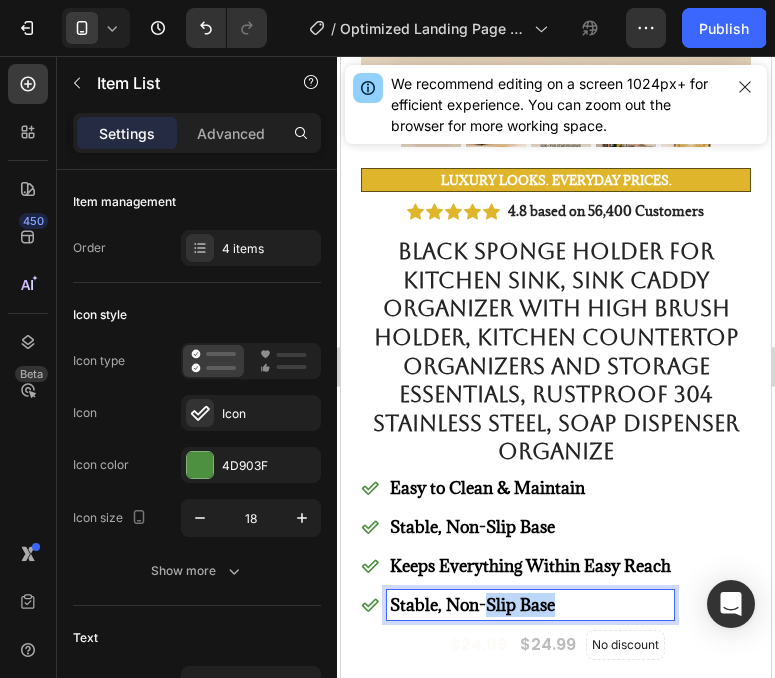 drag, startPoint x: 566, startPoint y: 603, endPoint x: 482, endPoint y: 608, distance: 84.14868 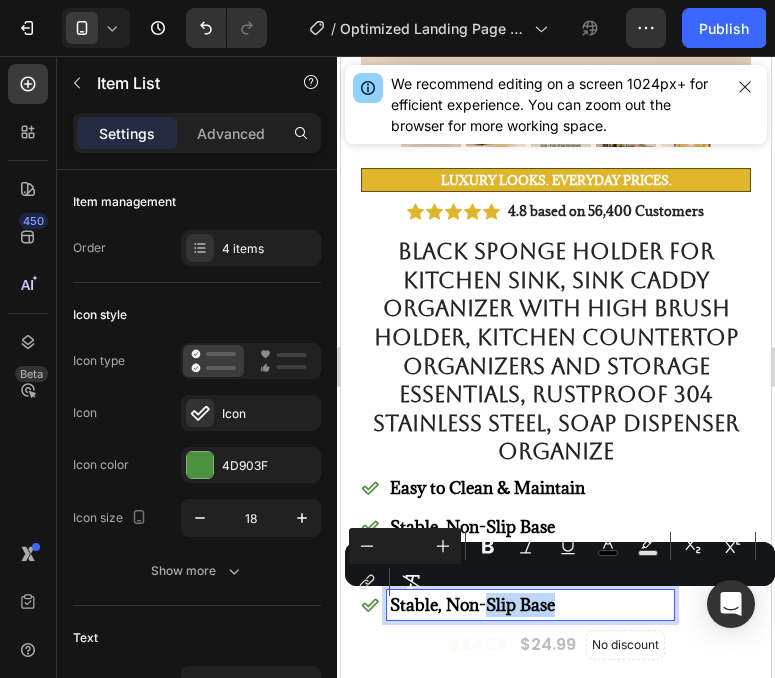 click on "Stable, Non-Slip Base" at bounding box center (530, 605) 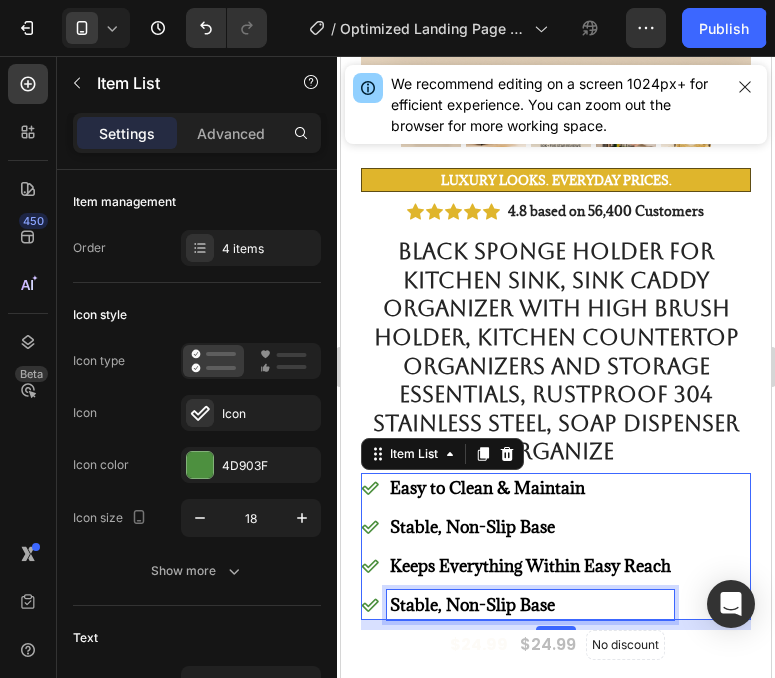 click on "Stable, Non-Slip Base" at bounding box center [472, 605] 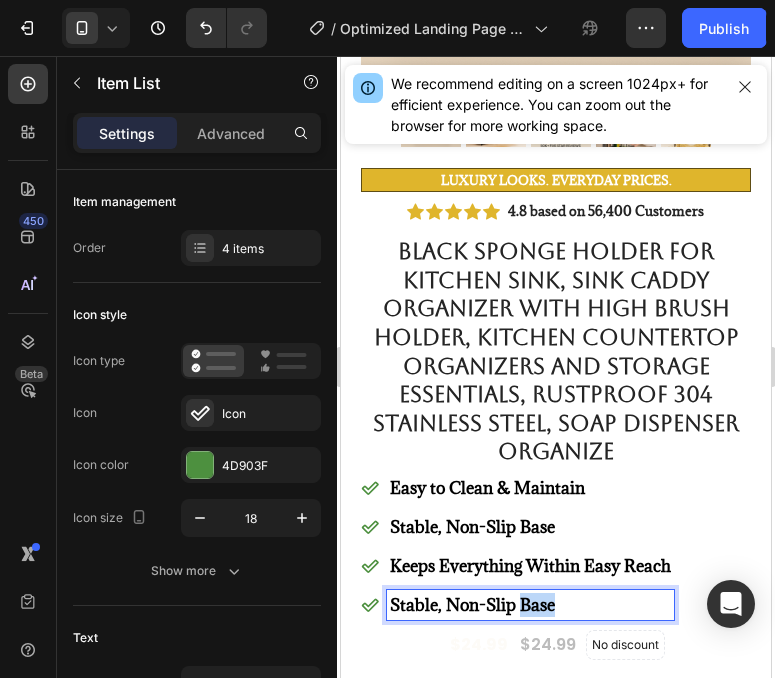 click on "Stable, Non-Slip Base" at bounding box center (472, 605) 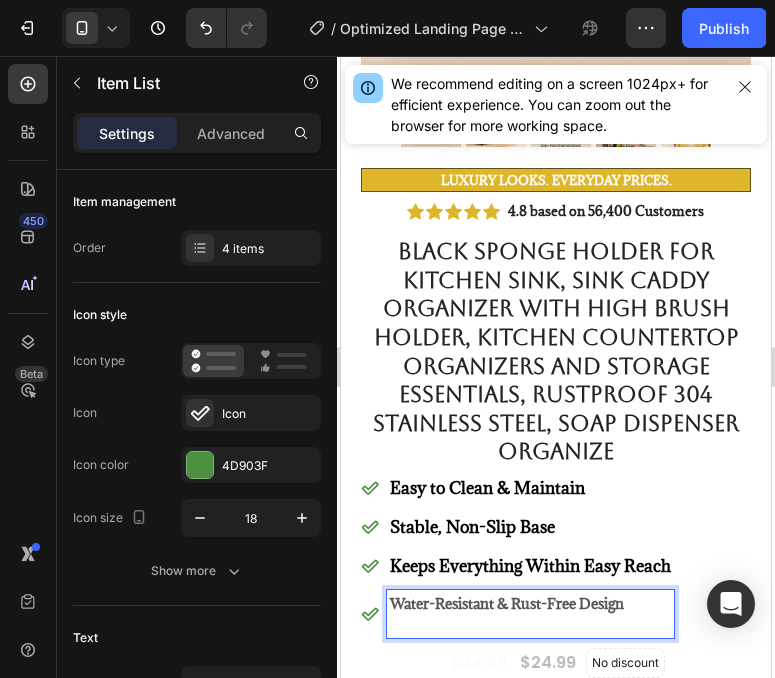 click on "Water-Resistant & Rust-Free Design" at bounding box center (507, 603) 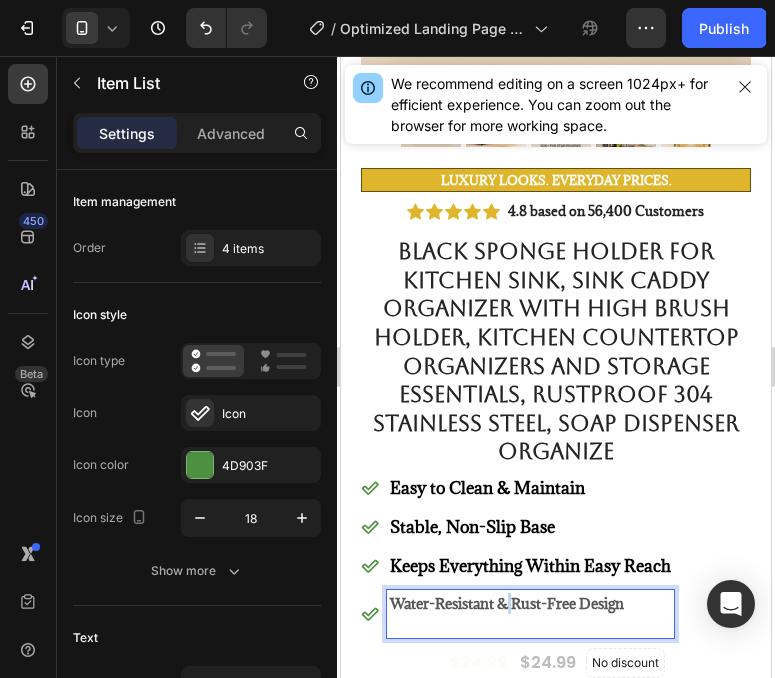 click on "Water-Resistant & Rust-Free Design" at bounding box center (507, 603) 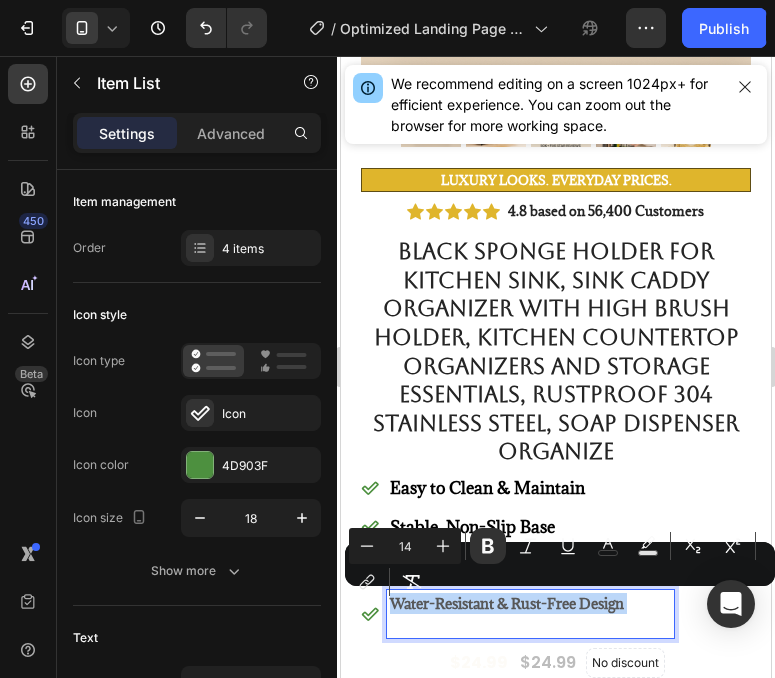 click on "Water-Resistant & Rust-Free Design" at bounding box center (530, 614) 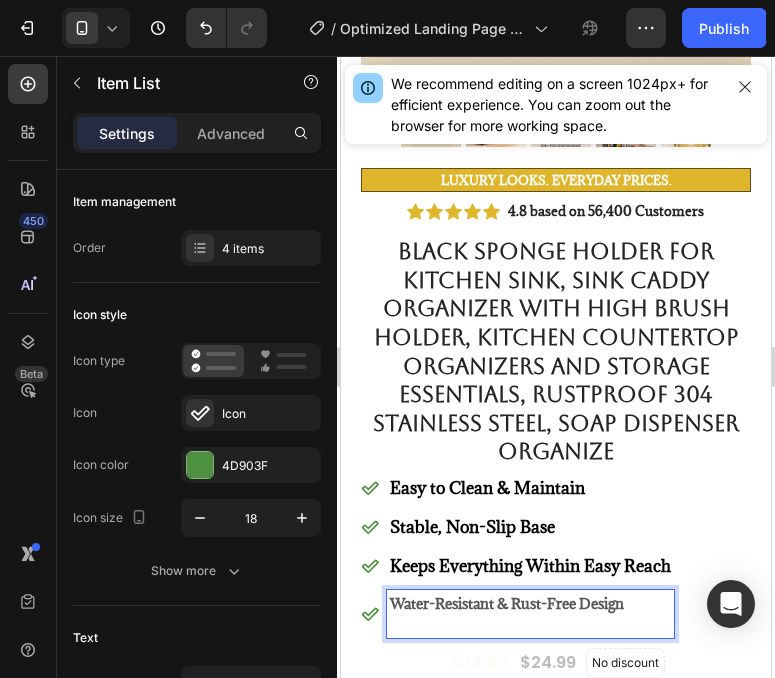 click on "Keeps Everything Within Easy Reach" at bounding box center [530, 566] 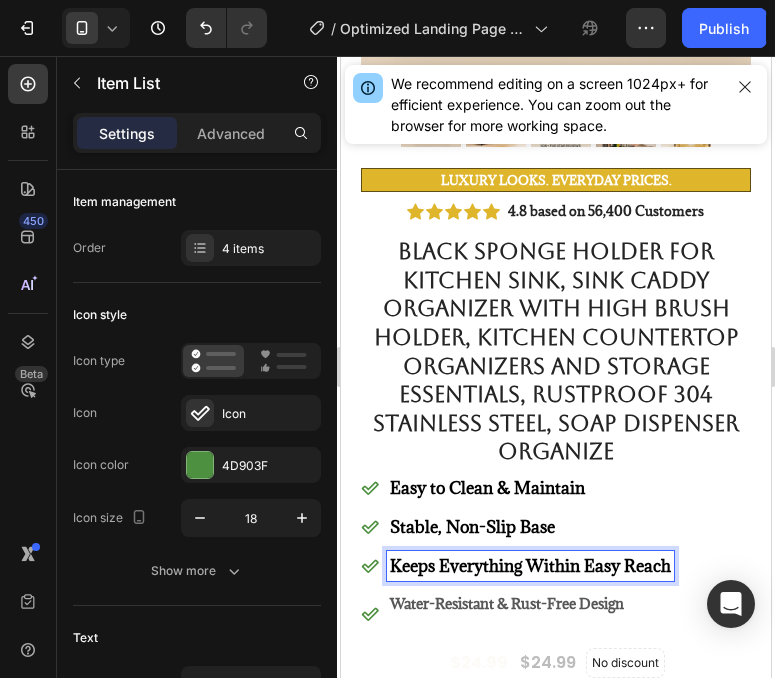 click on "Keeps Everything Within Easy Reach" at bounding box center [530, 566] 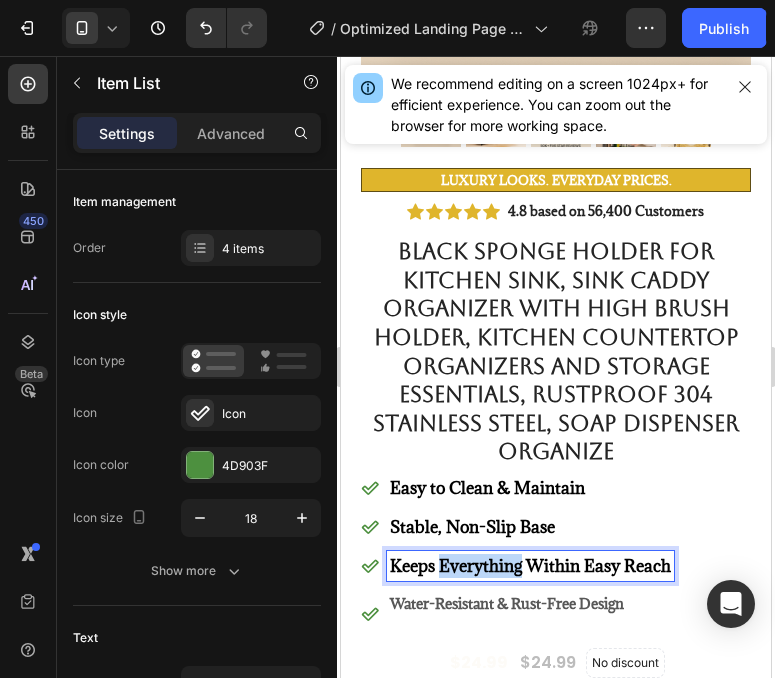 click on "Keeps Everything Within Easy Reach" at bounding box center (530, 566) 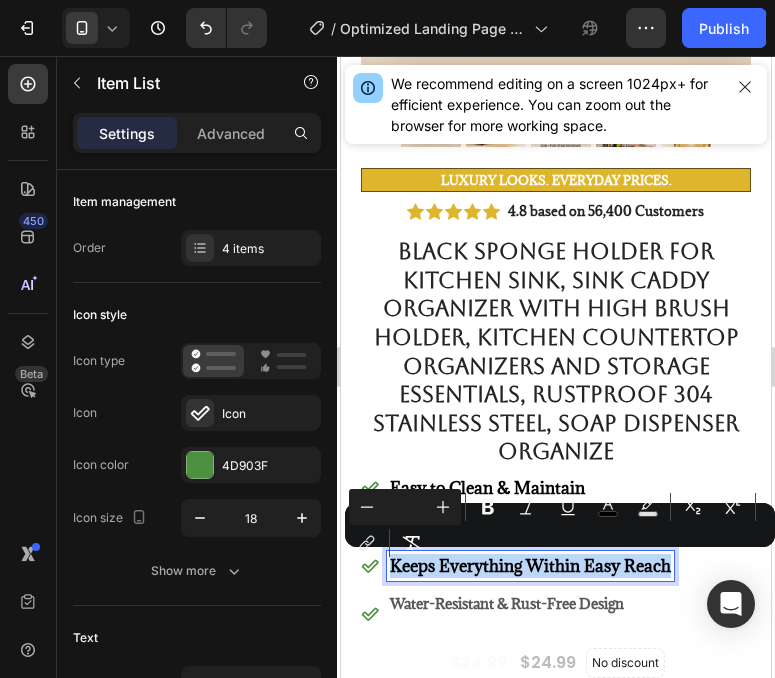 copy on "Keeps Everything Within Easy Reach" 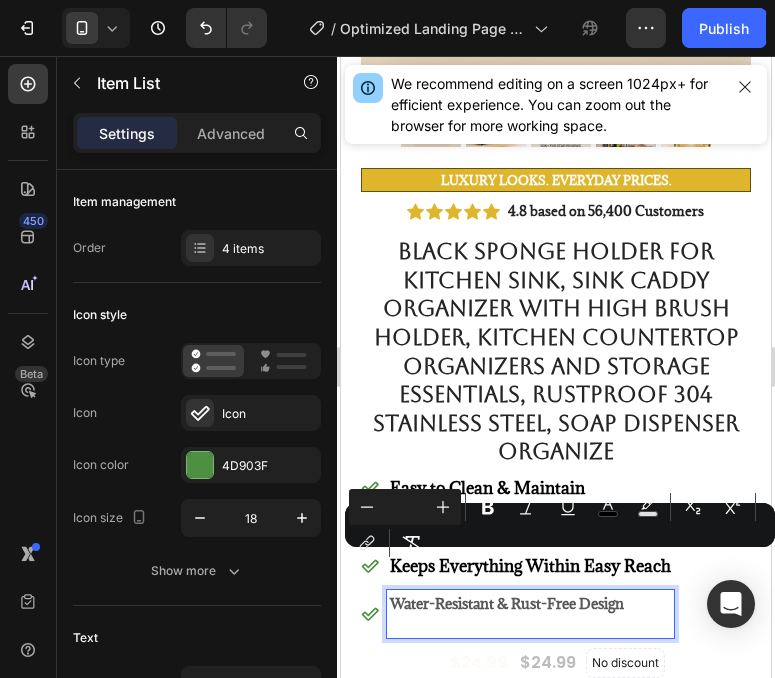 click on "Water-Resistant & Rust-Free Design" at bounding box center (507, 603) 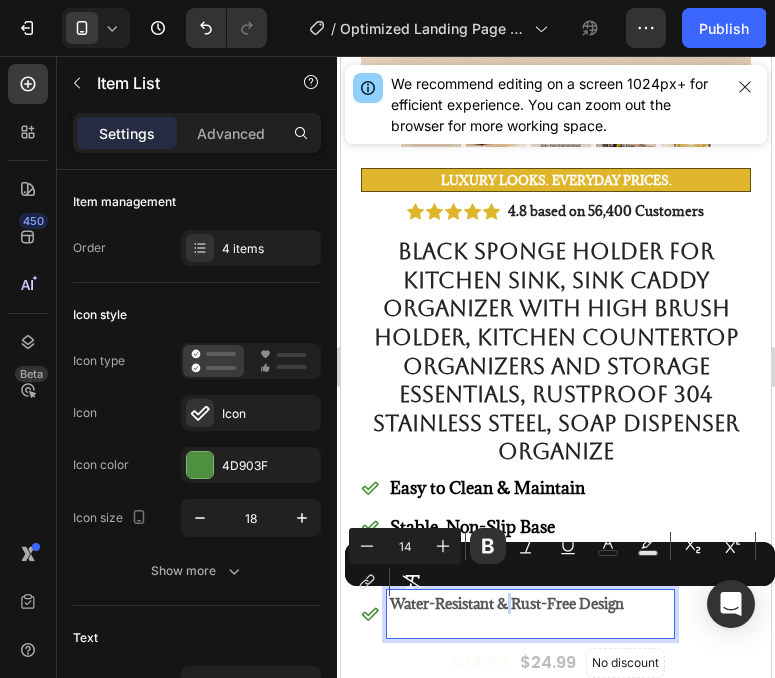 click on "Water-Resistant & Rust-Free Design" at bounding box center (507, 603) 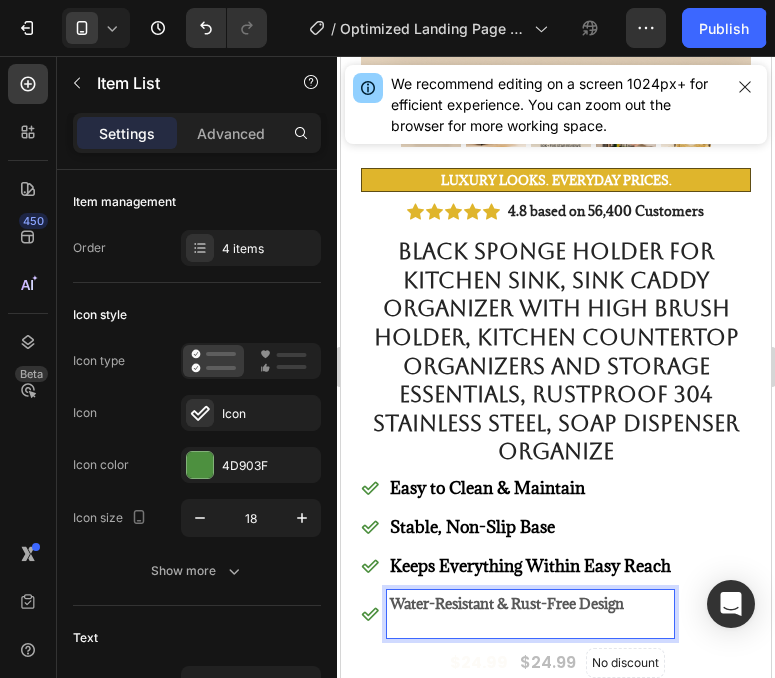 click on "Water-Resistant & Rust-Free Design" at bounding box center (507, 603) 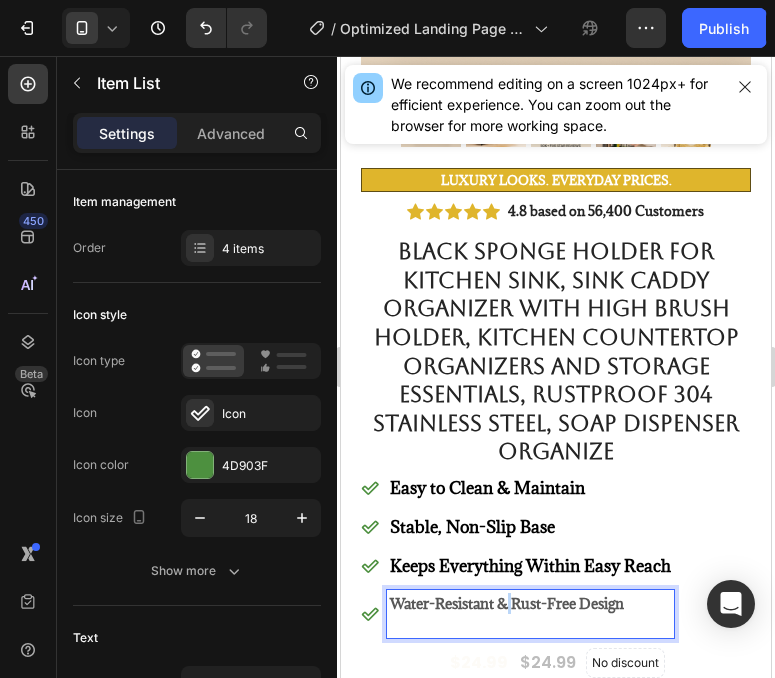 click on "Water-Resistant & Rust-Free Design" at bounding box center (507, 603) 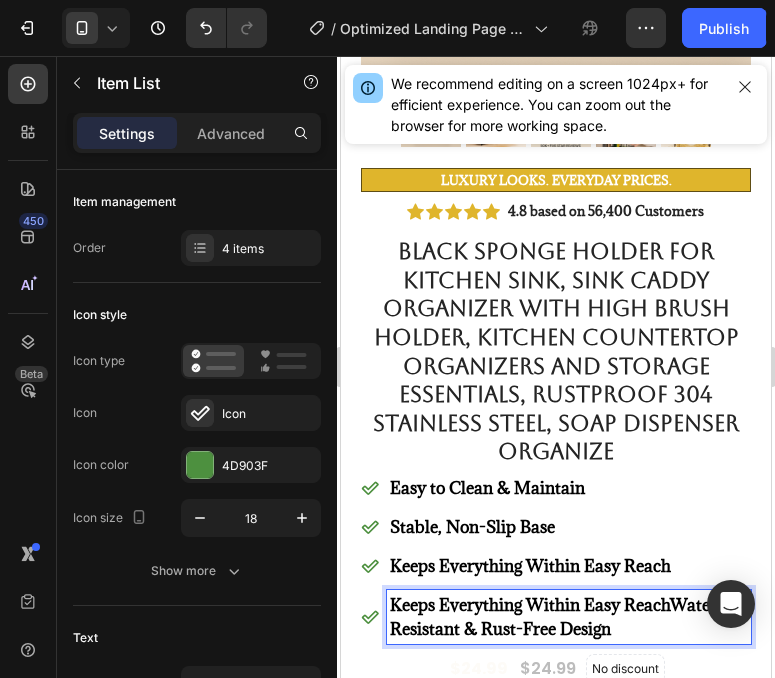 click on "Keeps Everything Within Easy ReachWater-Resistant & Rust-Free Design" at bounding box center (557, 617) 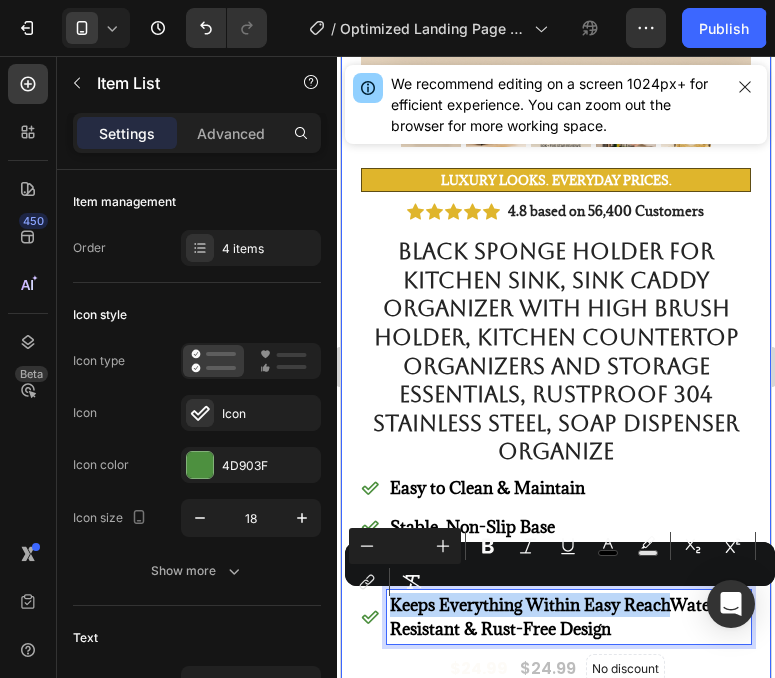 drag, startPoint x: 670, startPoint y: 603, endPoint x: 353, endPoint y: 608, distance: 317.03943 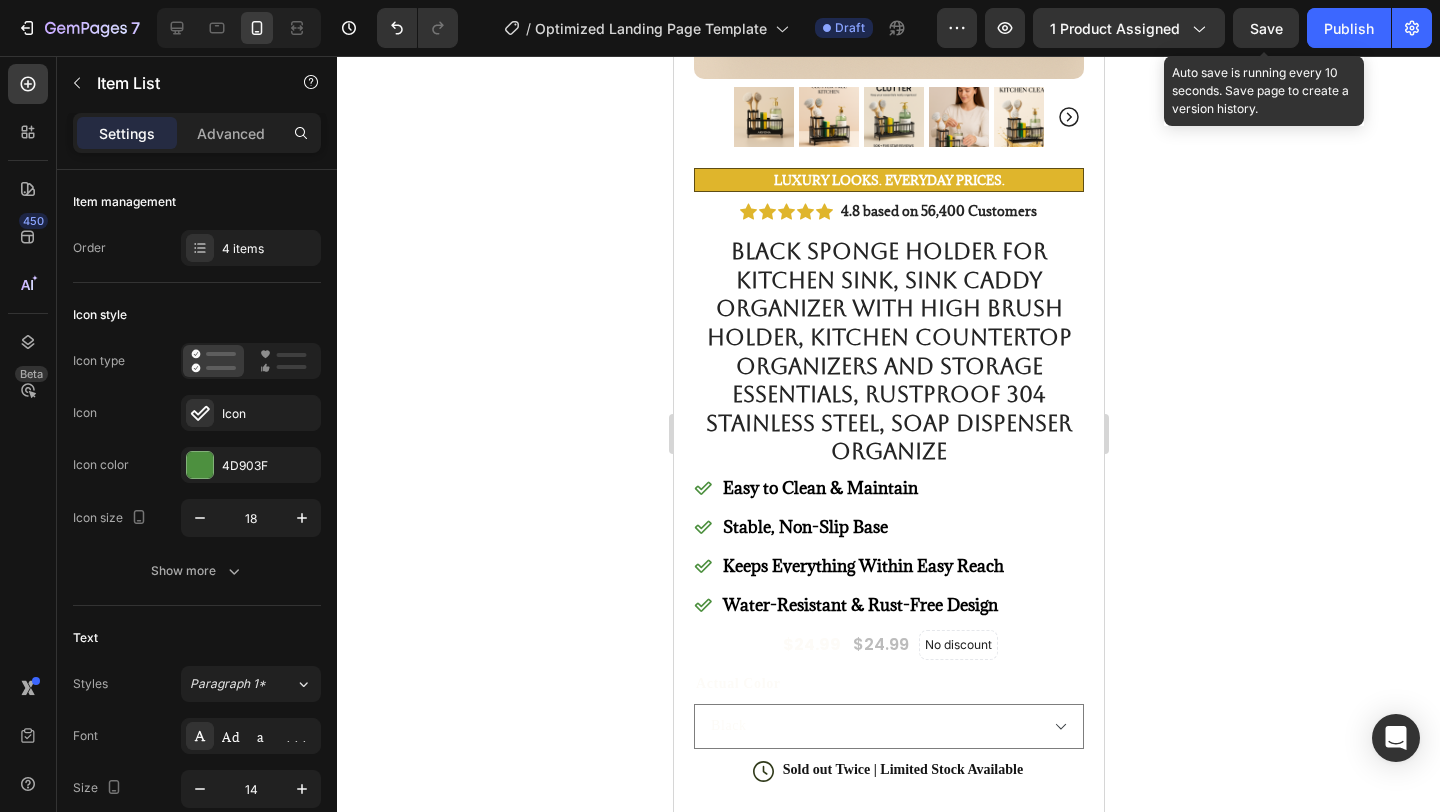 click on "Save" at bounding box center [1266, 28] 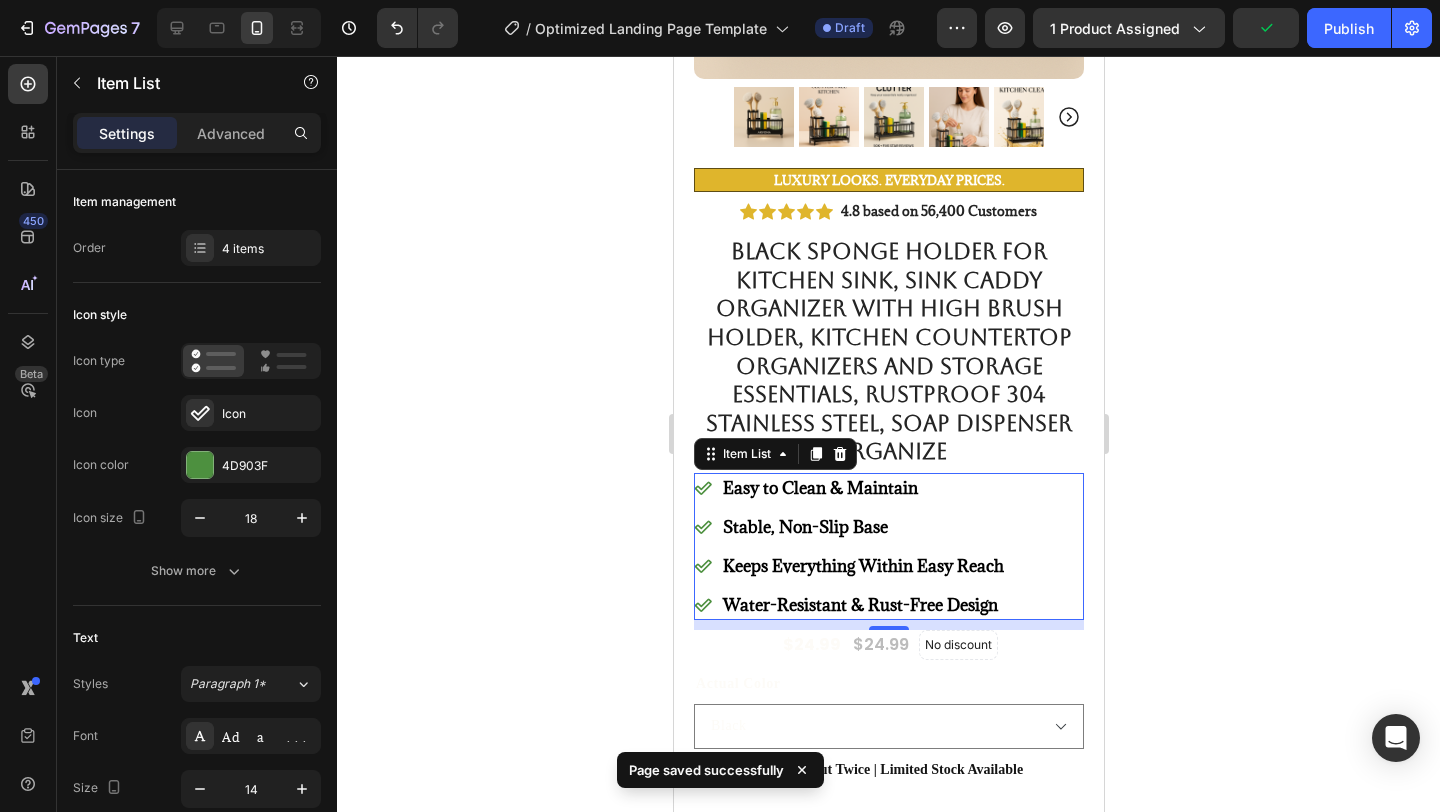 click 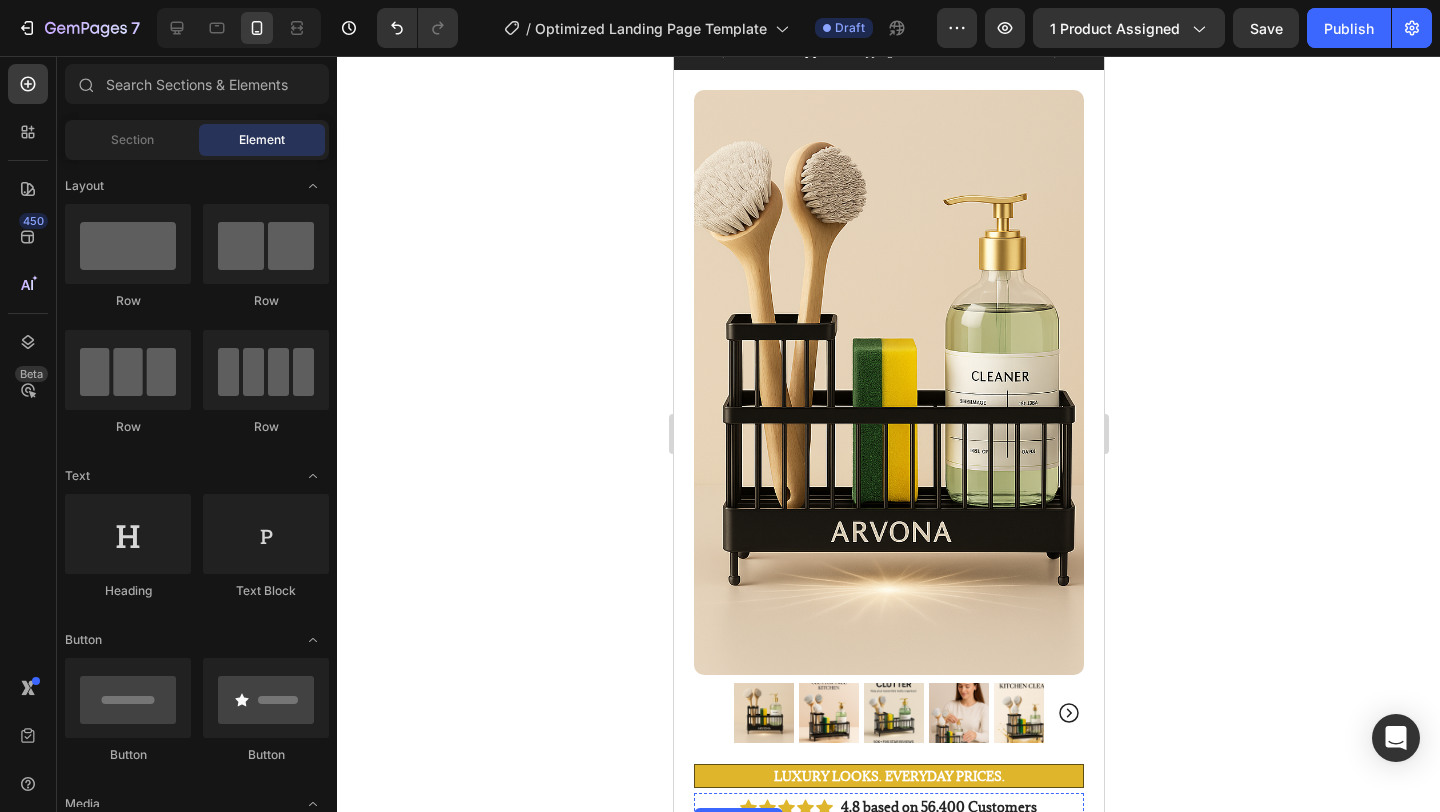 scroll, scrollTop: 35, scrollLeft: 0, axis: vertical 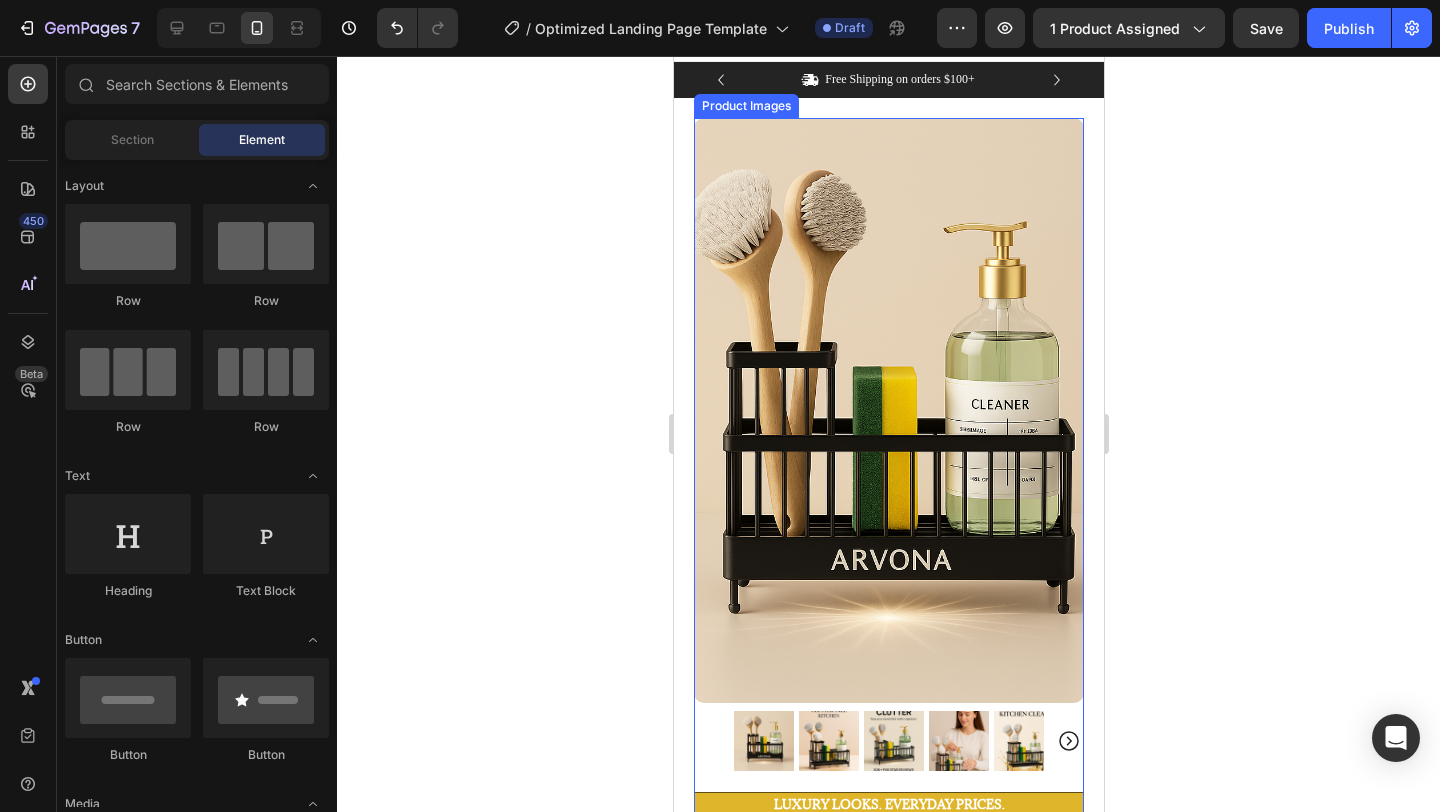 click at bounding box center (888, 410) 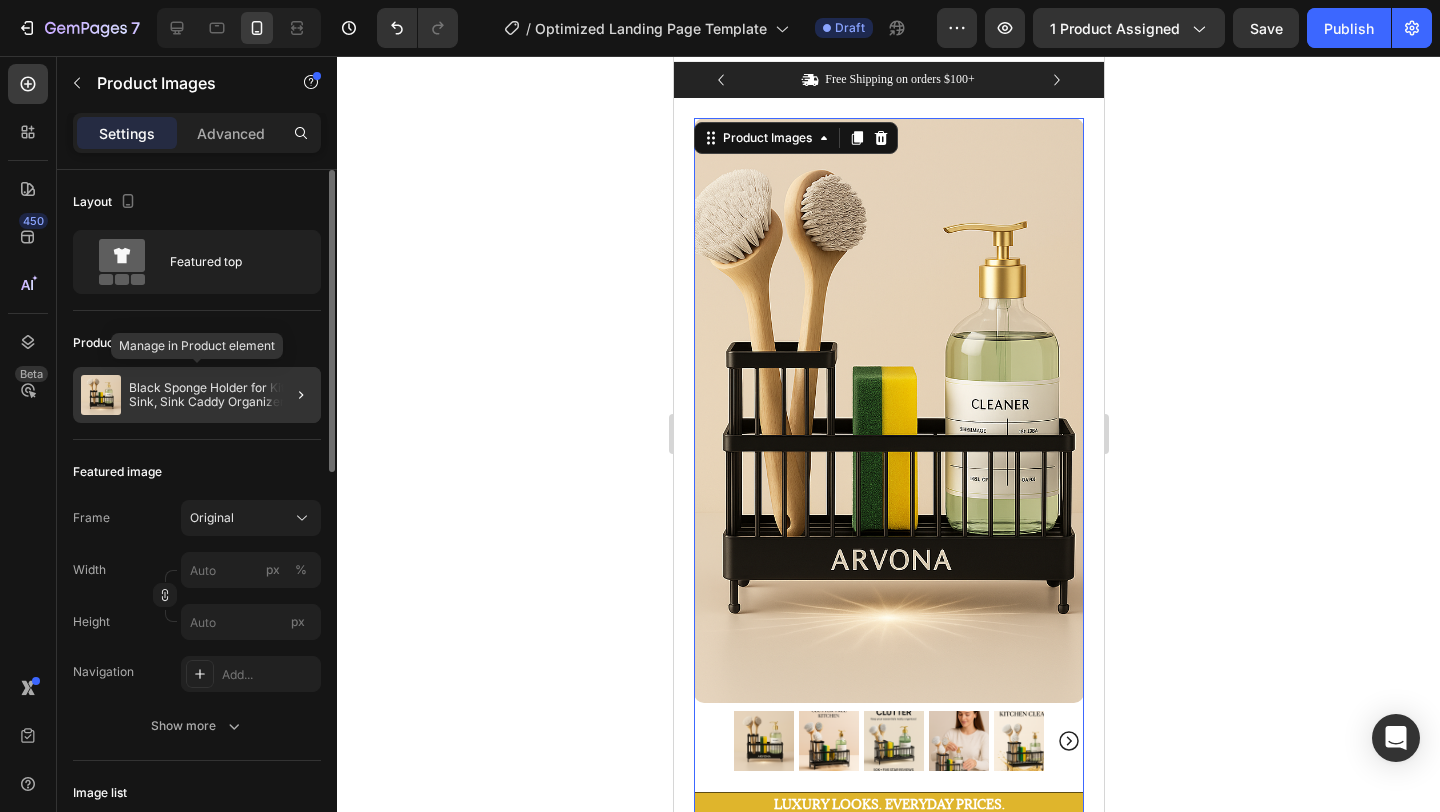 click on "Black Sponge Holder for Kitchen Sink, Sink Caddy Organizer with High Brush Holder, Kitchen Countertop Organizers and Storage Essentials, Rustproof 304 Stainless Steel, Soap Dispenser Organize" at bounding box center [221, 395] 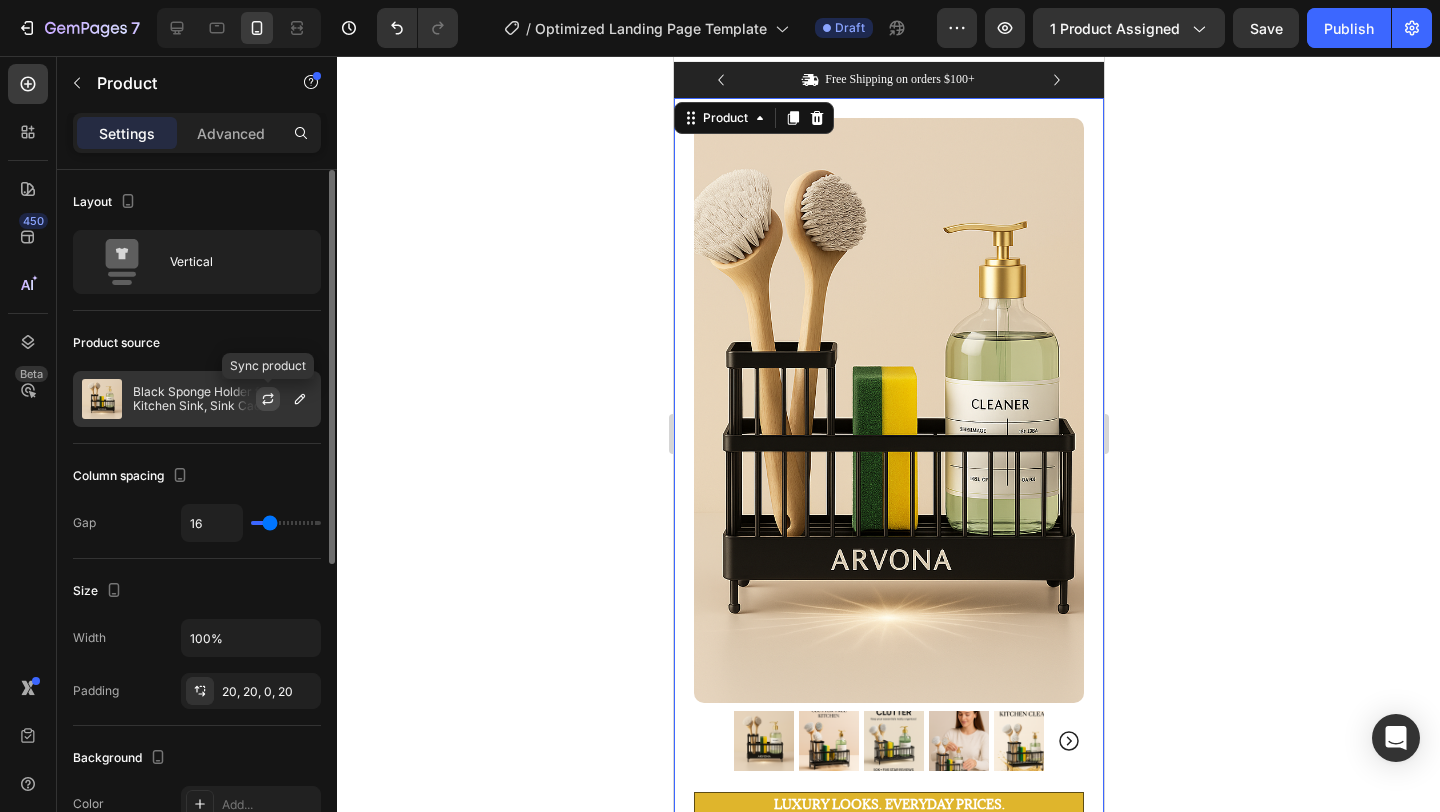 click 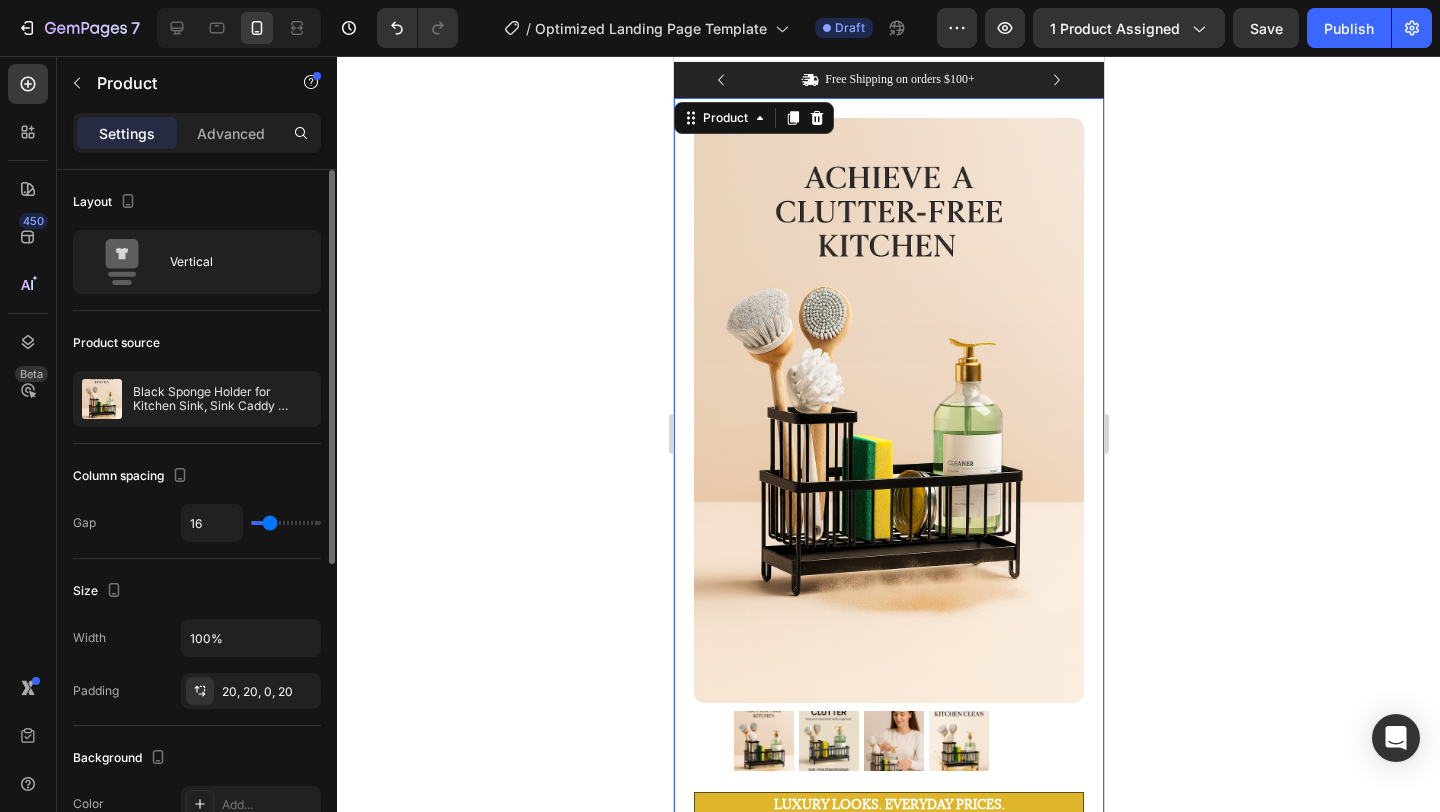 click 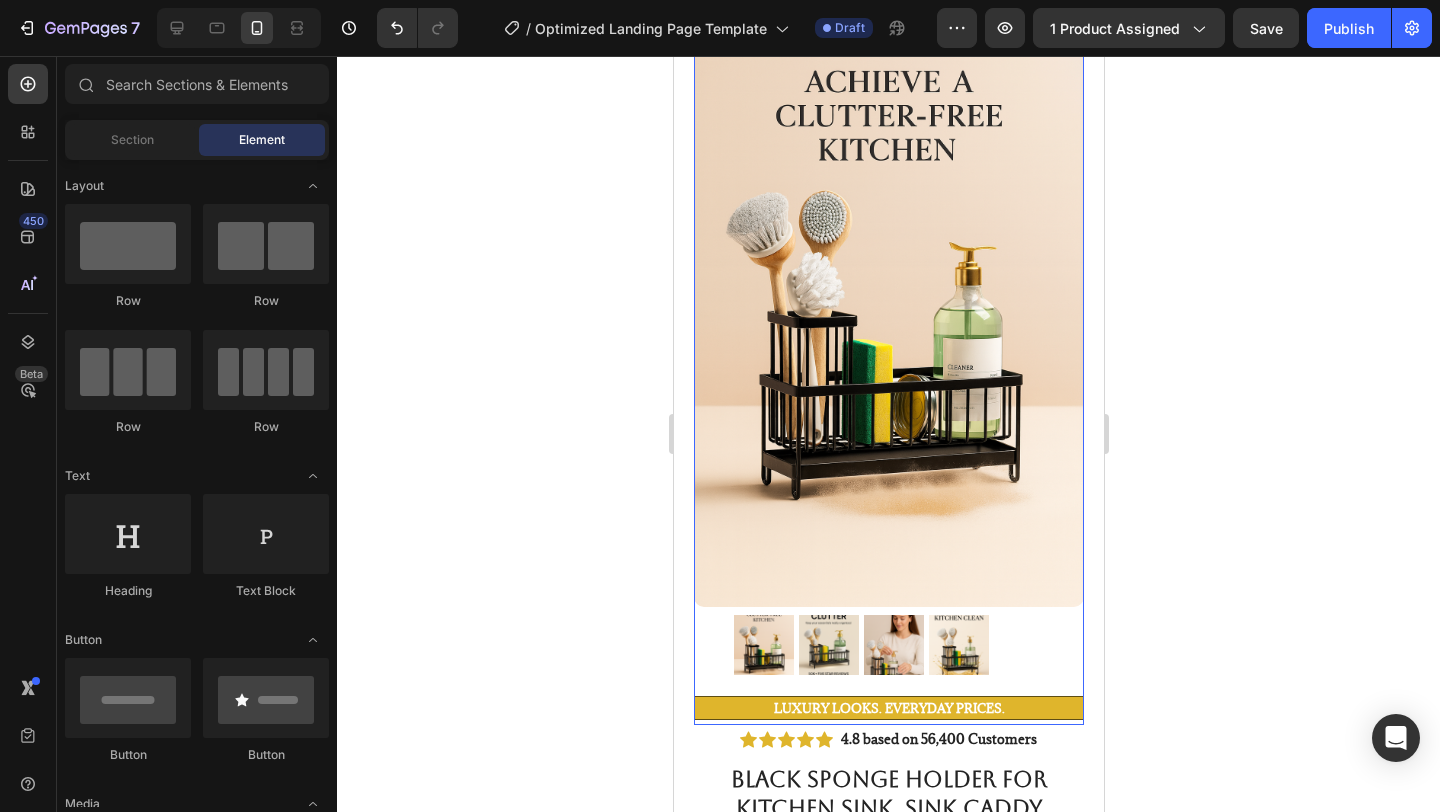 scroll, scrollTop: 132, scrollLeft: 0, axis: vertical 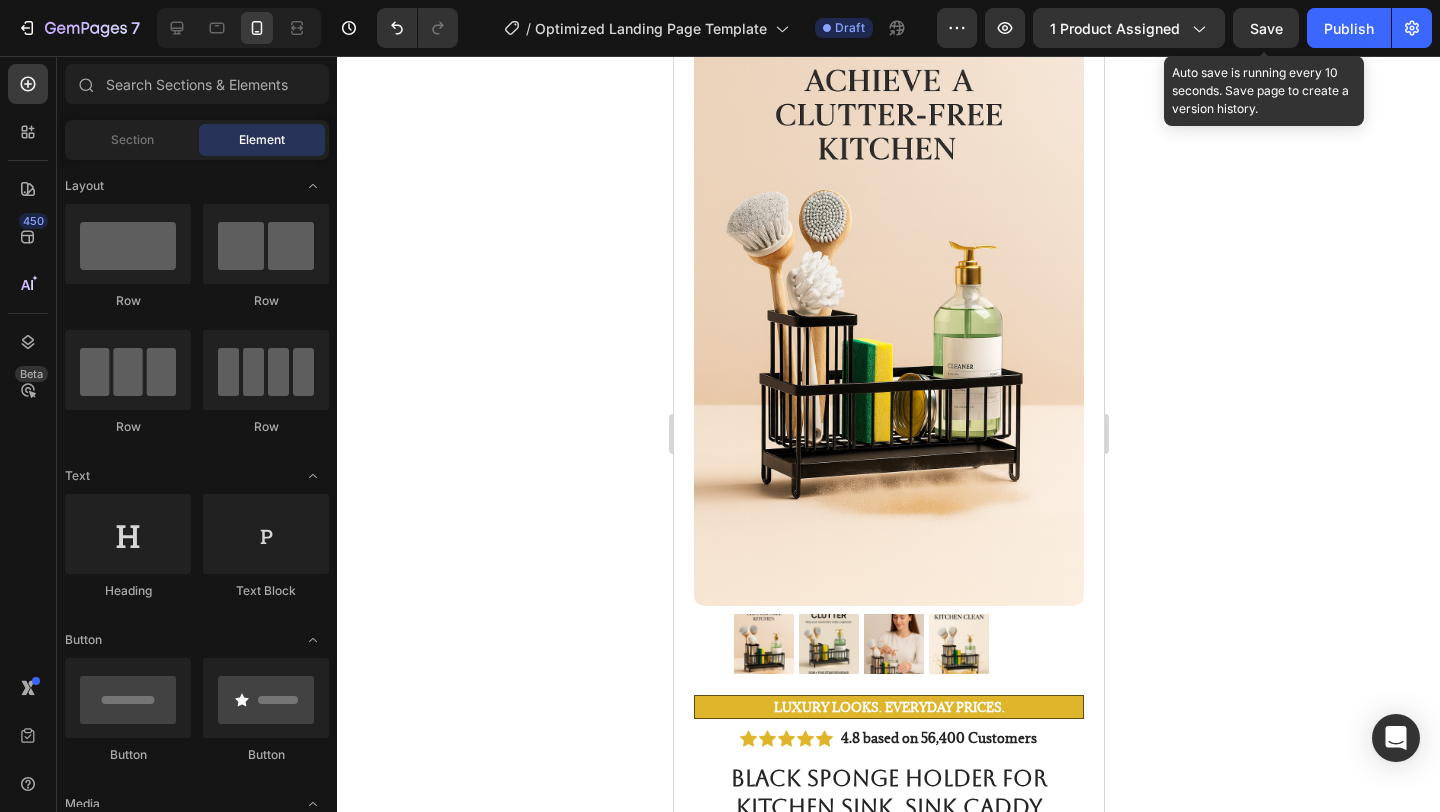 click on "Save" at bounding box center (1266, 28) 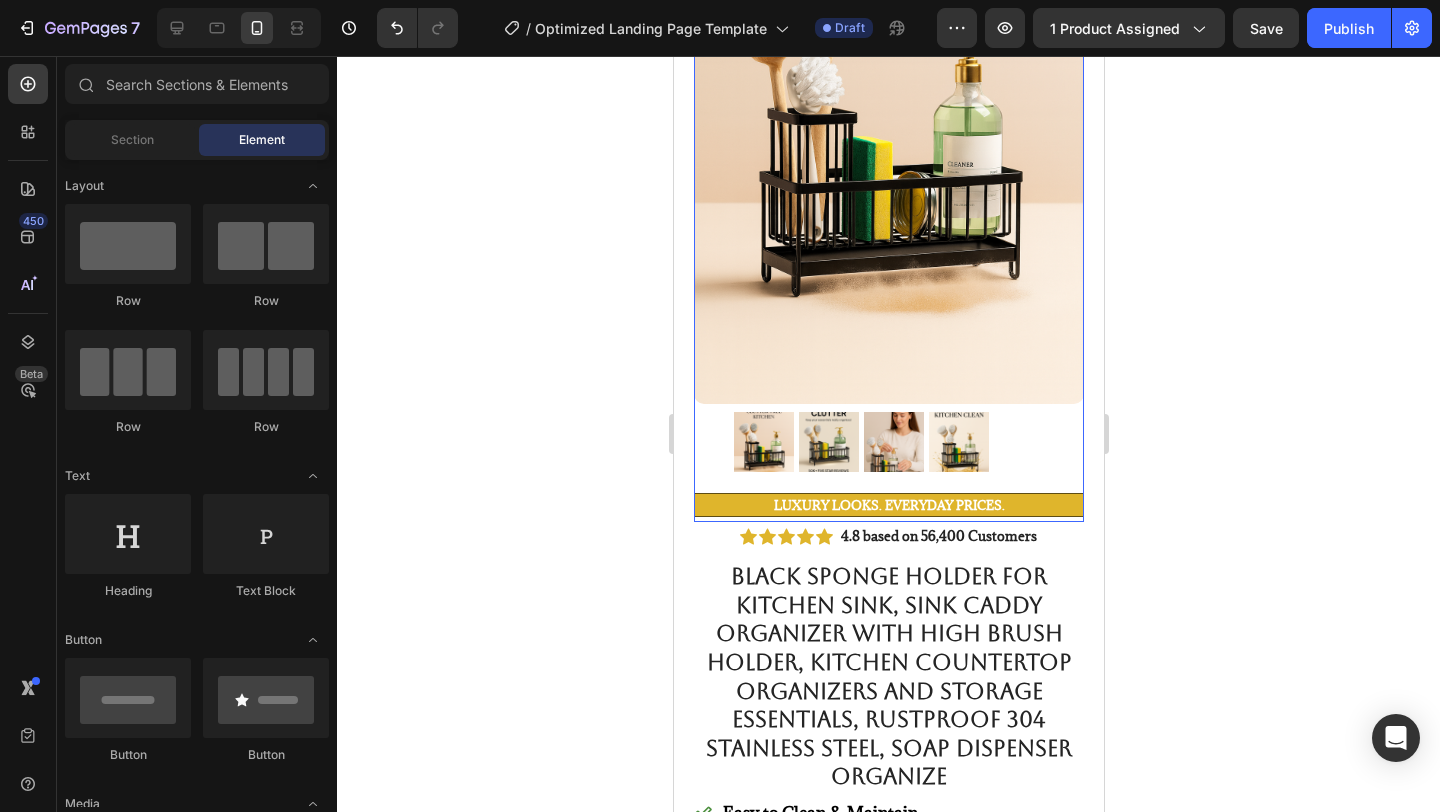 scroll, scrollTop: 314, scrollLeft: 0, axis: vertical 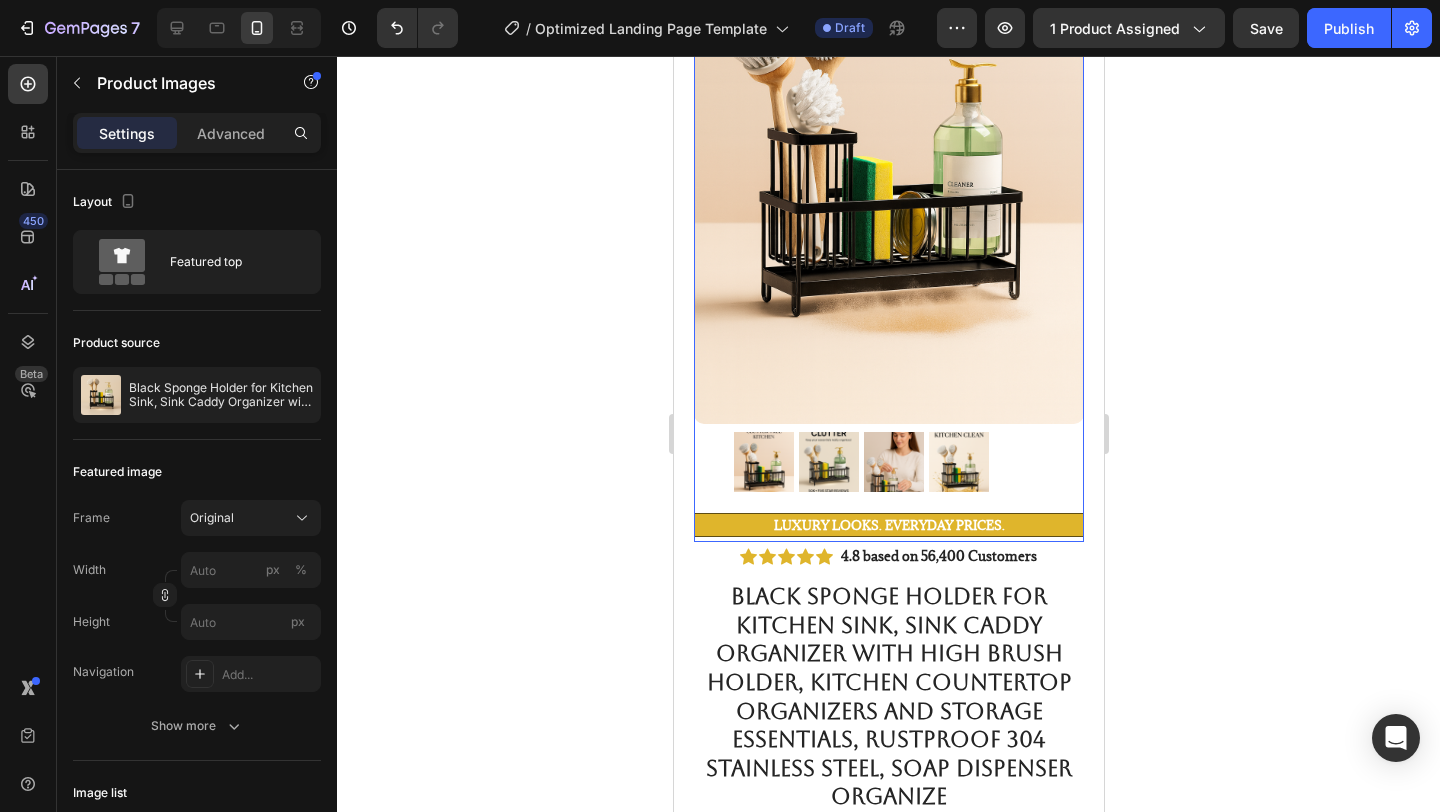 click at bounding box center [958, 462] 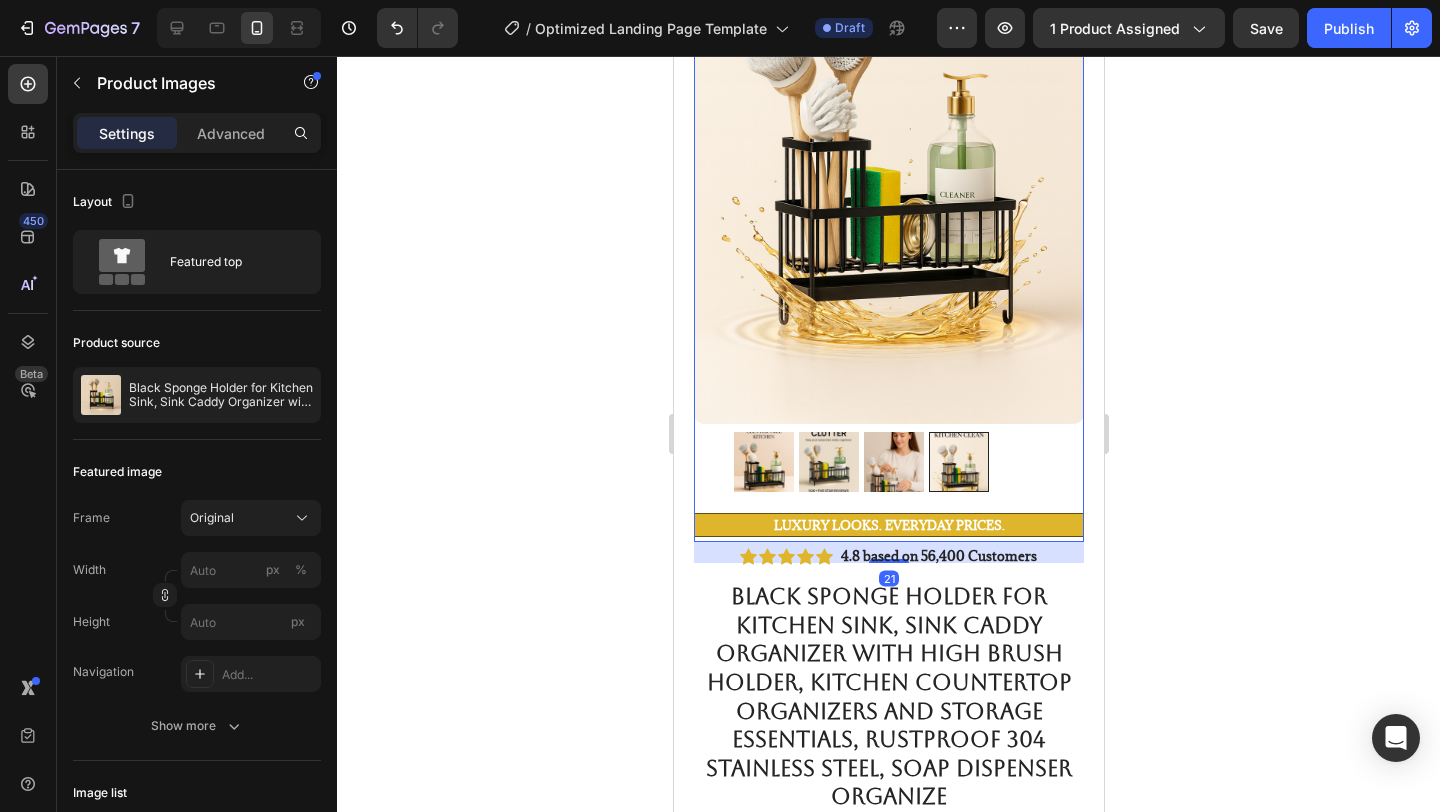 click at bounding box center [893, 462] 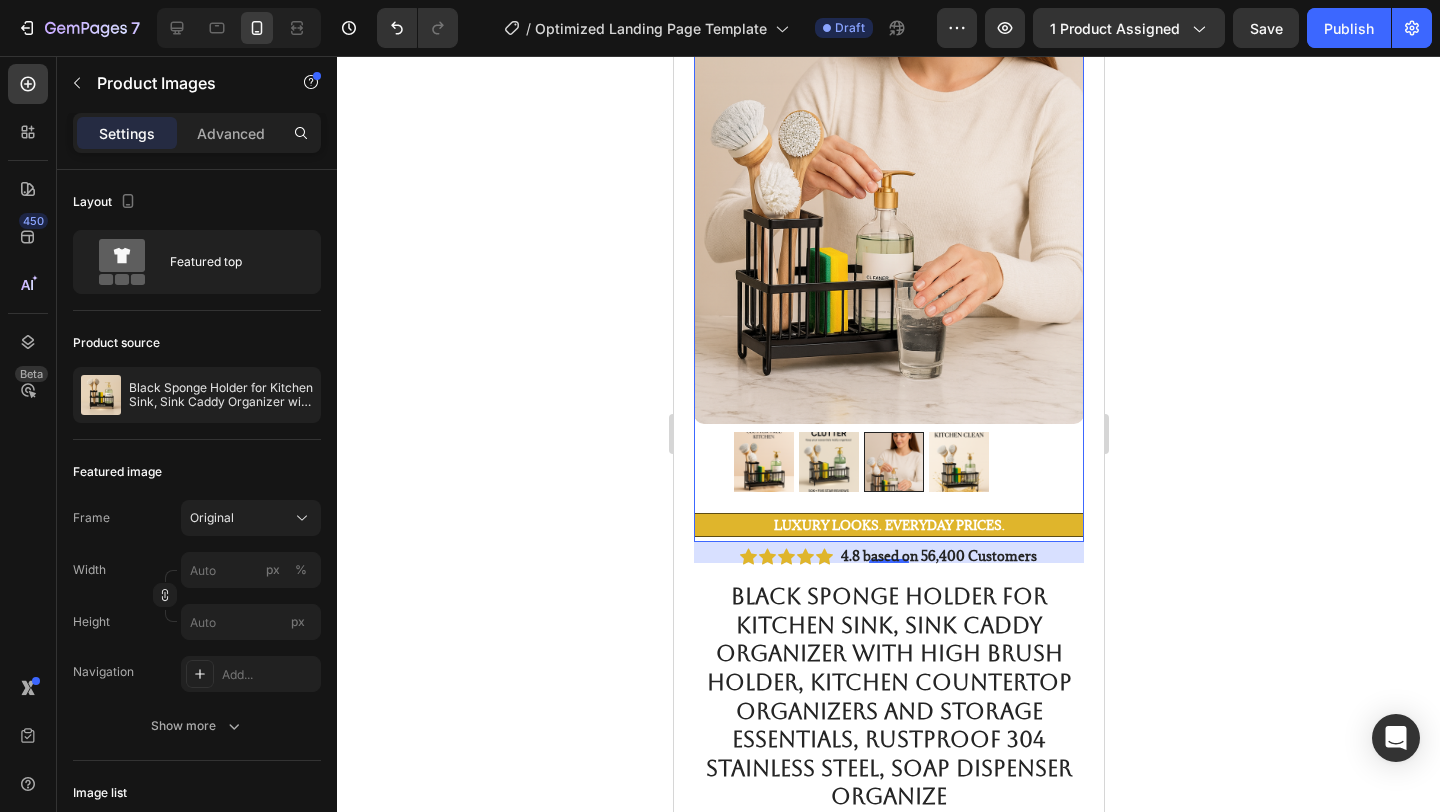 click at bounding box center [828, 462] 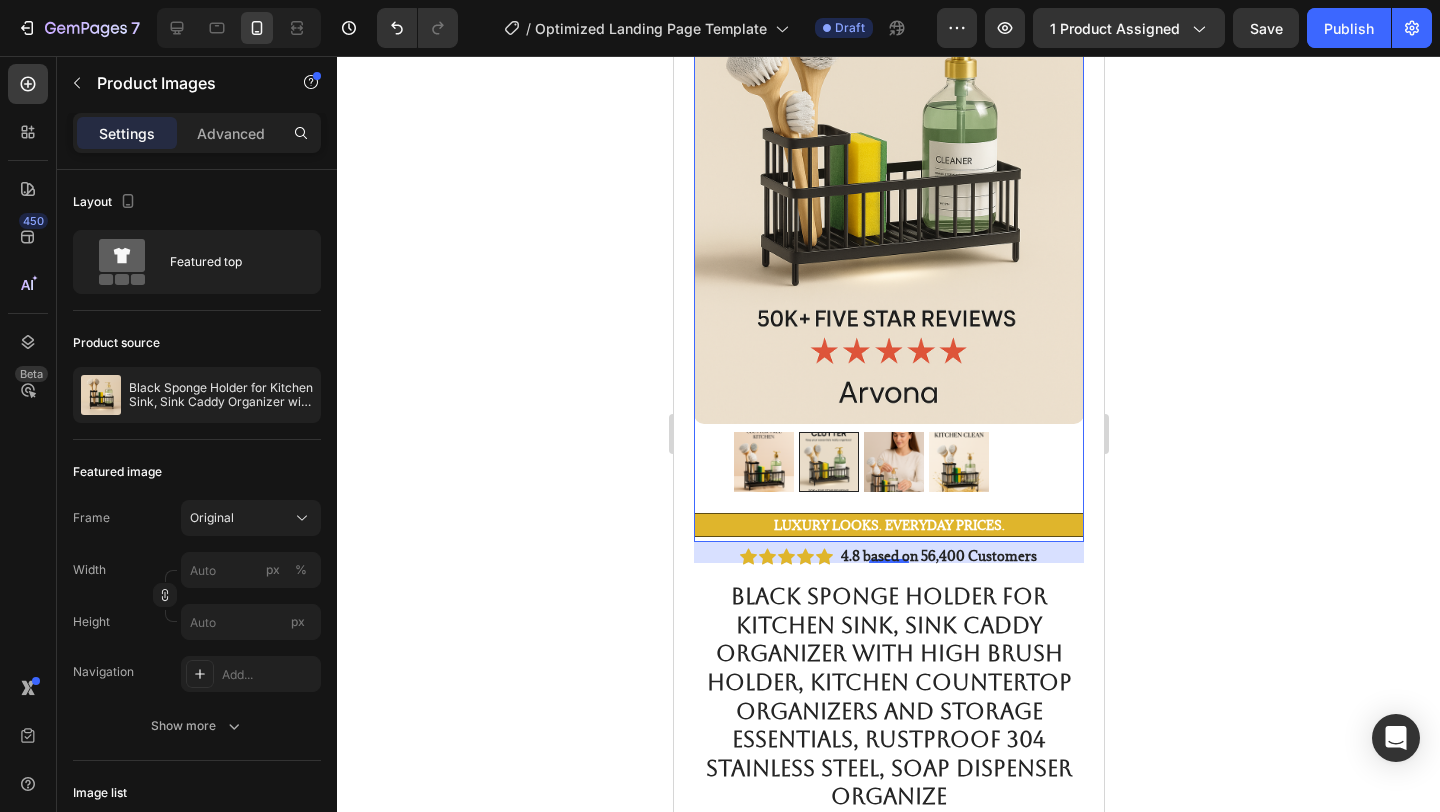 click at bounding box center [763, 462] 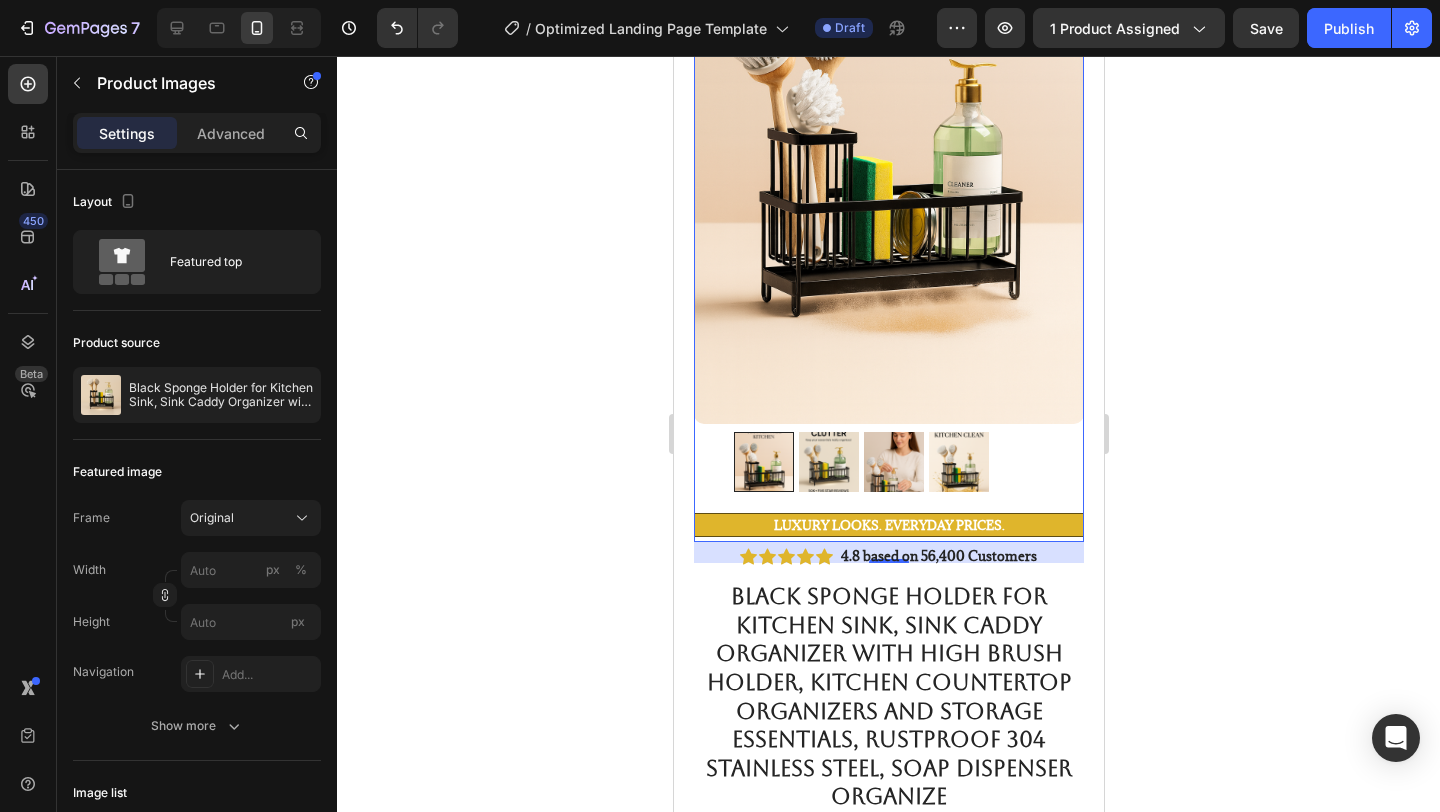 click 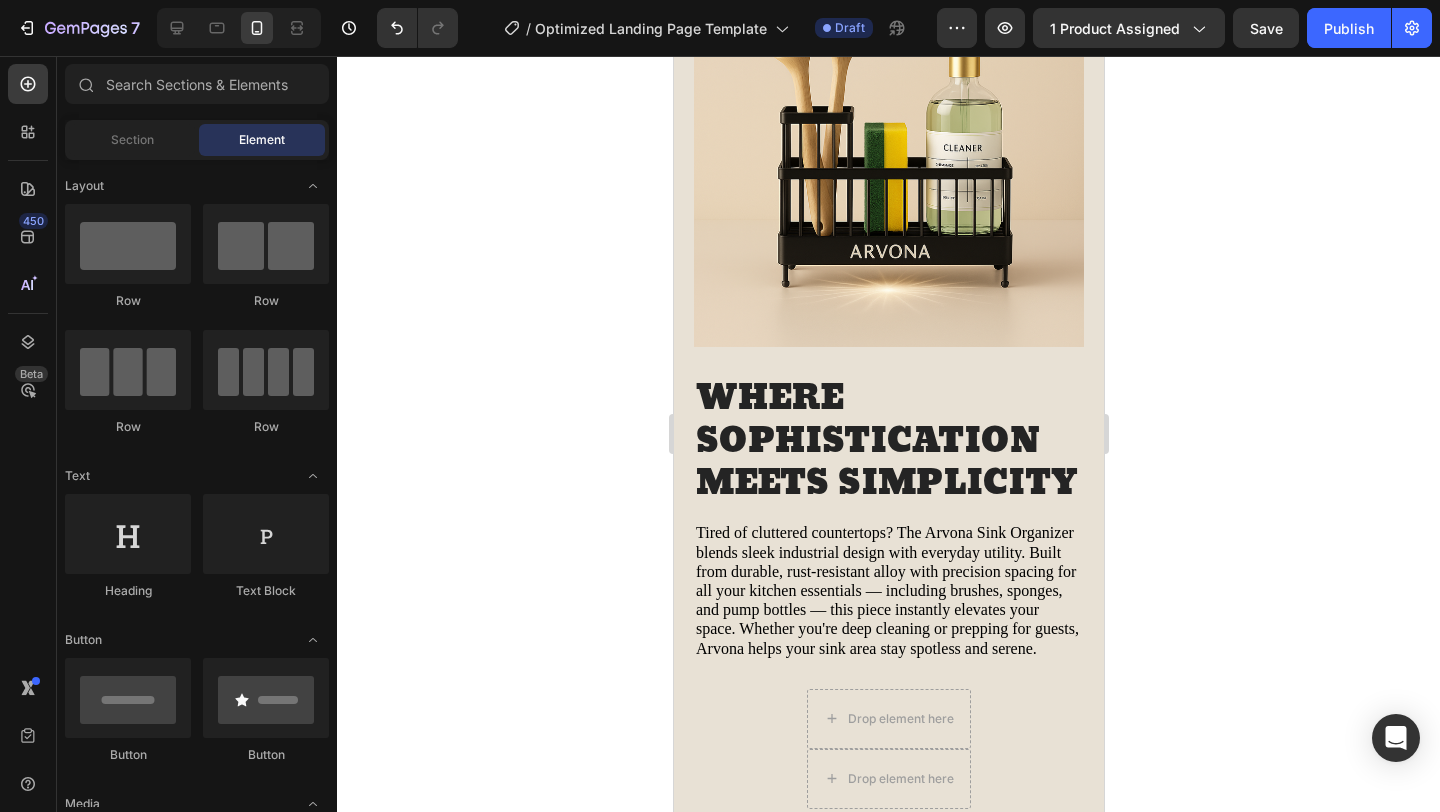 scroll, scrollTop: 2221, scrollLeft: 0, axis: vertical 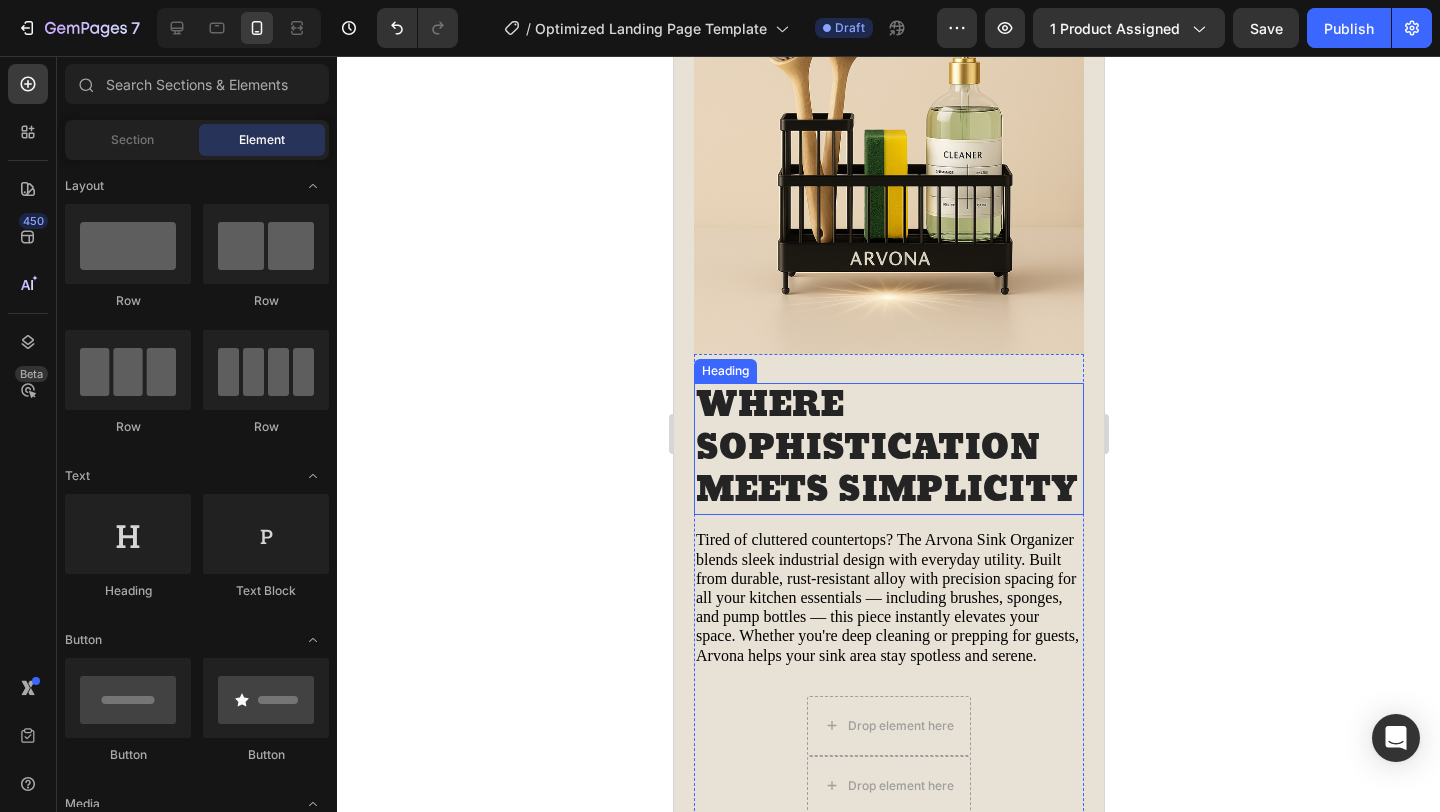 click on "Where Sophistication Meets Simplicity" at bounding box center [888, 449] 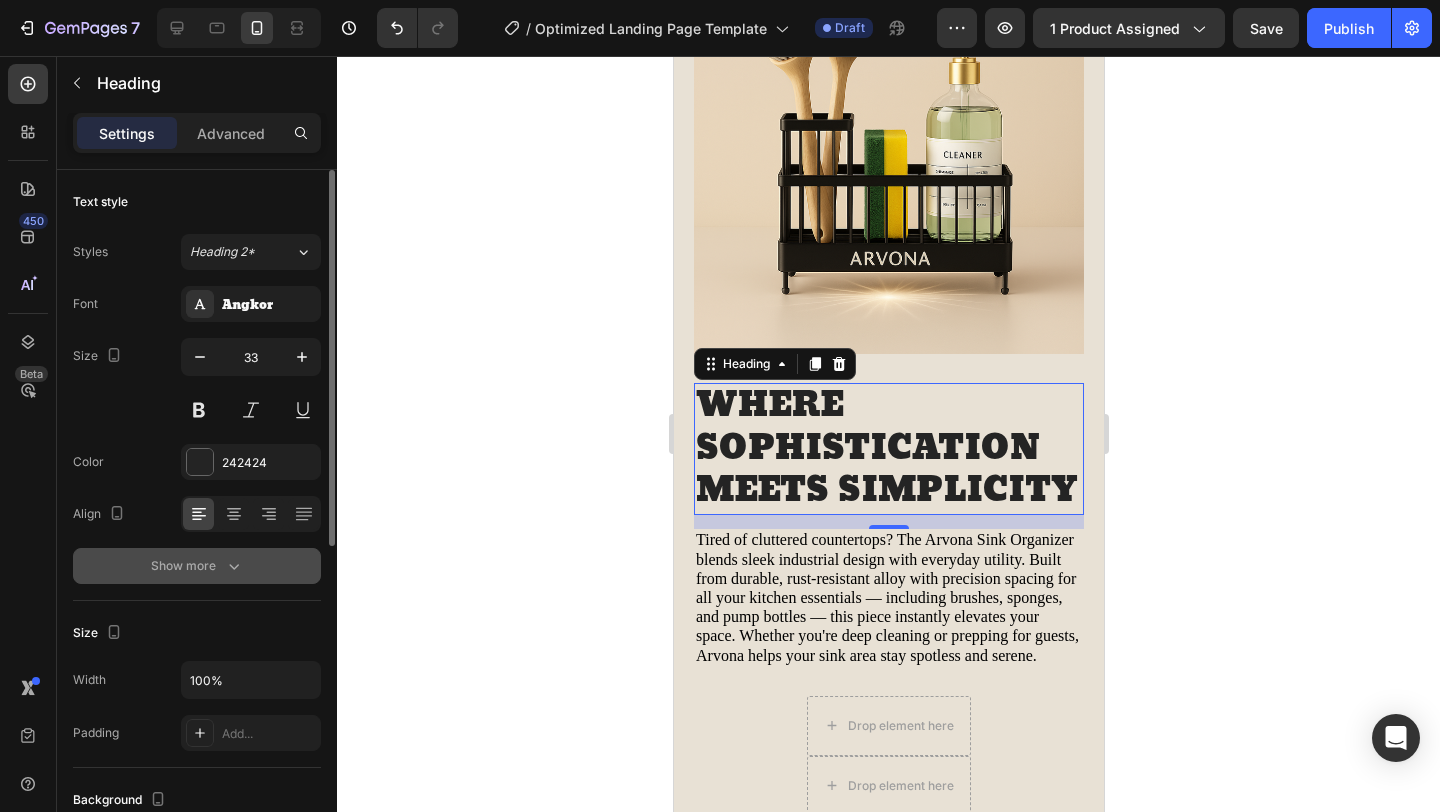 click 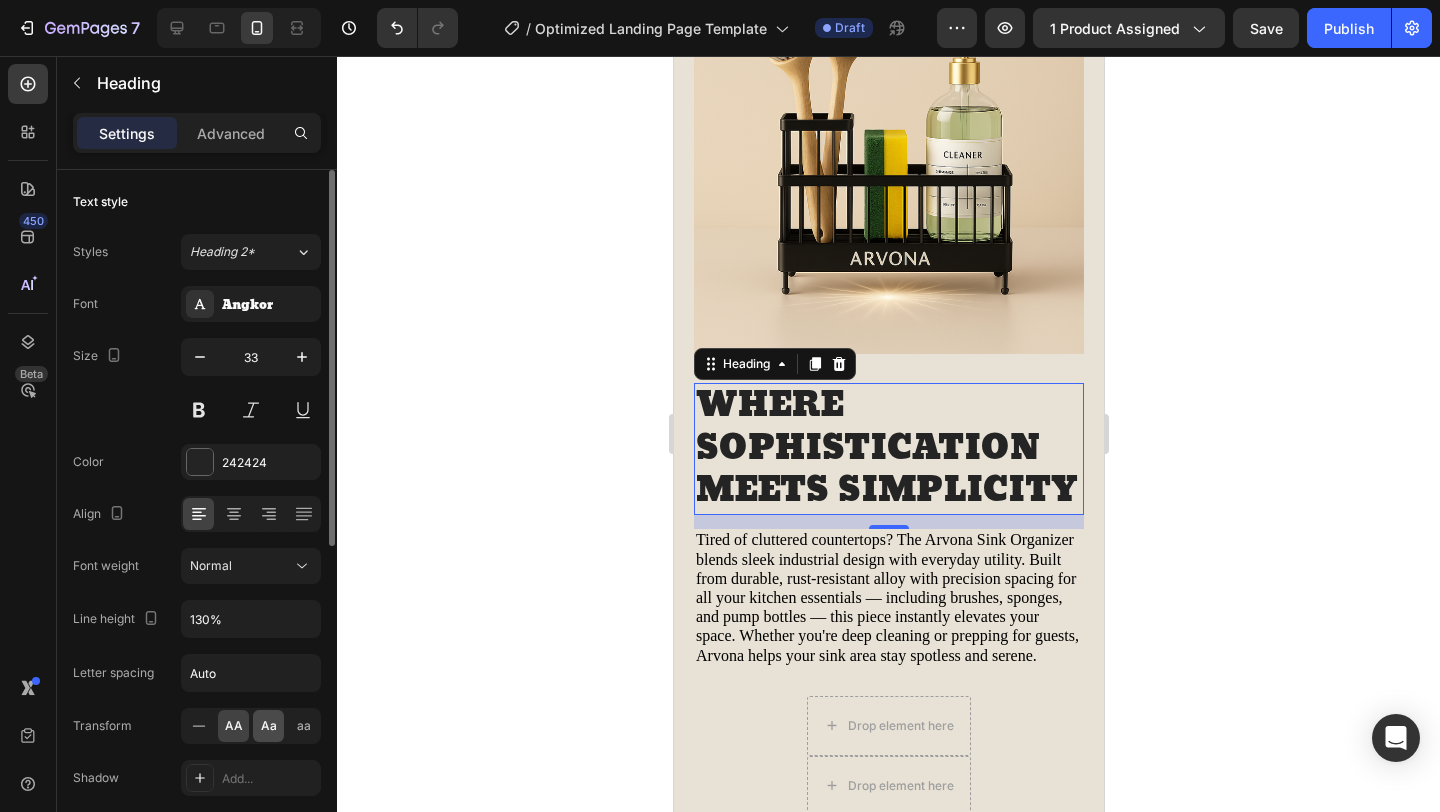 click on "Aa" 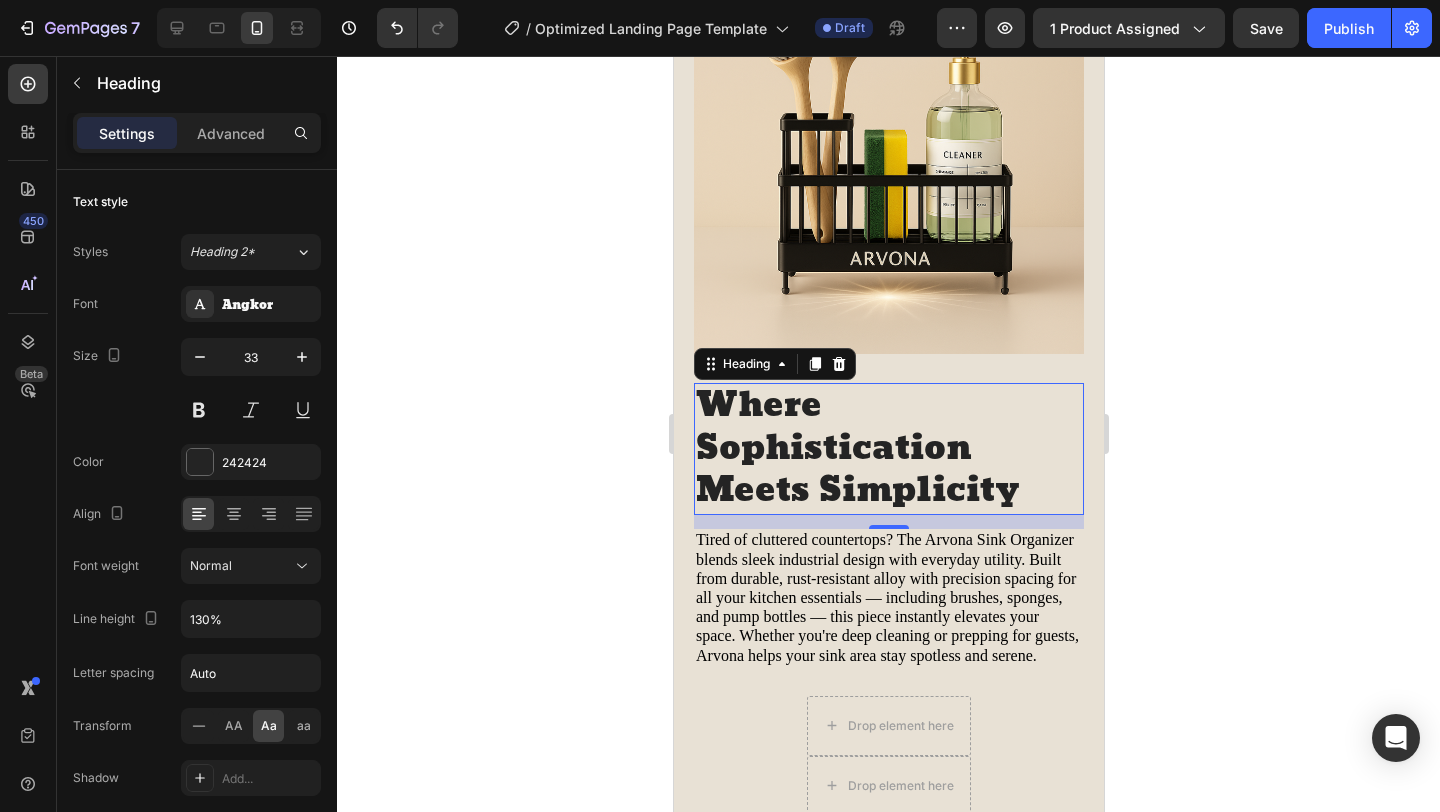 click 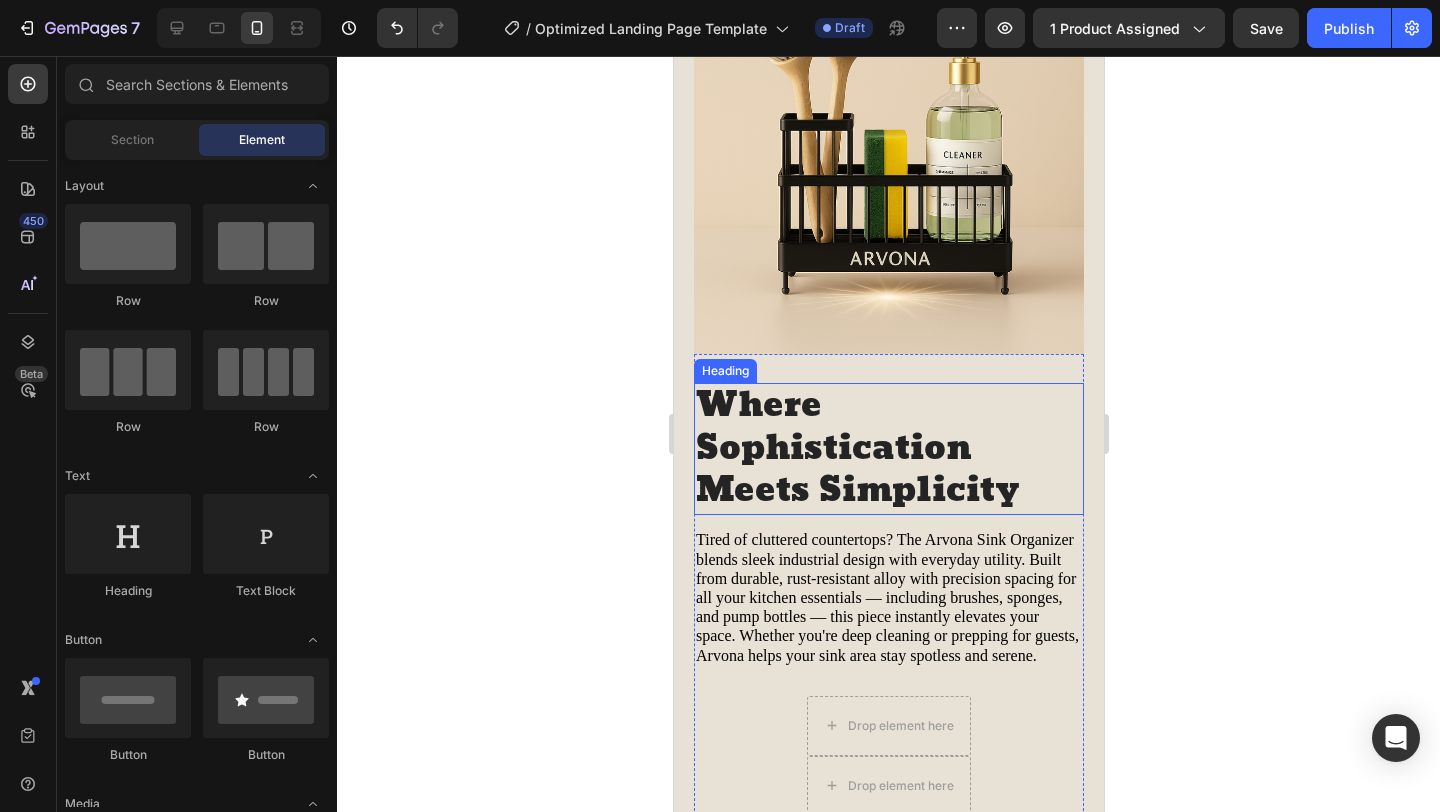 click on "where sophistication meets simplicity" at bounding box center (888, 449) 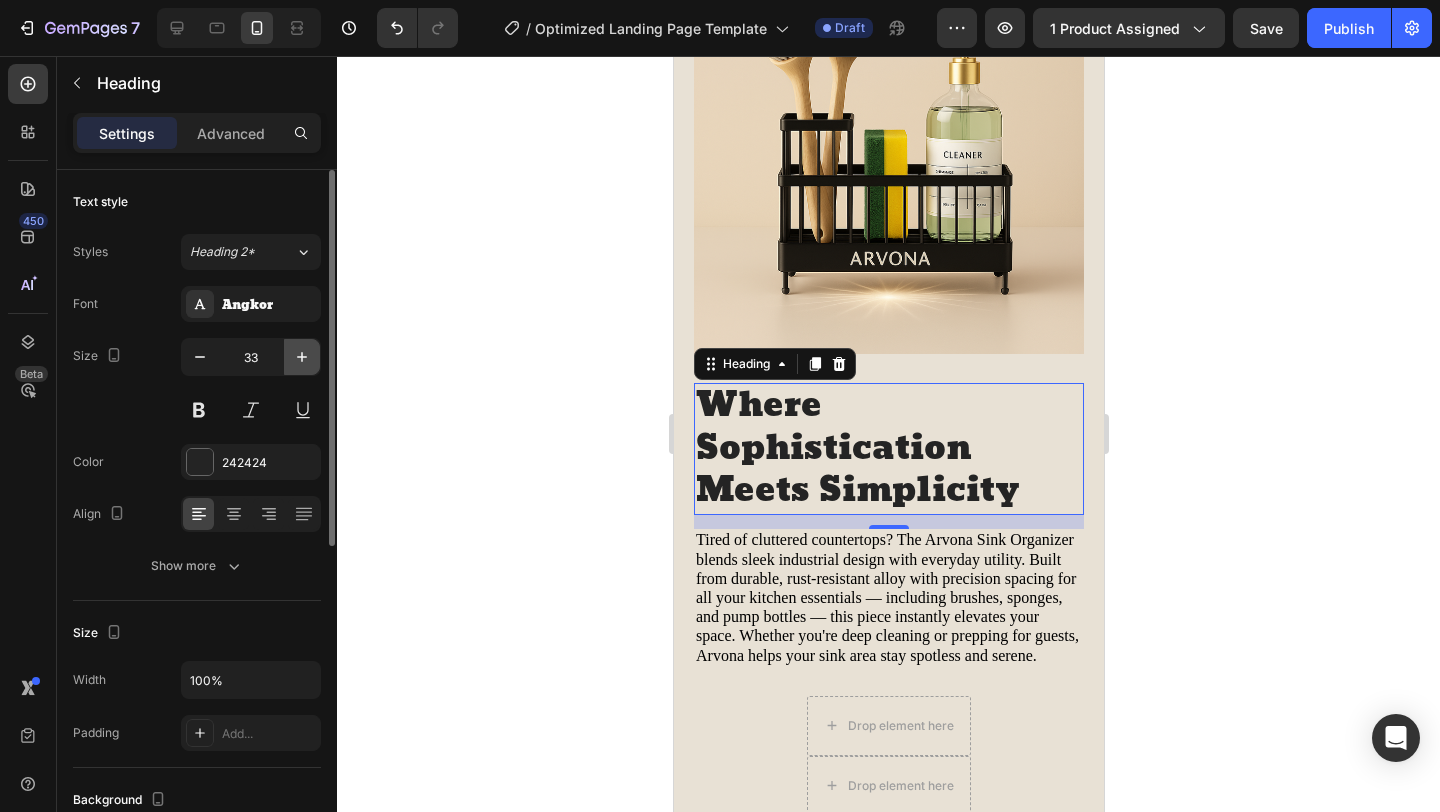 click 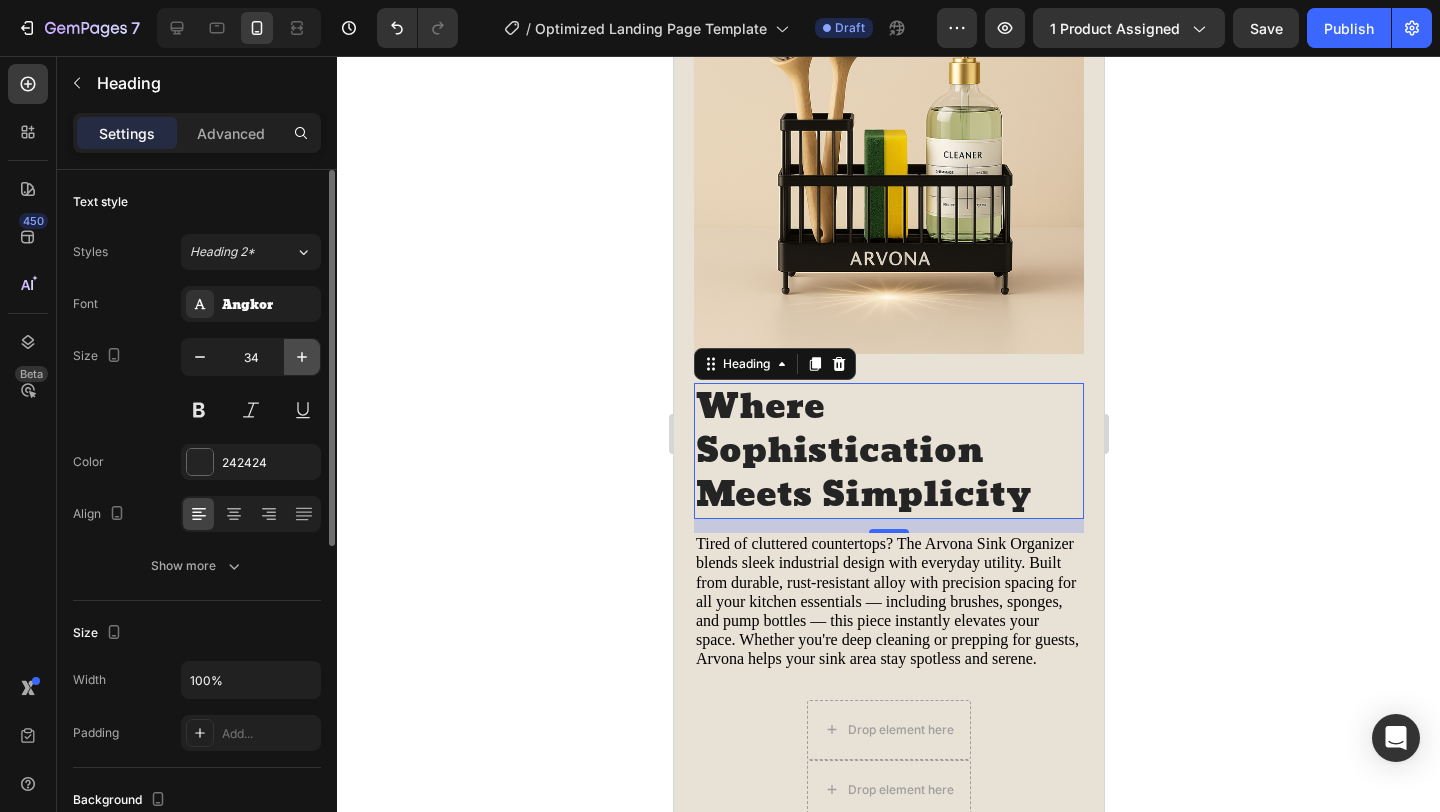 click 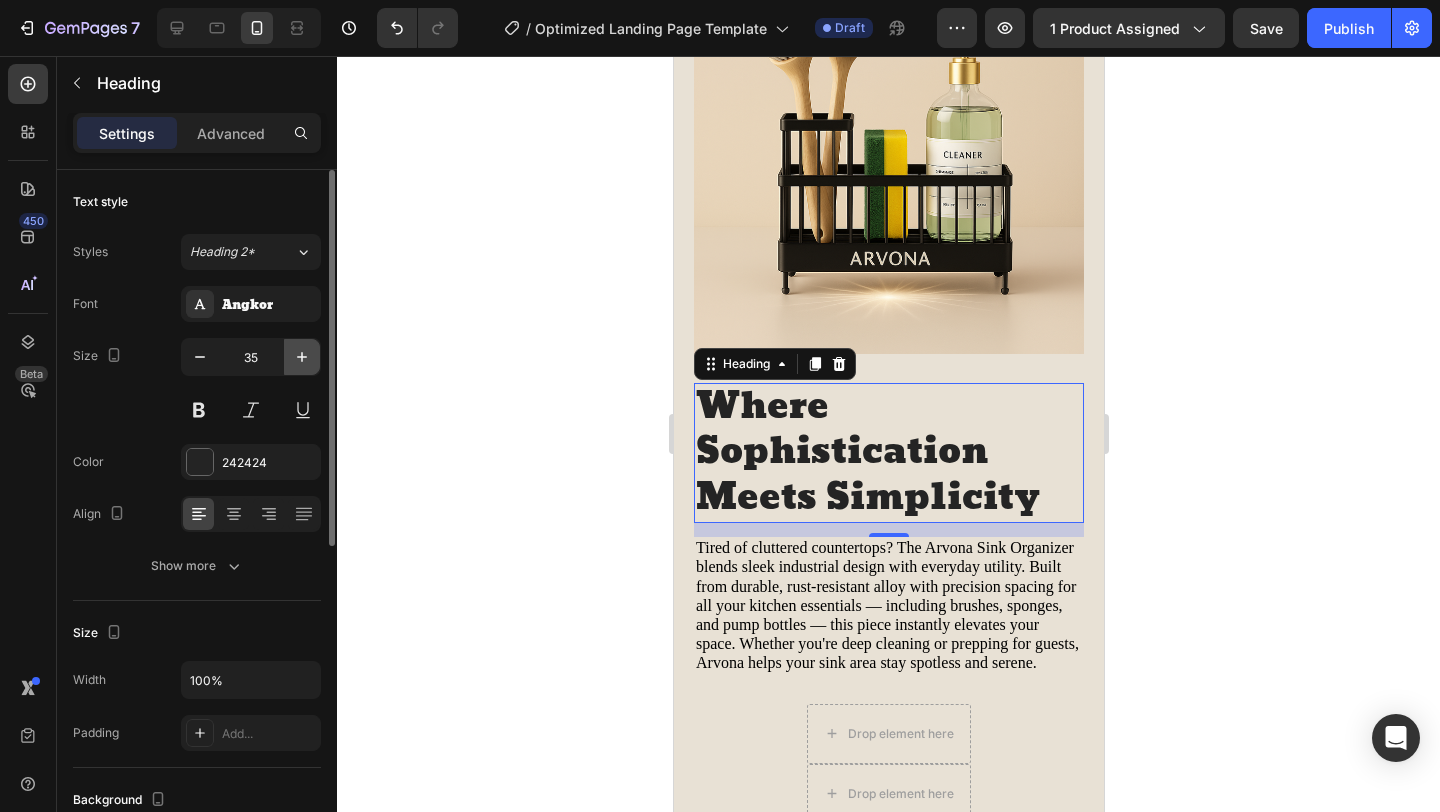 click 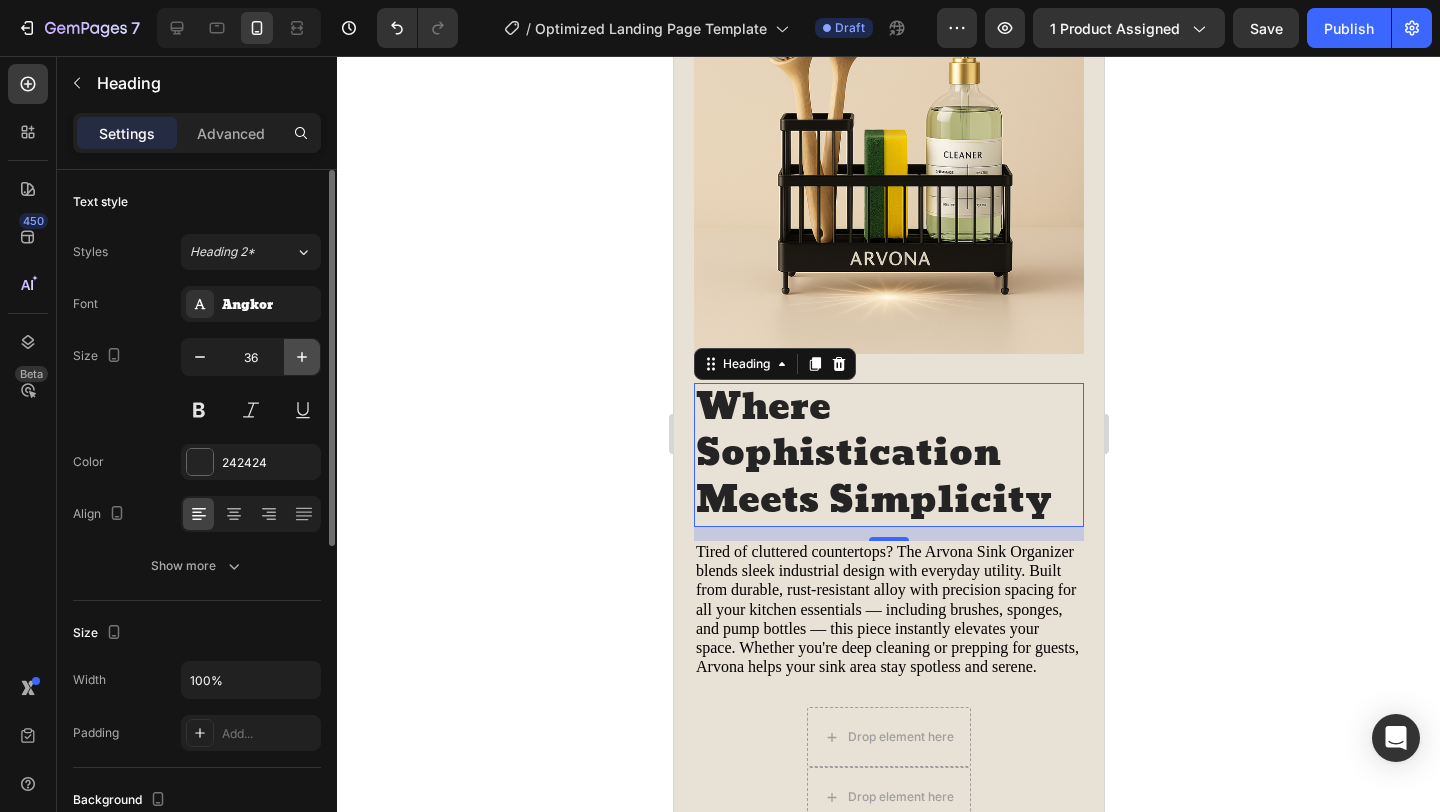 click 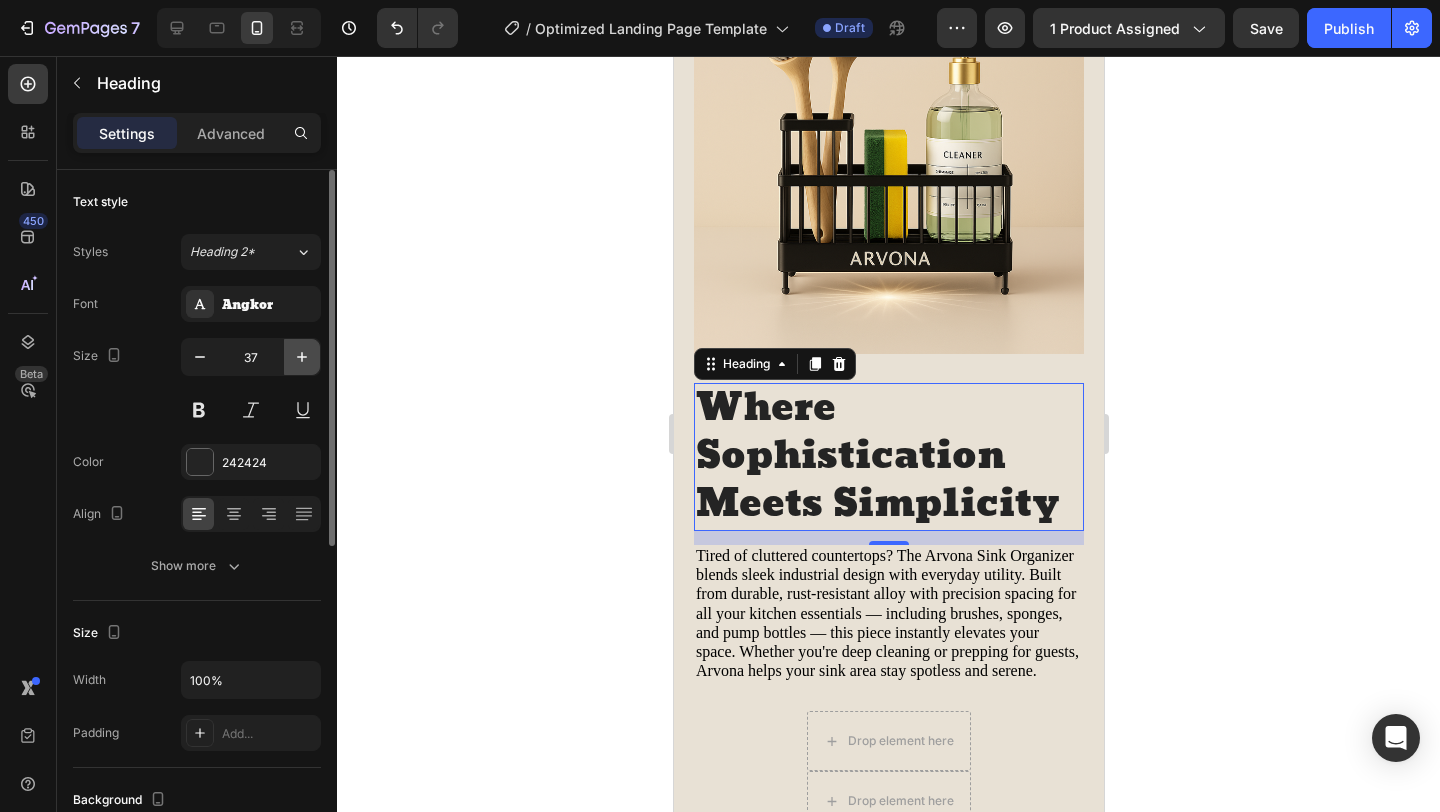 click 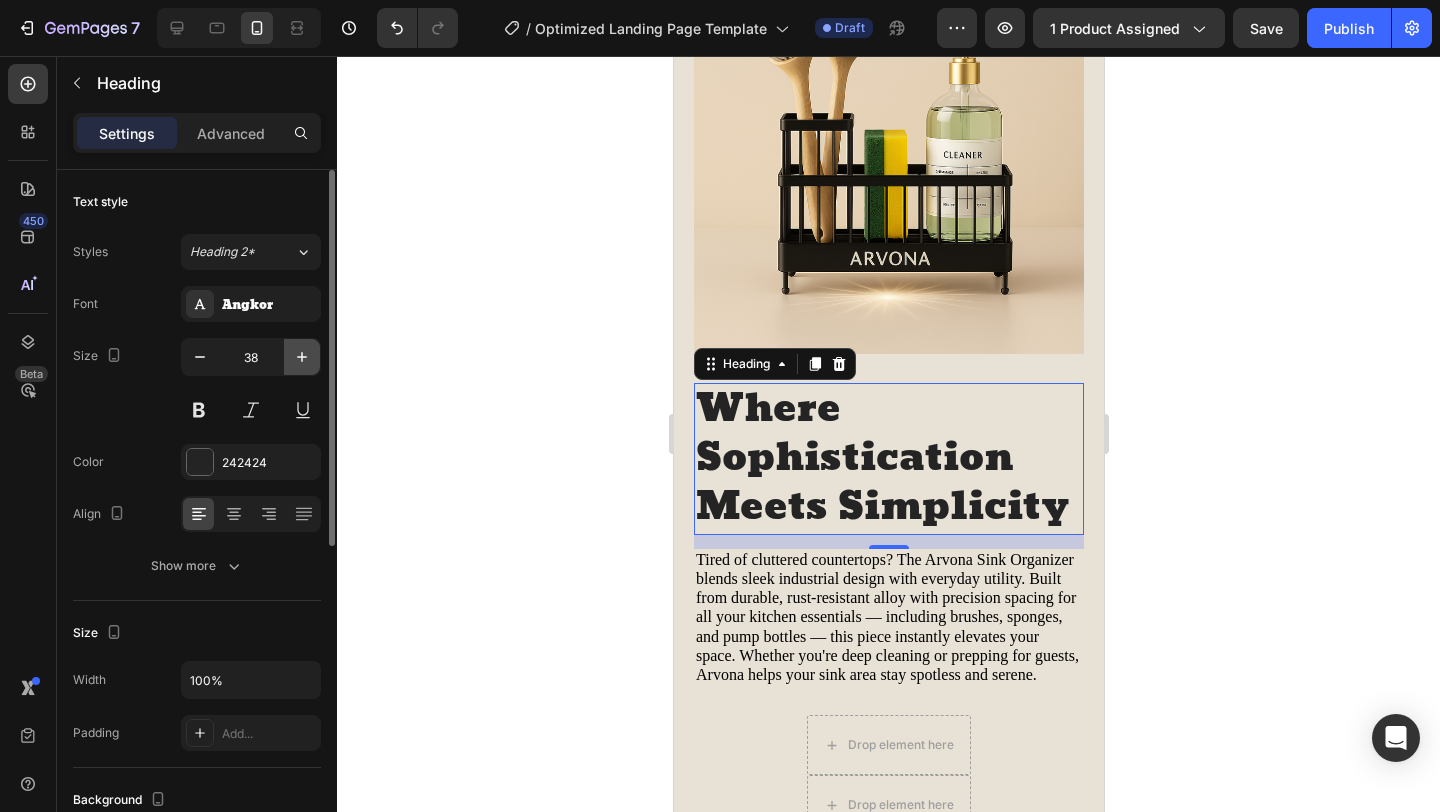 click 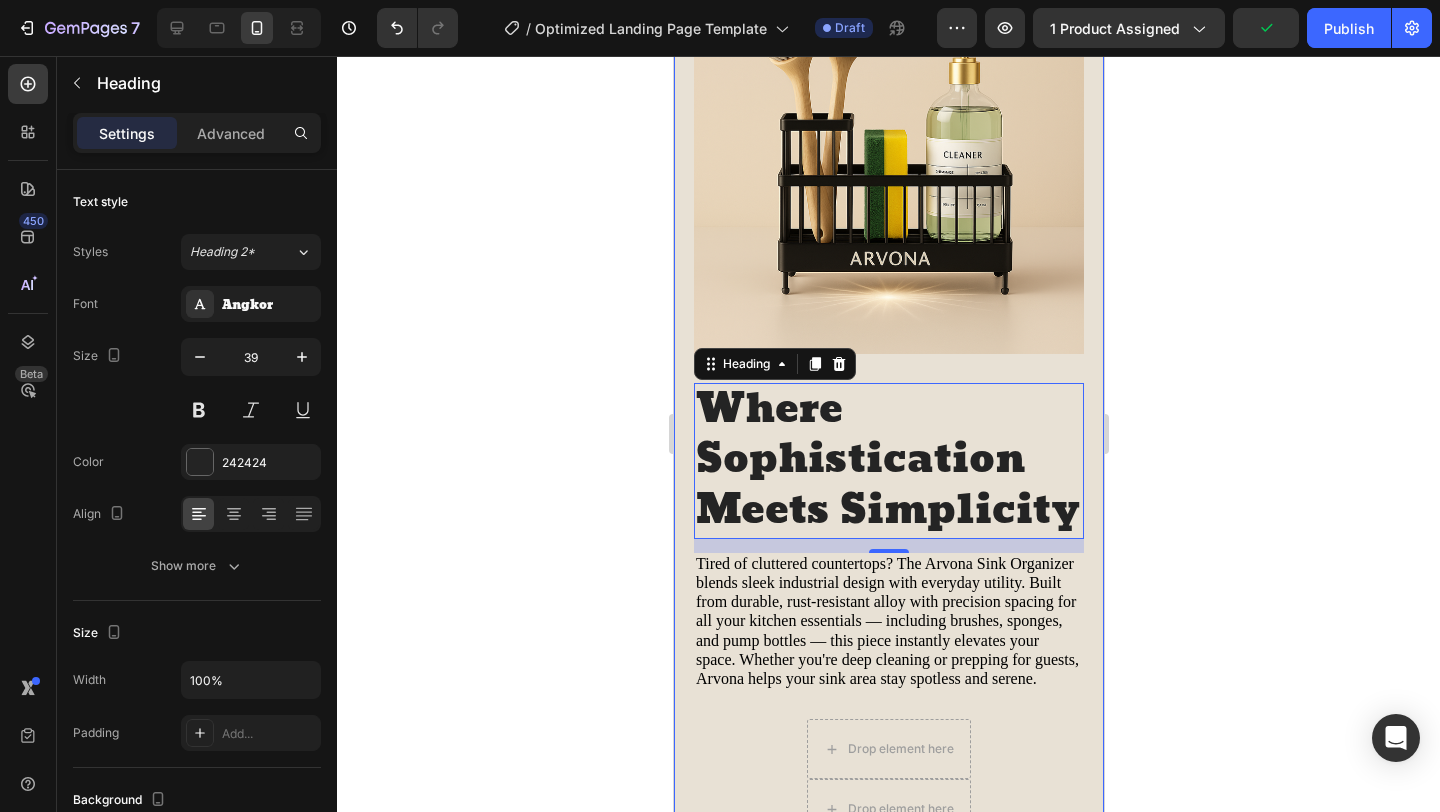 click 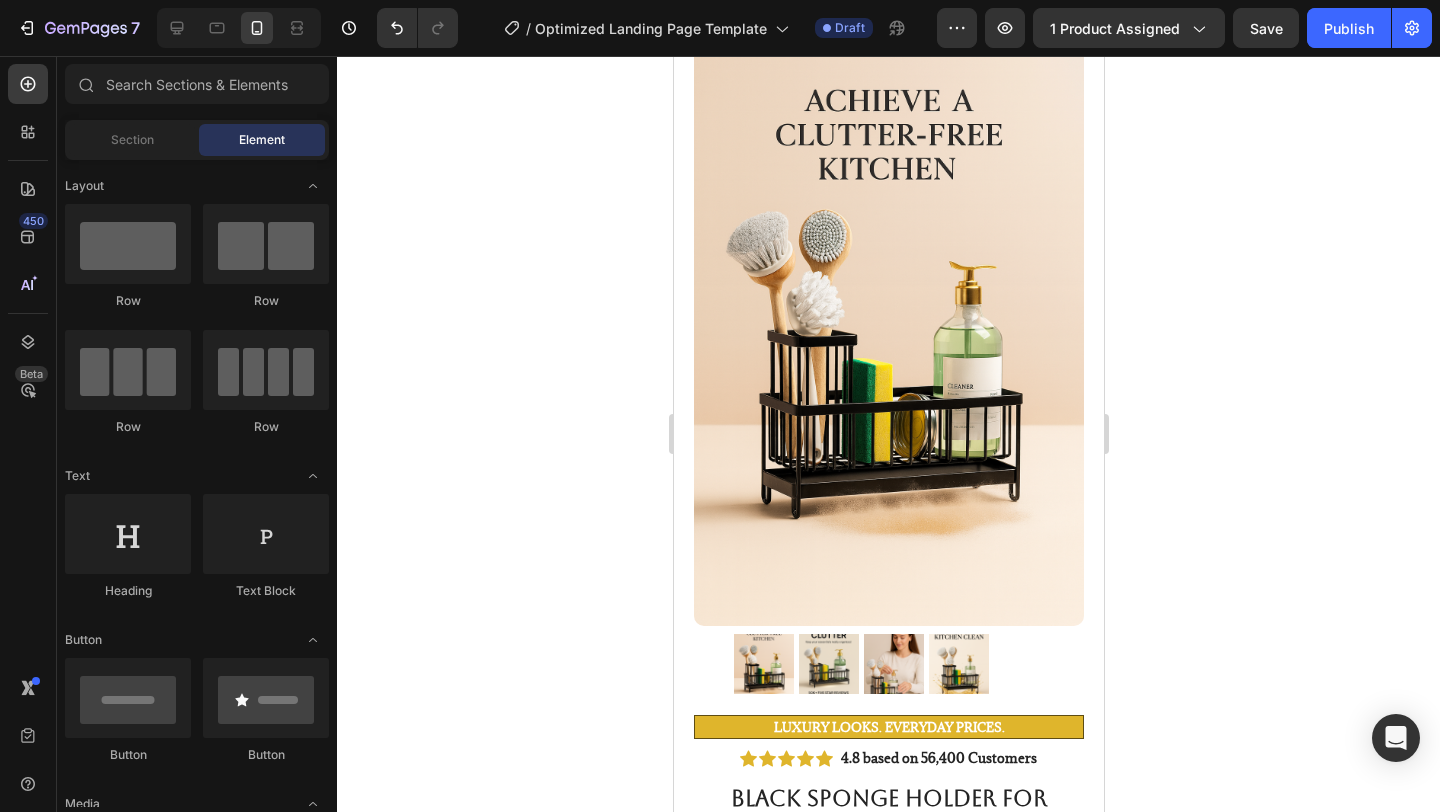 scroll, scrollTop: 0, scrollLeft: 0, axis: both 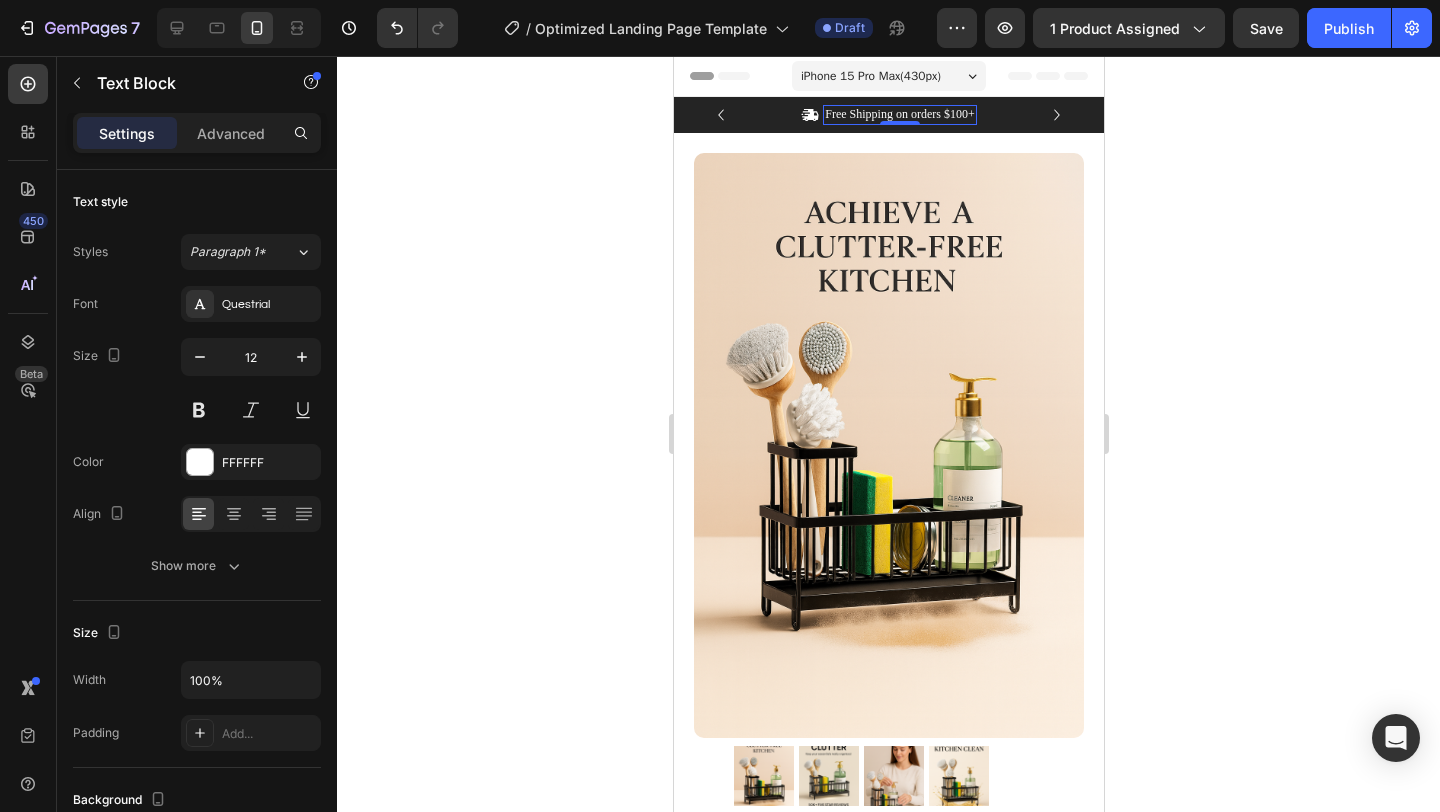 click on "Free Shipping on orders $100+" at bounding box center (898, 115) 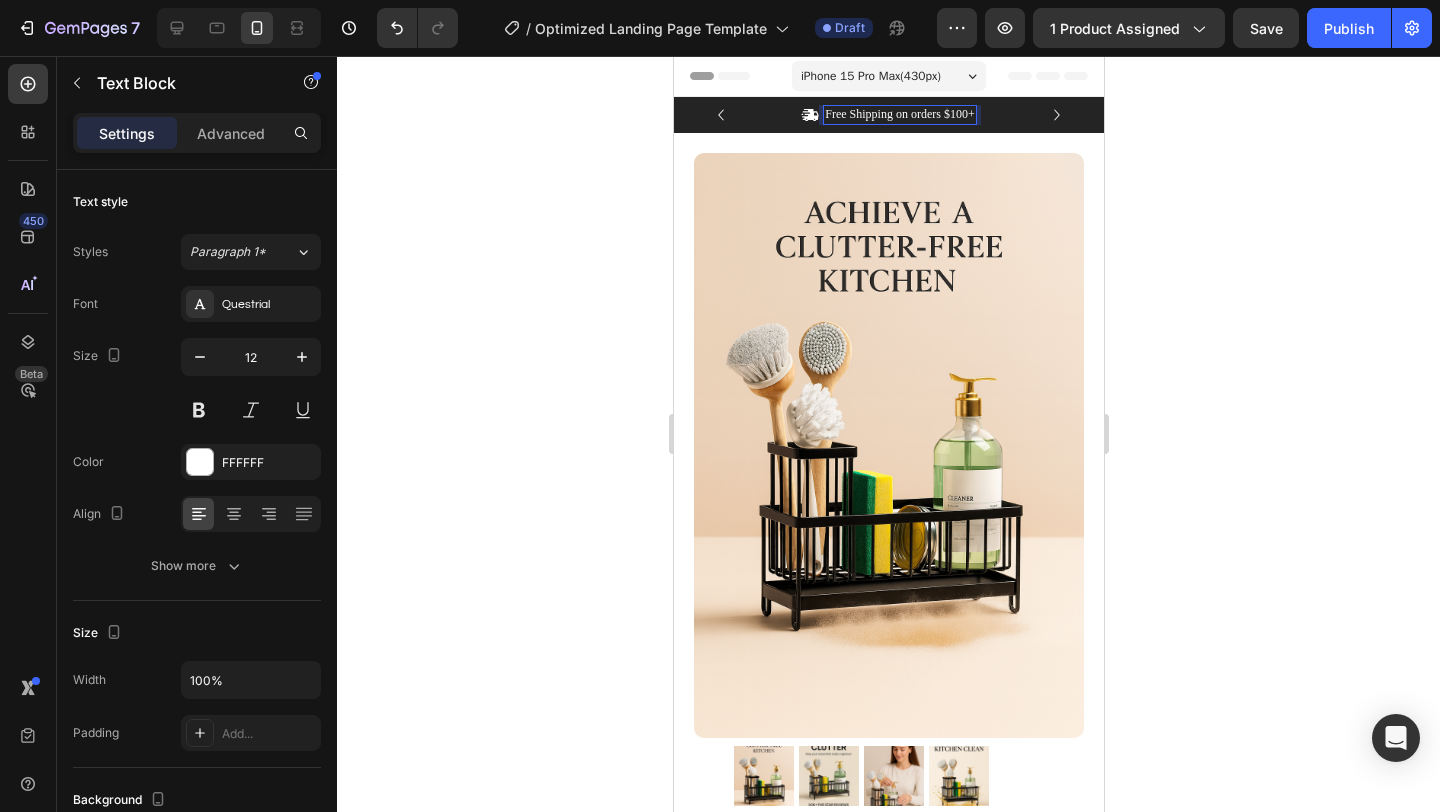 click on "Free Shipping on orders $100+" at bounding box center [898, 115] 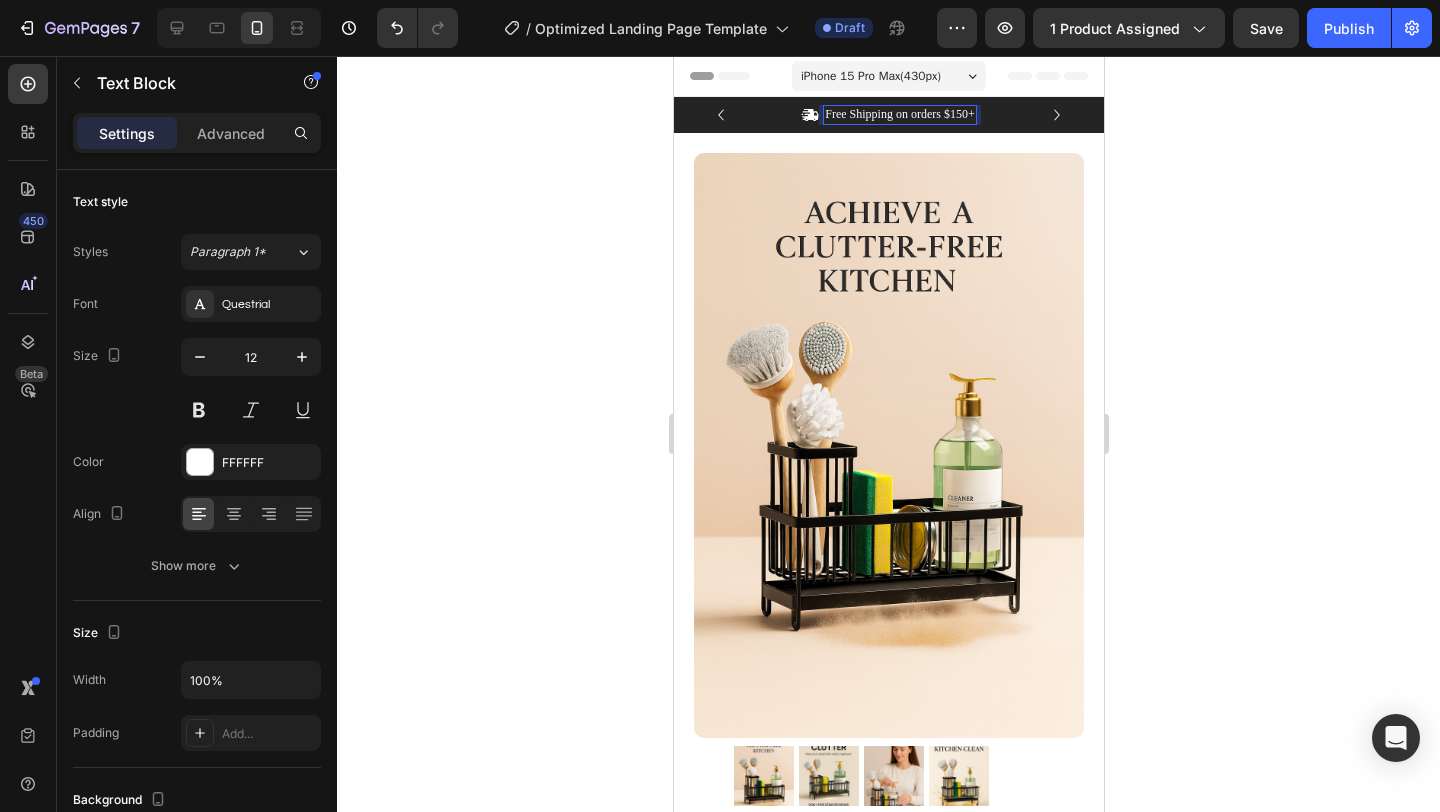 click 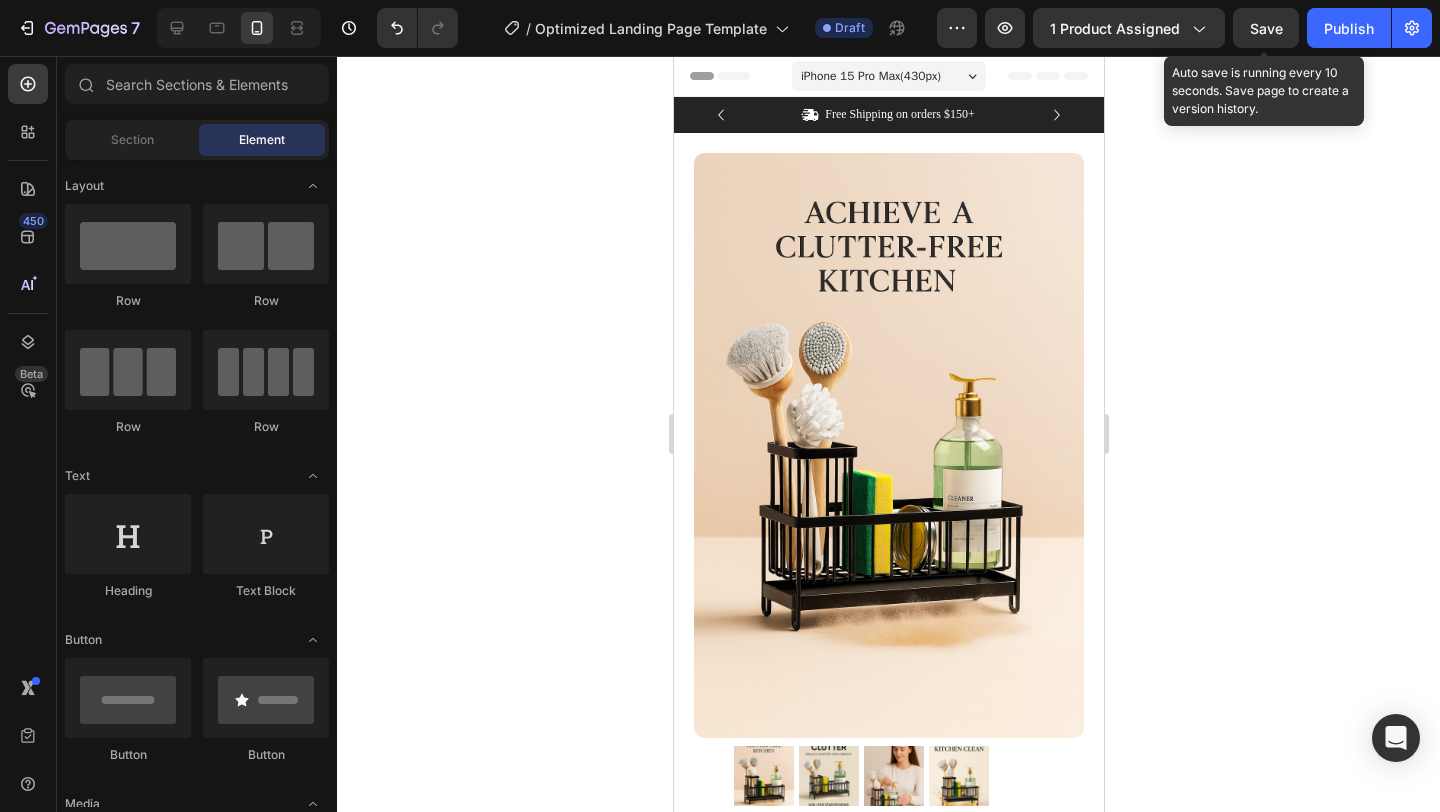 click on "Save" at bounding box center (1266, 28) 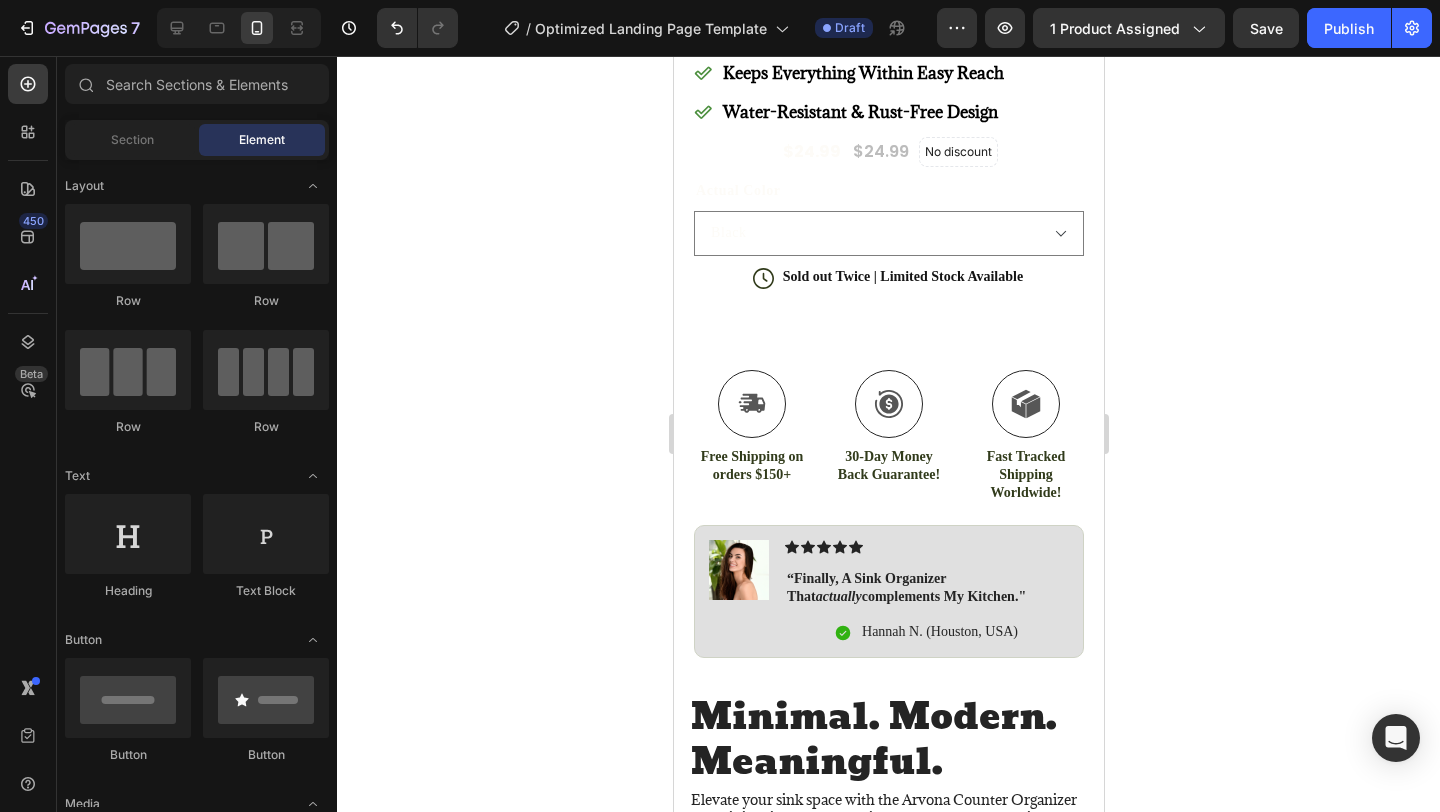 scroll, scrollTop: 1143, scrollLeft: 0, axis: vertical 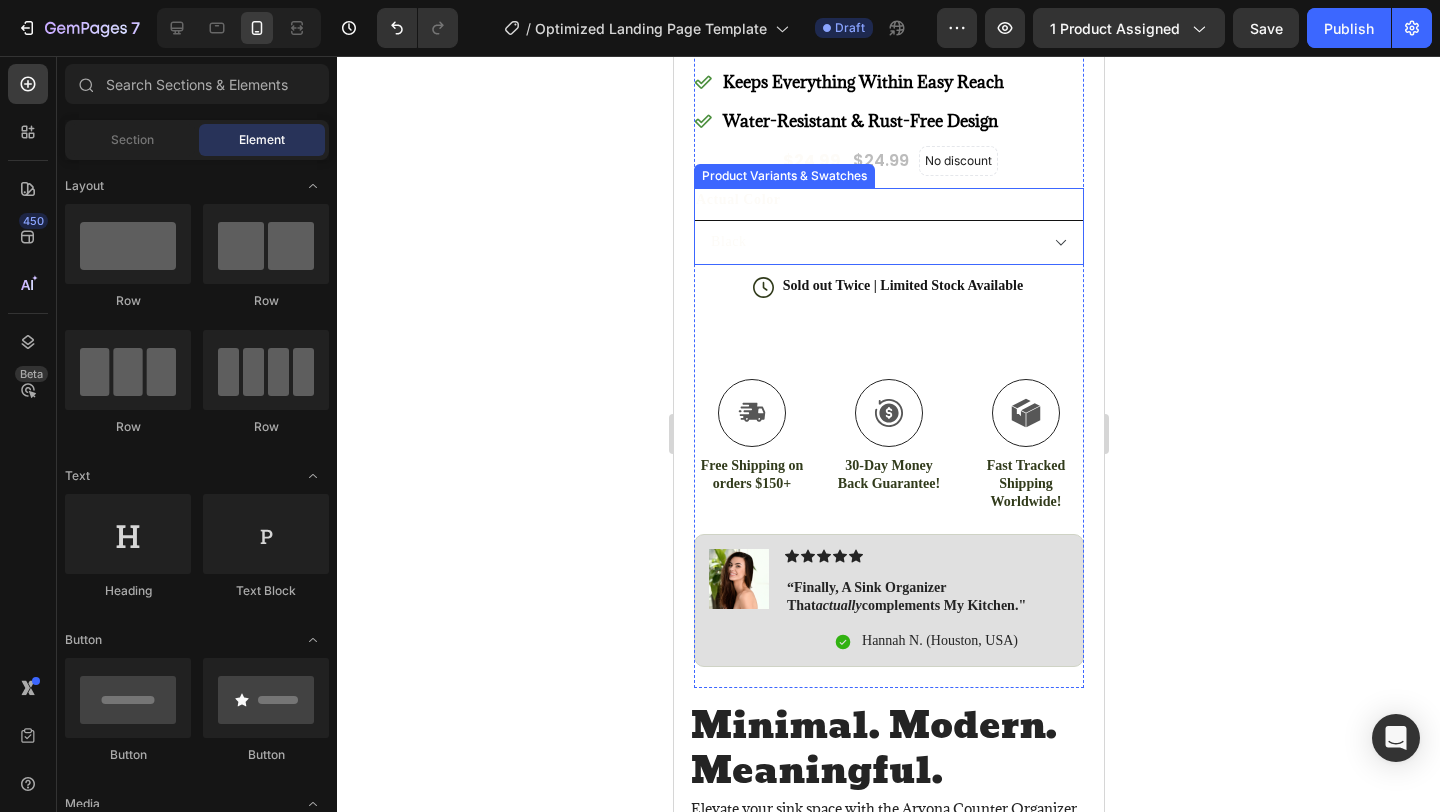 click on "Black" at bounding box center [888, 242] 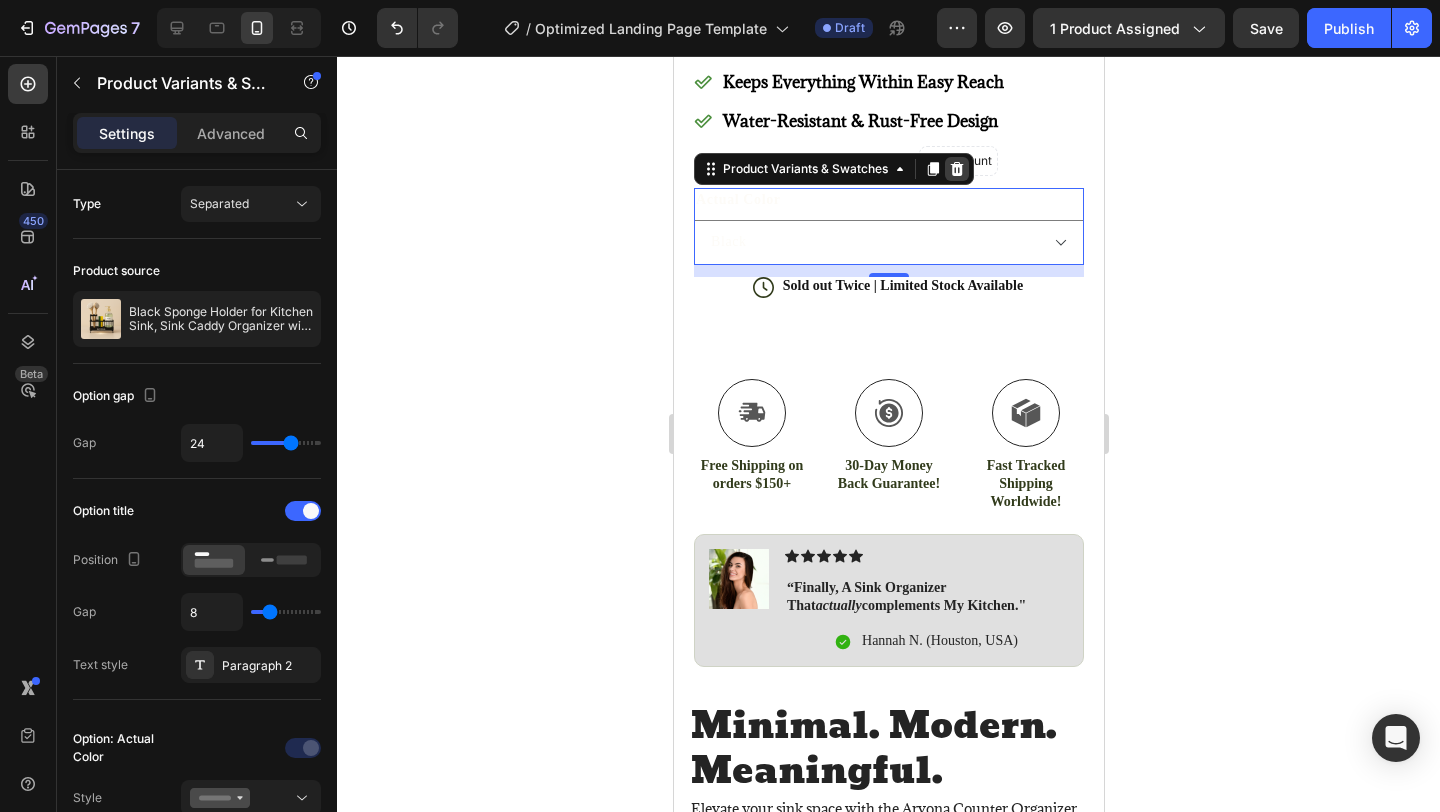 click 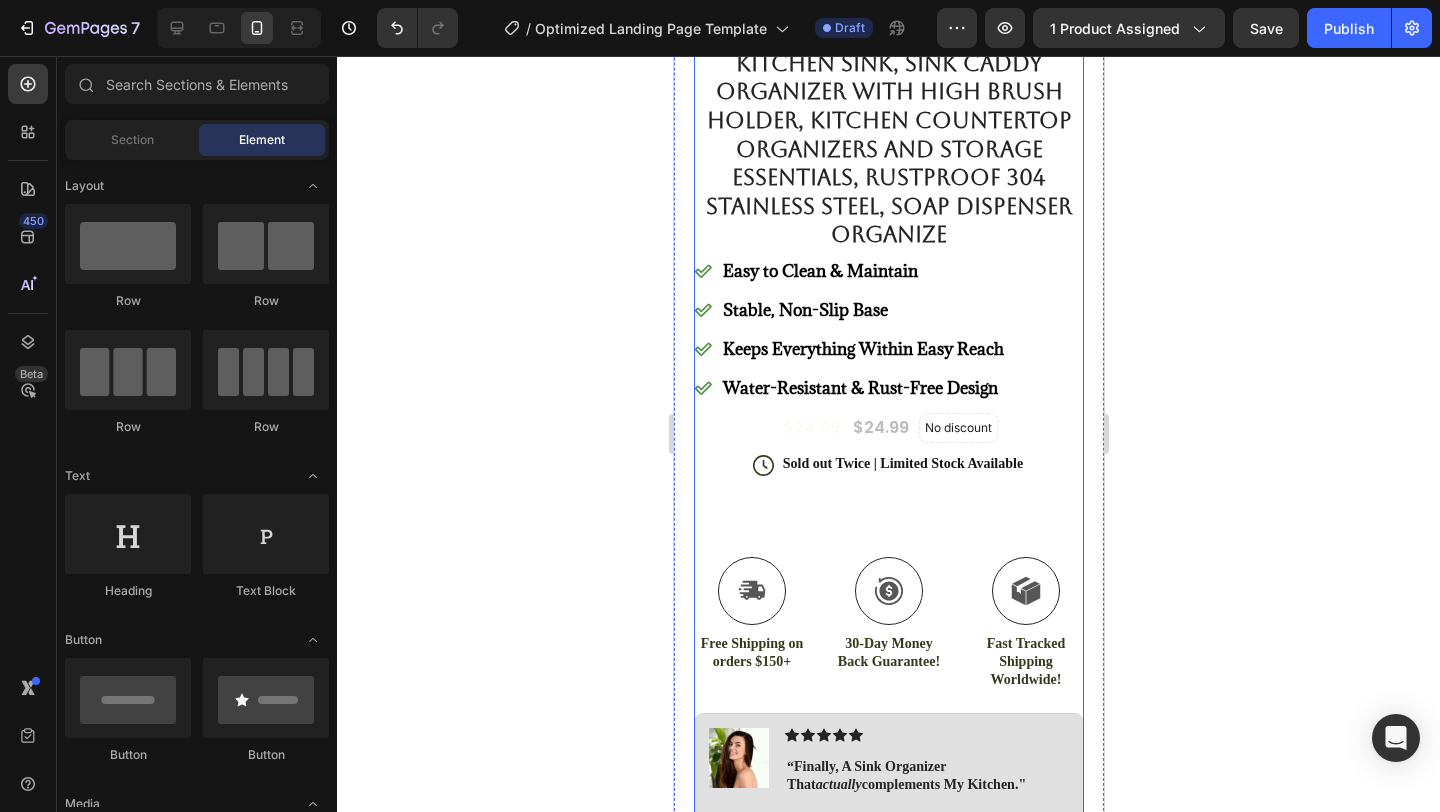 scroll, scrollTop: 871, scrollLeft: 0, axis: vertical 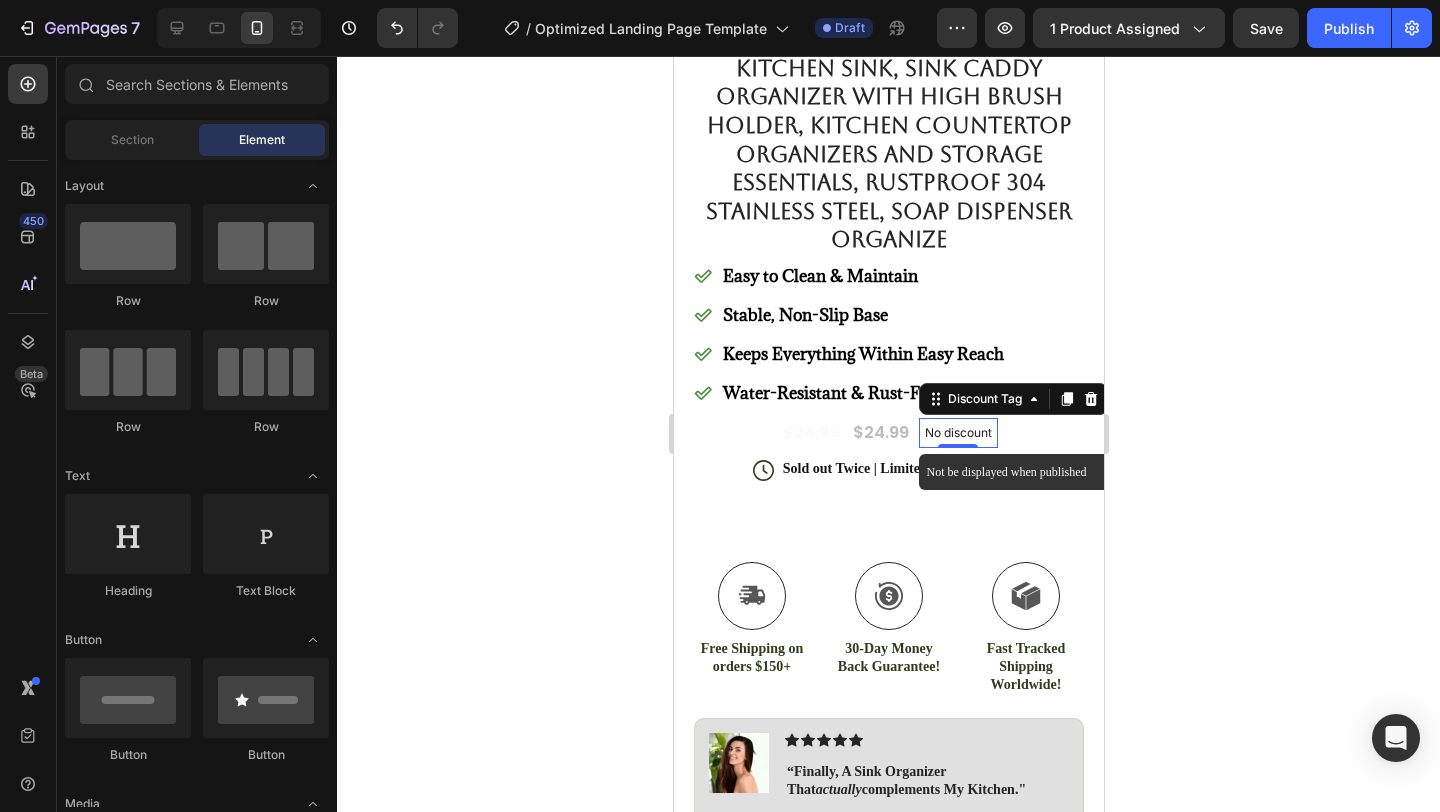 click on "No discount" at bounding box center [957, 433] 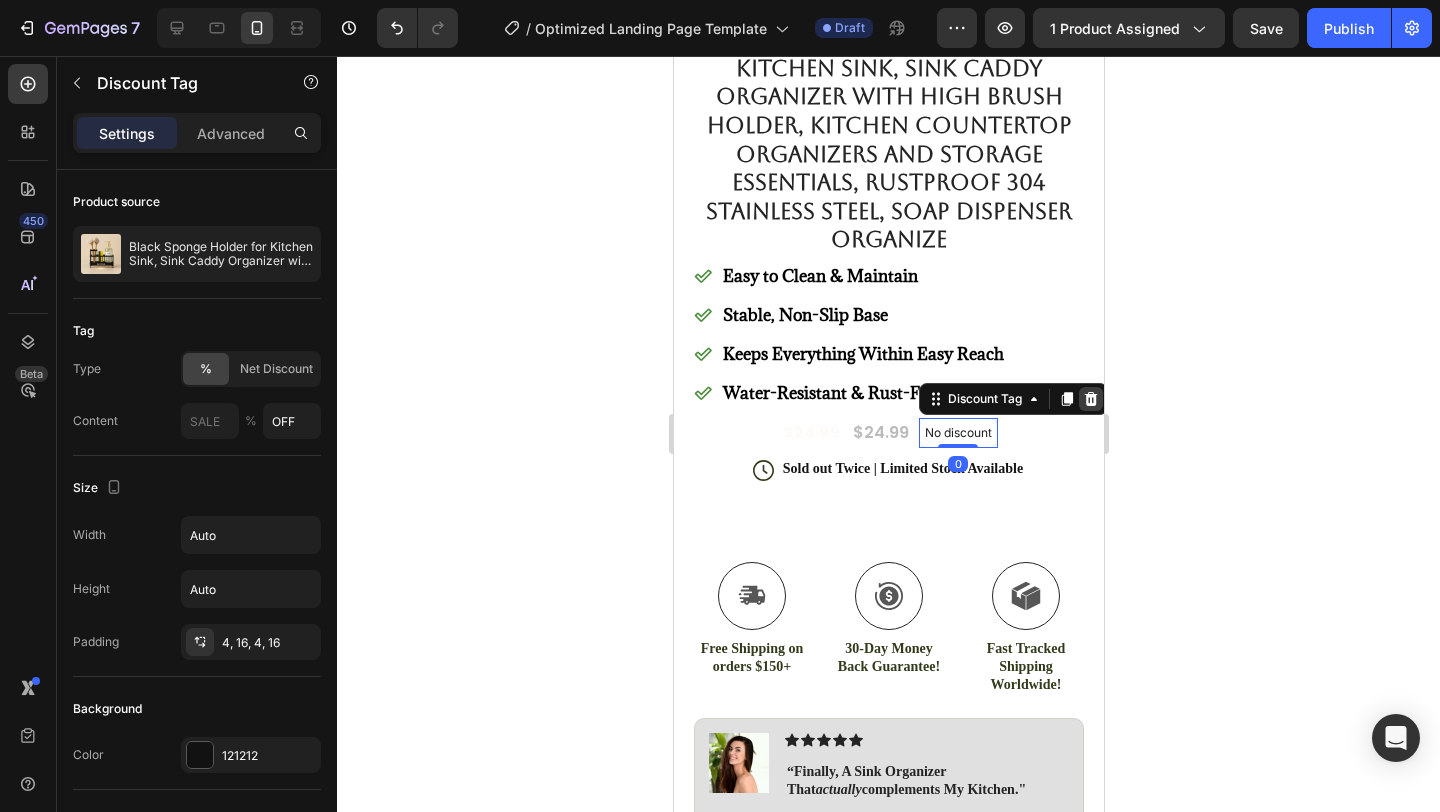 click 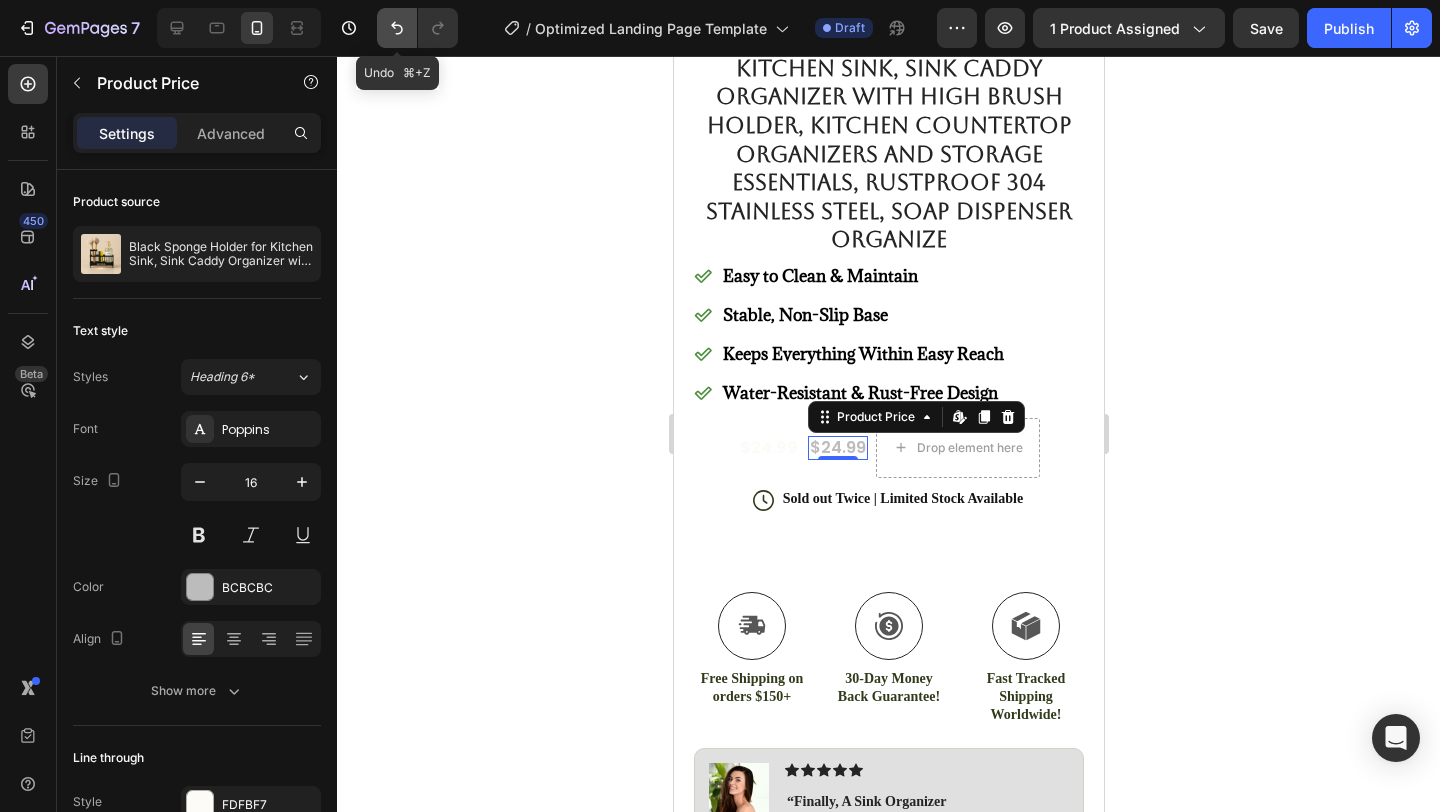 click 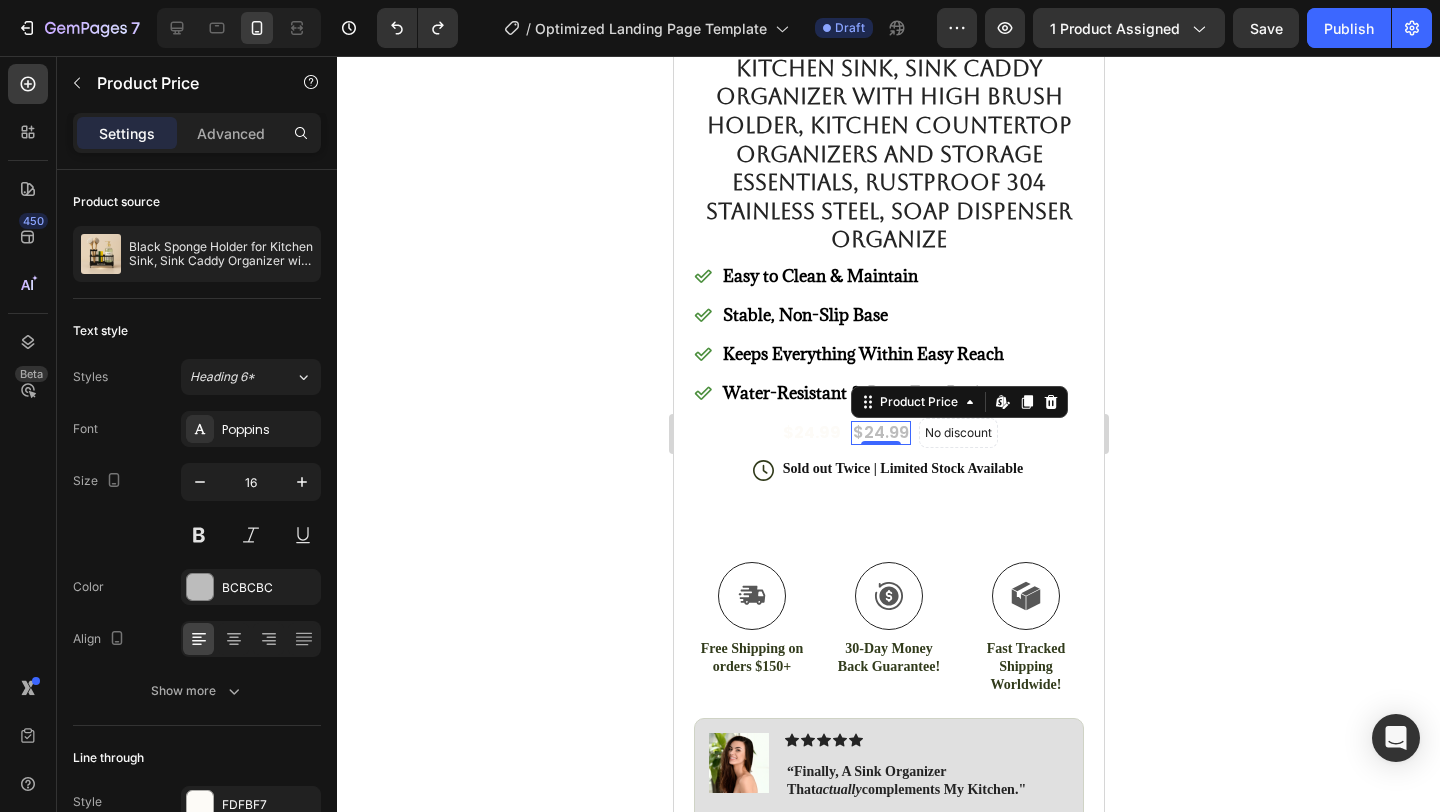click 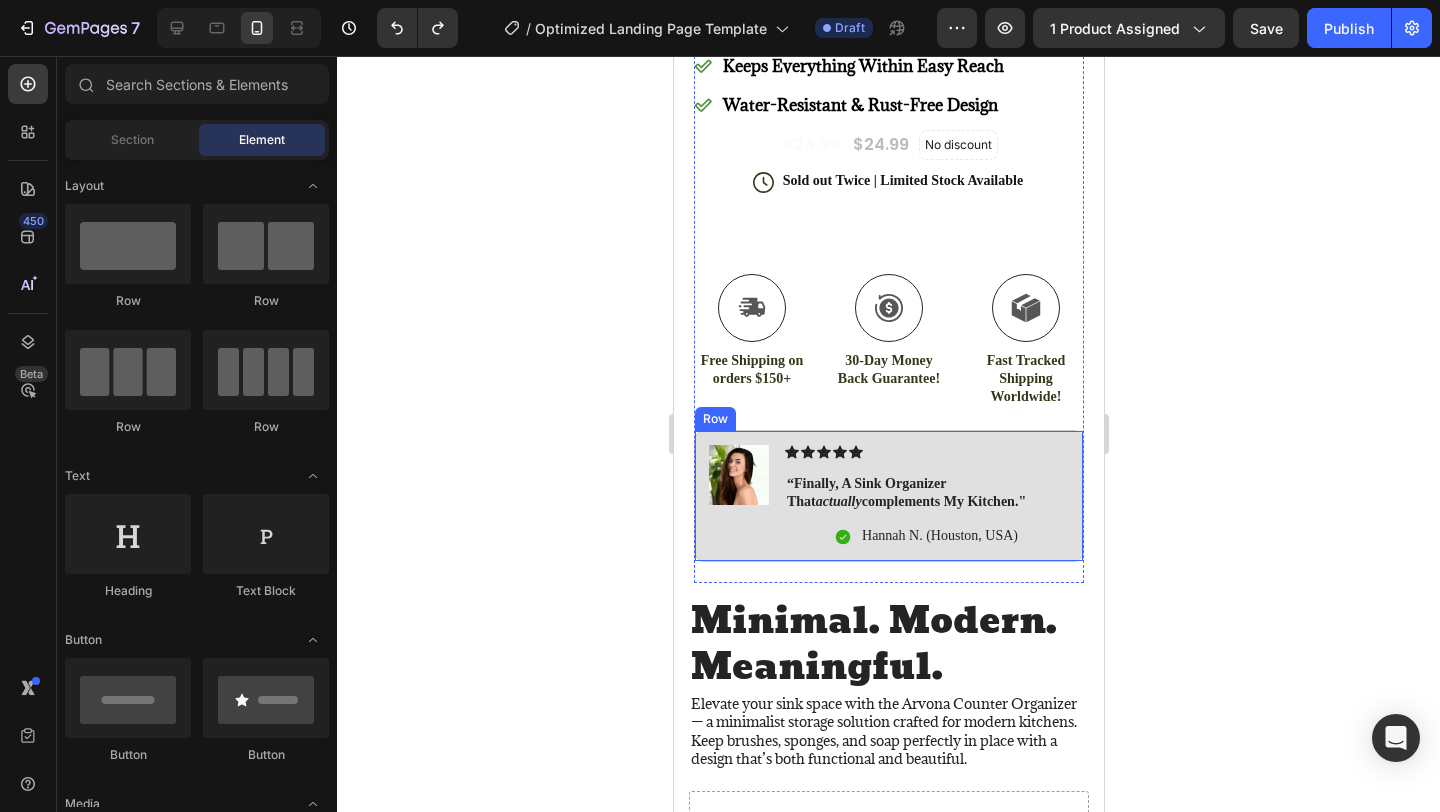 scroll, scrollTop: 1157, scrollLeft: 0, axis: vertical 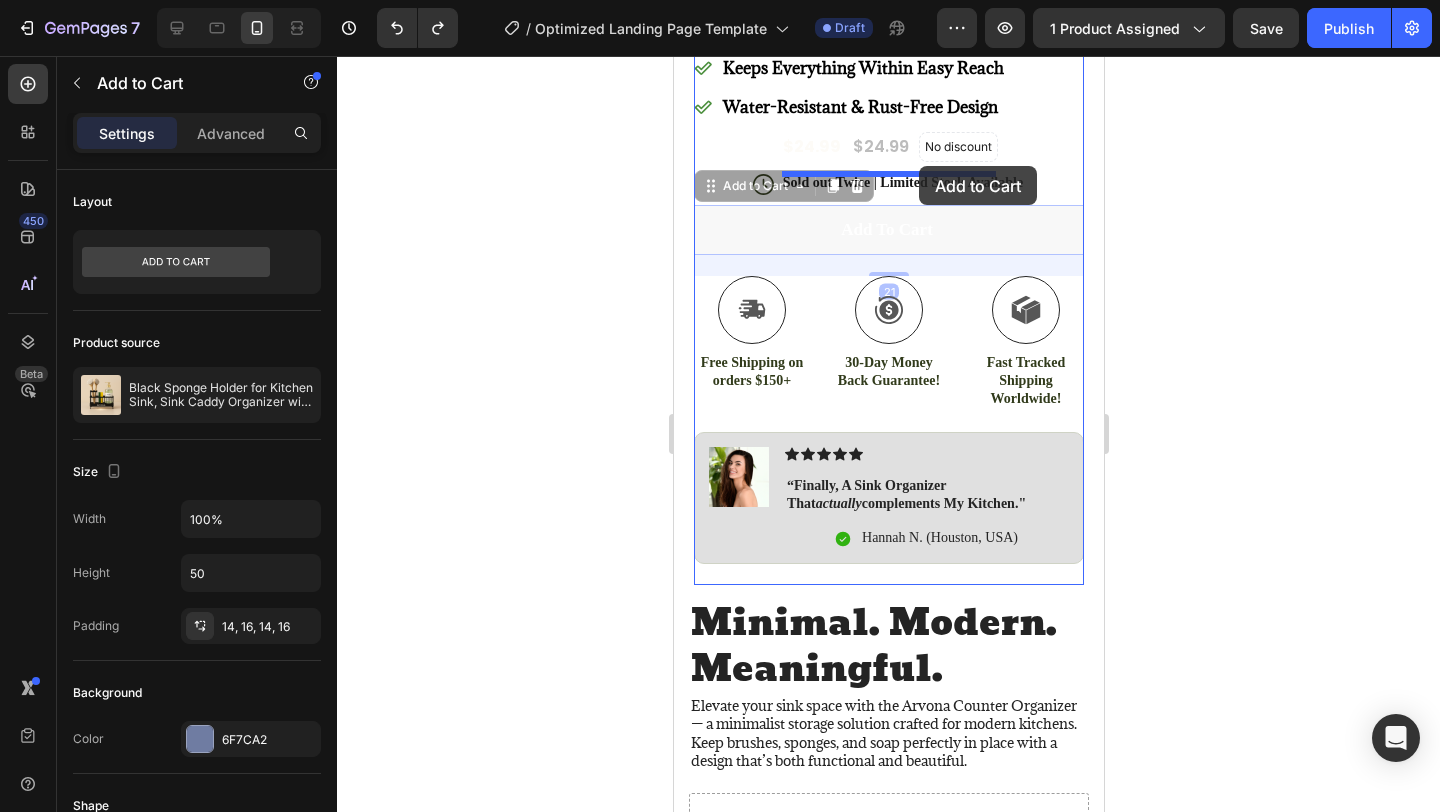 drag, startPoint x: 939, startPoint y: 228, endPoint x: 917, endPoint y: 166, distance: 65.78754 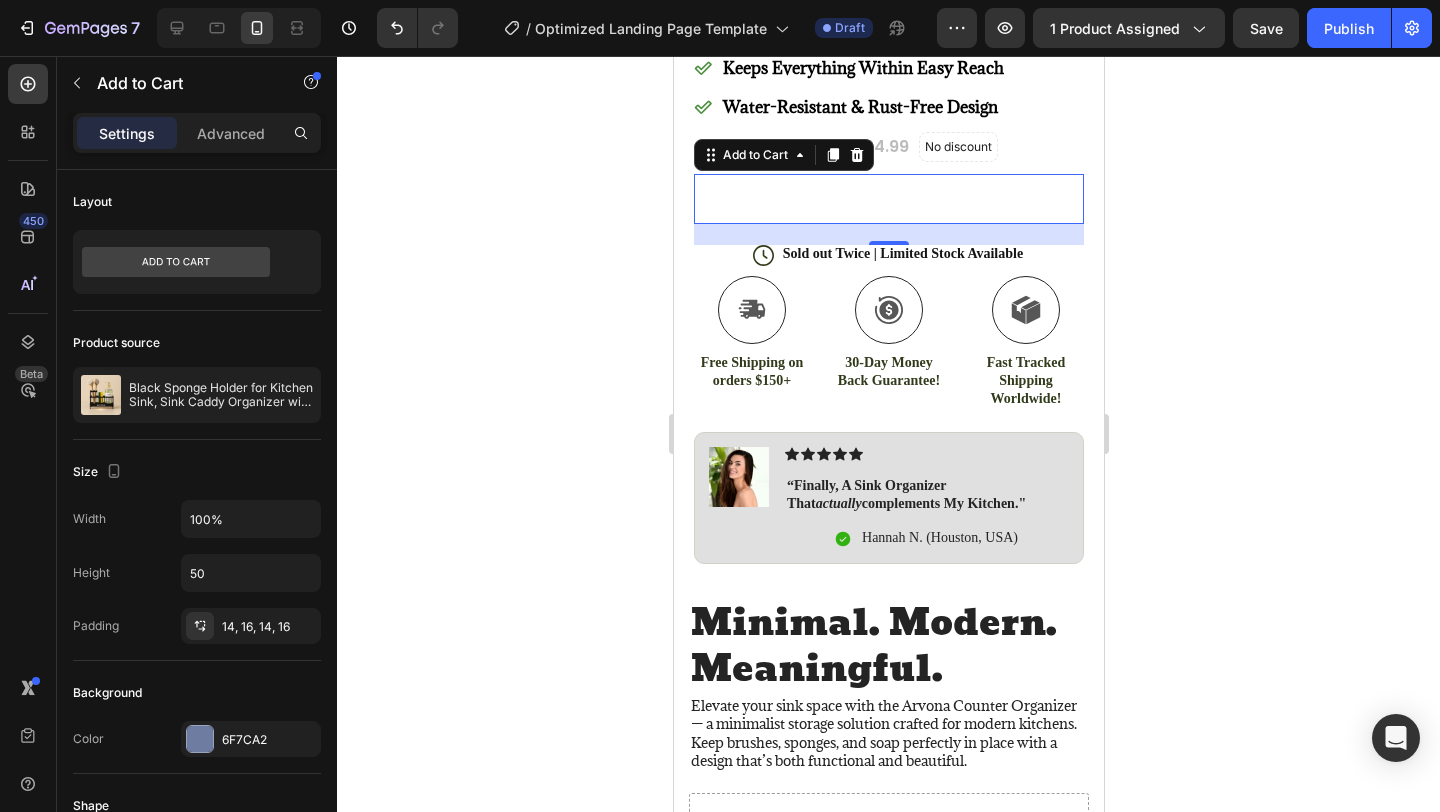 click 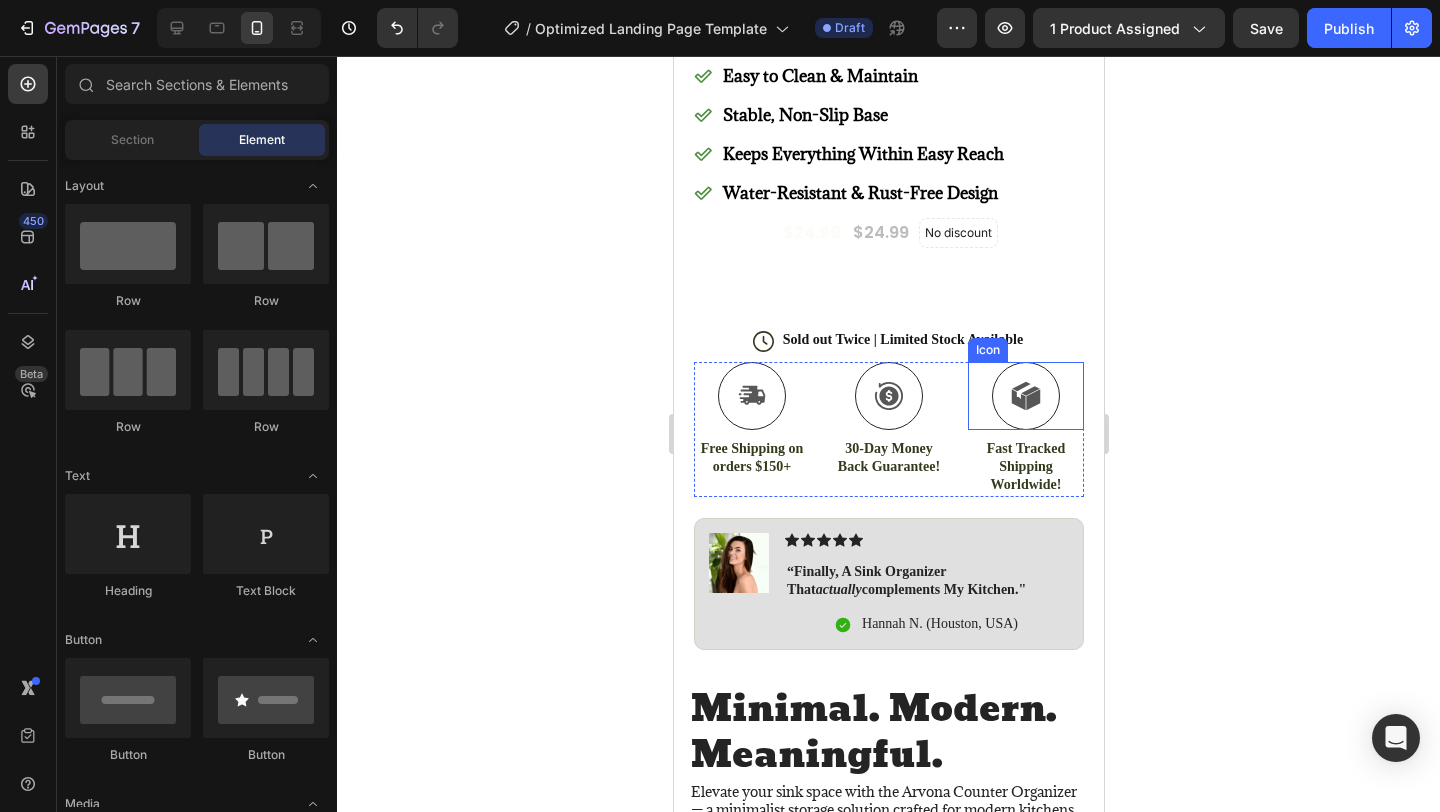 scroll, scrollTop: 1068, scrollLeft: 0, axis: vertical 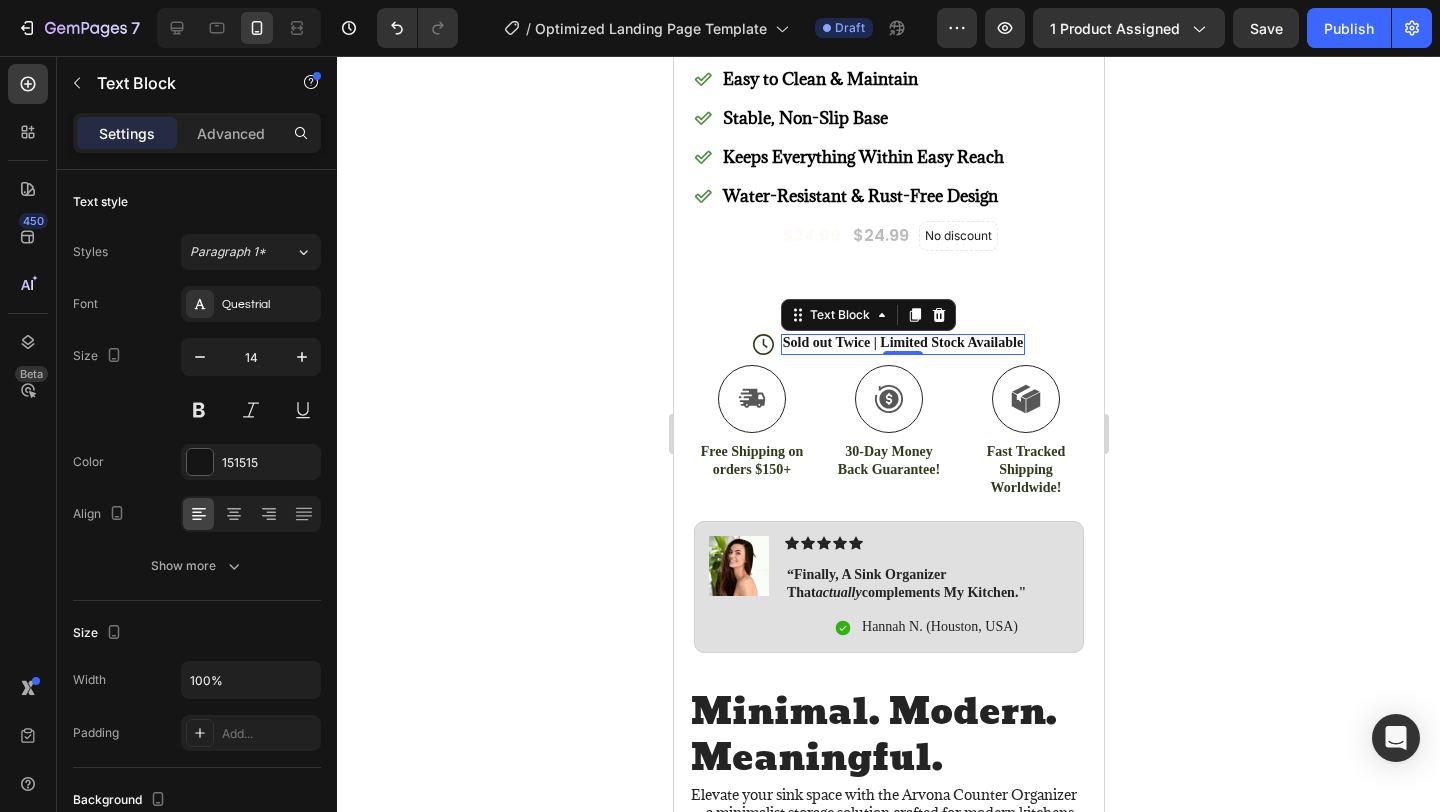 click 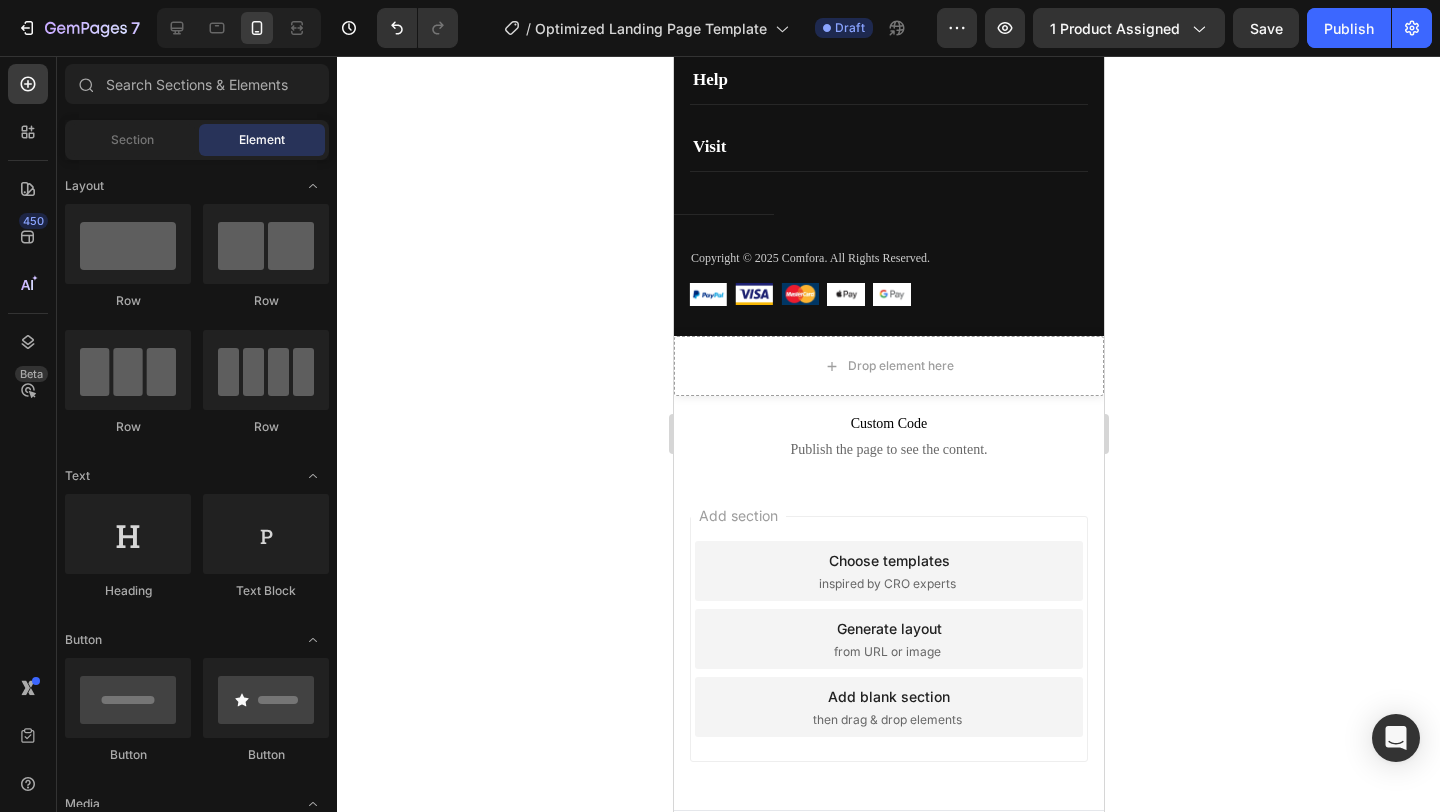 scroll, scrollTop: 5381, scrollLeft: 0, axis: vertical 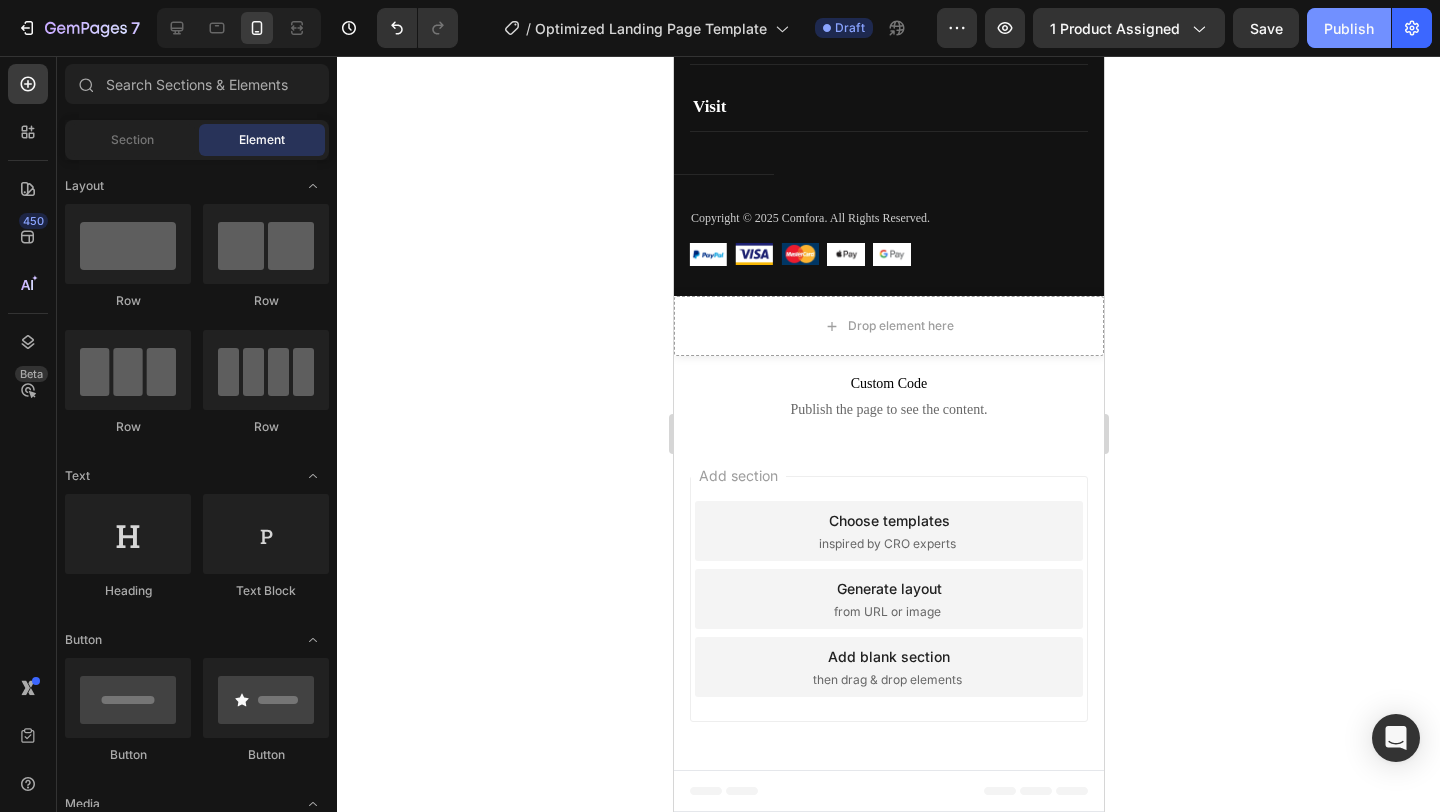 click on "Publish" at bounding box center (1349, 28) 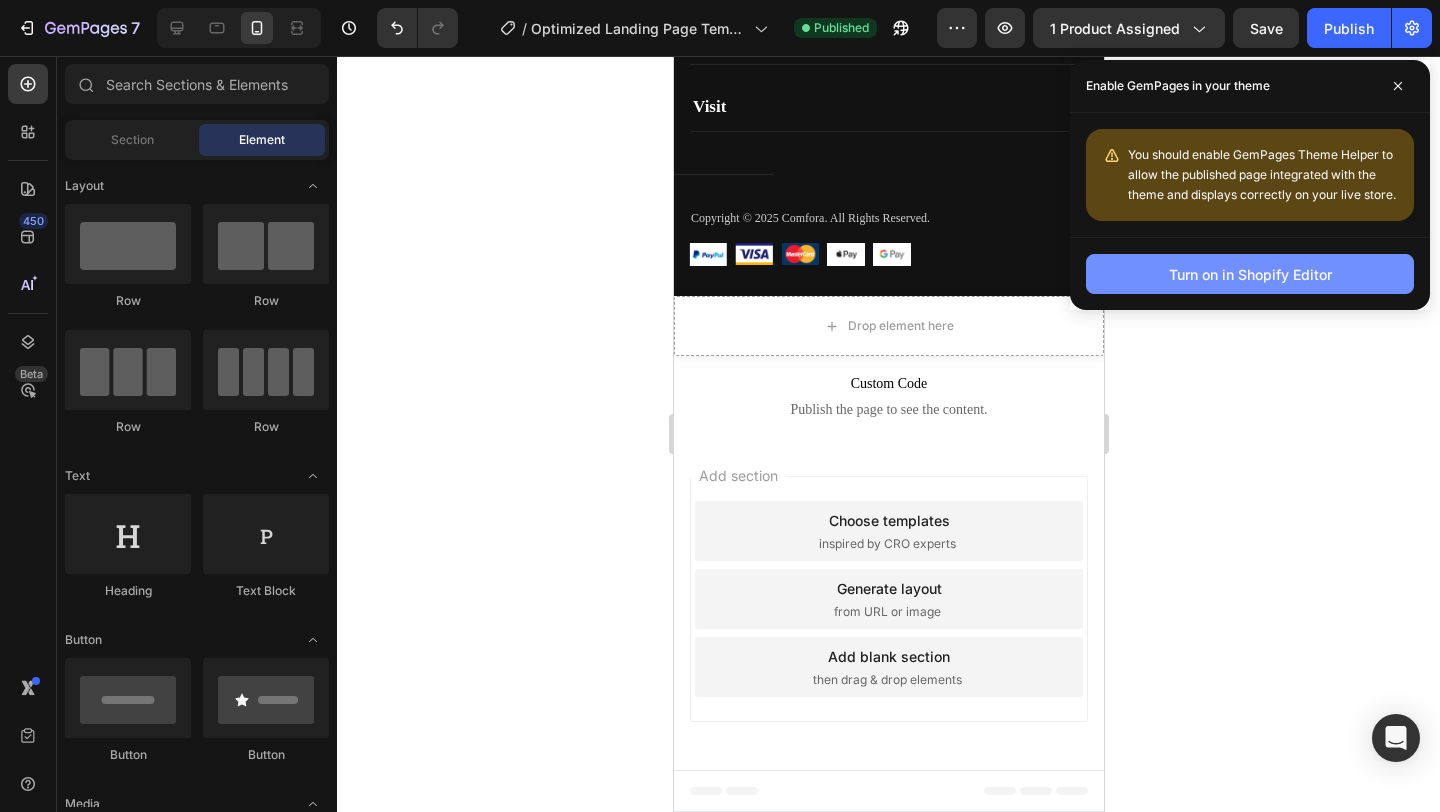 click on "Turn on in Shopify Editor" at bounding box center [1250, 274] 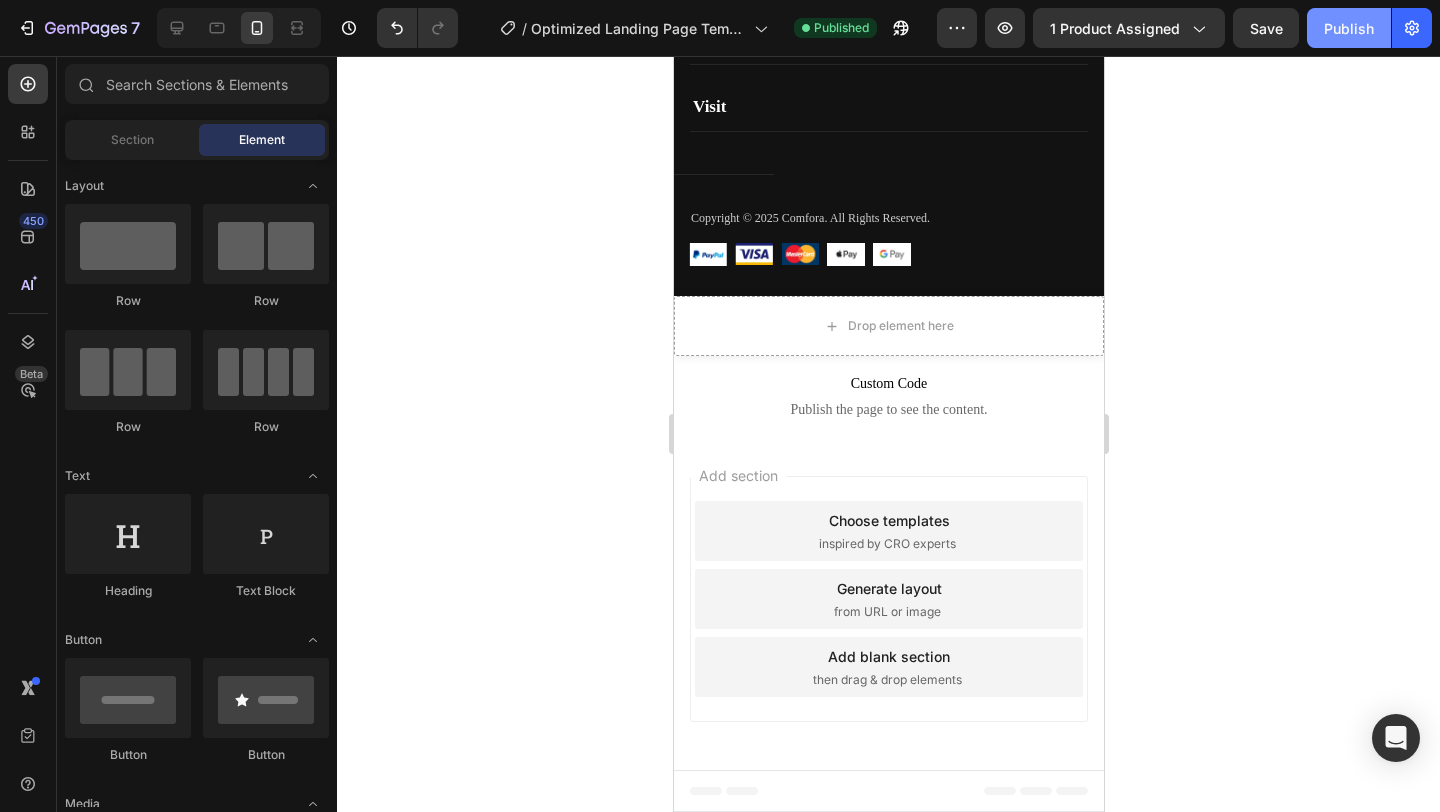 click on "Publish" at bounding box center [1349, 28] 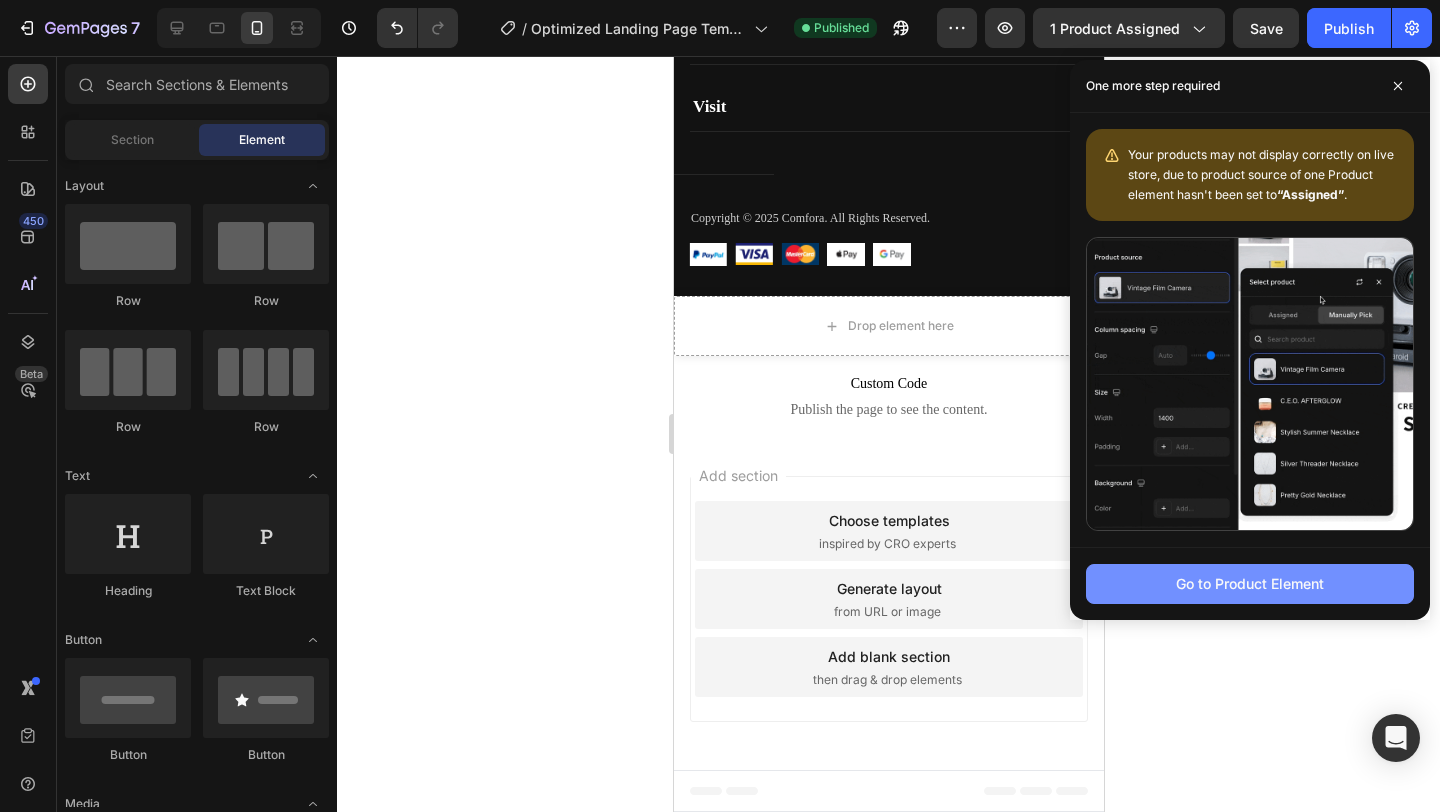 click on "Go to Product Element" at bounding box center (1250, 583) 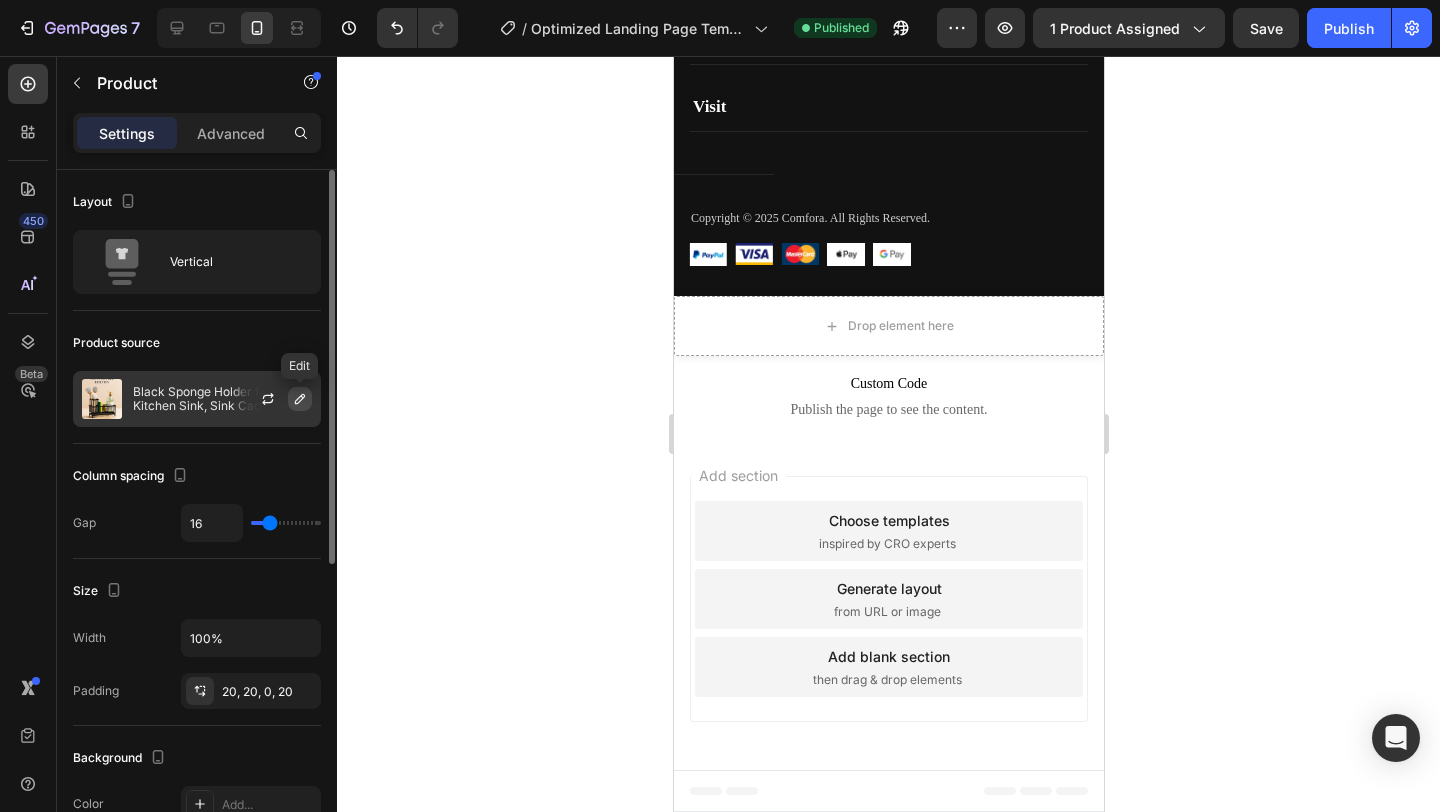 click 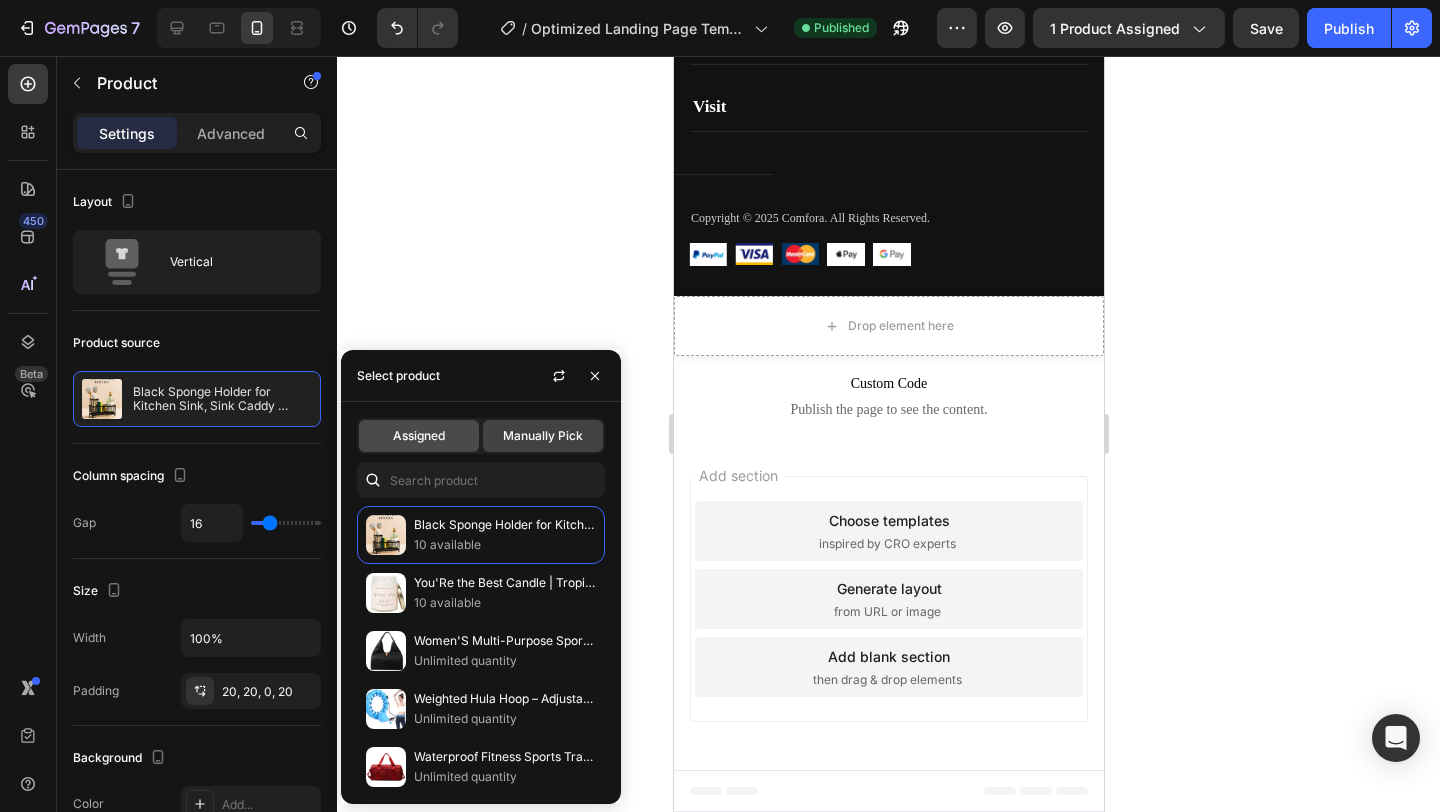 click on "Assigned" 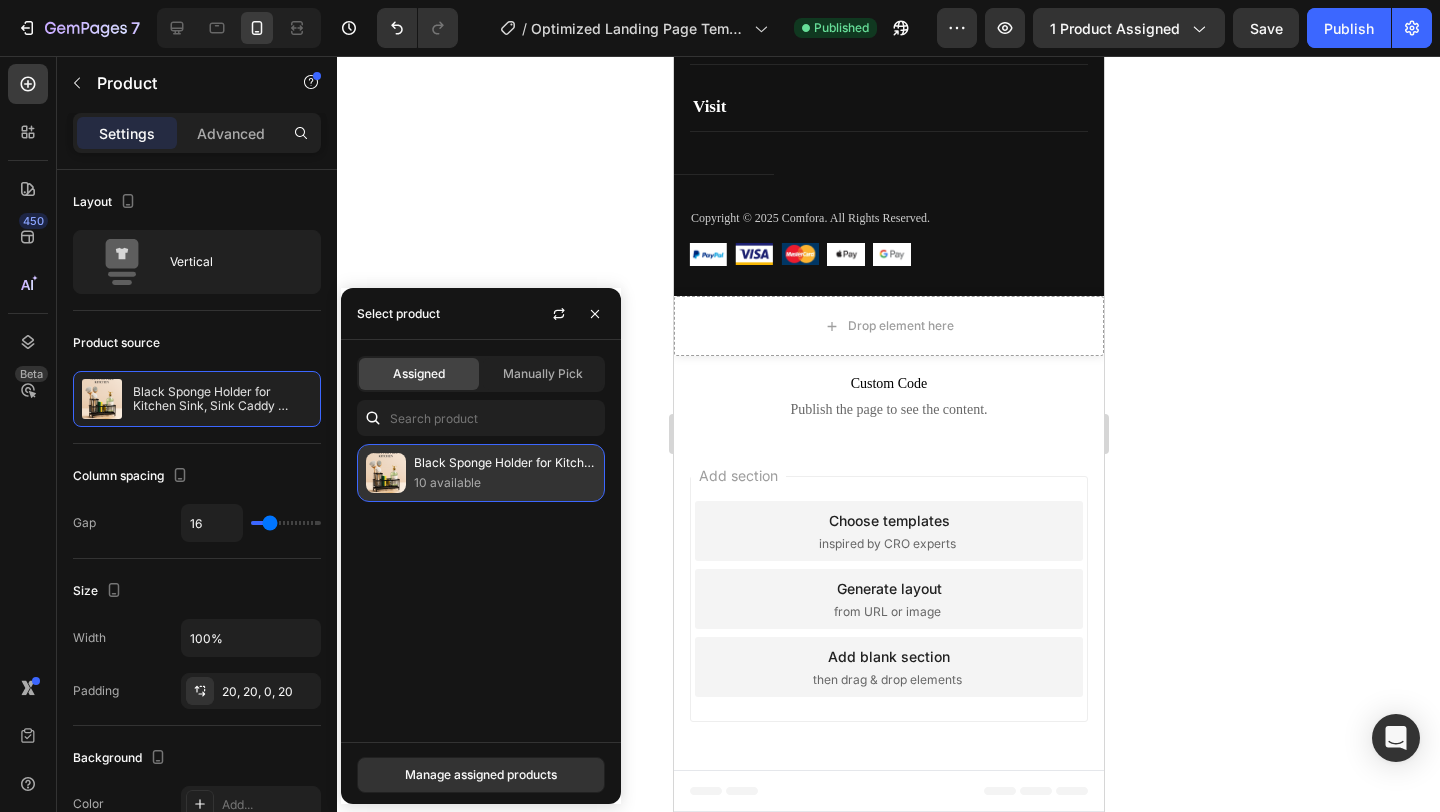 click on "10 available" at bounding box center [505, 483] 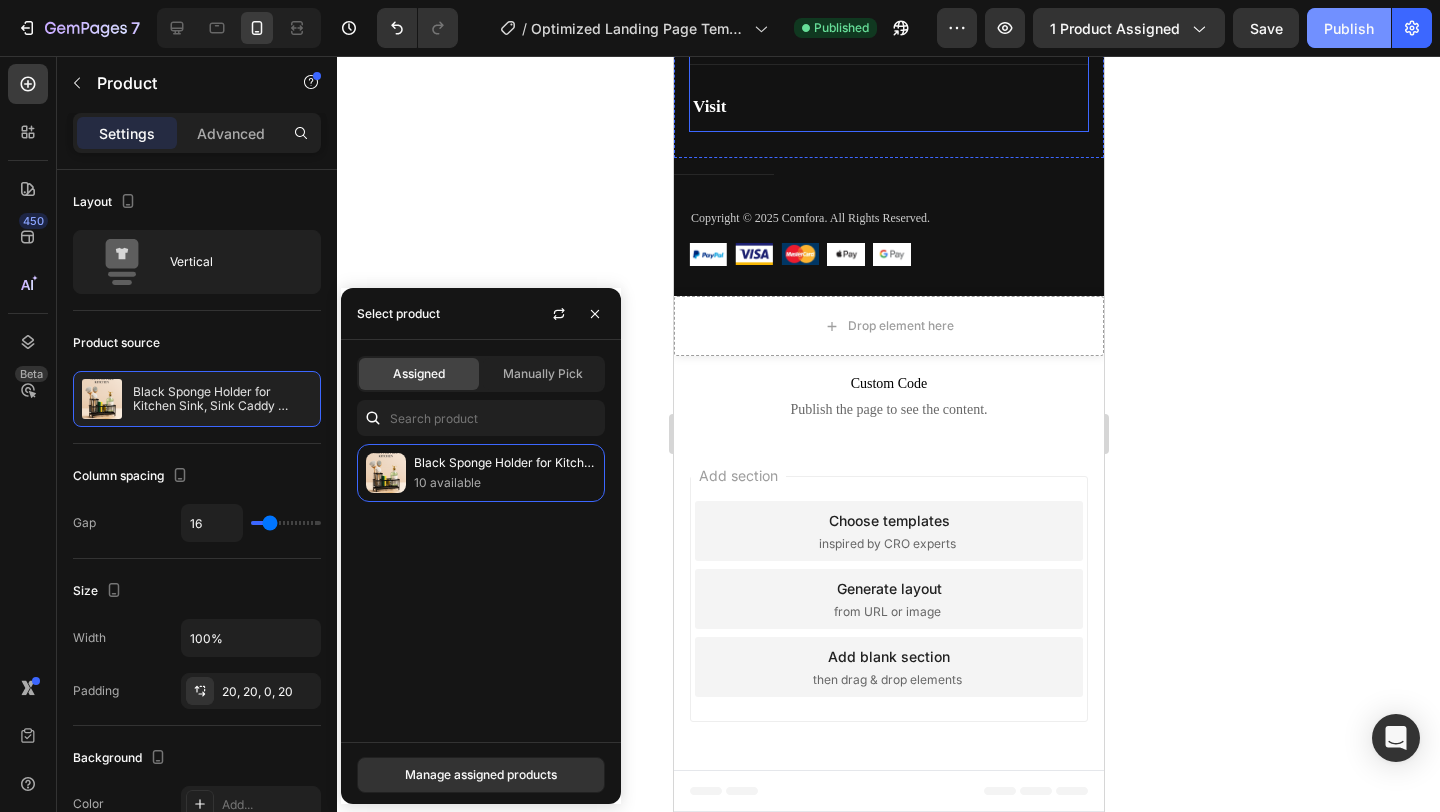 click on "Publish" at bounding box center [1349, 28] 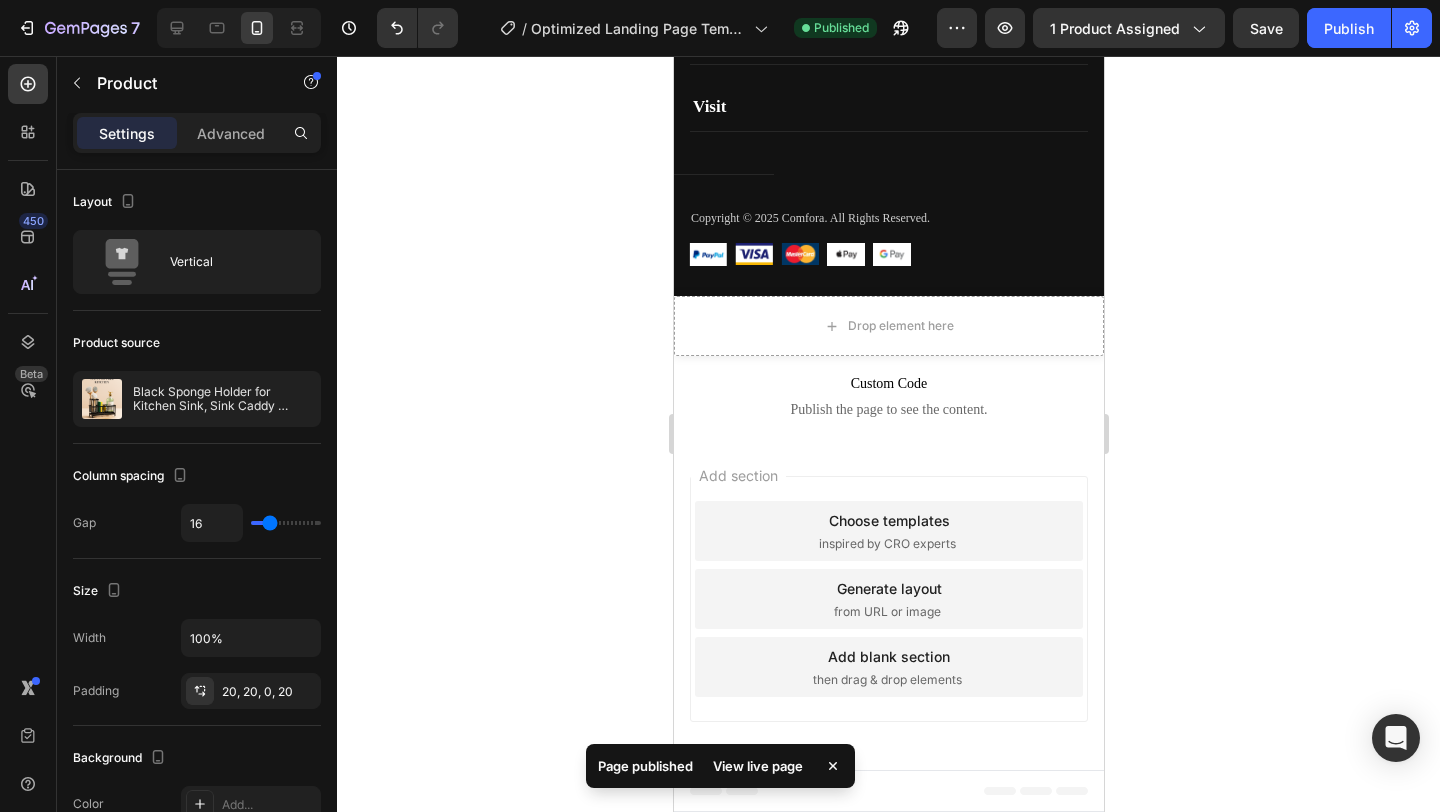 click on "View live page" at bounding box center [758, 766] 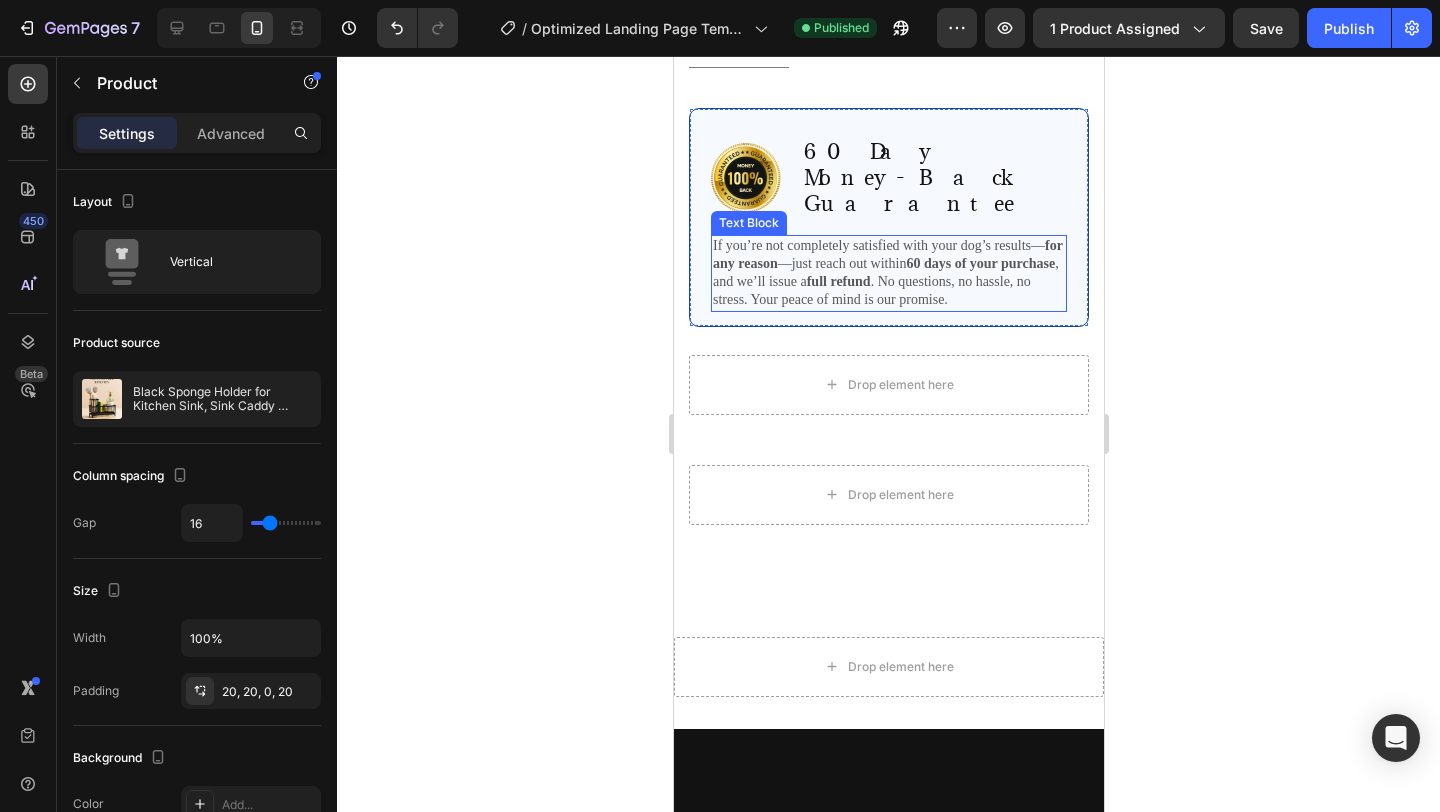 scroll, scrollTop: 4313, scrollLeft: 0, axis: vertical 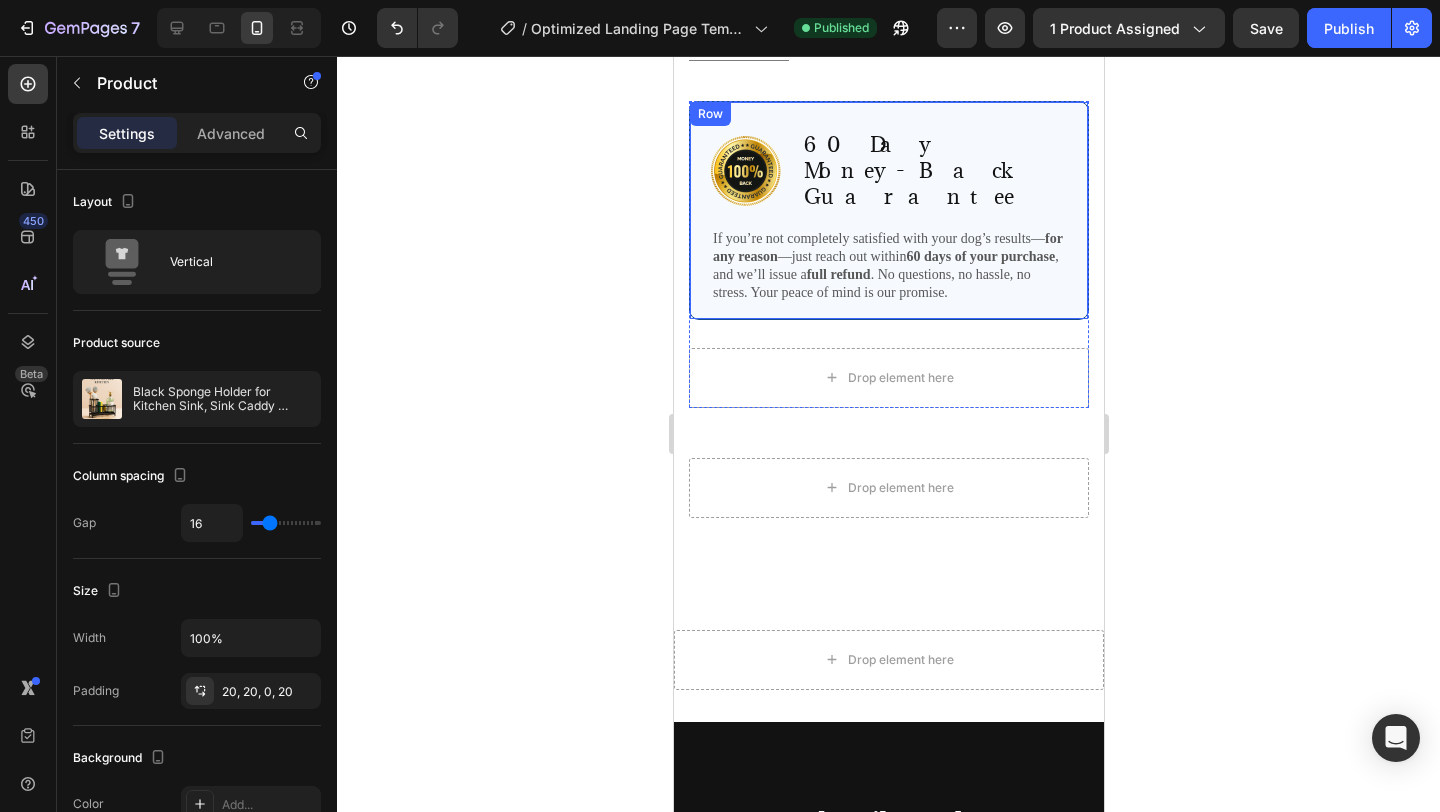 click on "Image  60 Day Money-Back Guarantee Text Block Row If you’re not completely satisfied with your dog’s results— for any reason —just reach out within  60 days of your purchase , and we’ll issue a  full refund . No questions, no hassle, no stress. Your peace of mind is our promise. Text Block Row" at bounding box center [888, 210] 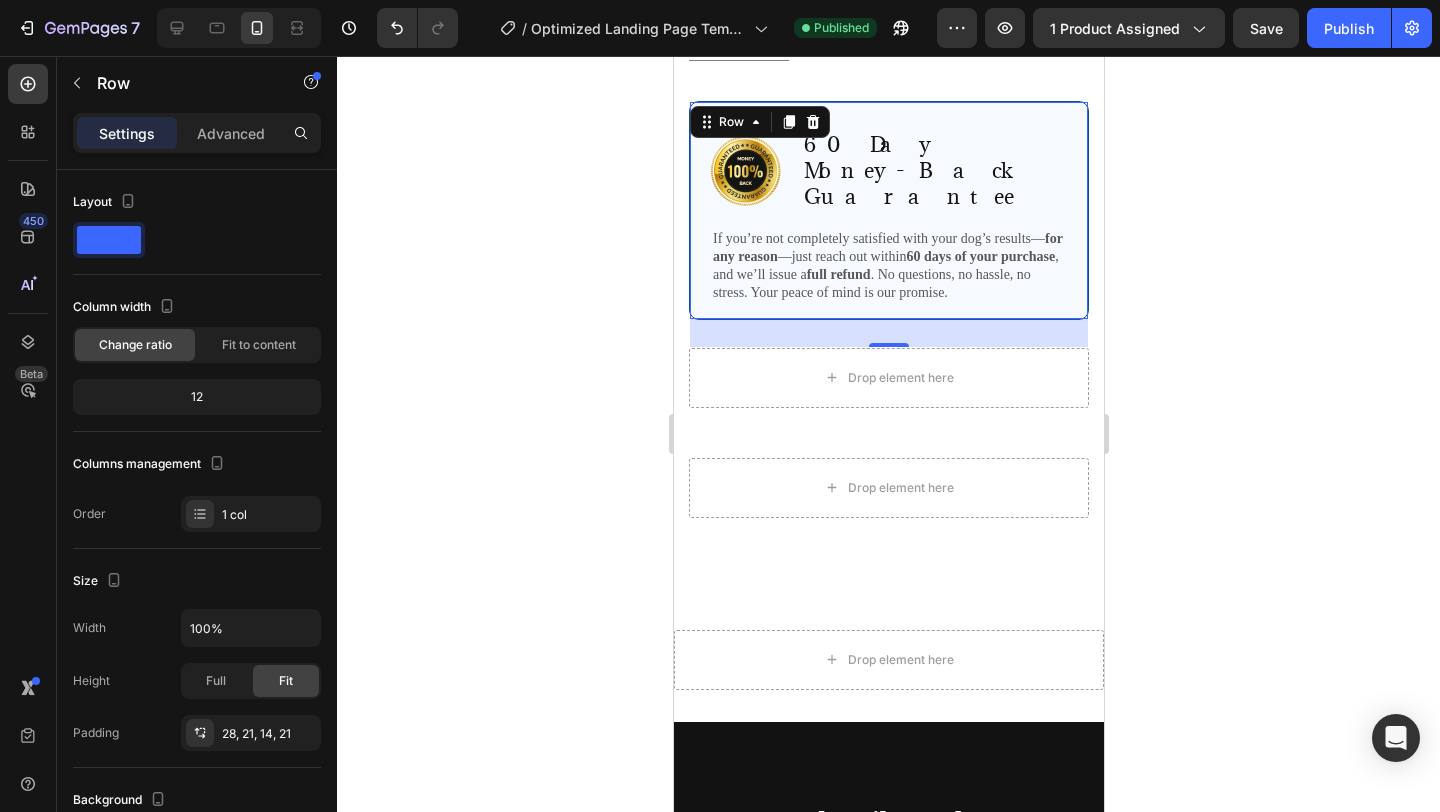 click 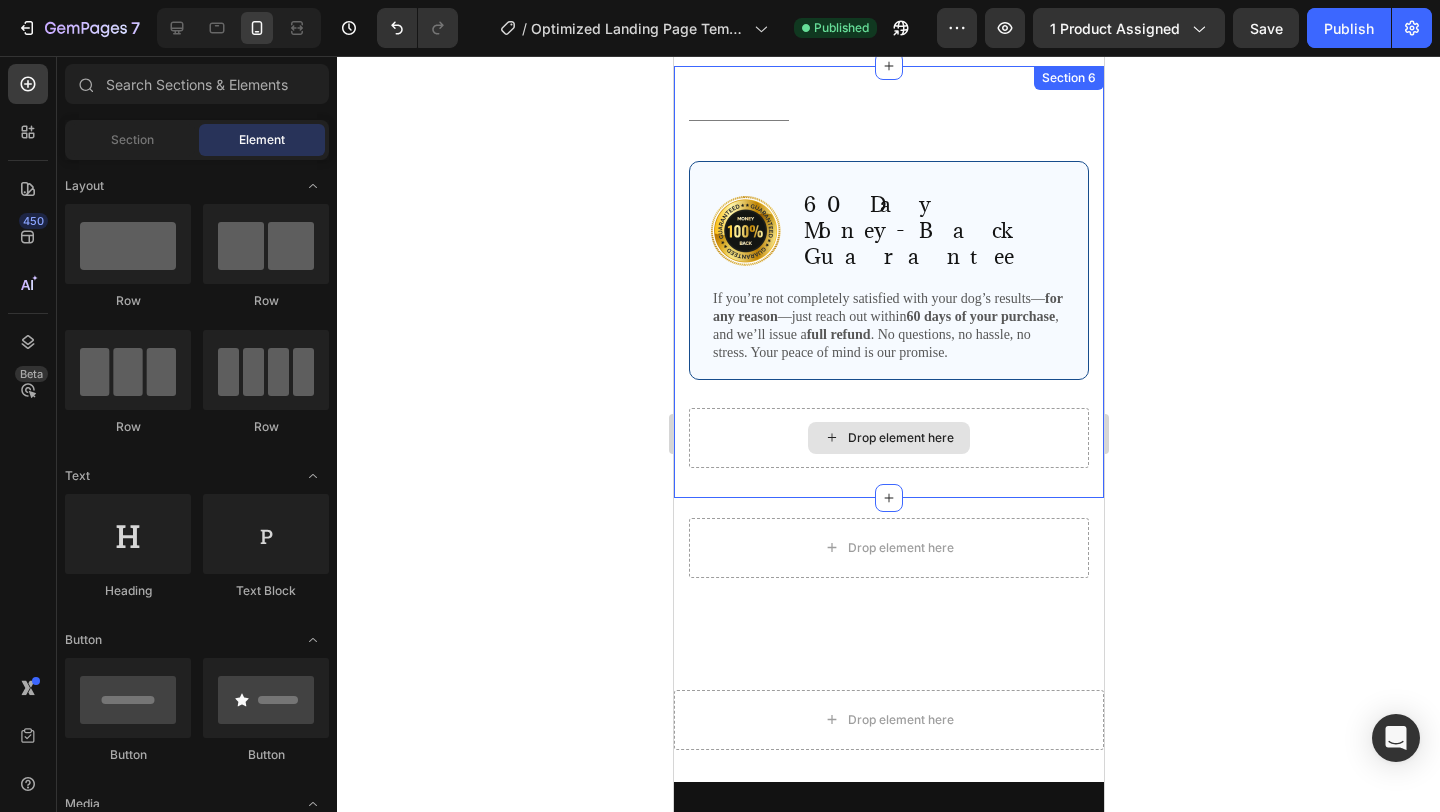 scroll, scrollTop: 4042, scrollLeft: 0, axis: vertical 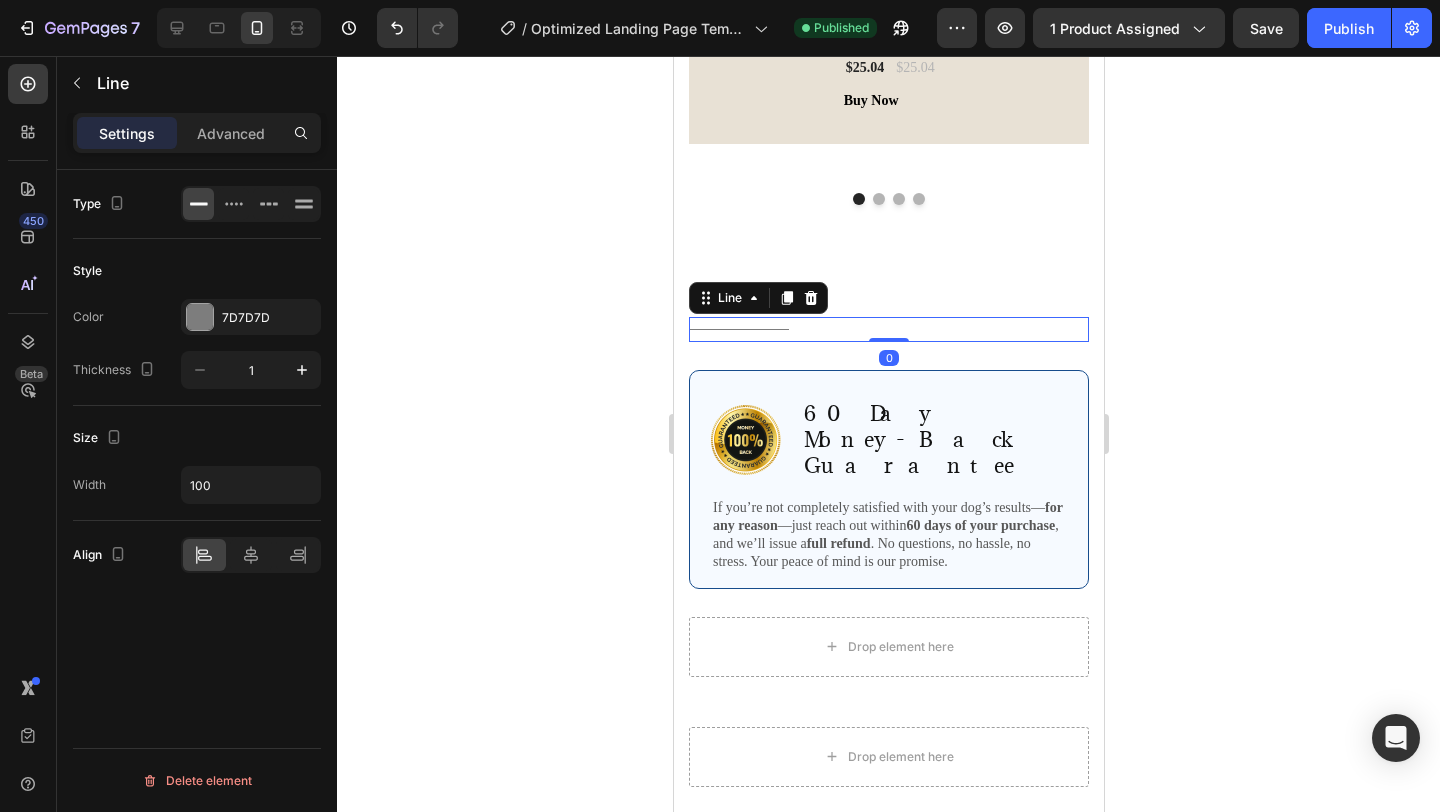 click on "Title Line   0" at bounding box center (888, 329) 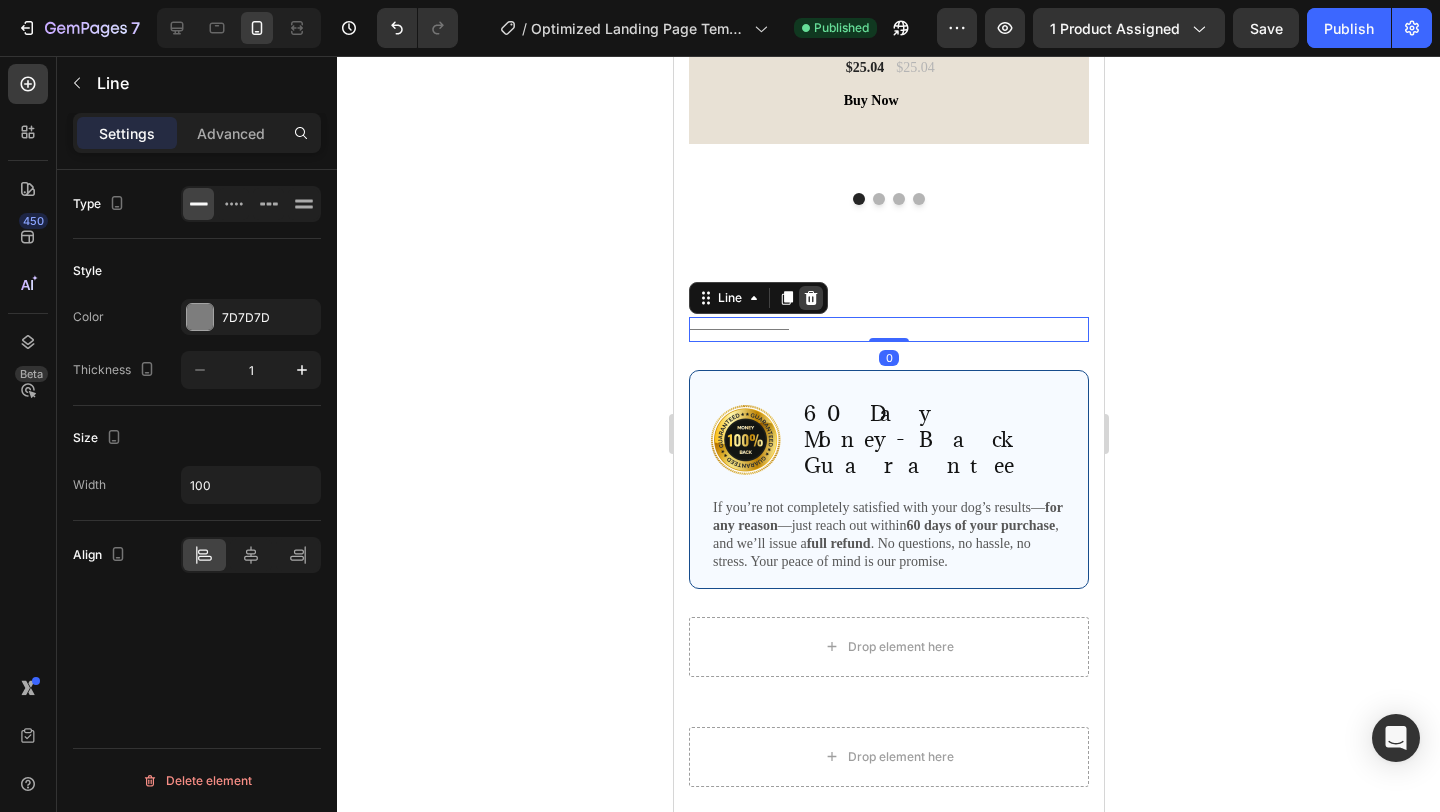 click 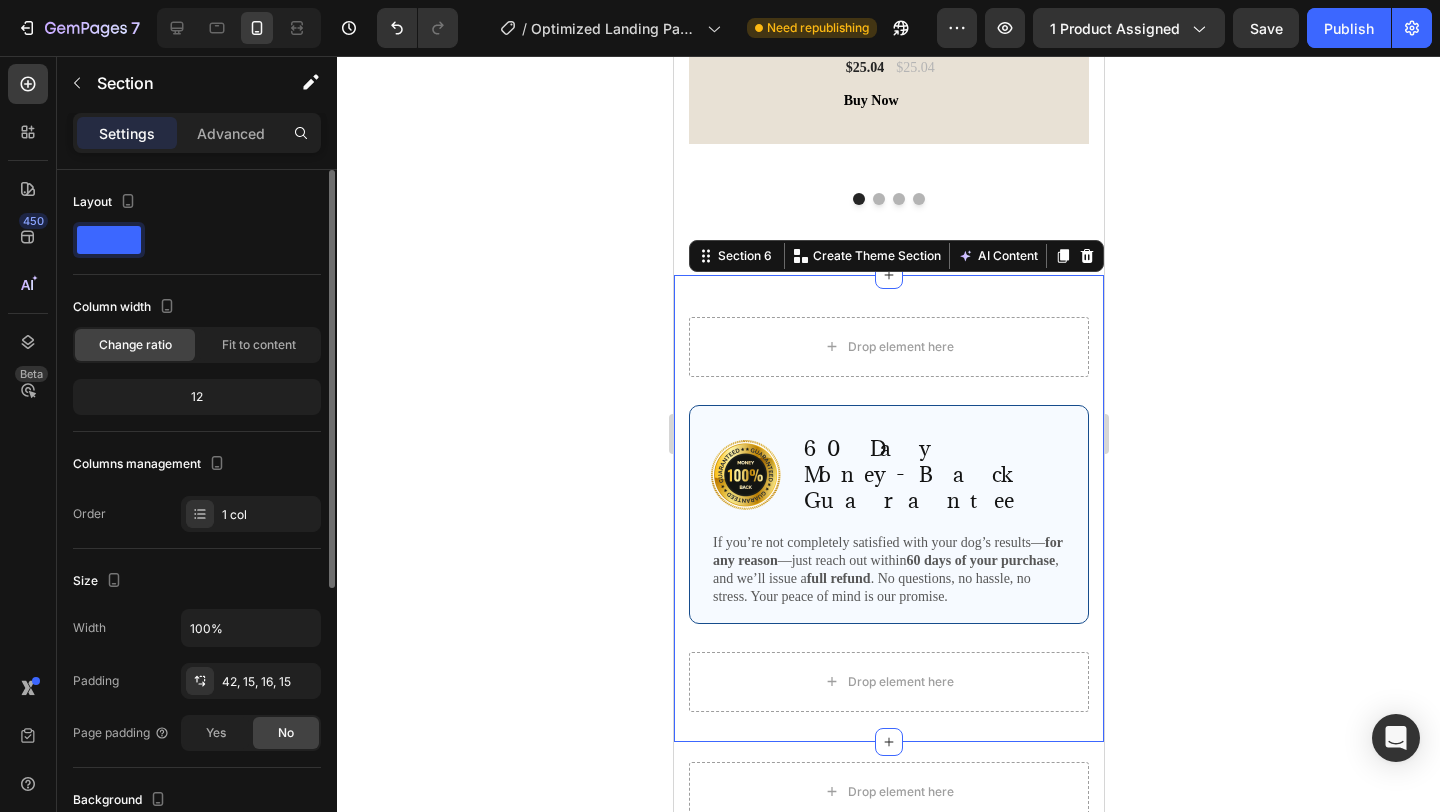 scroll, scrollTop: 469, scrollLeft: 0, axis: vertical 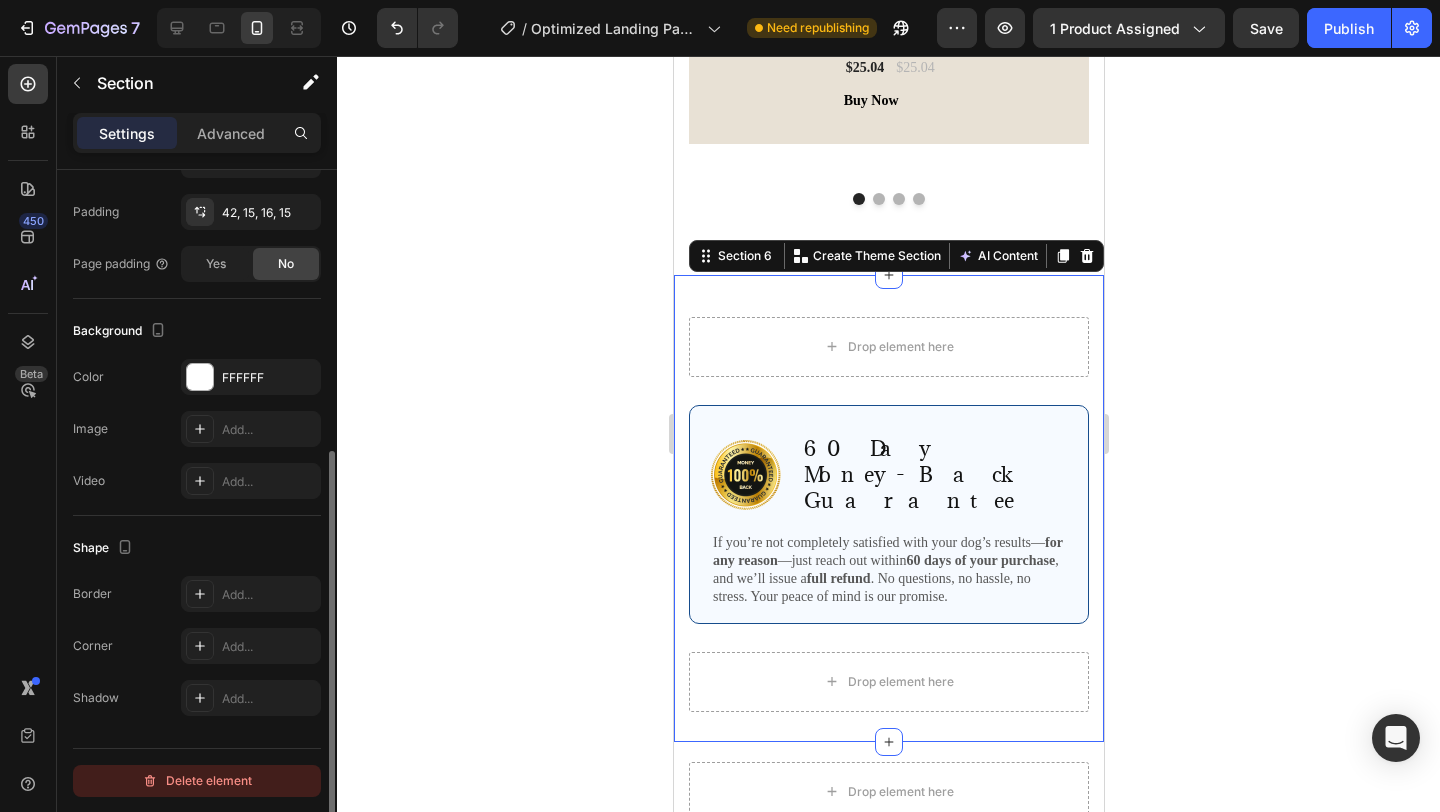 click on "Delete element" at bounding box center [197, 781] 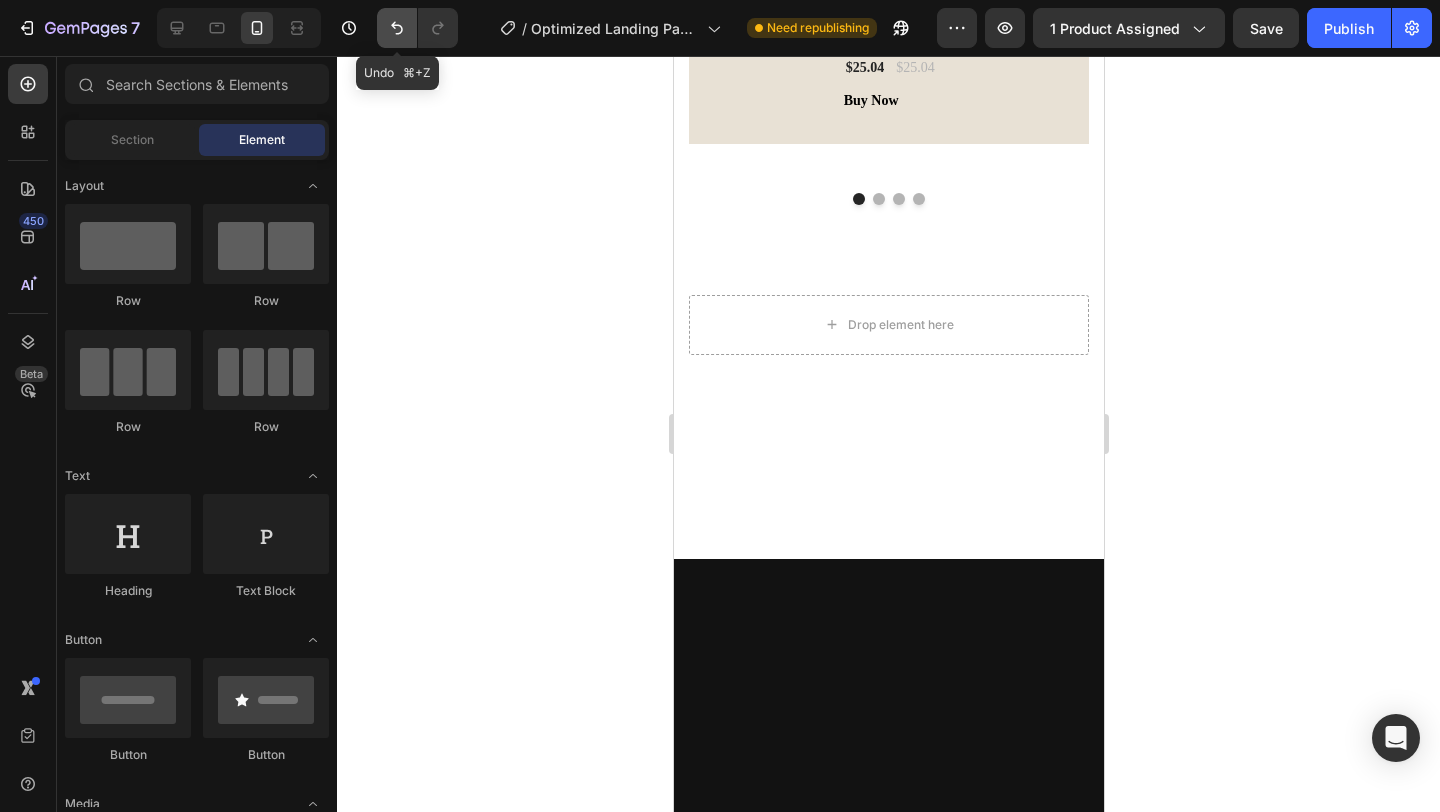 click 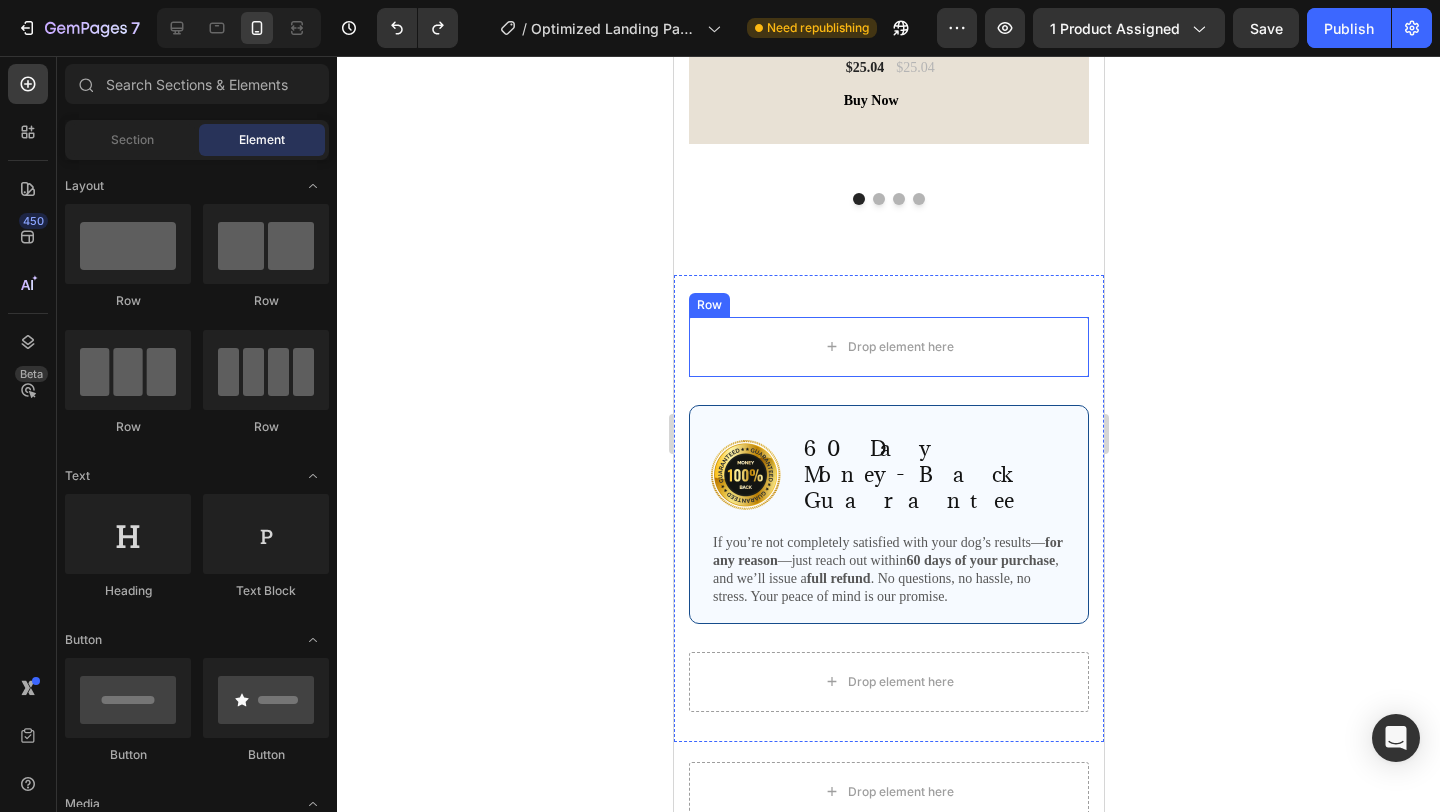 click 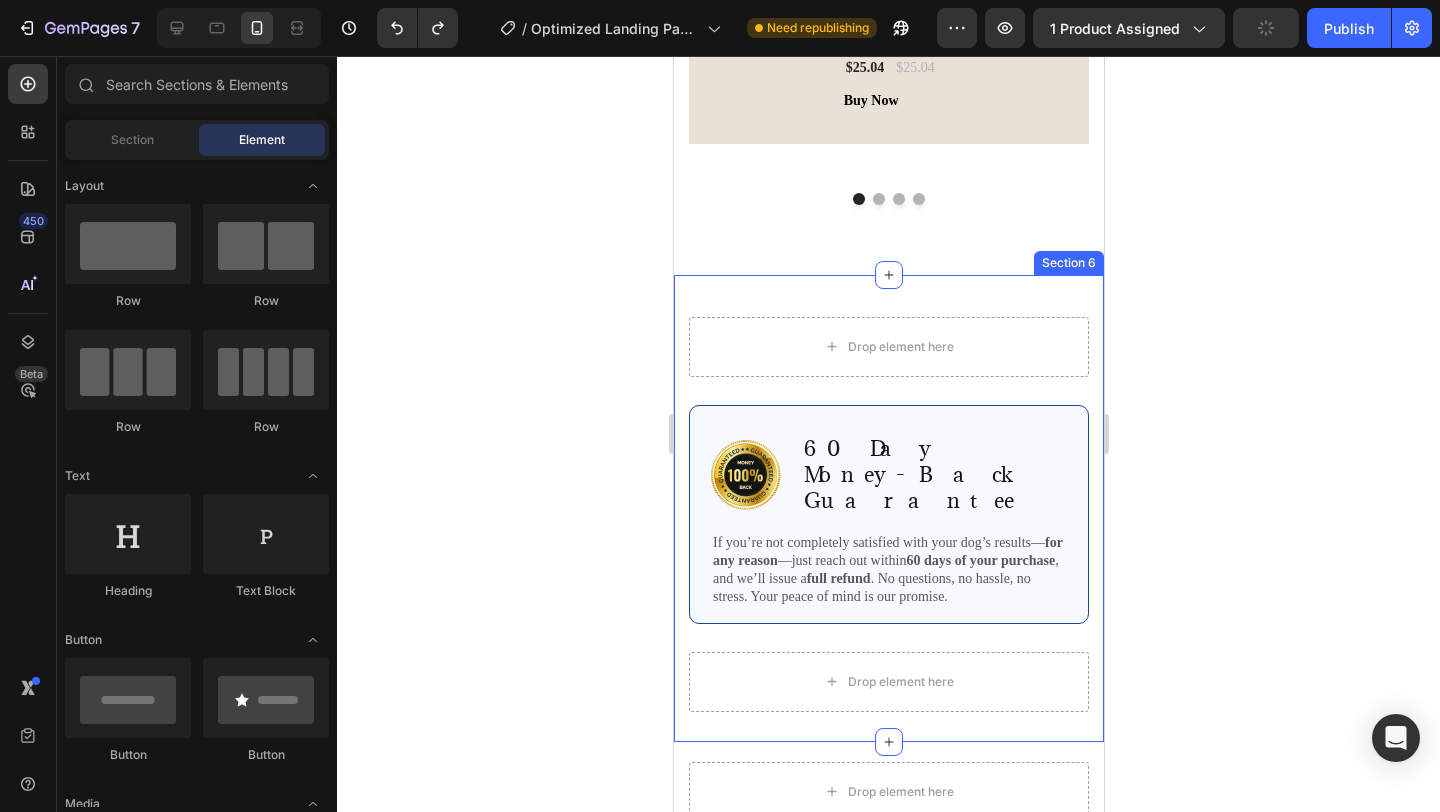 click on "Drop element here Row Image  60 Day Money-Back Guarantee Text Block Row If you’re not completely satisfied with your dog’s results— for any reason —just reach out within  60 days of your purchase , and we’ll issue a  full refund . No questions, no hassle, no stress. Your peace of mind is our promise. Text Block Row
Drop element here Row Section 6" at bounding box center [888, 508] 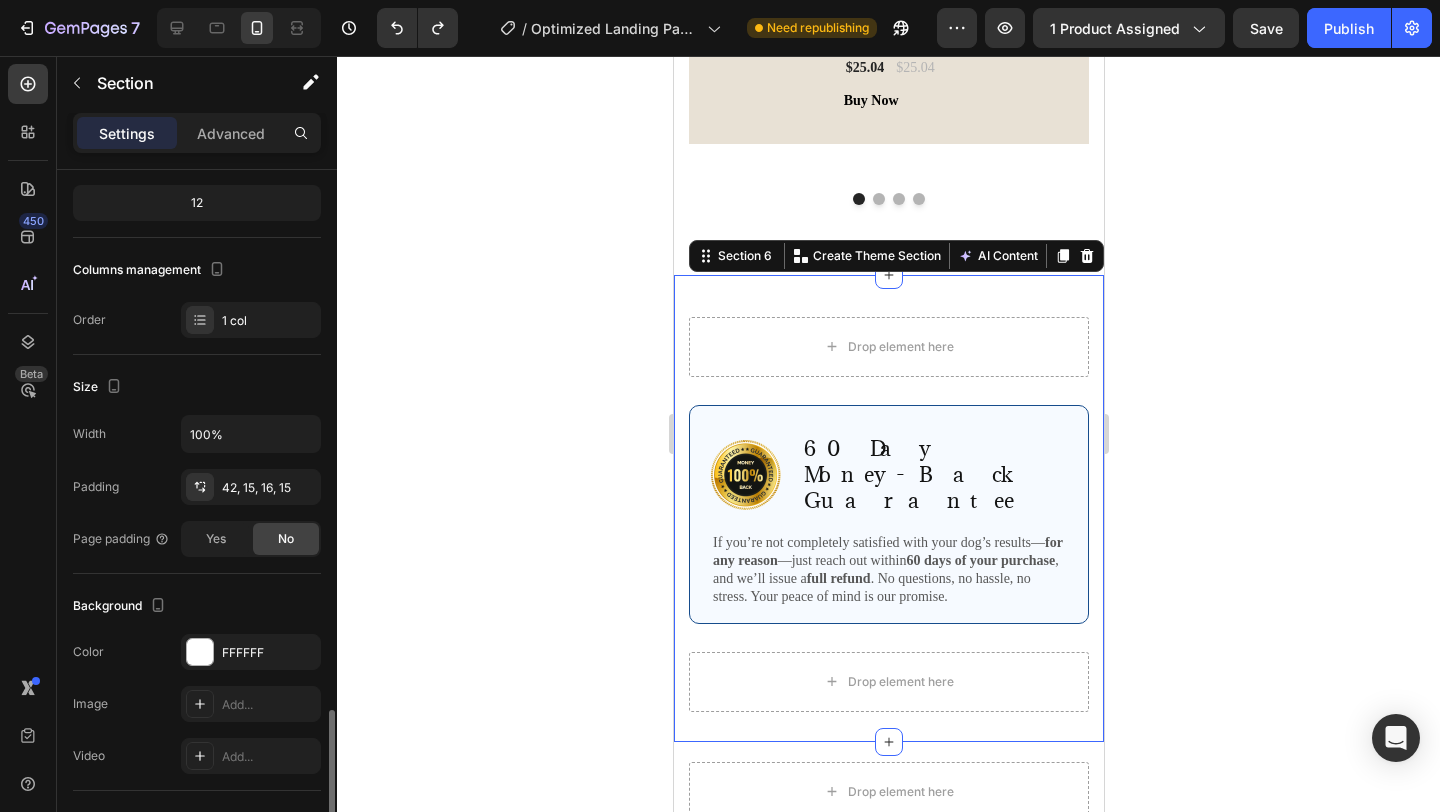 scroll, scrollTop: 469, scrollLeft: 0, axis: vertical 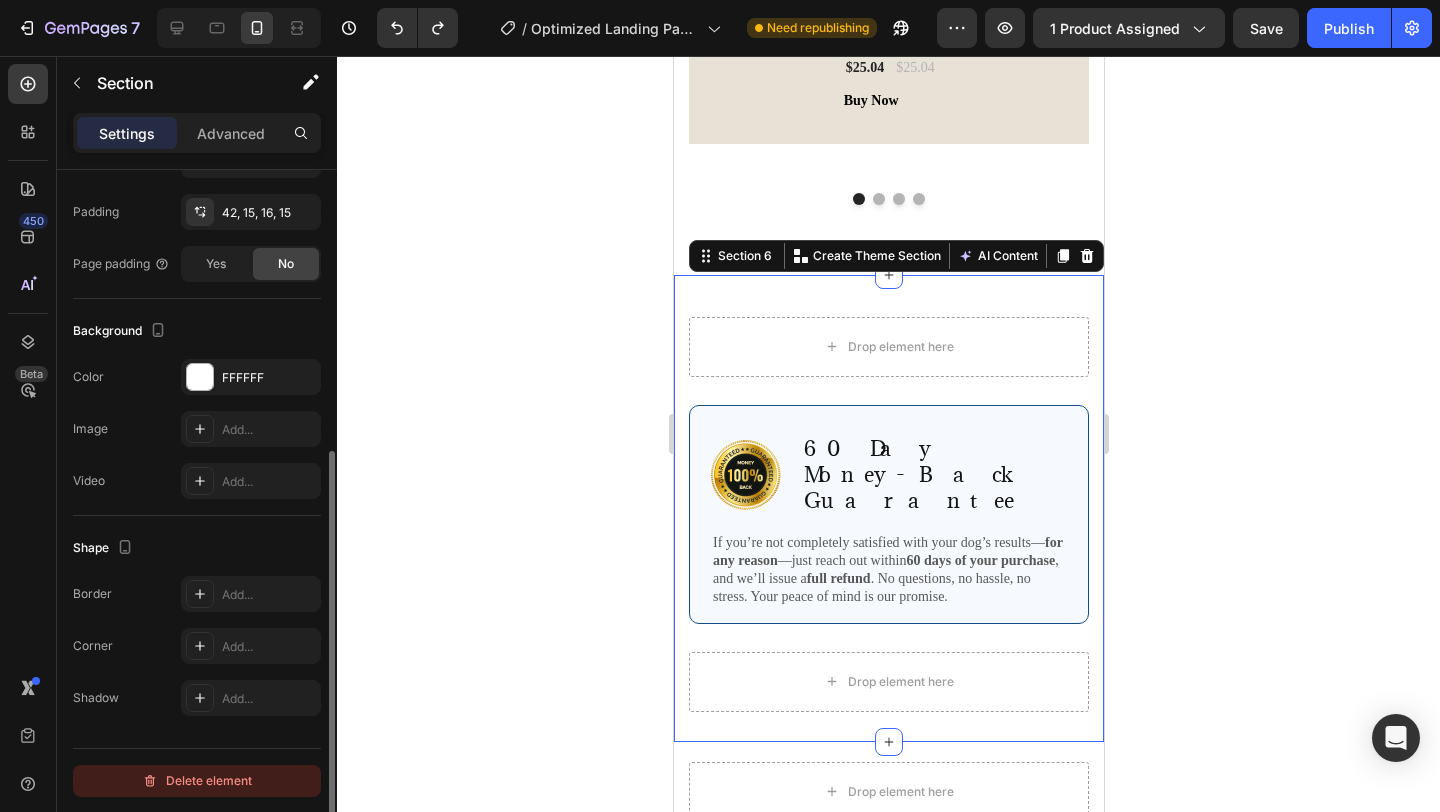 click on "Delete element" at bounding box center [197, 781] 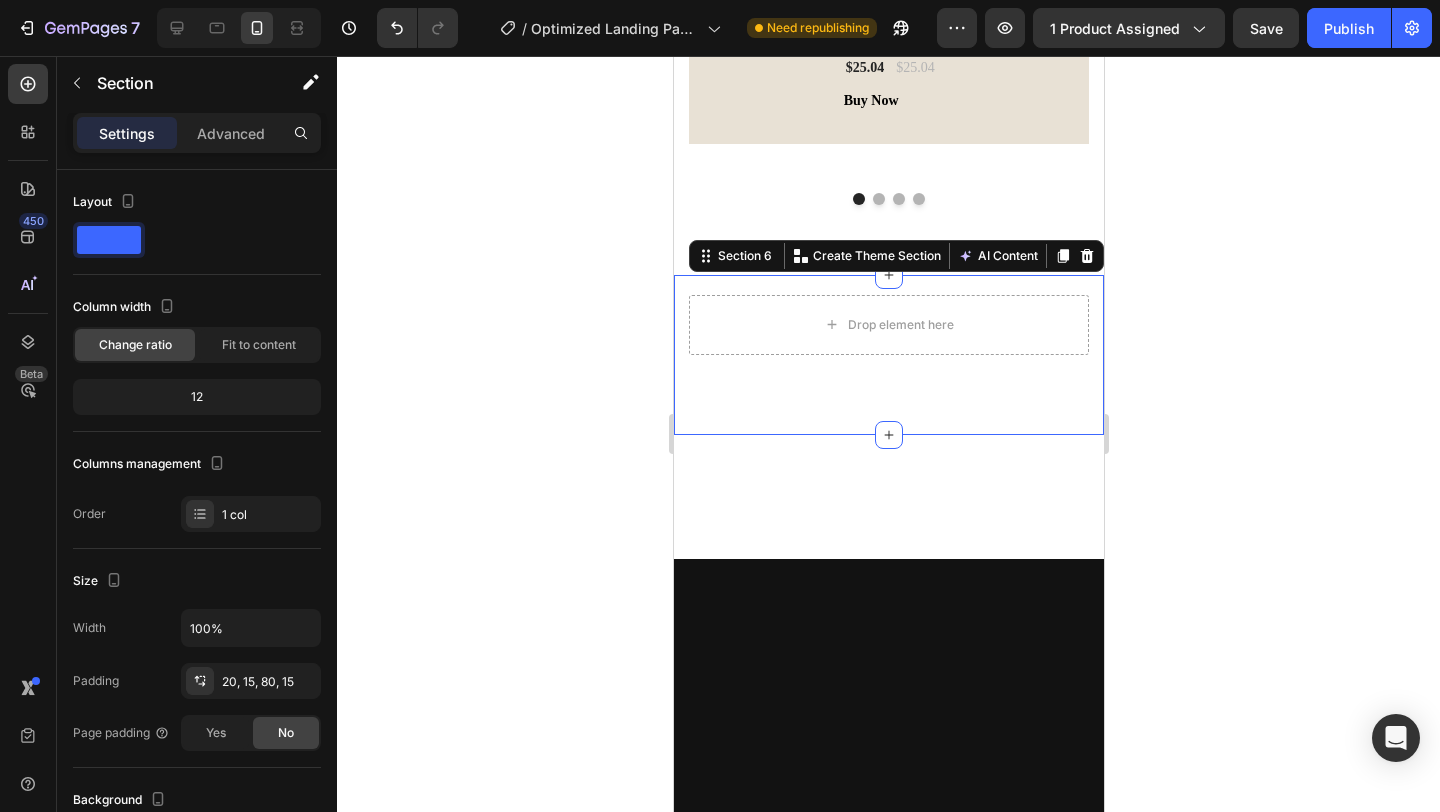 click on "Drop element here Section 6   You can create reusable sections Create Theme Section AI Content Write with GemAI What would you like to describe here? Tone and Voice Persuasive Product Black Sponge Holder for Kitchen Sink, Sink Caddy Organizer with High Brush Holder, Kitchen Countertop Organizers and Storage Essentials, Rustproof 304 Stainless Steel, Soap Dispenser Organize Show more Generate" at bounding box center [888, 355] 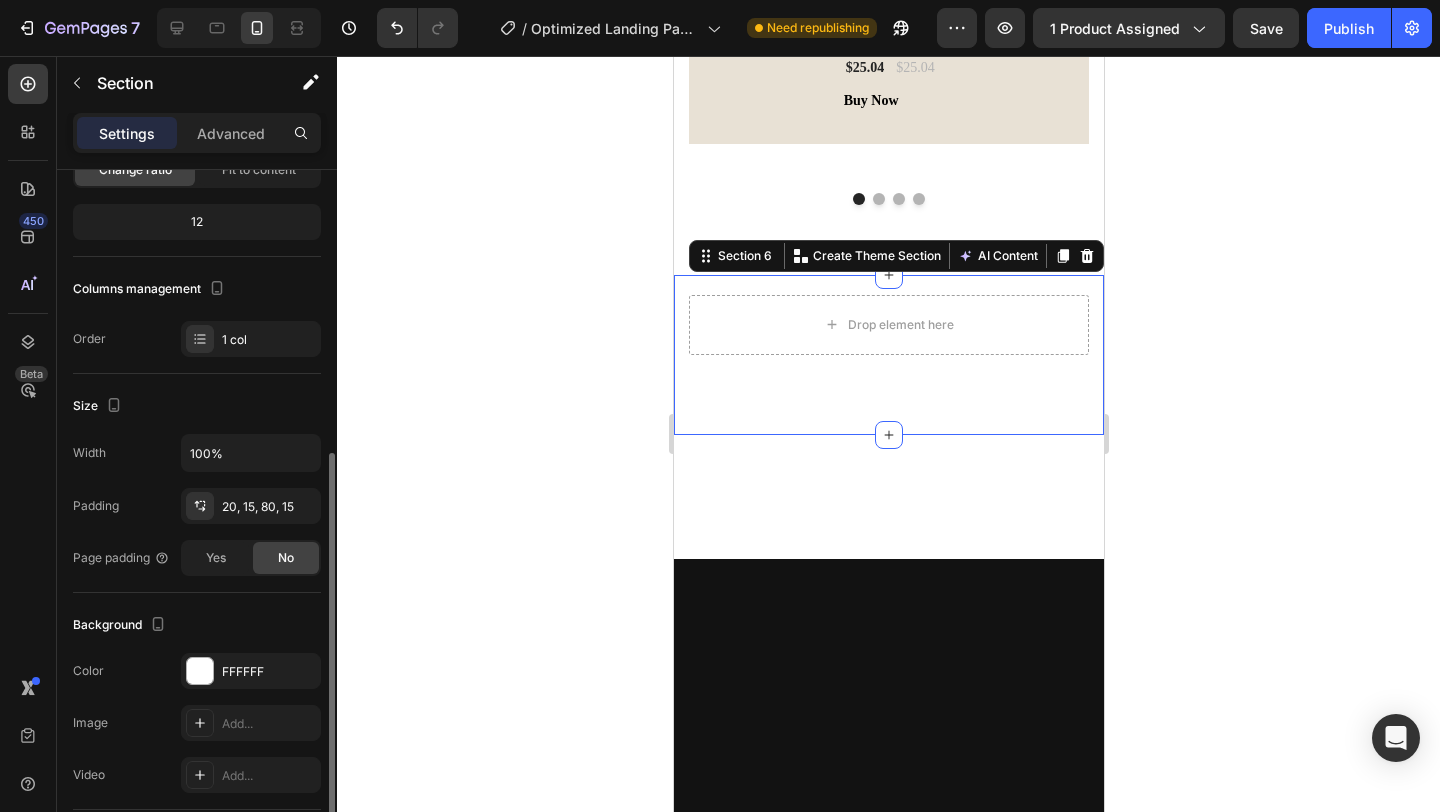 scroll, scrollTop: 469, scrollLeft: 0, axis: vertical 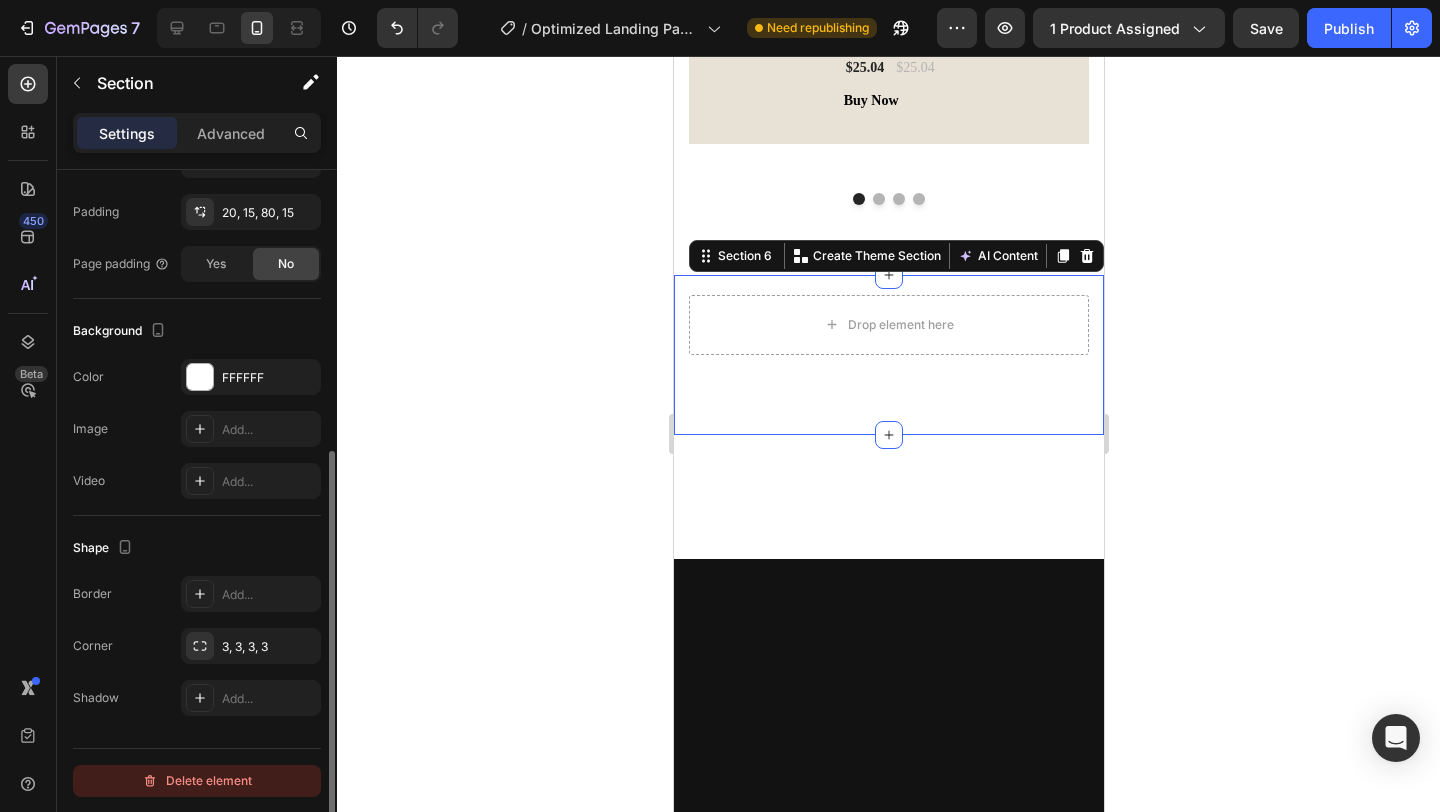 click on "Delete element" at bounding box center [197, 781] 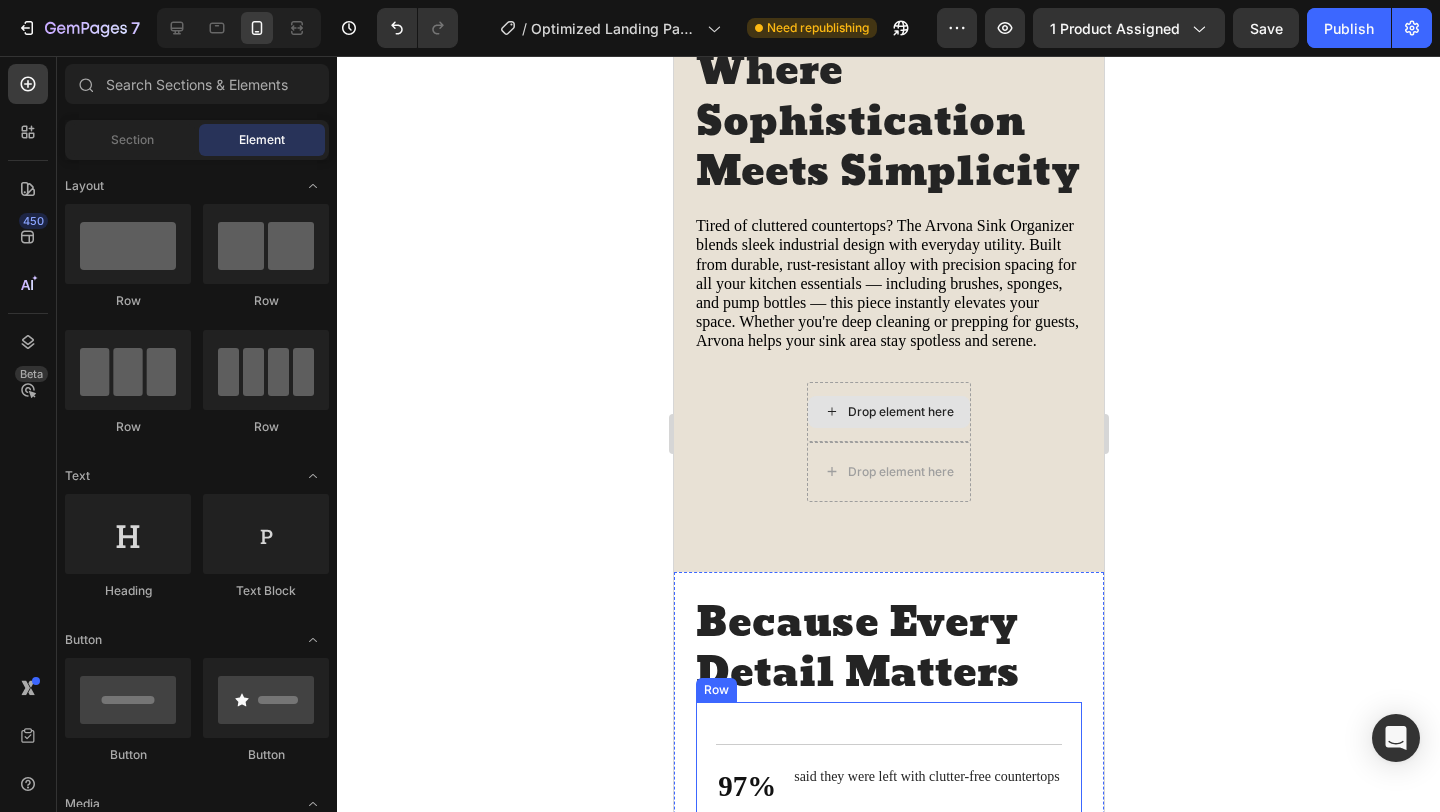 scroll, scrollTop: 2461, scrollLeft: 0, axis: vertical 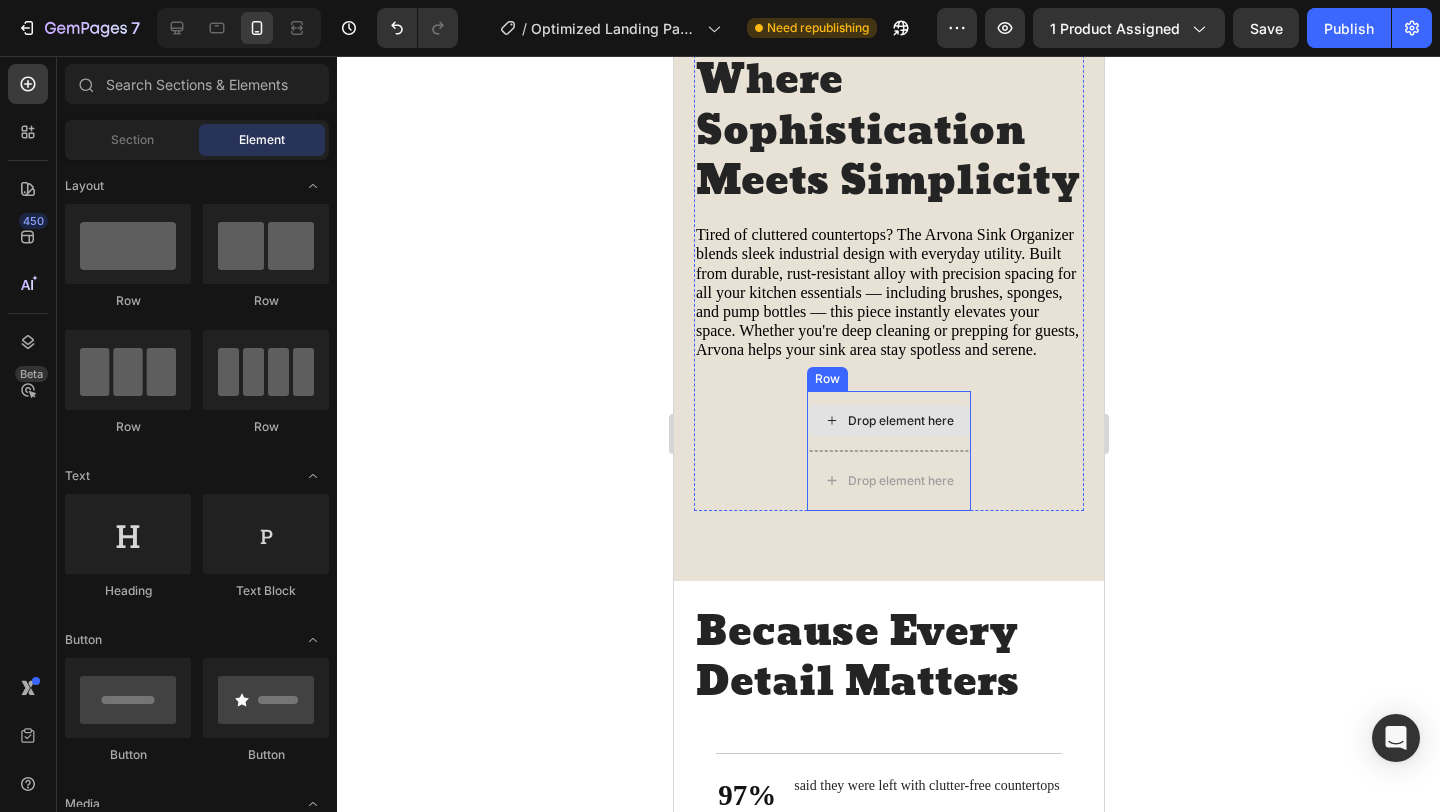 click on "Drop element here" at bounding box center (888, 421) 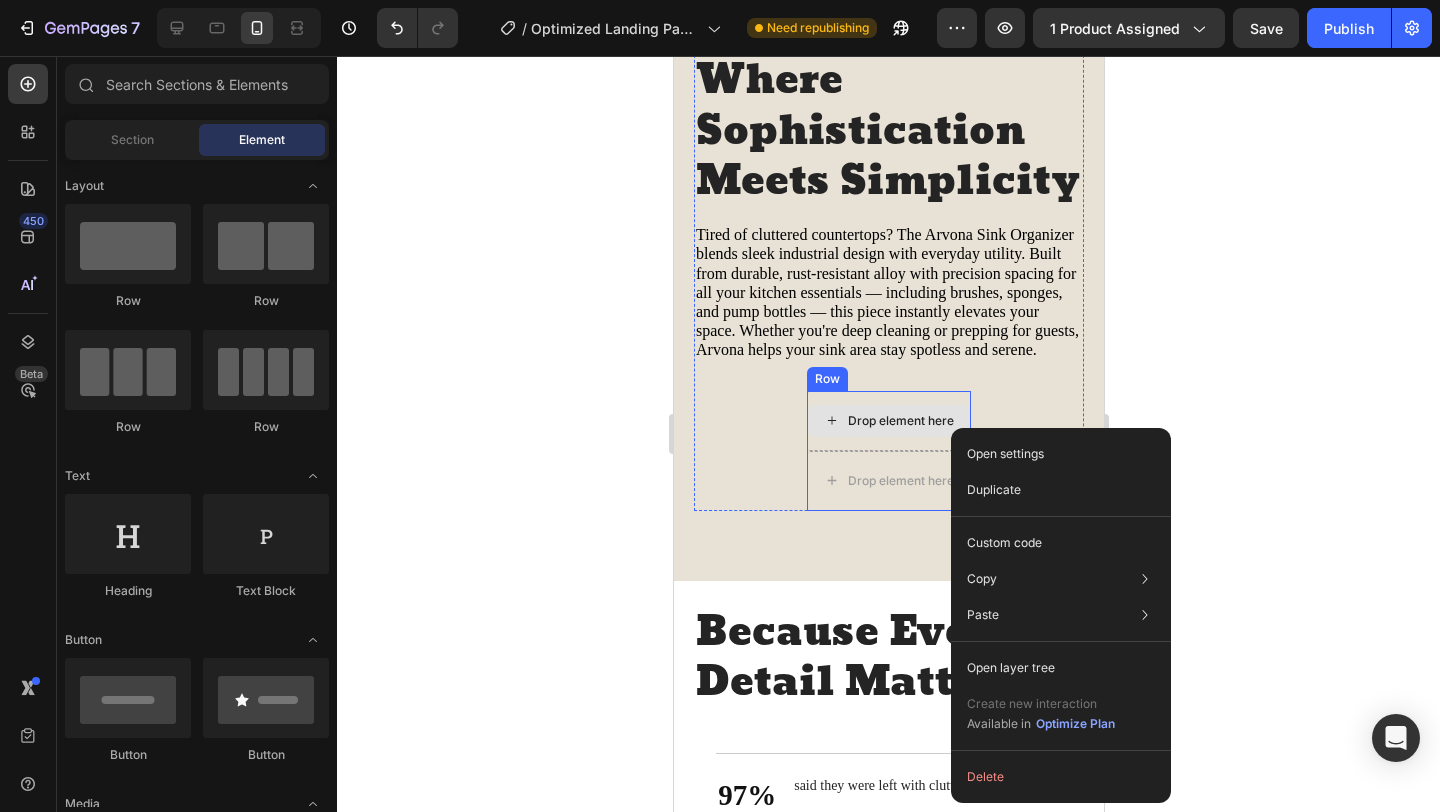 click on "Drop element here" at bounding box center (900, 421) 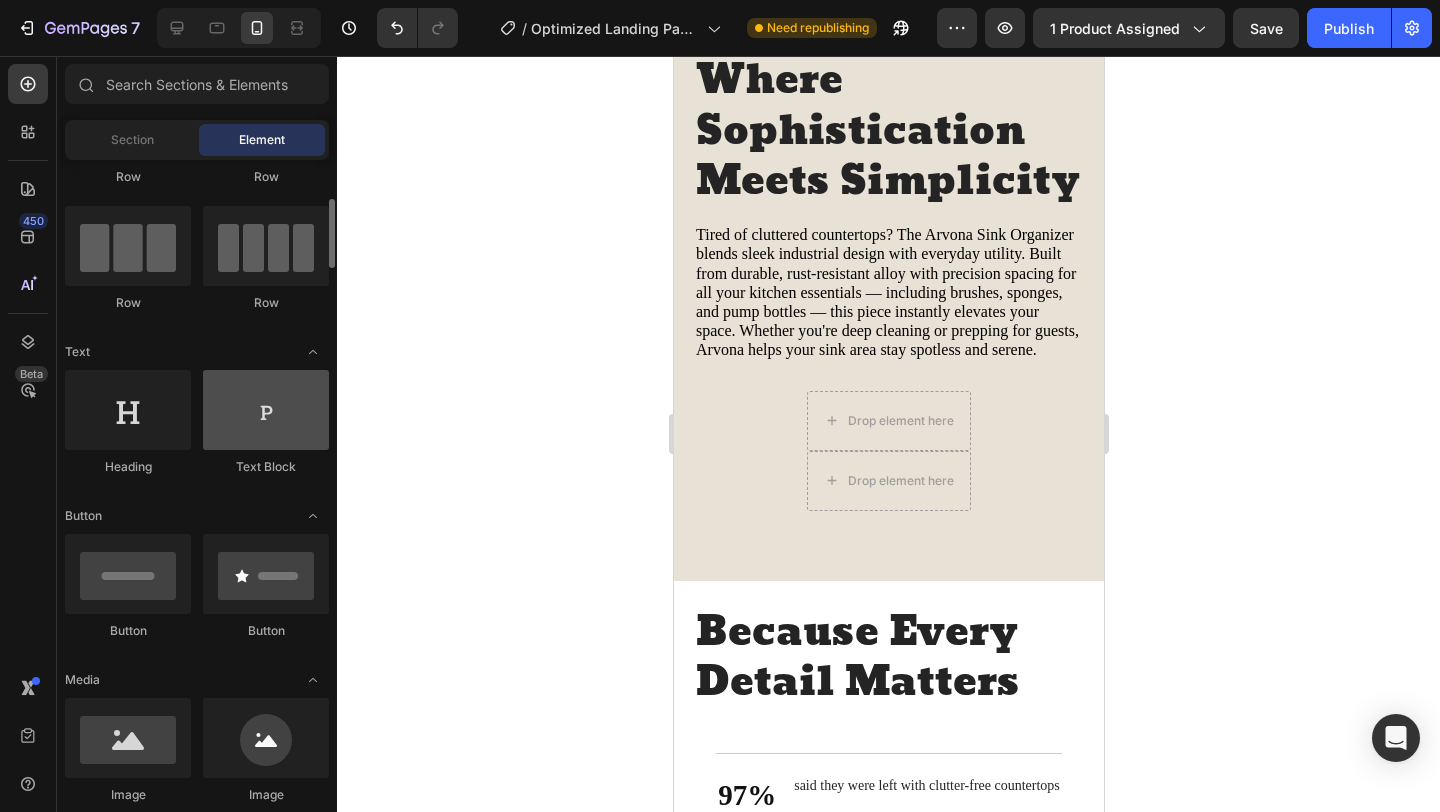 scroll, scrollTop: 189, scrollLeft: 0, axis: vertical 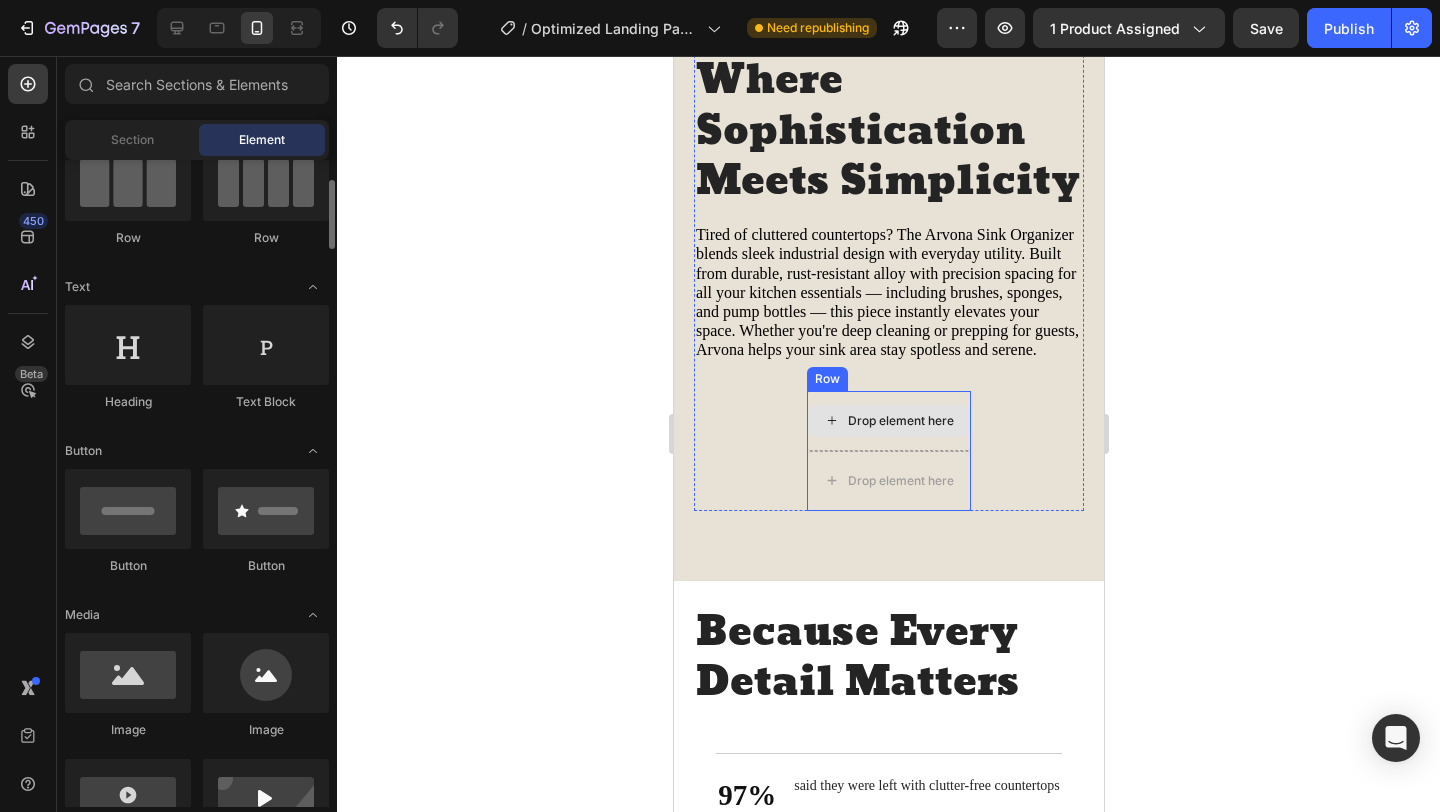 click on "Drop element here" at bounding box center [888, 421] 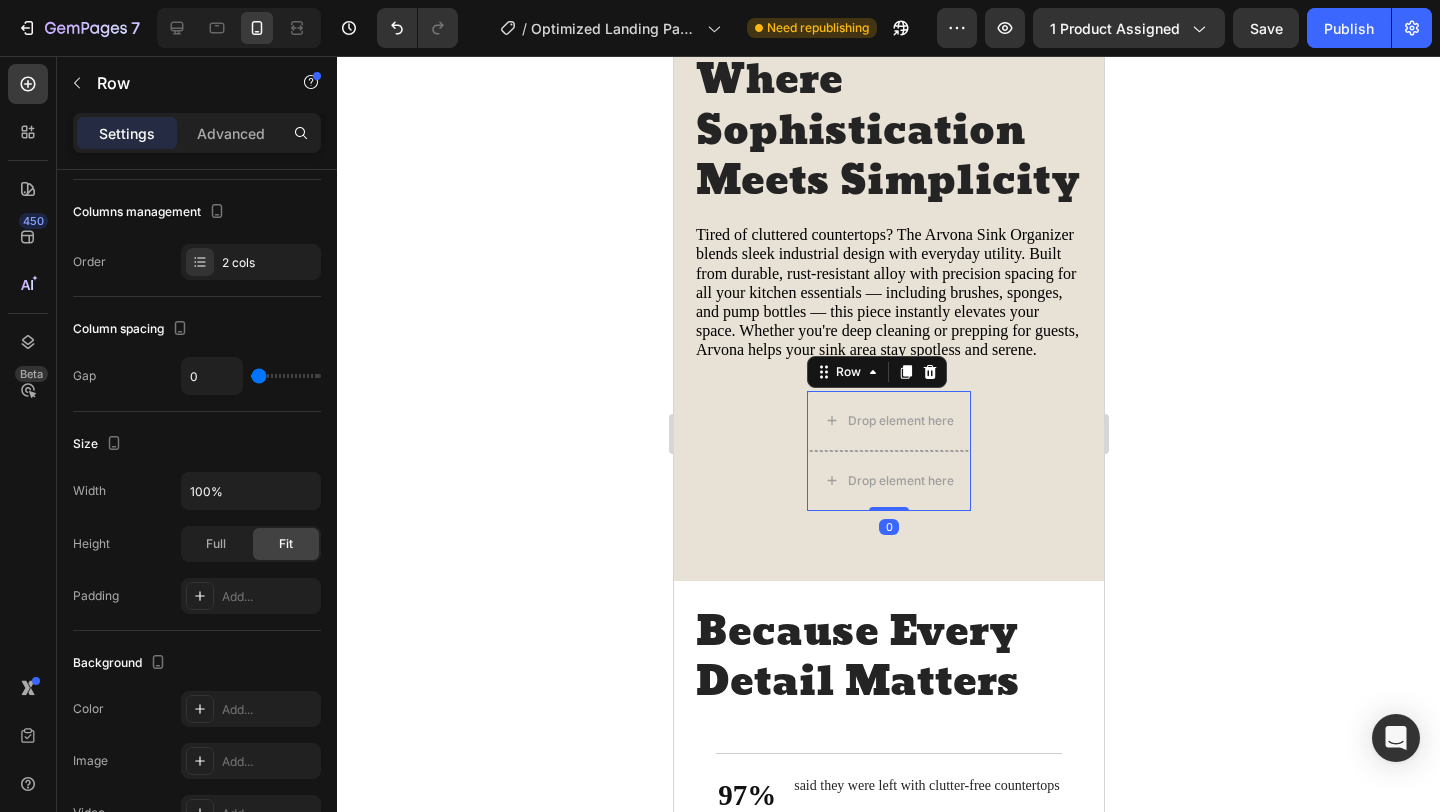 scroll, scrollTop: 584, scrollLeft: 0, axis: vertical 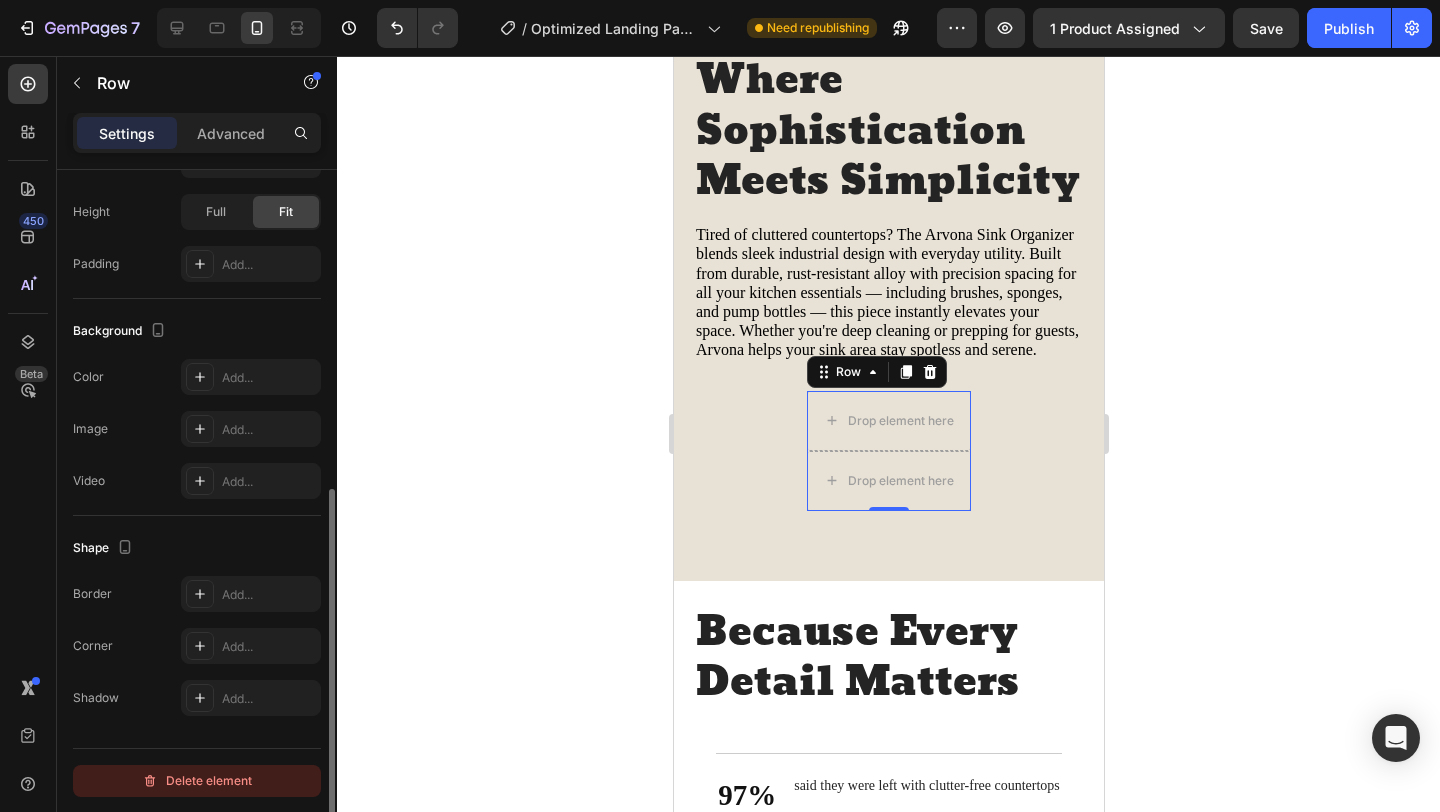 click on "Delete element" at bounding box center (197, 781) 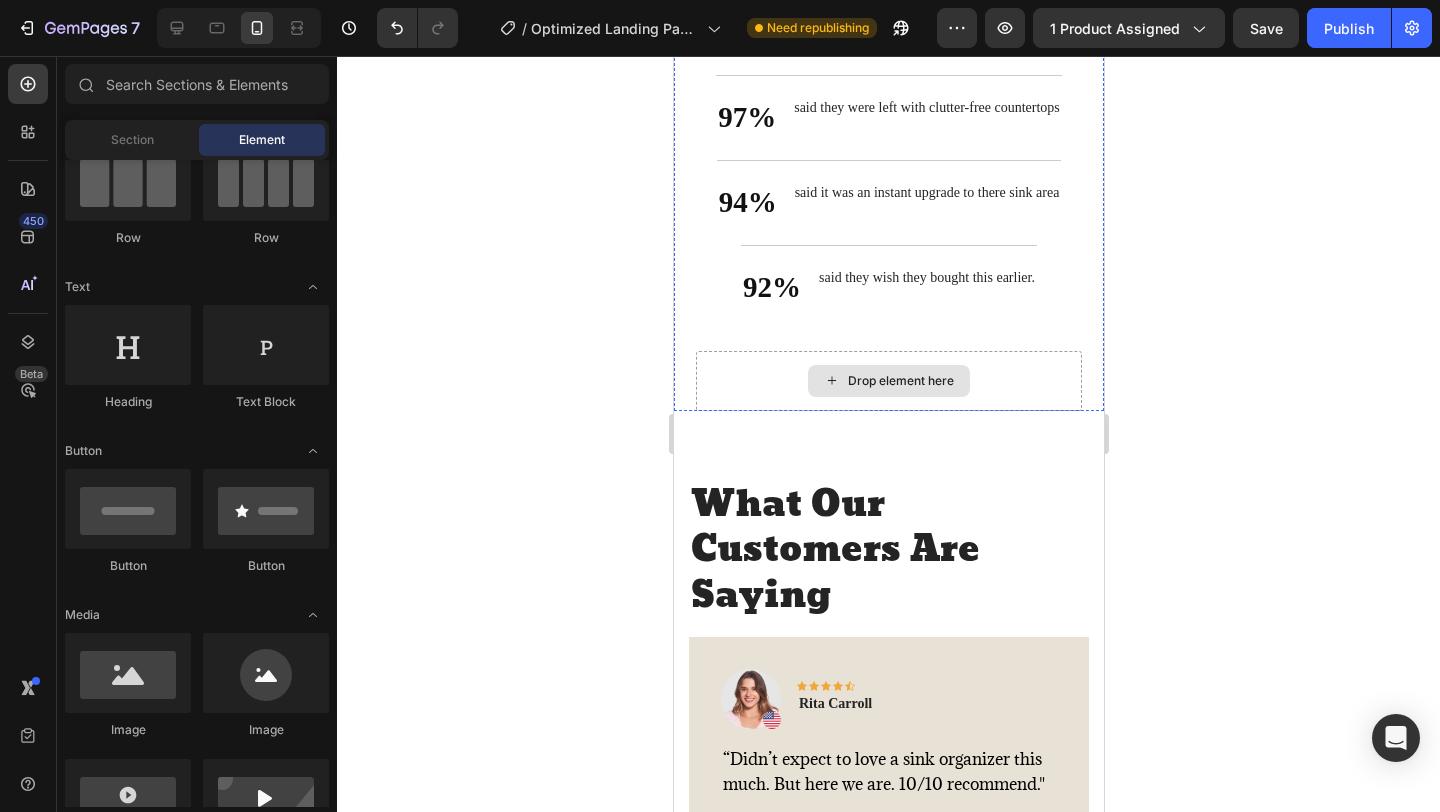 scroll, scrollTop: 3016, scrollLeft: 0, axis: vertical 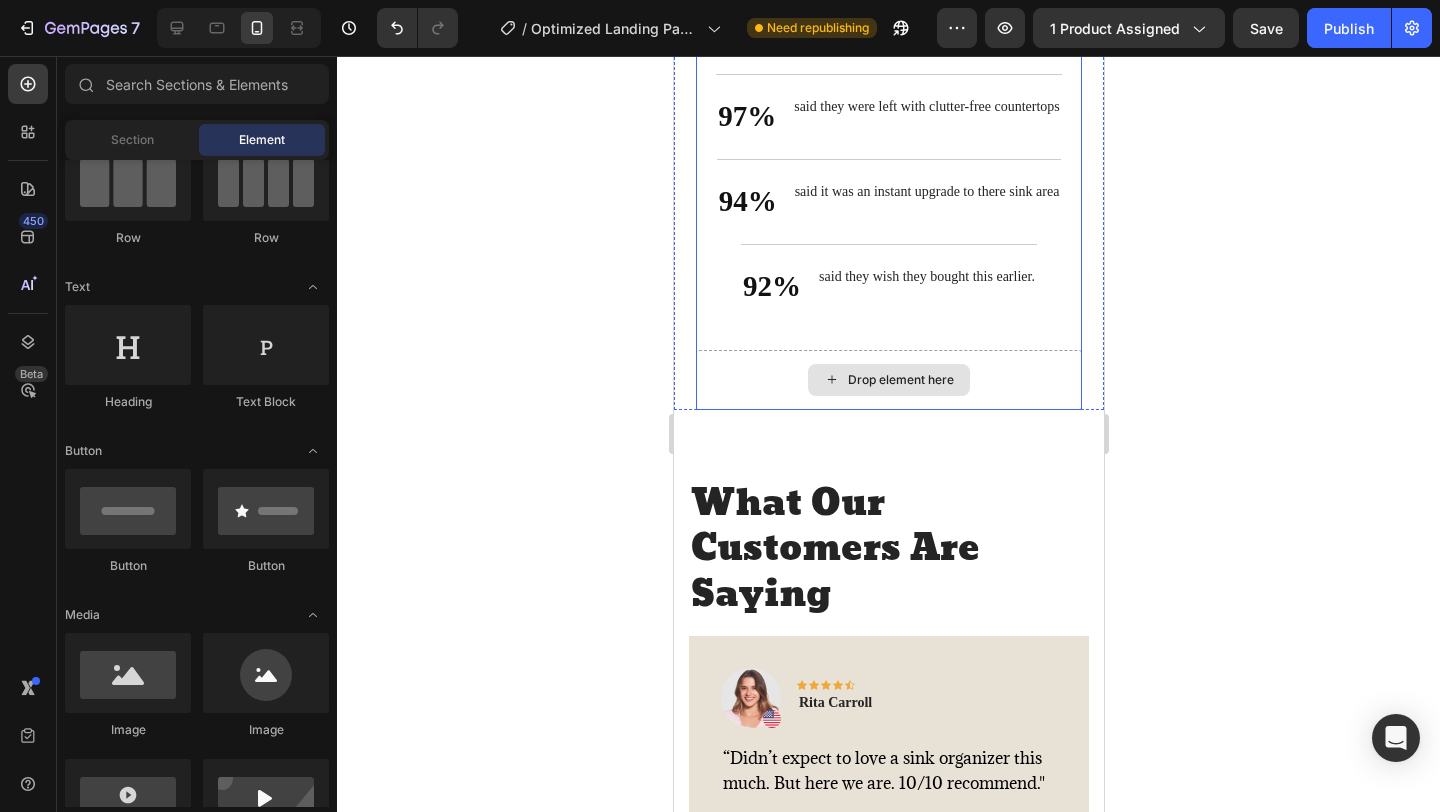 click on "Drop element here" at bounding box center (900, 380) 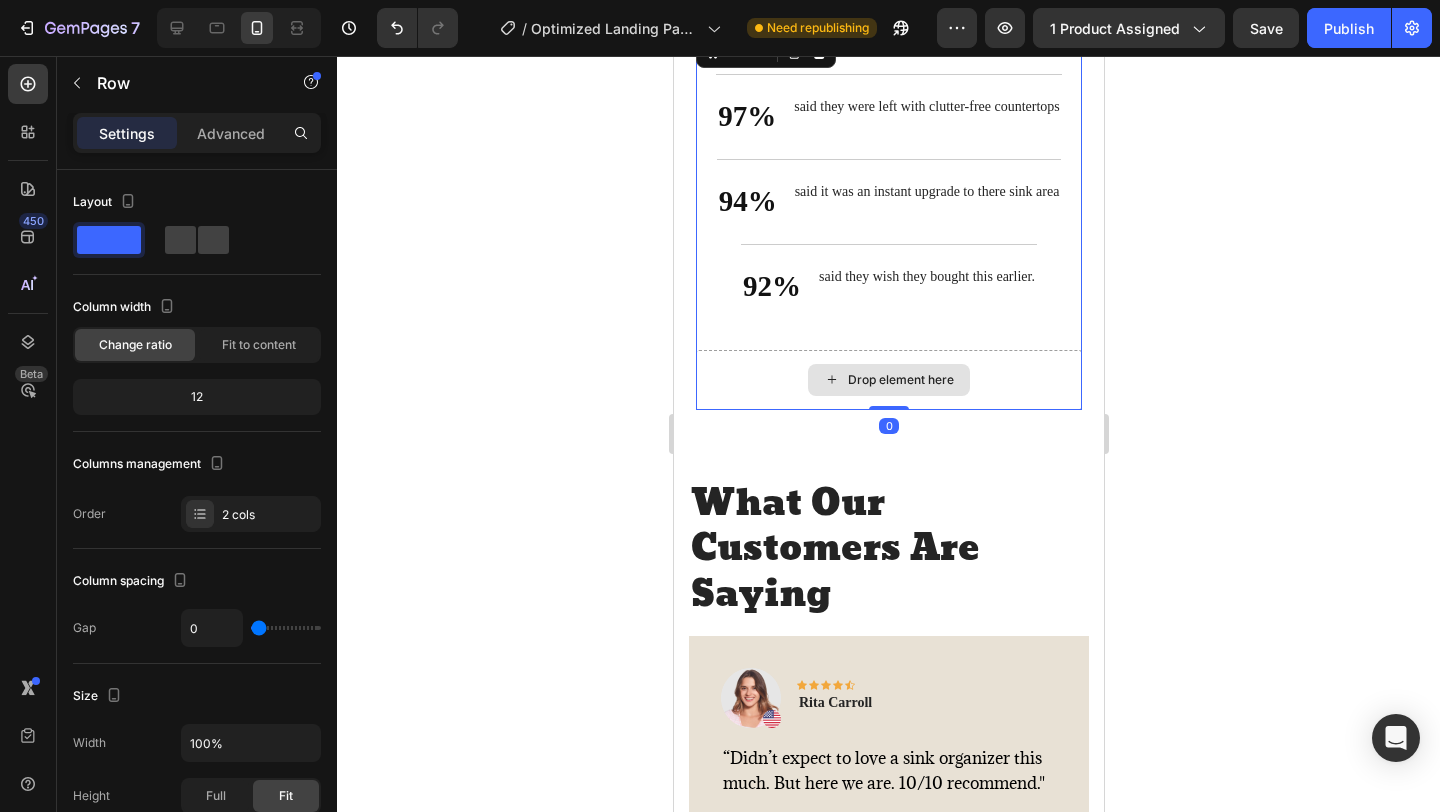 click on "Drop element here" at bounding box center (888, 380) 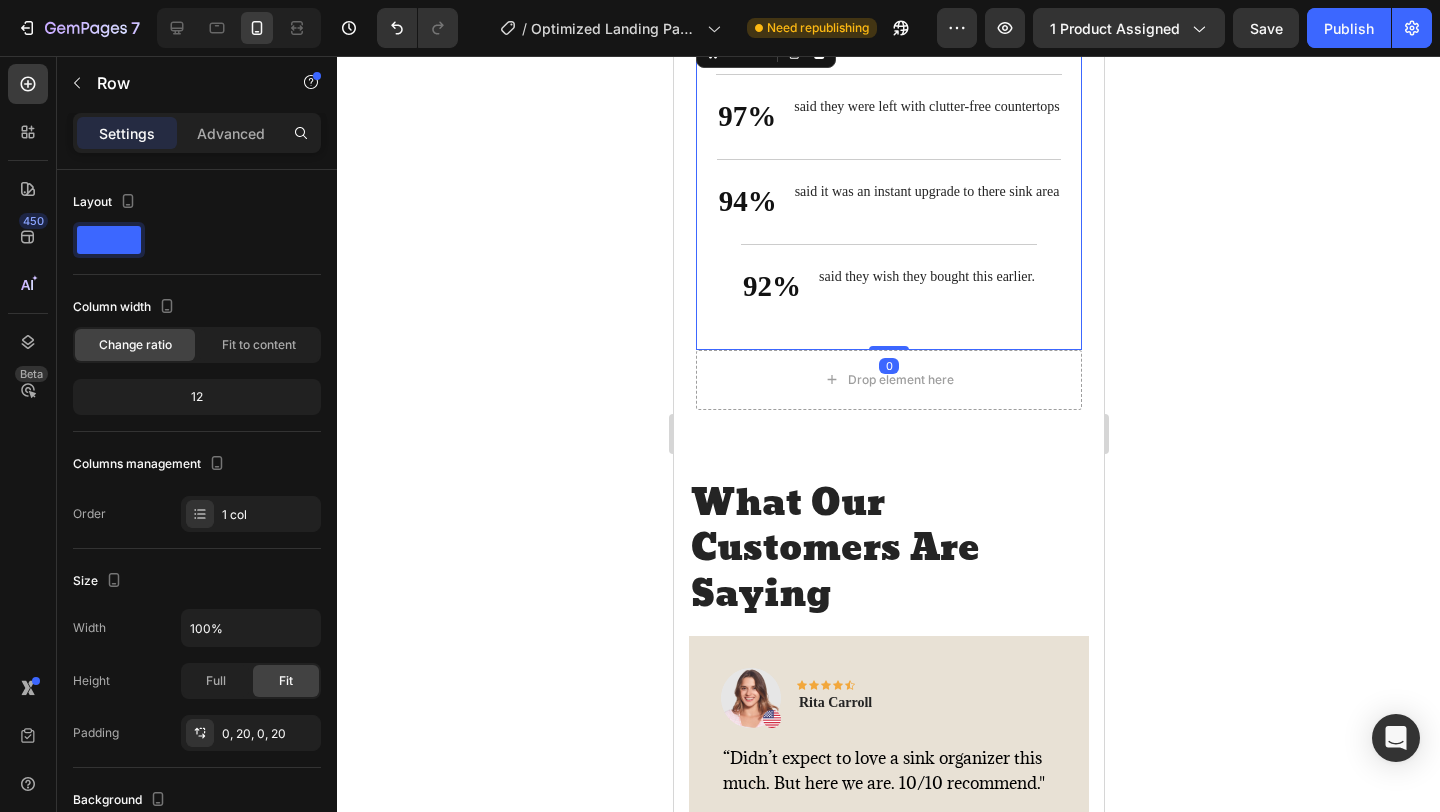 scroll, scrollTop: 469, scrollLeft: 0, axis: vertical 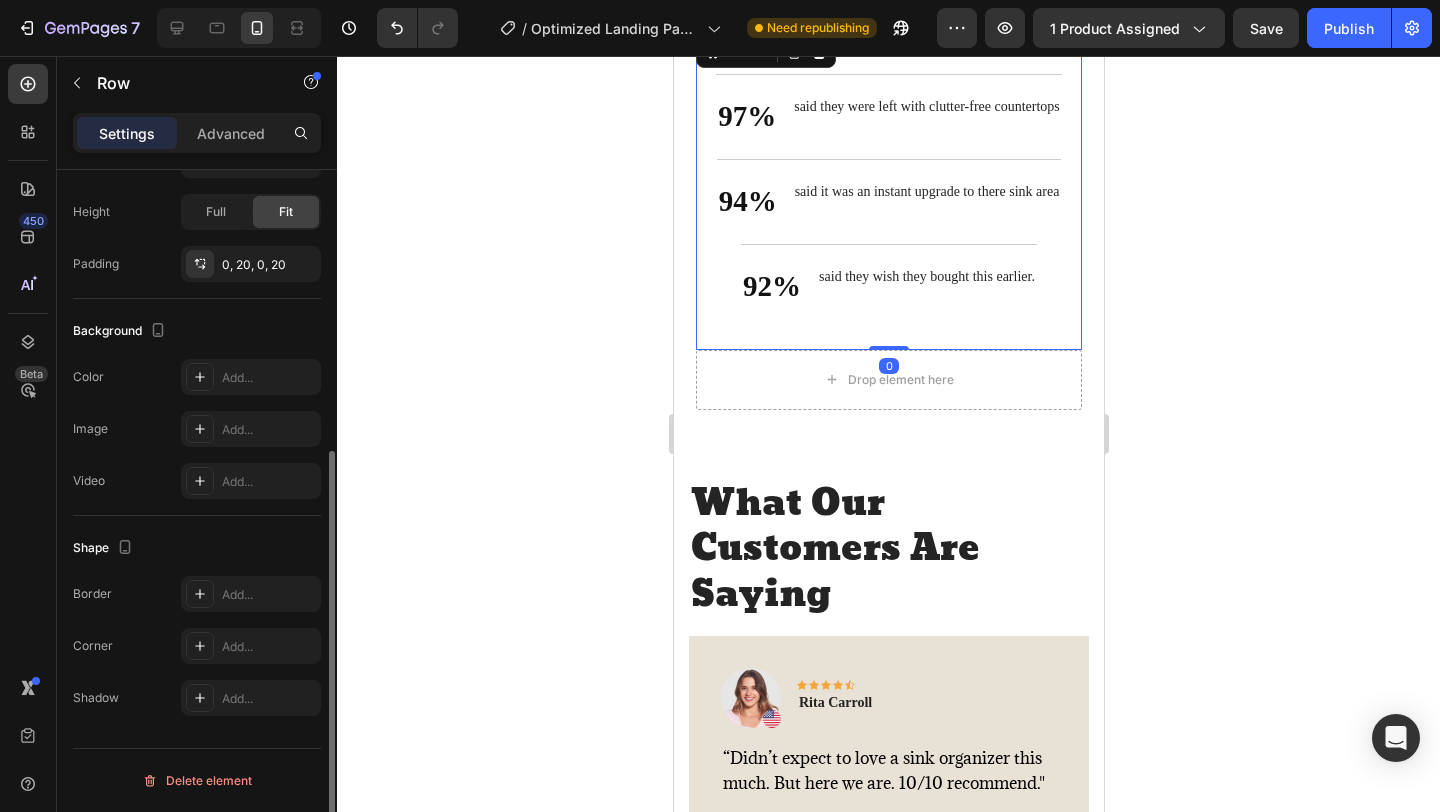 click on "Quick & Easy Heading 97% Text Block said they were left with clutter-free countertops   Text Block Row 94% Text Block said it was an instant upgrade to there sink area Text Block Row 92% Text Block said they wish they bought this earlier. Text Block Row Row   0" at bounding box center [888, 190] 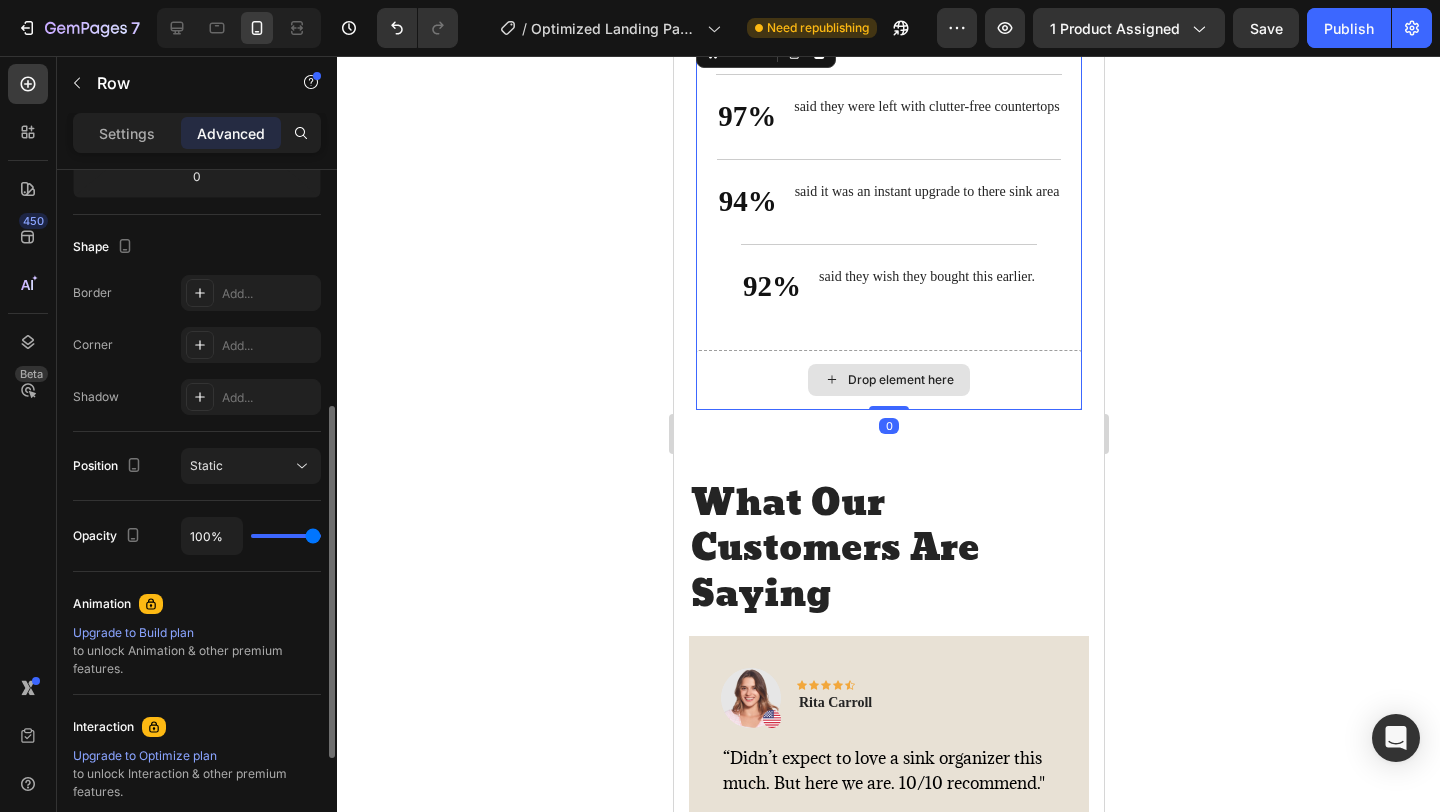 click on "Drop element here" at bounding box center [888, 380] 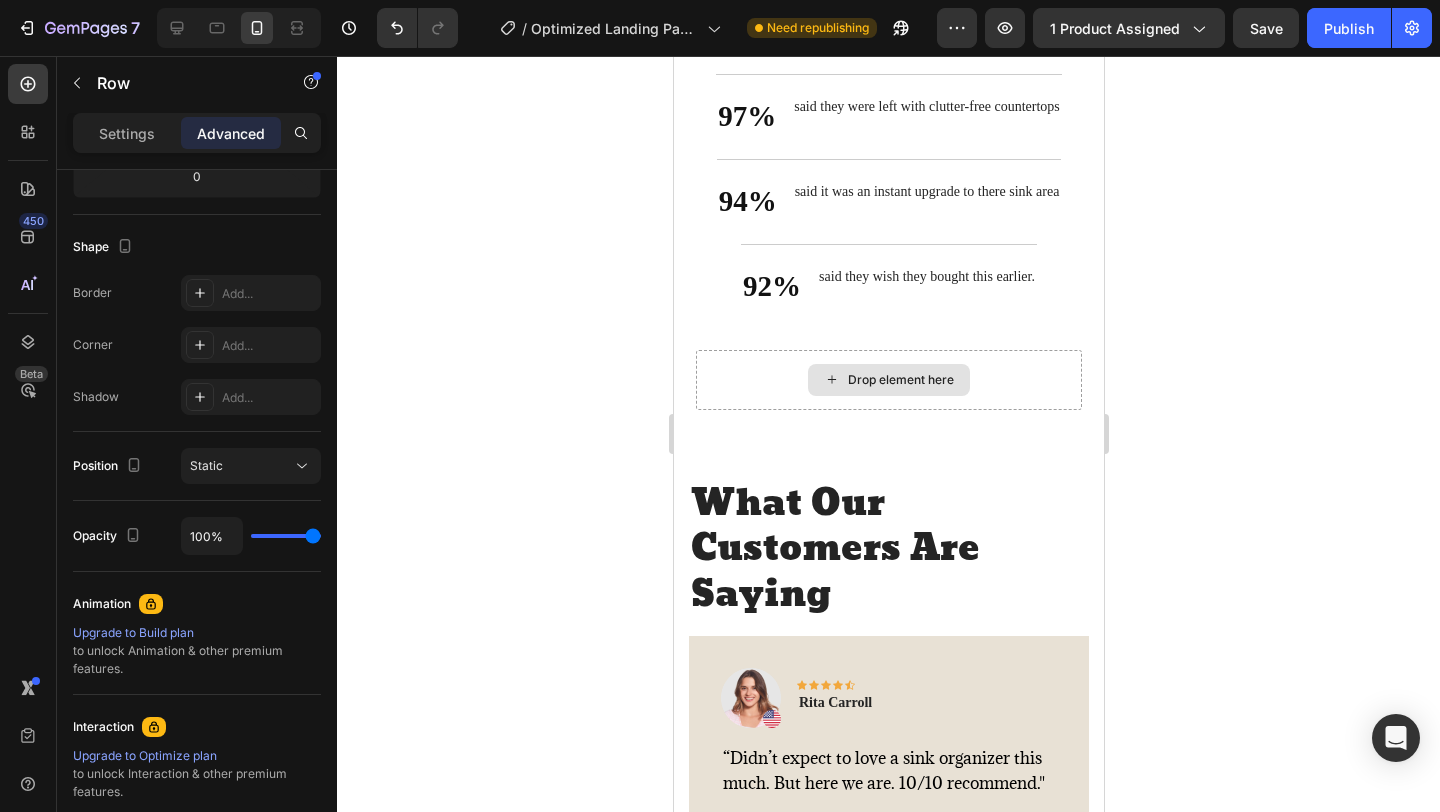 click on "Drop element here" at bounding box center [900, 380] 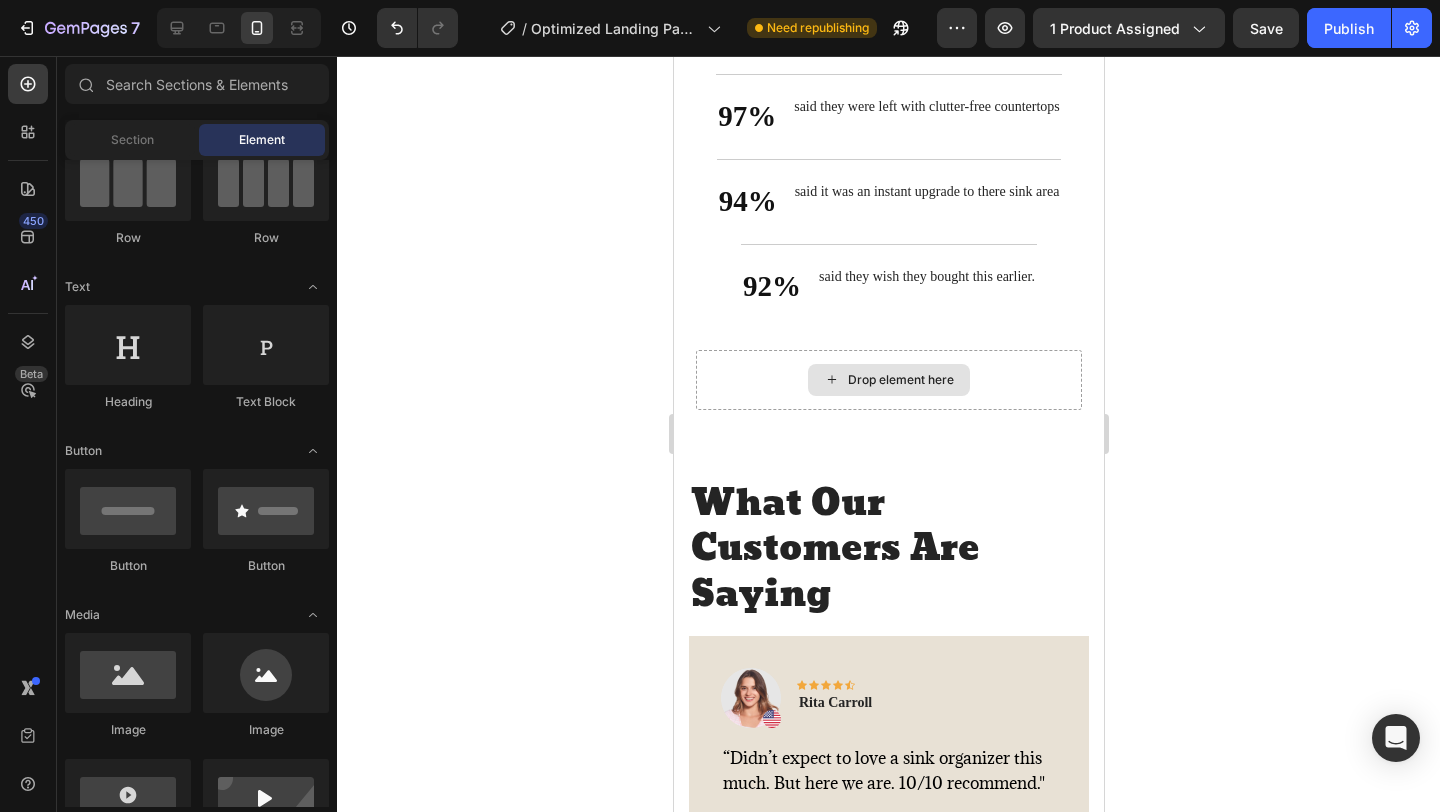 click on "Drop element here" at bounding box center [900, 380] 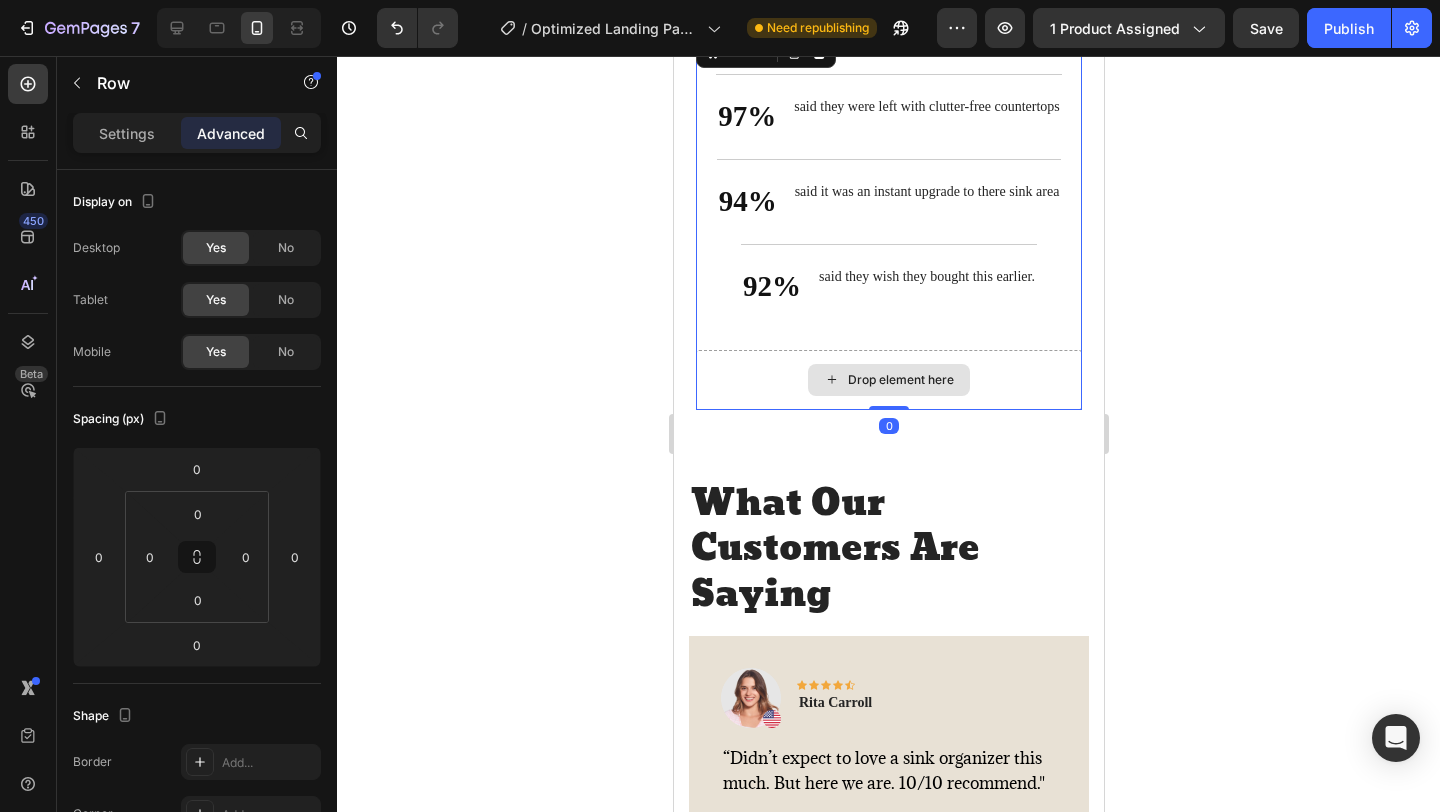 click on "Drop element here" at bounding box center (888, 380) 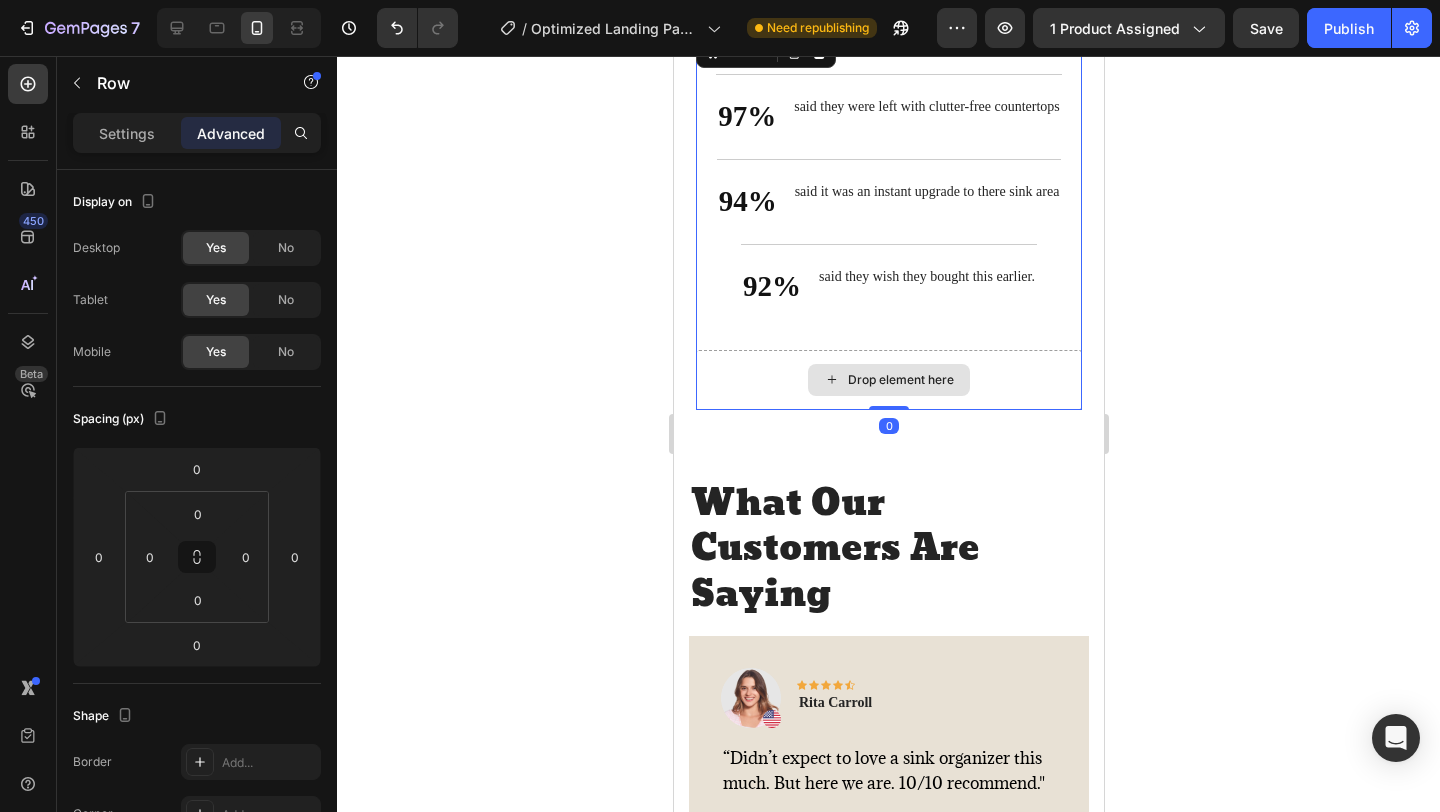 click on "Drop element here" at bounding box center [888, 380] 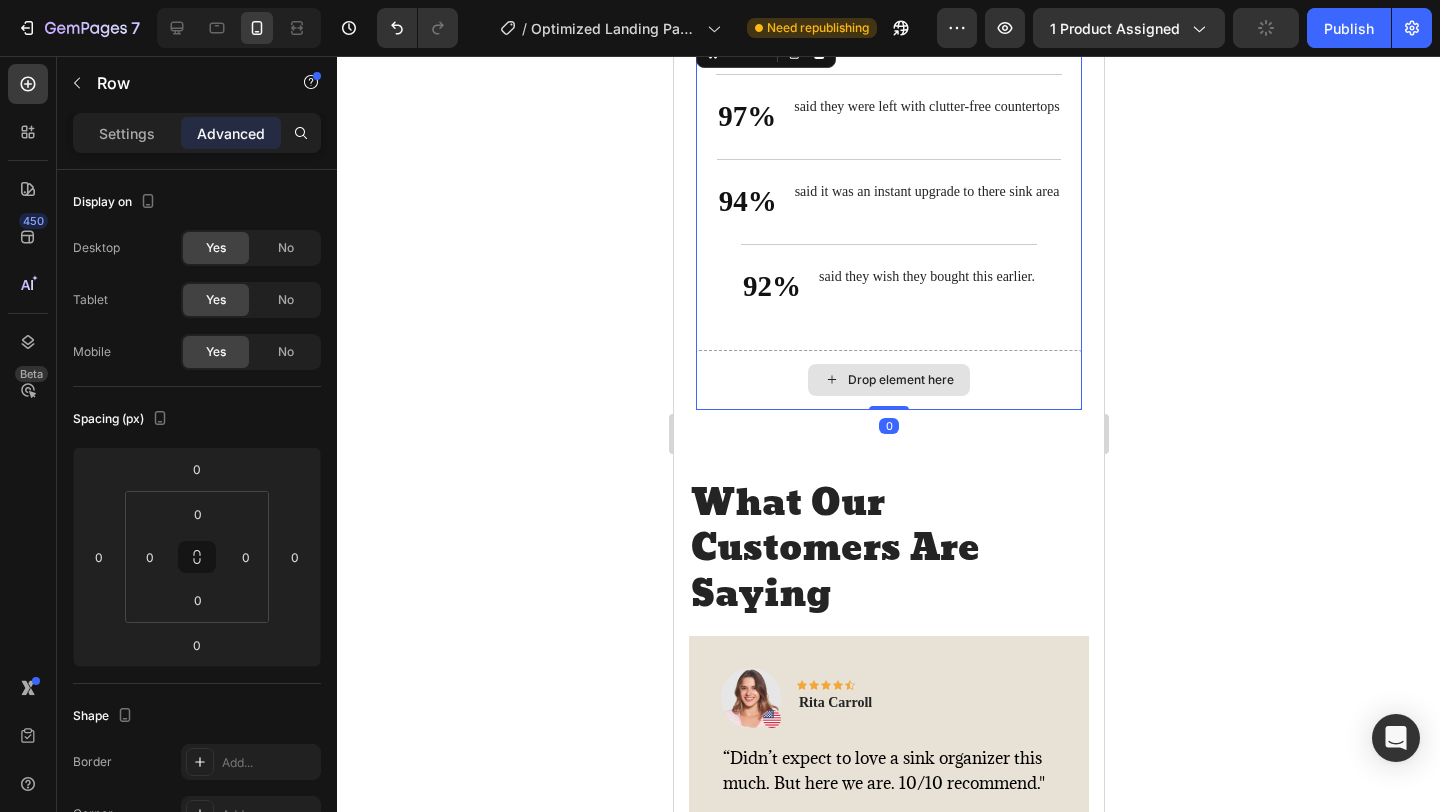 click on "Drop element here" at bounding box center [900, 380] 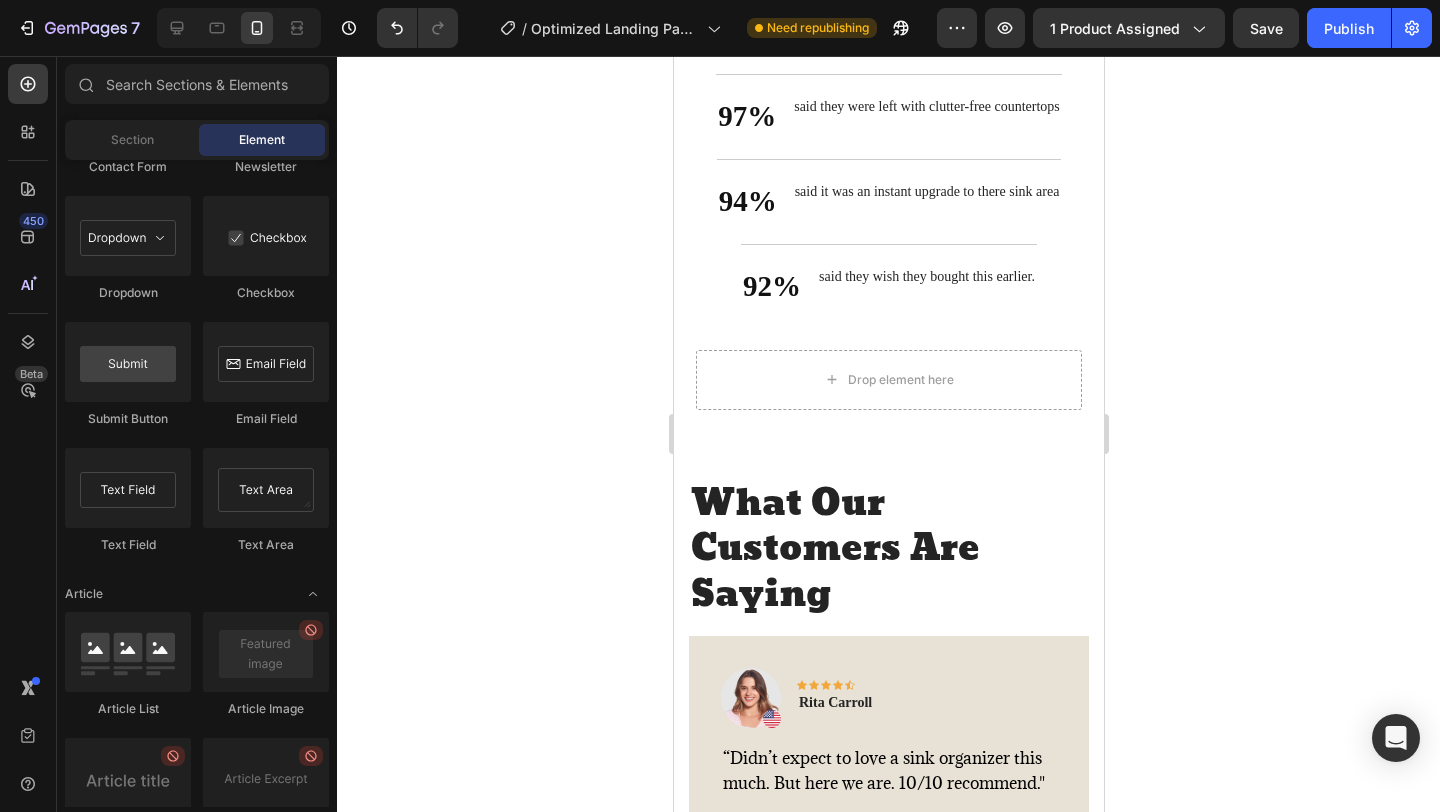 scroll, scrollTop: 5412, scrollLeft: 0, axis: vertical 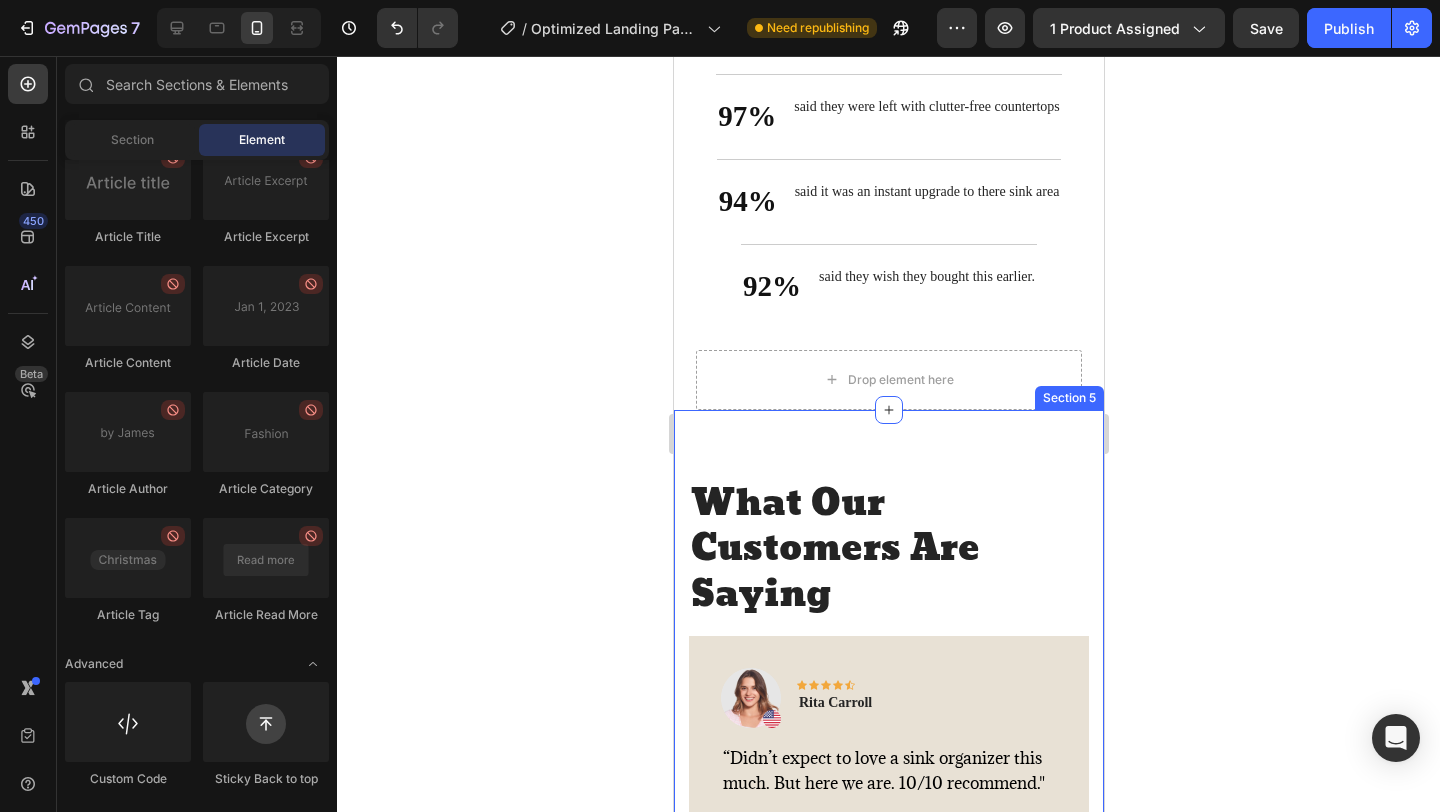 click 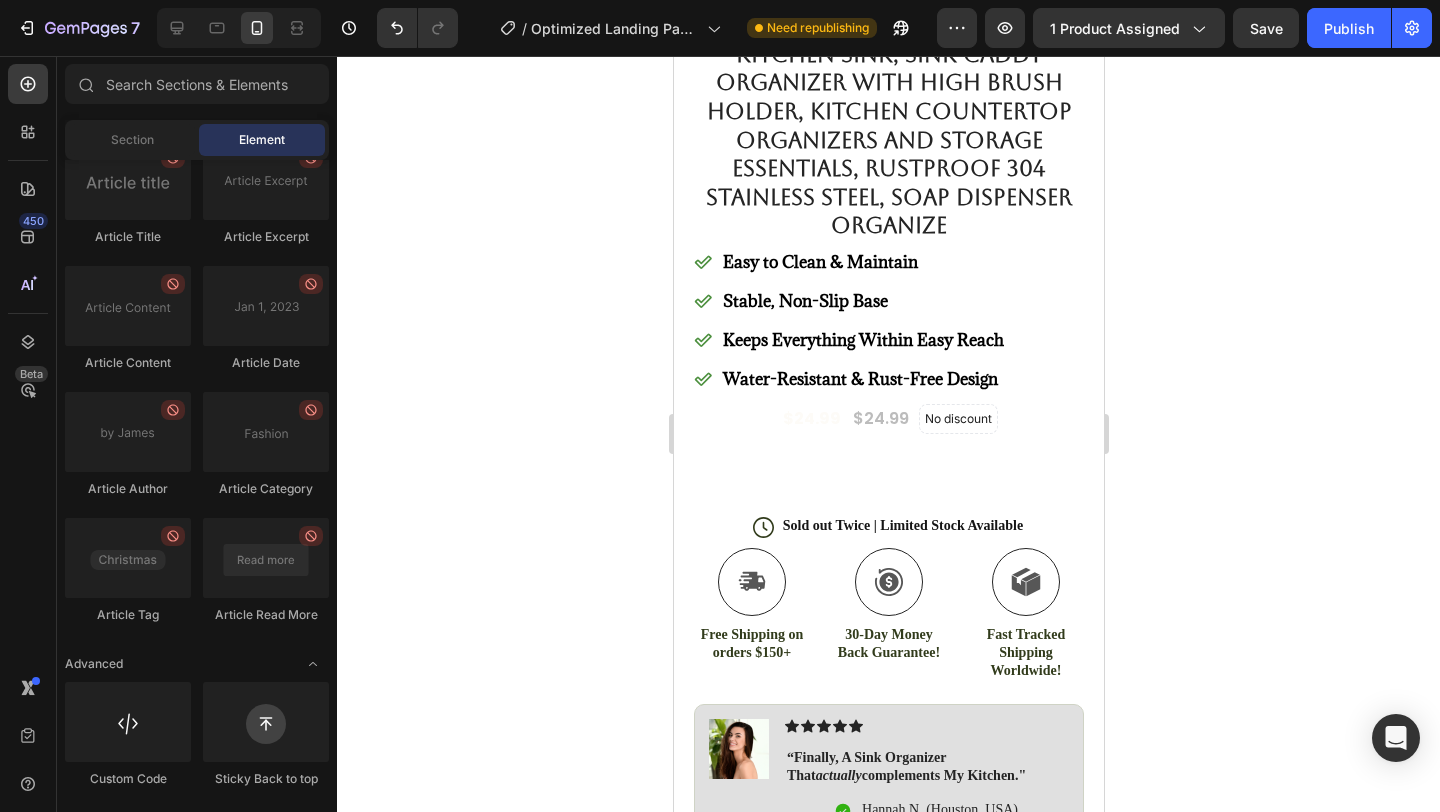 scroll, scrollTop: 861, scrollLeft: 0, axis: vertical 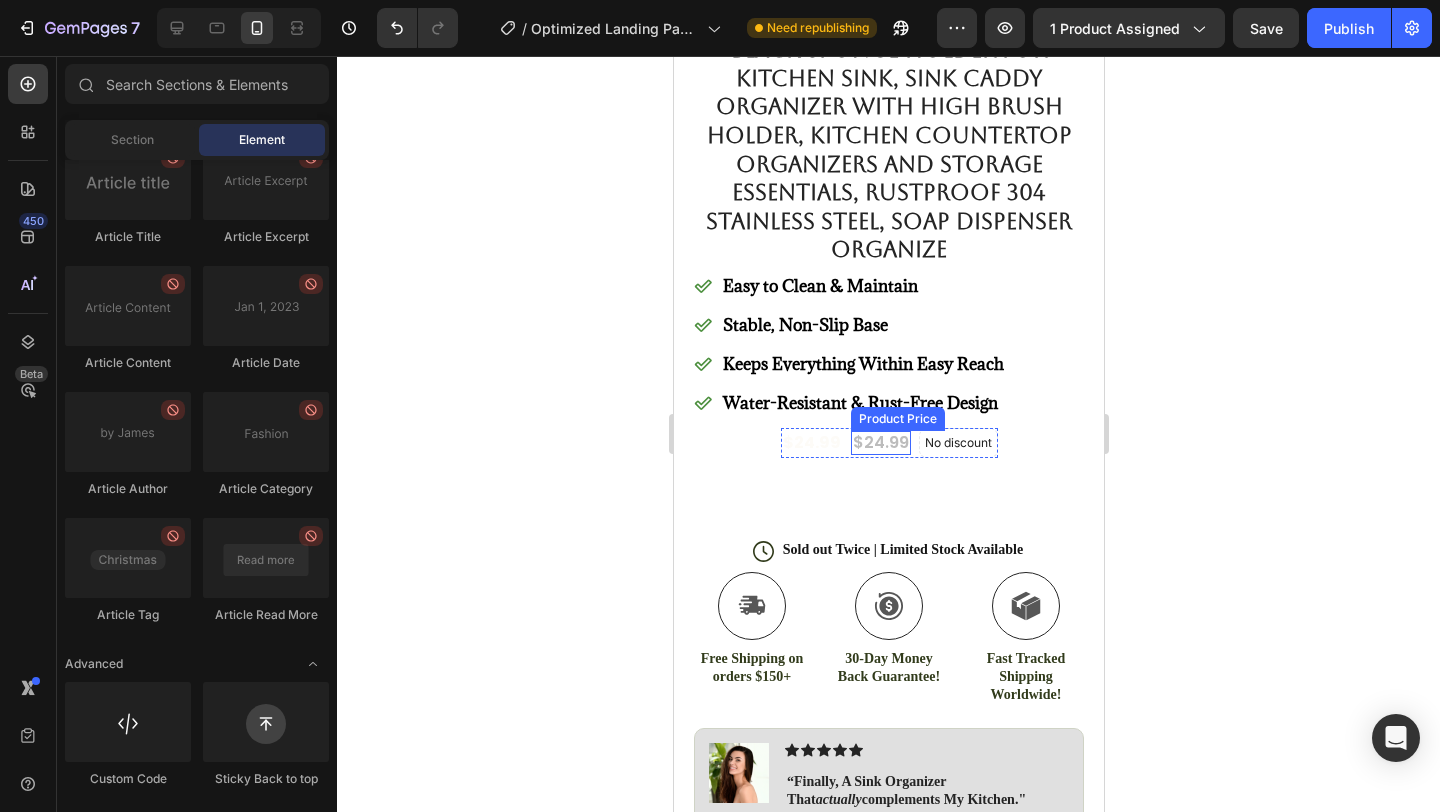 click on "$24.99" at bounding box center [880, 443] 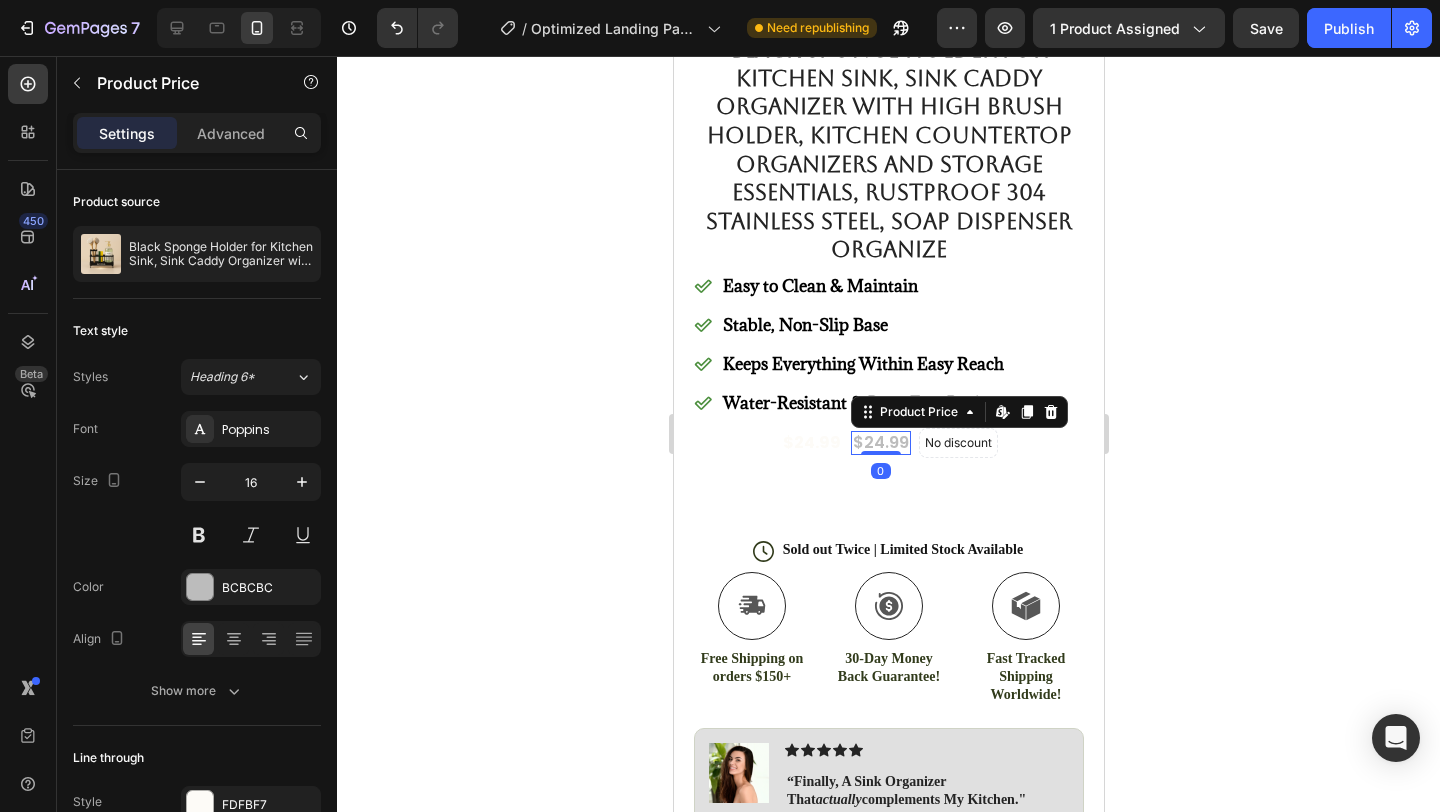 click on "$24.99" at bounding box center (880, 443) 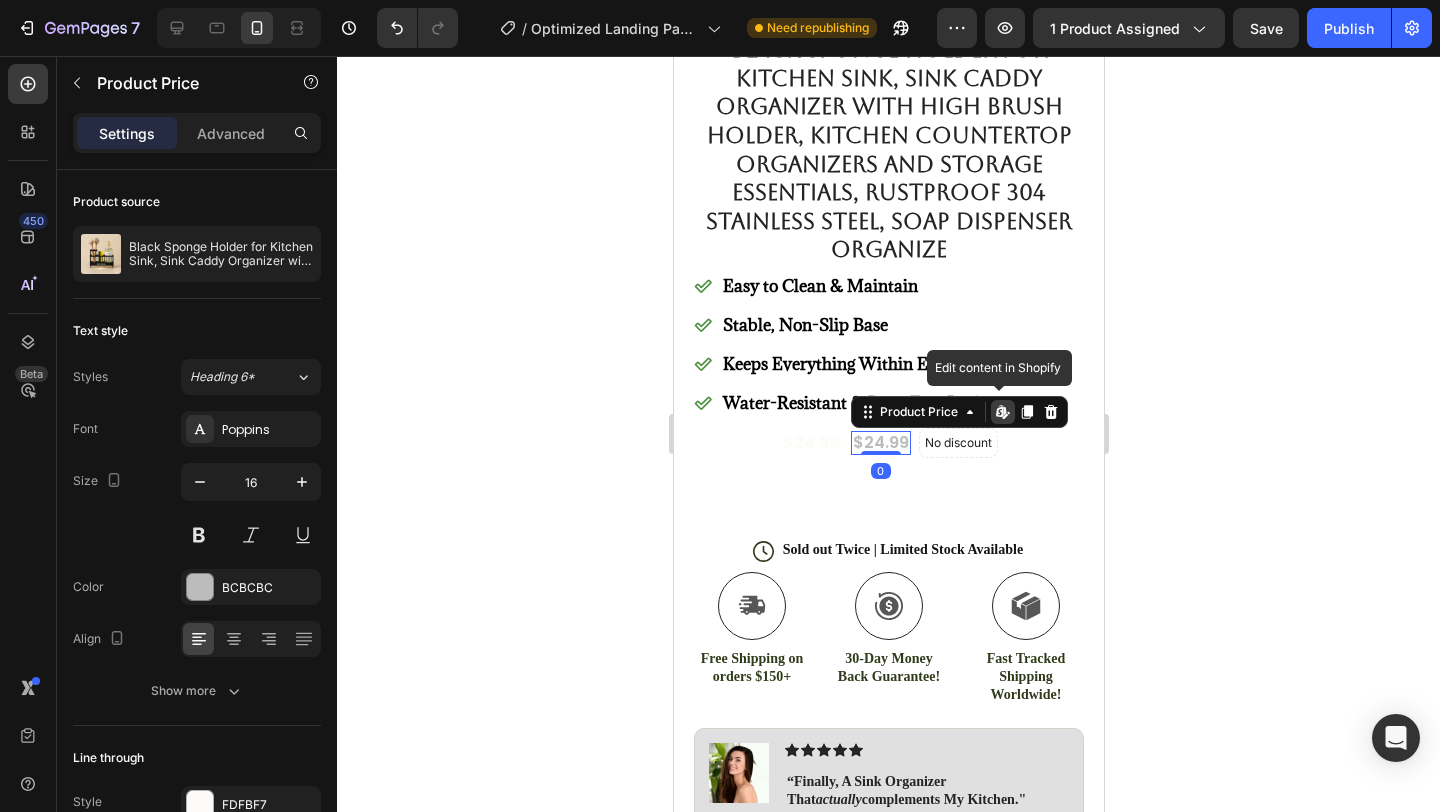 click on "$24.99" at bounding box center (880, 443) 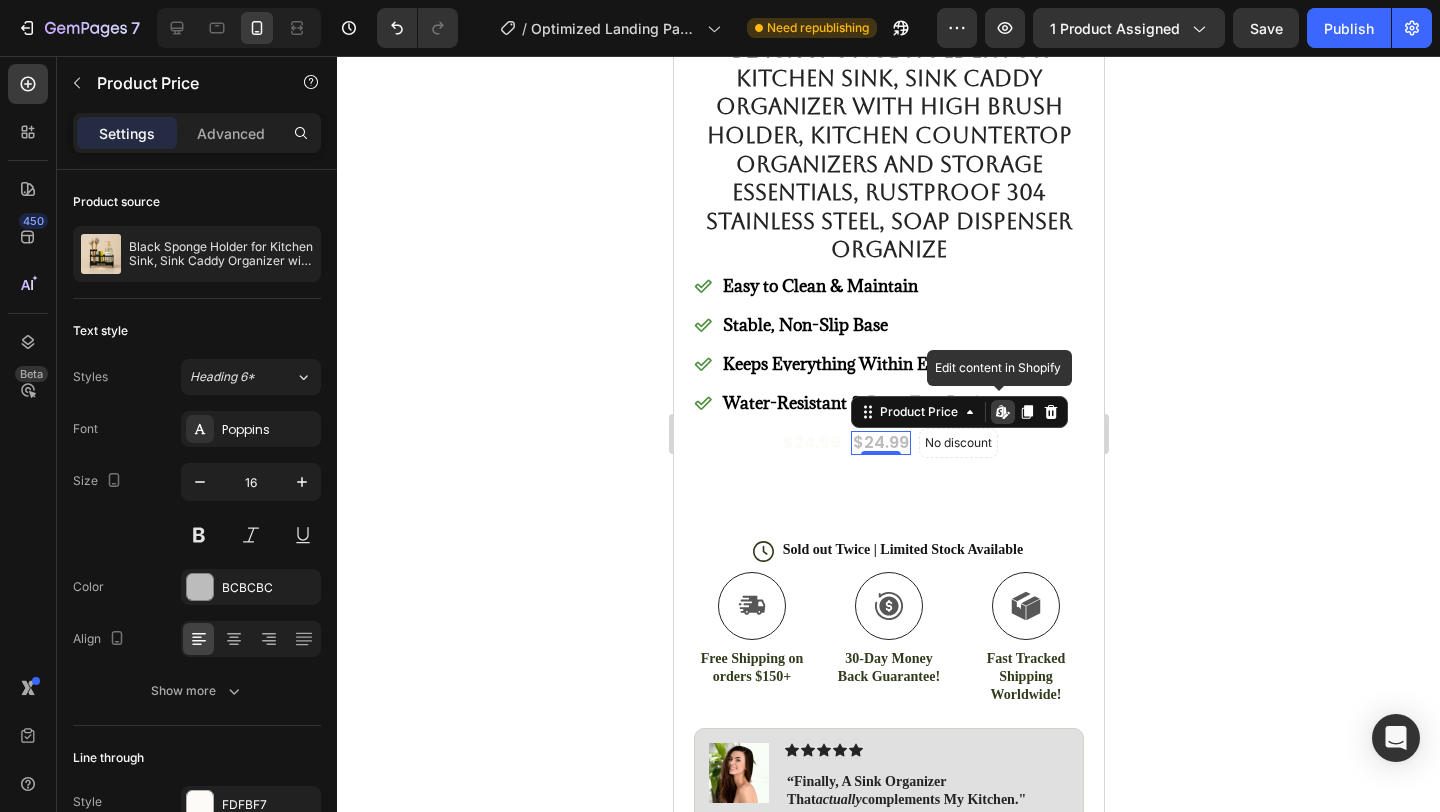click on "$24.99" at bounding box center (880, 443) 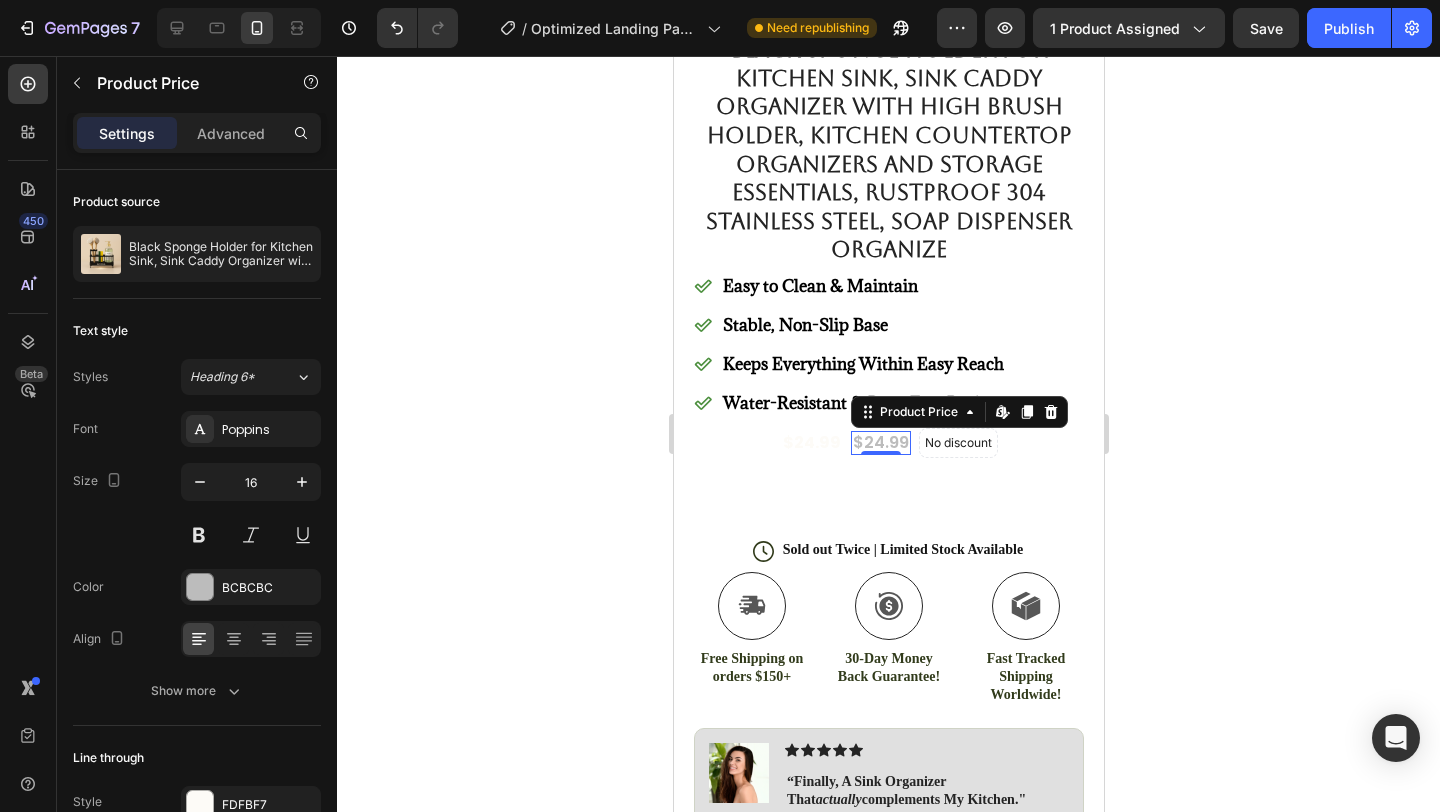 click on "$24.99" at bounding box center (880, 443) 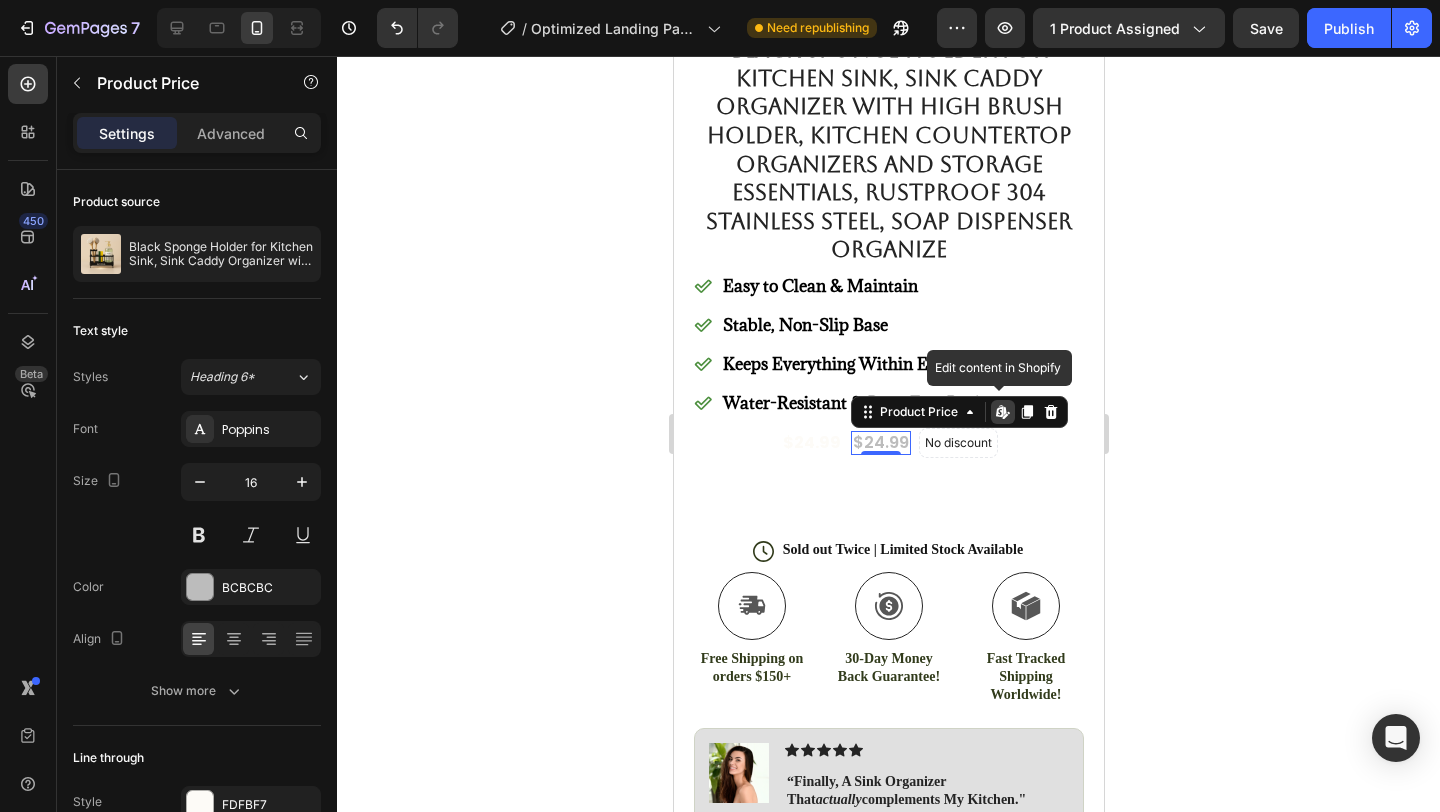 click on "$24.99" at bounding box center (880, 443) 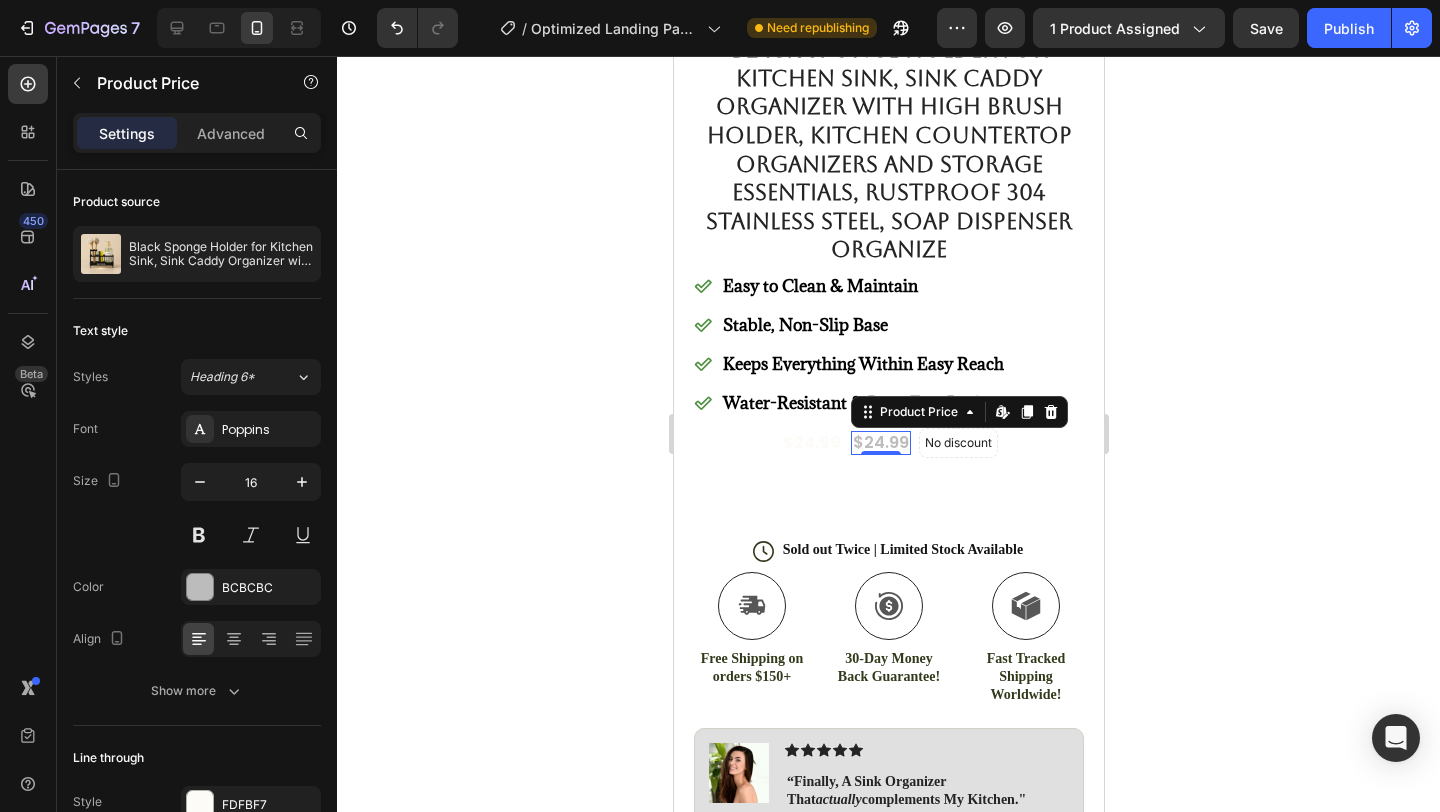 click on "$24.99" at bounding box center (880, 443) 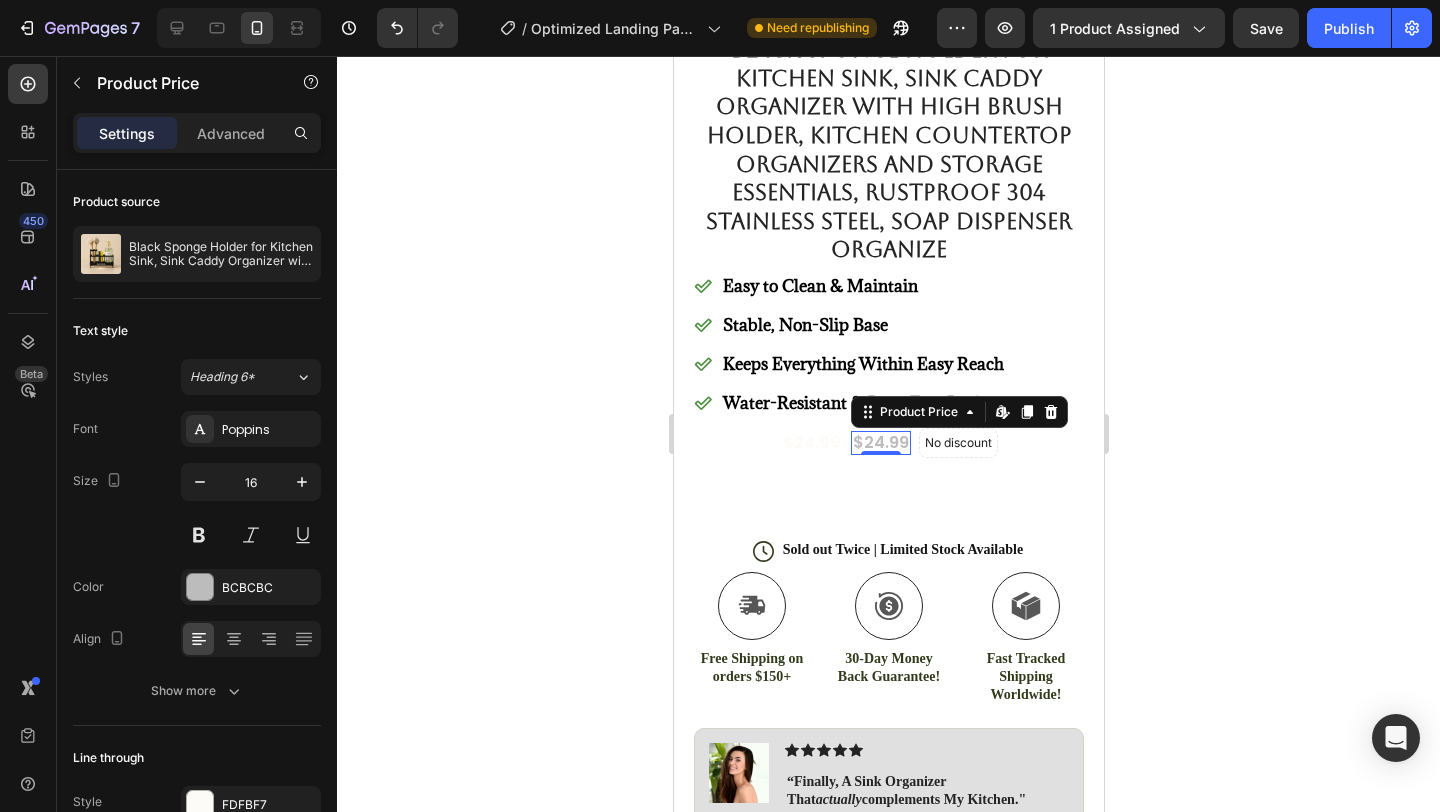 click 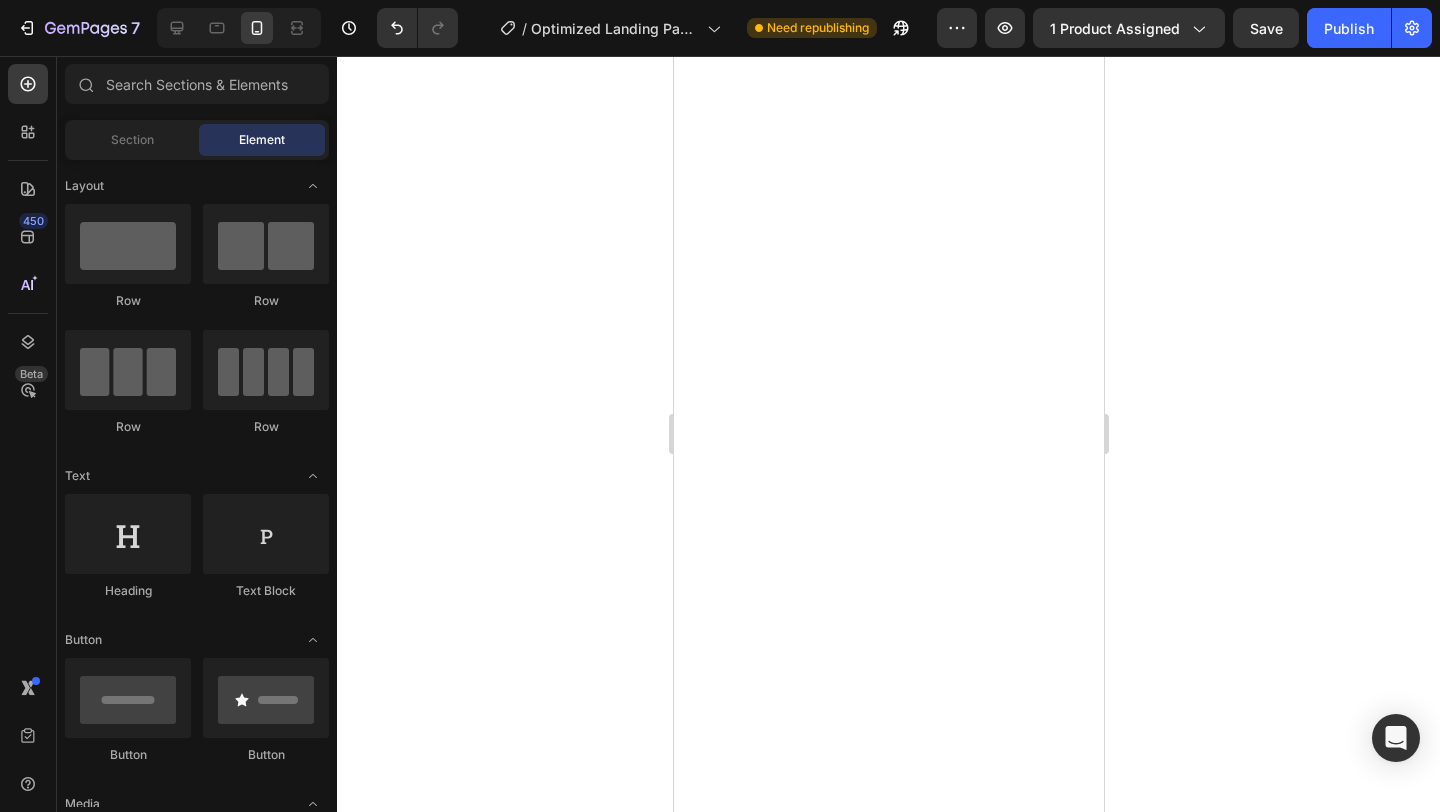 scroll, scrollTop: 0, scrollLeft: 0, axis: both 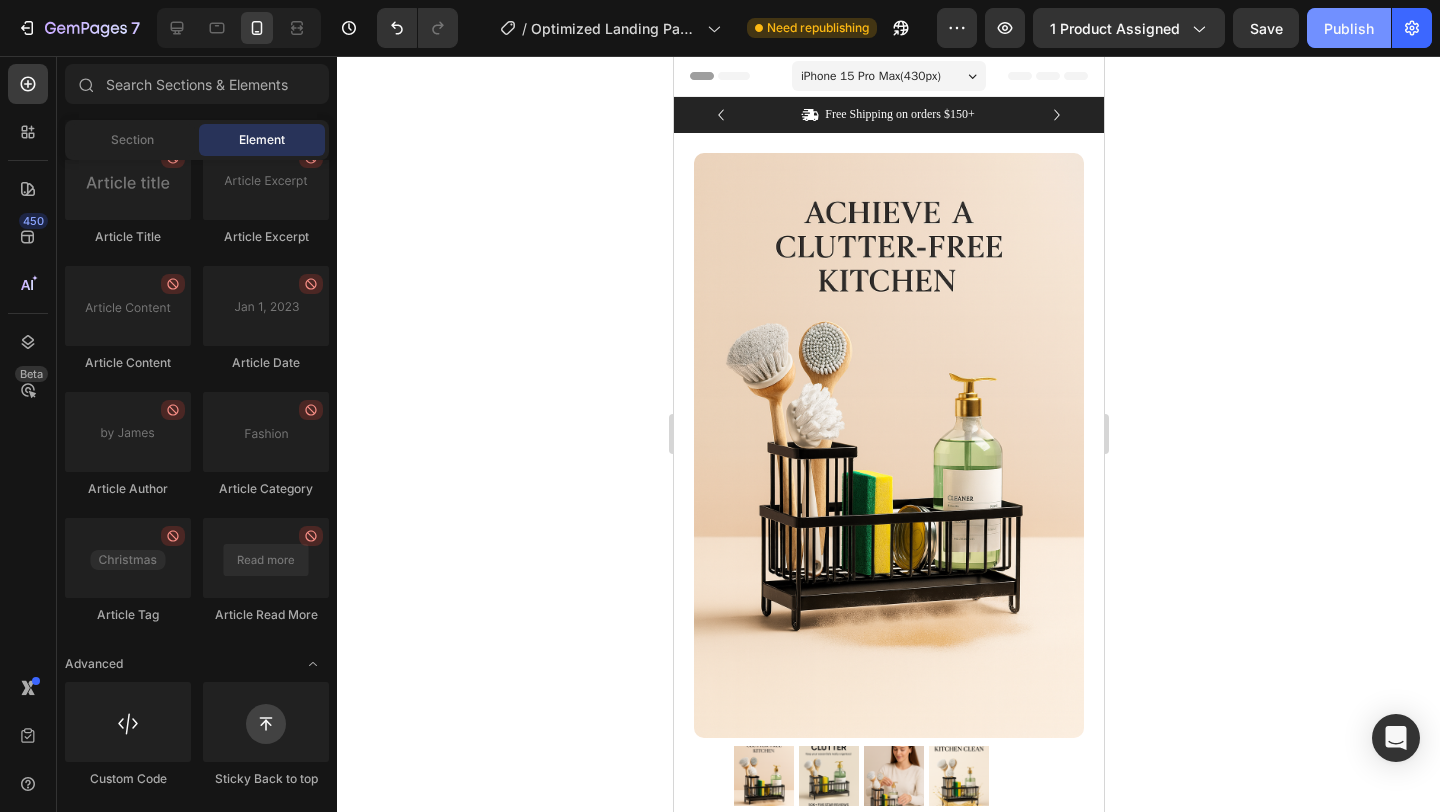click on "Publish" 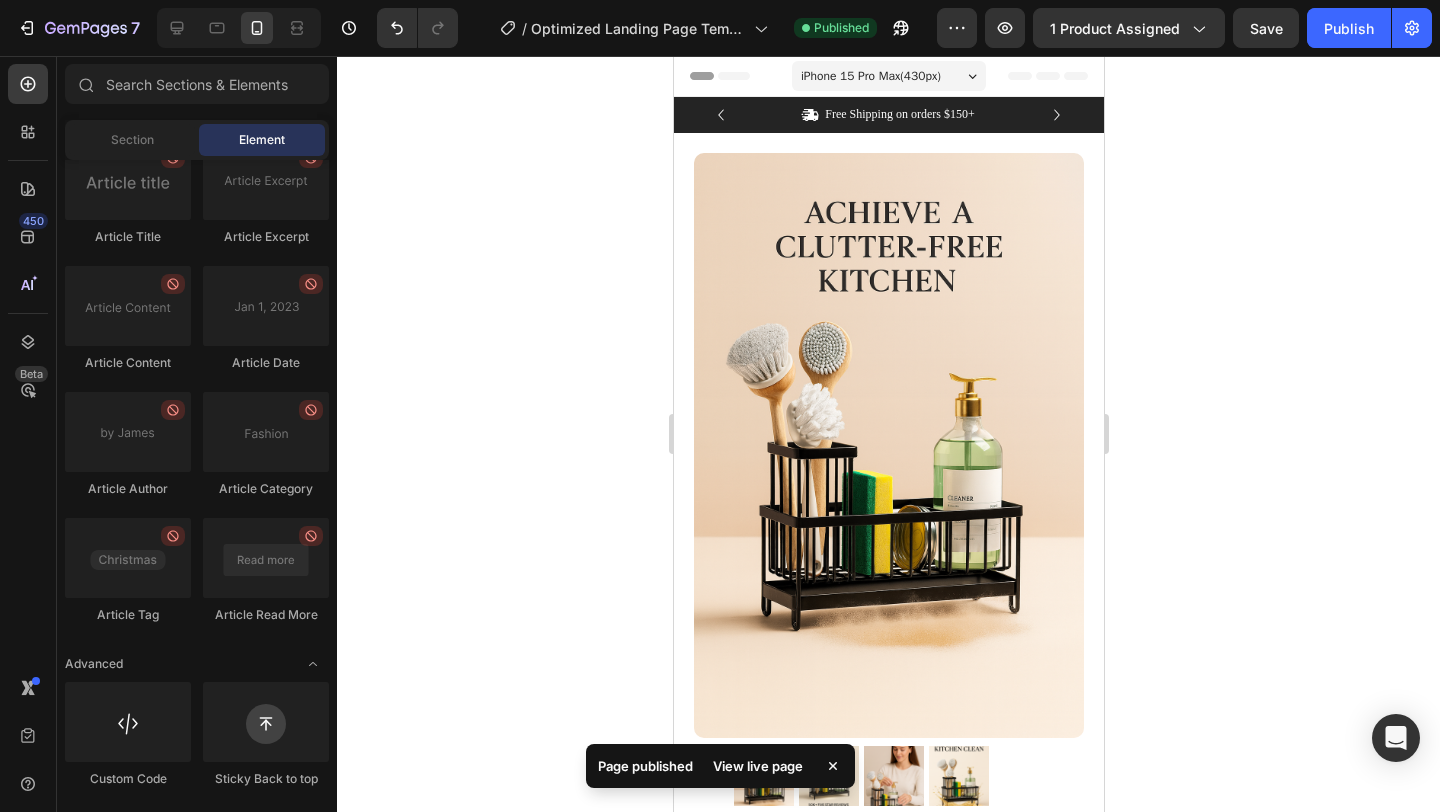 click on "View live page" at bounding box center (758, 766) 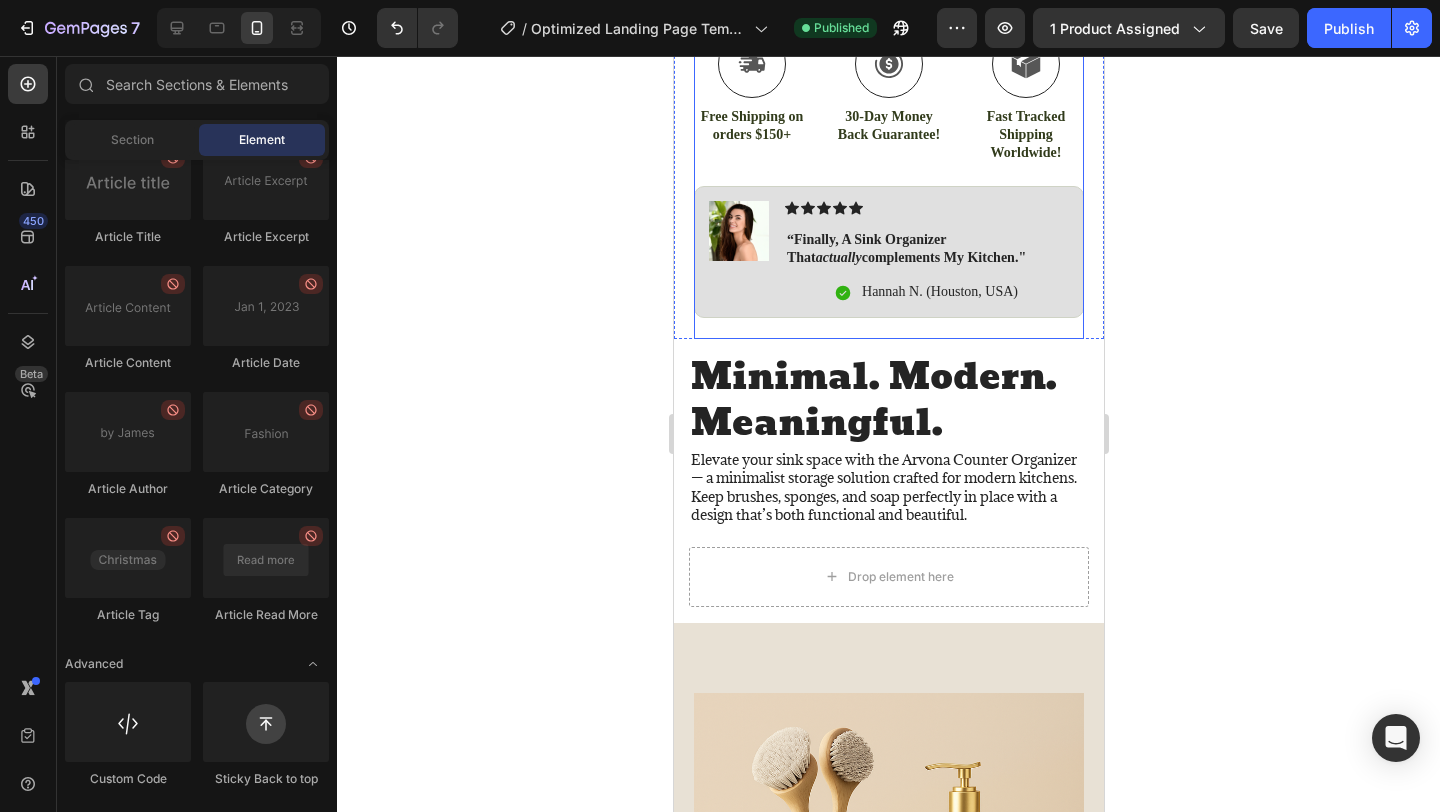 scroll, scrollTop: 1353, scrollLeft: 0, axis: vertical 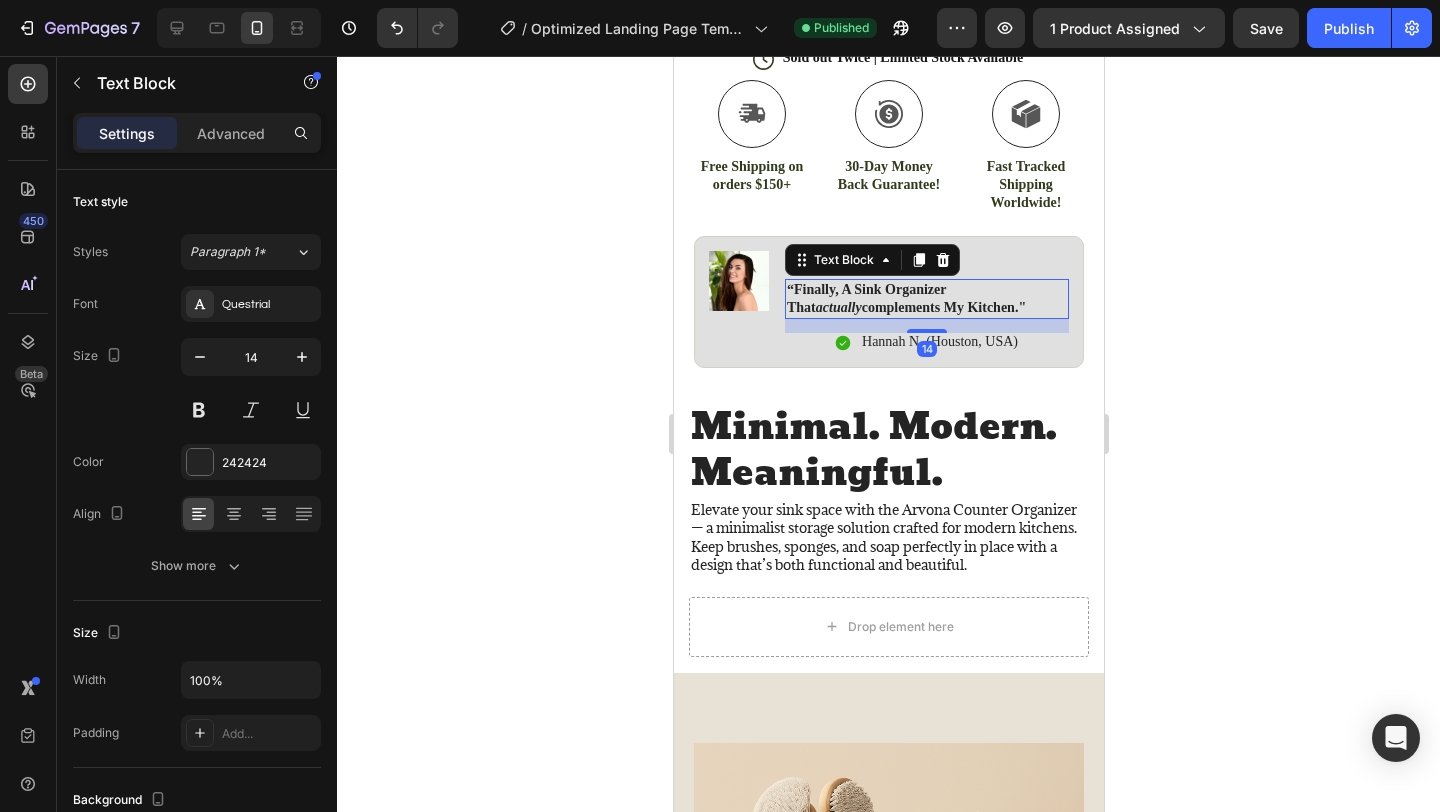 click on "complements my kitchen."" at bounding box center (943, 307) 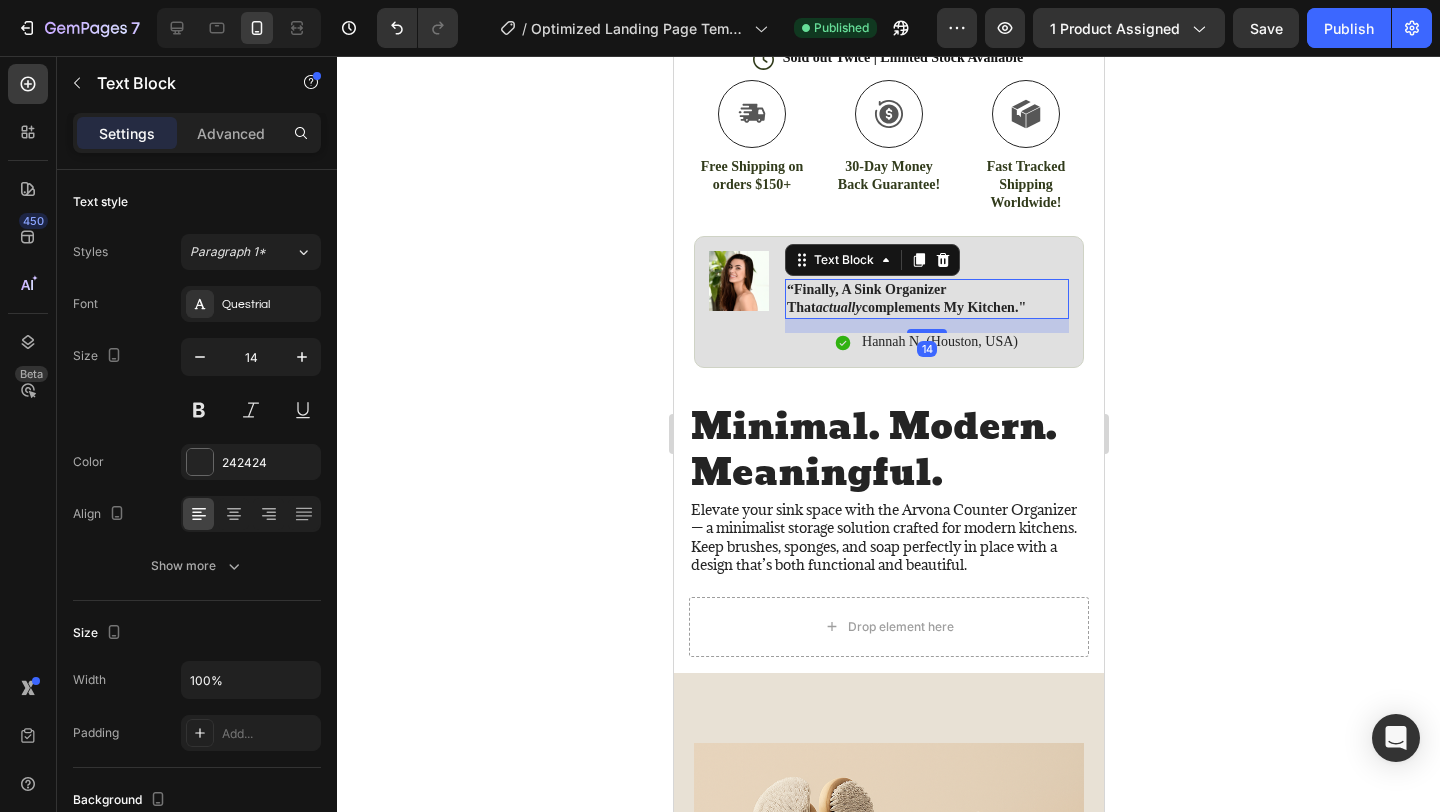 click 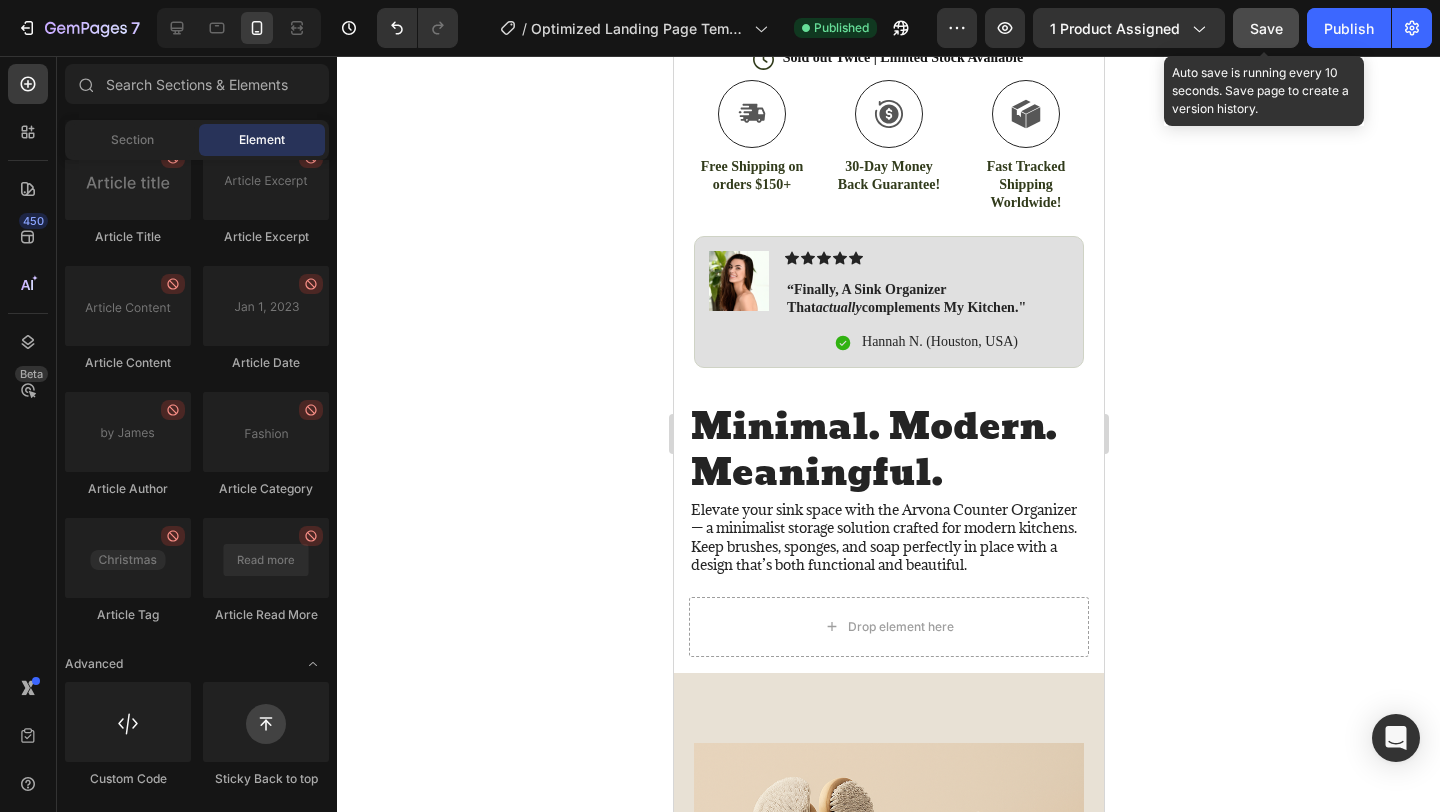 click on "Save" 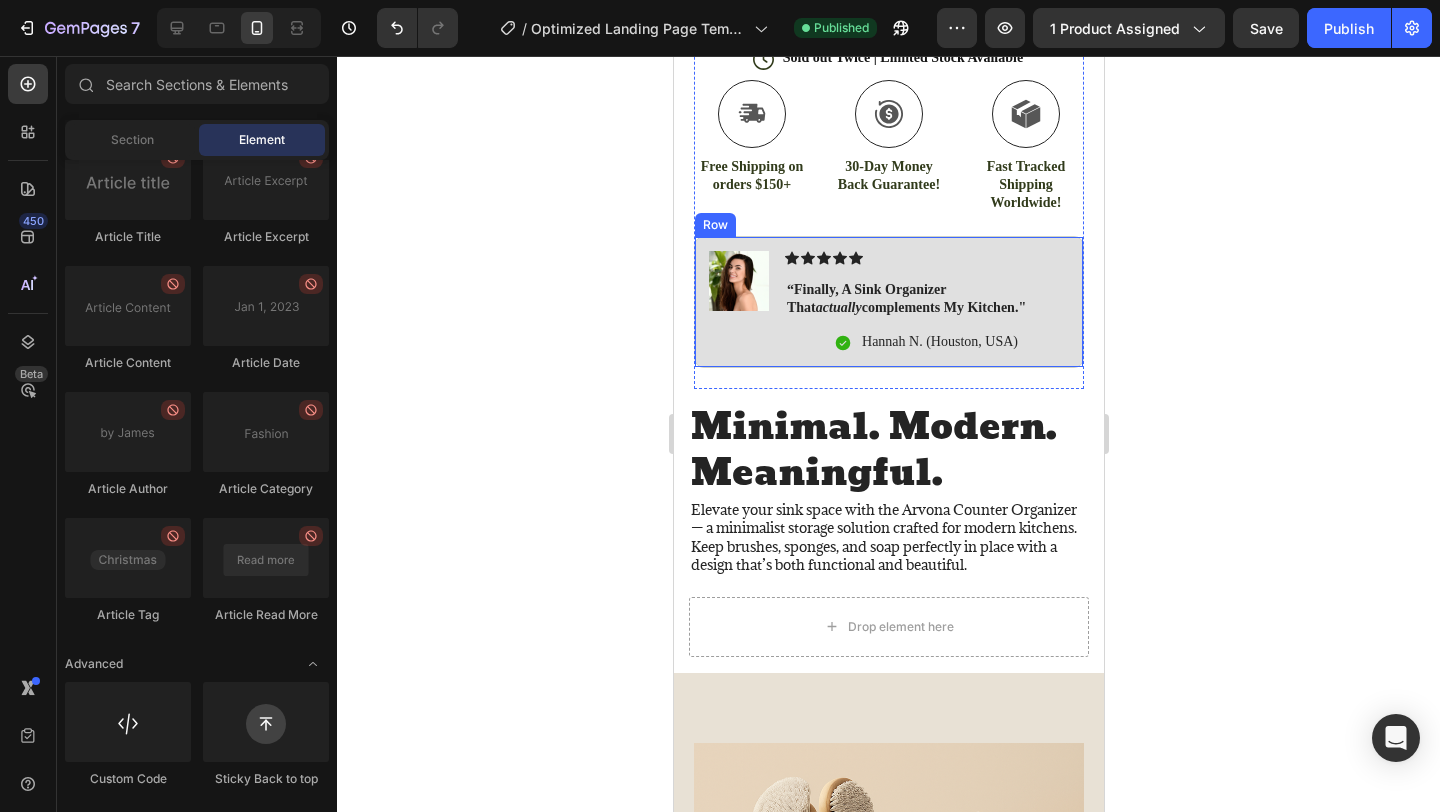 click on "Image Icon Icon Icon Icon Icon Icon List “finally, a sink organizer that  actually  complements my kitchen." Text Block
Icon [FIRST] [LAST] ([CITY], [COUNTRY]) Text Block Row Row" at bounding box center [888, 302] 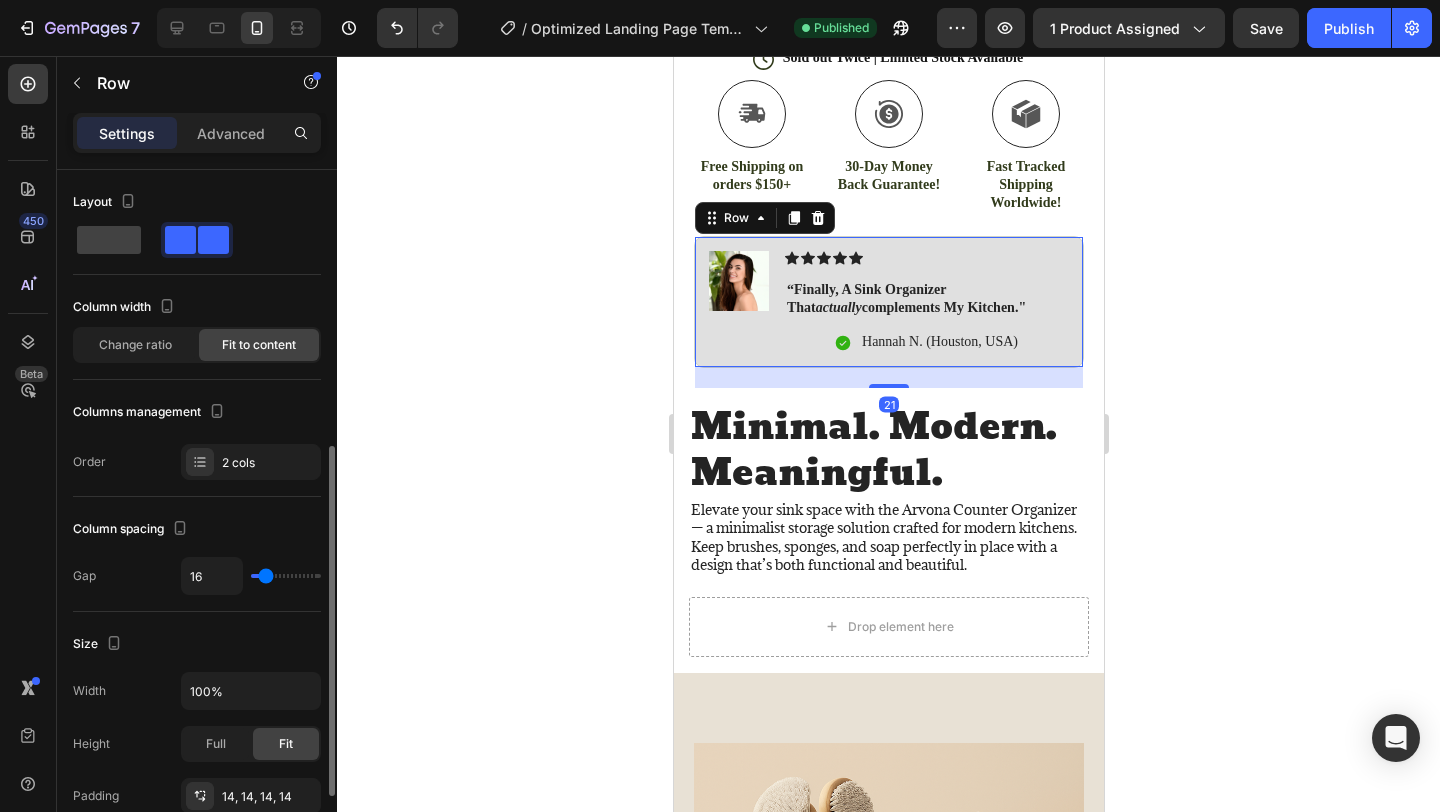 scroll, scrollTop: 697, scrollLeft: 0, axis: vertical 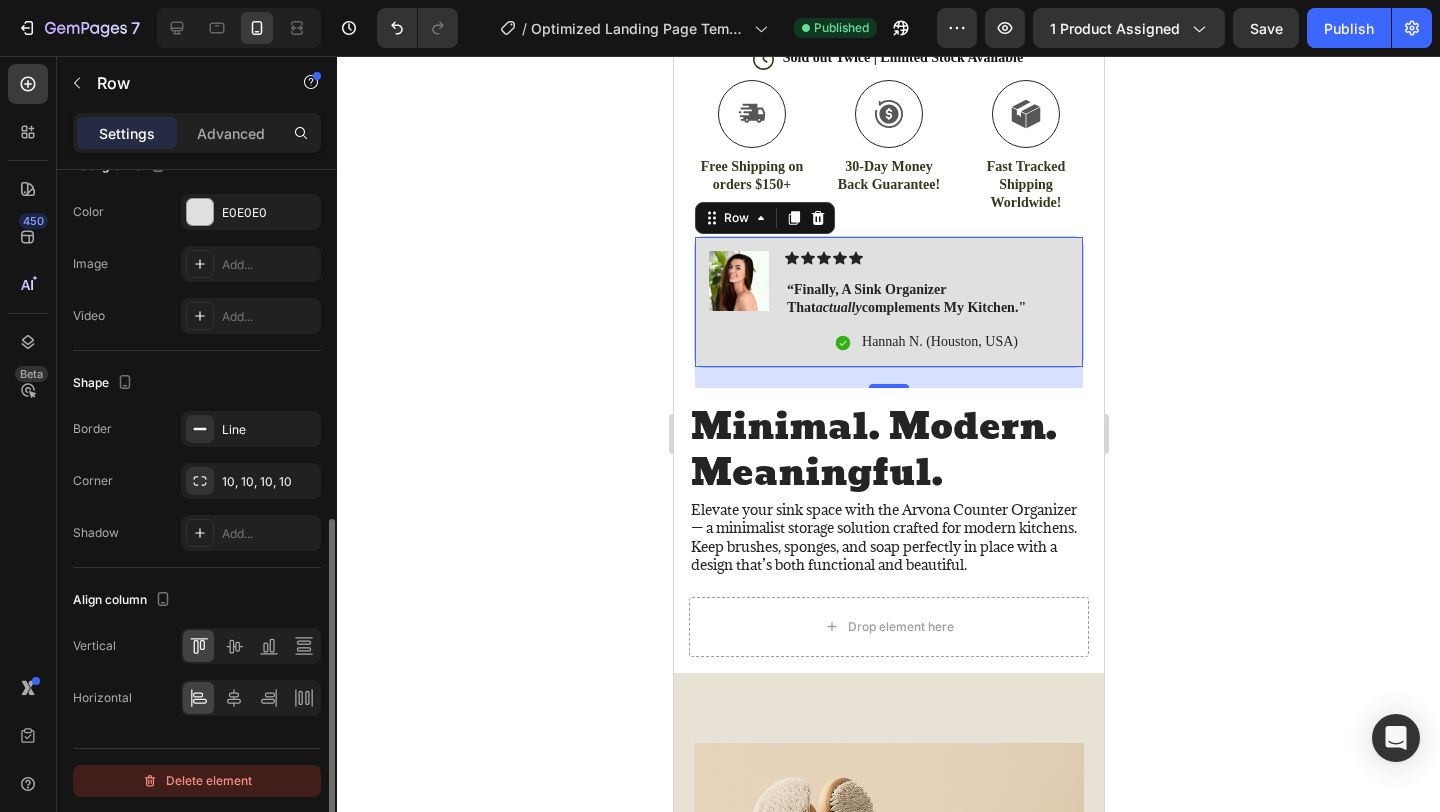click on "Delete element" at bounding box center (197, 781) 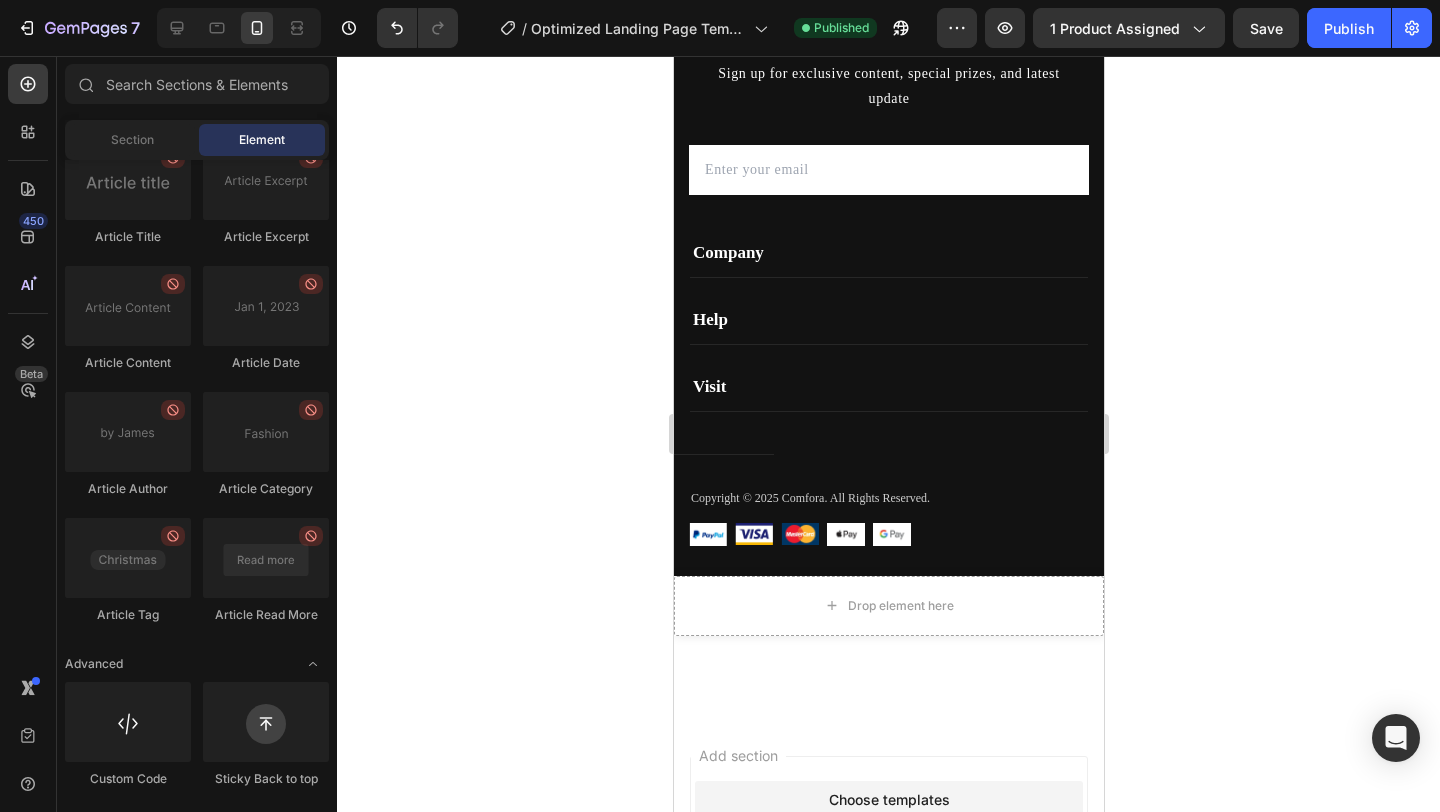 scroll, scrollTop: 4527, scrollLeft: 0, axis: vertical 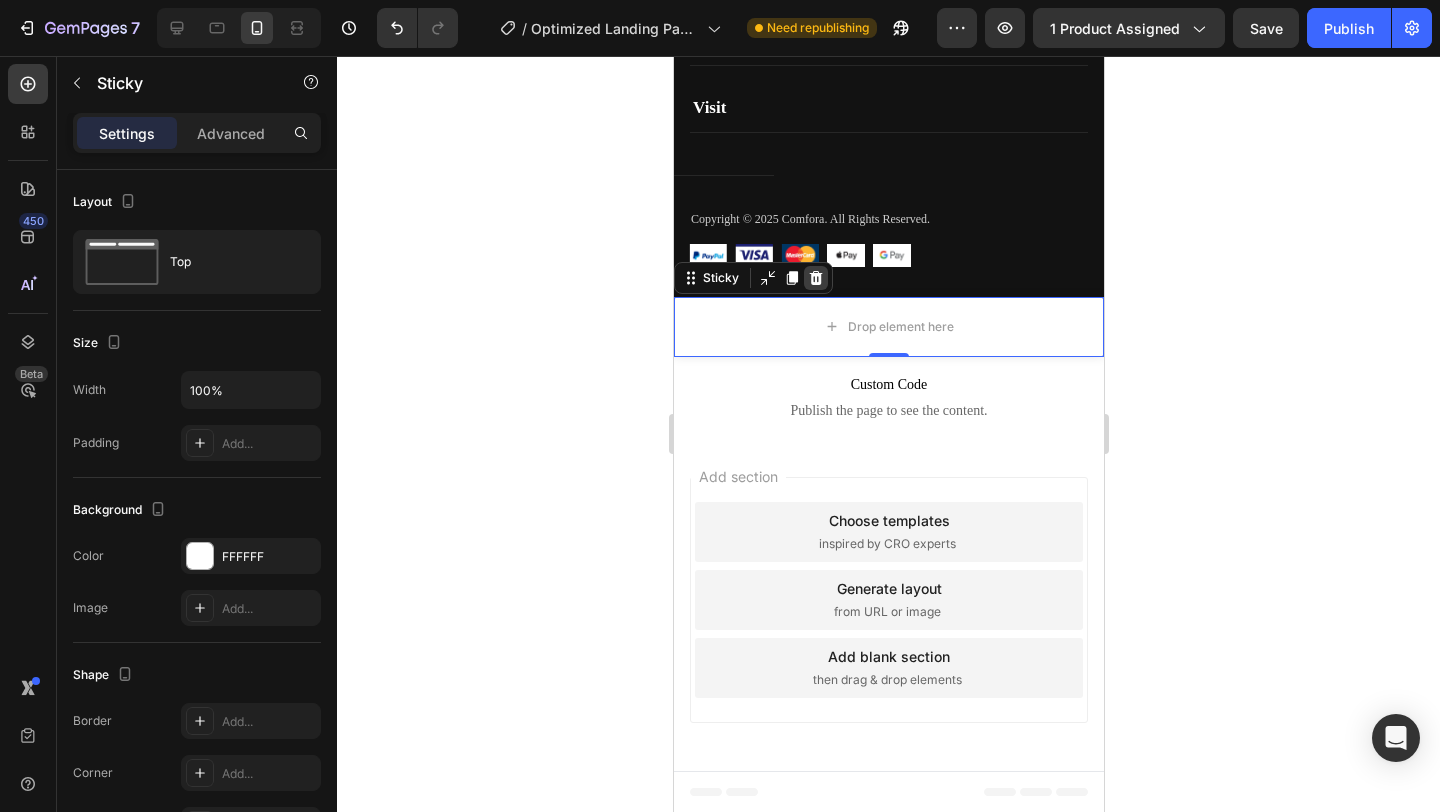 click 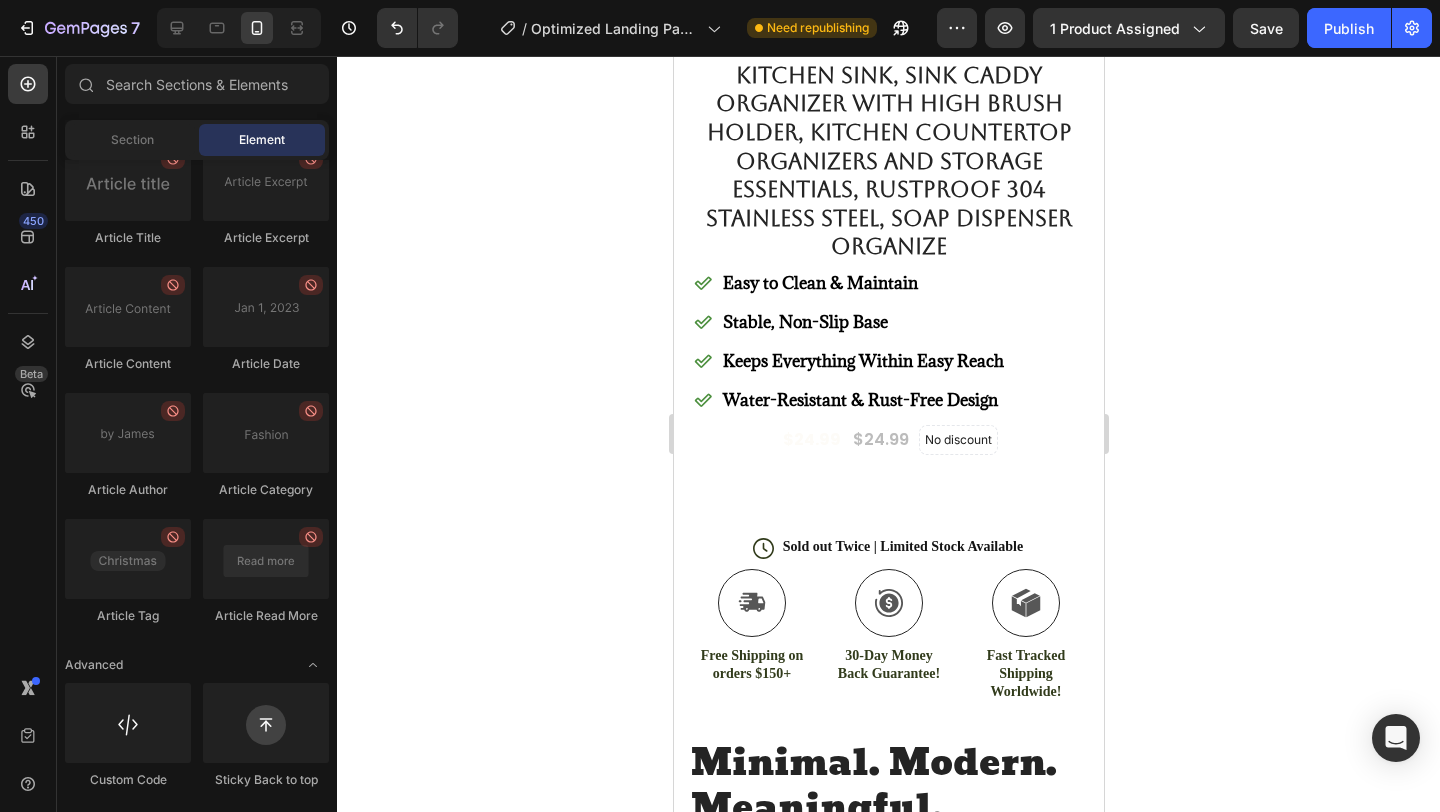 scroll, scrollTop: 0, scrollLeft: 0, axis: both 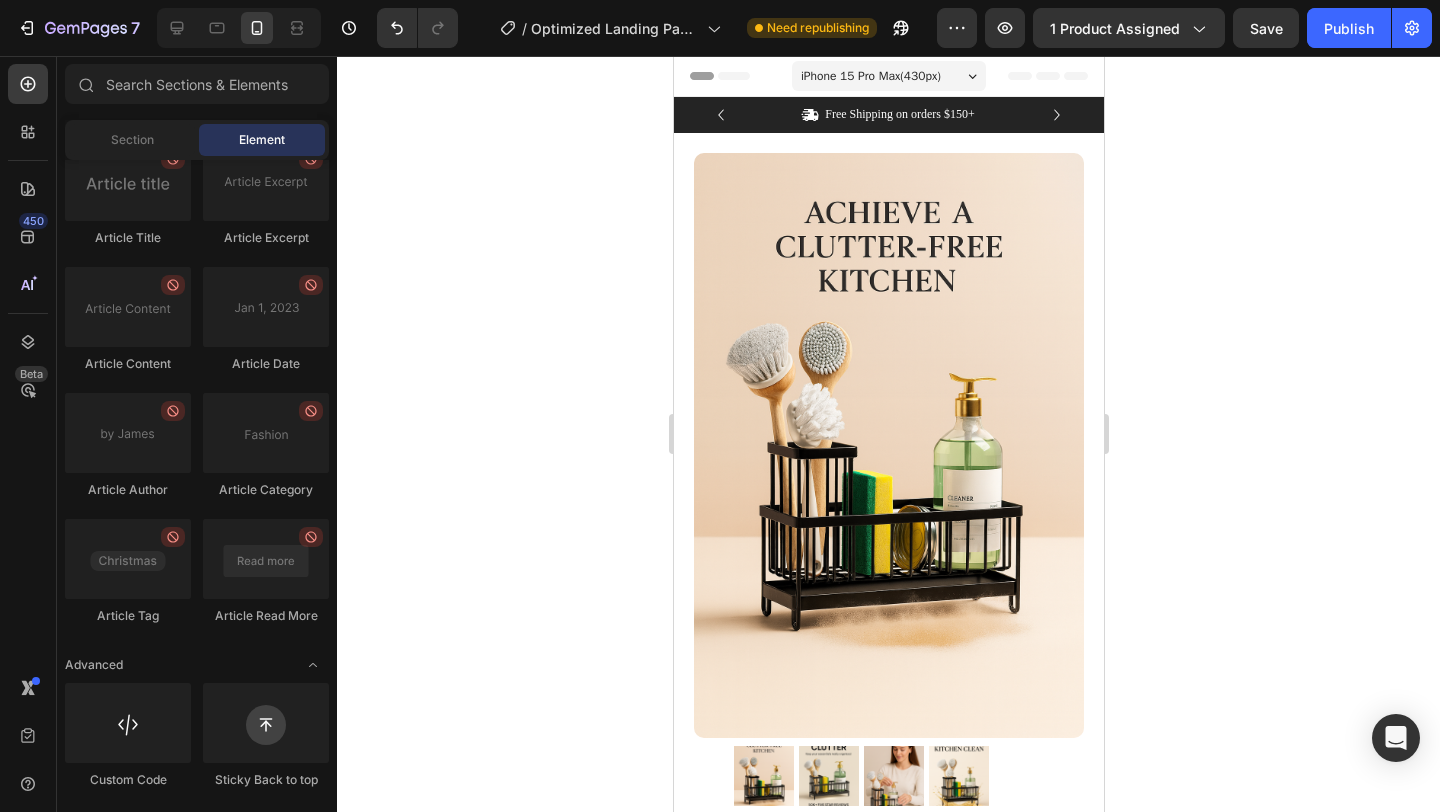click on "7   /  Optimized Landing Page Template Need republishing Preview 1 product assigned  Save   Publish" 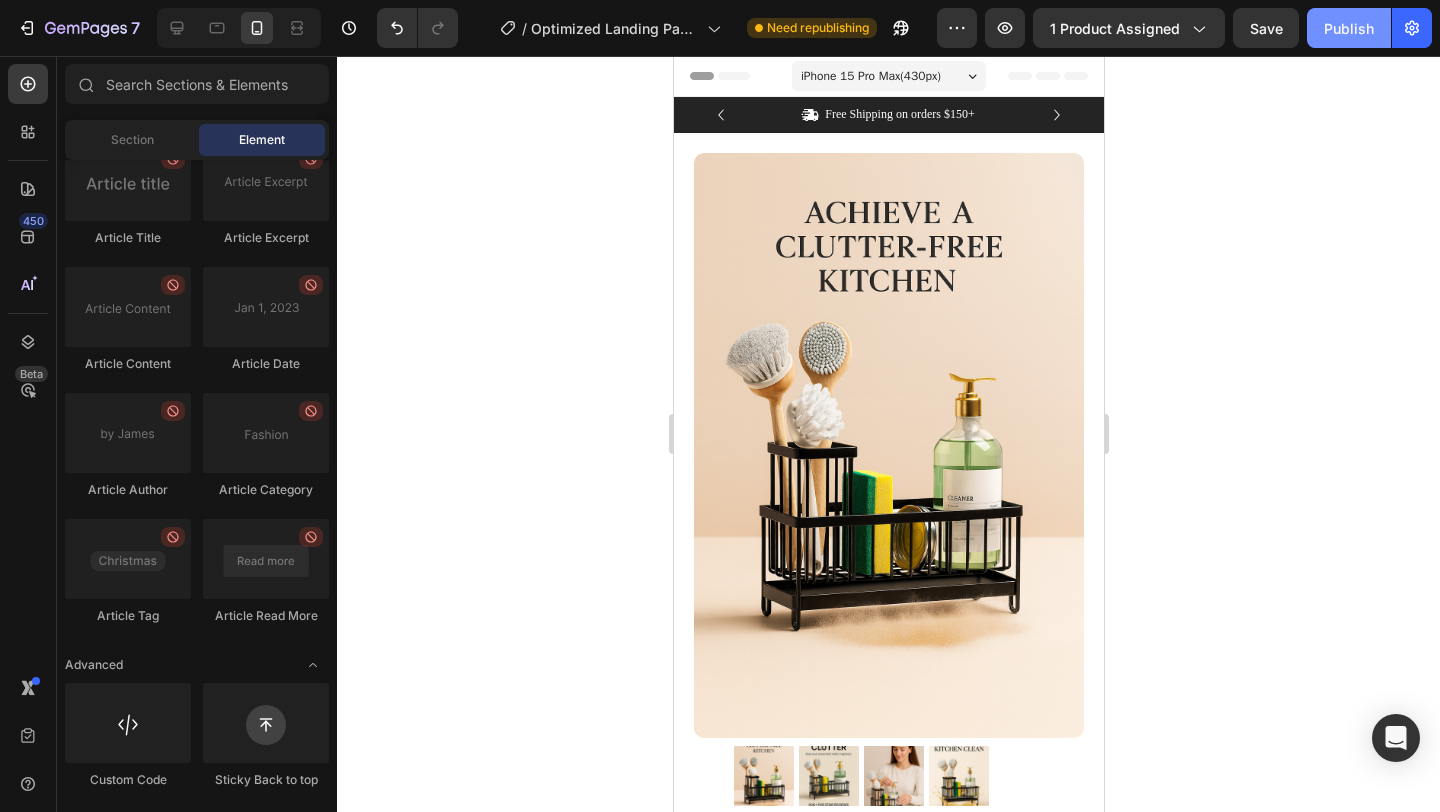 click on "Publish" at bounding box center (1349, 28) 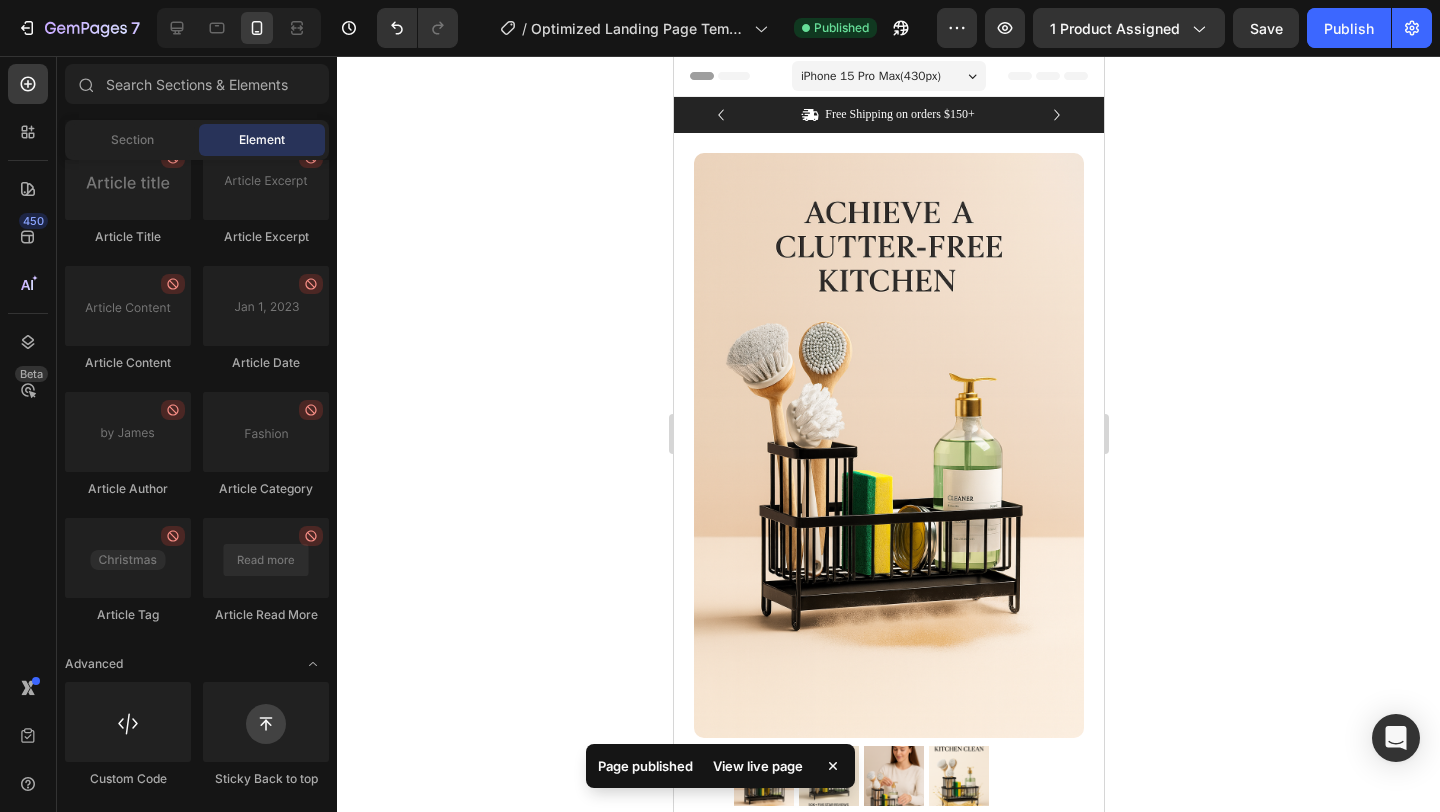click on "View live page" at bounding box center (758, 766) 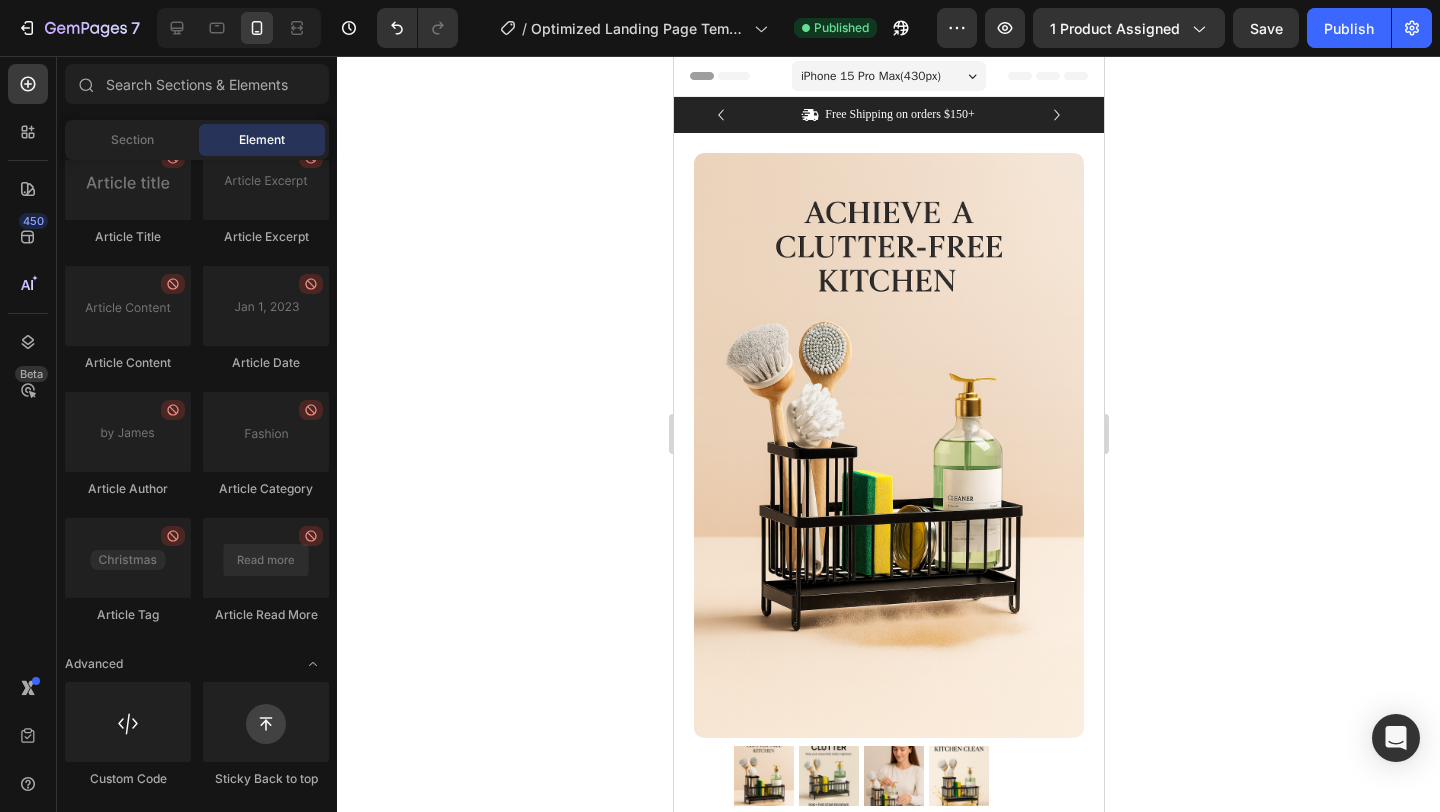 click on "iPhone 15 Pro Max  ( 430 px)" at bounding box center (870, 76) 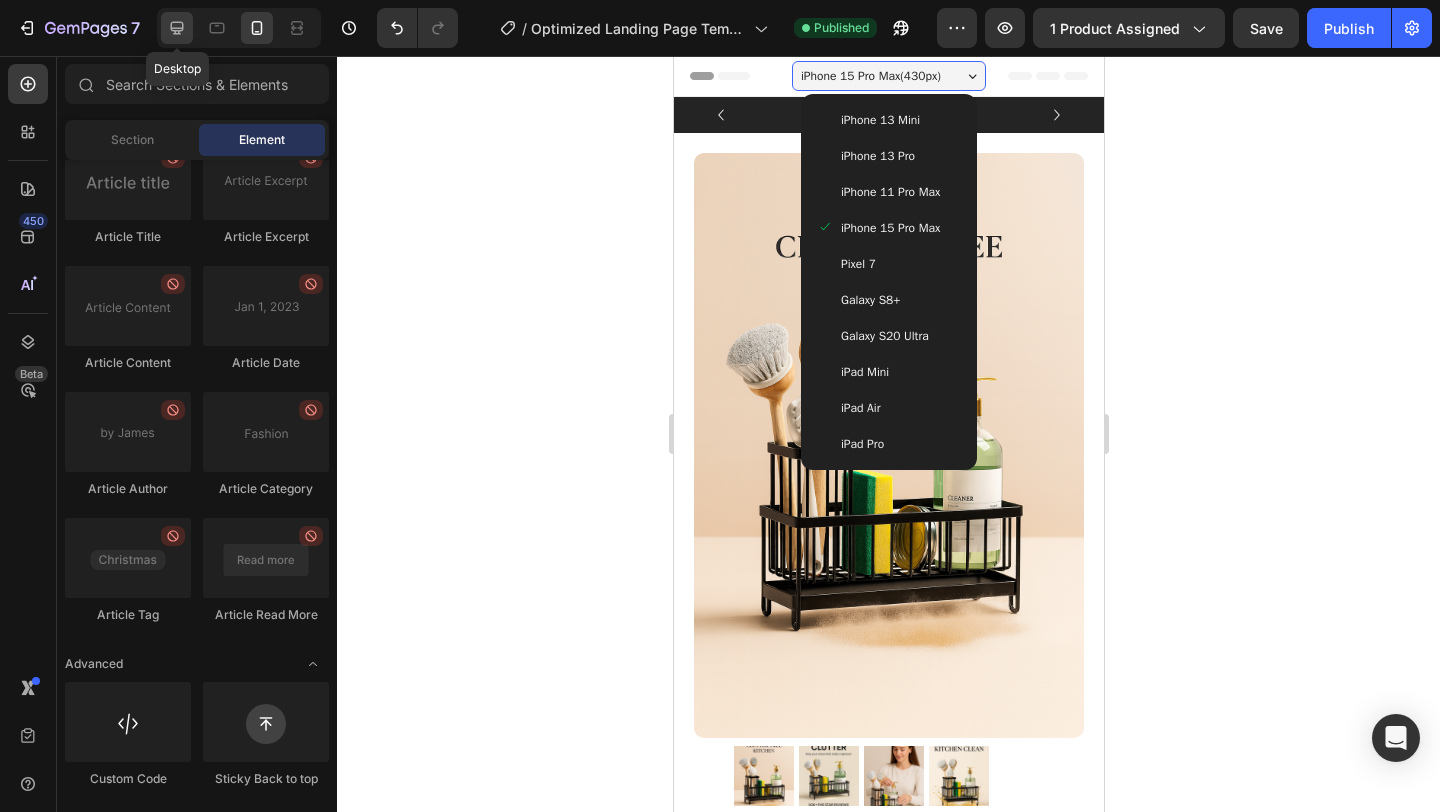 click 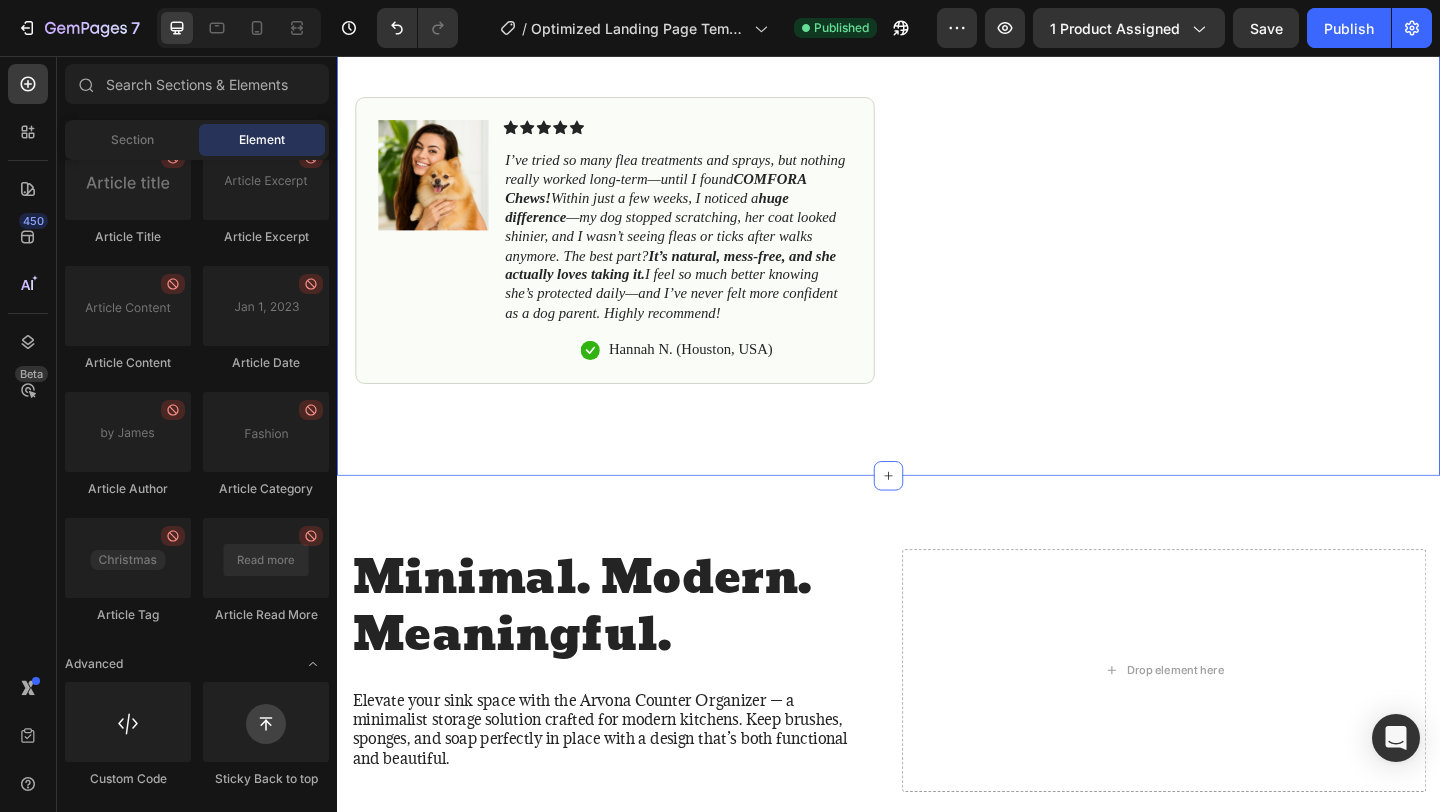 scroll, scrollTop: 1159, scrollLeft: 0, axis: vertical 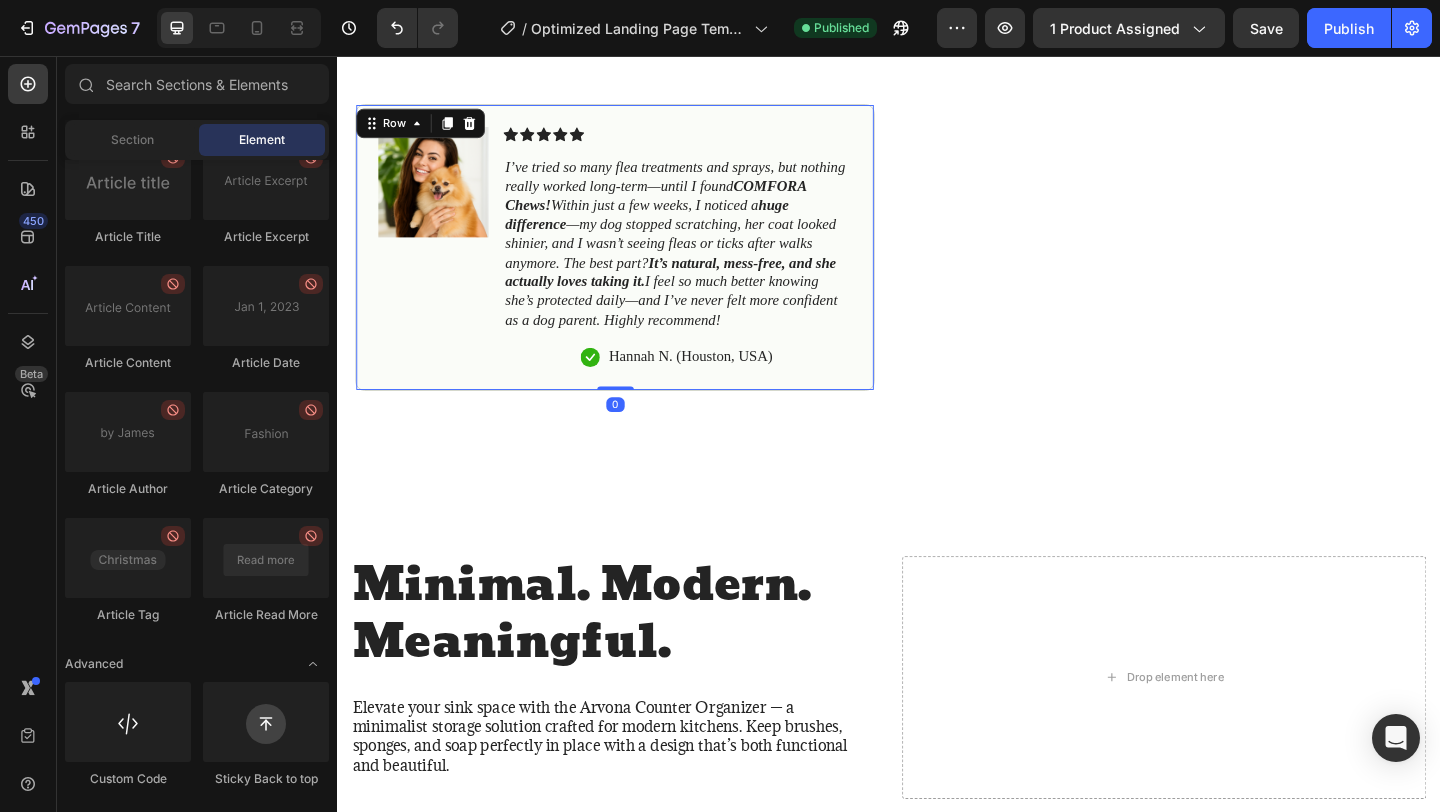 click on "Icon Icon Icon Icon Icon Icon List I’ve tried so many flea treatments and sprays, but nothing really worked long-term—until I found  COMFORA Chews!  Within just a few weeks, I noticed a  huge difference —my dog stopped scratching, her coat looked shinier, and I wasn’t seeing fleas or ticks after walks anymore. The best part?  It’s natural, mess-free, and she actually loves taking it.  I feel so much better knowing she’s protected daily—and I’ve never felt more confident as a dog parent. Highly recommend! Text Block
Icon [FIRST] [LAST] ([CITY], [COUNTRY]) Text Block Row" at bounding box center (707, 264) 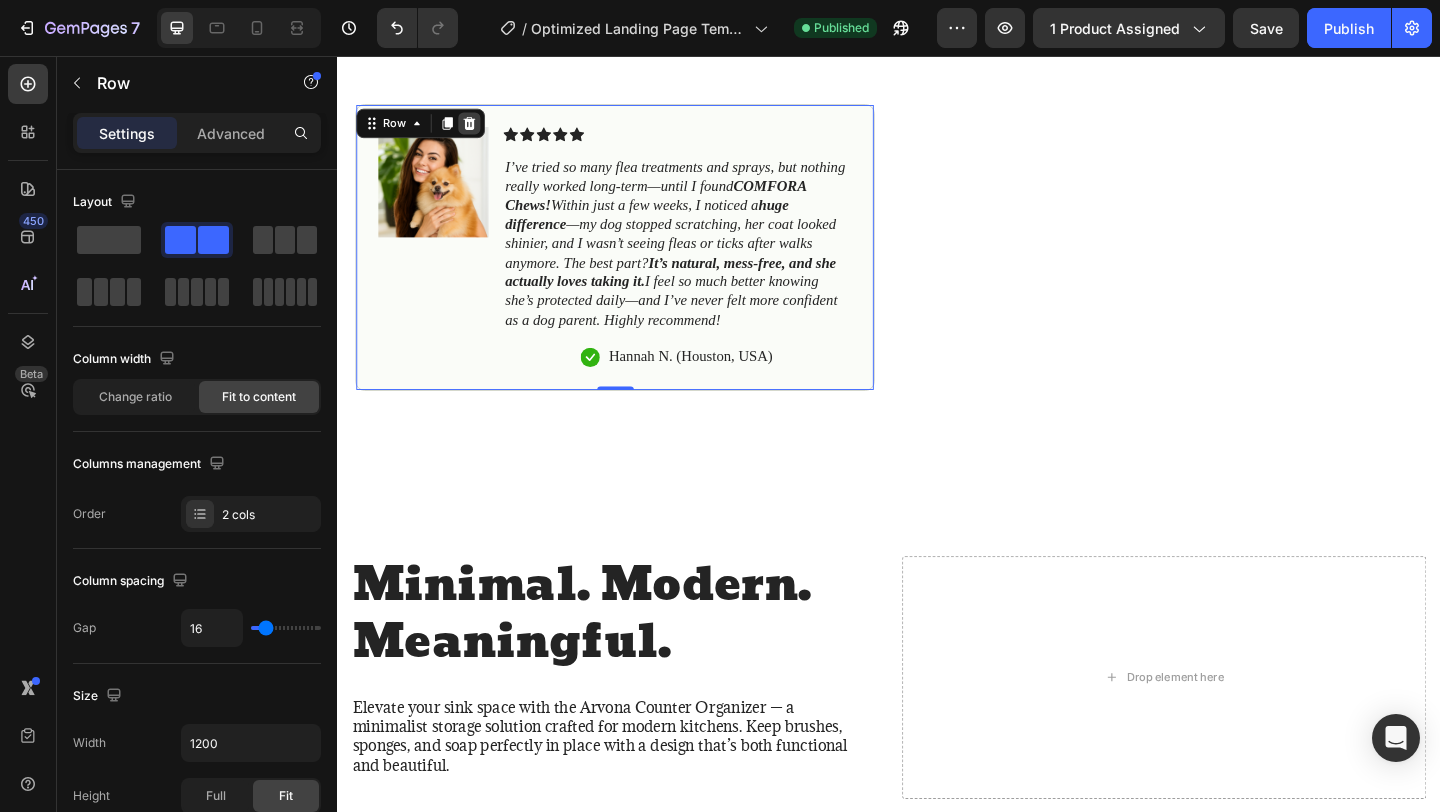click 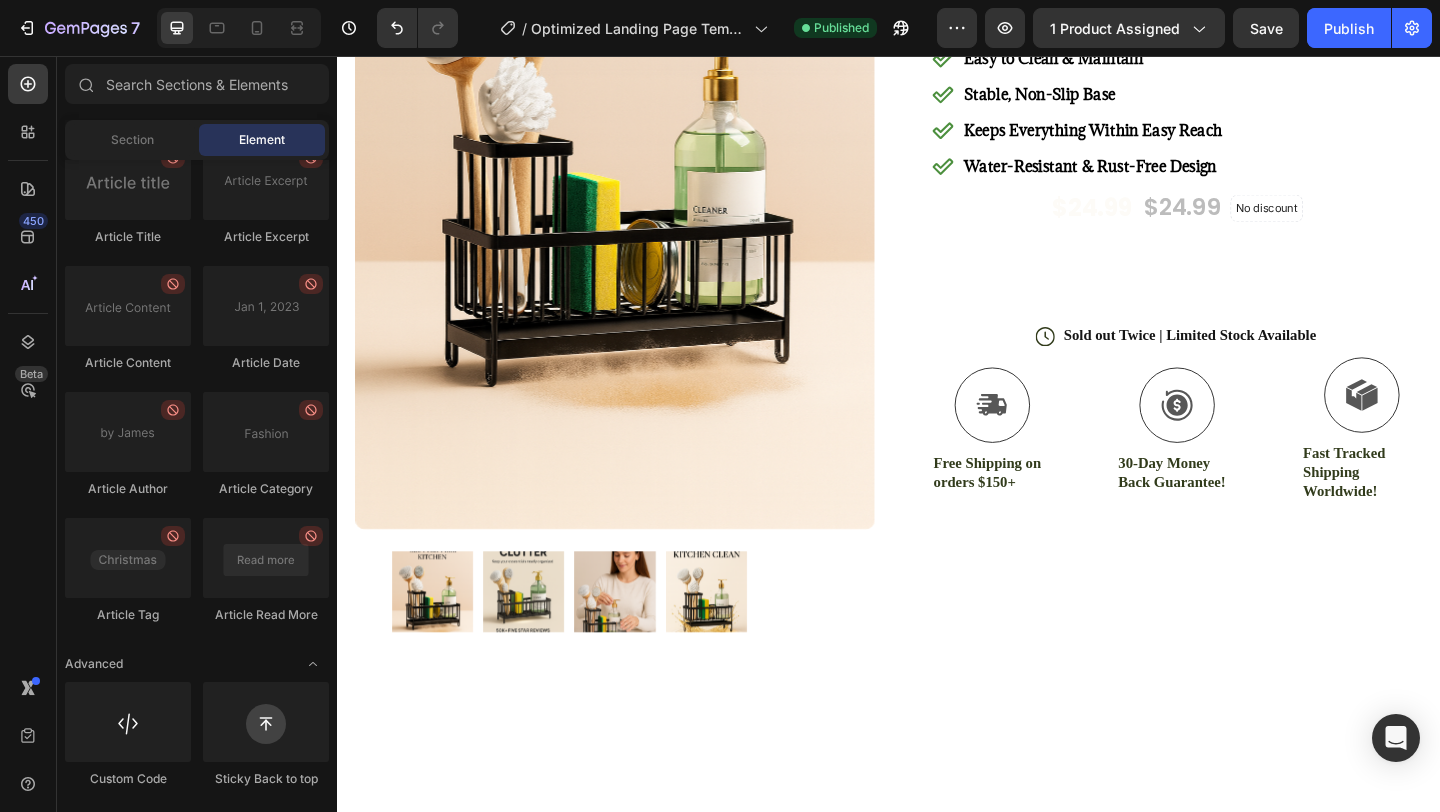 scroll, scrollTop: 461, scrollLeft: 0, axis: vertical 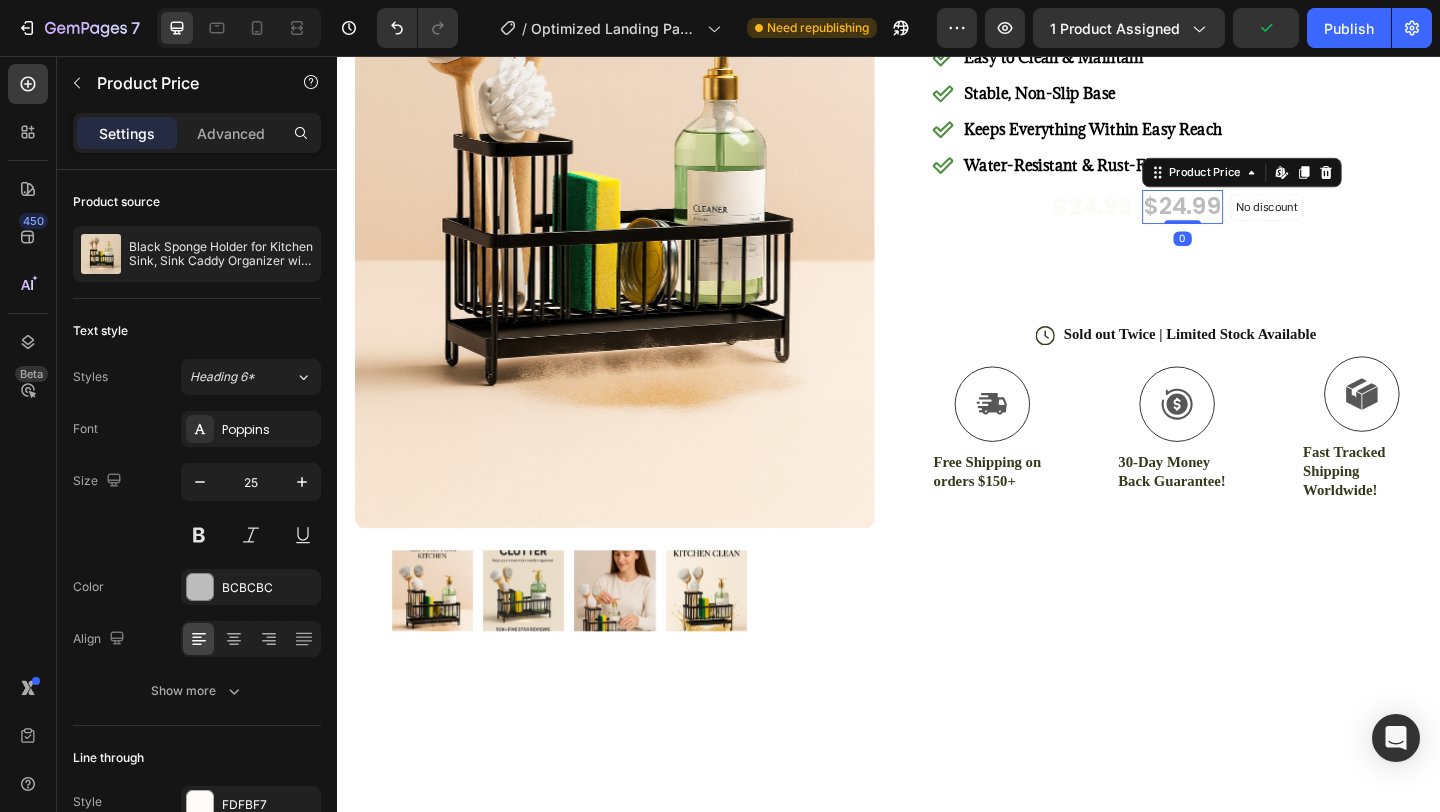 click on "$24.99" at bounding box center (1257, 219) 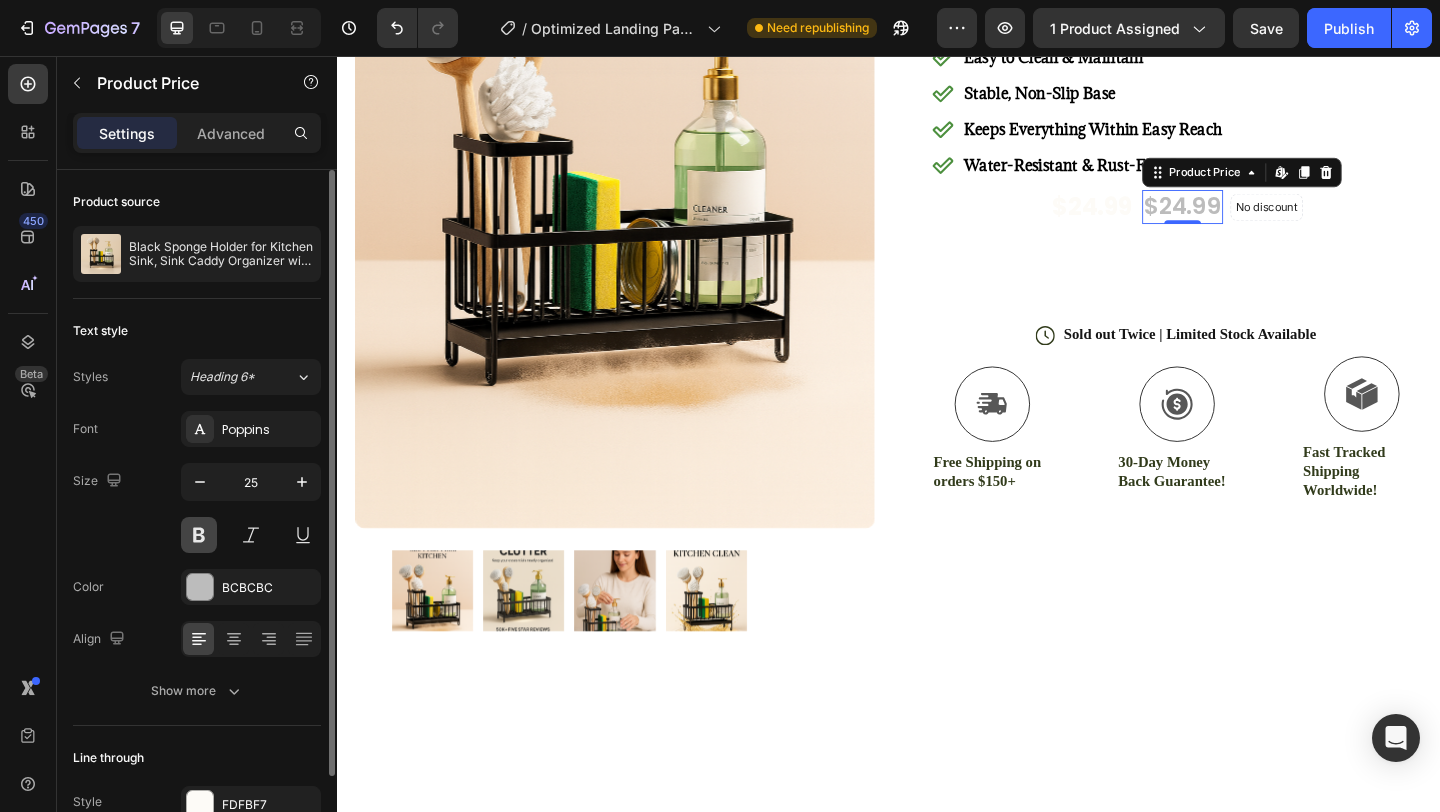 click at bounding box center (199, 535) 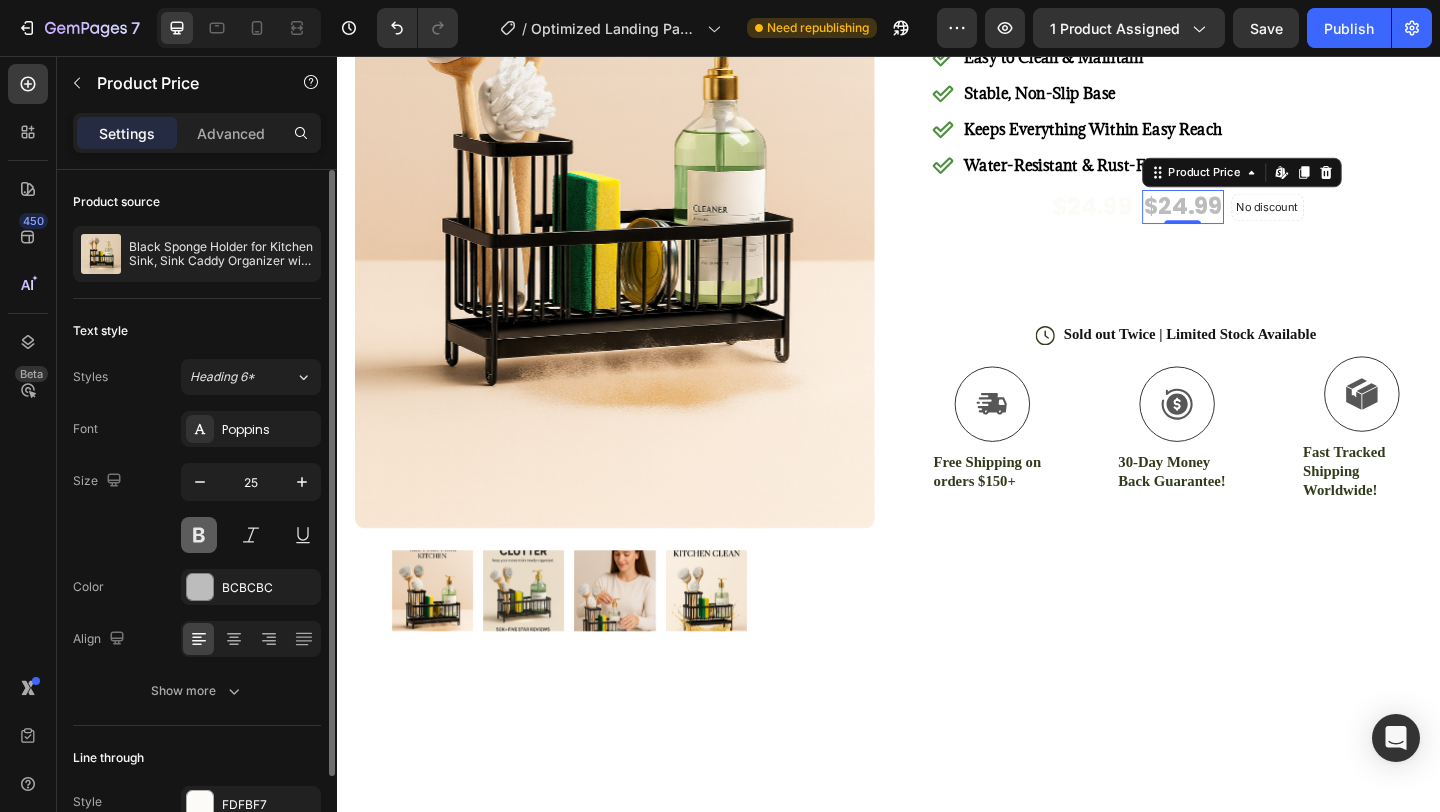 click at bounding box center [199, 535] 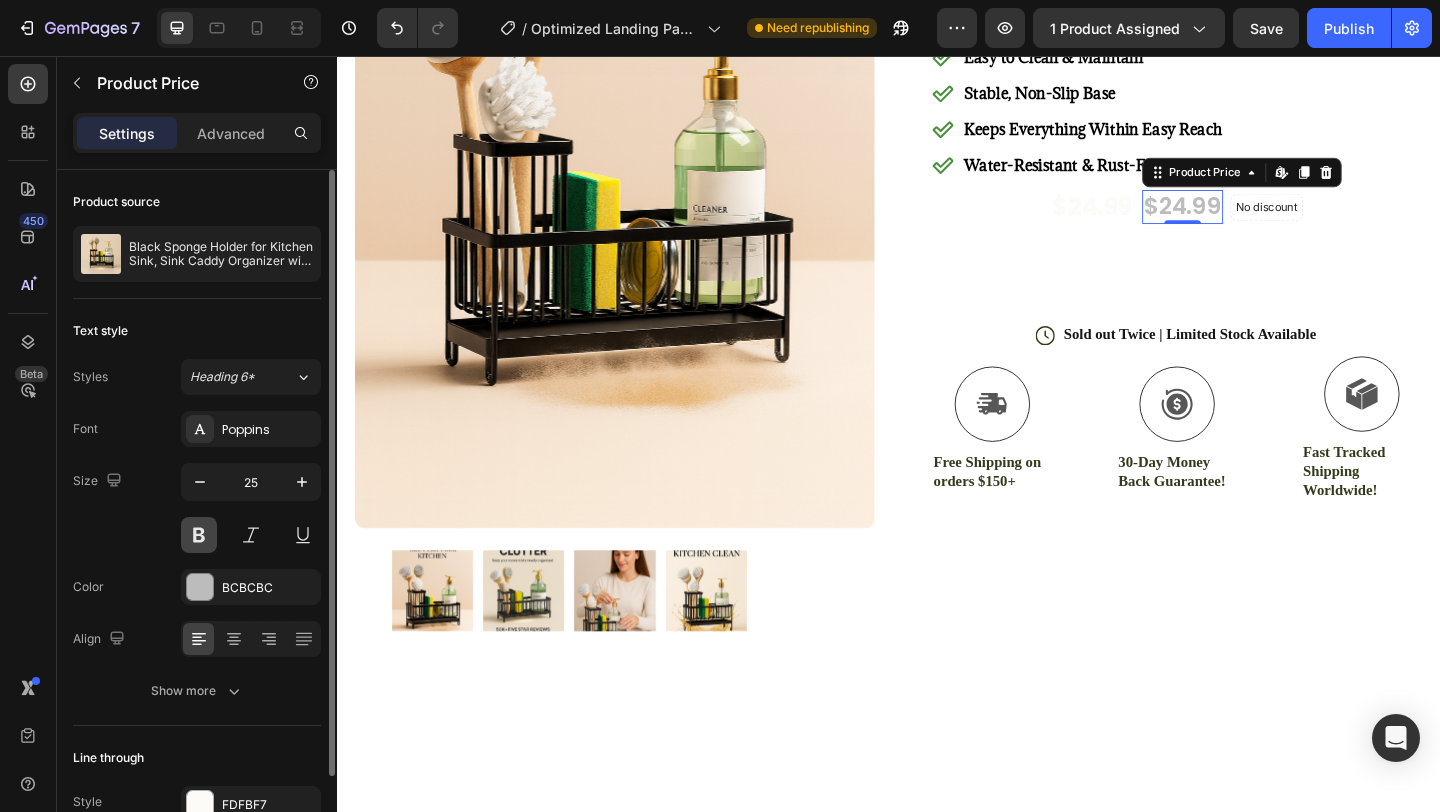 click at bounding box center (199, 535) 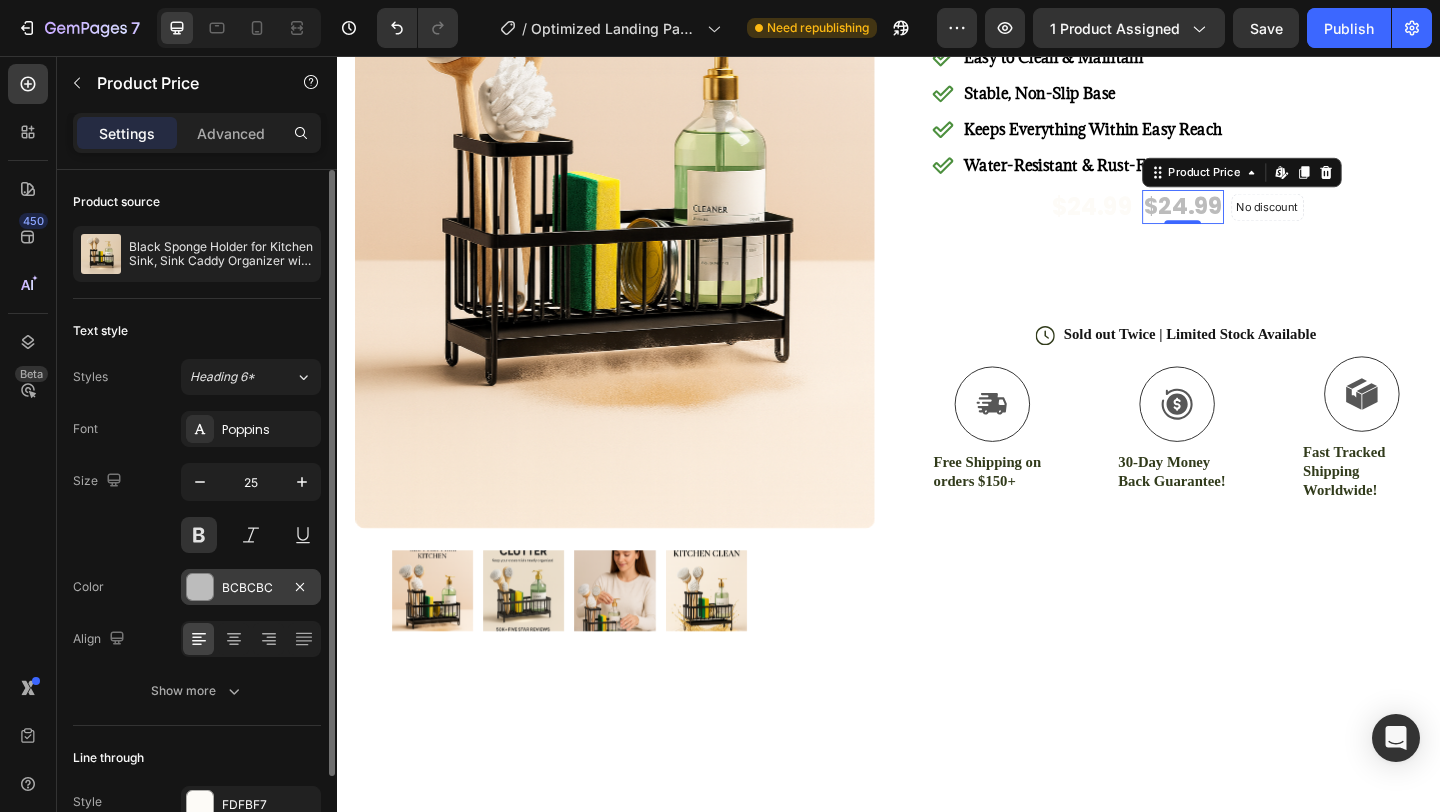 click on "BCBCBC" at bounding box center [251, 588] 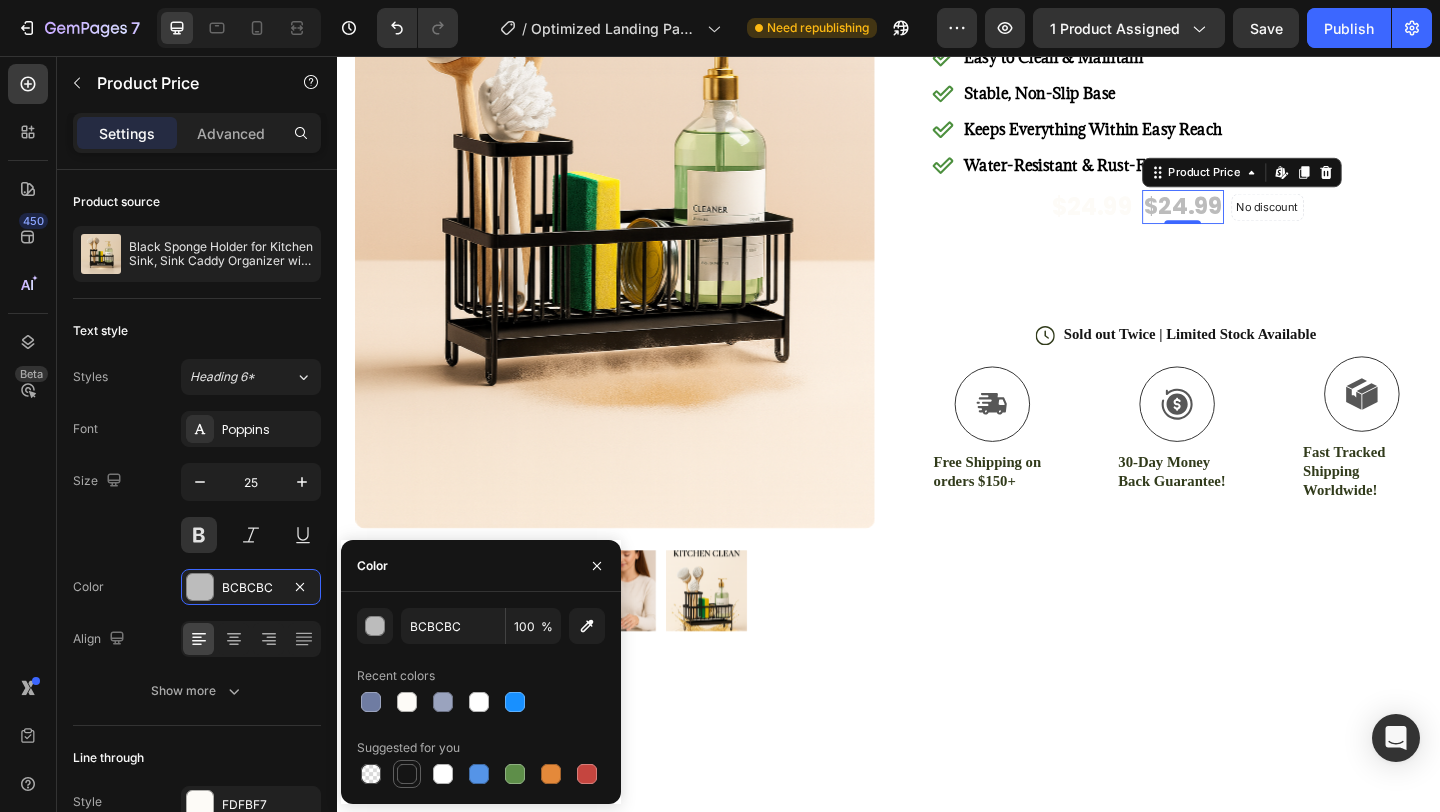 click at bounding box center (407, 774) 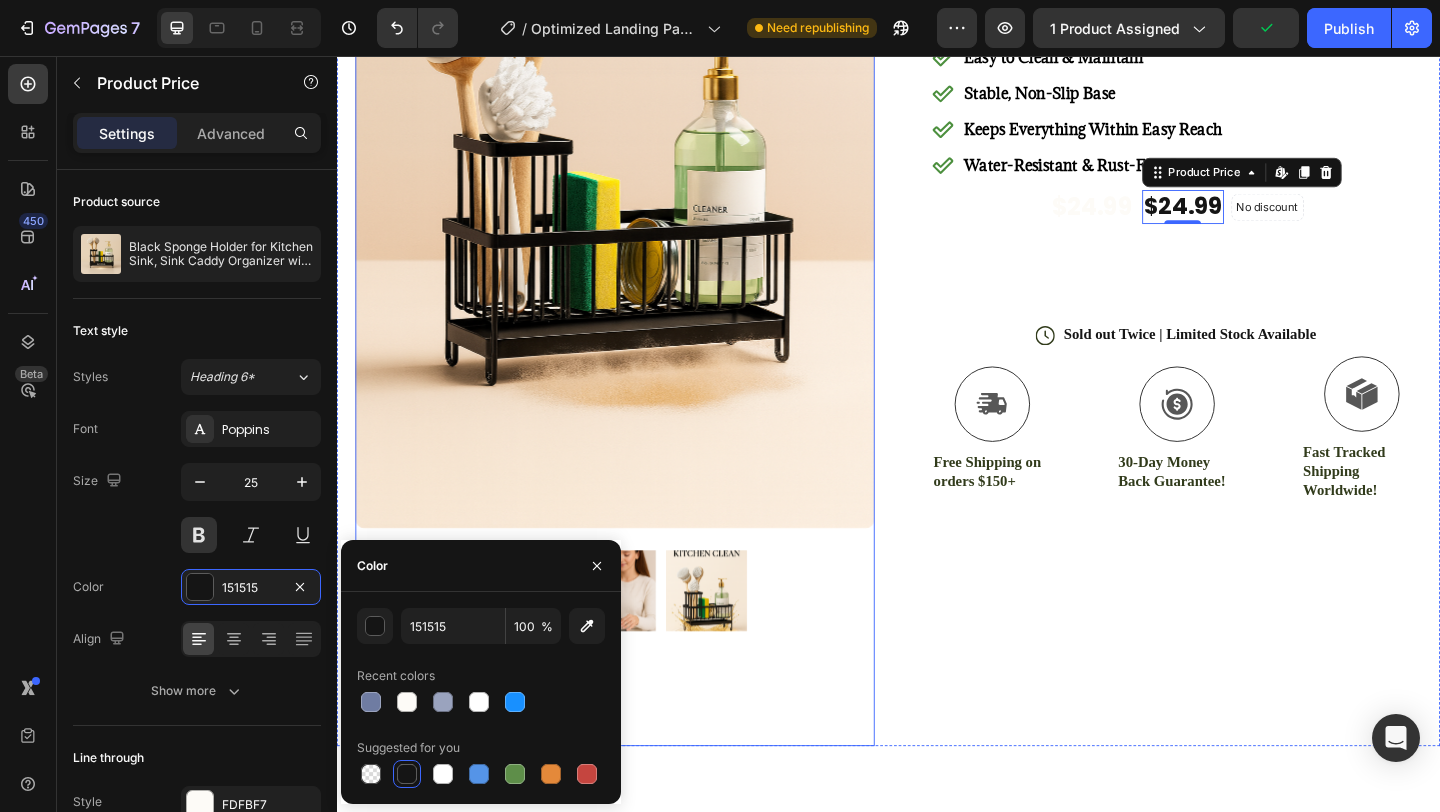 click on "Product Images Luxury Looks. Everyday Prices. Text Block" at bounding box center [639, 263] 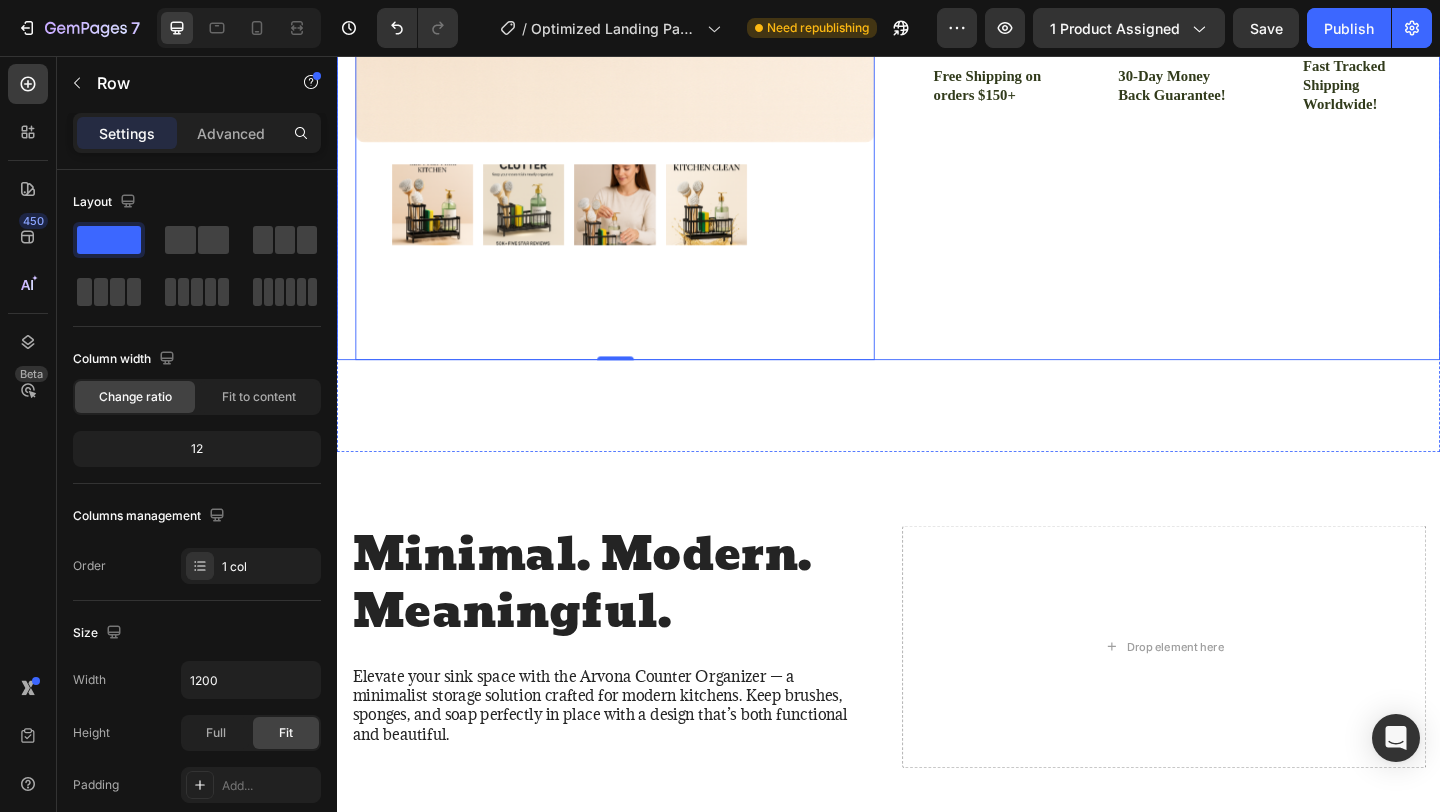 scroll, scrollTop: 884, scrollLeft: 0, axis: vertical 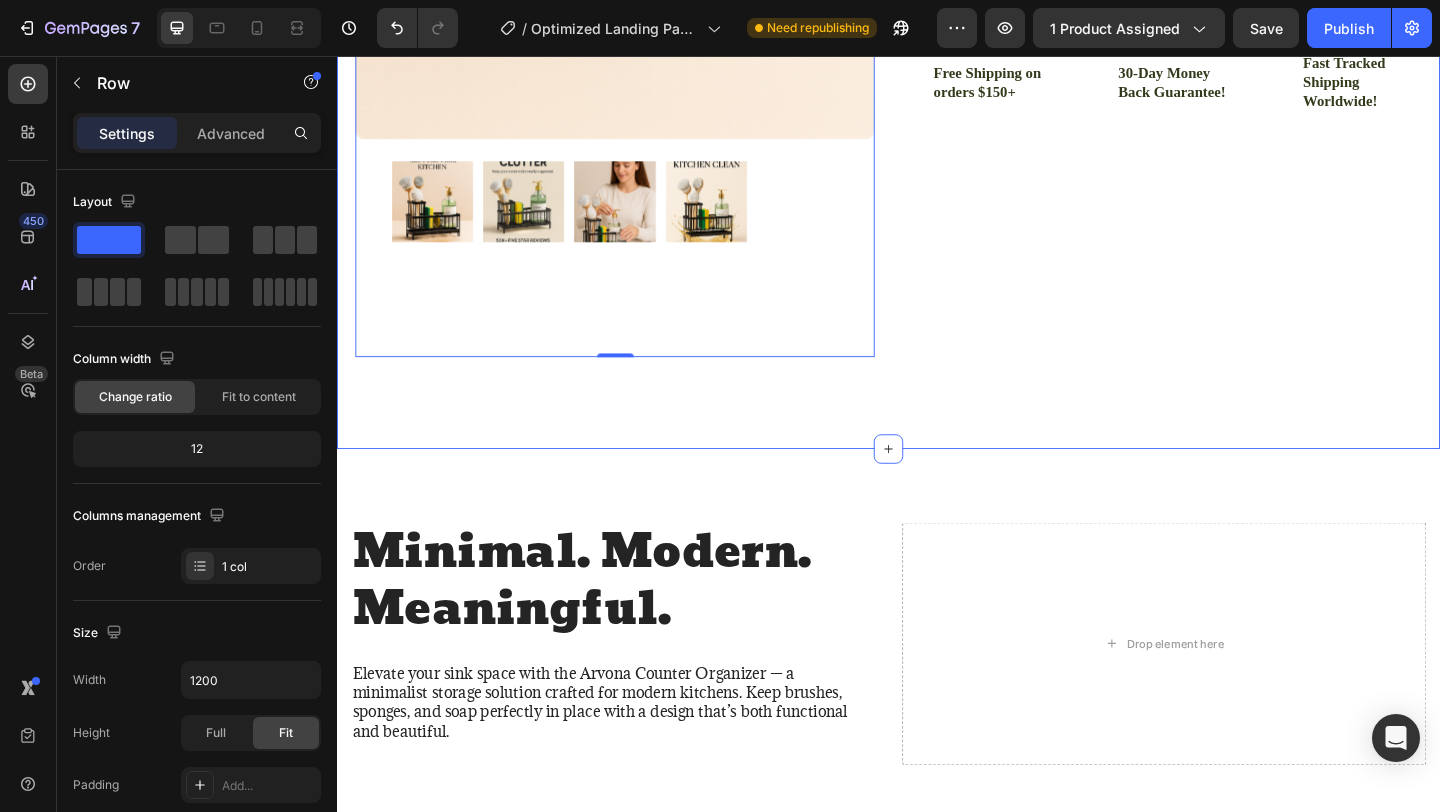click on "Icon Free Shipping on orders $150+ Text Block Row
Icon 56,000+ Happy Customers Text Block Row Carousel Row
Product Images Luxury Looks. Everyday Prices. Text Block Row   0 Icon Icon Icon Icon Icon Icon List 4.8 based on 56,400 Customers Text Block Row Black Sponge Holder for Kitchen Sink, Sink Caddy Organizer with High Brush Holder, Kitchen Countertop Organizers and Storage Essentials, Rustproof 304 Stainless Steel, Soap Dispenser Organize Product Title
Easy to Clean & Maintain
Stable, Non-Slip Base
Keeps Everything Within Easy Reach
Water-Resistant & Rust-Free Design Item List $24.99 Product Price Product Price $24.99 Product Price Product Price No discount   Not be displayed when published Discount Tag Row Add to cart Add to Cart
Icon Sold out Twice | Limited Stock Available Text Block Row
Icon Free Shipping on orders $150+ Text Block
Icon Text Block" at bounding box center [937, -152] 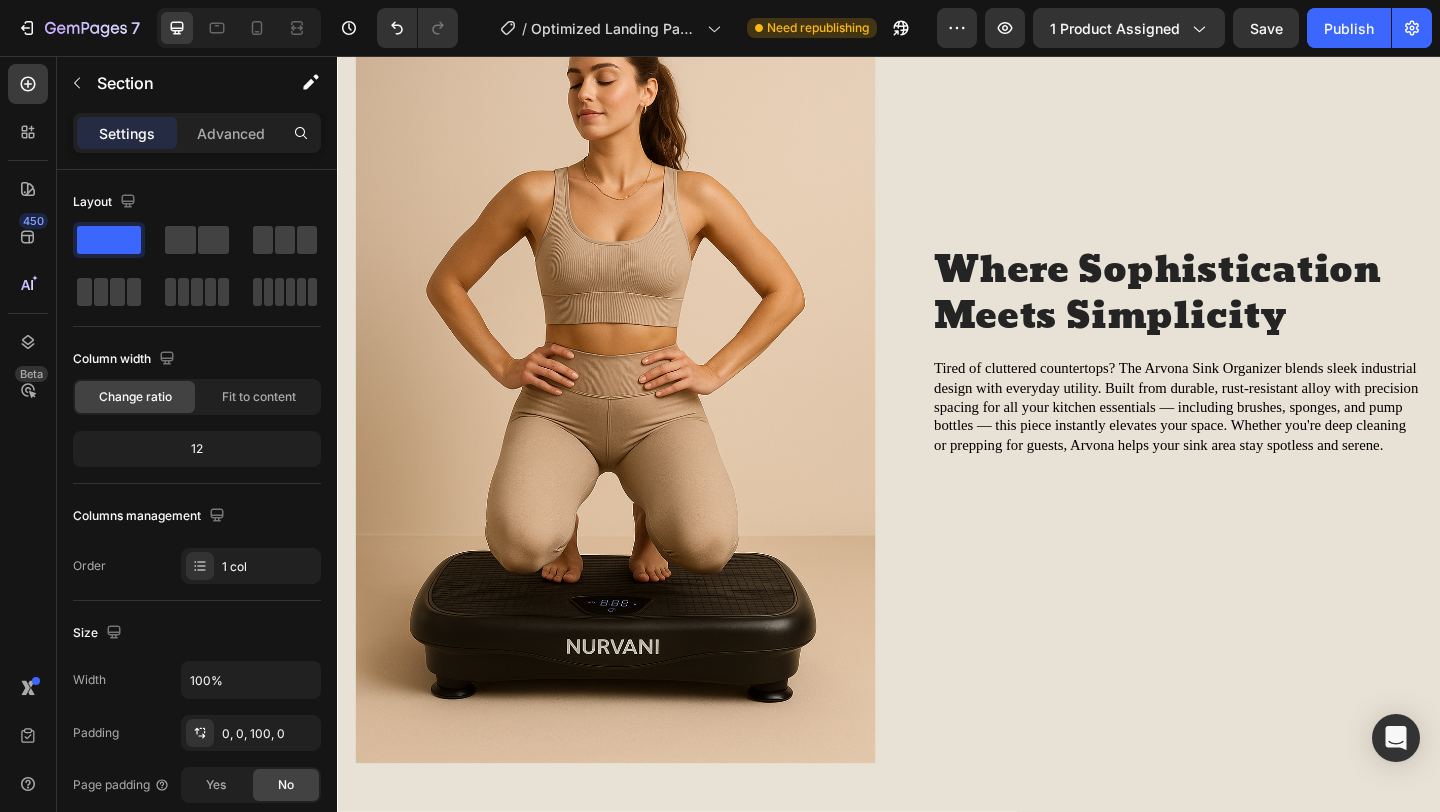 scroll, scrollTop: 1844, scrollLeft: 0, axis: vertical 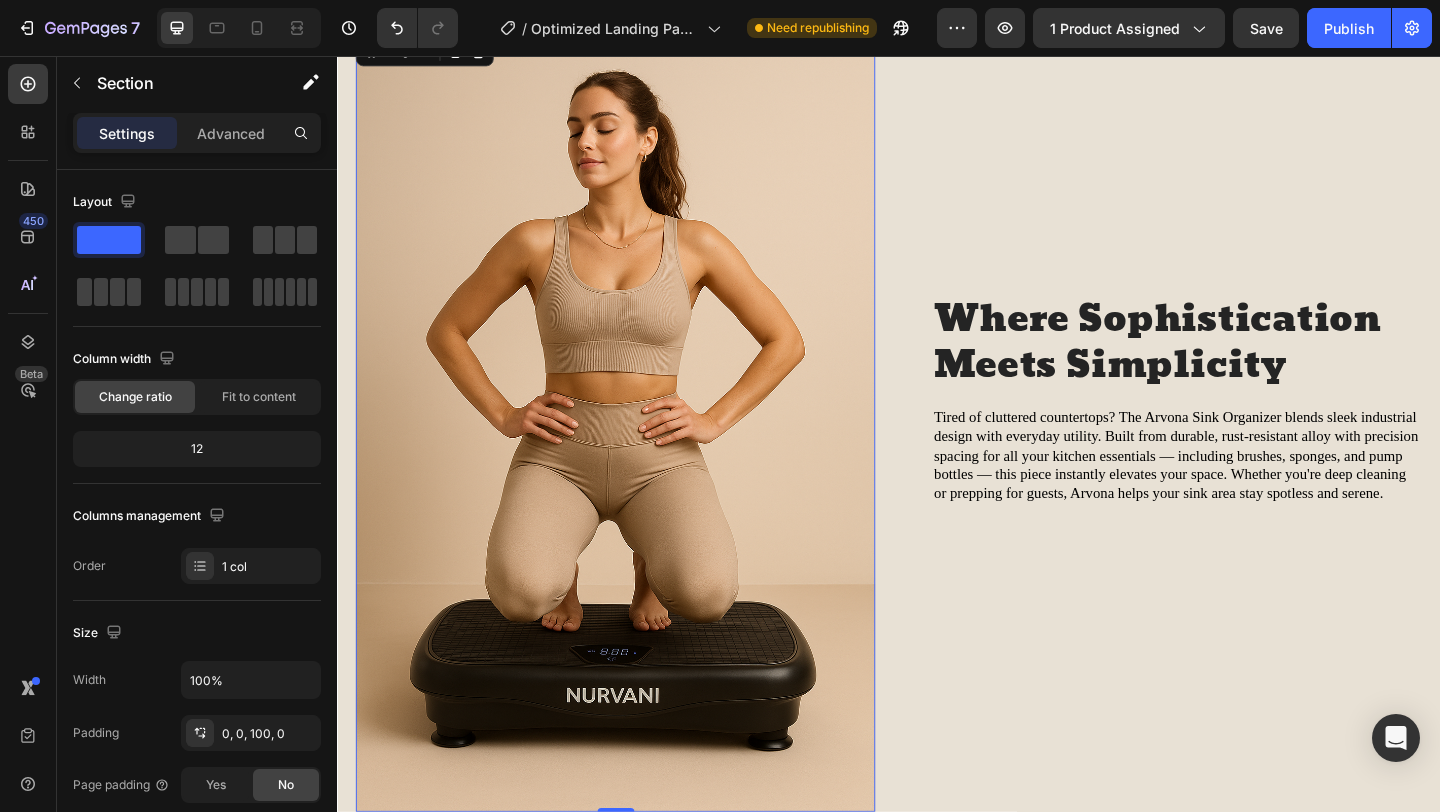 click at bounding box center [639, 455] 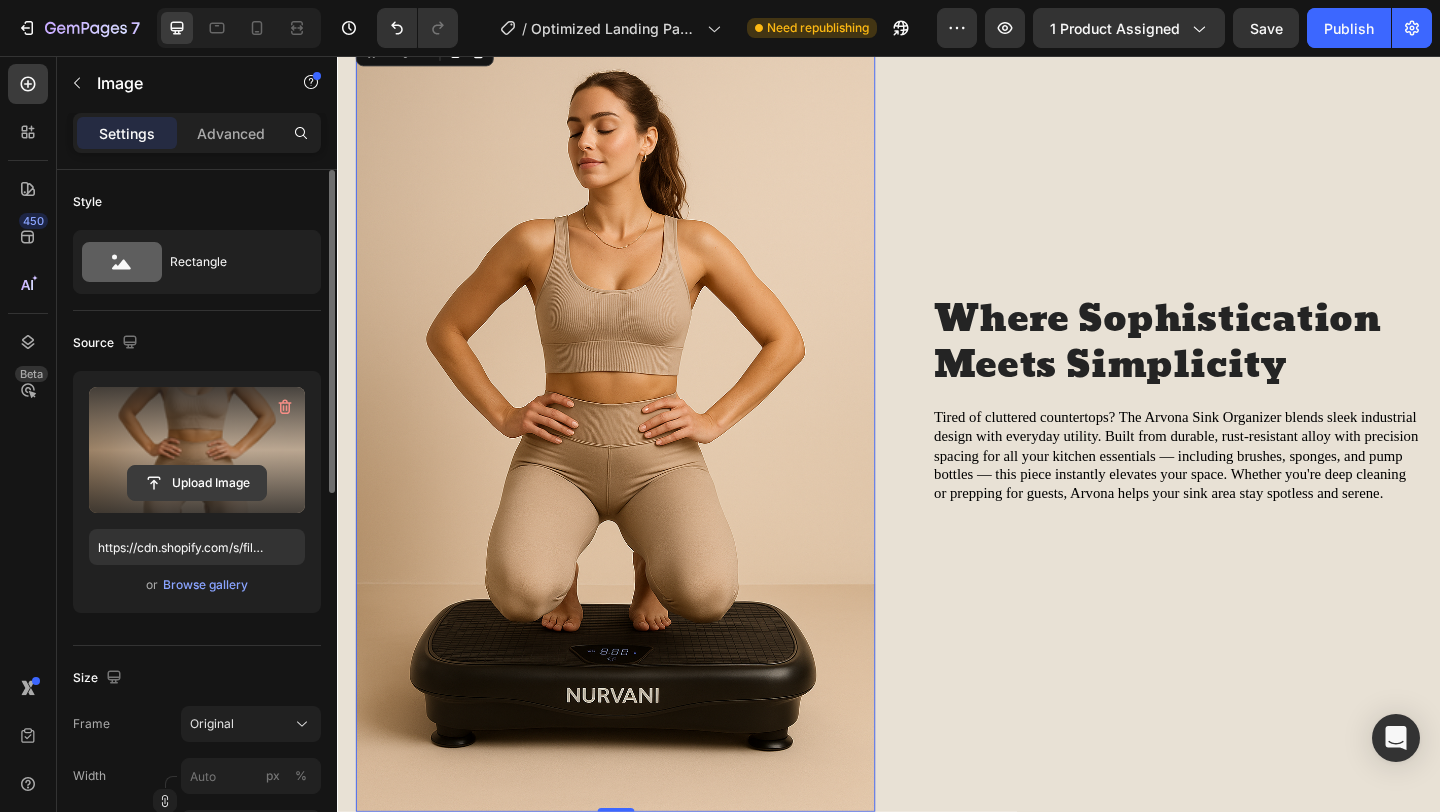 click 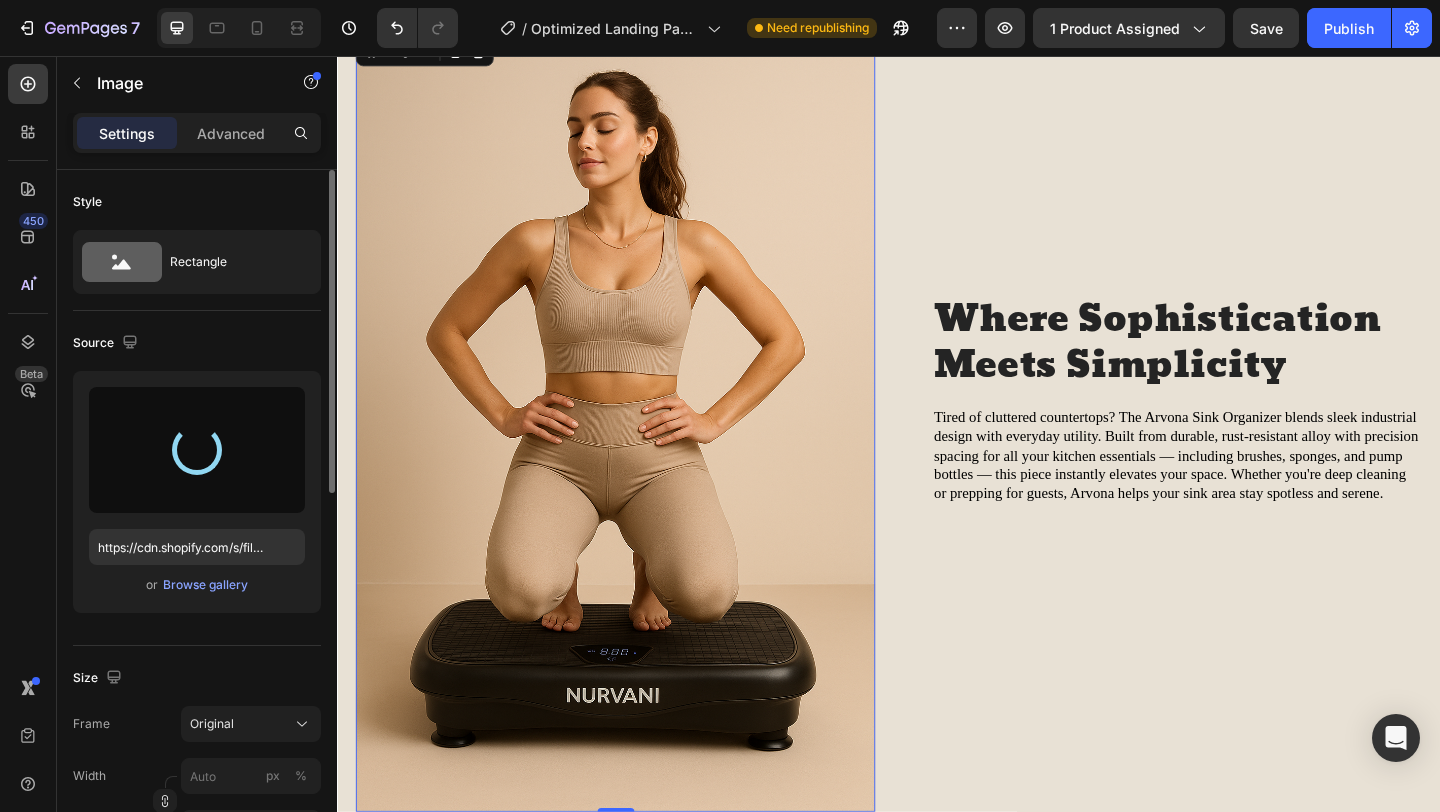 type on "https://cdn.shopify.com/s/files/1/0769/8916/9917/files/gempages_578048682293724101-ca2e6ece-365b-455d-beab-dc4d9561080b.png" 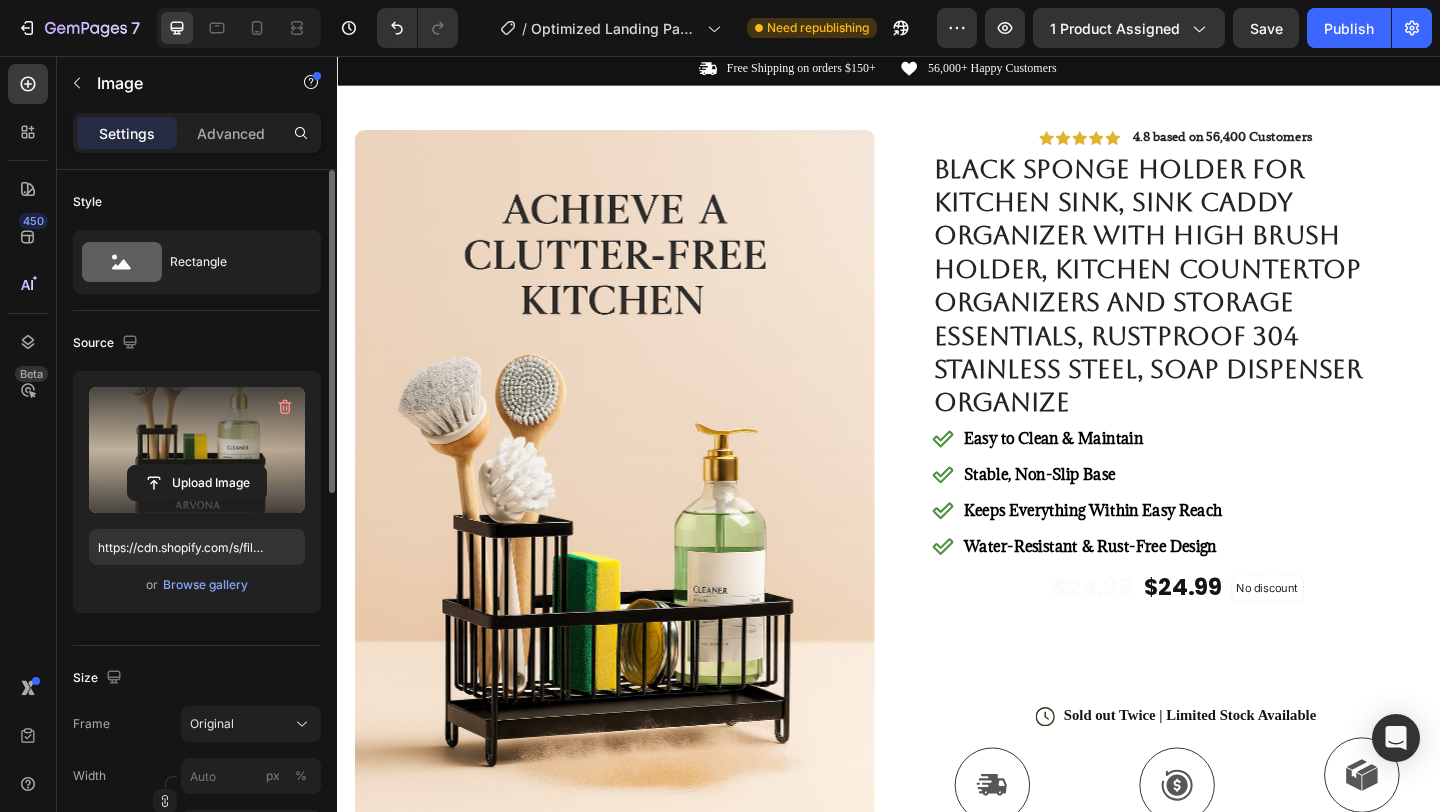 scroll, scrollTop: 0, scrollLeft: 0, axis: both 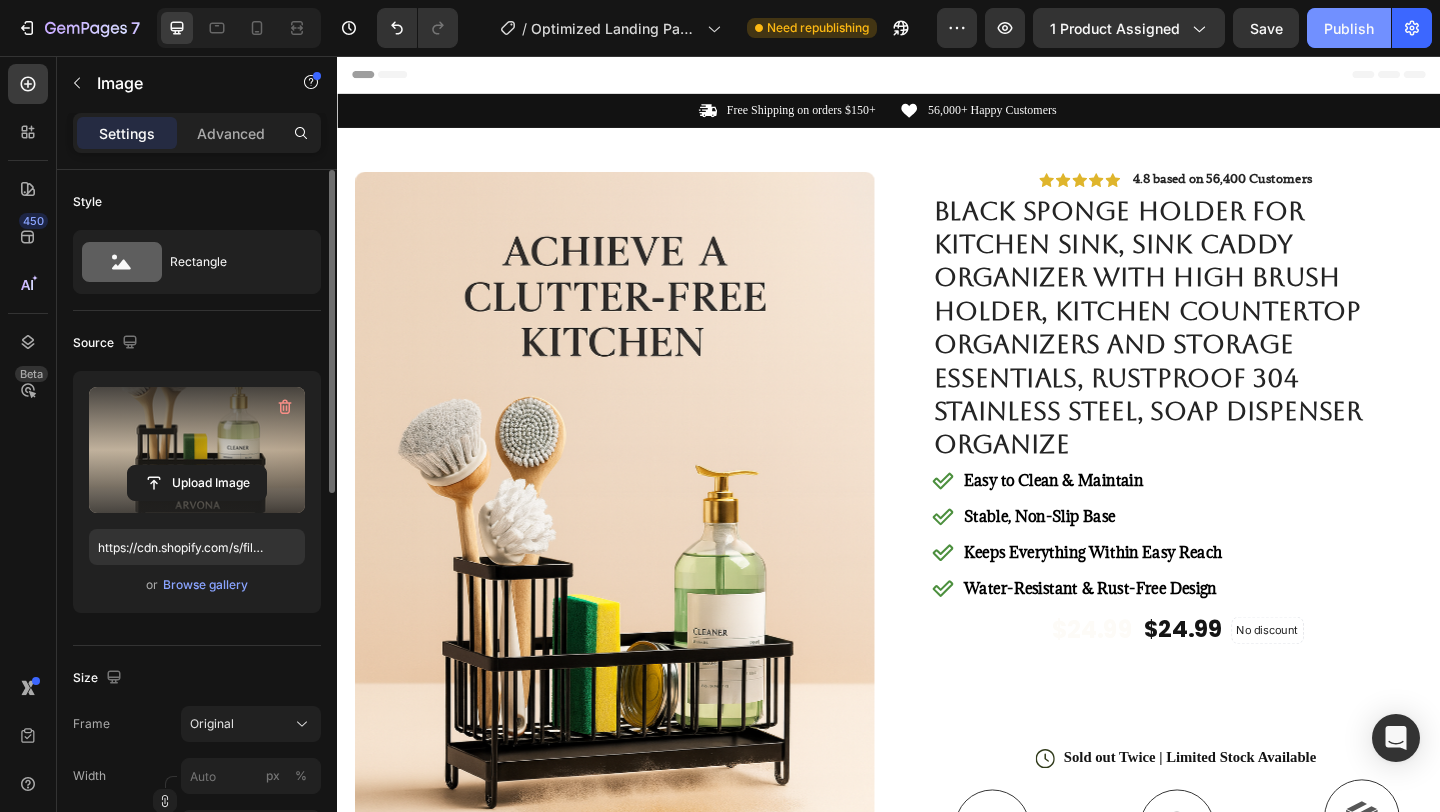 click on "Publish" at bounding box center (1349, 28) 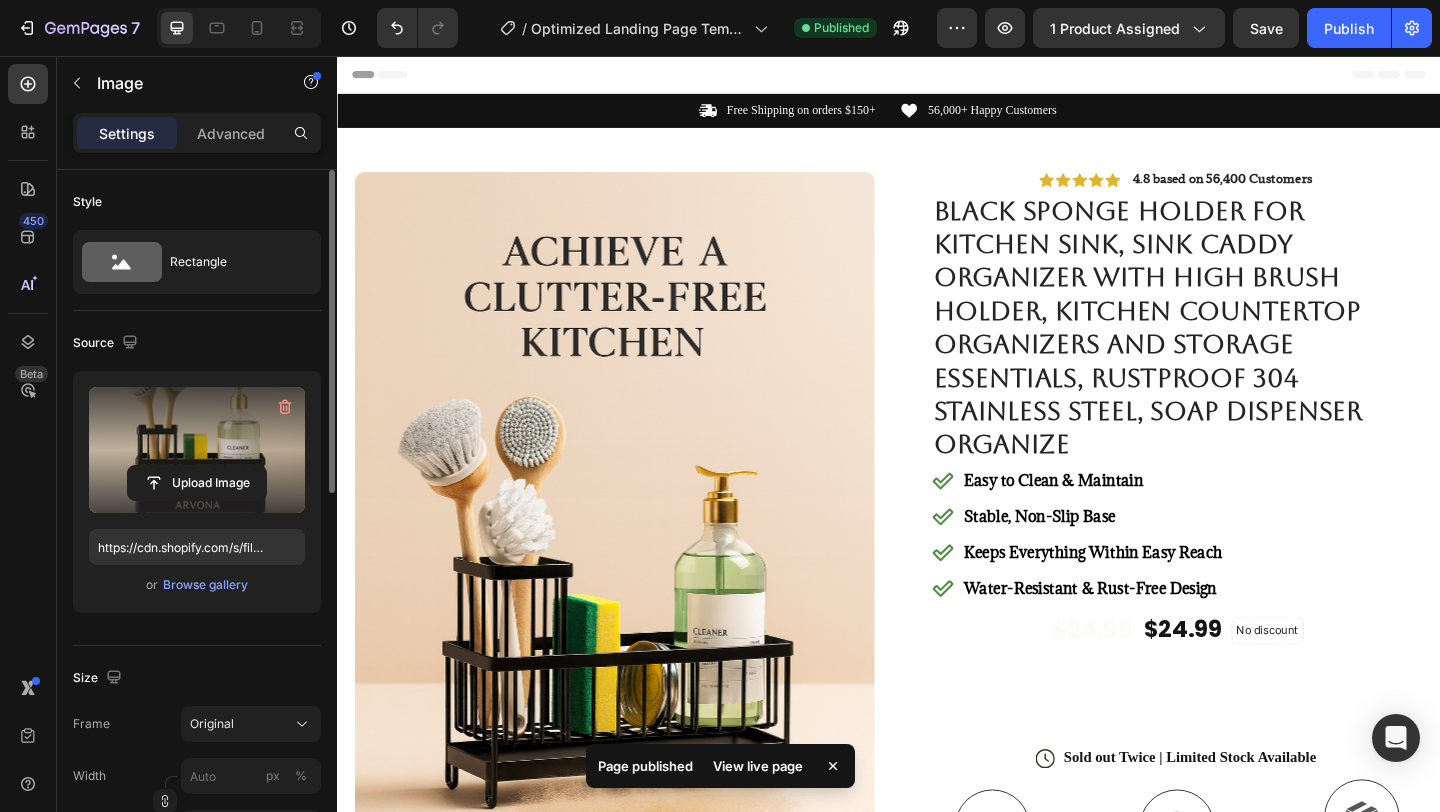 click on "View live page" at bounding box center [758, 766] 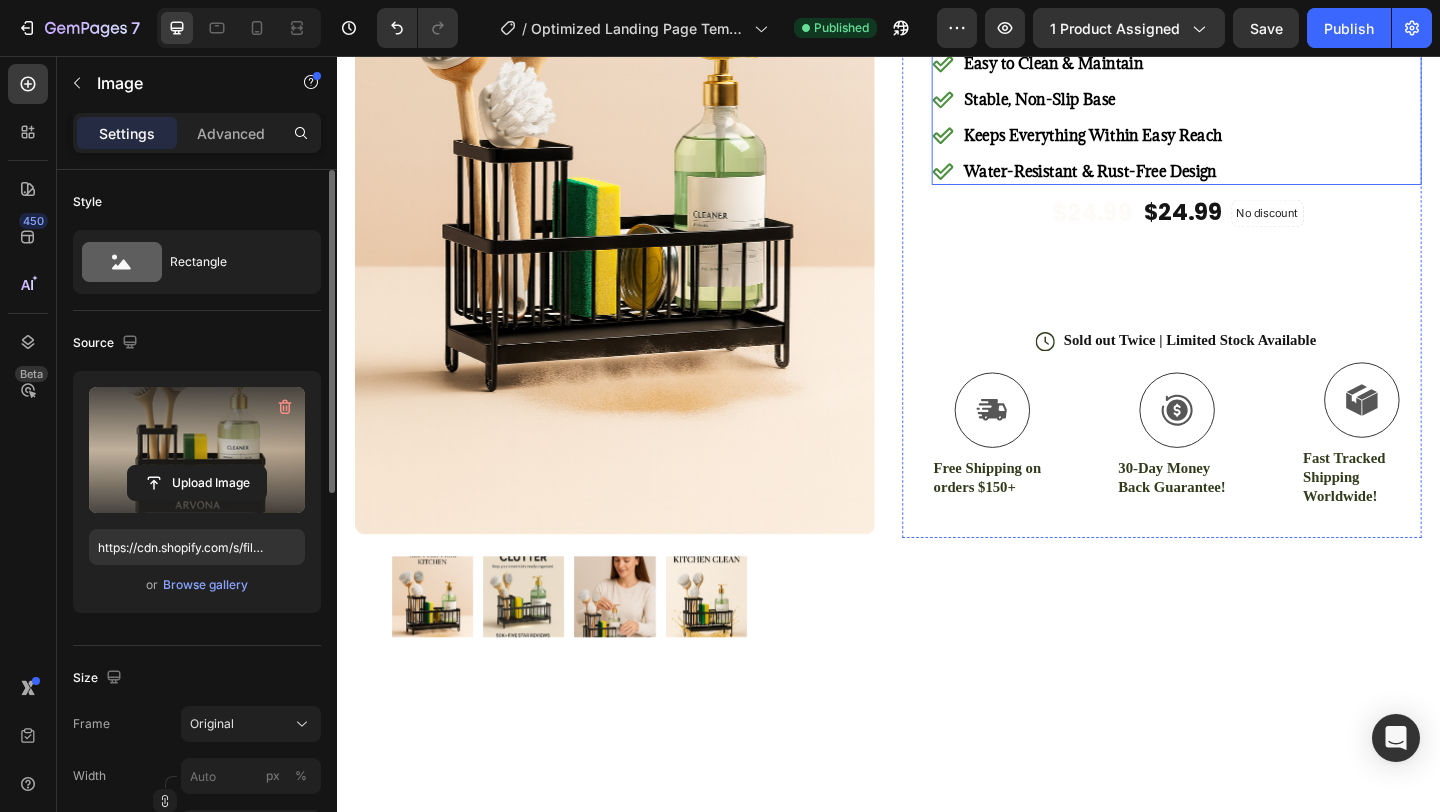scroll, scrollTop: 550, scrollLeft: 0, axis: vertical 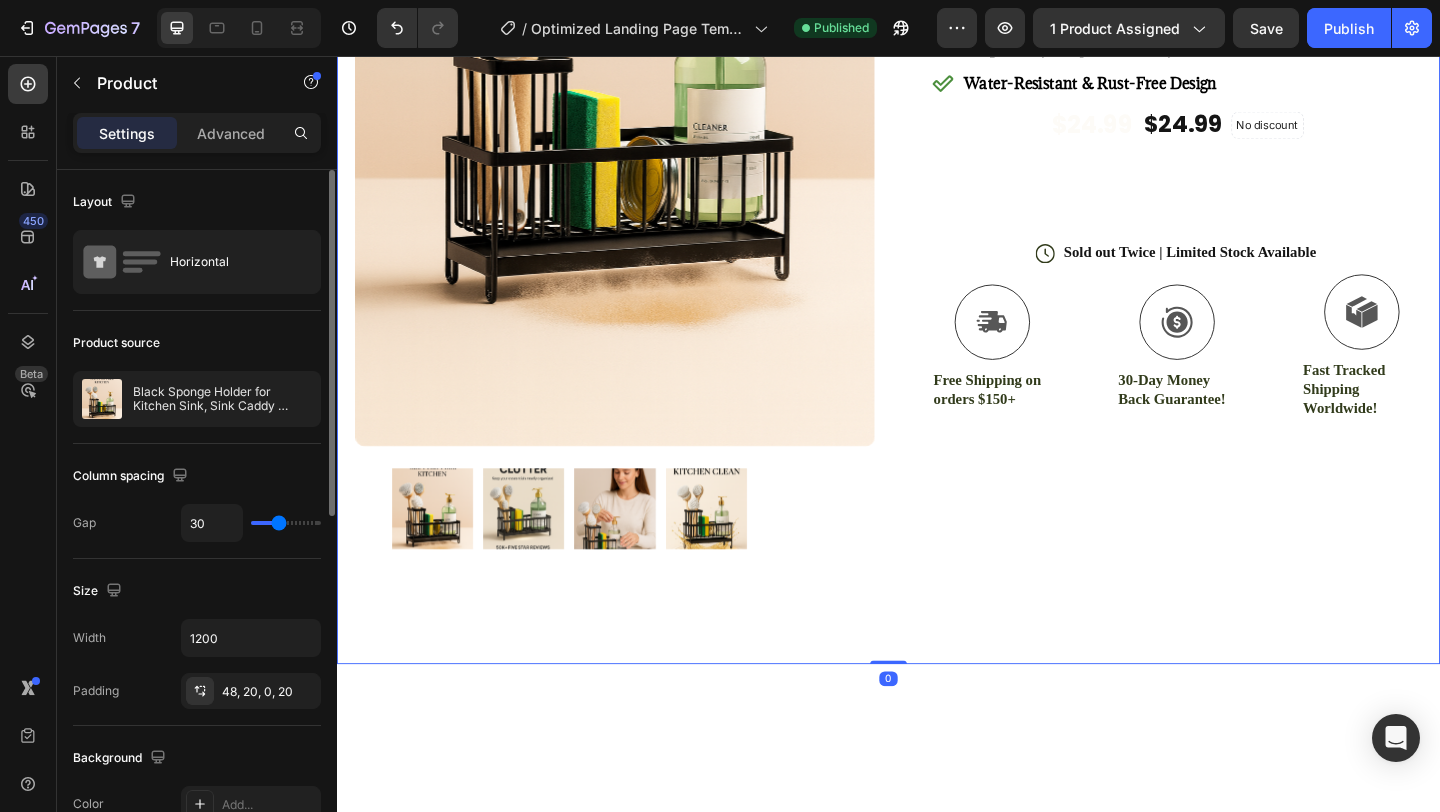 click on "Icon Icon Icon Icon Icon Icon List 4.8 based on 56,400 Customers Text Block Row Black Sponge Holder for Kitchen Sink, Sink Caddy Organizer with High Brush Holder, Kitchen Countertop Organizers and Storage Essentials, Rustproof 304 Stainless Steel, Soap Dispenser Organize Product Title
Easy to Clean & Maintain
Stable, Non-Slip Base
Keeps Everything Within Easy Reach
Water-Resistant & Rust-Free Design Item List $24.99 Product Price Product Price $24.99 Product Price Product Price No discount   Not be displayed when published Discount Tag Row Add to cart Add to Cart
Icon Sold out Twice | Limited Stock Available Text Block Row
Icon Free Shipping on orders $150+ Text Block
Icon 30-Day Money Back Guarantee! Text Block
Icon Fast Tracked Shipping Worldwide! Text Block Row Row" at bounding box center (1234, 174) 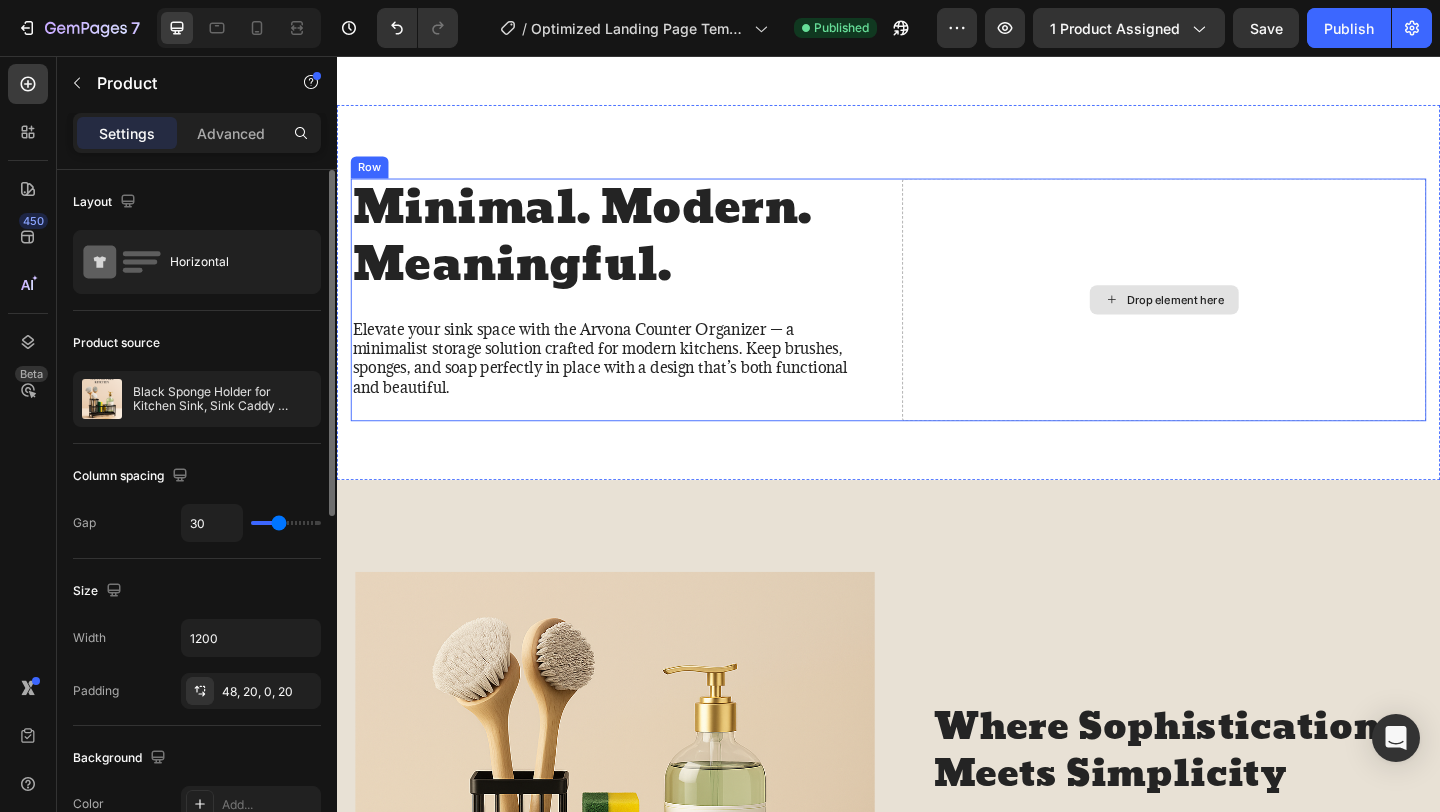 scroll, scrollTop: 1262, scrollLeft: 0, axis: vertical 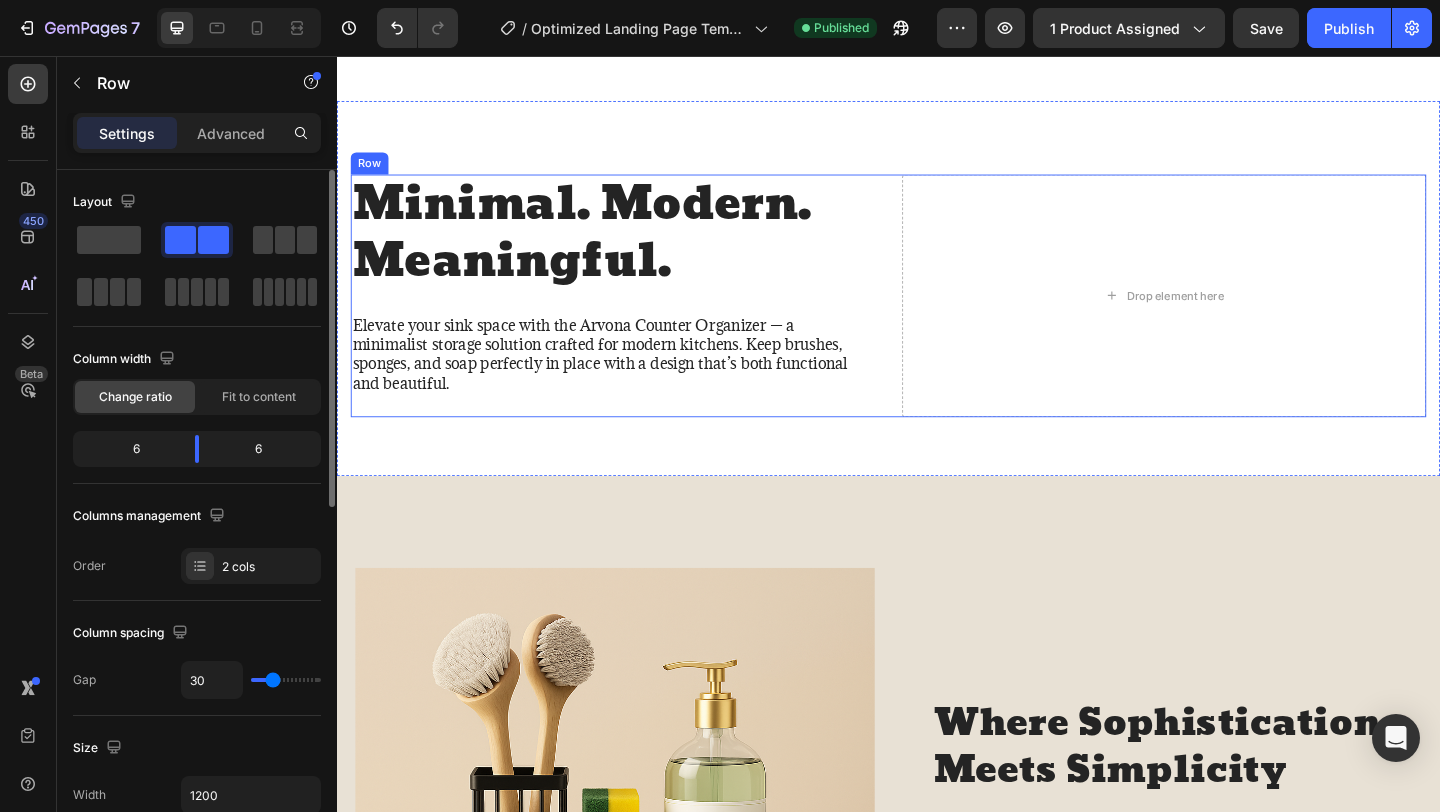 click on "Minimal. Modern. Meaningful. Heading Elevate your sink space with the Arvona Counter Organizer — a minimalist storage solution crafted for modern kitchens. Keep brushes, sponges, and soap perfectly in place with a design that’s both functional and beautiful. Text Block
Drop element here Row" at bounding box center (937, 317) 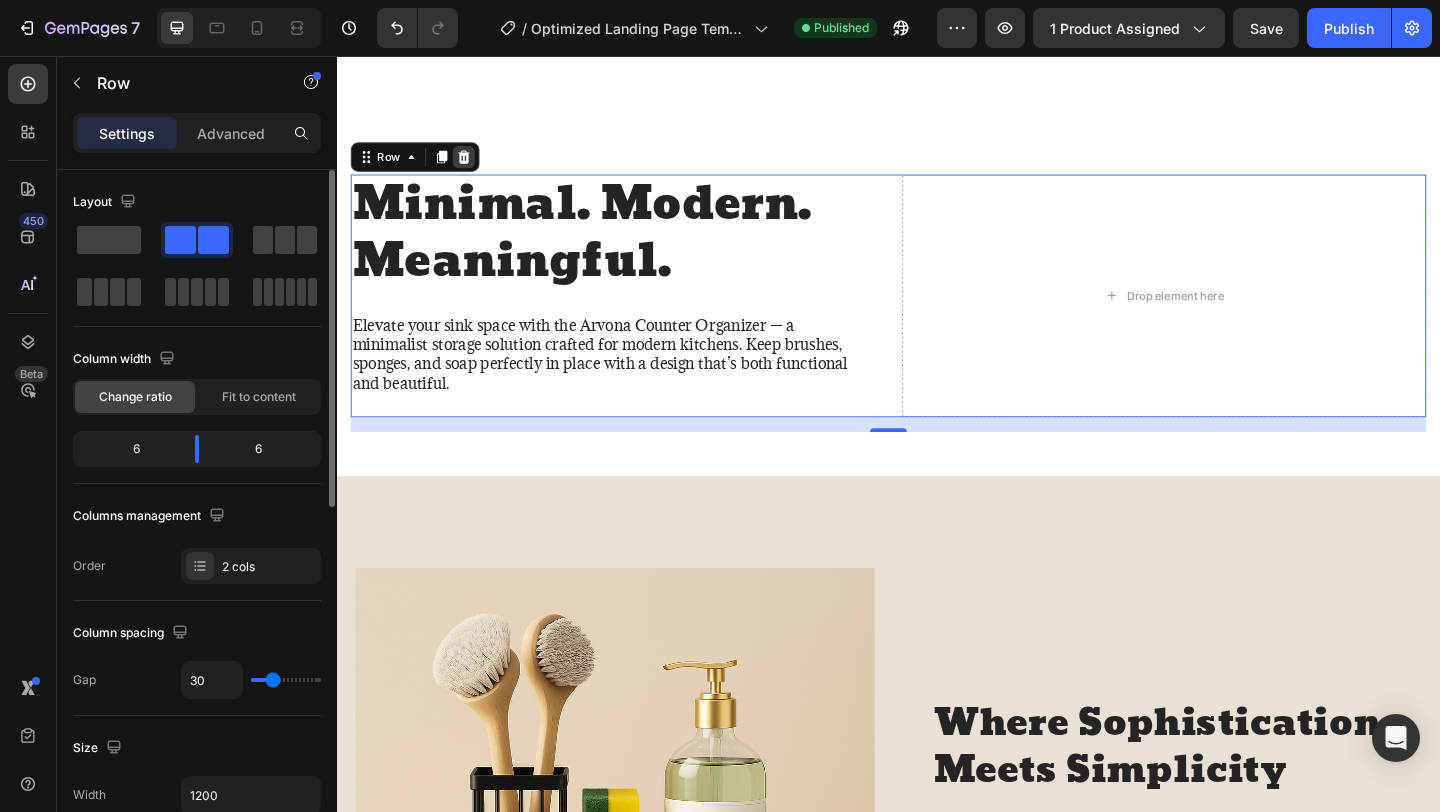 click 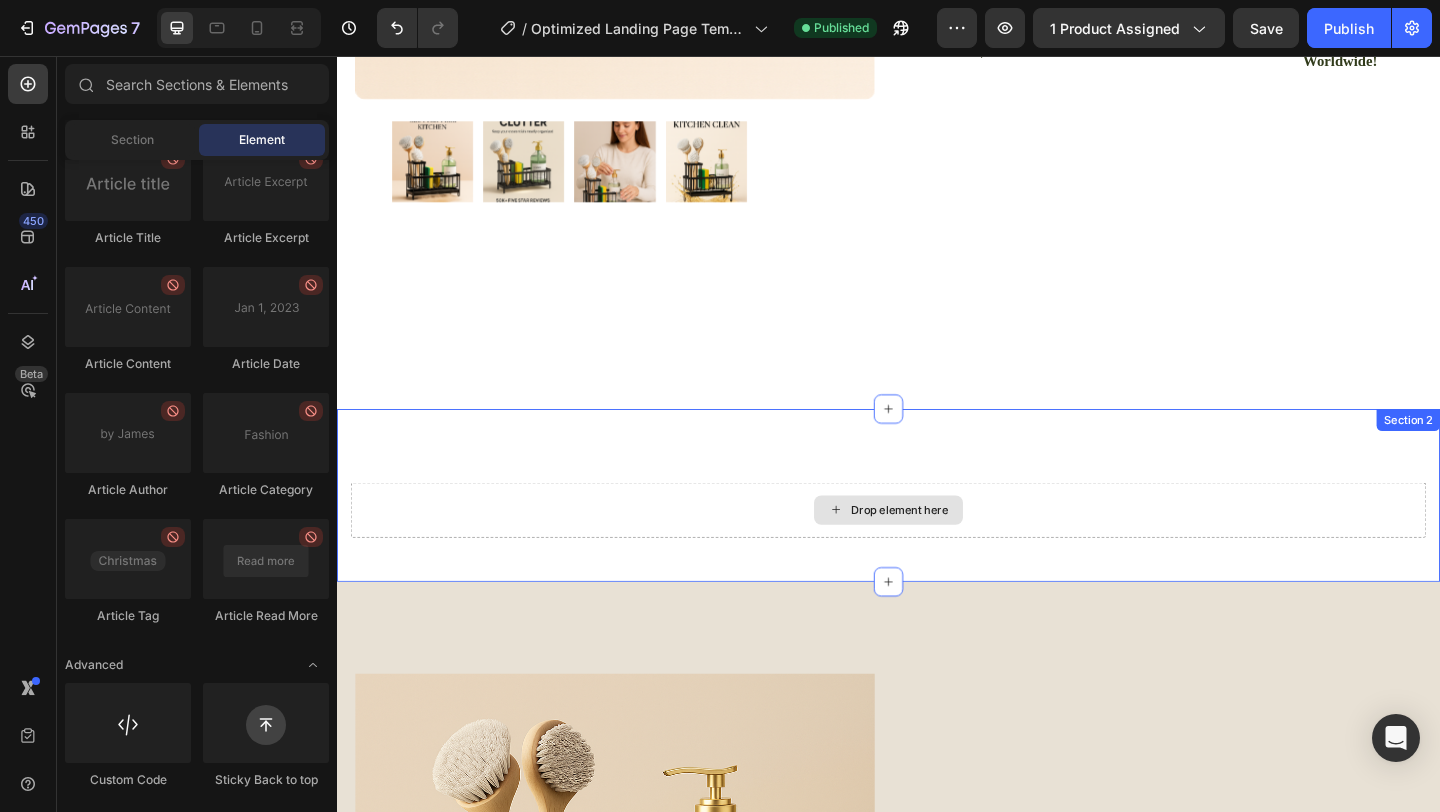 scroll, scrollTop: 898, scrollLeft: 0, axis: vertical 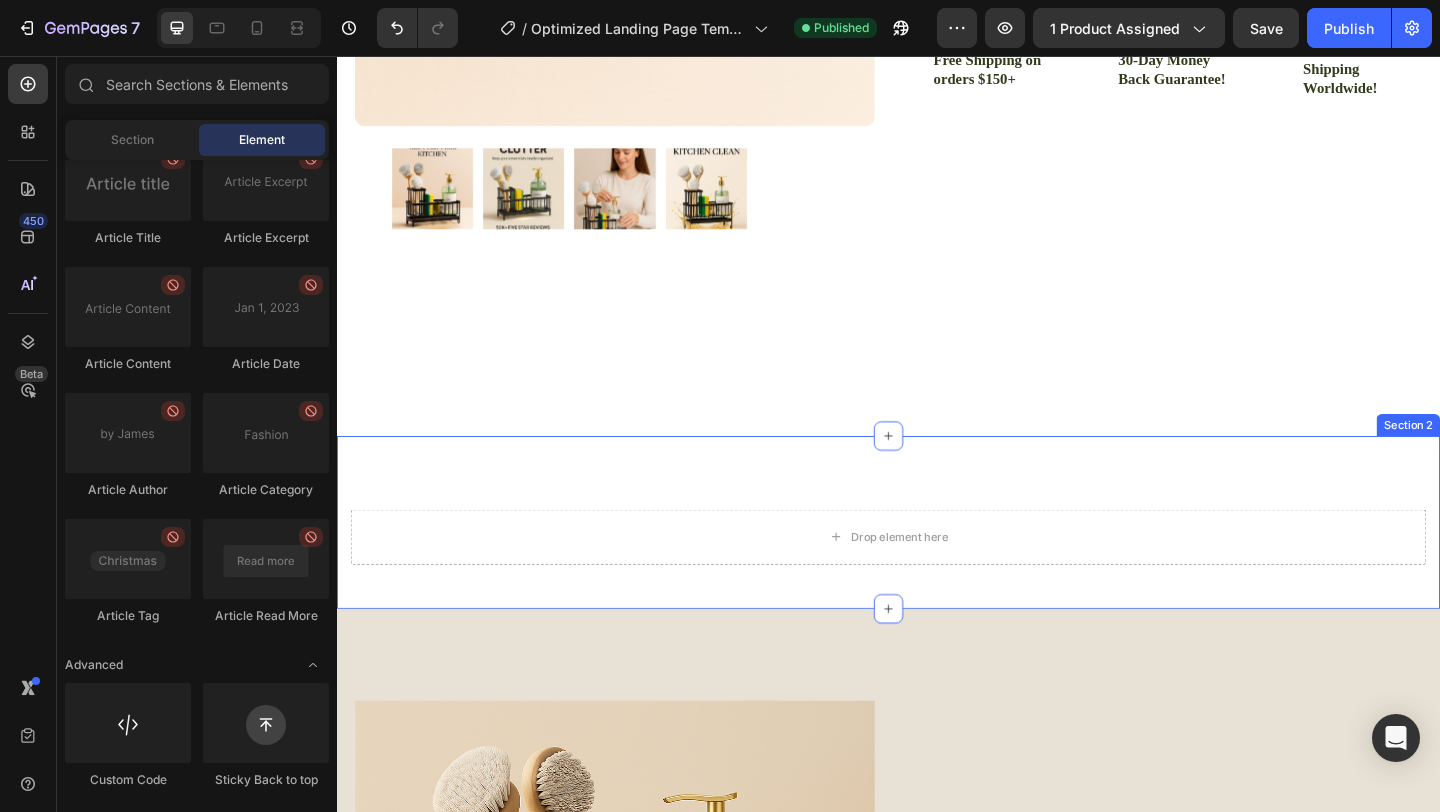 click on "Drop element here Section 2" at bounding box center (937, 563) 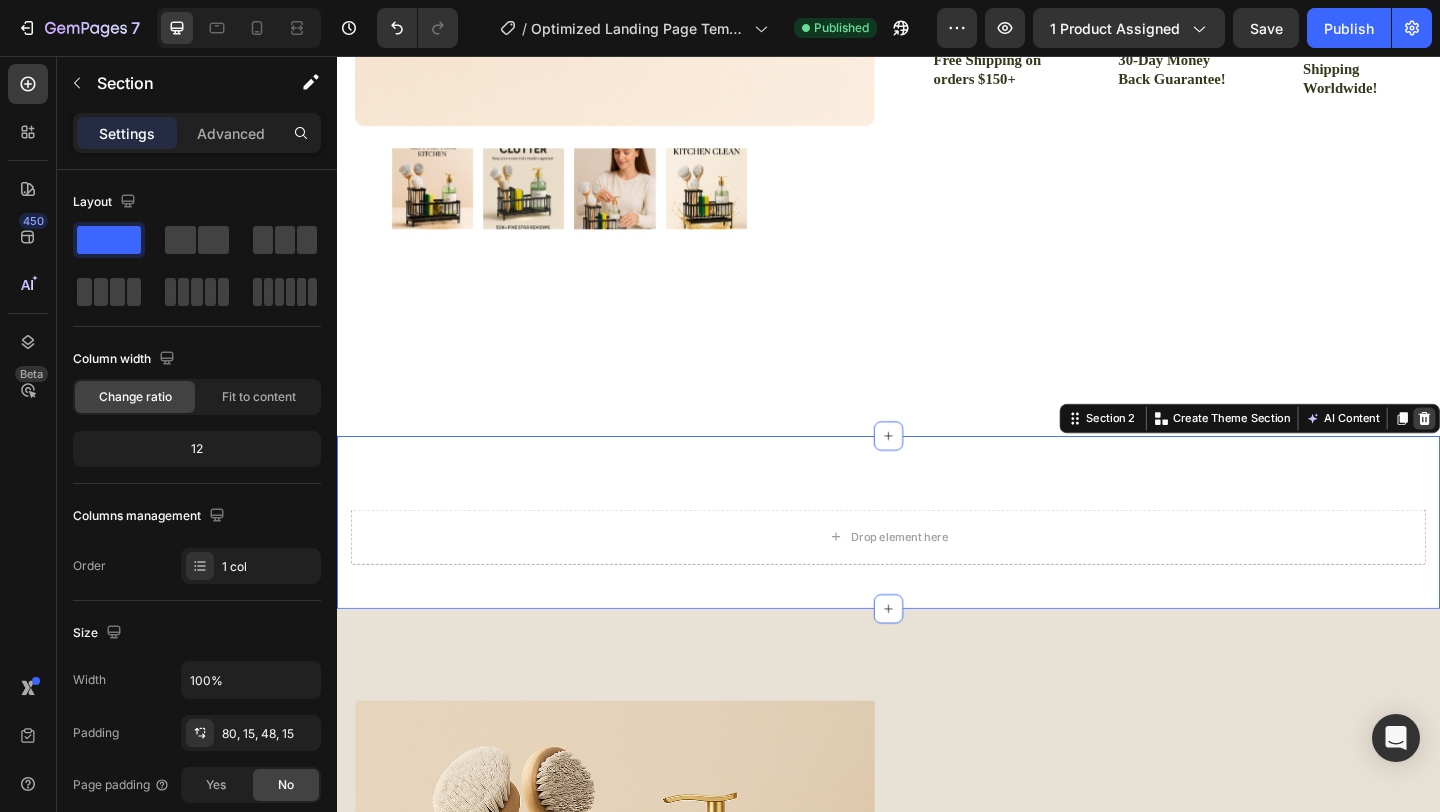 click 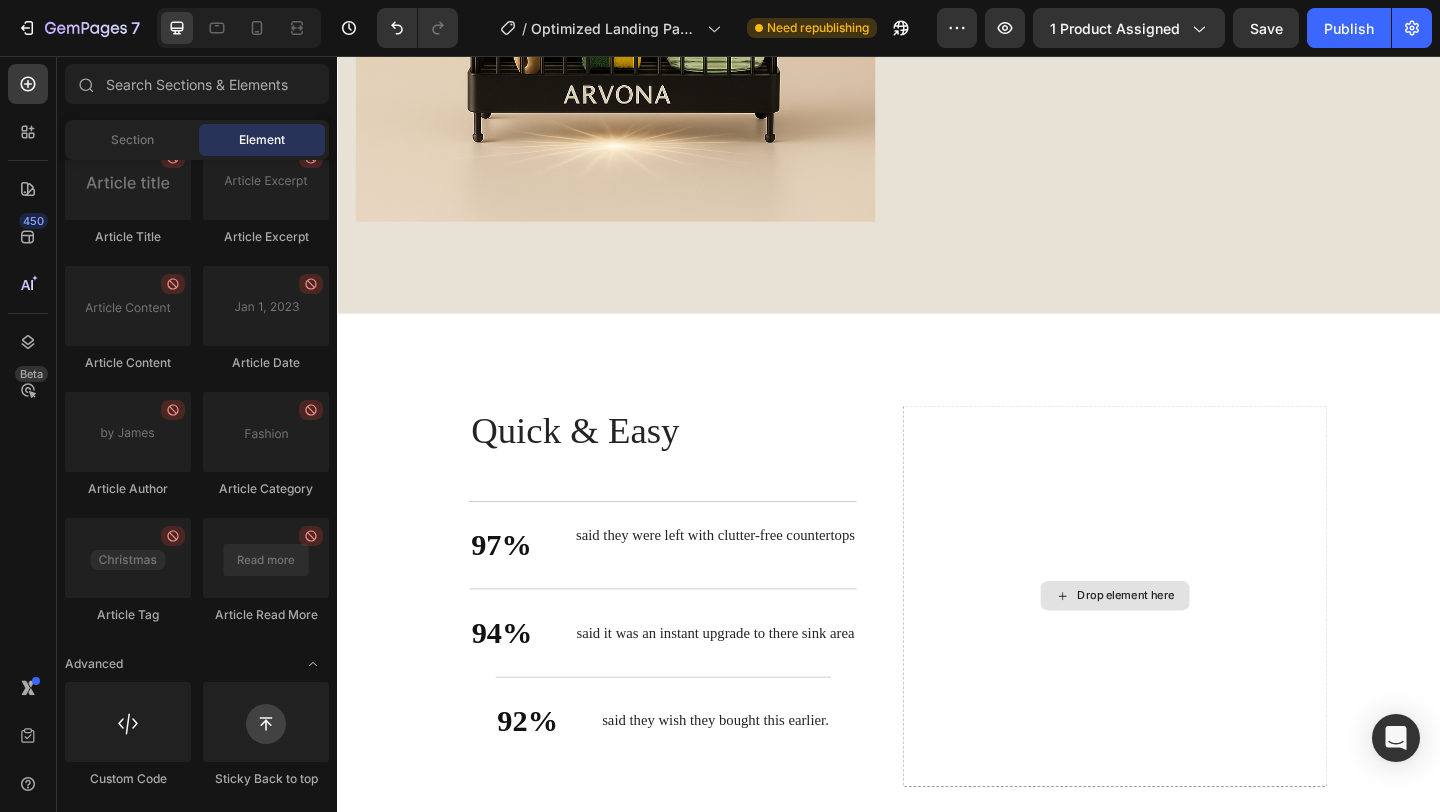 scroll, scrollTop: 1778, scrollLeft: 0, axis: vertical 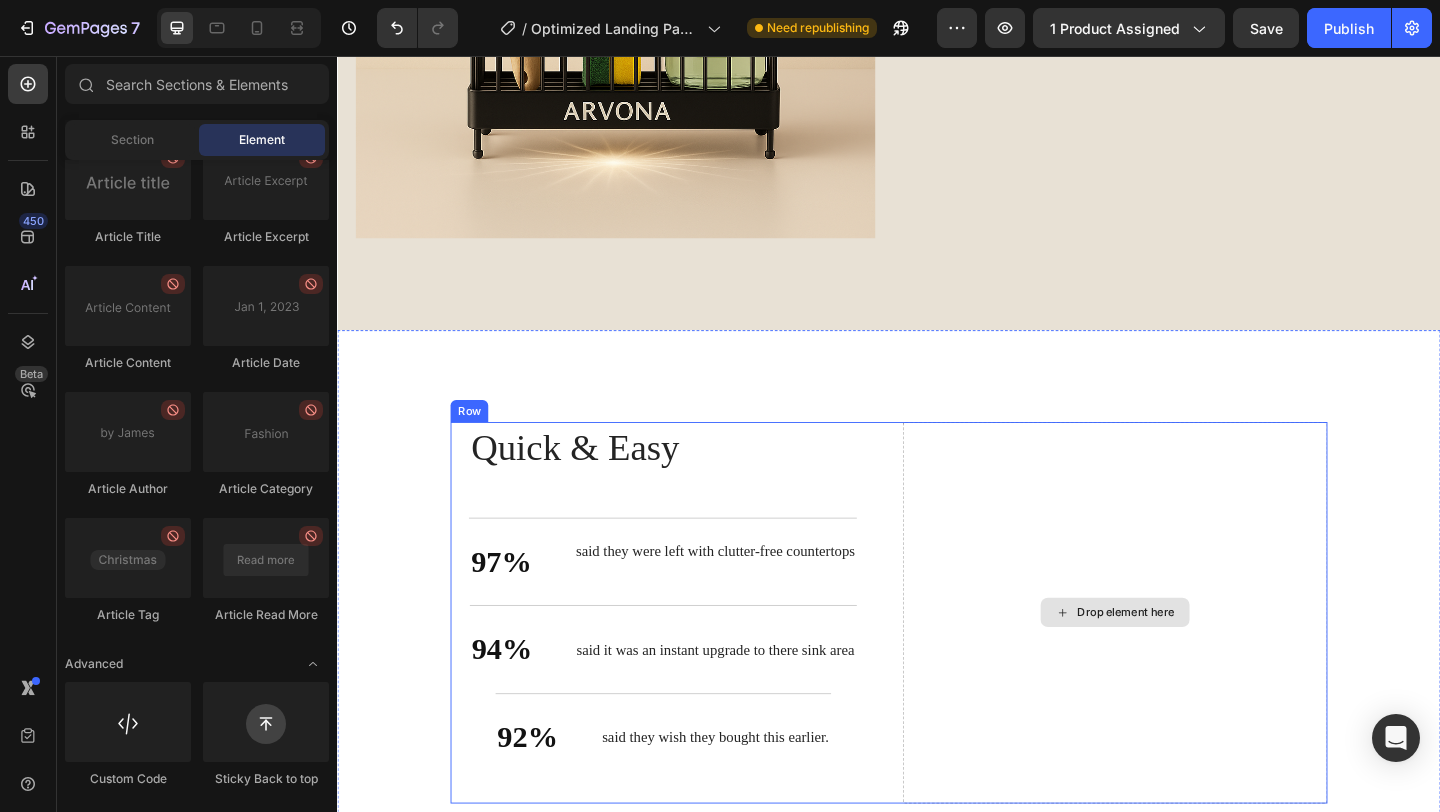 click on "Drop element here" at bounding box center [1195, 661] 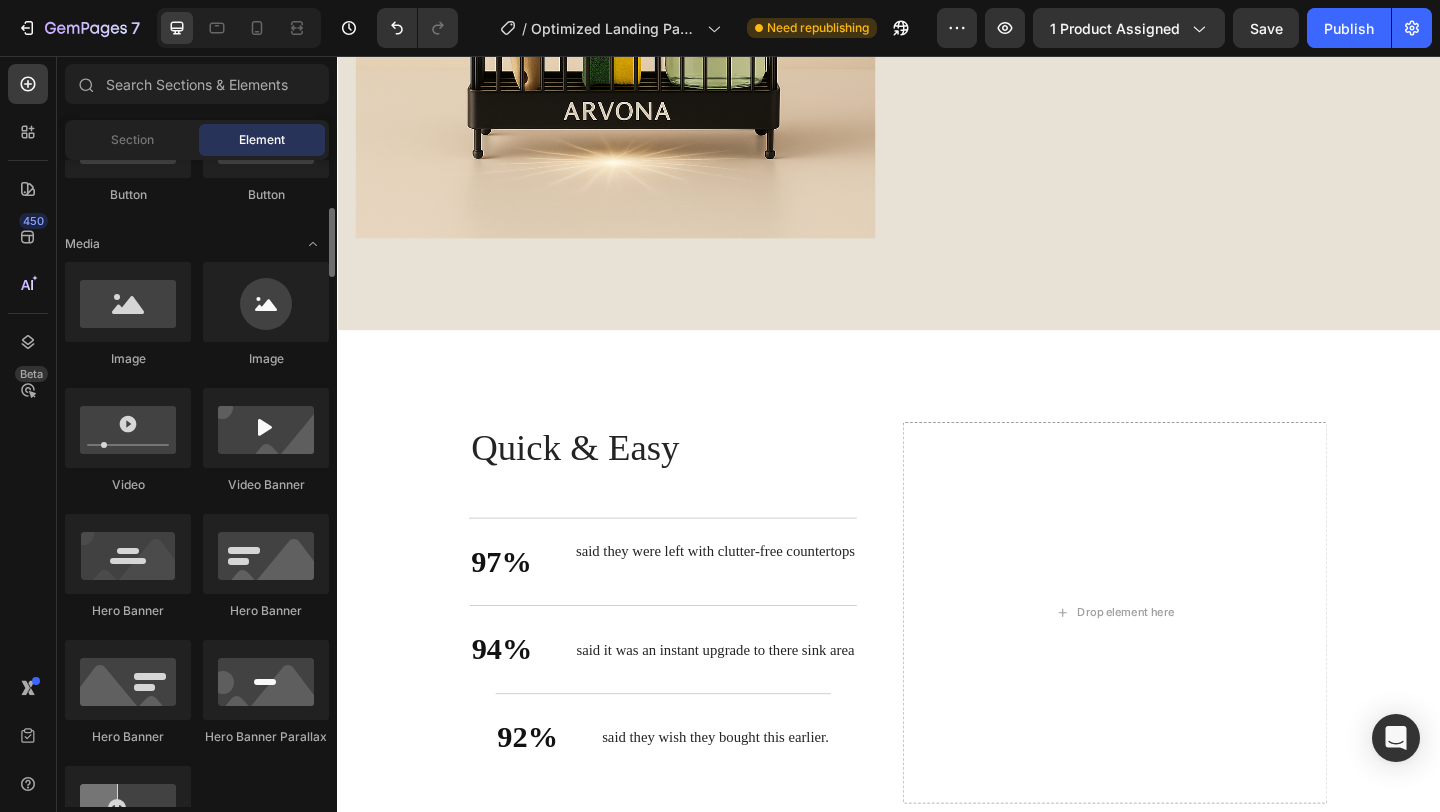 scroll, scrollTop: 543, scrollLeft: 0, axis: vertical 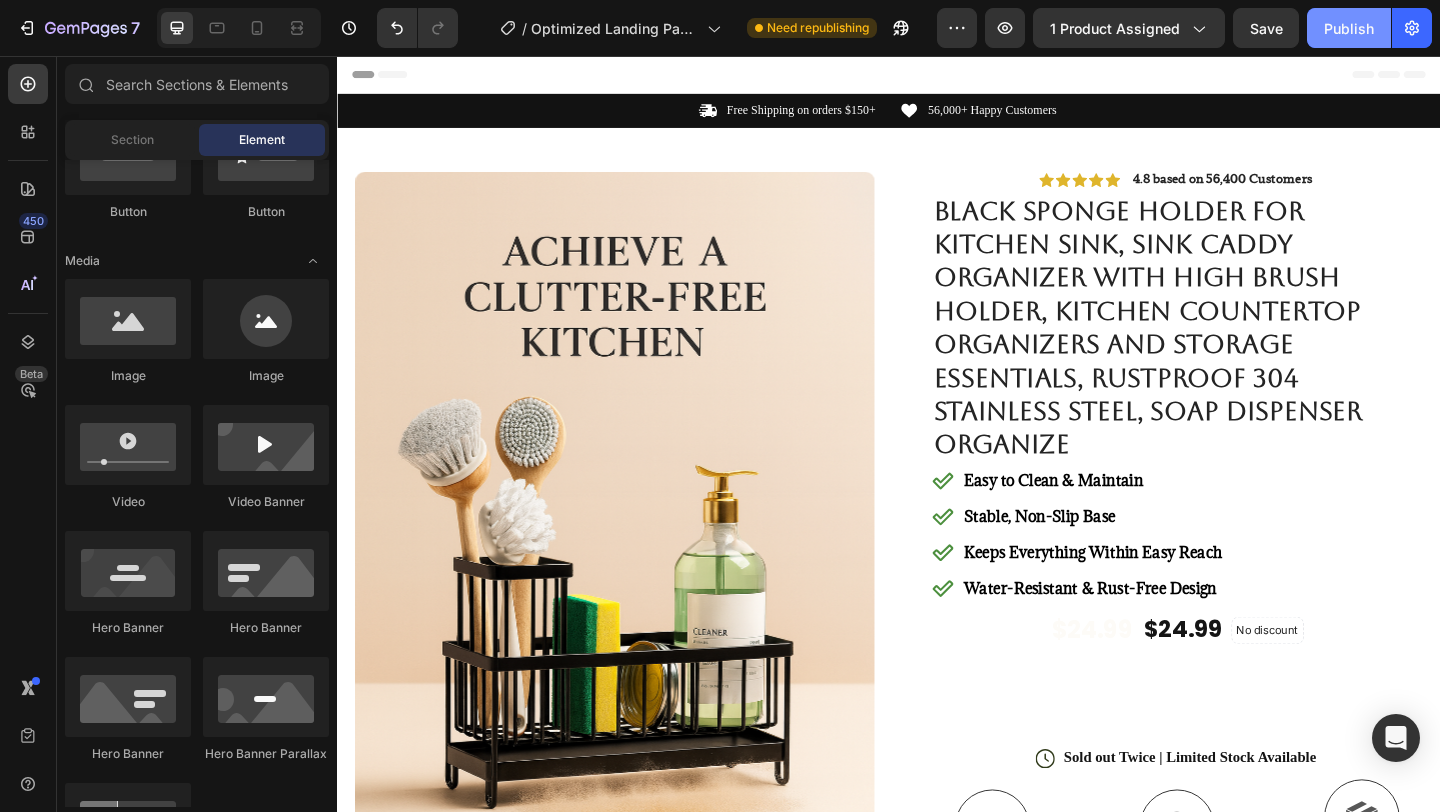 click on "Publish" at bounding box center (1349, 28) 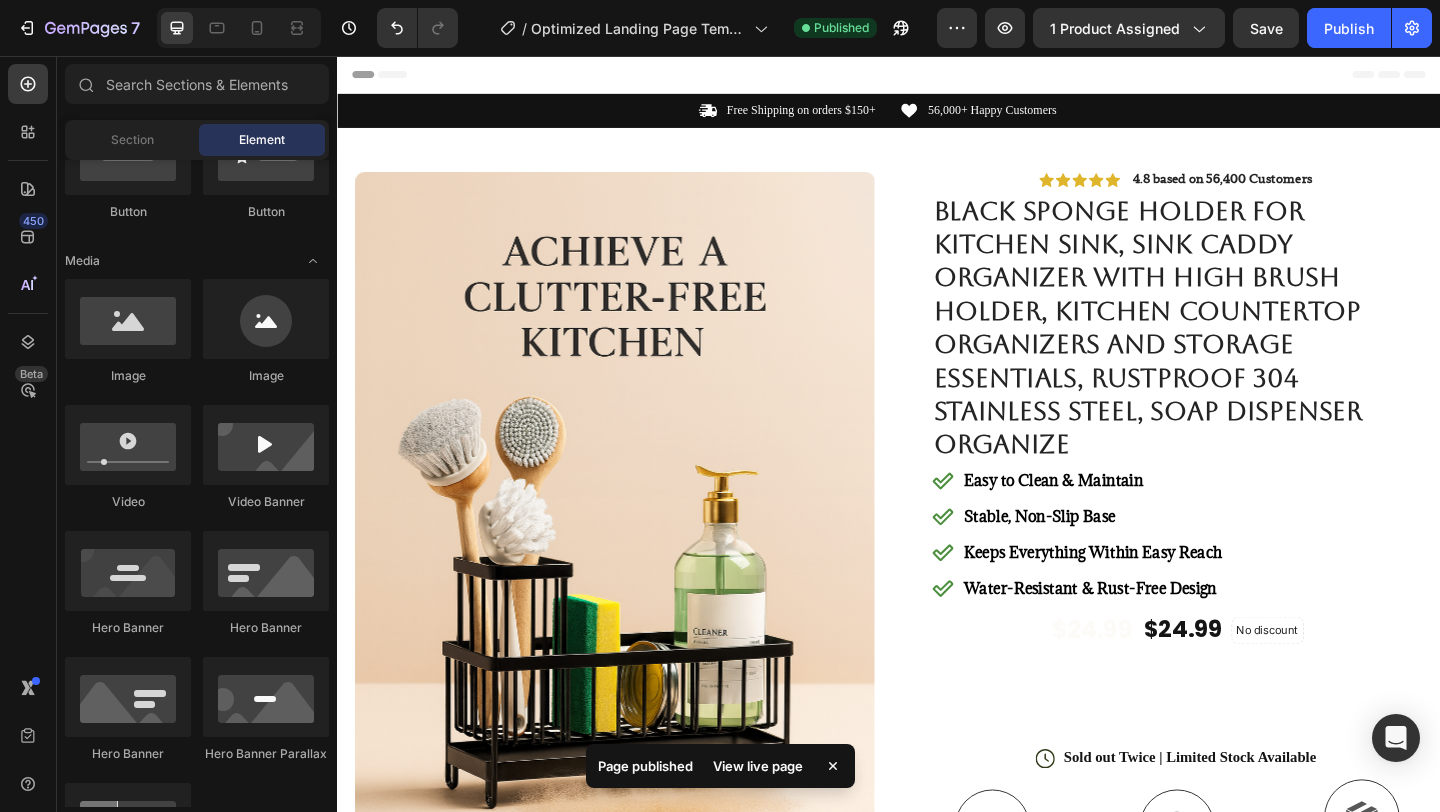 click on "View live page" at bounding box center (758, 766) 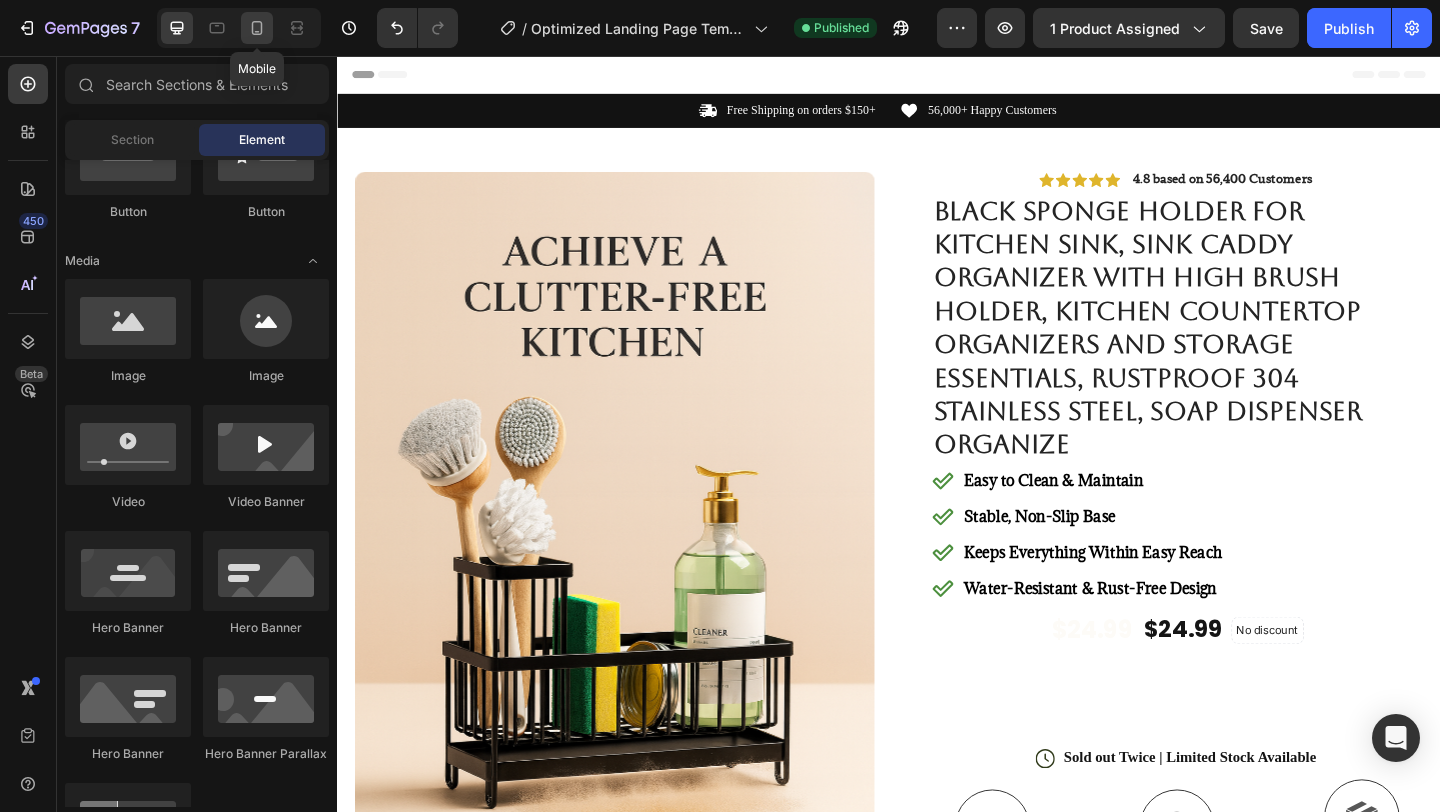 click 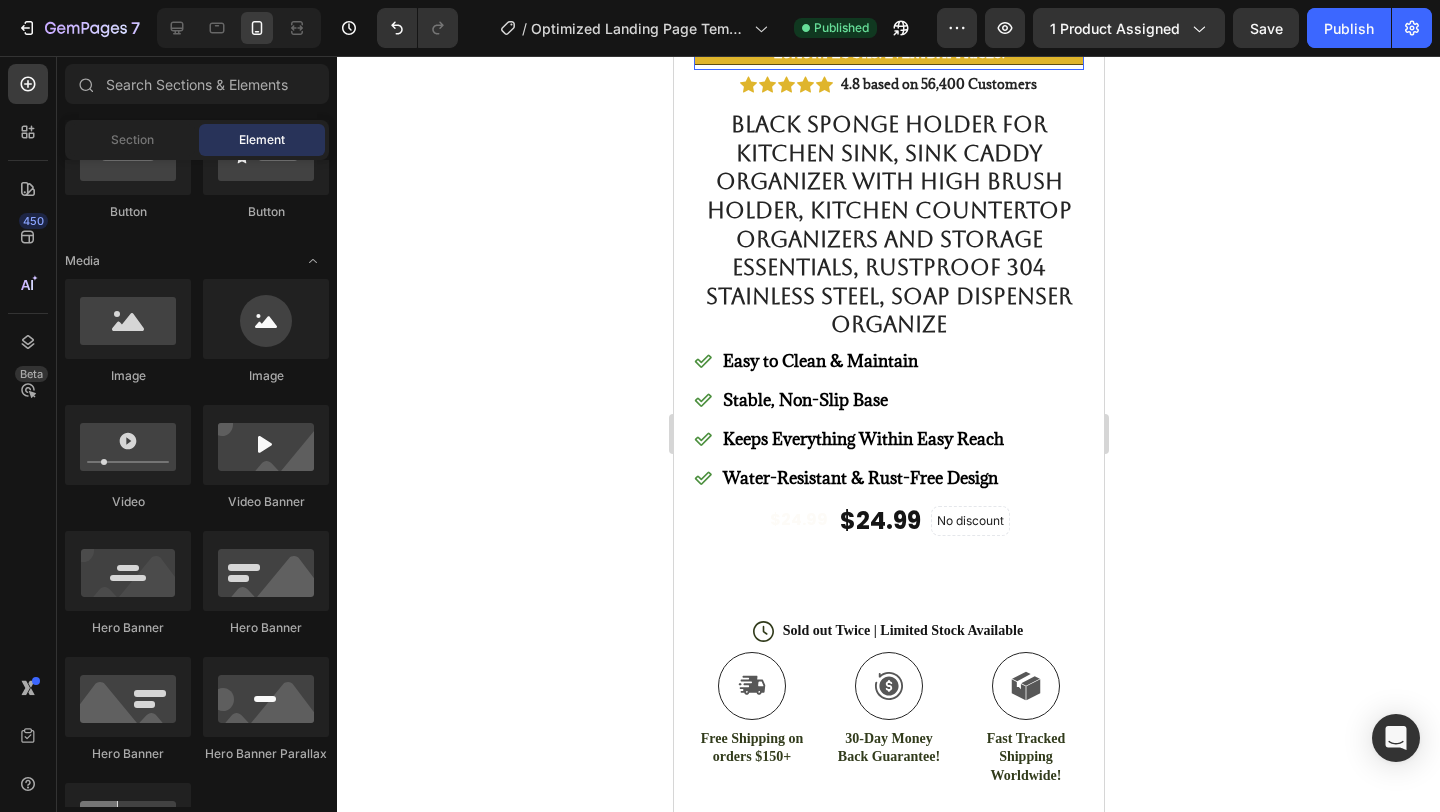 scroll, scrollTop: 785, scrollLeft: 0, axis: vertical 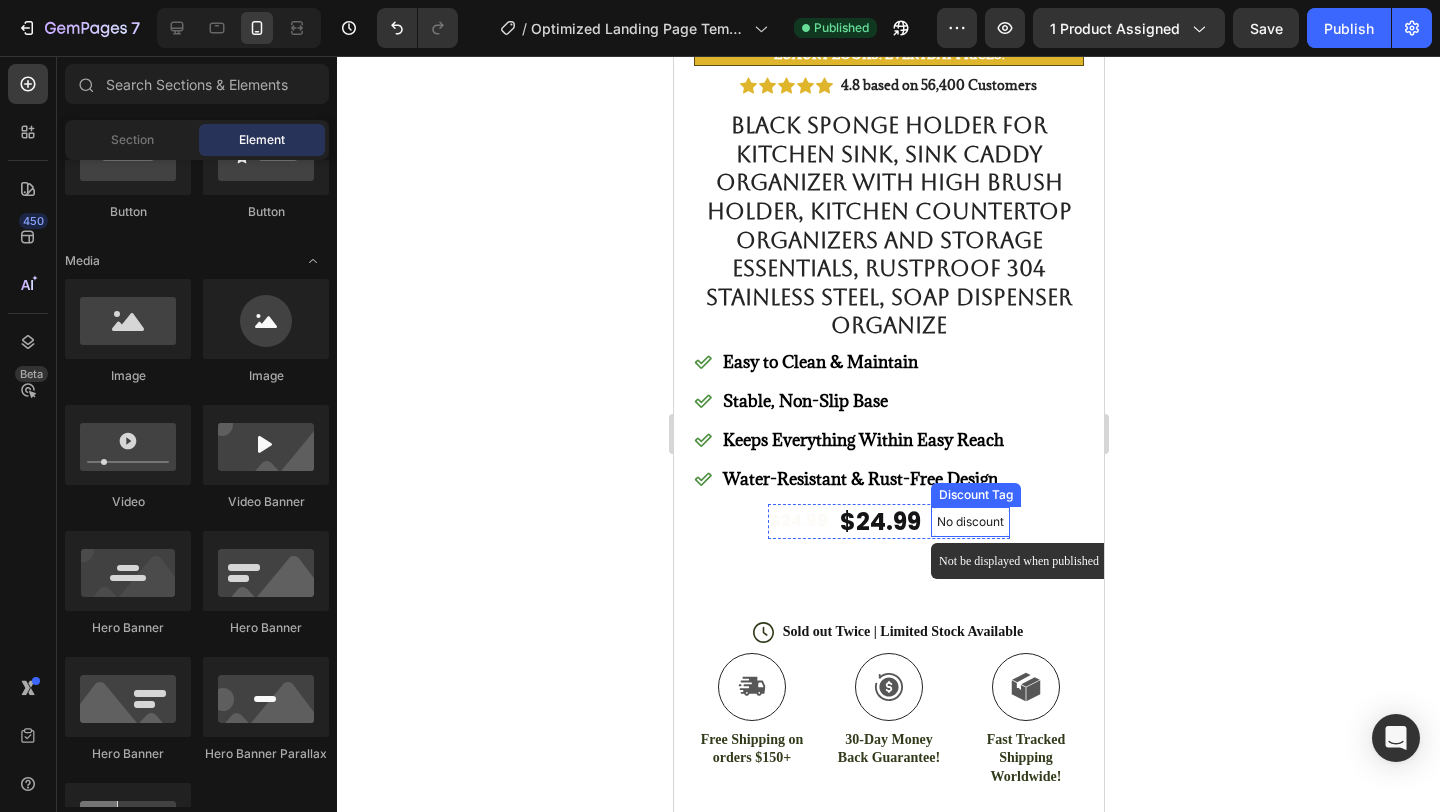 click on "No discount" at bounding box center (969, 522) 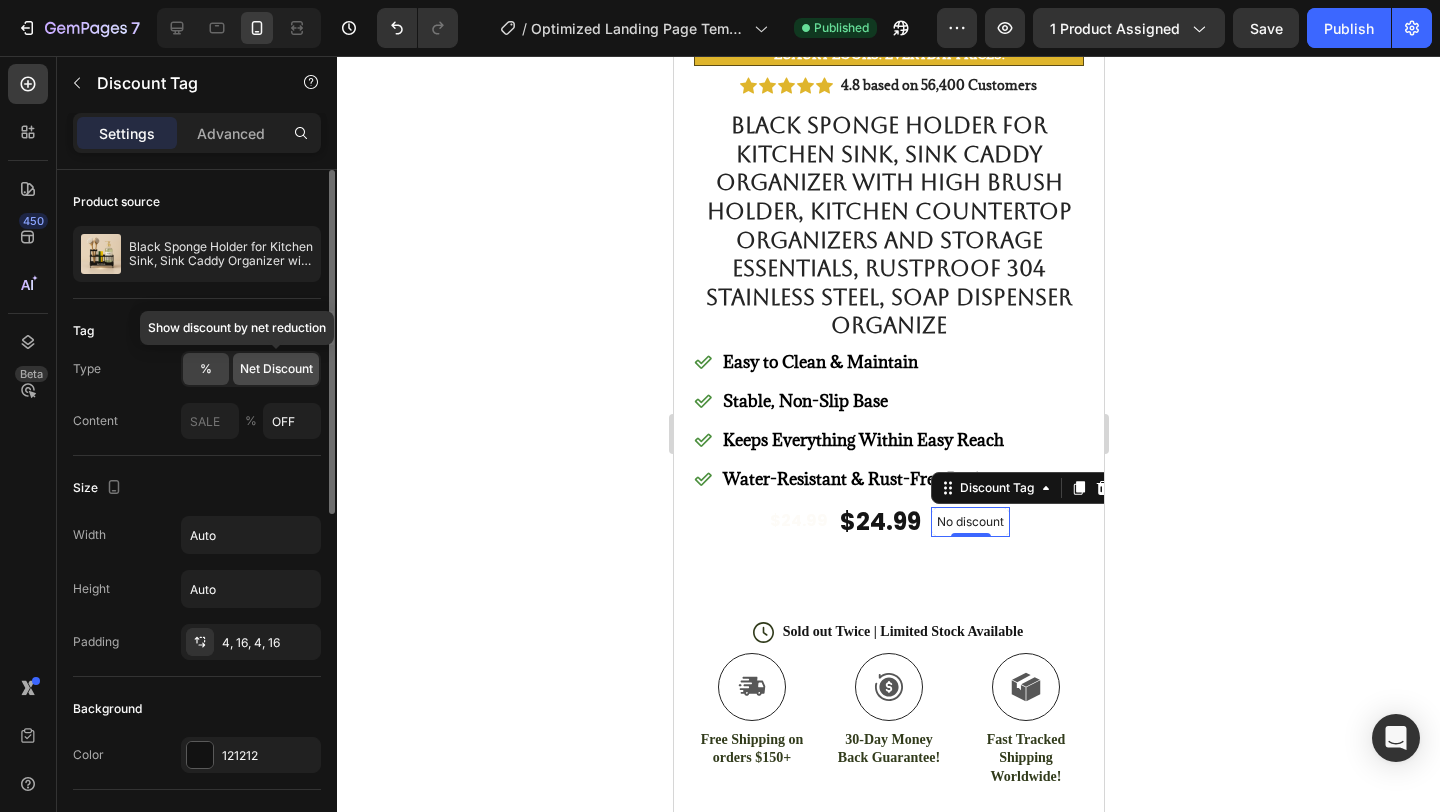 click on "Net Discount" 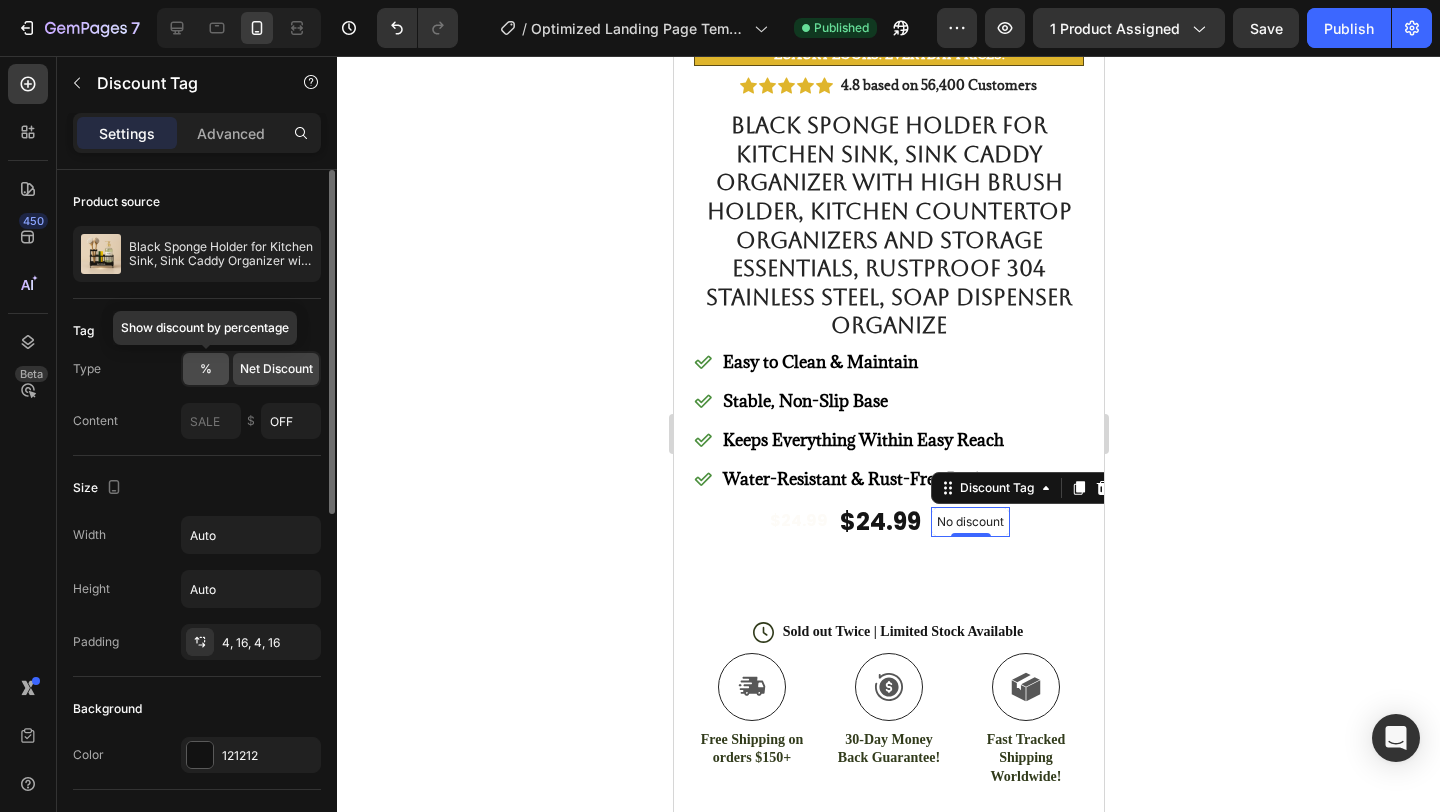 click on "%" 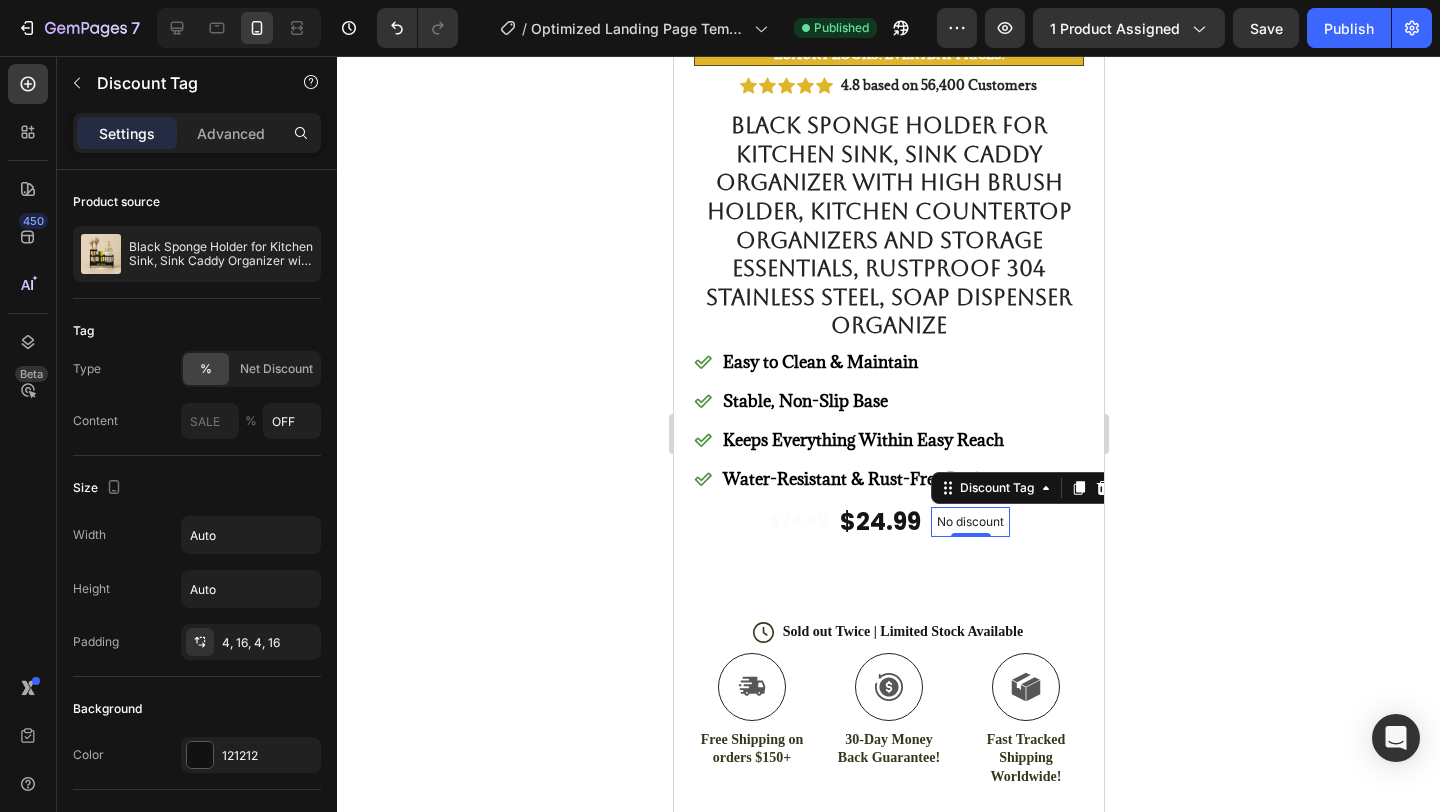click 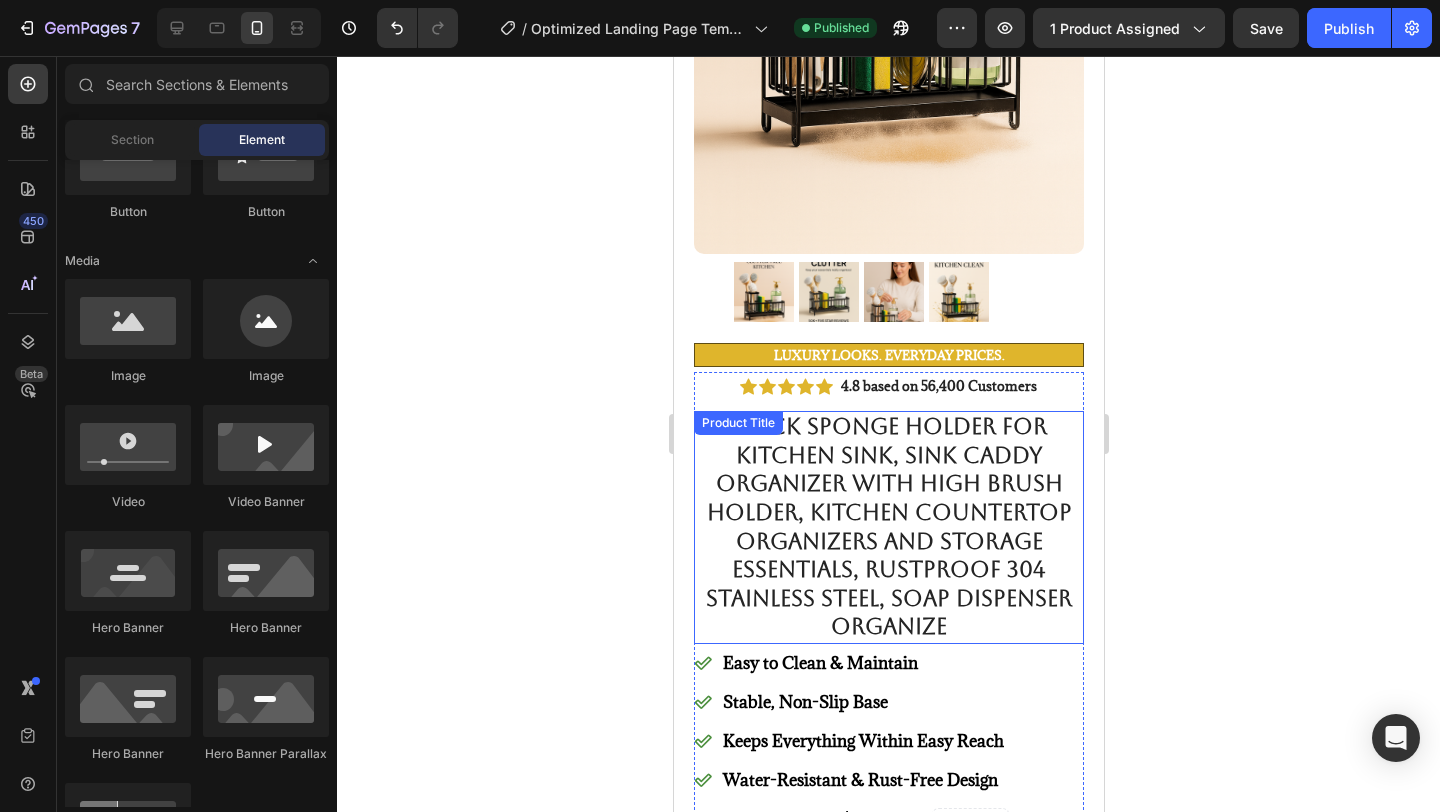 scroll, scrollTop: 0, scrollLeft: 0, axis: both 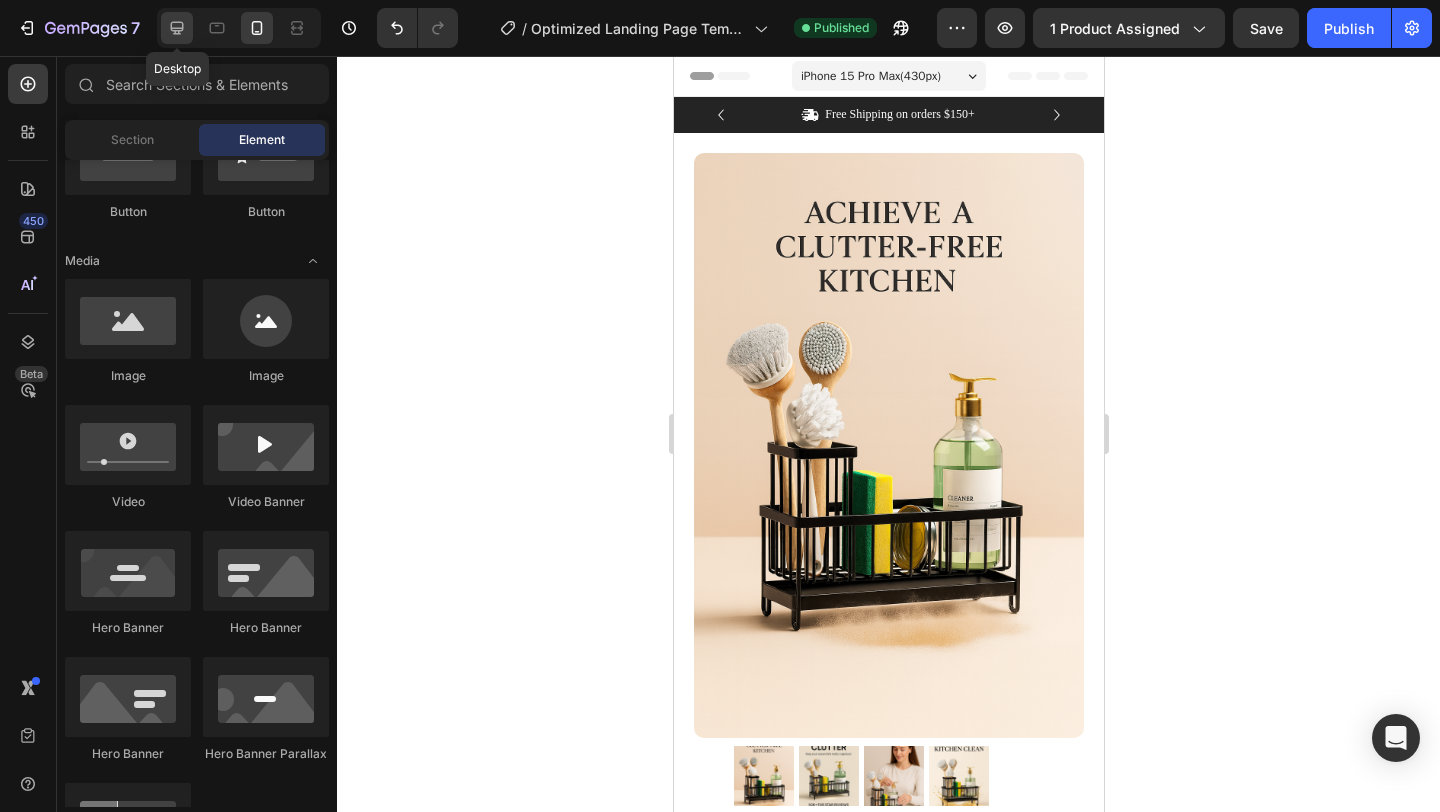 click 